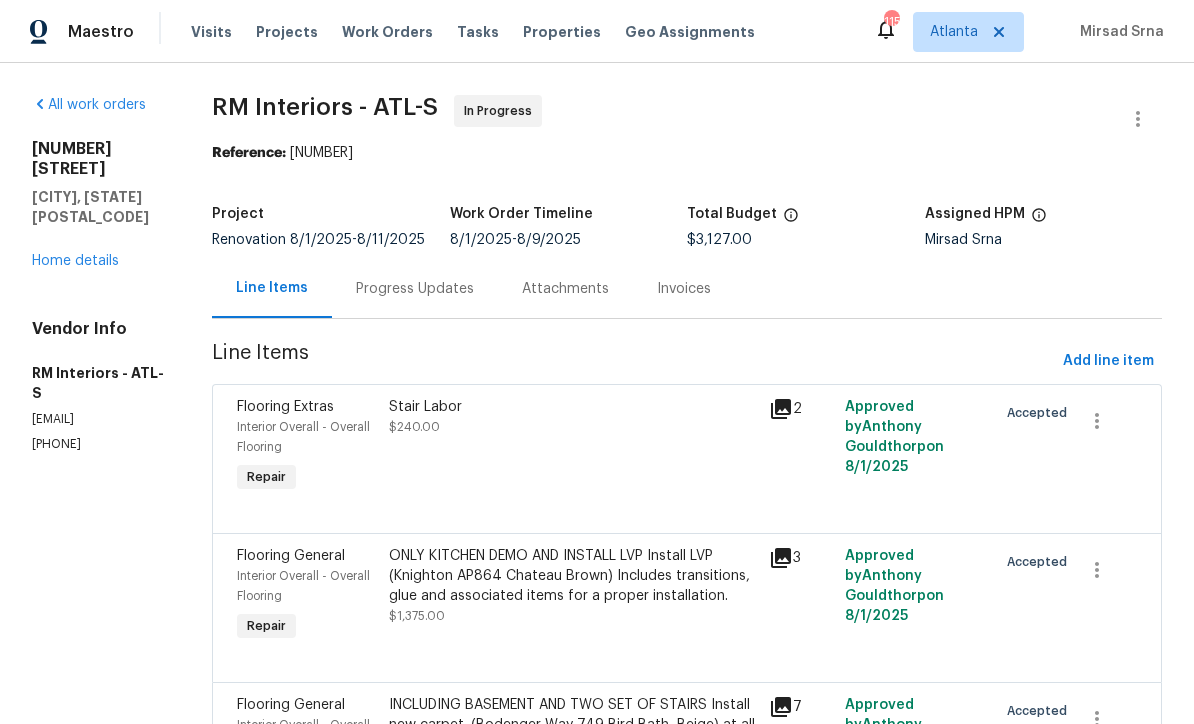 scroll, scrollTop: 66, scrollLeft: 0, axis: vertical 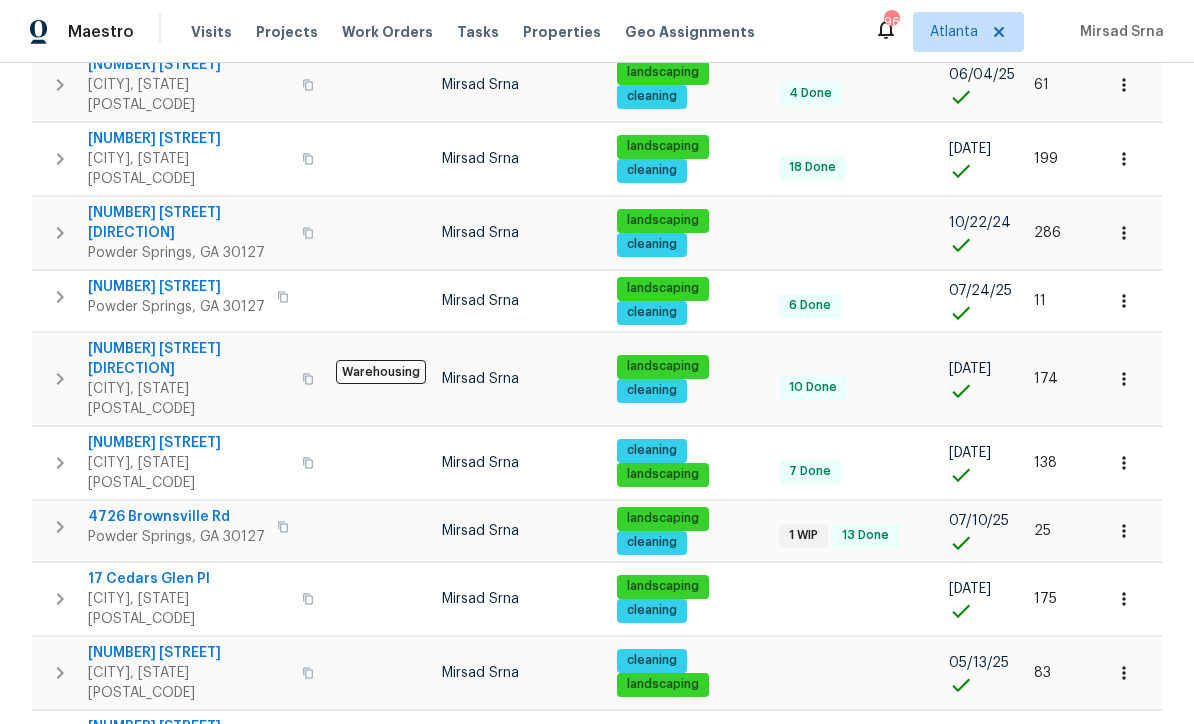 click on "17 Cedars Glen Pl" at bounding box center (189, 579) 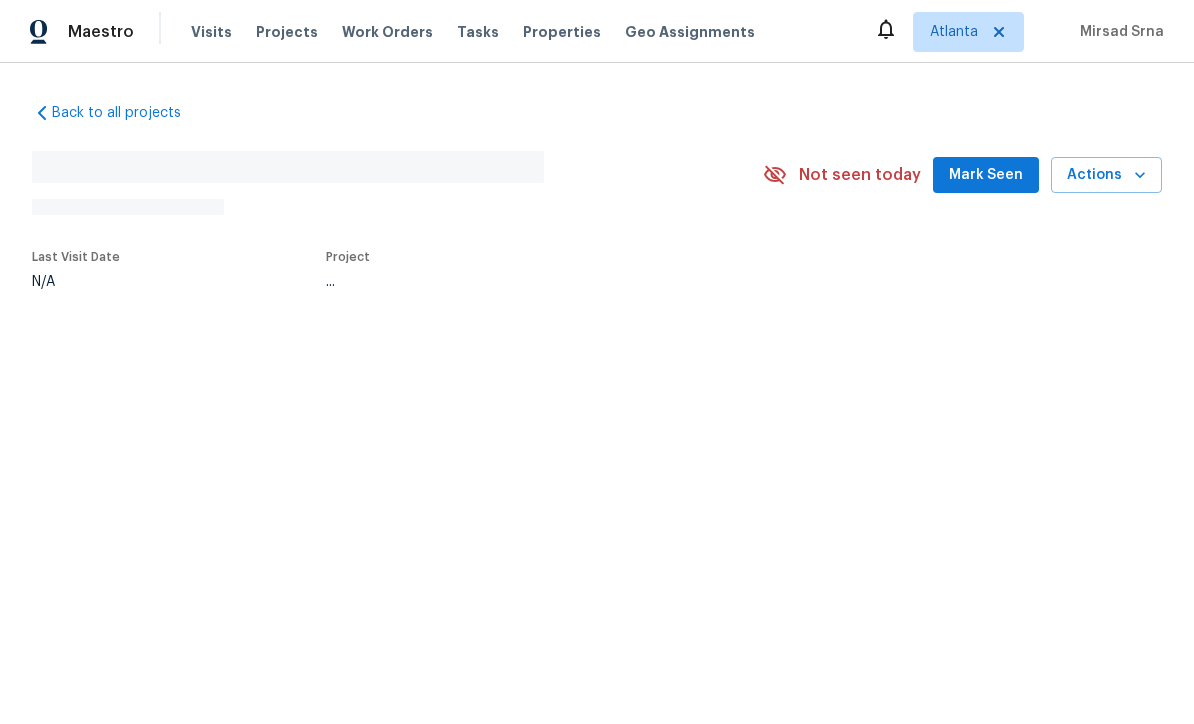 scroll, scrollTop: 0, scrollLeft: 0, axis: both 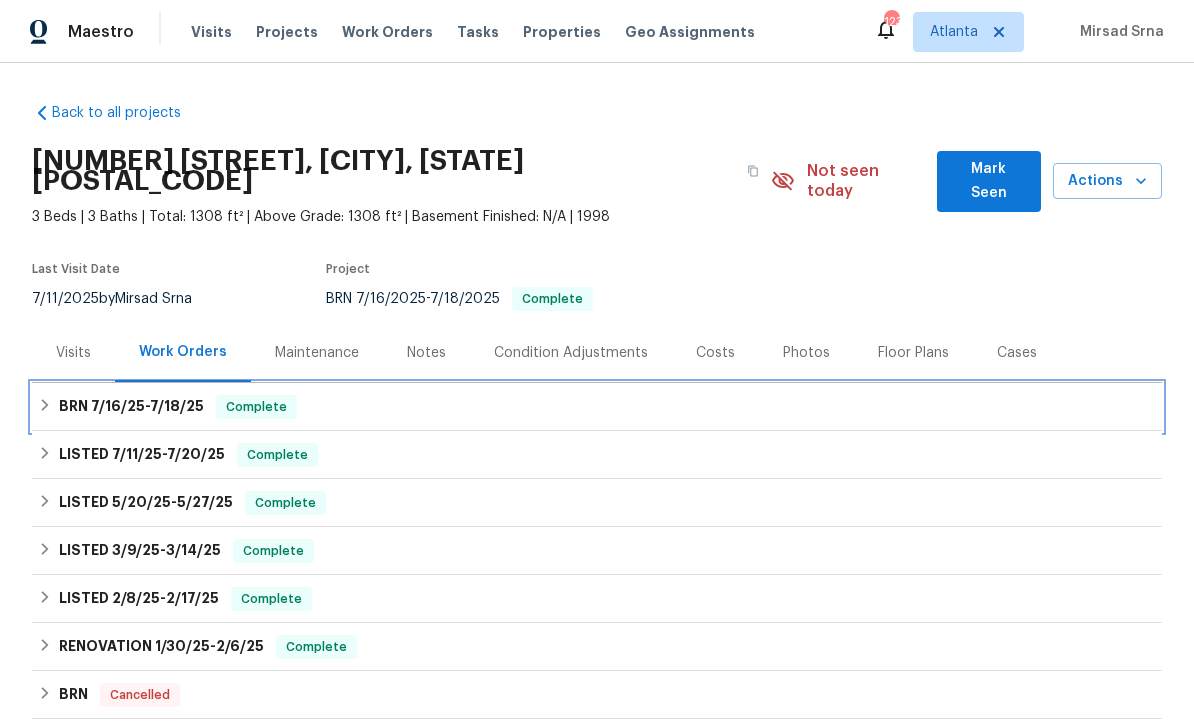 click on "7/16/25" at bounding box center [118, 406] 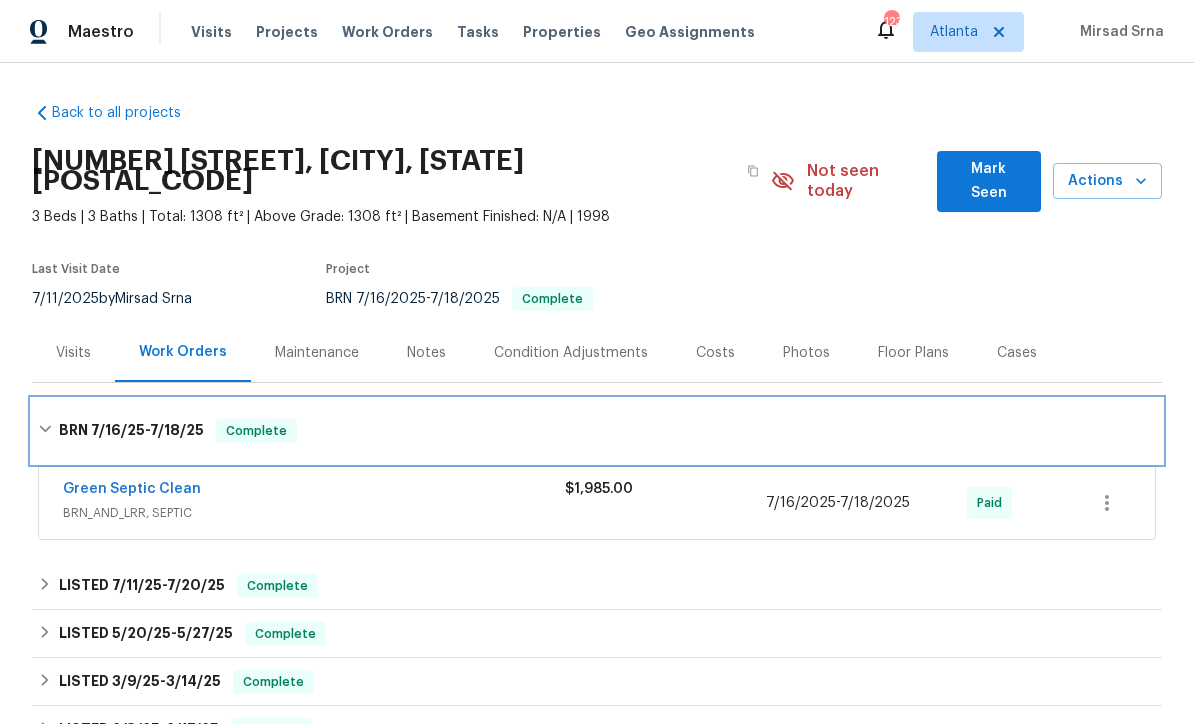 click on "BRN   7/16/25  -  7/18/25" at bounding box center [131, 431] 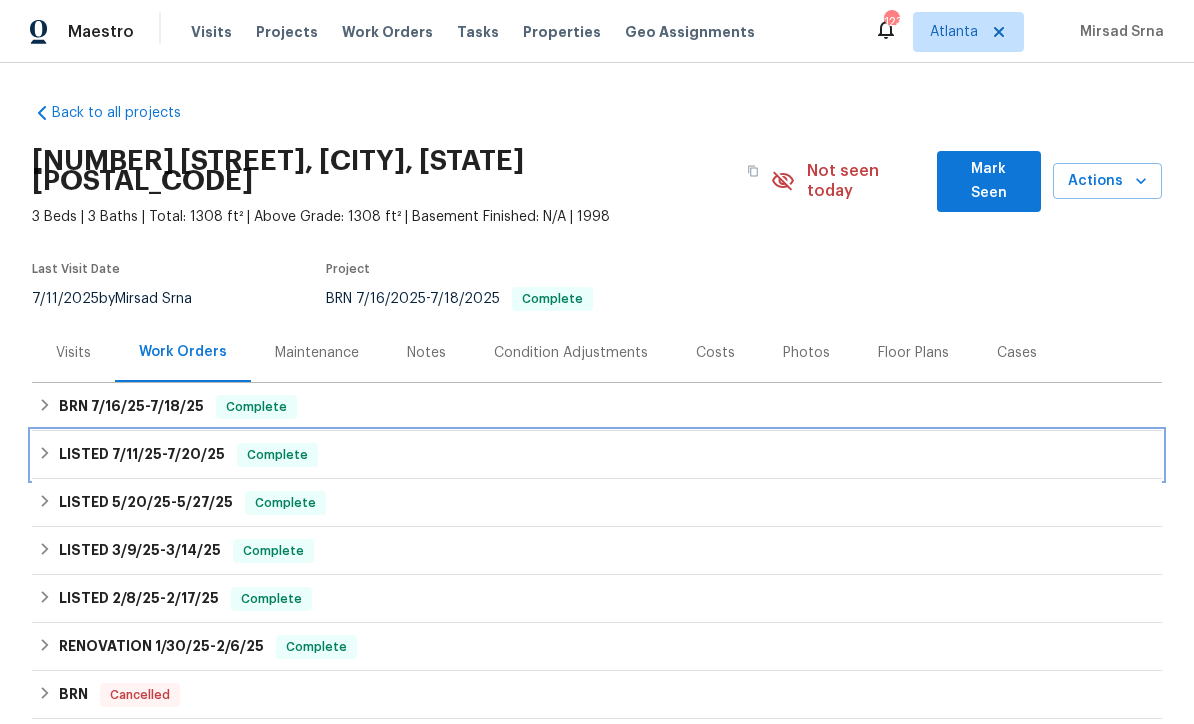 click on "LISTED   7/11/25  -  7/20/25" at bounding box center (142, 455) 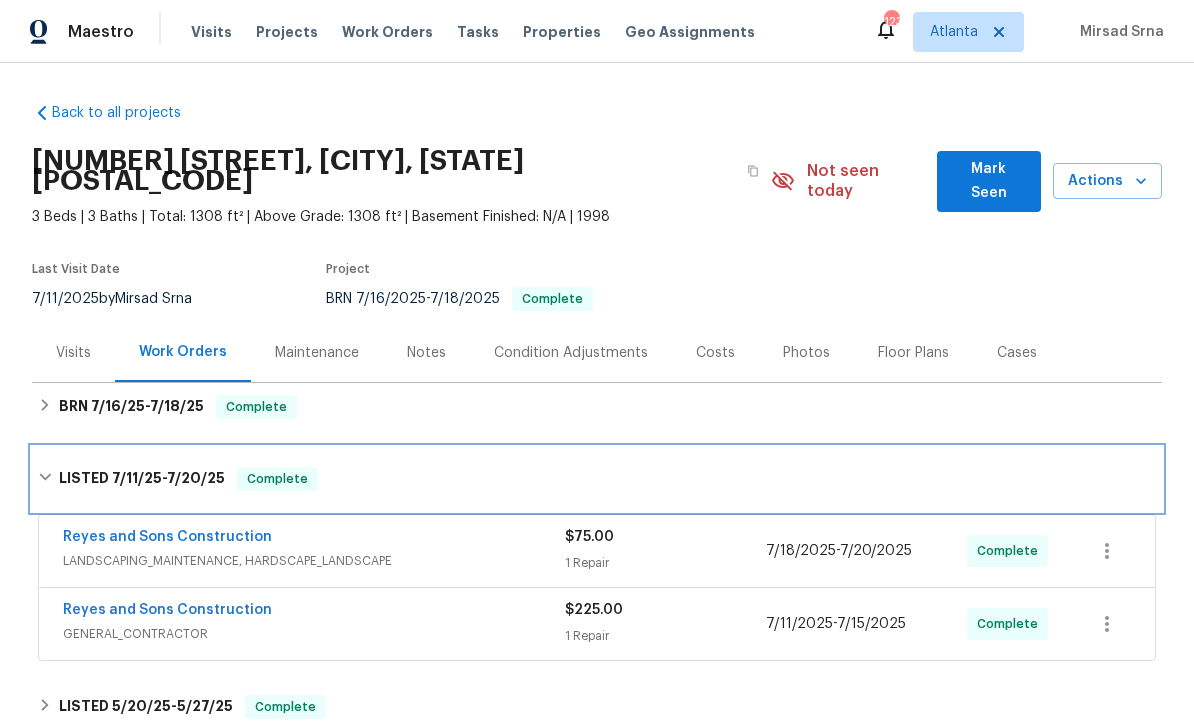 click on "LISTED   7/11/25  -  7/20/25" at bounding box center [142, 479] 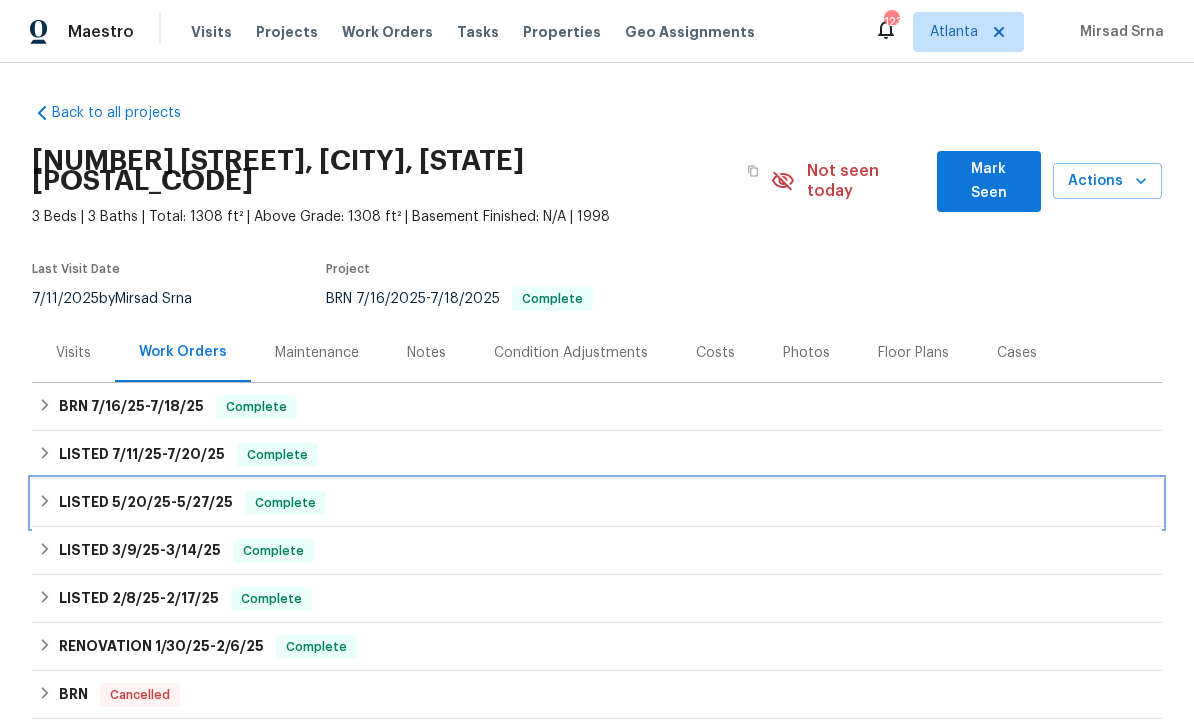 click on "LISTED   5/20/25  -  5/27/25" at bounding box center [146, 503] 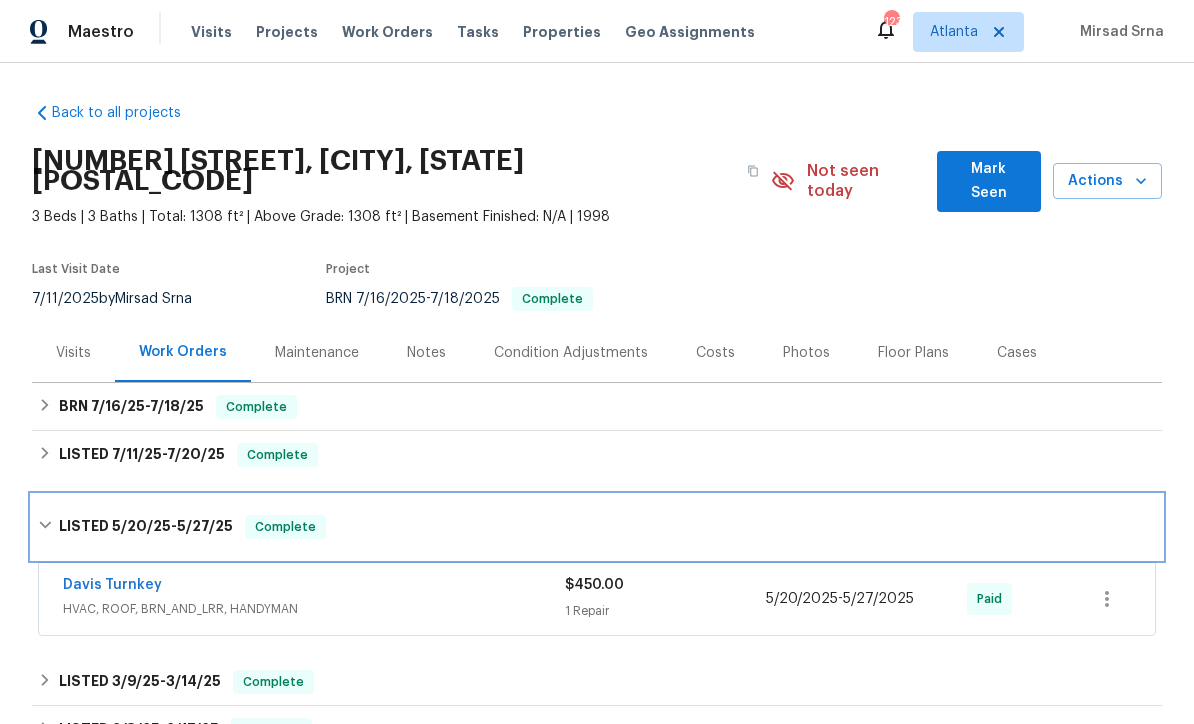click on "LISTED   5/20/25  -  5/27/25" at bounding box center (146, 527) 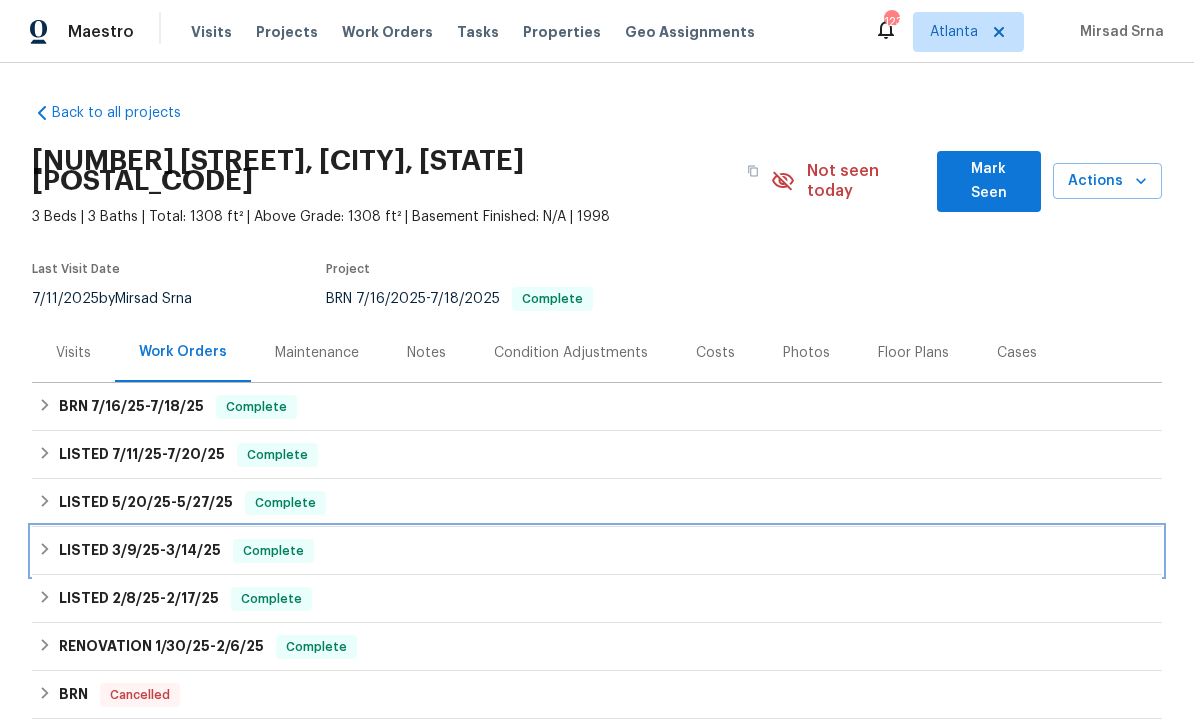 click on "LISTED   3/9/25  -  3/14/25" at bounding box center (140, 551) 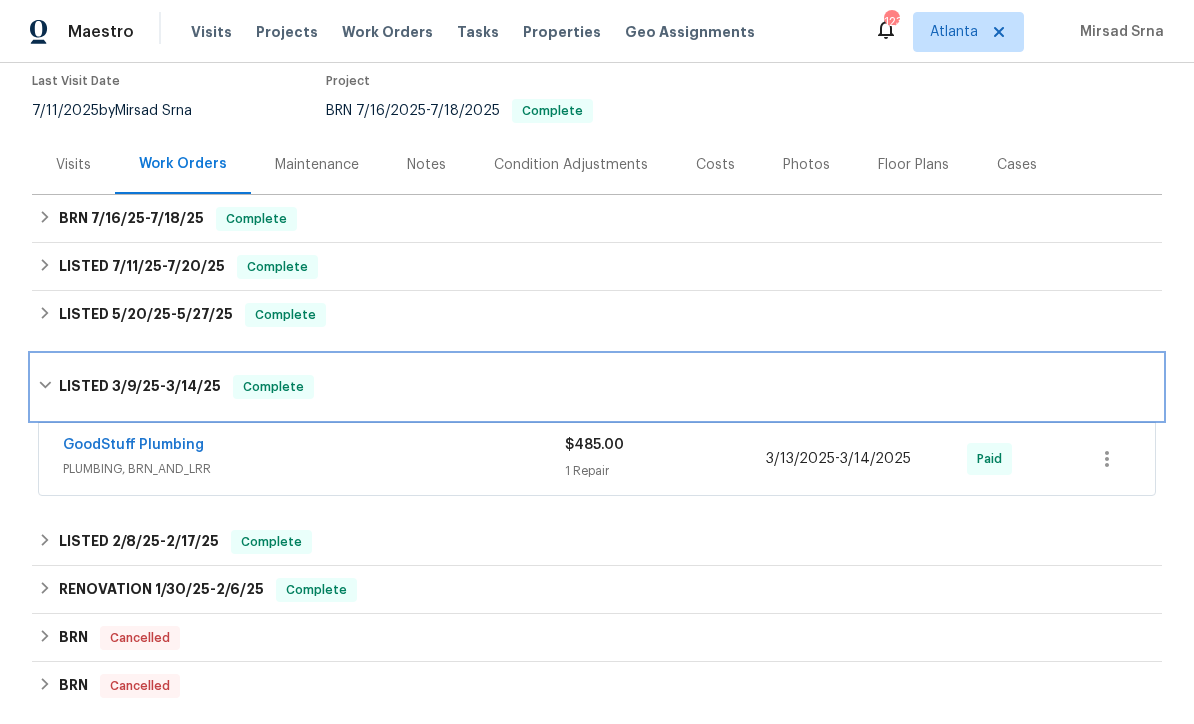 scroll, scrollTop: 200, scrollLeft: 0, axis: vertical 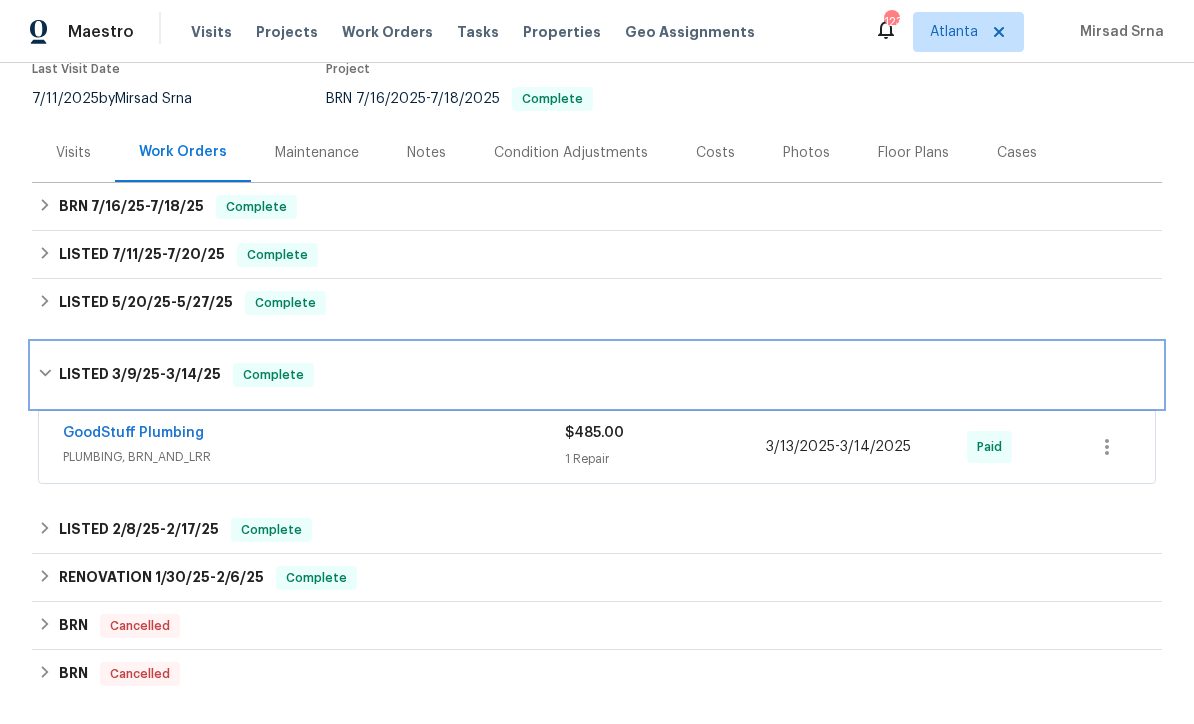 click on "LISTED   3/9/25  -  3/14/25" at bounding box center [140, 375] 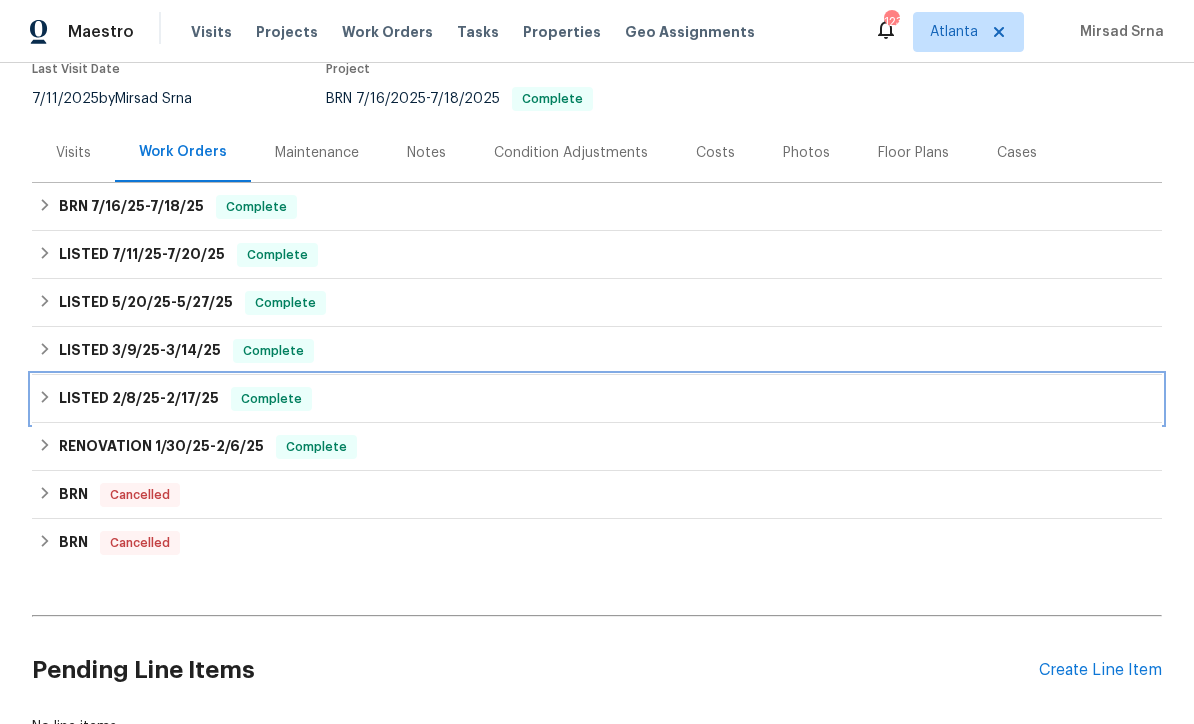 click on "LISTED   2/8/25  -  2/17/25" at bounding box center (139, 399) 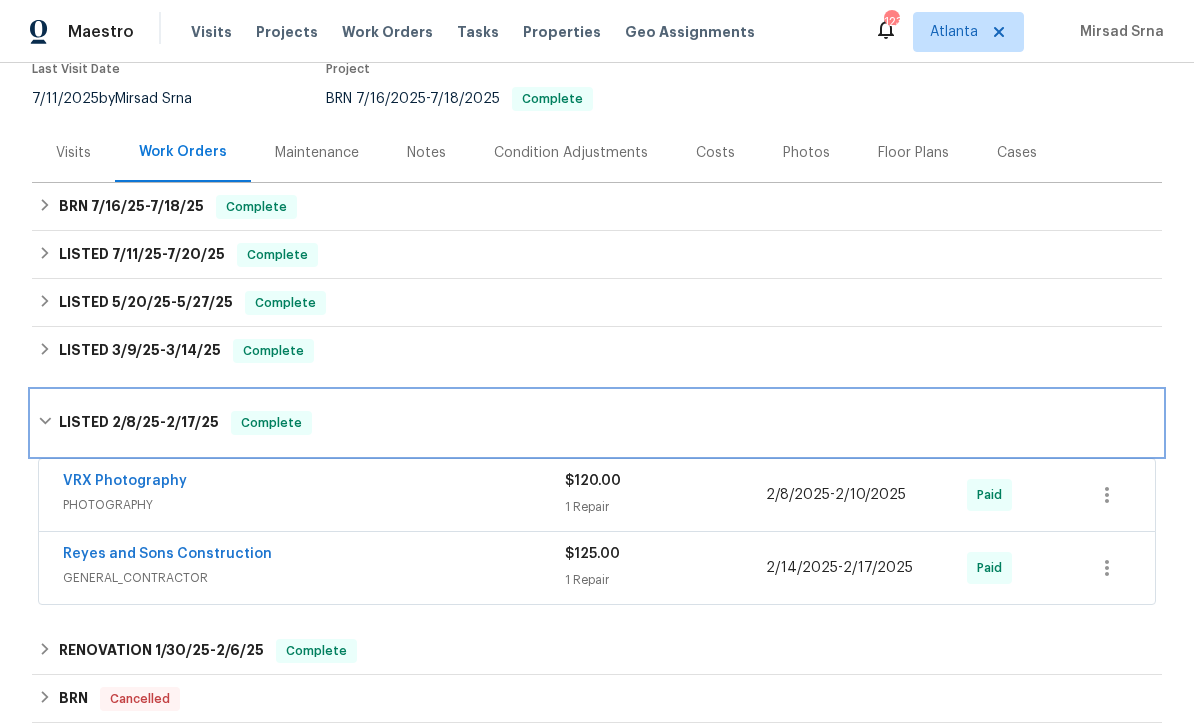 click on "LISTED   2/8/25  -  2/17/25" at bounding box center (139, 423) 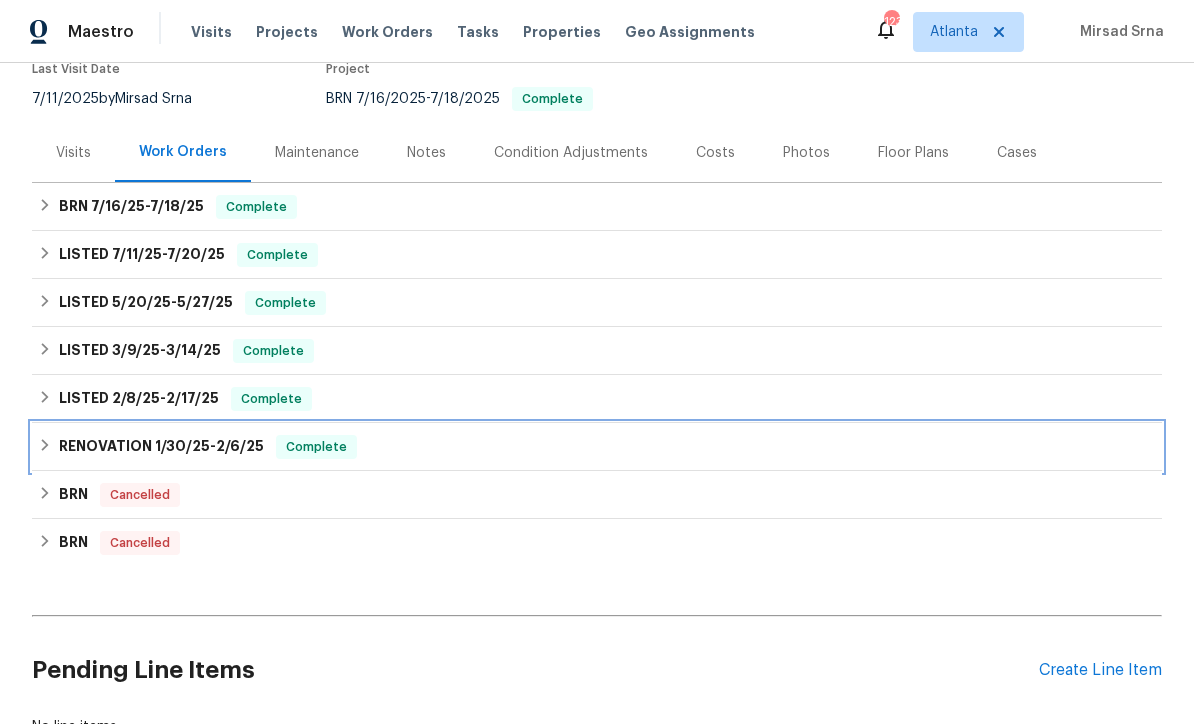 click on "RENOVATION   1/30/25  -  2/6/25" at bounding box center [161, 447] 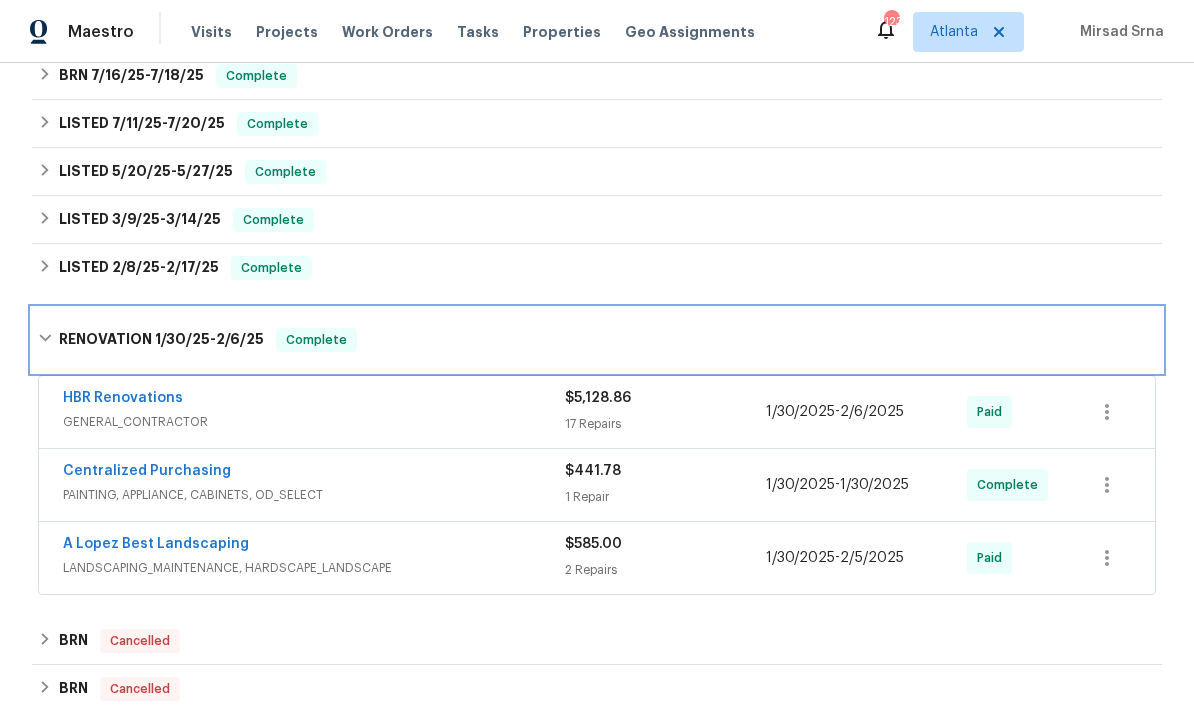 click on "RENOVATION   1/30/25  -  2/6/25" at bounding box center [161, 340] 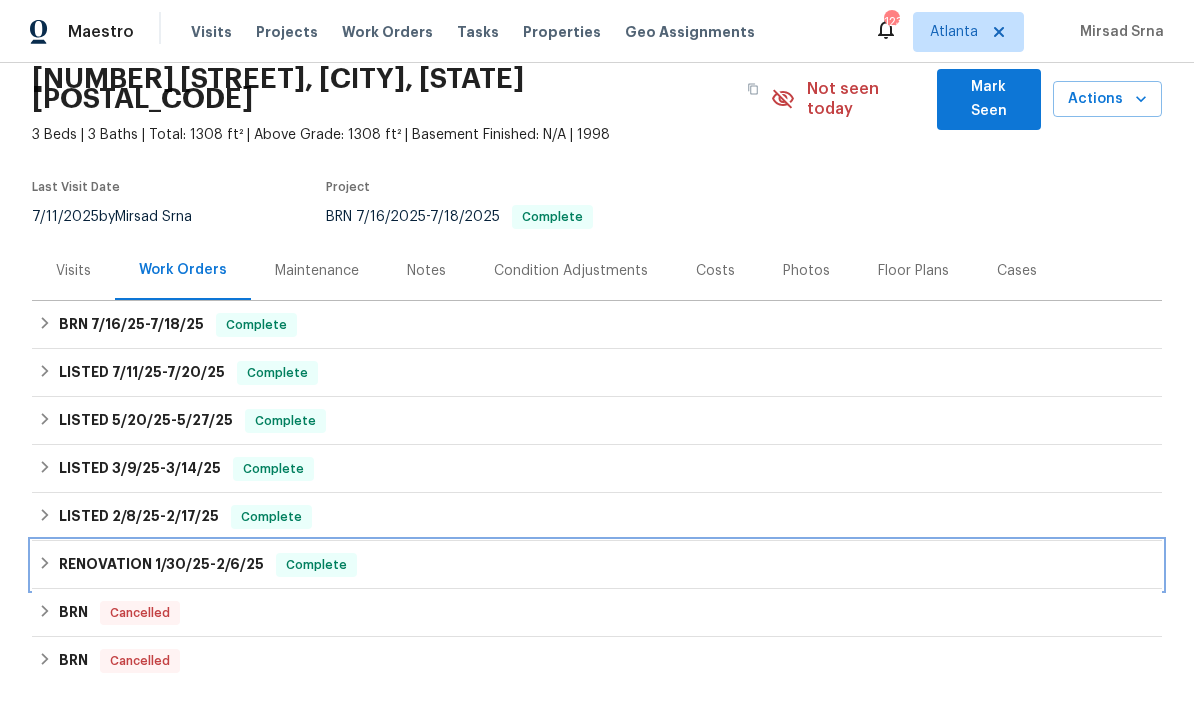 scroll, scrollTop: 83, scrollLeft: 0, axis: vertical 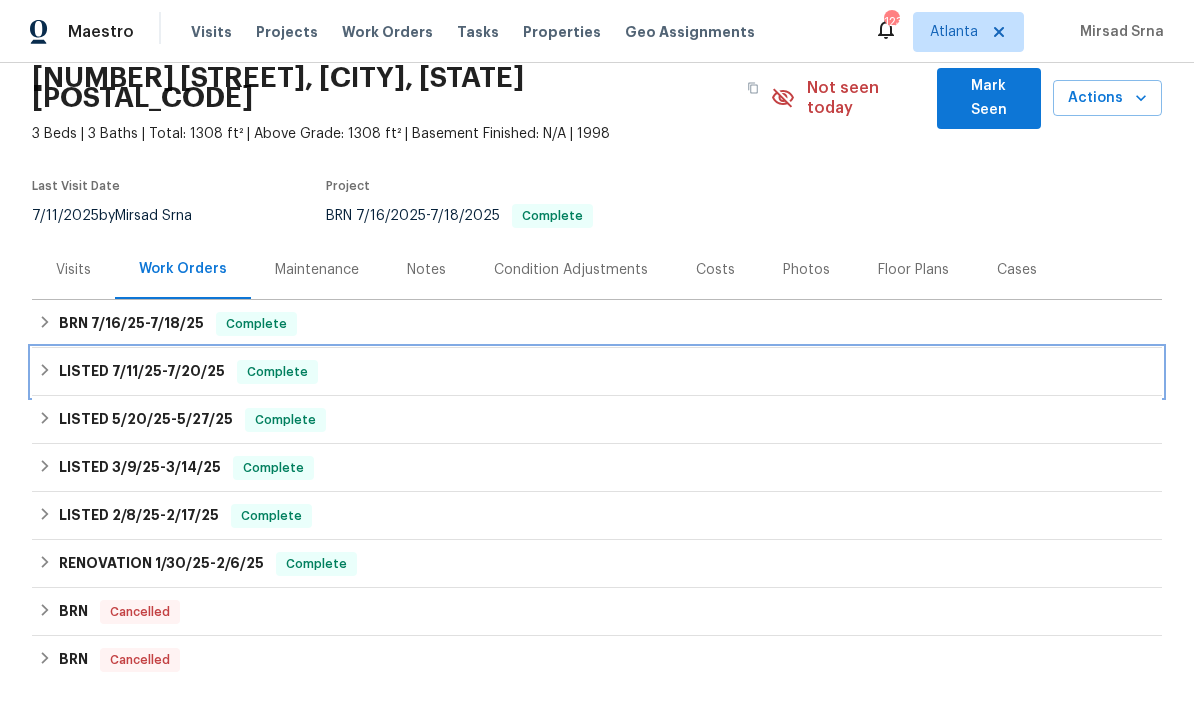 click on "LISTED   7/11/25  -  7/20/25" at bounding box center [142, 372] 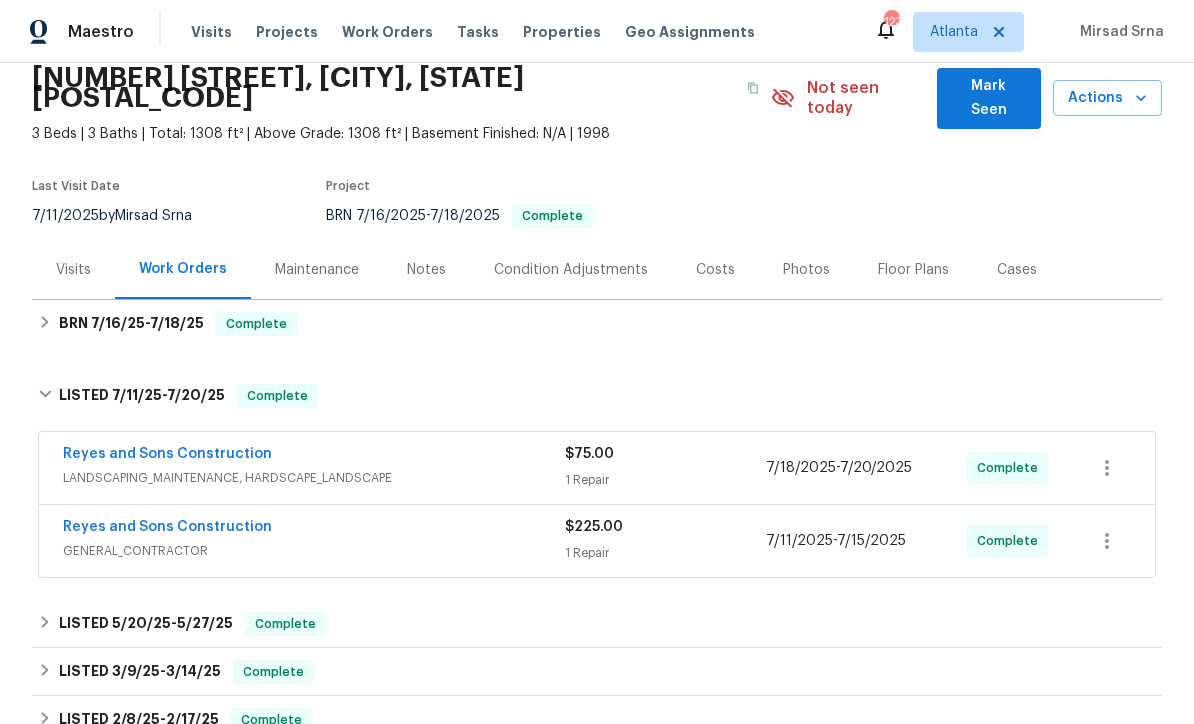 click on "Reyes and Sons Construction" at bounding box center (167, 527) 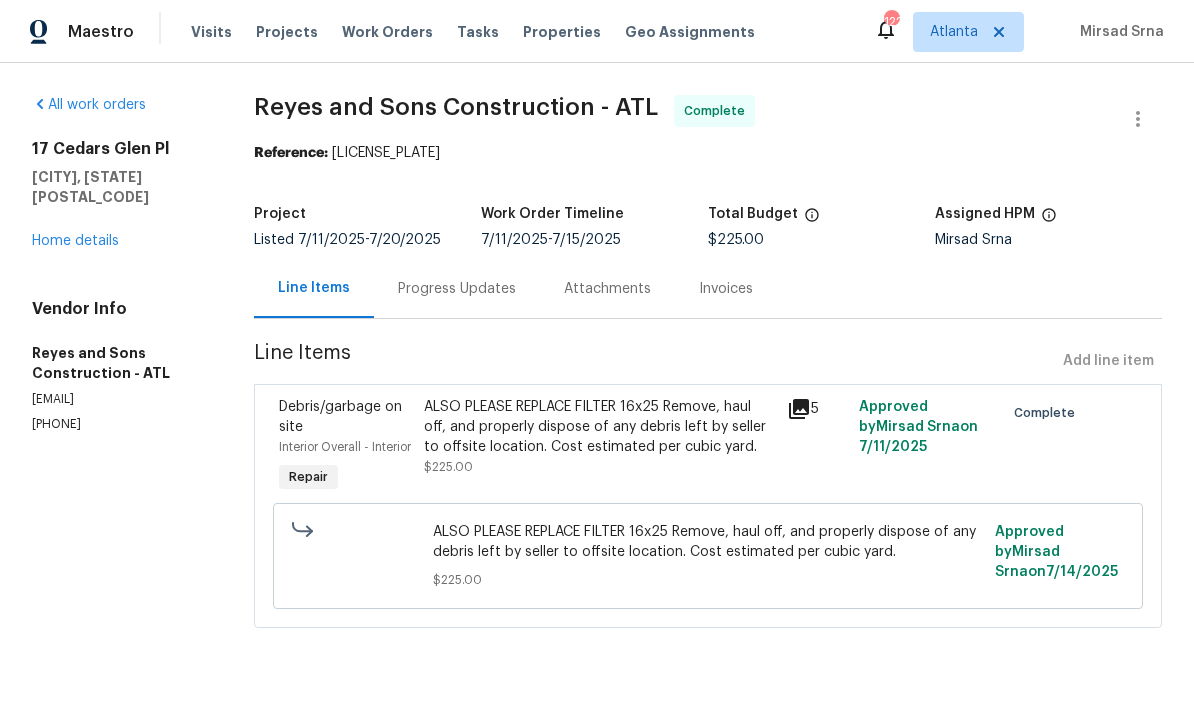 click on "Home details" at bounding box center [75, 241] 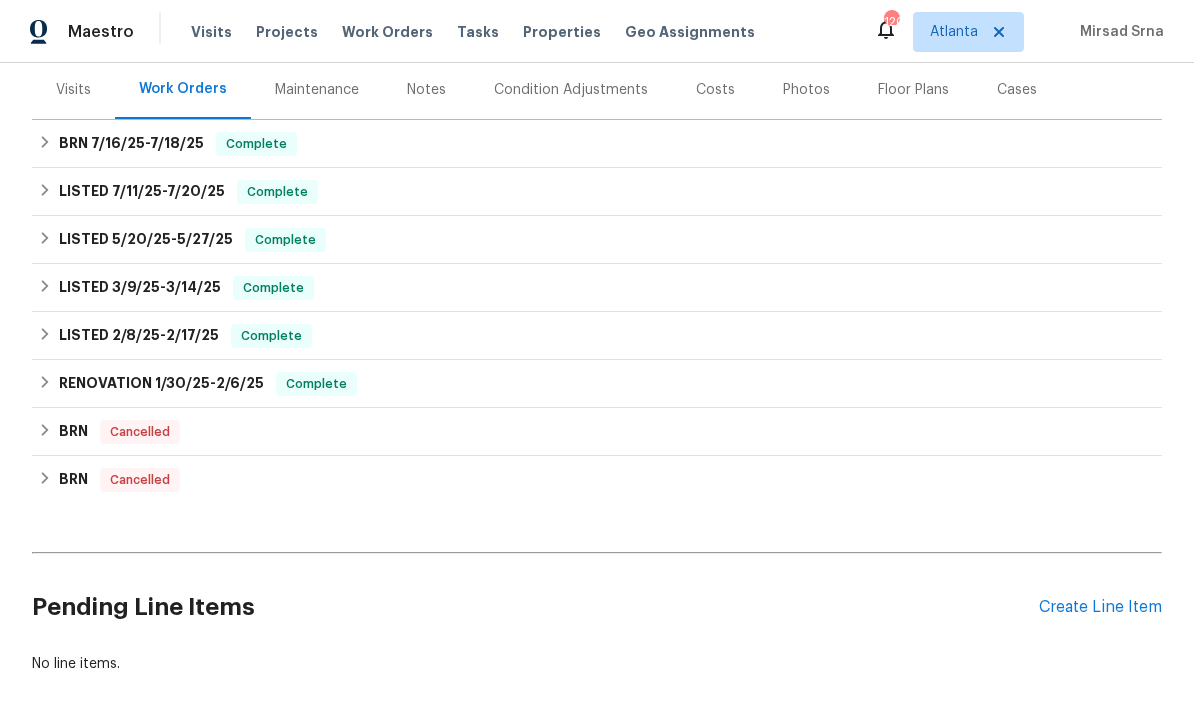 scroll, scrollTop: 262, scrollLeft: 0, axis: vertical 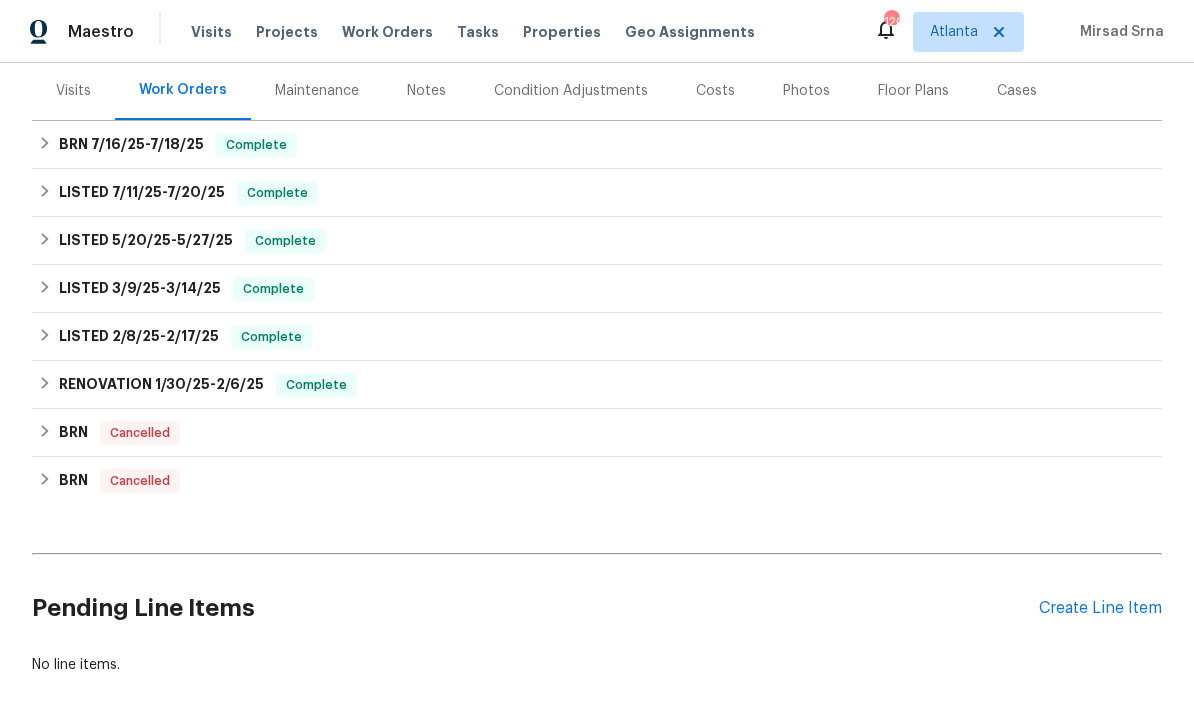 click on "Create Line Item" at bounding box center (1100, 608) 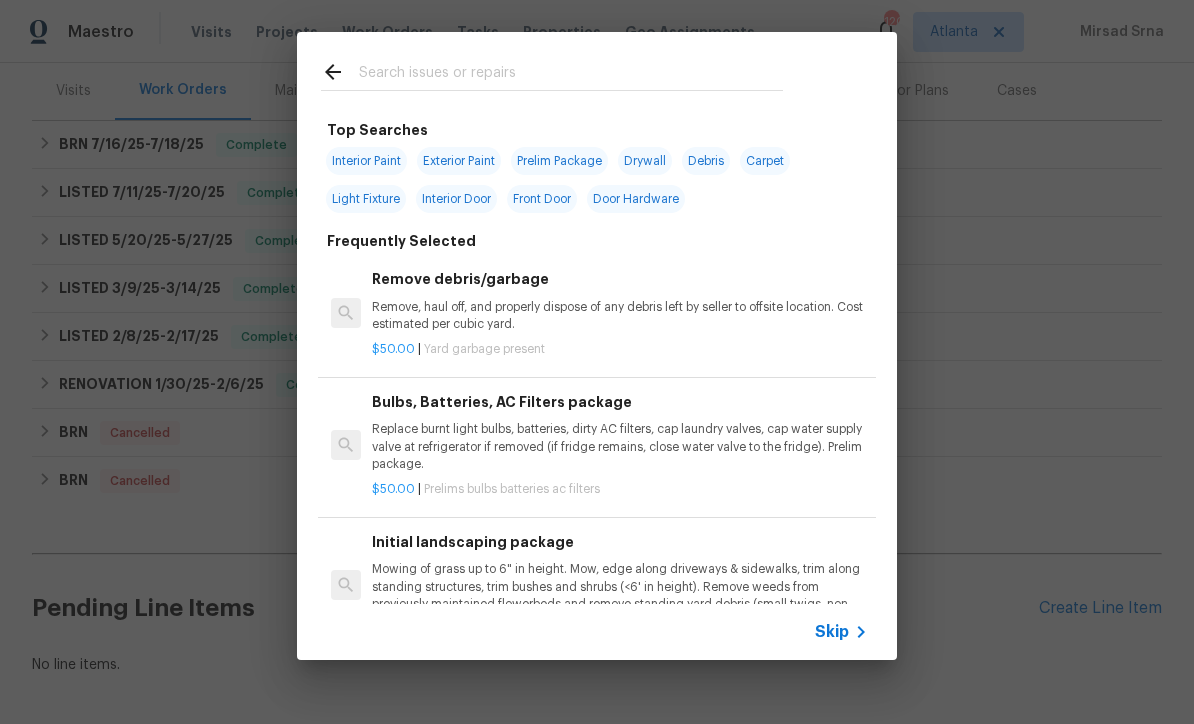 click 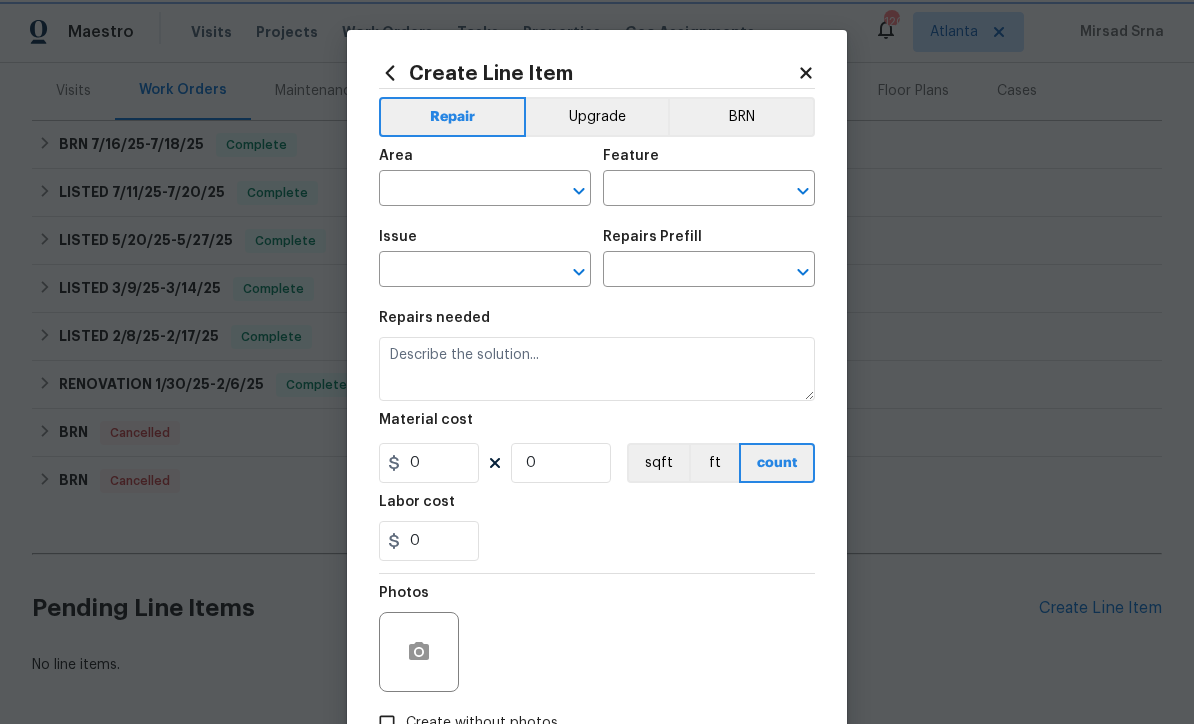 scroll, scrollTop: 262, scrollLeft: 0, axis: vertical 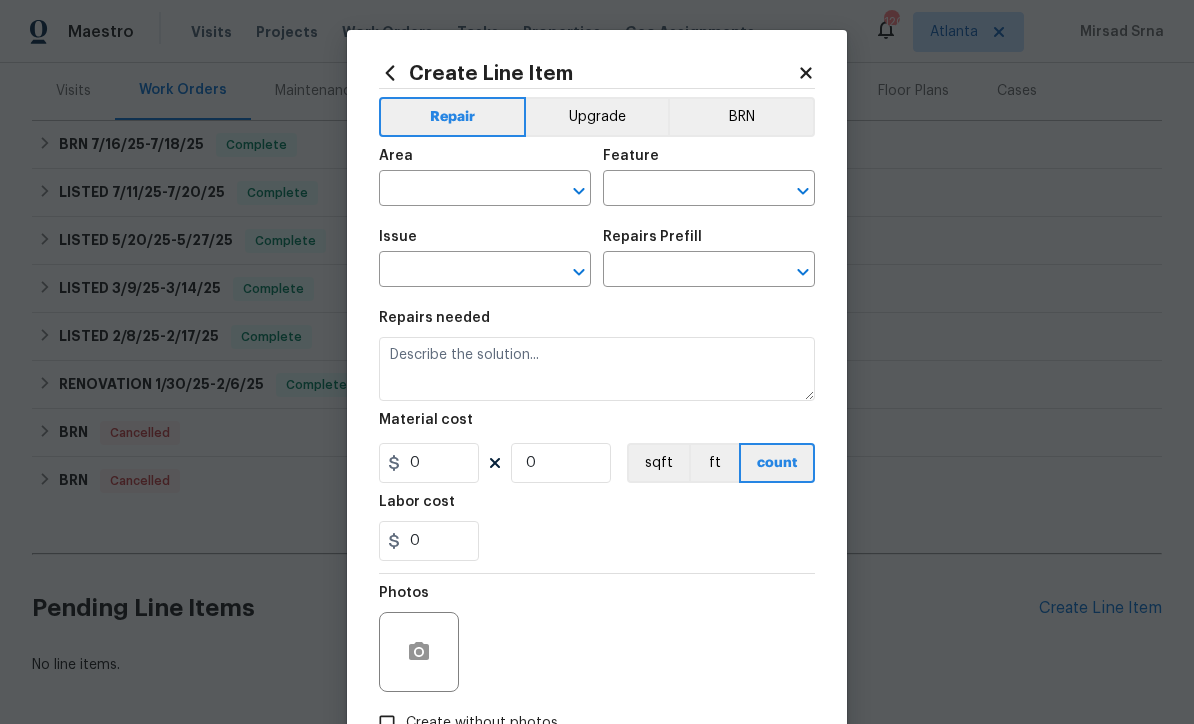 click at bounding box center [457, 190] 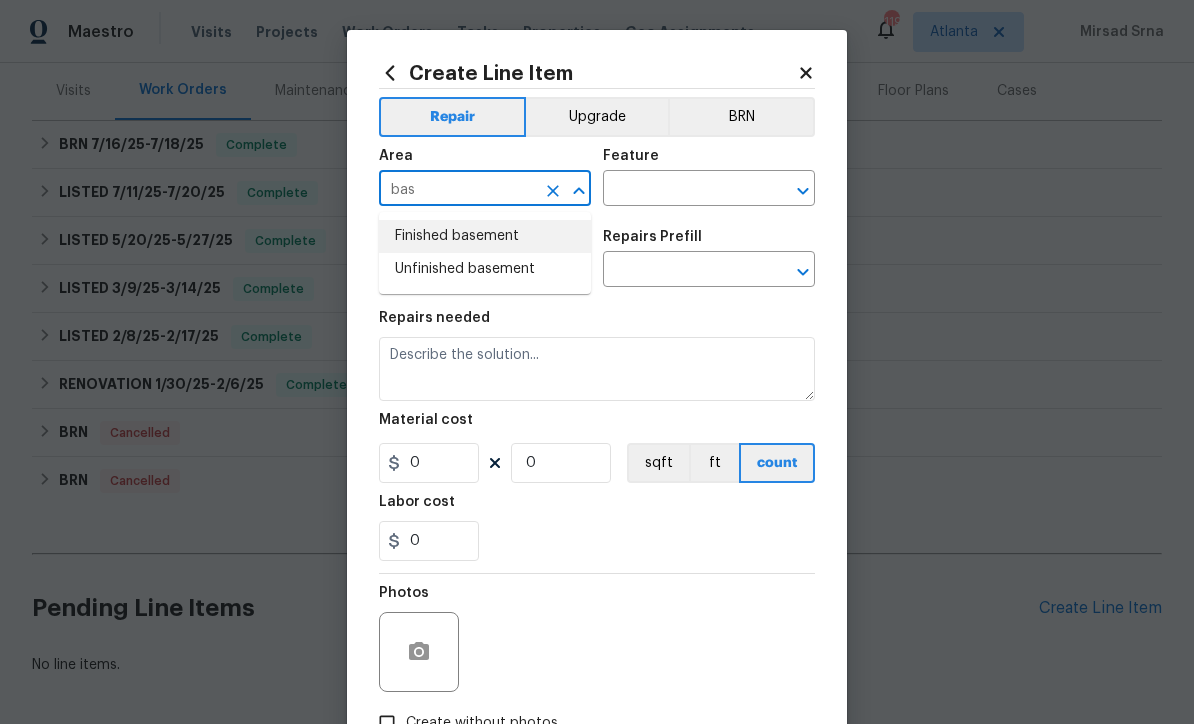 click on "Finished basement" at bounding box center [485, 236] 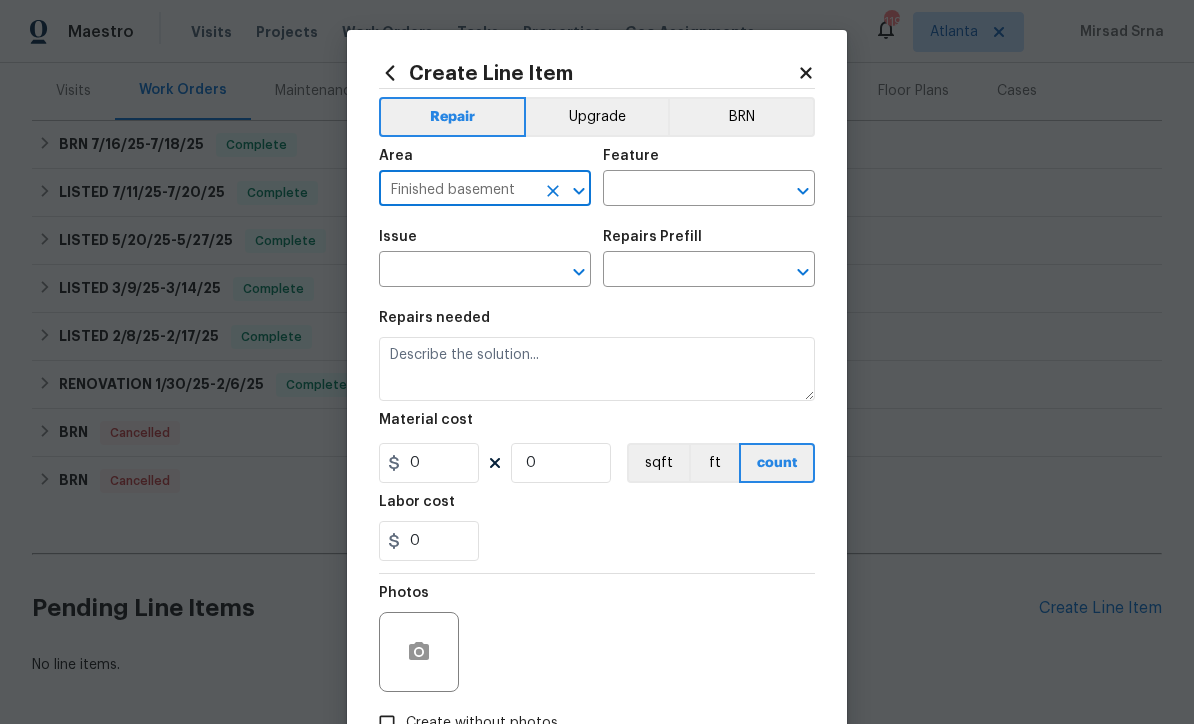 click at bounding box center [681, 190] 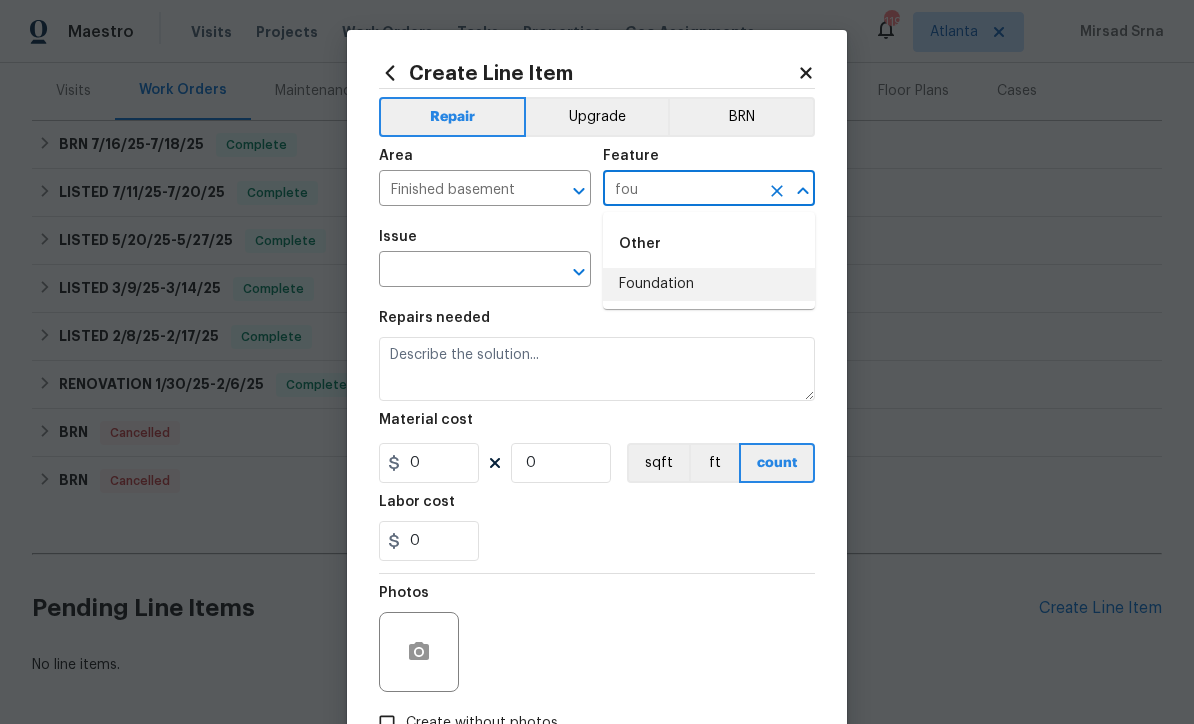 click on "Foundation" at bounding box center (709, 284) 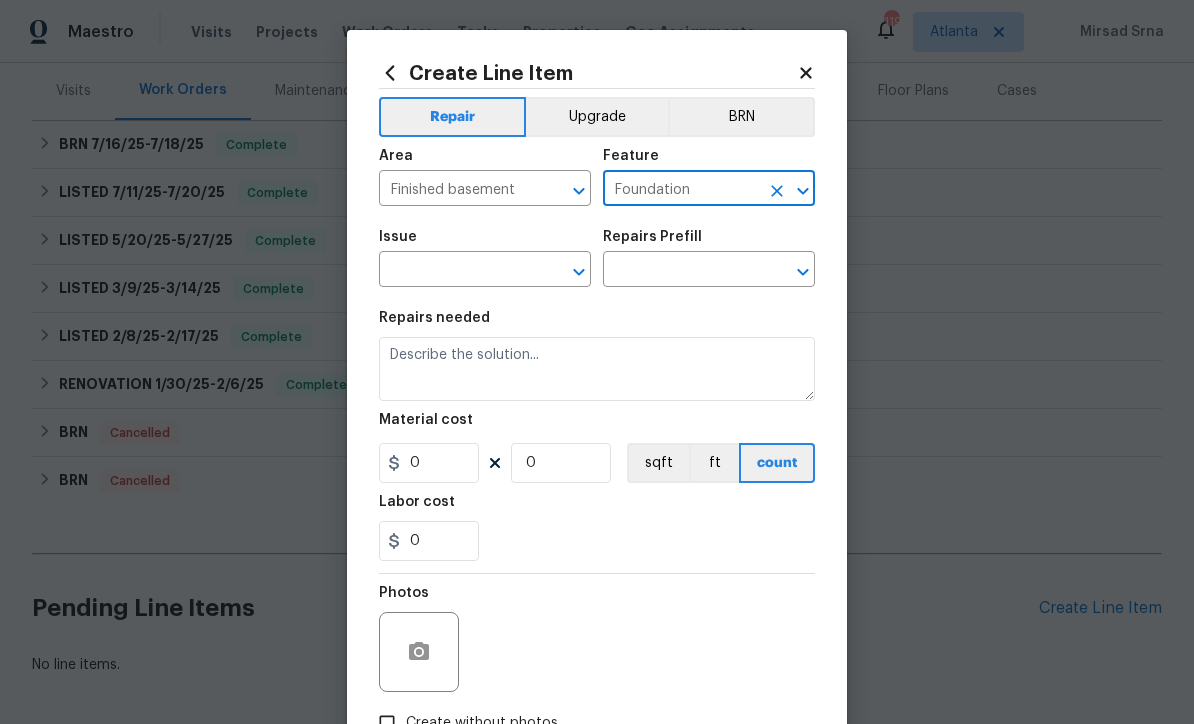 click at bounding box center [457, 271] 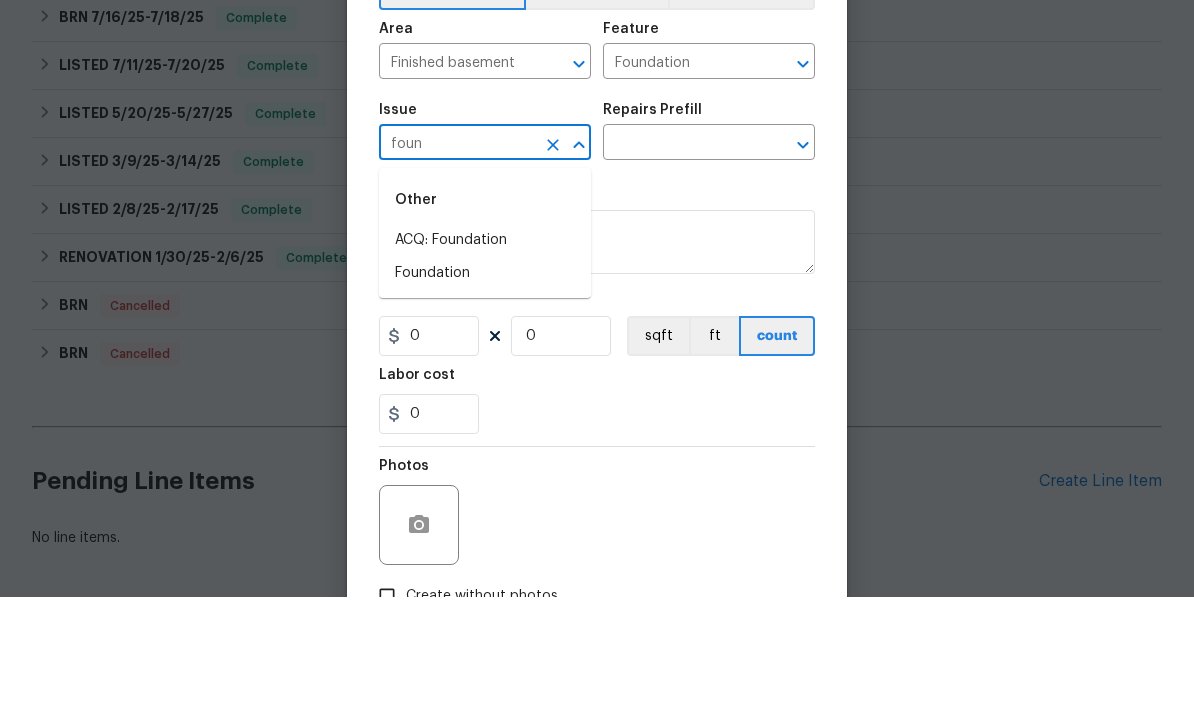 scroll, scrollTop: 66, scrollLeft: 0, axis: vertical 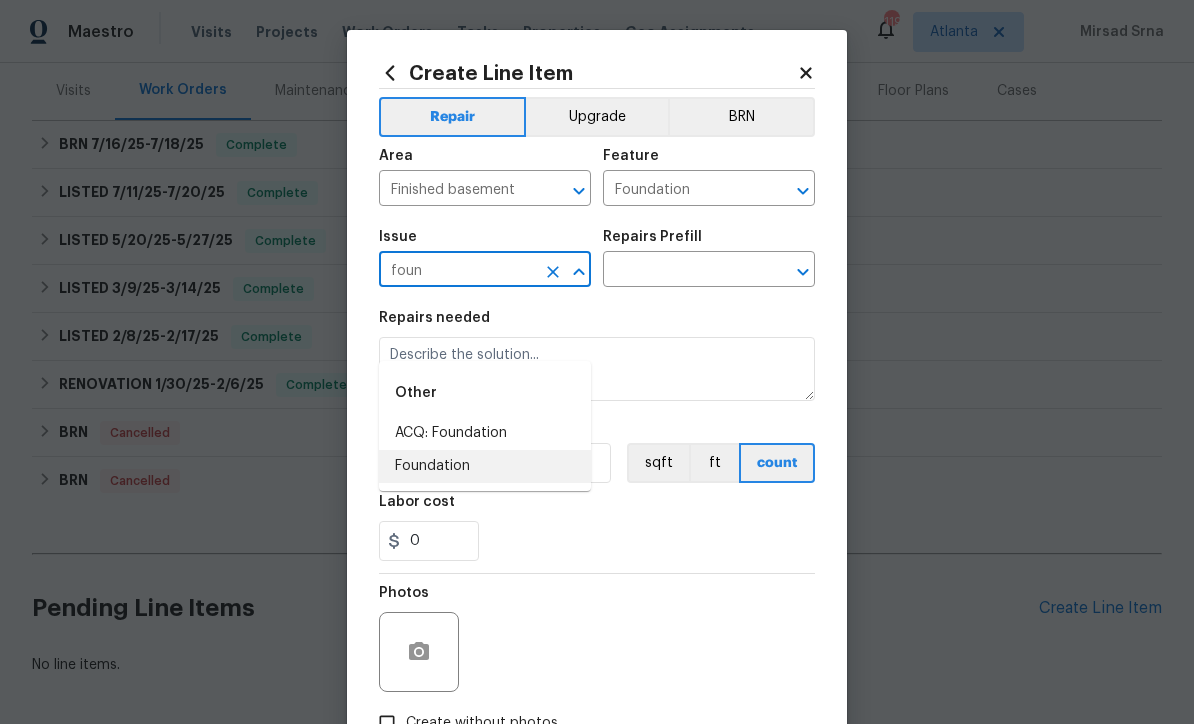 click on "Foundation" at bounding box center [485, 466] 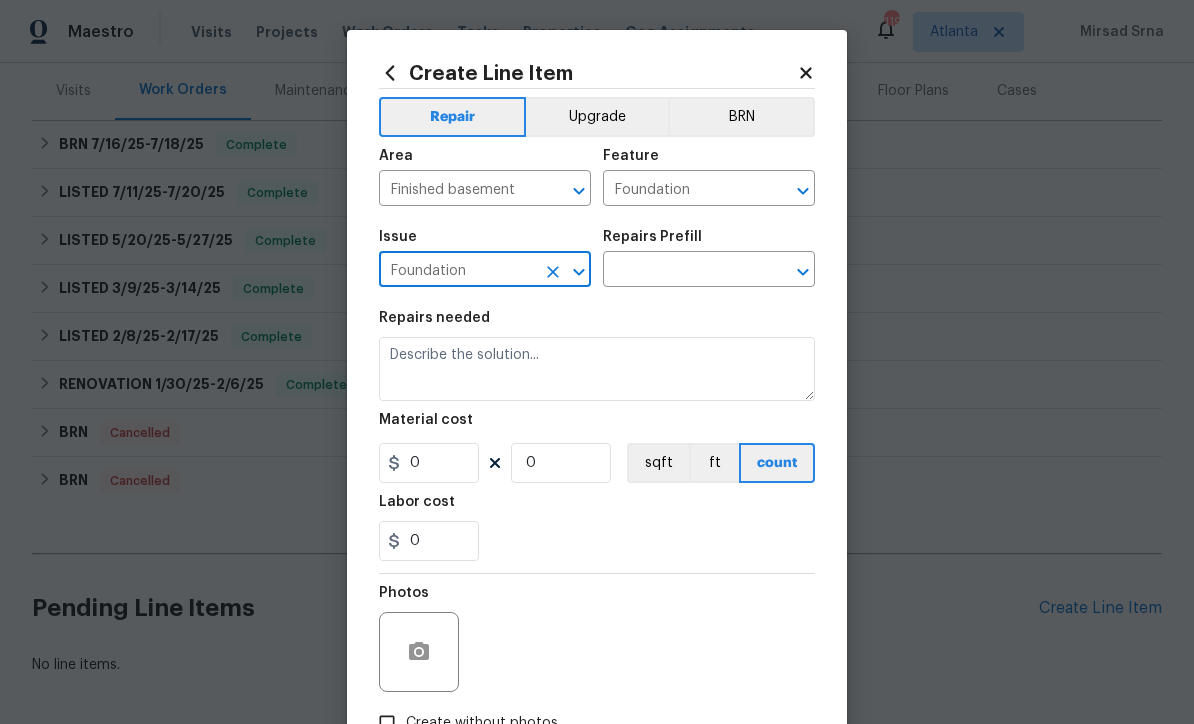 click at bounding box center (681, 271) 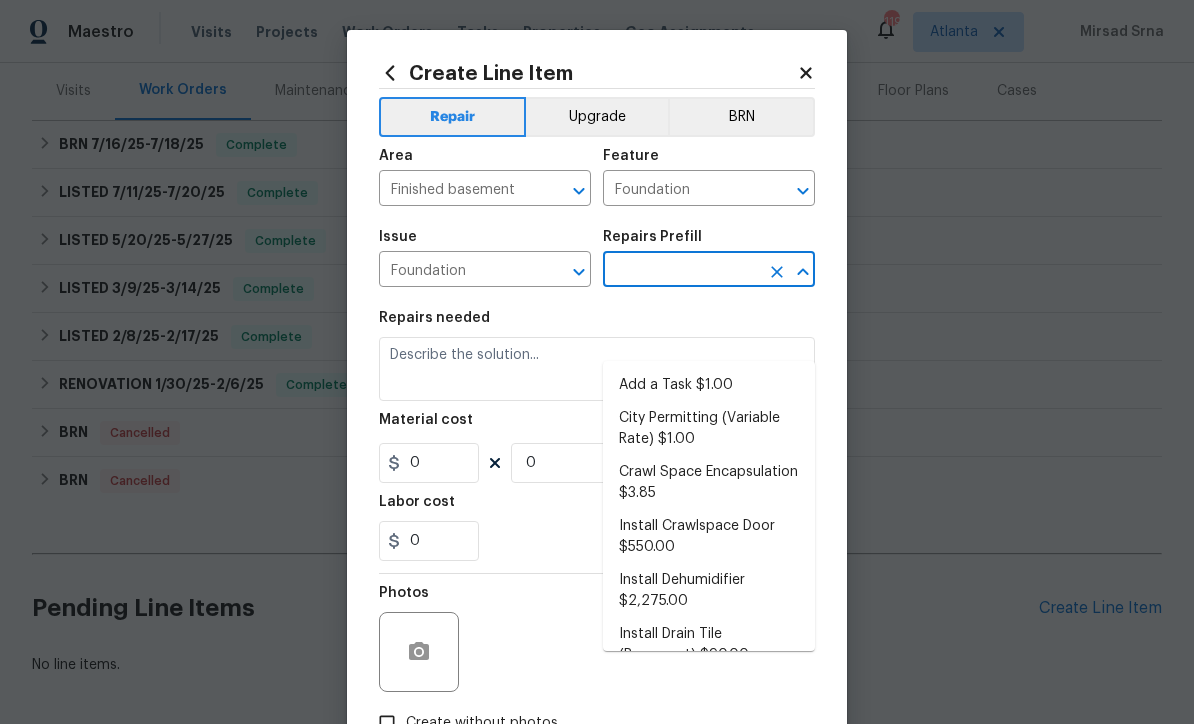 scroll, scrollTop: 0, scrollLeft: 0, axis: both 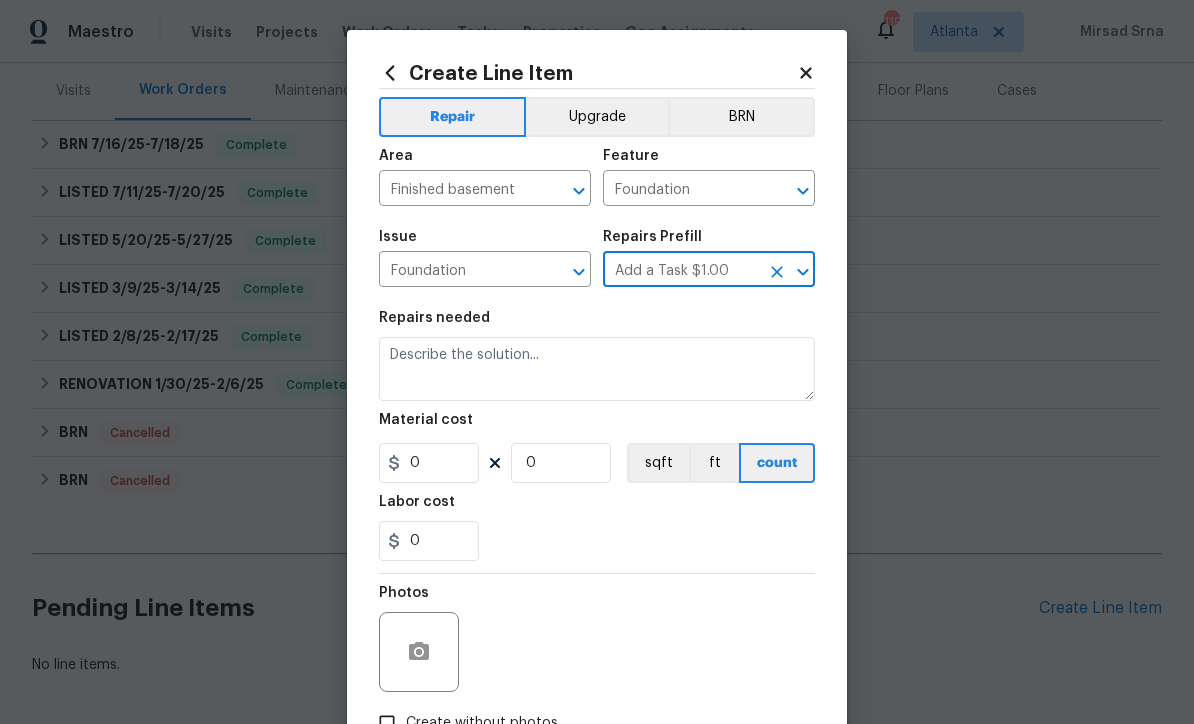 type 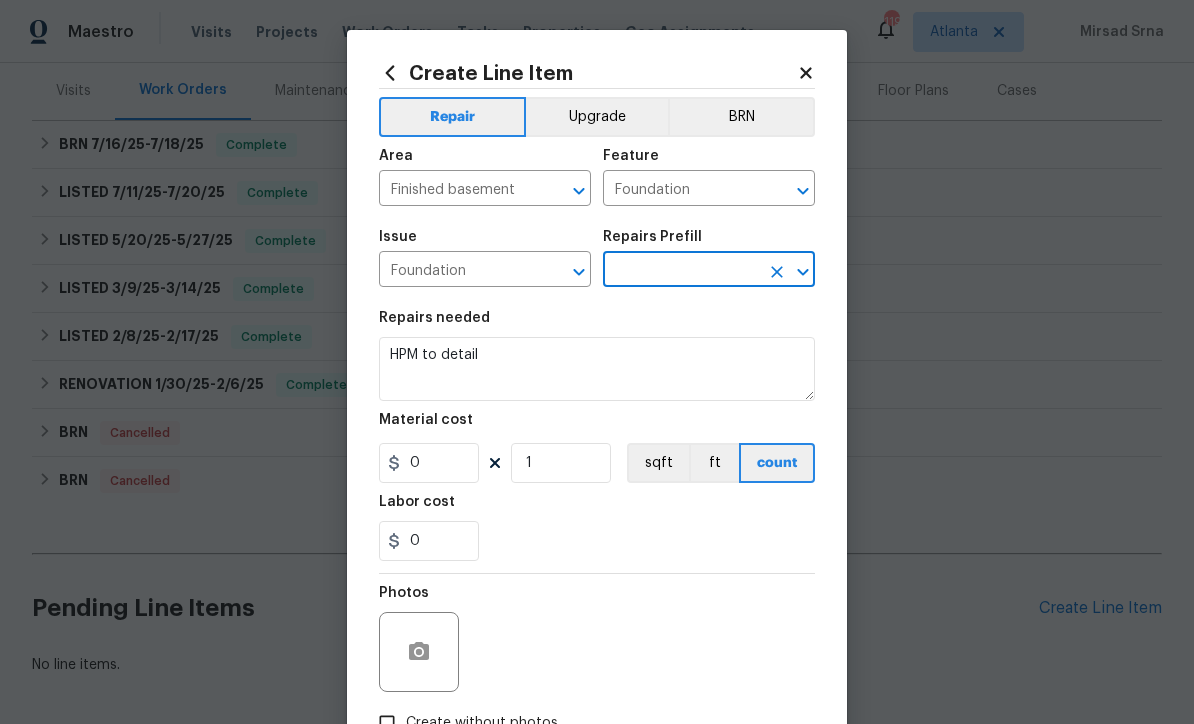 type on "Add a Task $1.00" 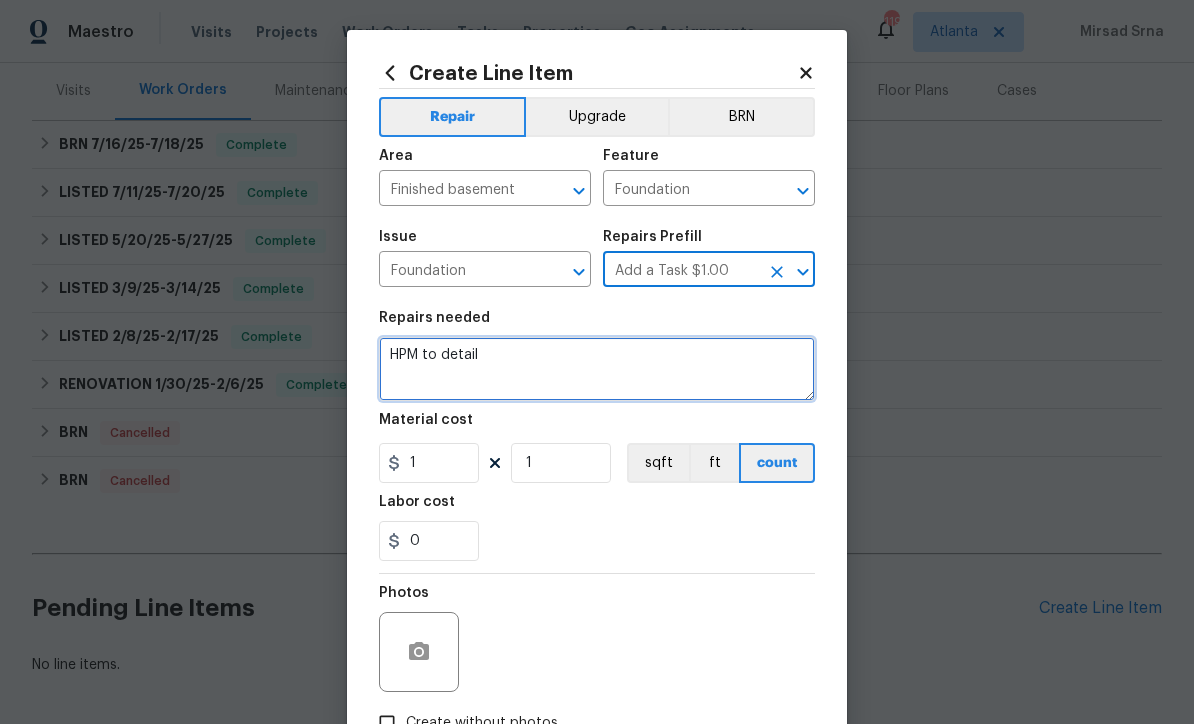 click on "HPM to detail" at bounding box center [597, 369] 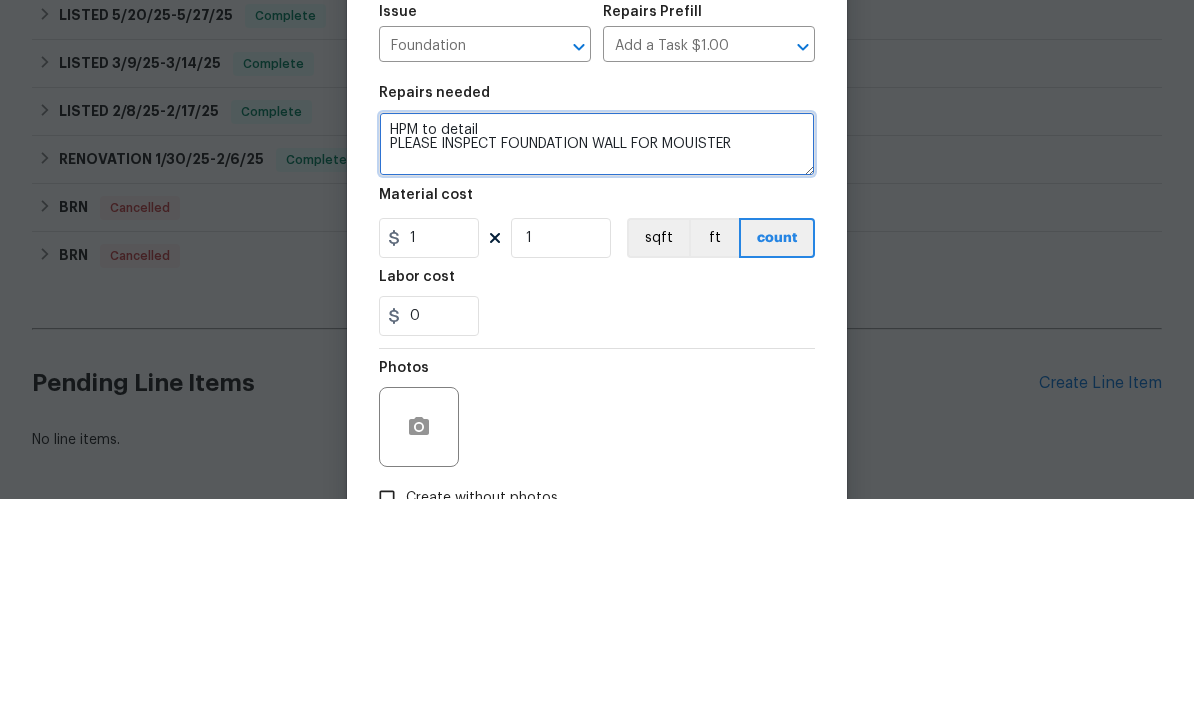 click on "HPM to detail
PLEASE INSPECT FOUNDATION WALL FOR MOUISTER" at bounding box center (597, 369) 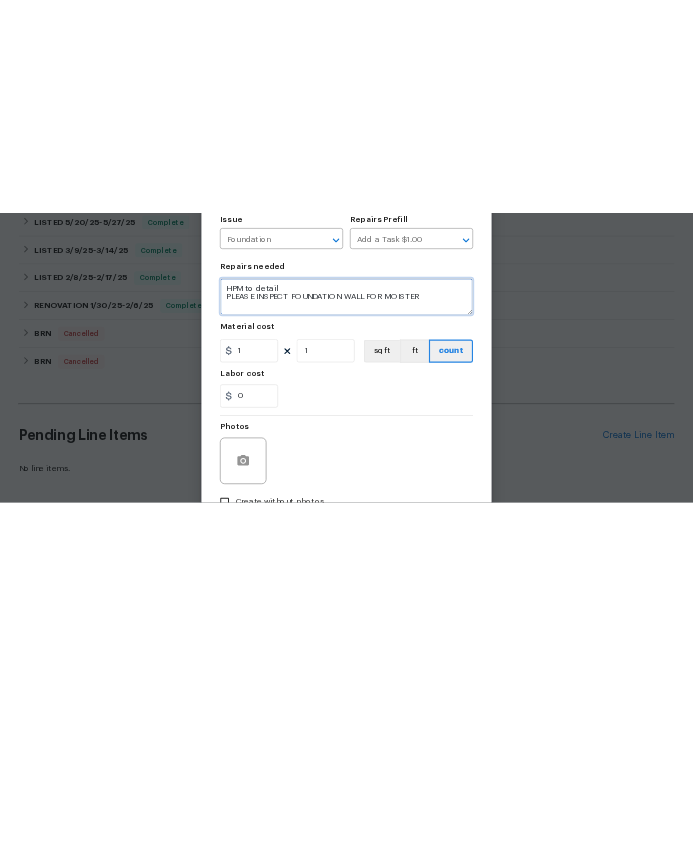 scroll, scrollTop: 0, scrollLeft: 0, axis: both 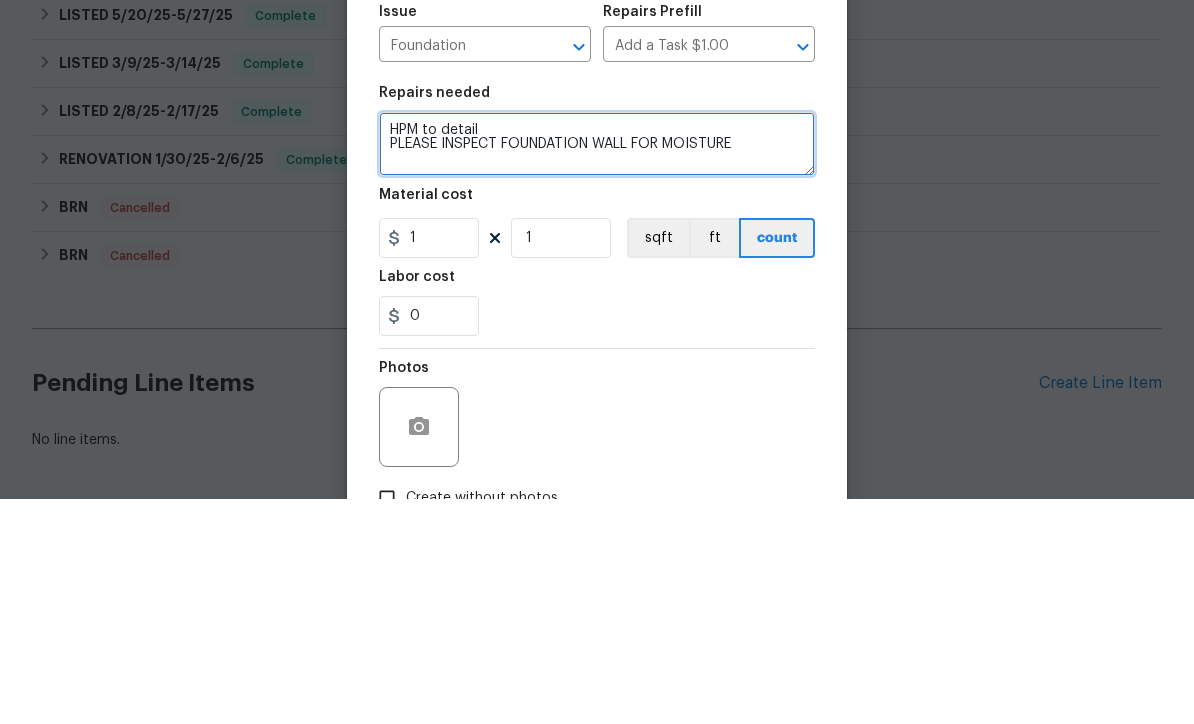 click on "HPM to detail
PLEASE INSPECT FOUNDATION WALL FOR MOISTURE" at bounding box center [597, 369] 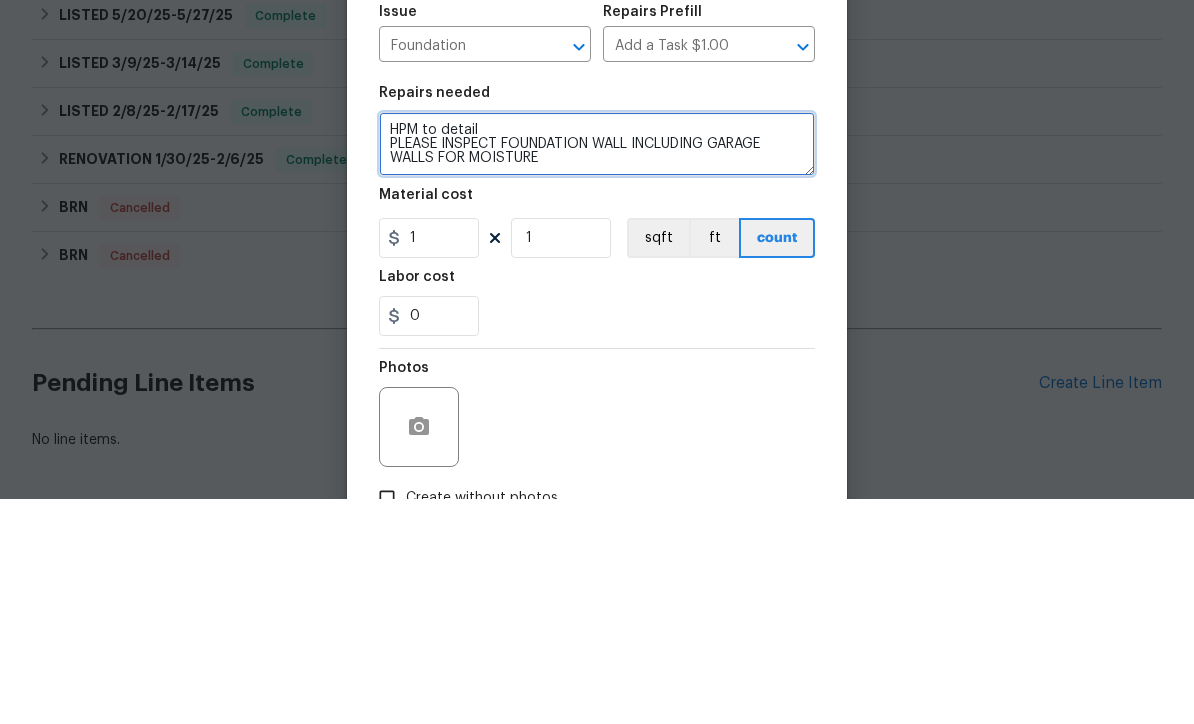 click on "HPM to detail
PLEASE INSPECT FOUNDATION WALL INCLUDING GARAGE WALLS FOR MOISTURE" at bounding box center [597, 369] 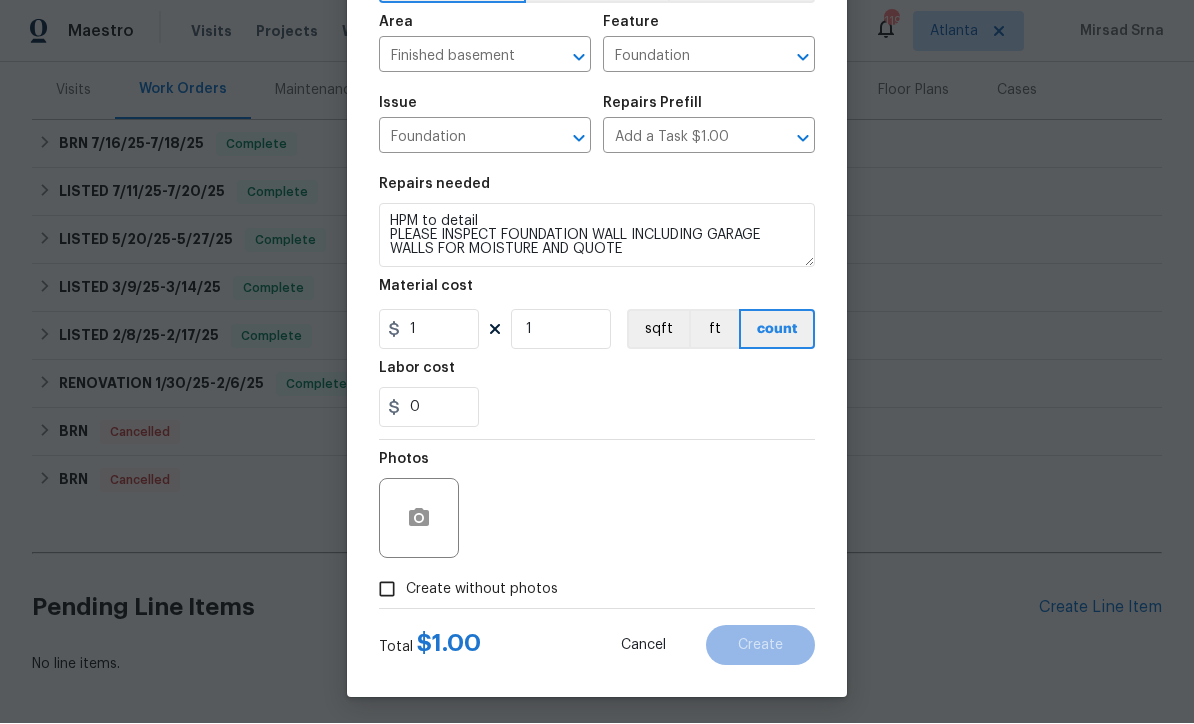 scroll, scrollTop: 131, scrollLeft: 0, axis: vertical 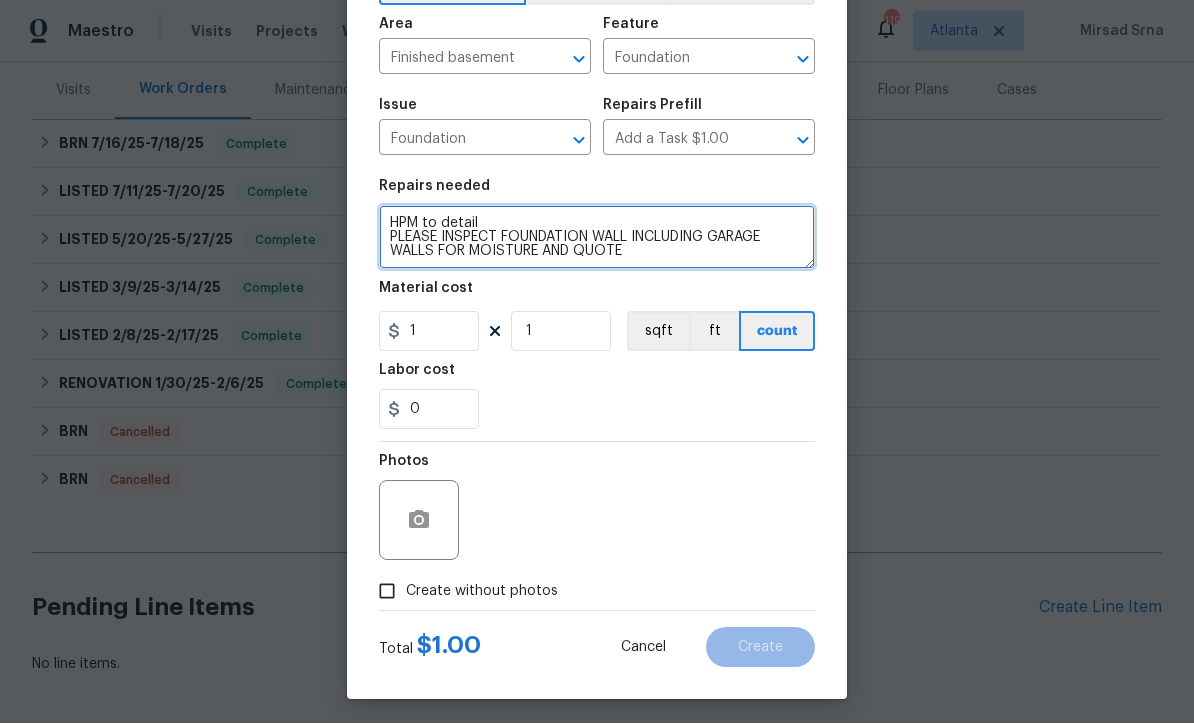 type on "HPM to detail
PLEASE INSPECT FOUNDATION WALL INCLUDING GARAGE WALLS FOR MOISTURE AND QUOTE" 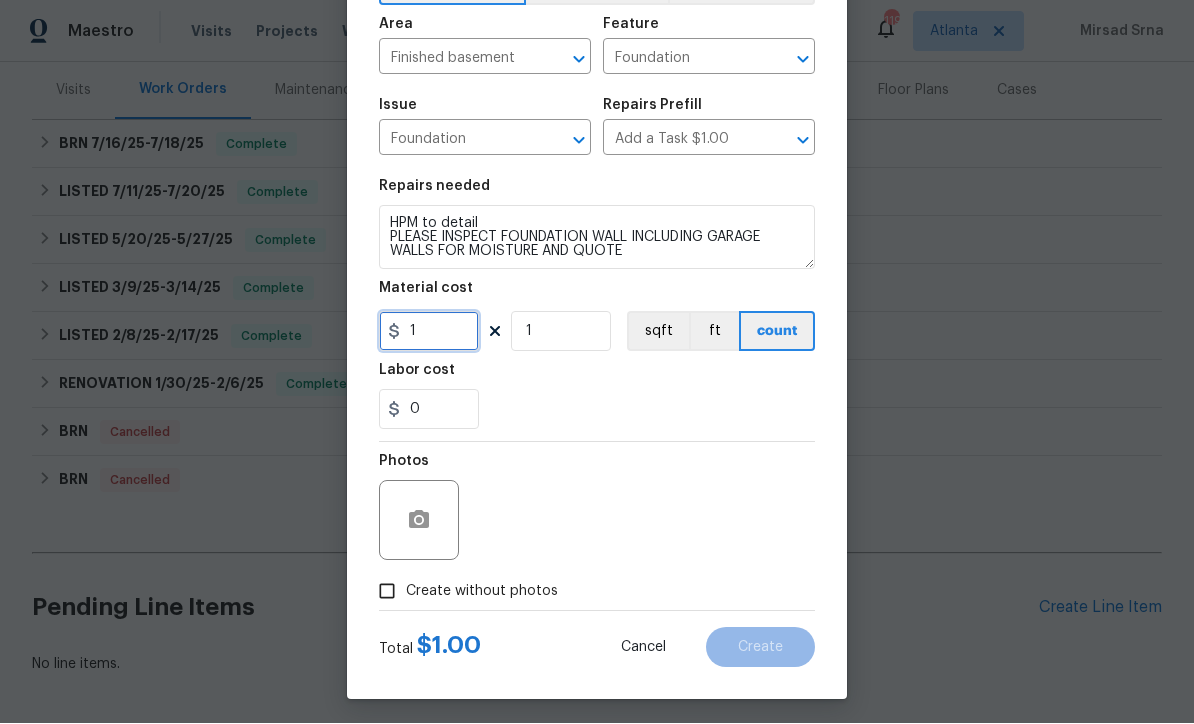 click on "1" at bounding box center (429, 332) 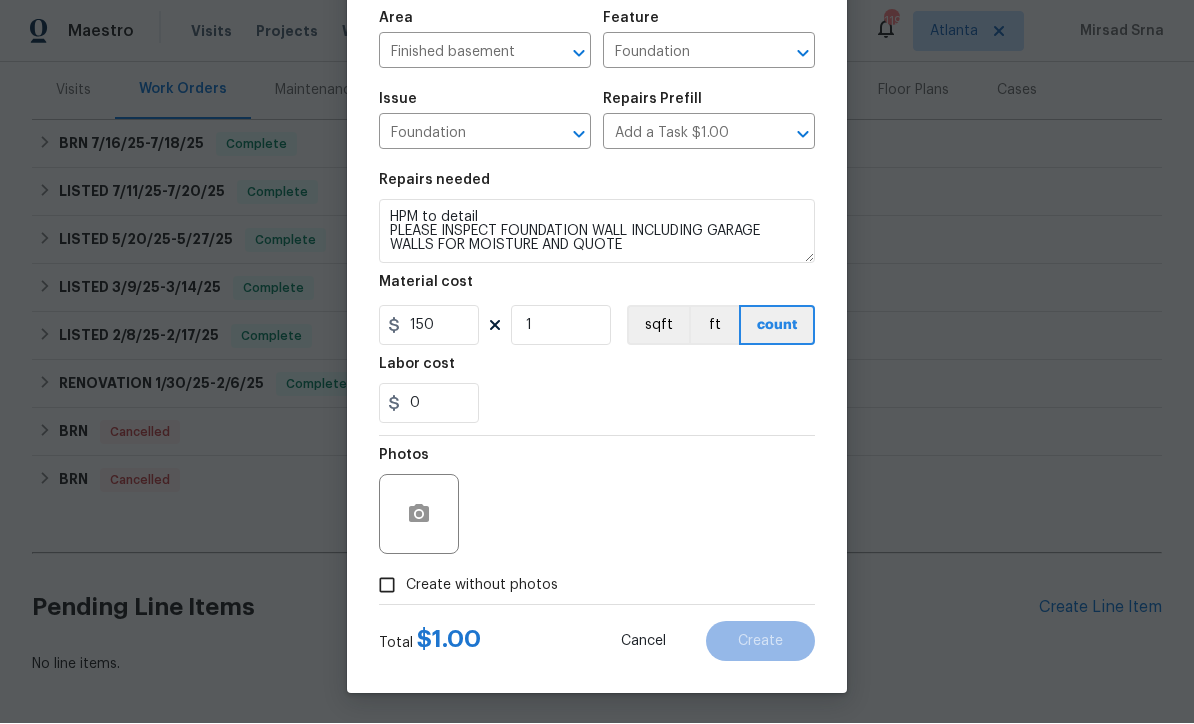 scroll, scrollTop: 141, scrollLeft: 0, axis: vertical 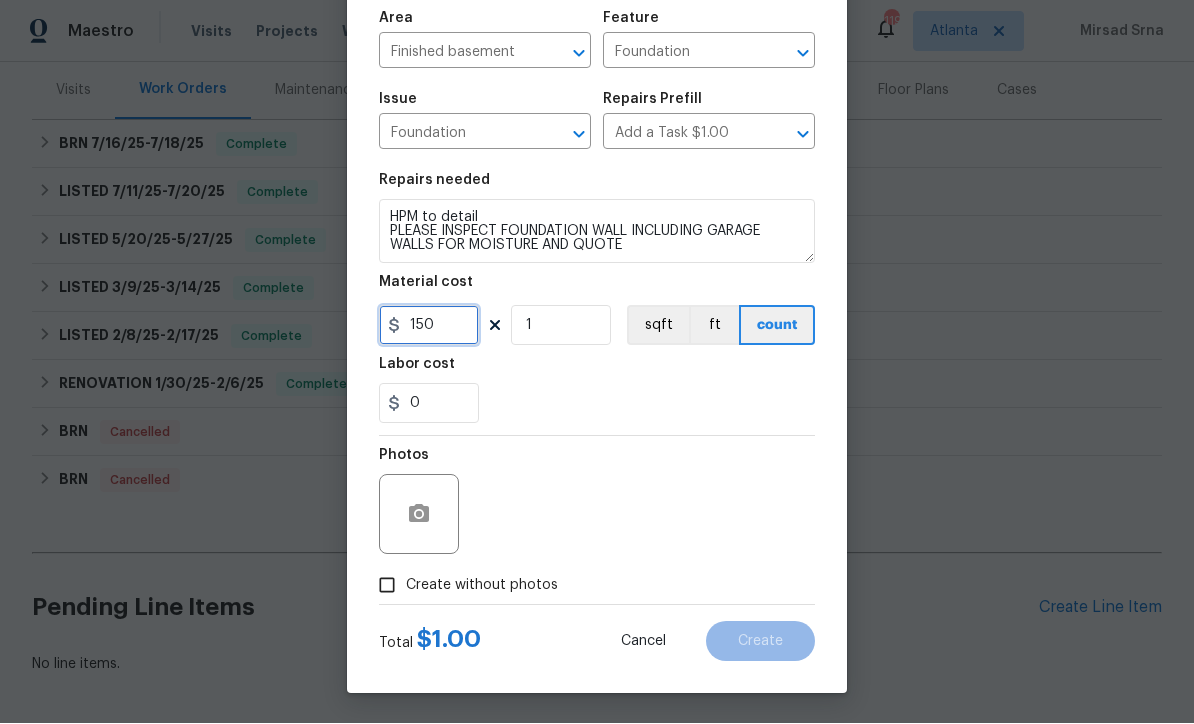 type on "150" 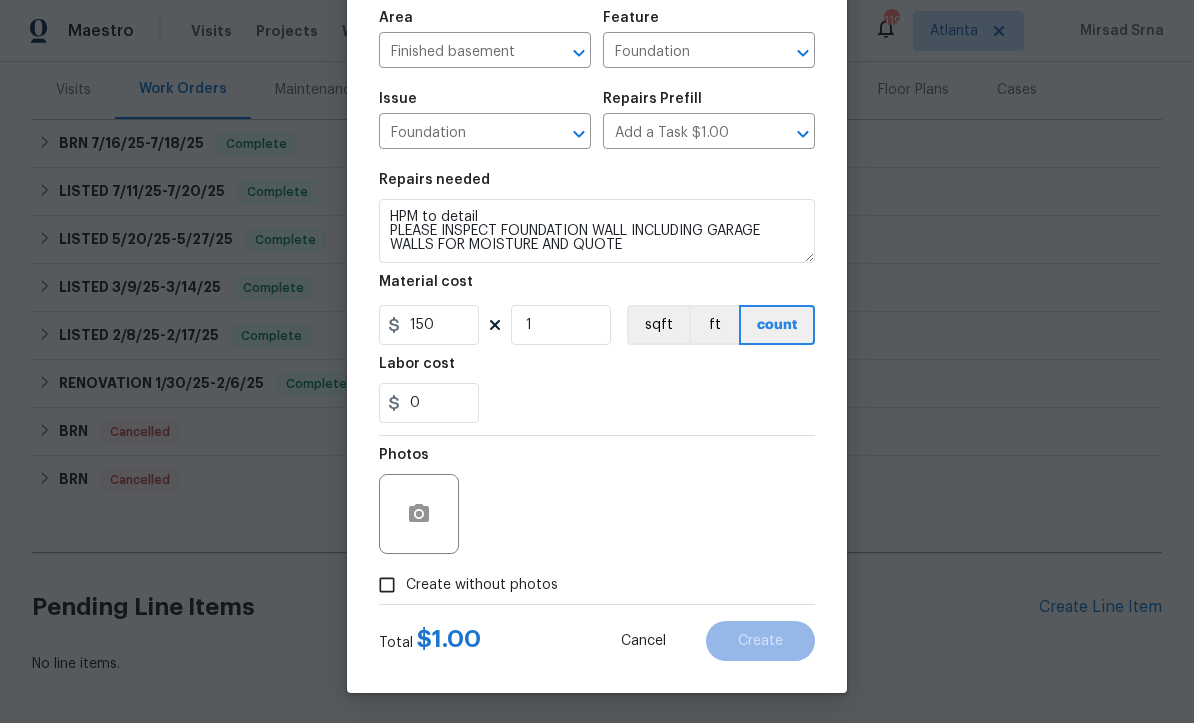 click on "Create without photos" at bounding box center [387, 586] 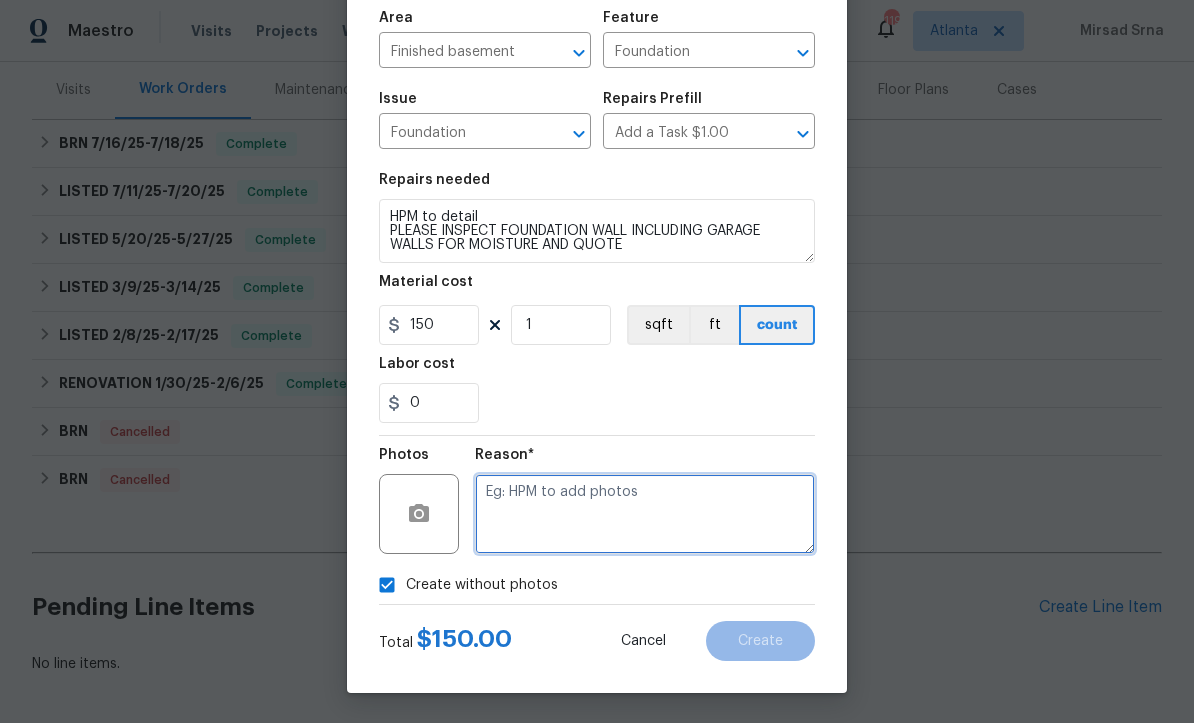 click at bounding box center [645, 515] 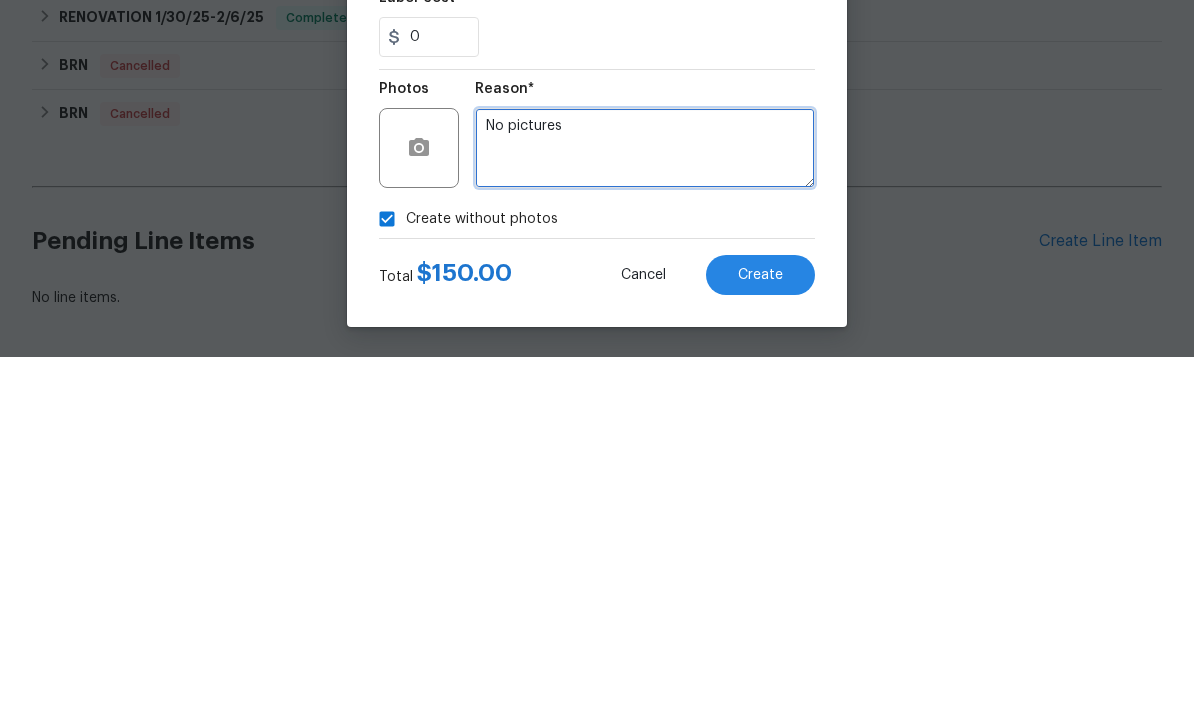 type on "No pictures" 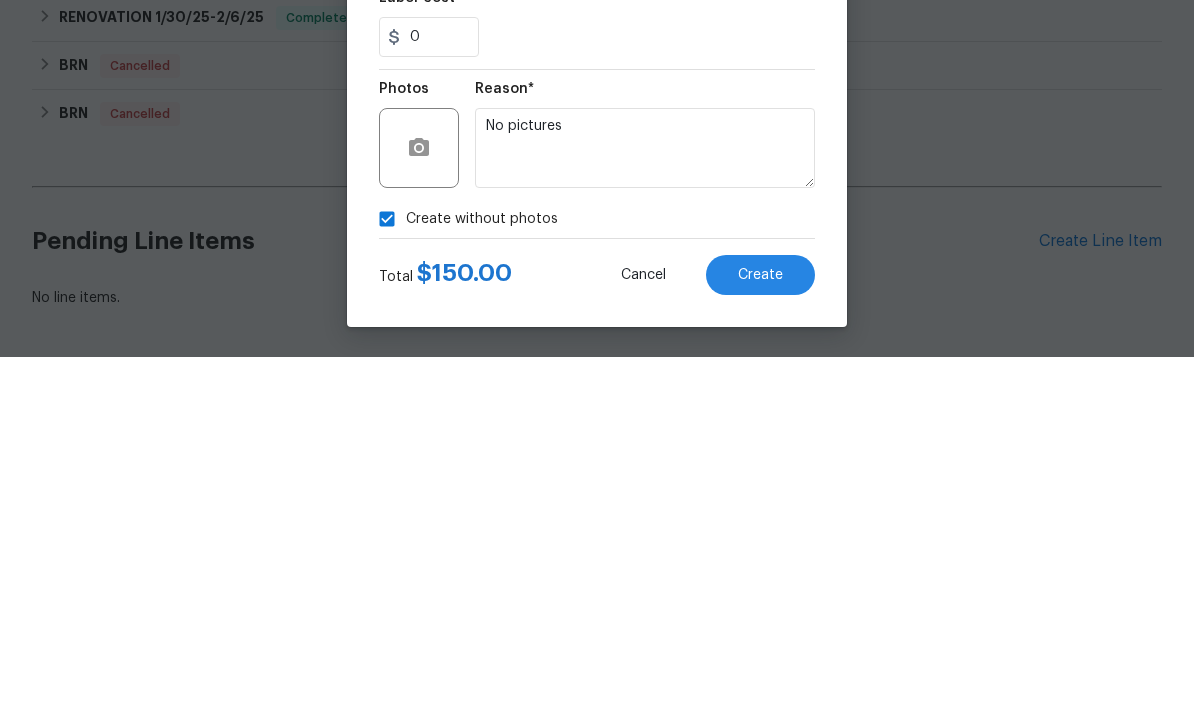 click on "Create" at bounding box center [760, 642] 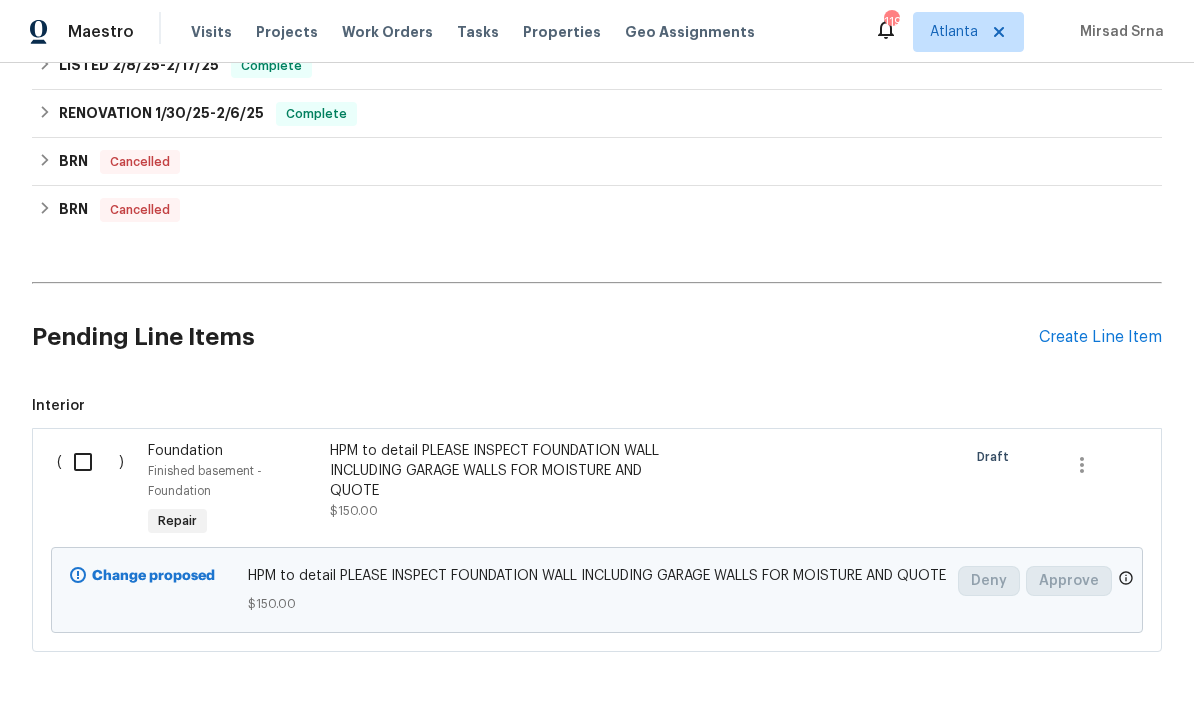 scroll, scrollTop: 532, scrollLeft: 0, axis: vertical 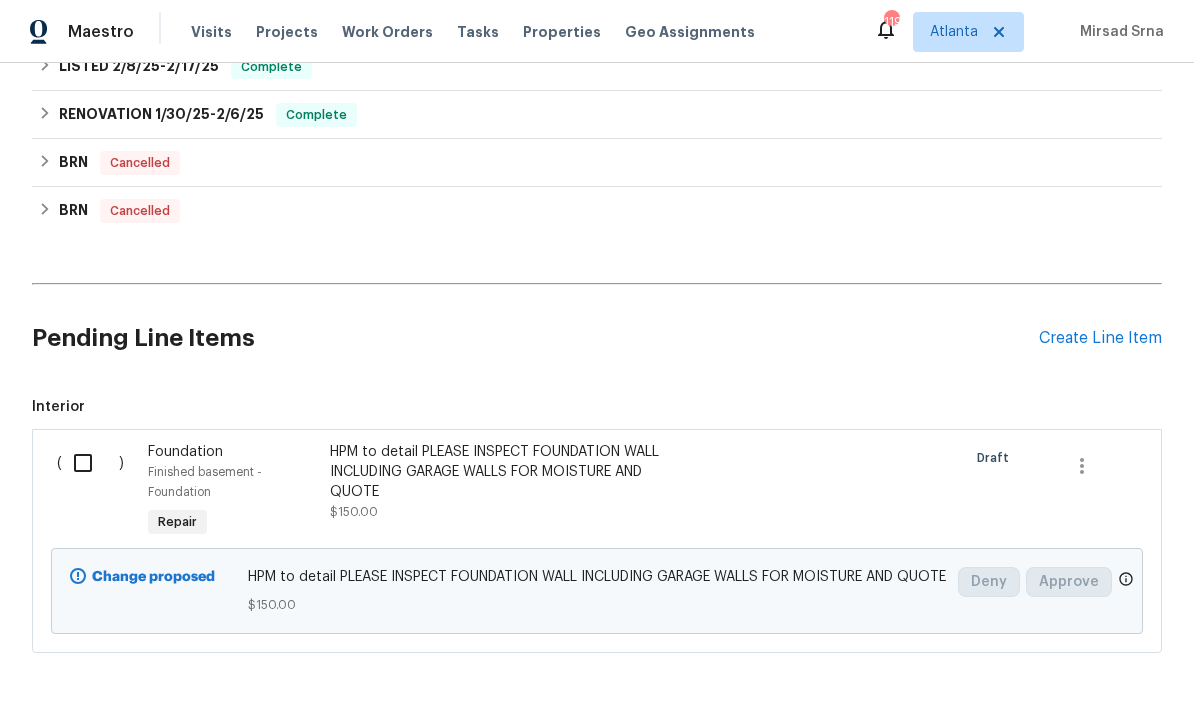 click on "Create Line Item" at bounding box center (1100, 338) 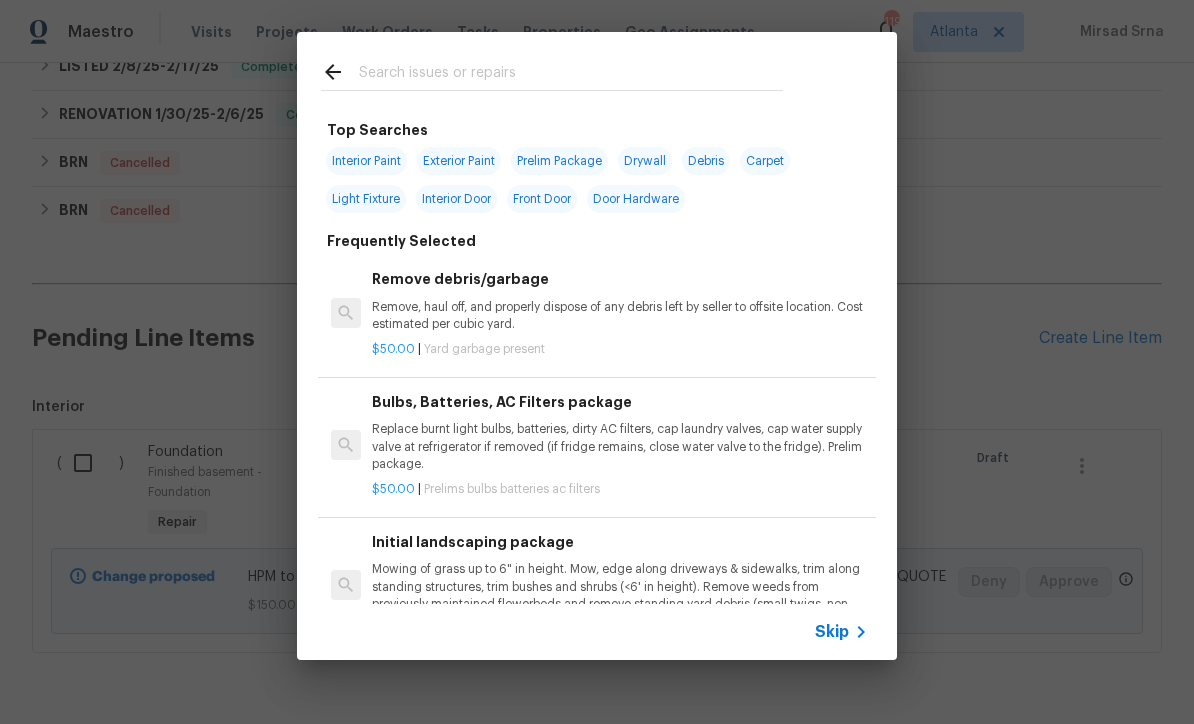click on "Skip" at bounding box center [832, 632] 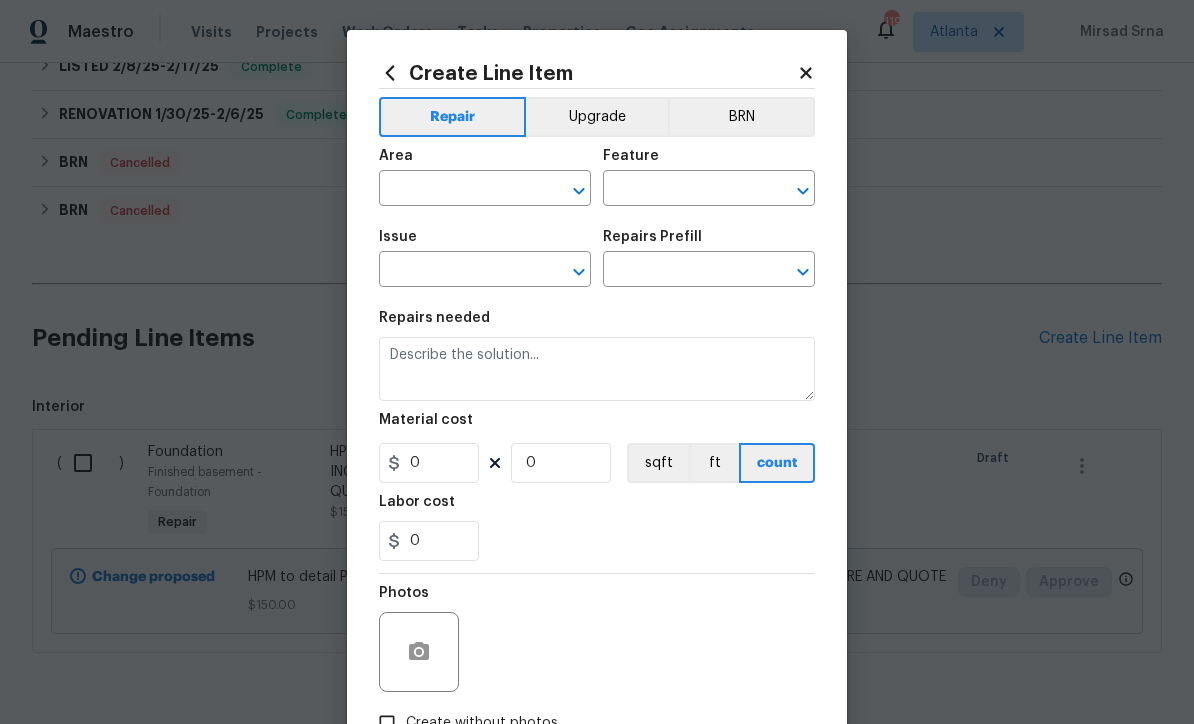 click at bounding box center [457, 190] 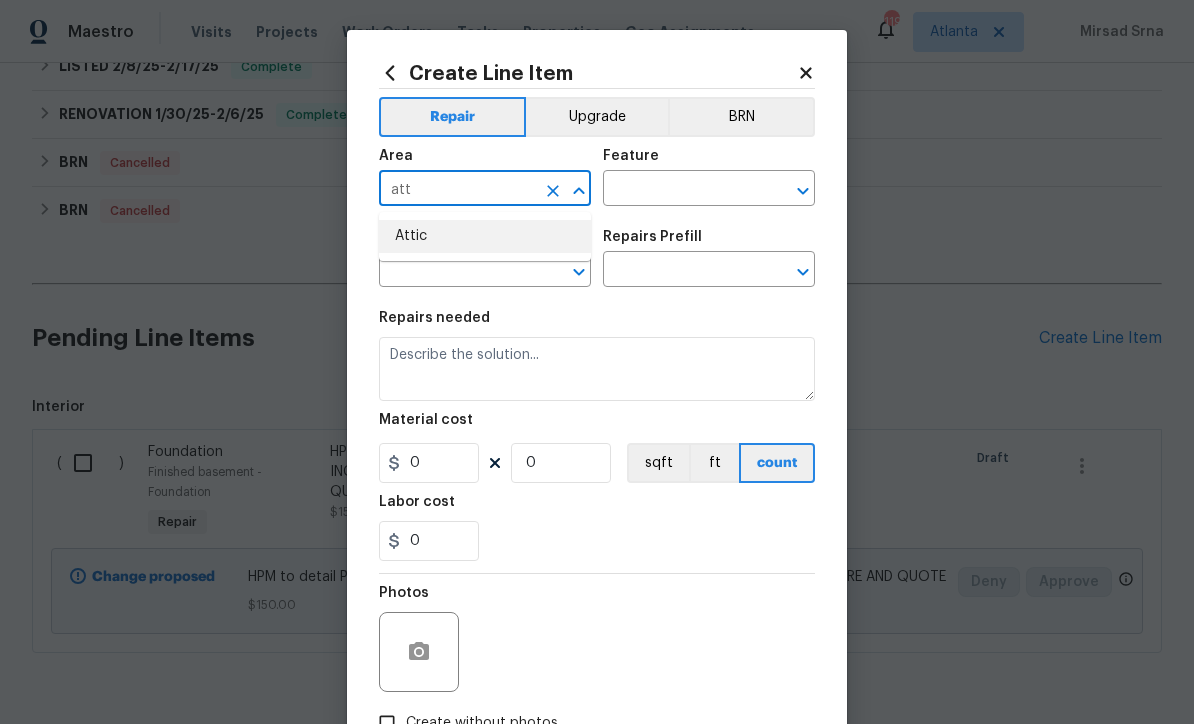 click on "Attic" at bounding box center (485, 236) 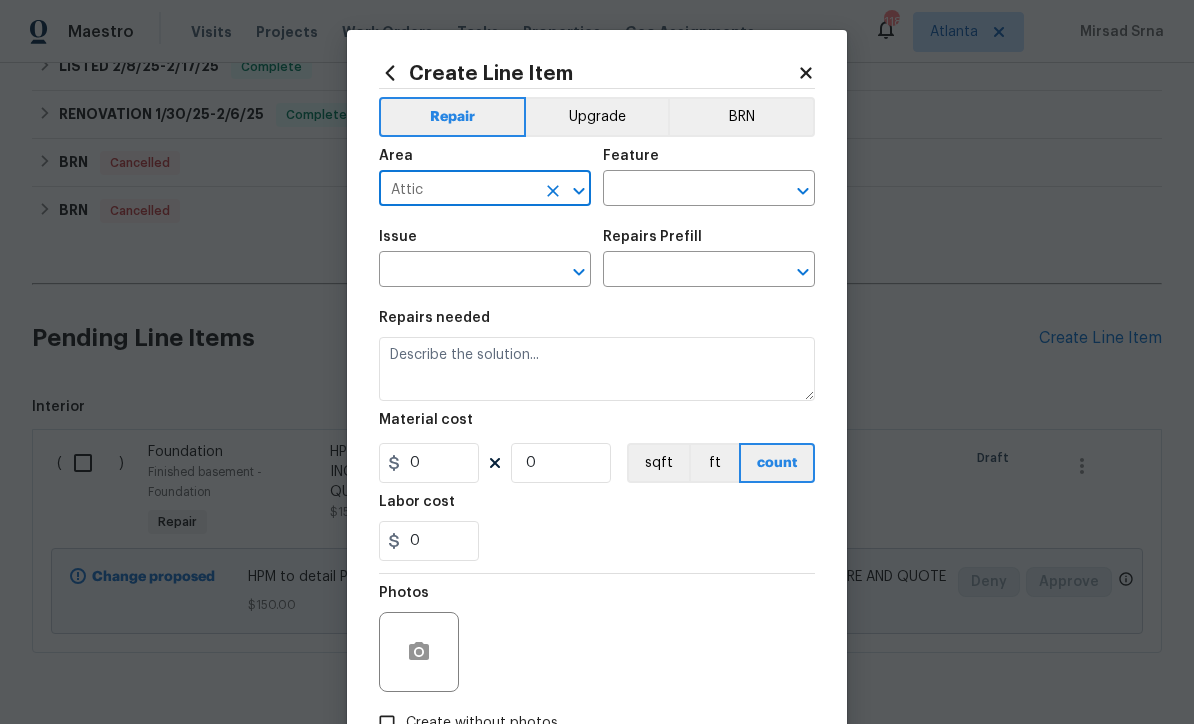 click at bounding box center [681, 190] 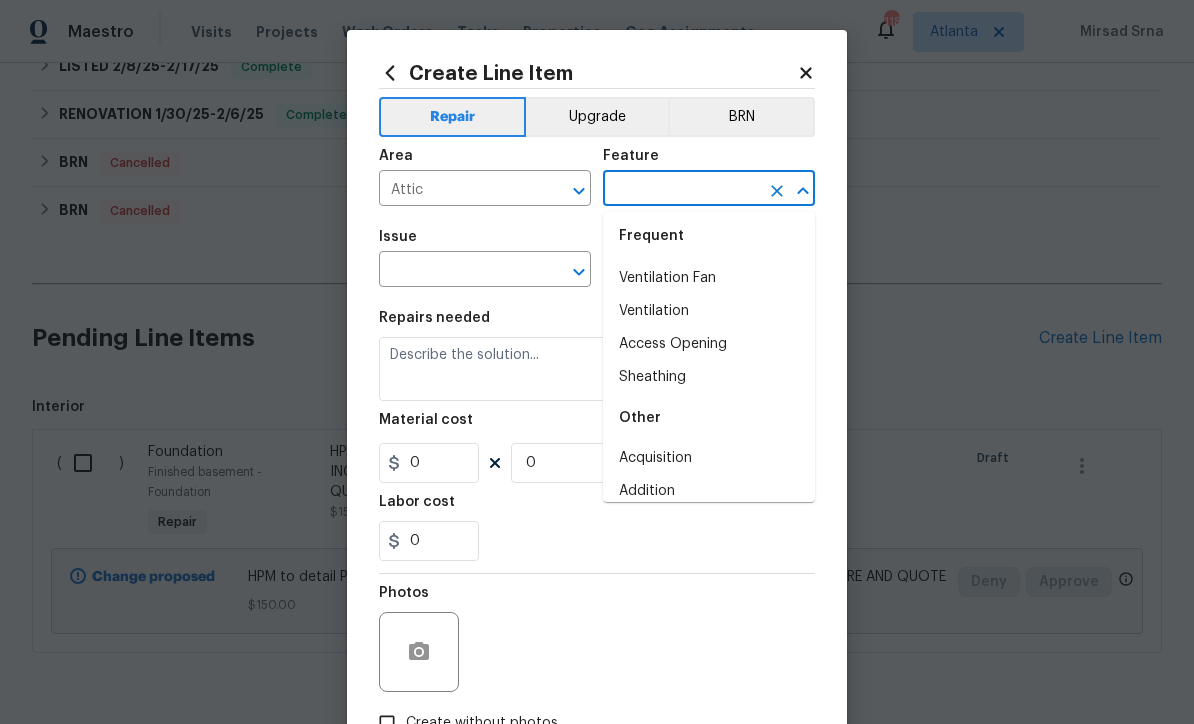 scroll, scrollTop: 20, scrollLeft: 0, axis: vertical 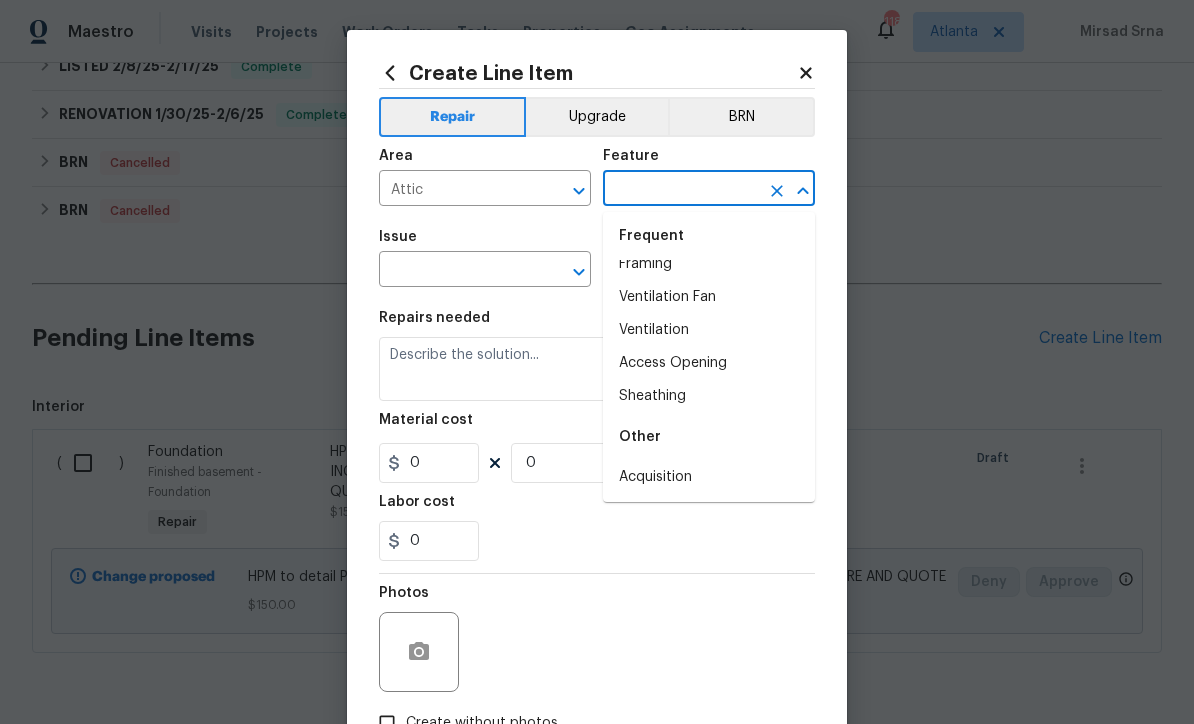 click at bounding box center [681, 190] 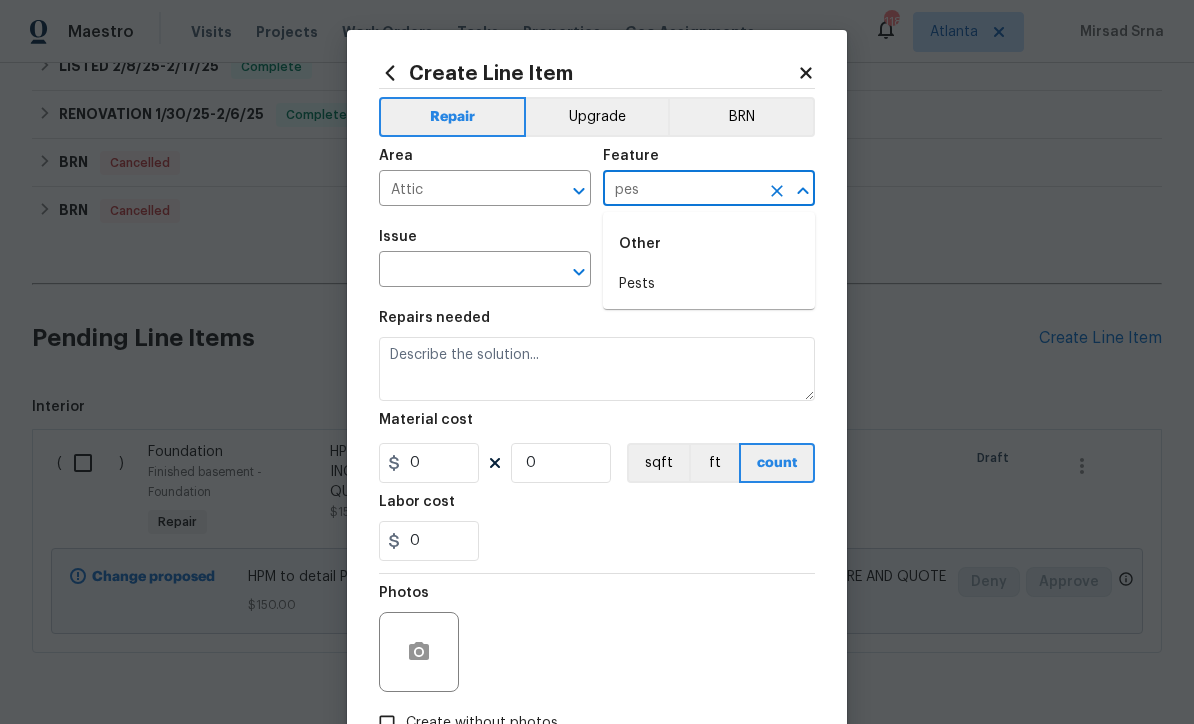 click on "Pests" at bounding box center (709, 284) 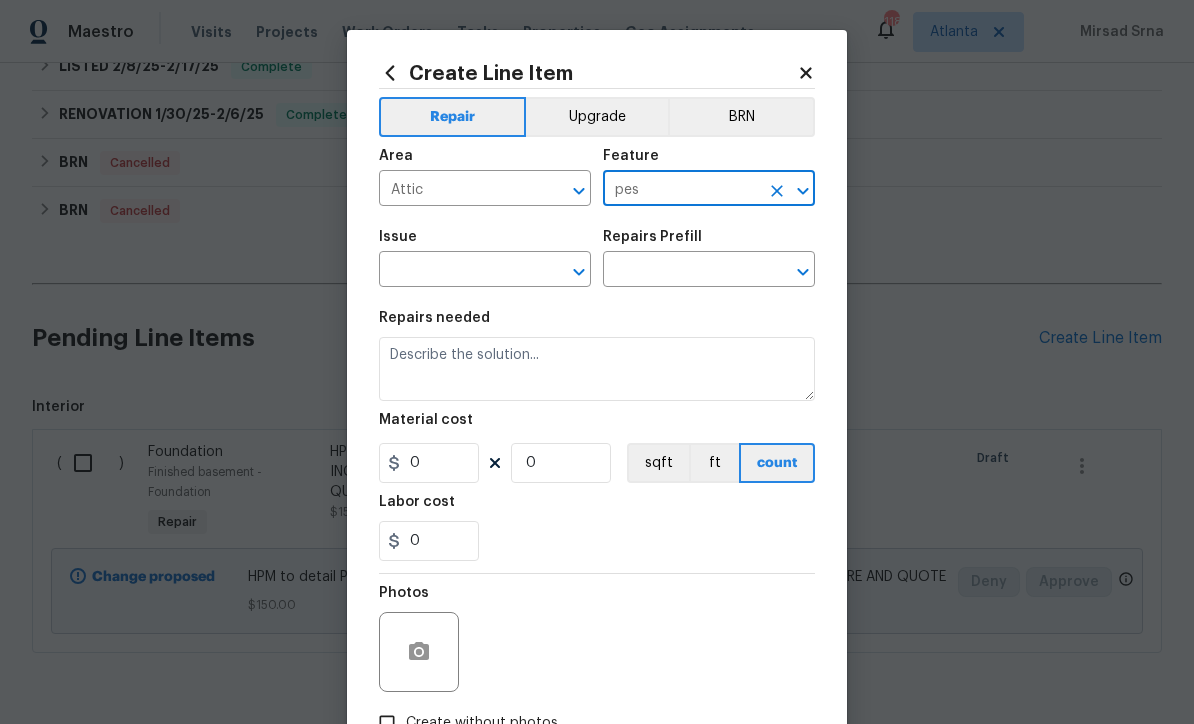 type on "Pests" 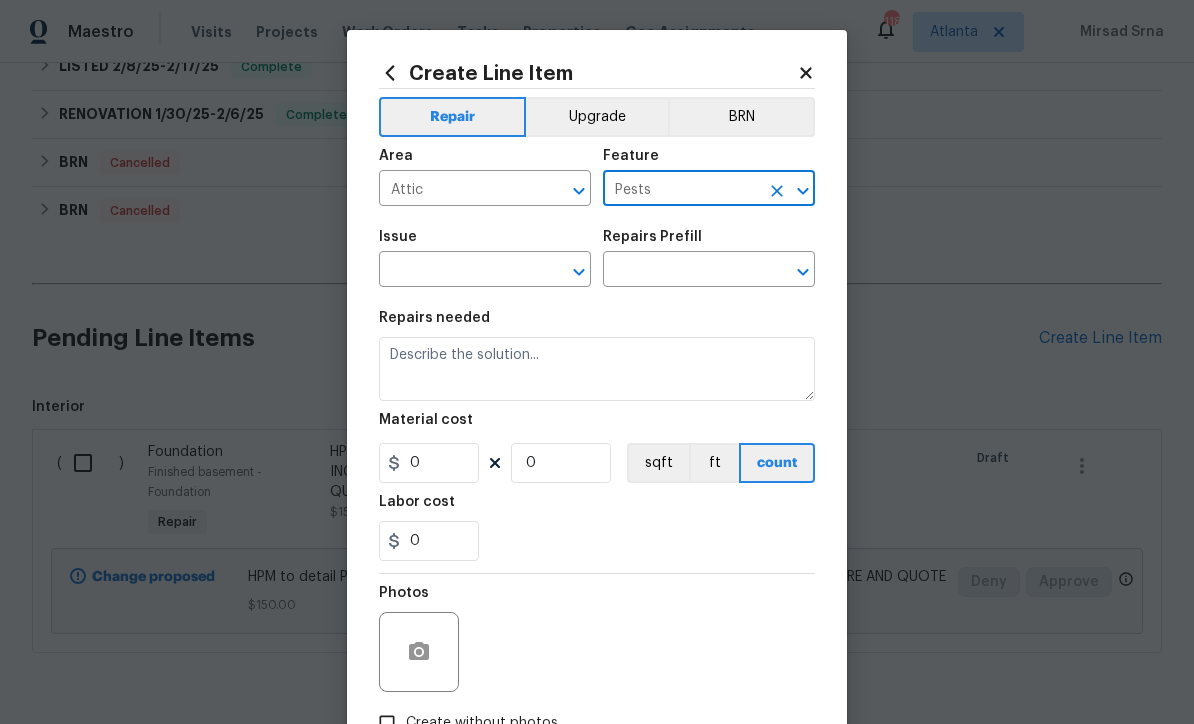click at bounding box center [457, 271] 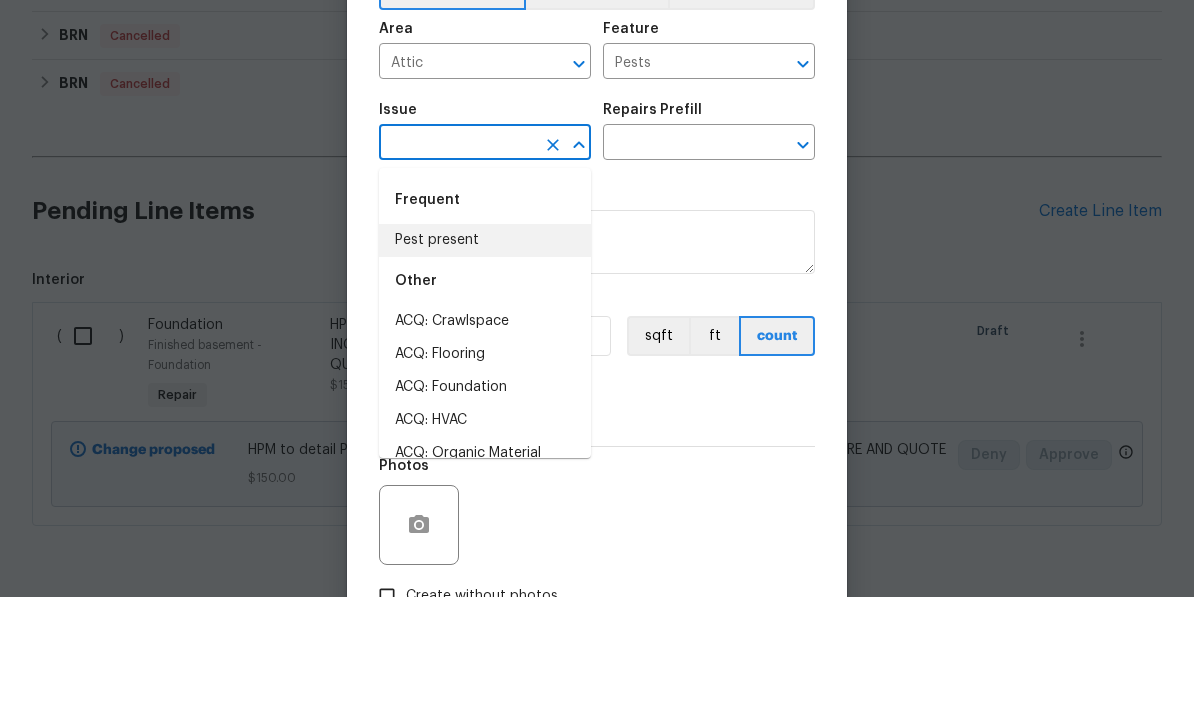 click on "Pest present" at bounding box center (485, 367) 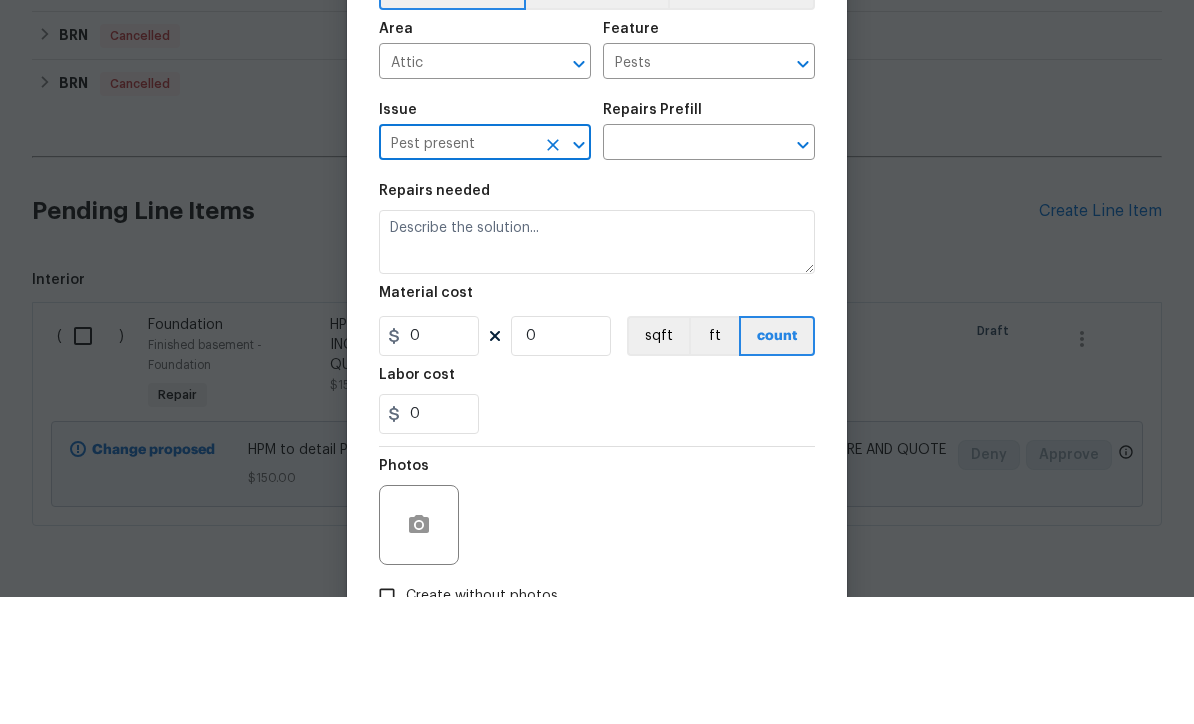 click at bounding box center [681, 271] 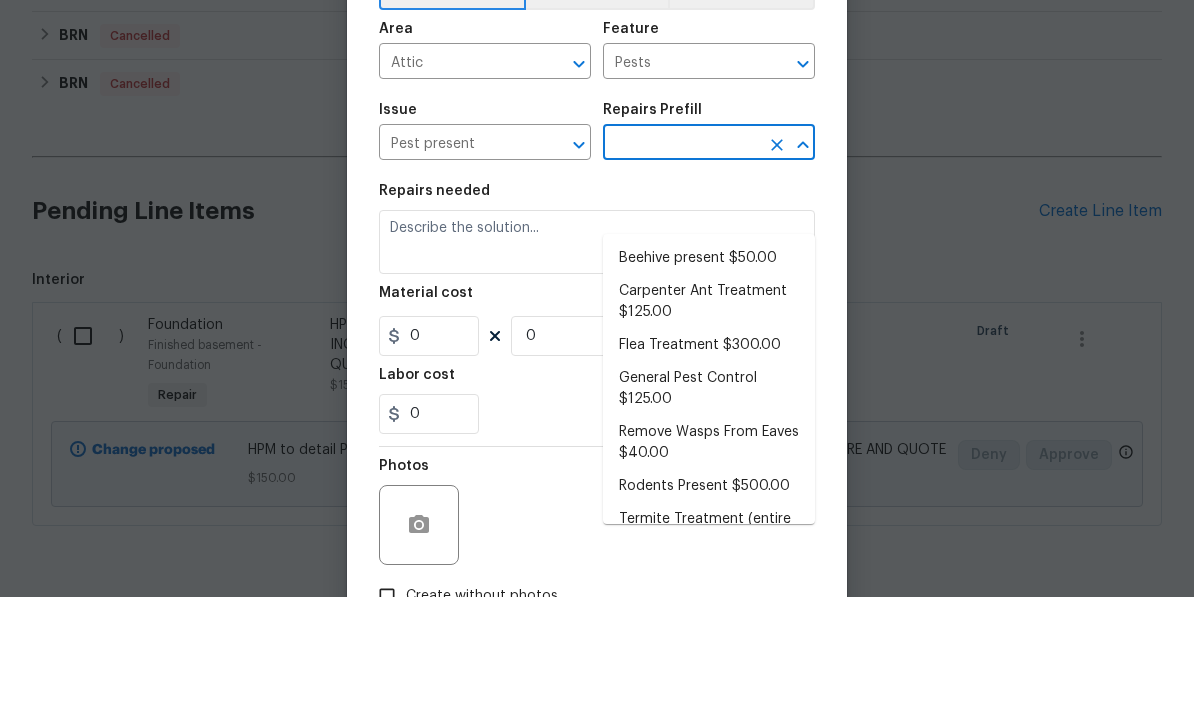 scroll, scrollTop: 66, scrollLeft: 0, axis: vertical 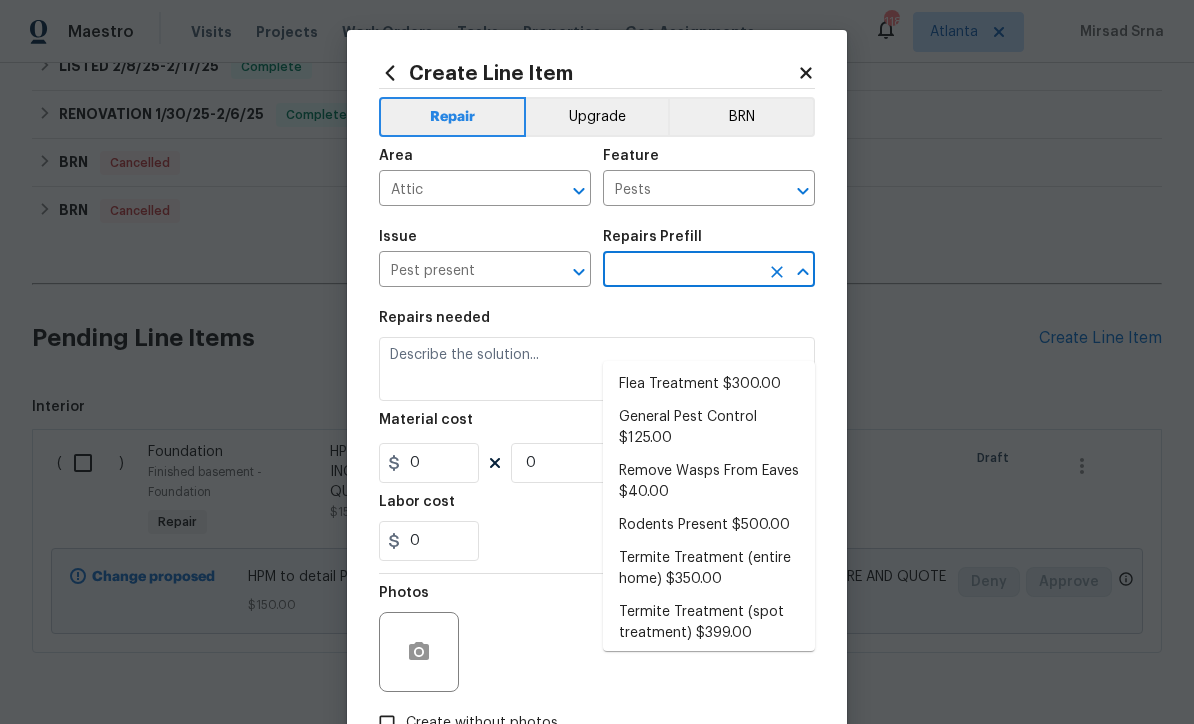 click on "Rodents Present $500.00" at bounding box center [709, 525] 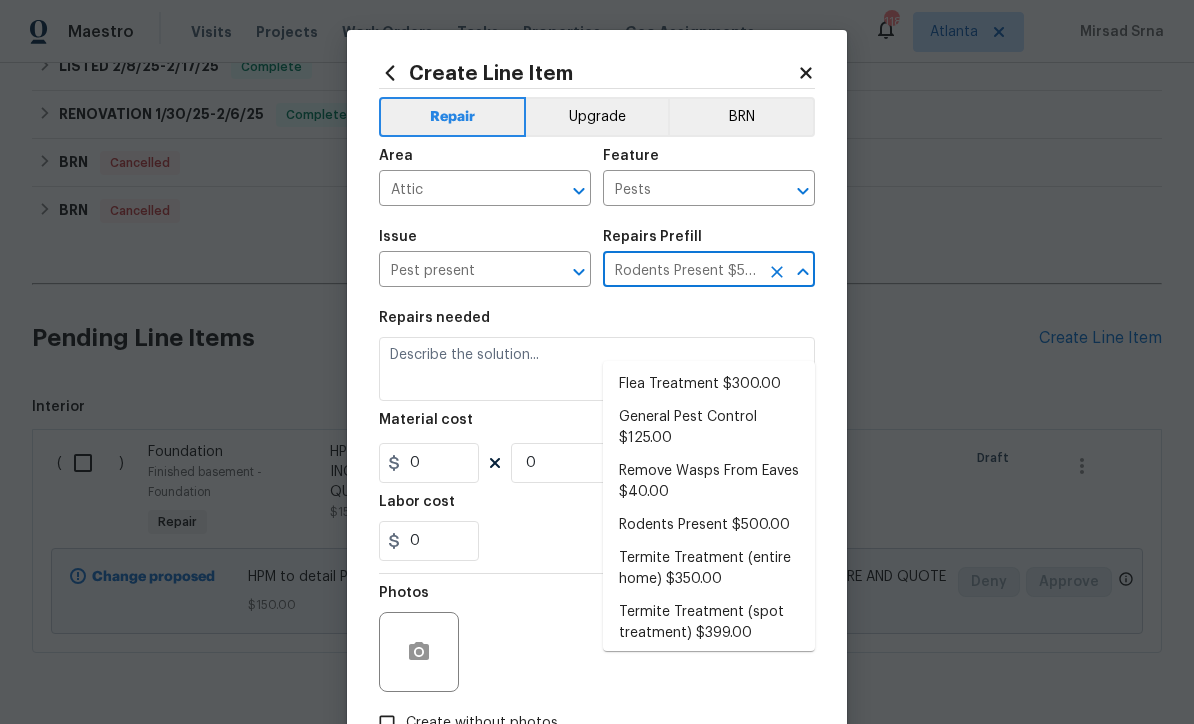 type 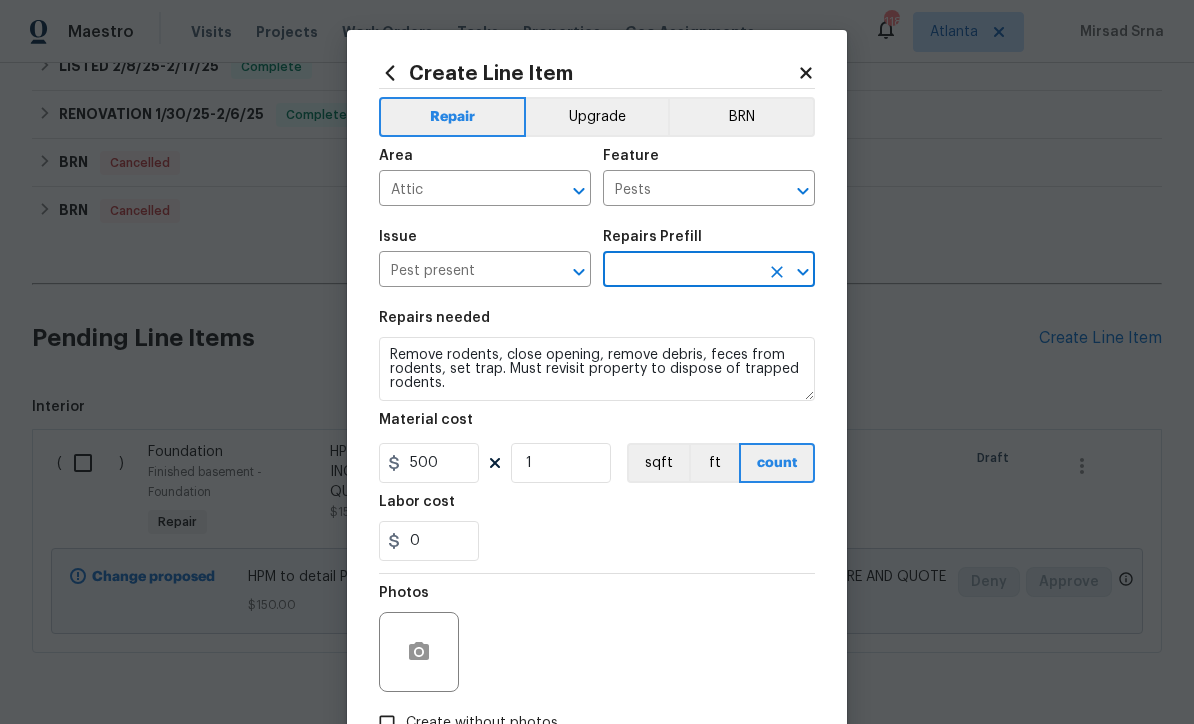 type on "Rodents Present $500.00" 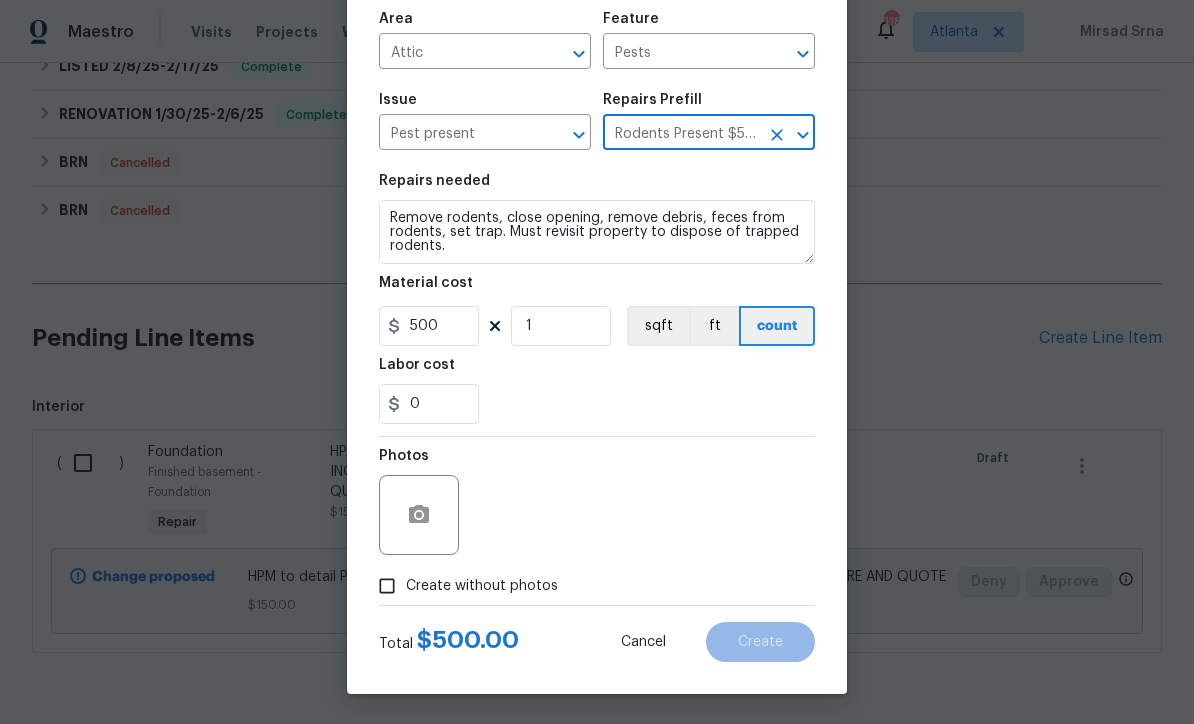 scroll, scrollTop: 129, scrollLeft: 0, axis: vertical 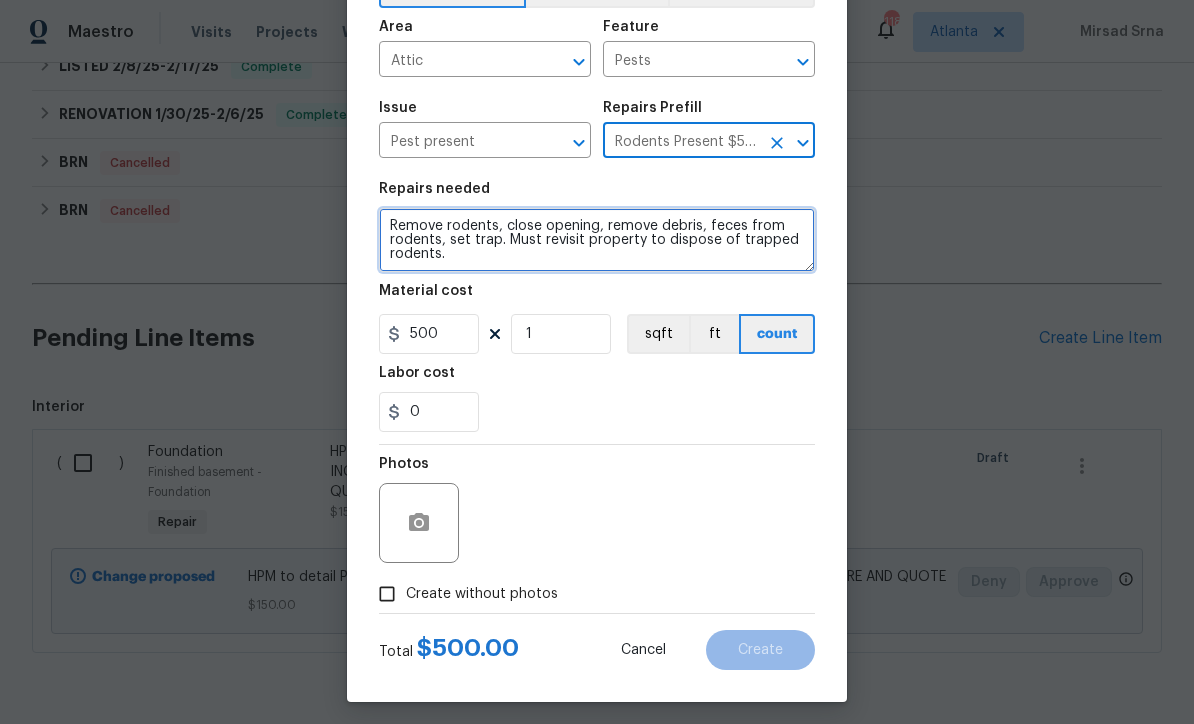 click on "Remove rodents, close opening, remove debris, feces from rodents, set trap. Must revisit property to dispose of trapped rodents." at bounding box center (597, 240) 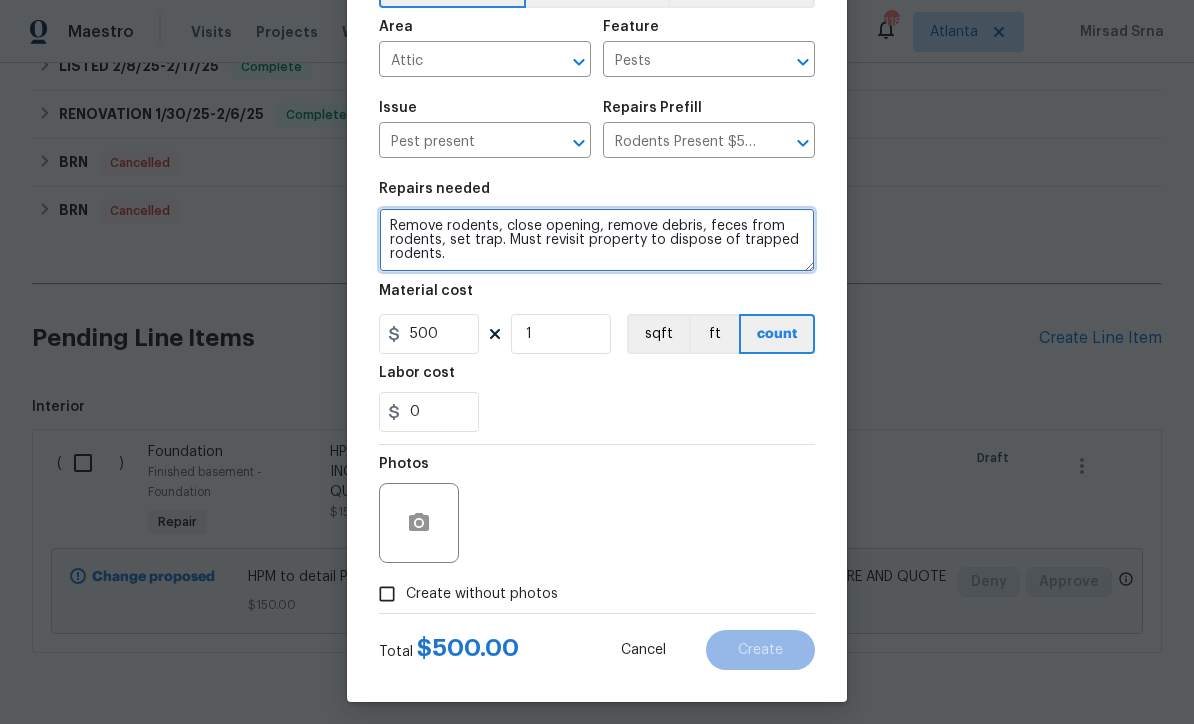 click on "Remove rodents, close opening, remove debris, feces from rodents, set trap. Must revisit property to dispose of trapped rodents." at bounding box center (597, 240) 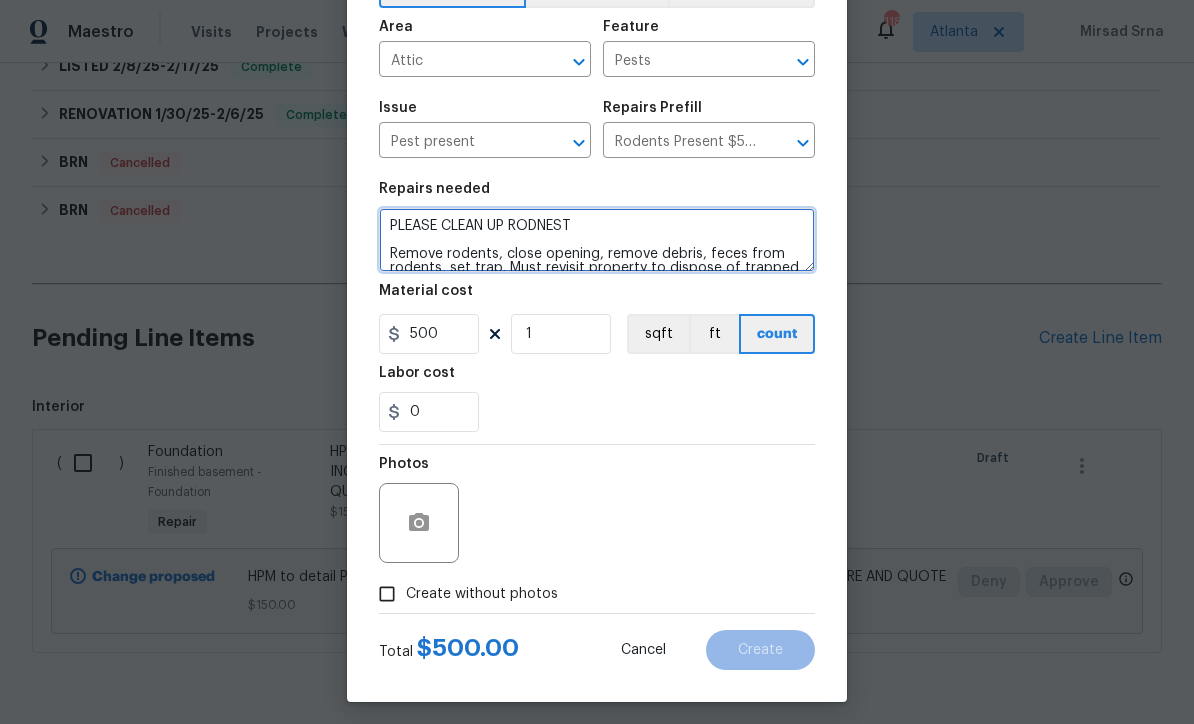 click on "PLEASE CLEAN UP RODNEST
Remove rodents, close opening, remove debris, feces from rodents, set trap. Must revisit property to dispose of trapped rodents." at bounding box center (597, 240) 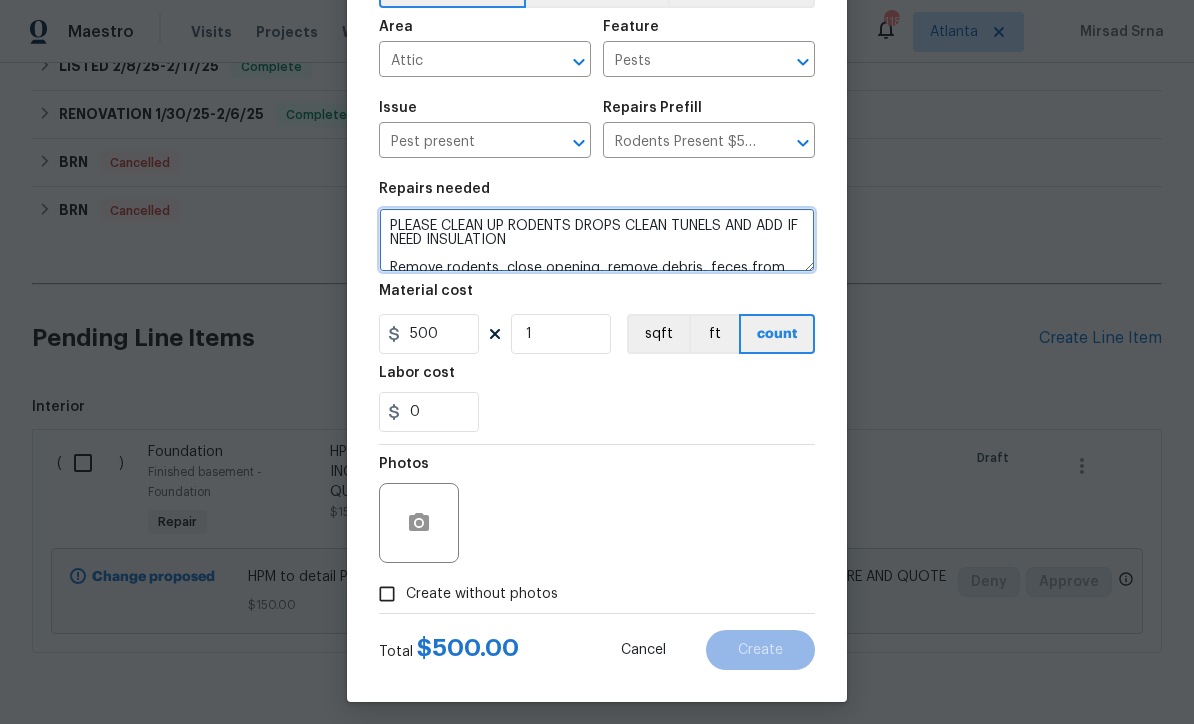 type on "PLEASE CLEAN UP RODENTS DROPS CLEAN TUNELS AND ADD IF NEED INSULATION
Remove rodents, close opening, remove debris, feces from rodents, set trap. Must revisit property to dispose of trapped rodents." 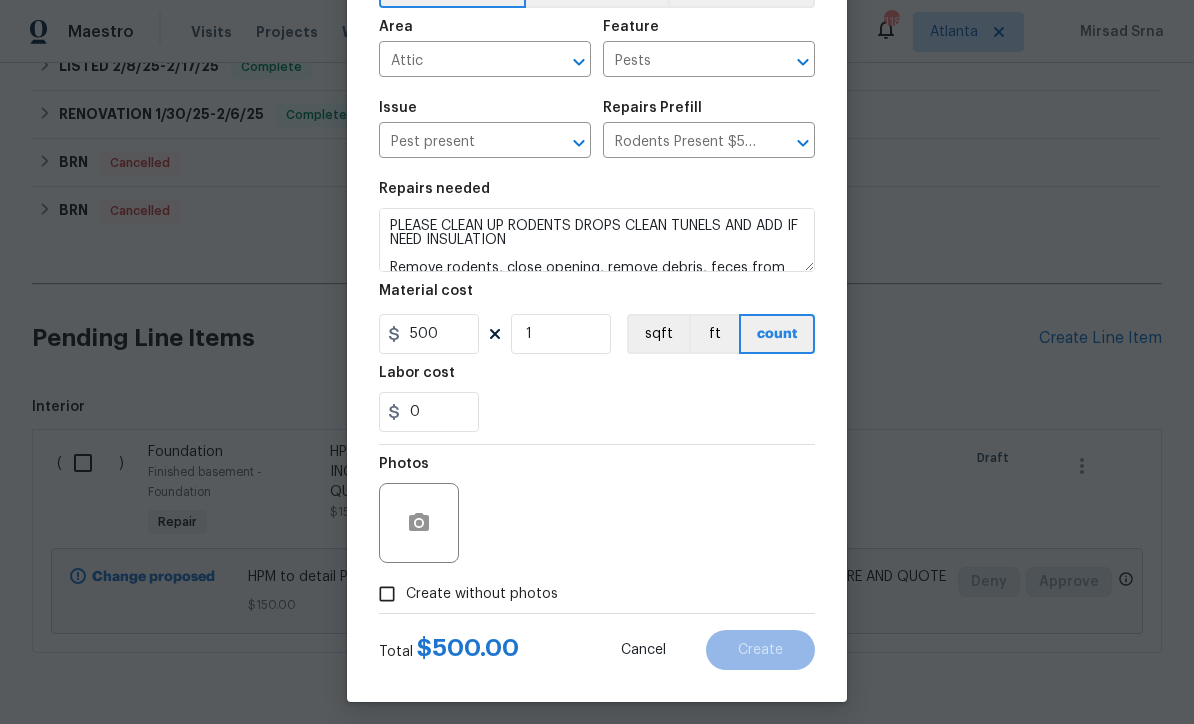 click on "Create without photos" at bounding box center [387, 594] 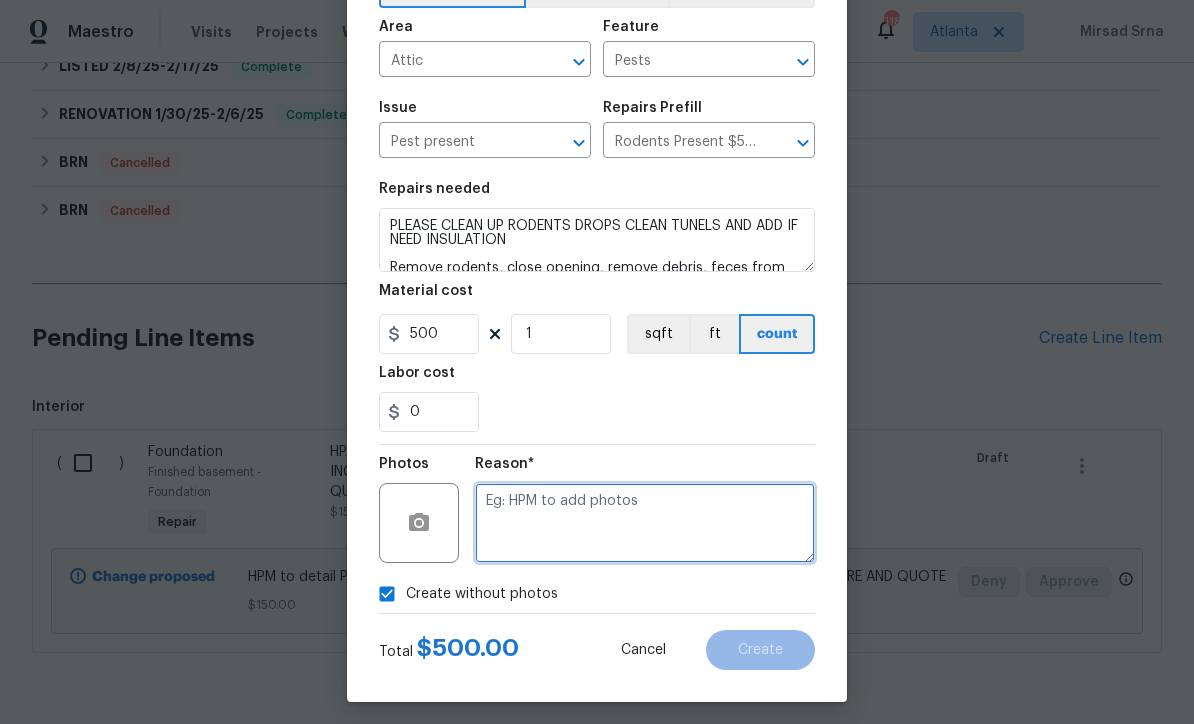 click at bounding box center [645, 523] 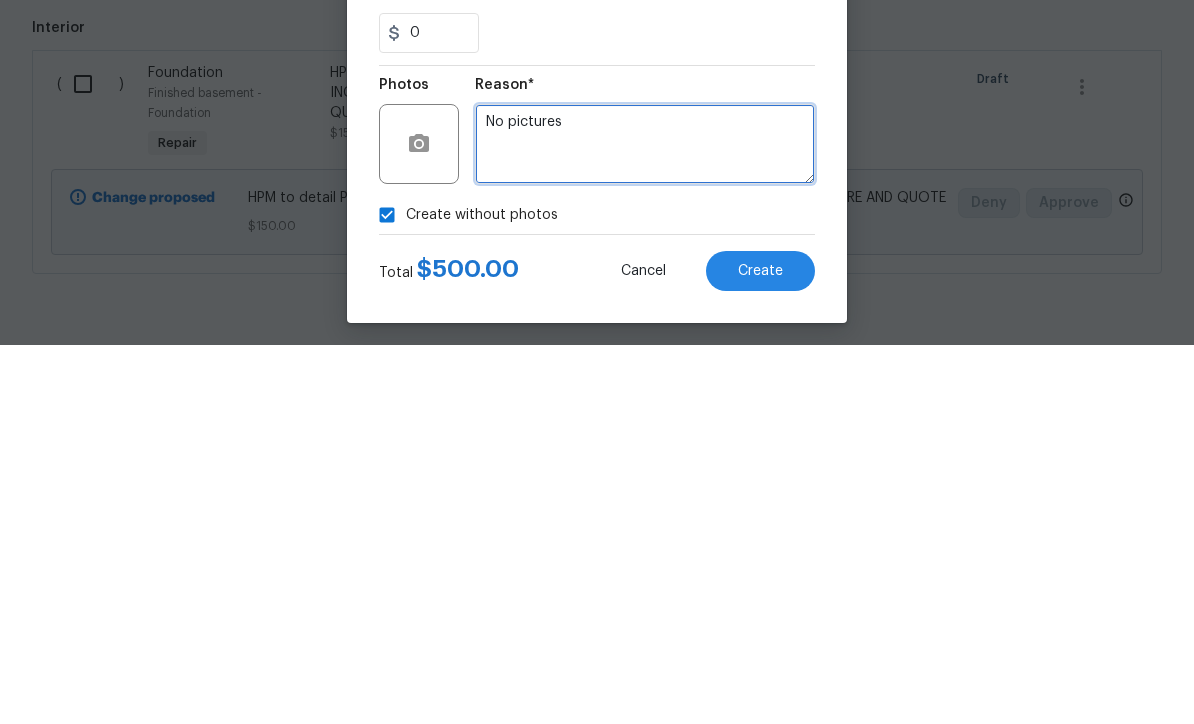 type on "No pictures" 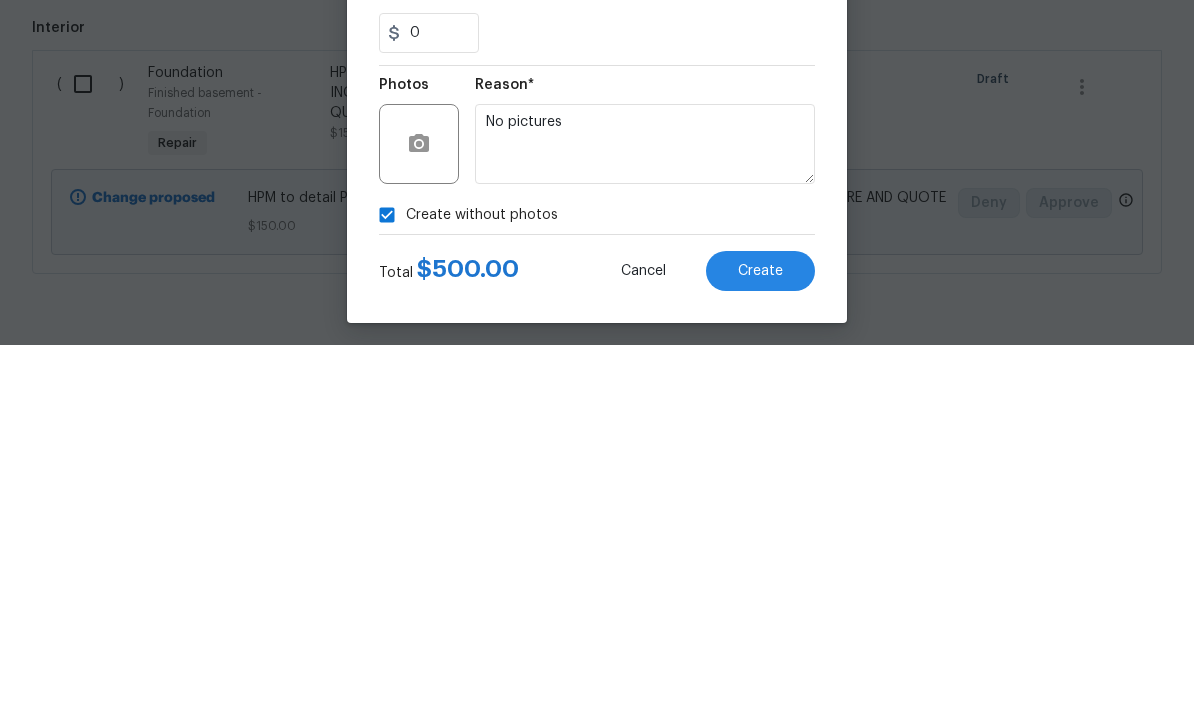click on "Create" at bounding box center (760, 650) 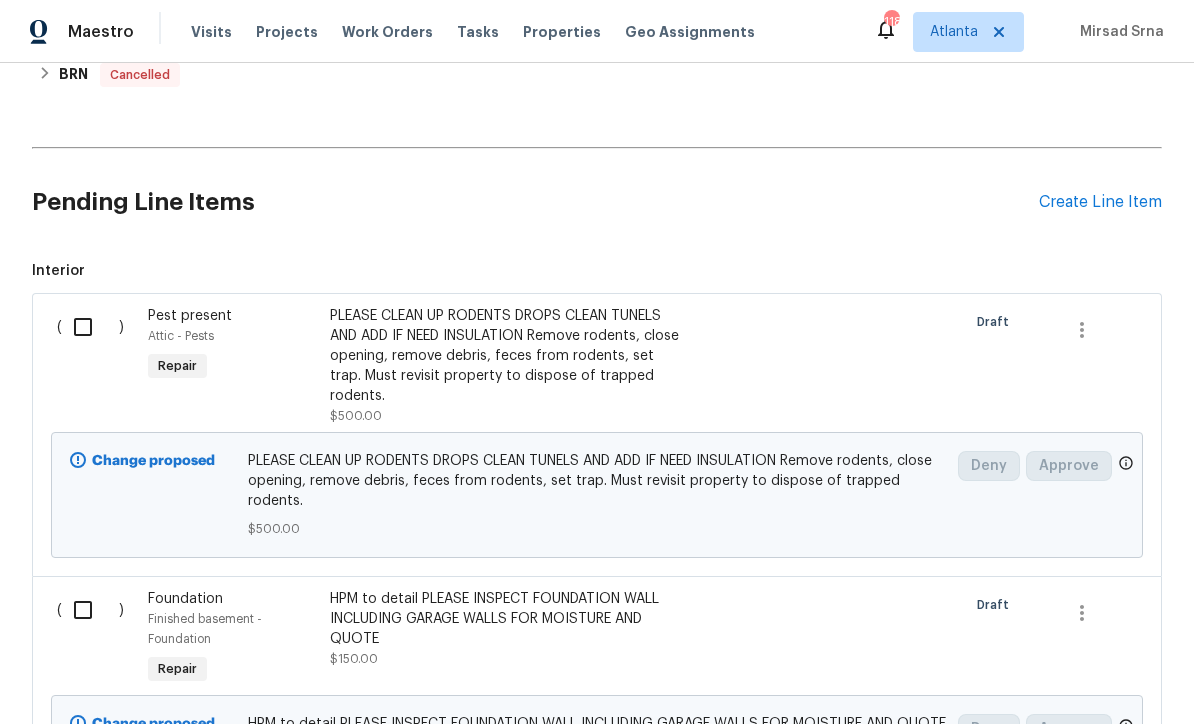 scroll, scrollTop: 668, scrollLeft: 0, axis: vertical 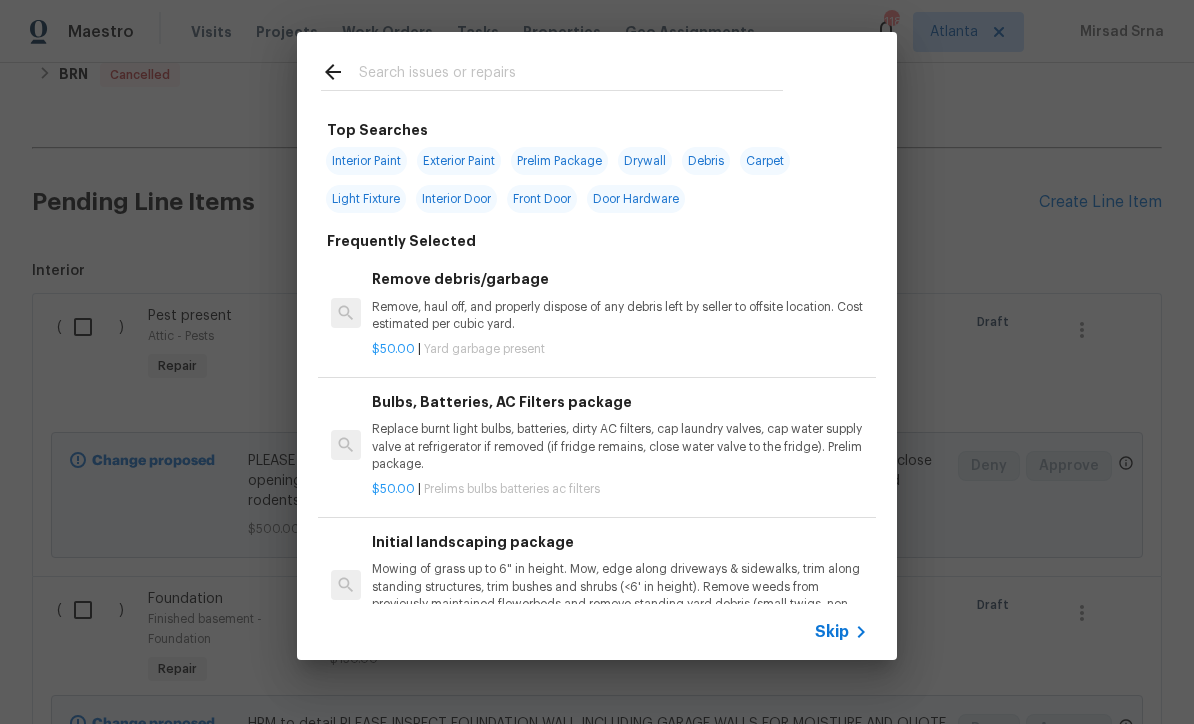 click at bounding box center (571, 75) 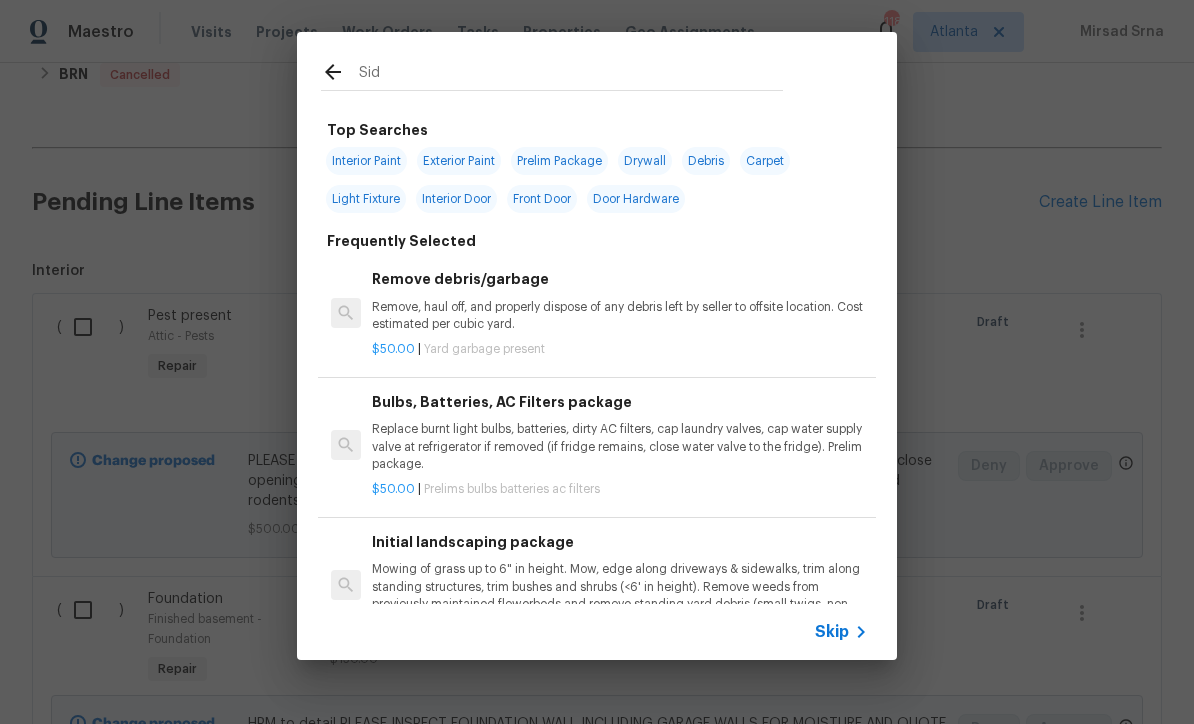 type on "Sidi" 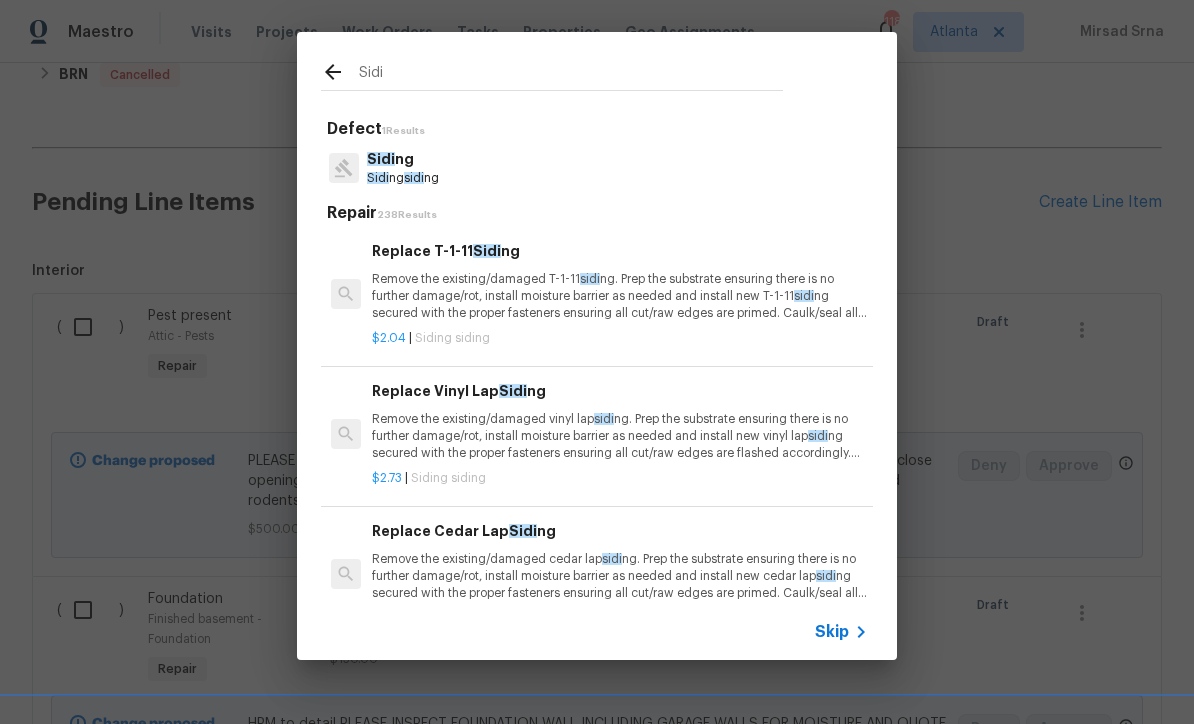 click on "Sidi ng  sidi ng" at bounding box center [403, 178] 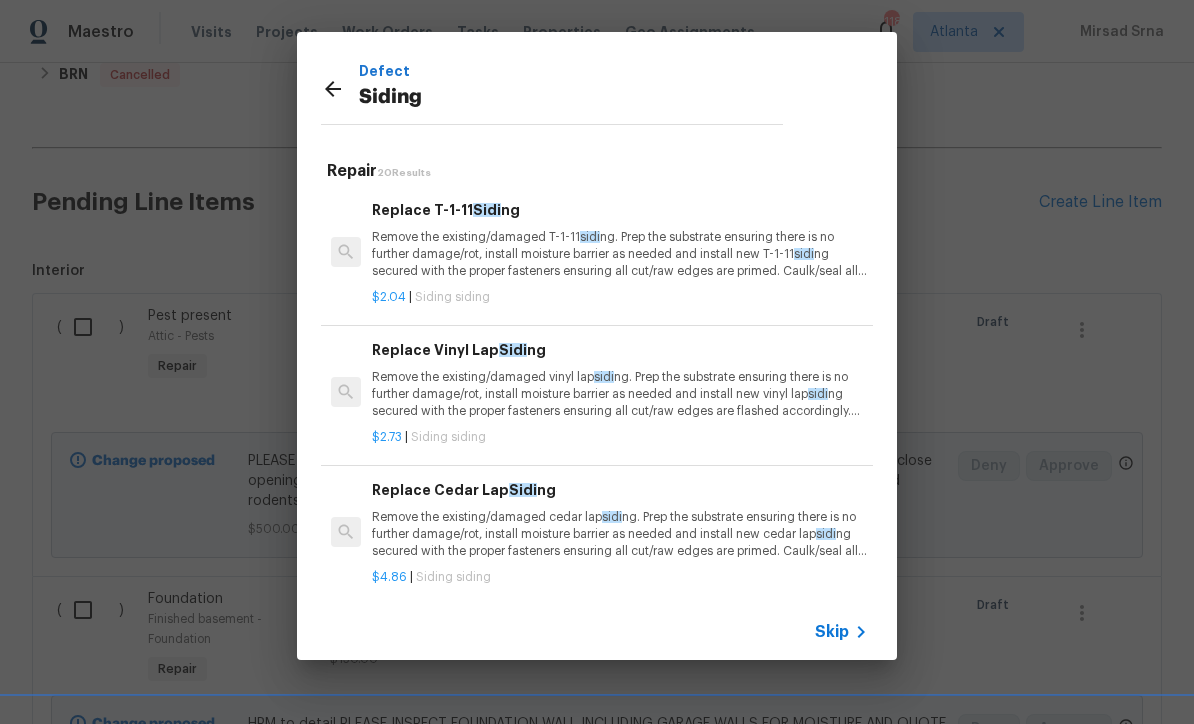 scroll, scrollTop: 9, scrollLeft: 0, axis: vertical 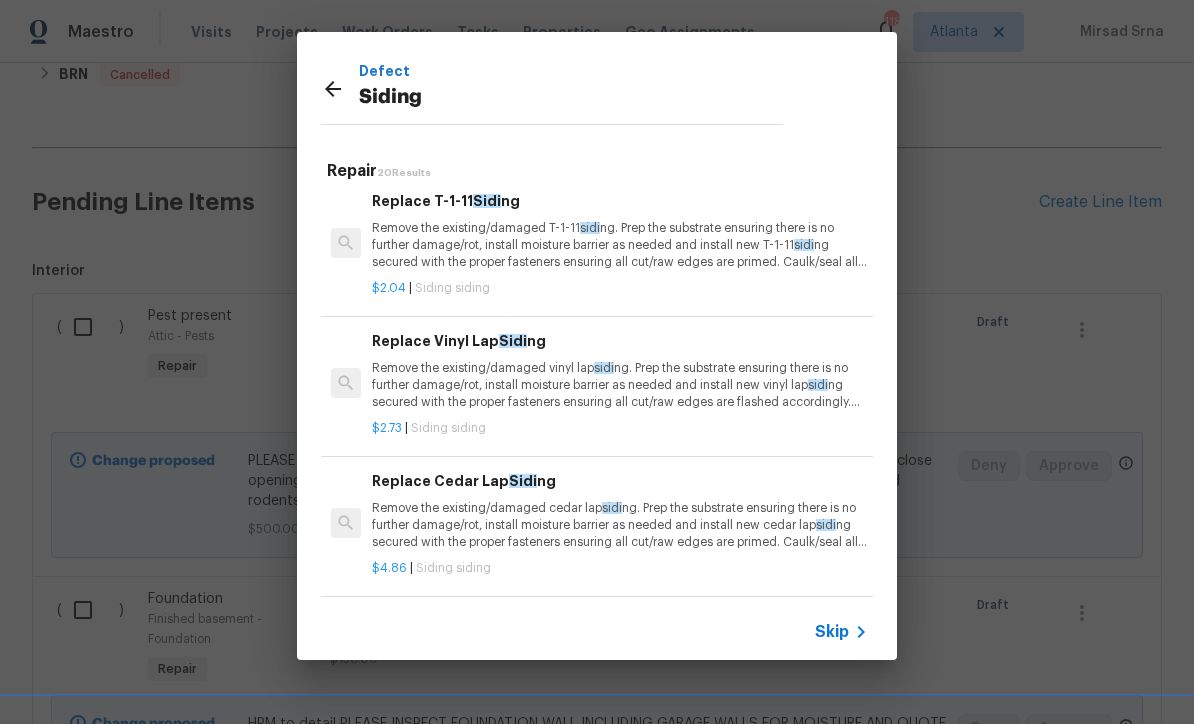 click on "Replace Vinyl Lap  Sidi ng Remove the existing/damaged vinyl lap  sidi ng. Prep the substrate ensuring there is no further damage/rot, install moisture barrier as needed and install new vinyl lap  sidi ng secured with the proper fasteners ensuring all cut/raw edges are flashed accordingly. Ensure that the new  sidi ng matches as close to the existing  sidi ng as possible. Haul away and dispose of all debris properly." at bounding box center [620, 371] 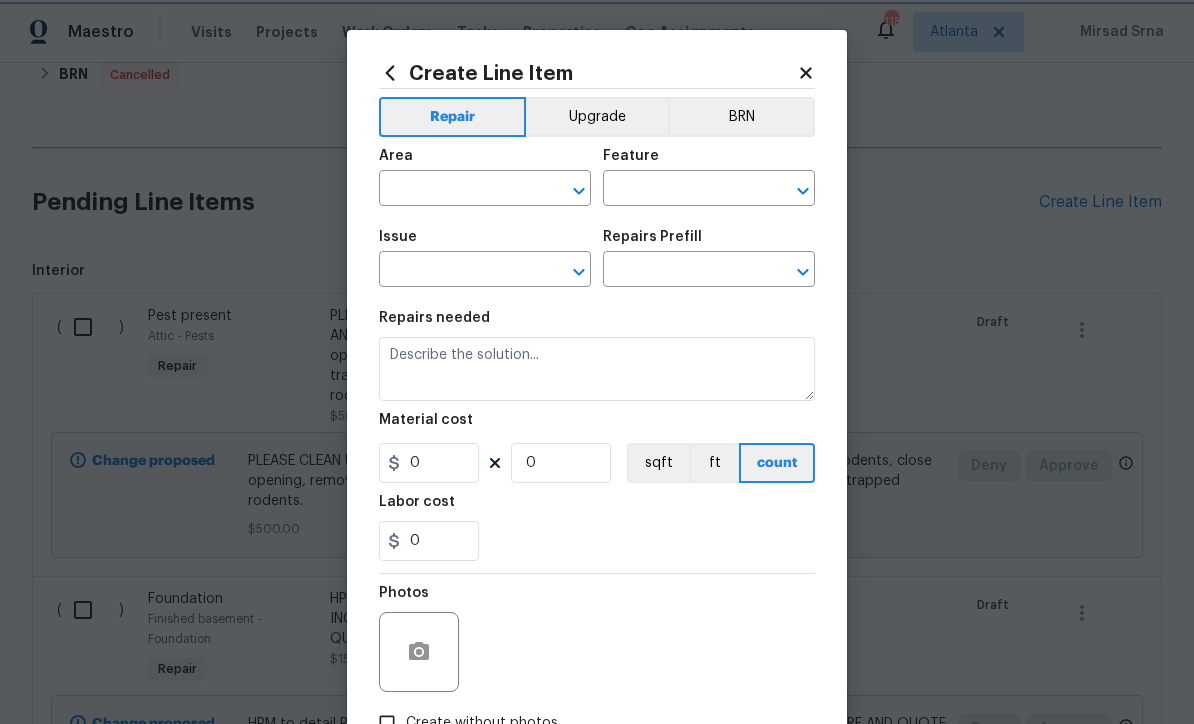 type on "Siding" 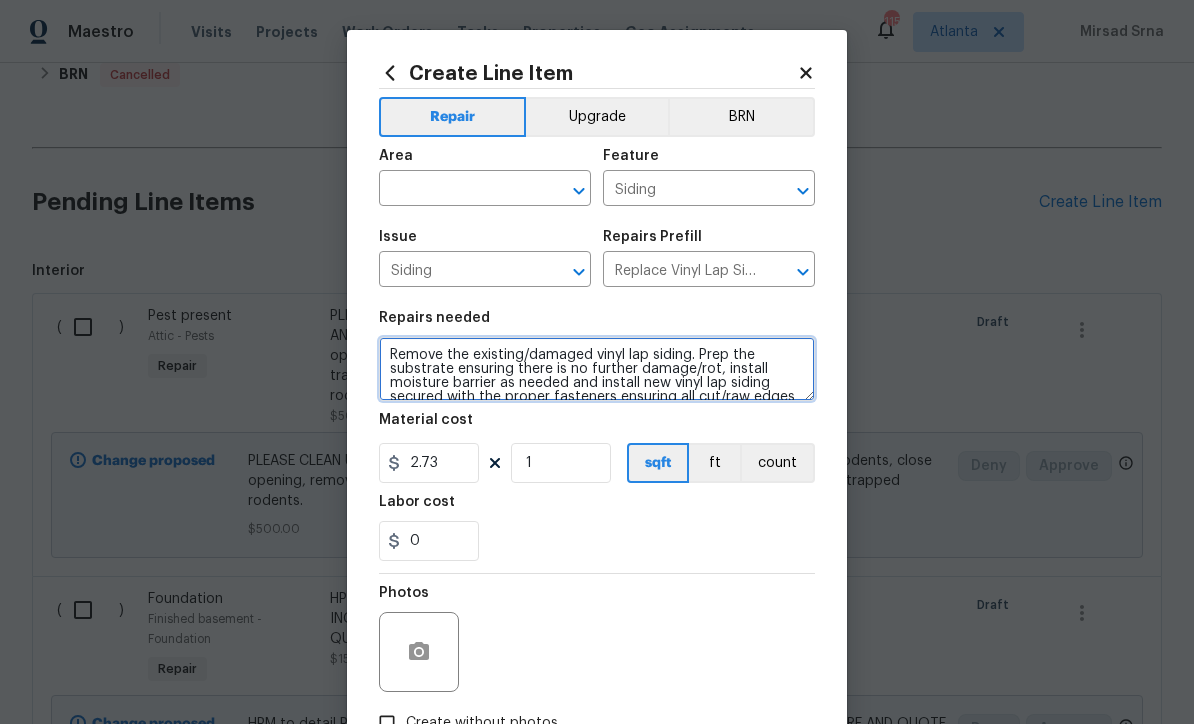 click on "Remove the existing/damaged vinyl lap siding. Prep the substrate ensuring there is no further damage/rot, install moisture barrier as needed and install new vinyl lap siding secured with the proper fasteners ensuring all cut/raw edges are flashed accordingly. Ensure that the new siding matches as close to the existing siding as possible. Haul away and dispose of all debris properly." at bounding box center [597, 369] 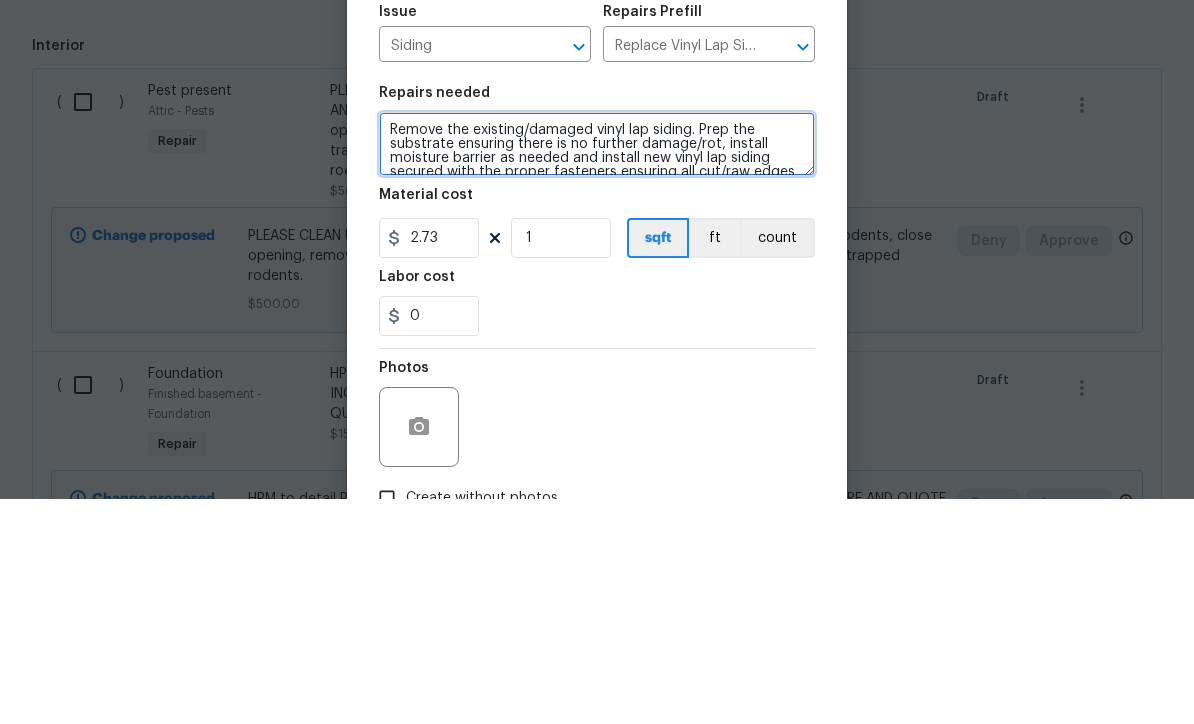 click on "Remove the existing/damaged vinyl lap siding. Prep the substrate ensuring there is no further damage/rot, install moisture barrier as needed and install new vinyl lap siding secured with the proper fasteners ensuring all cut/raw edges are flashed accordingly. Ensure that the new siding matches as close to the existing siding as possible. Haul away and dispose of all debris properly." at bounding box center (597, 369) 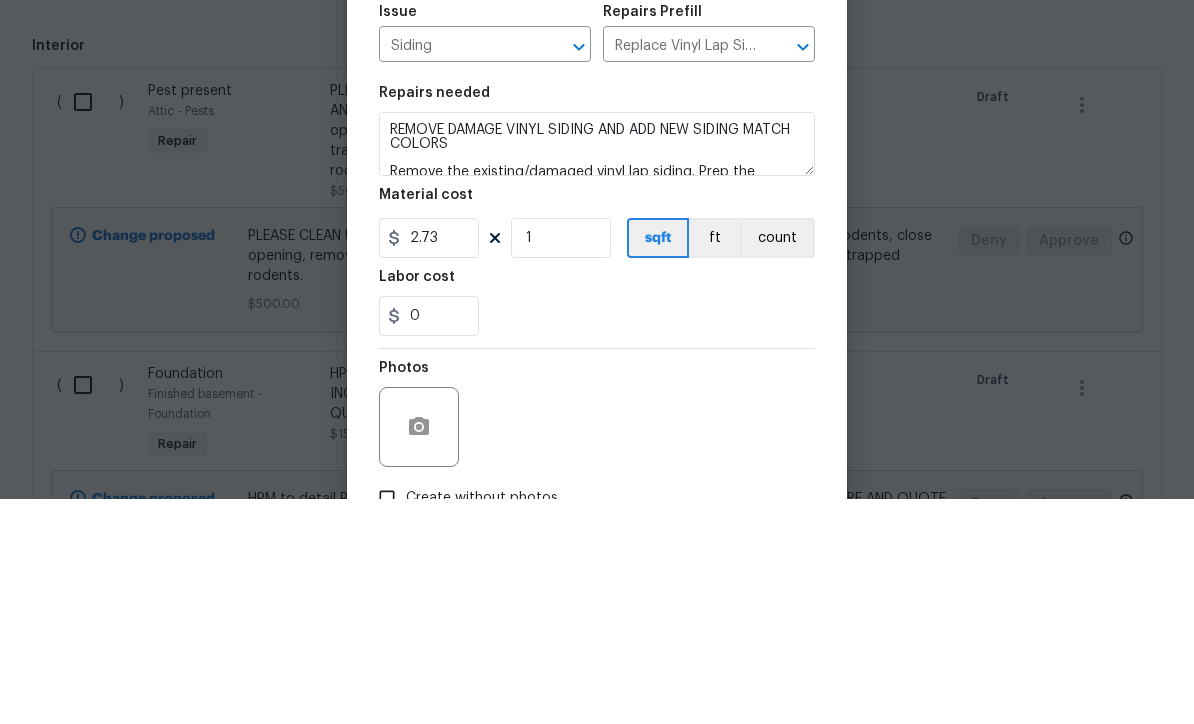 scroll, scrollTop: 66, scrollLeft: 0, axis: vertical 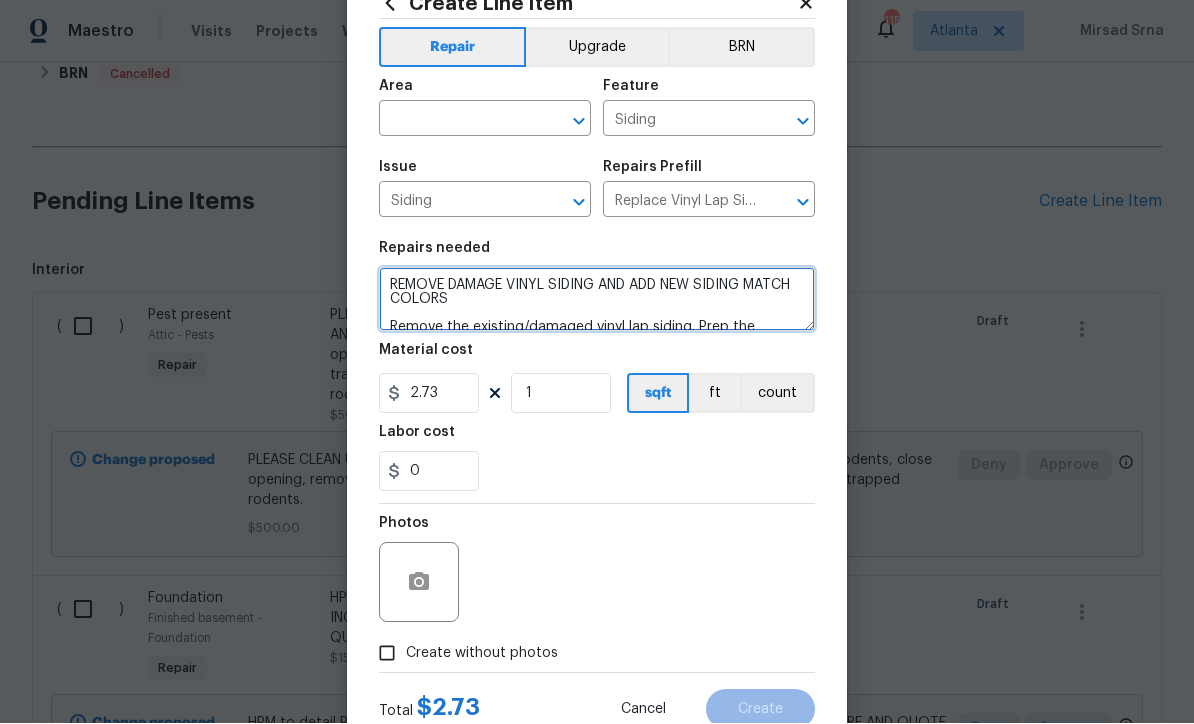 type on "REMOVE DAMAGE VINYL SIDING AND ADD NEW SIDING MATCH COLORS
Remove the existing/damaged vinyl lap siding. Prep the substrate ensuring there is no further damage/rot, install moisture barrier as needed and install new vinyl lap siding secured with the proper fasteners ensuring all cut/raw edges are flashed accordingly. Ensure that the new siding matches as close to the existing siding as possible. Haul away and dispose of all debris properly." 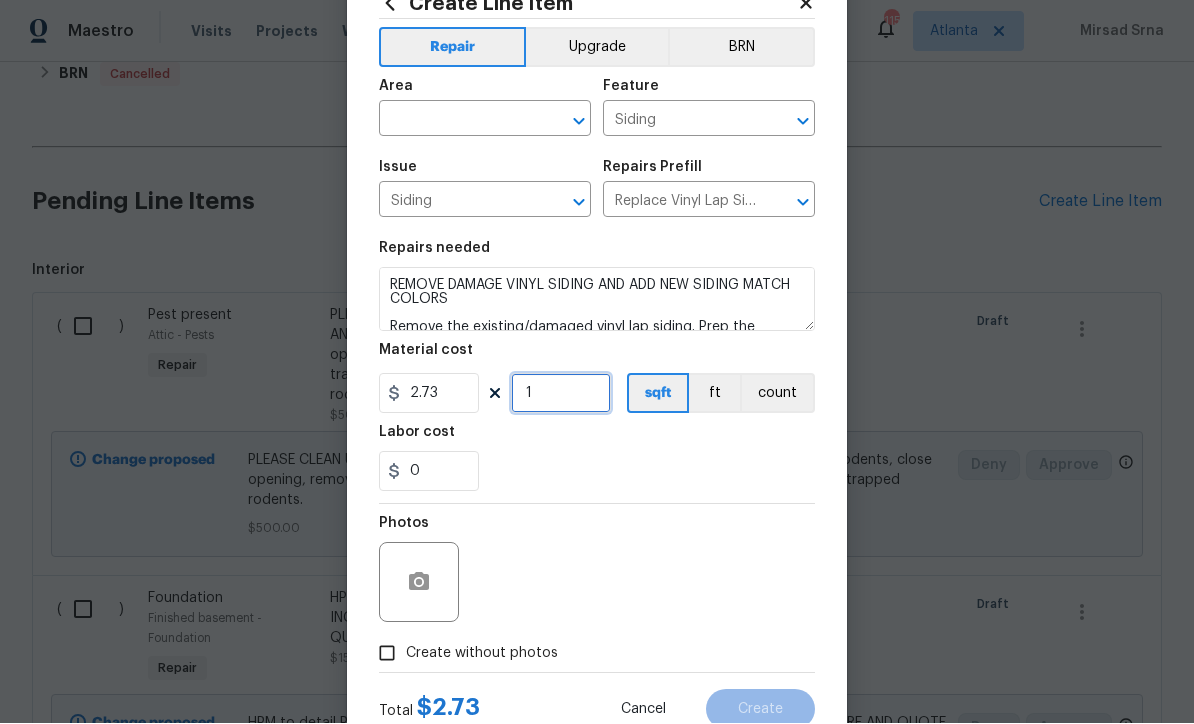 click on "1" at bounding box center [561, 394] 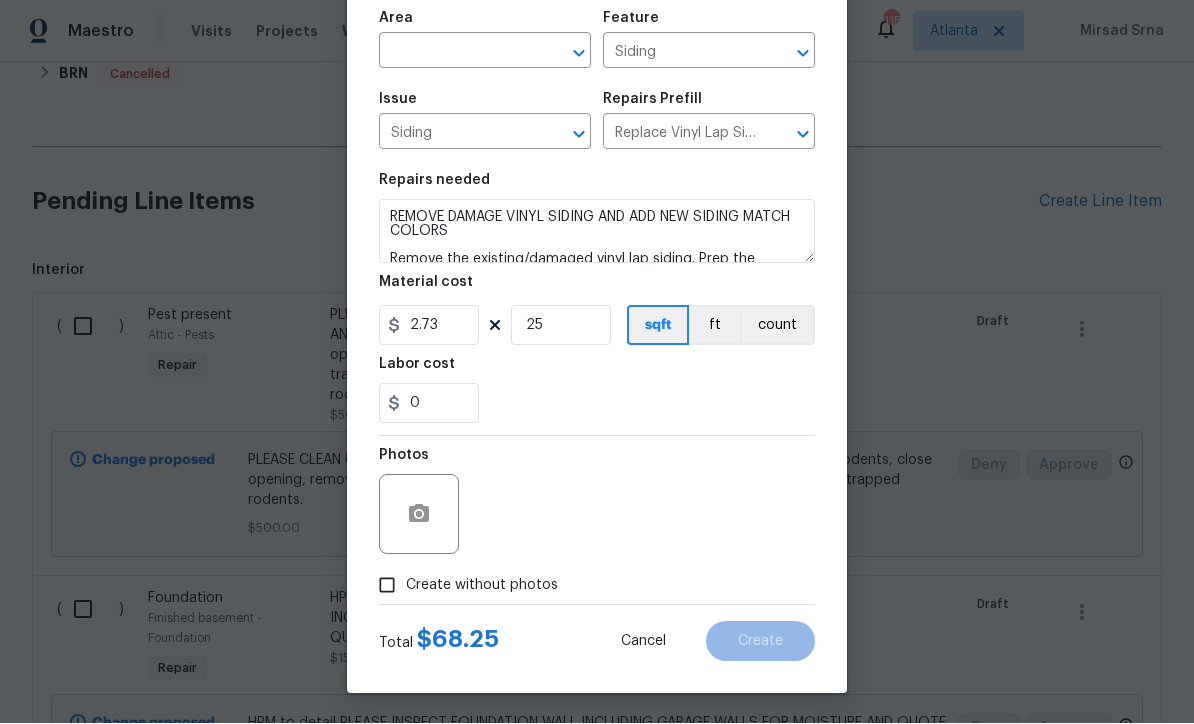 scroll, scrollTop: 105, scrollLeft: 0, axis: vertical 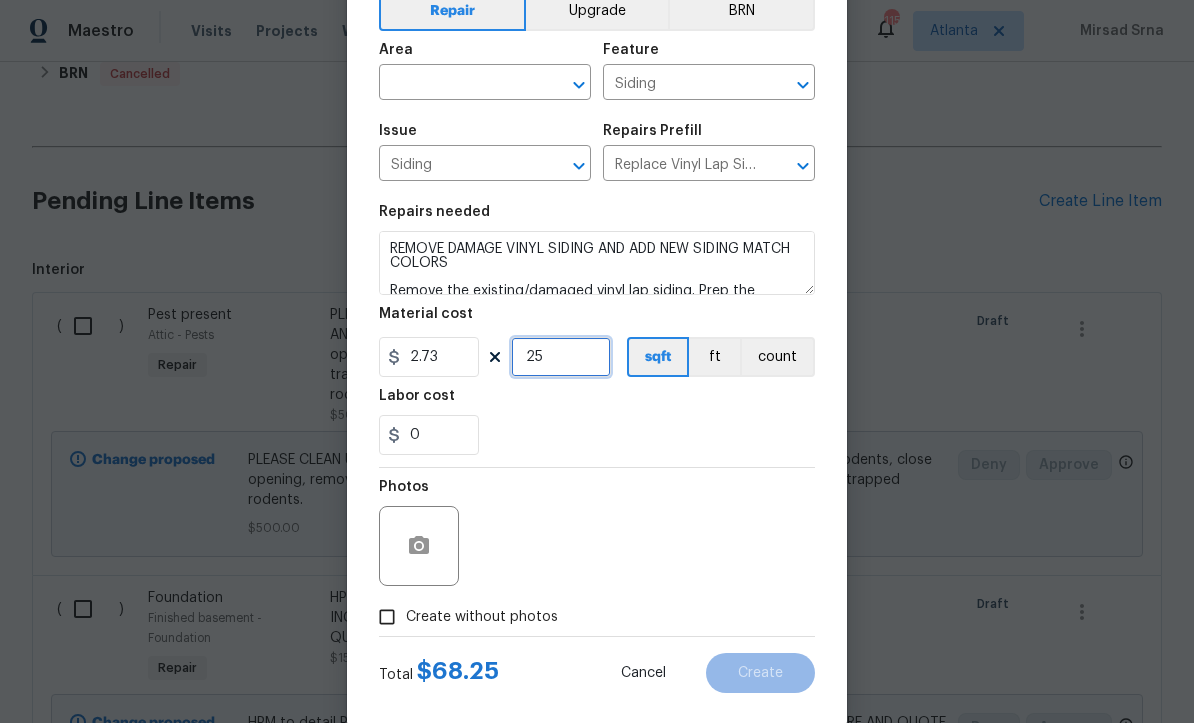 click on "25" at bounding box center [561, 358] 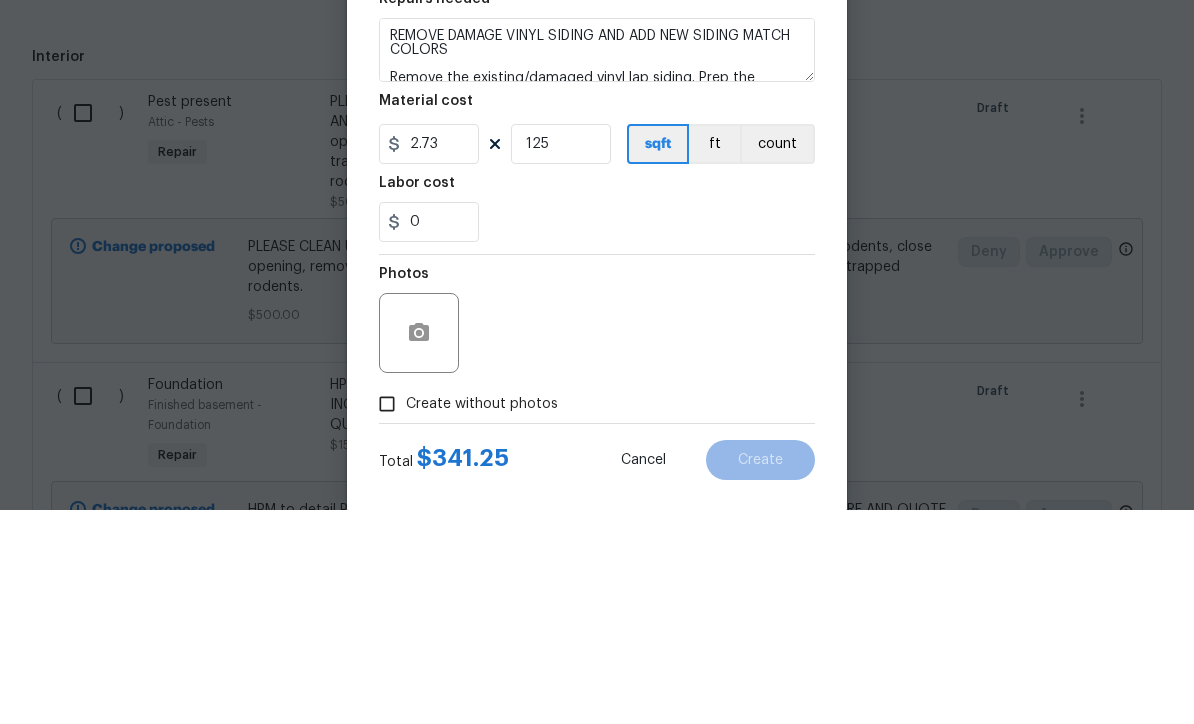 click on "0" at bounding box center [597, 436] 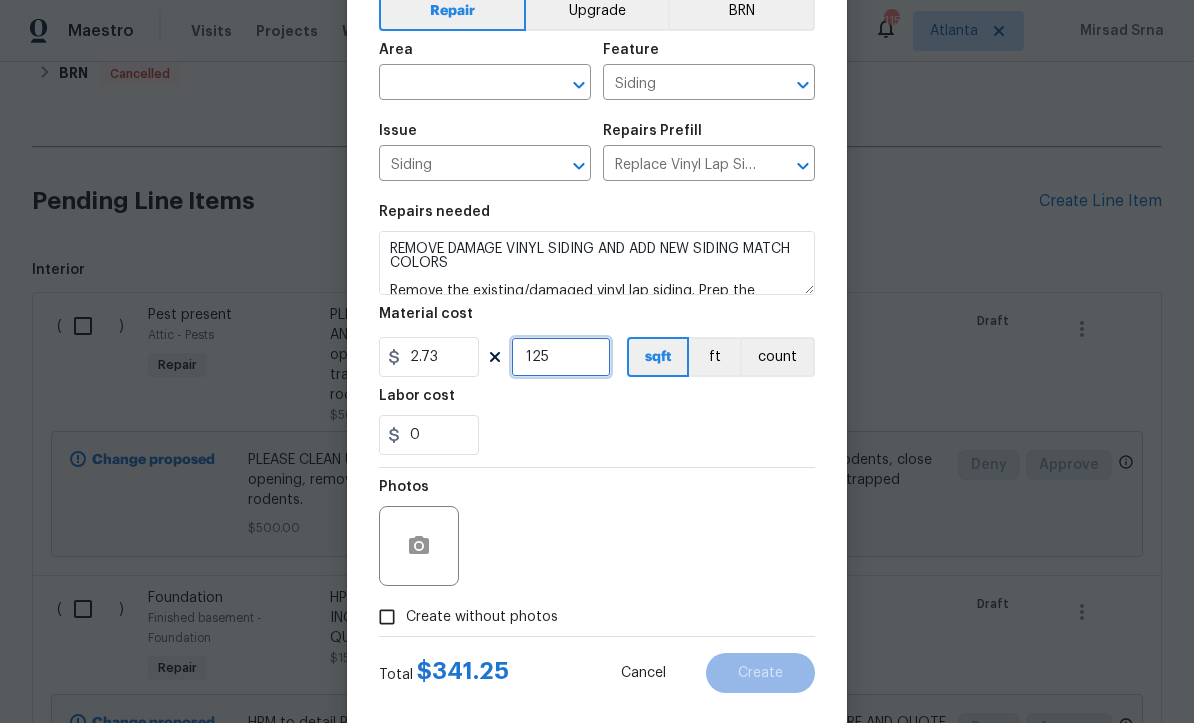 click on "125" at bounding box center [561, 358] 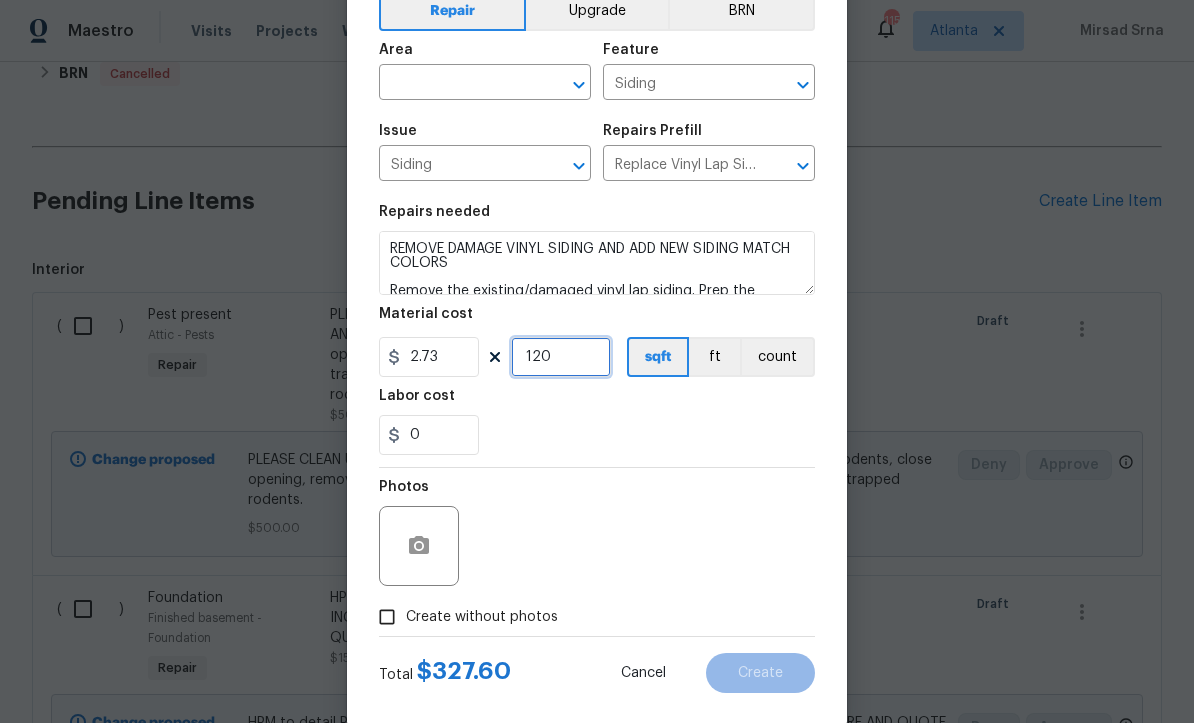 click on "120" at bounding box center [561, 358] 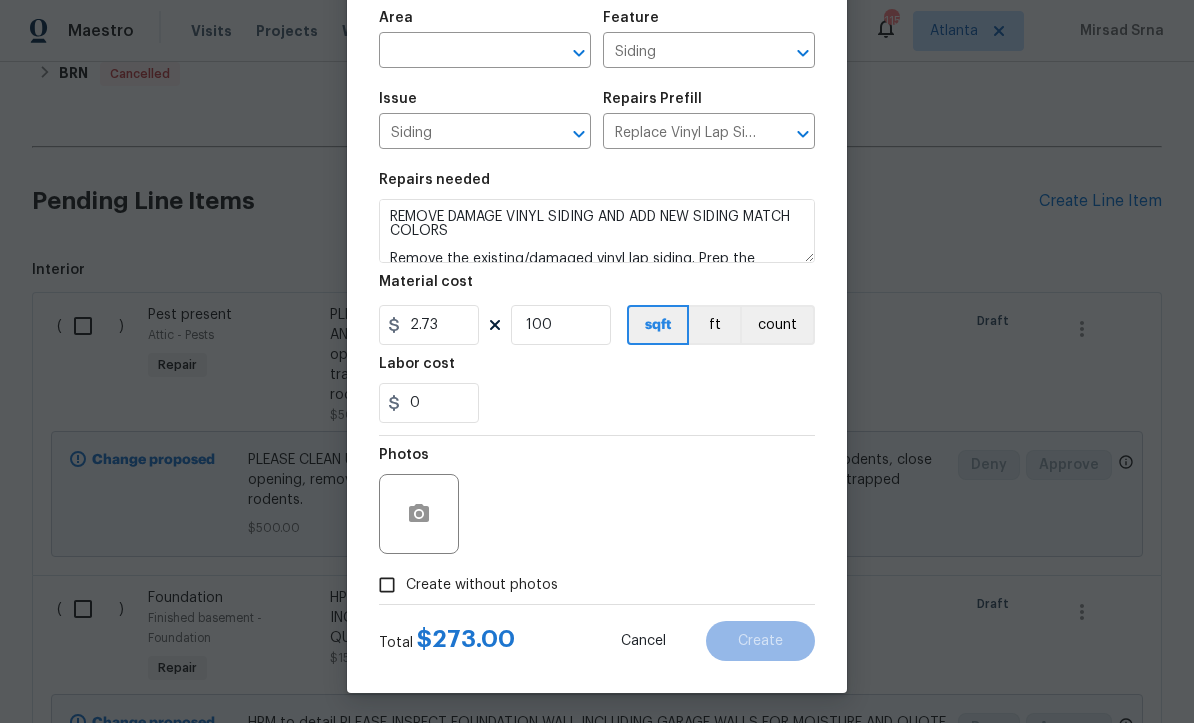 scroll, scrollTop: 141, scrollLeft: 0, axis: vertical 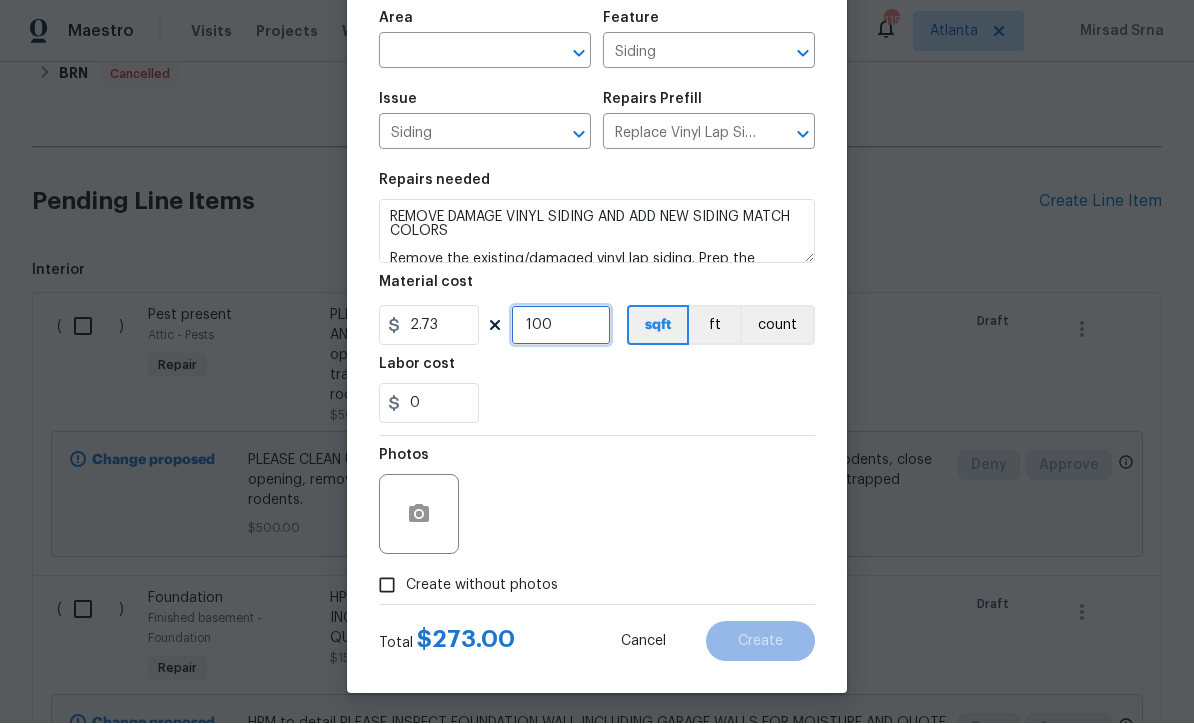 type on "100" 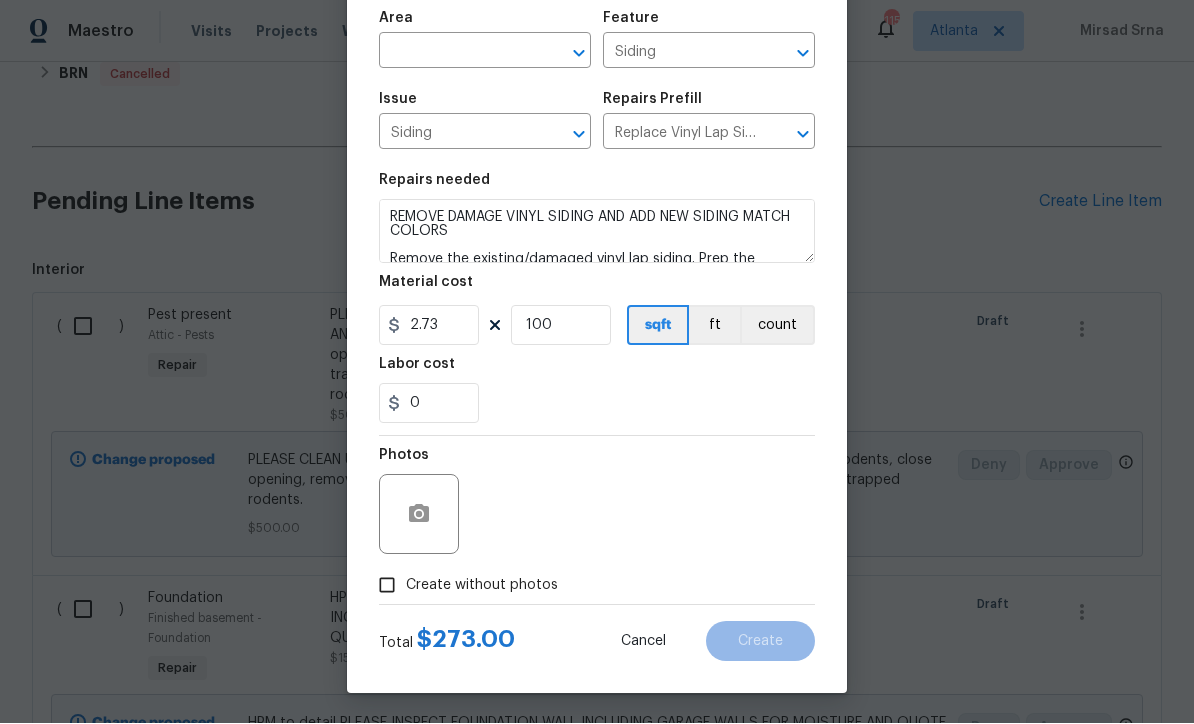 click on "Create without photos" at bounding box center [387, 586] 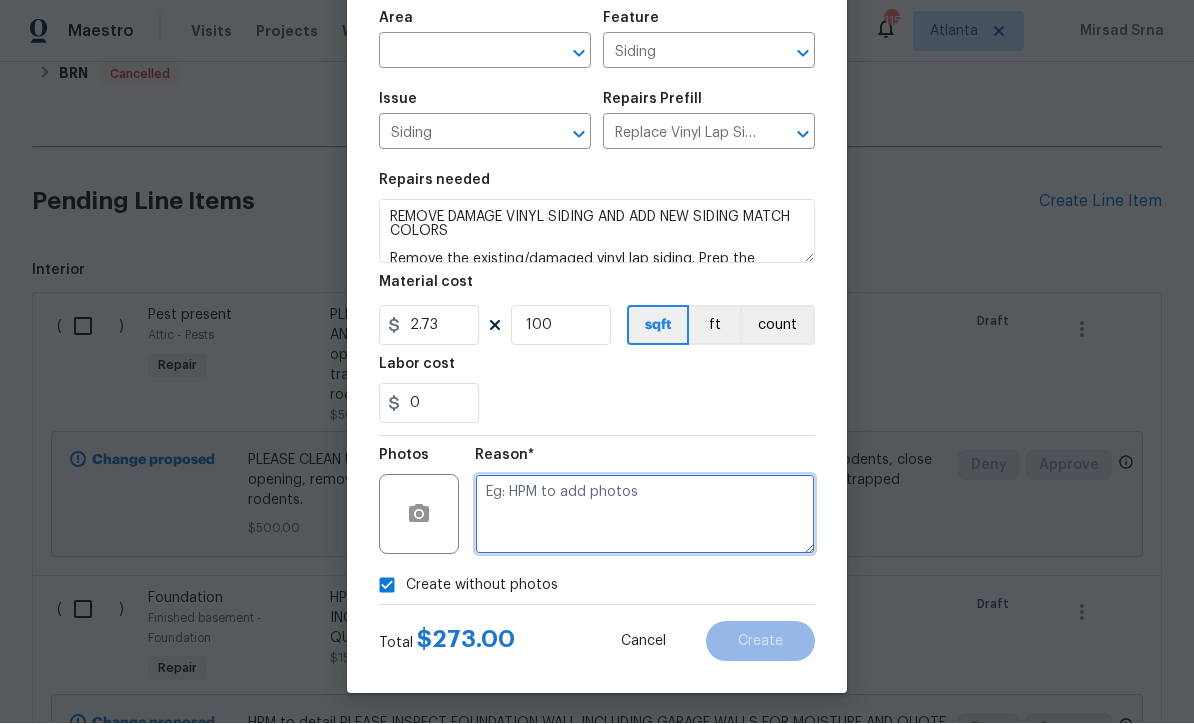 click at bounding box center (645, 515) 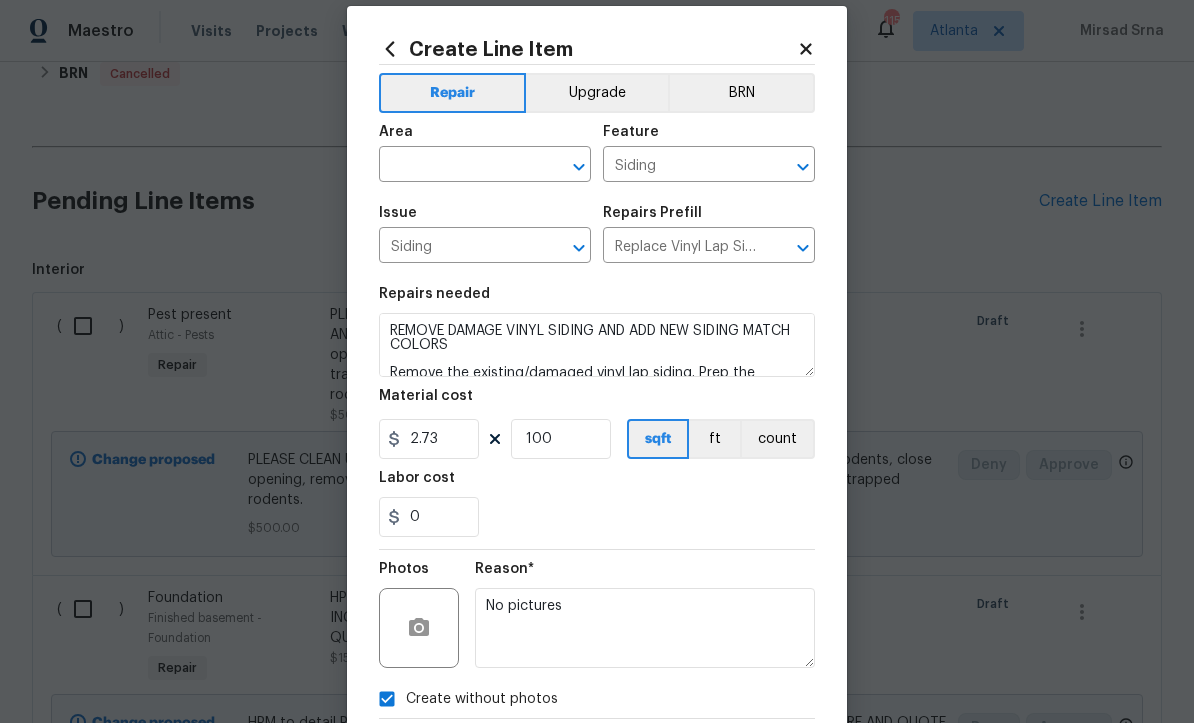 scroll, scrollTop: 26, scrollLeft: 0, axis: vertical 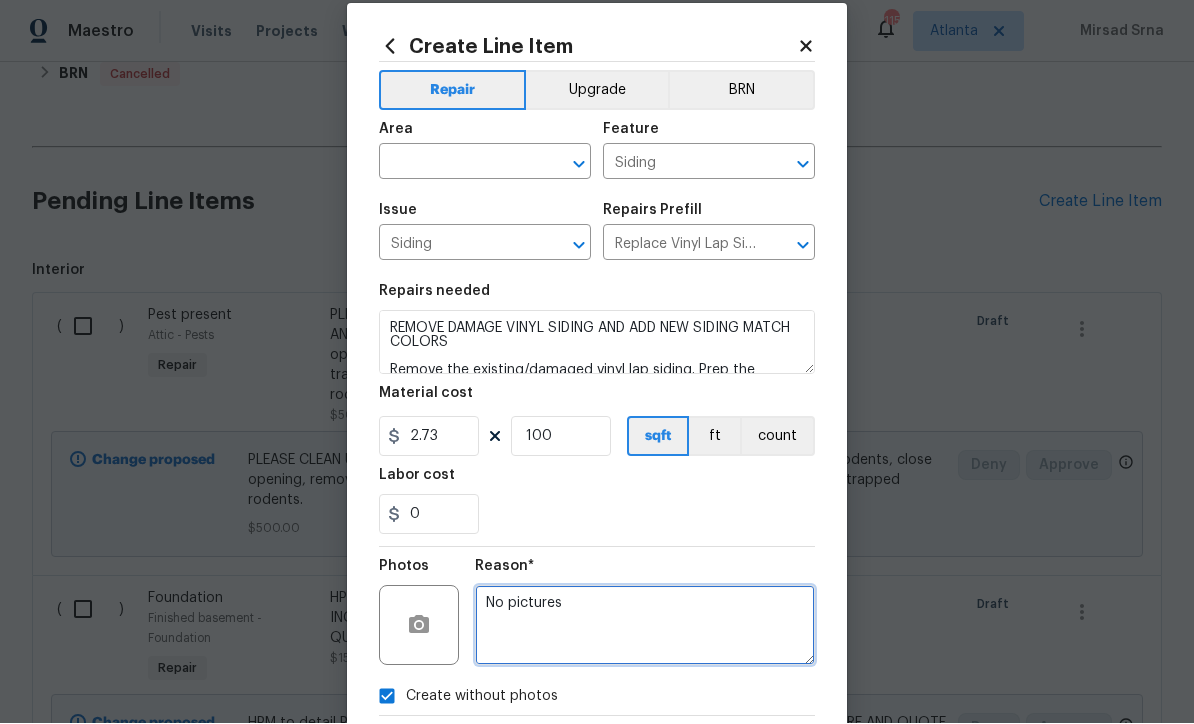type on "No pictures" 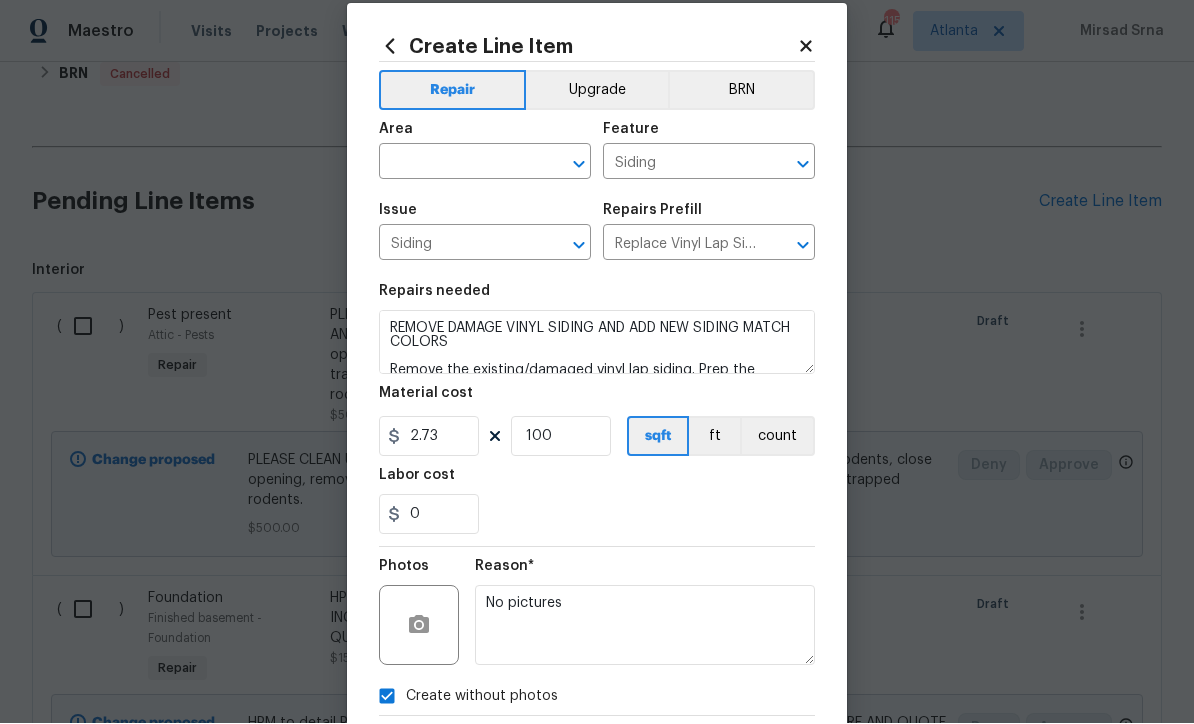 click at bounding box center (457, 164) 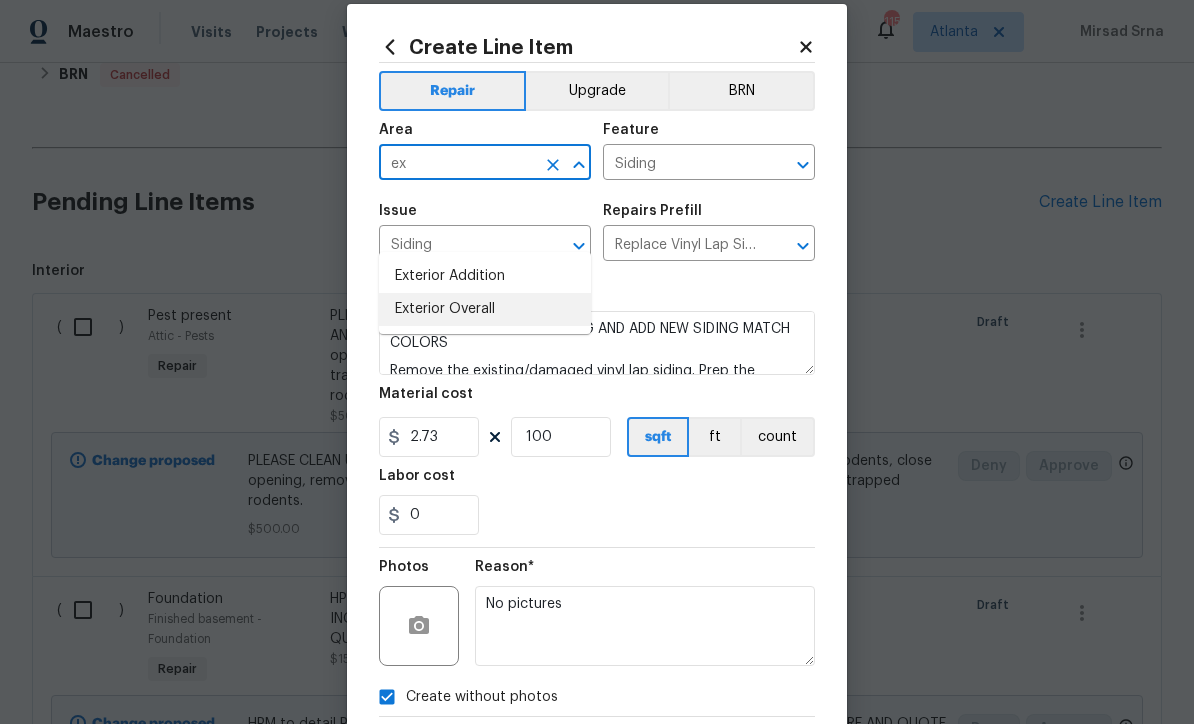 click on "Exterior Overall" at bounding box center [485, 309] 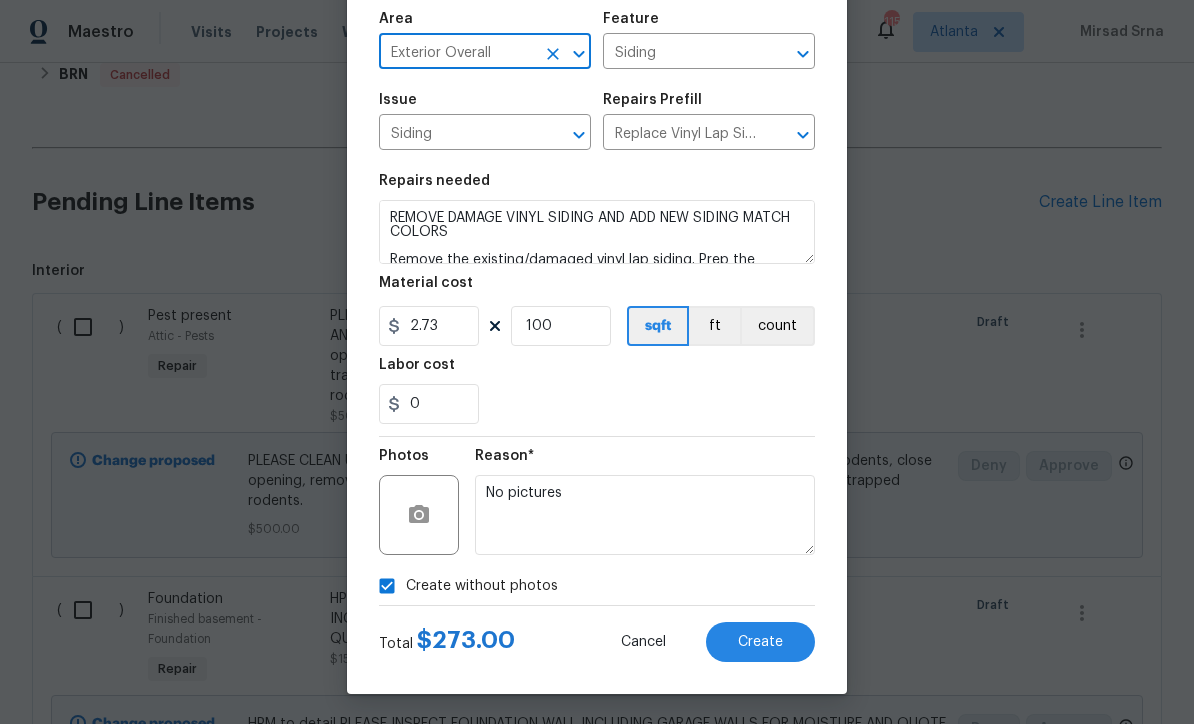 scroll, scrollTop: 141, scrollLeft: 0, axis: vertical 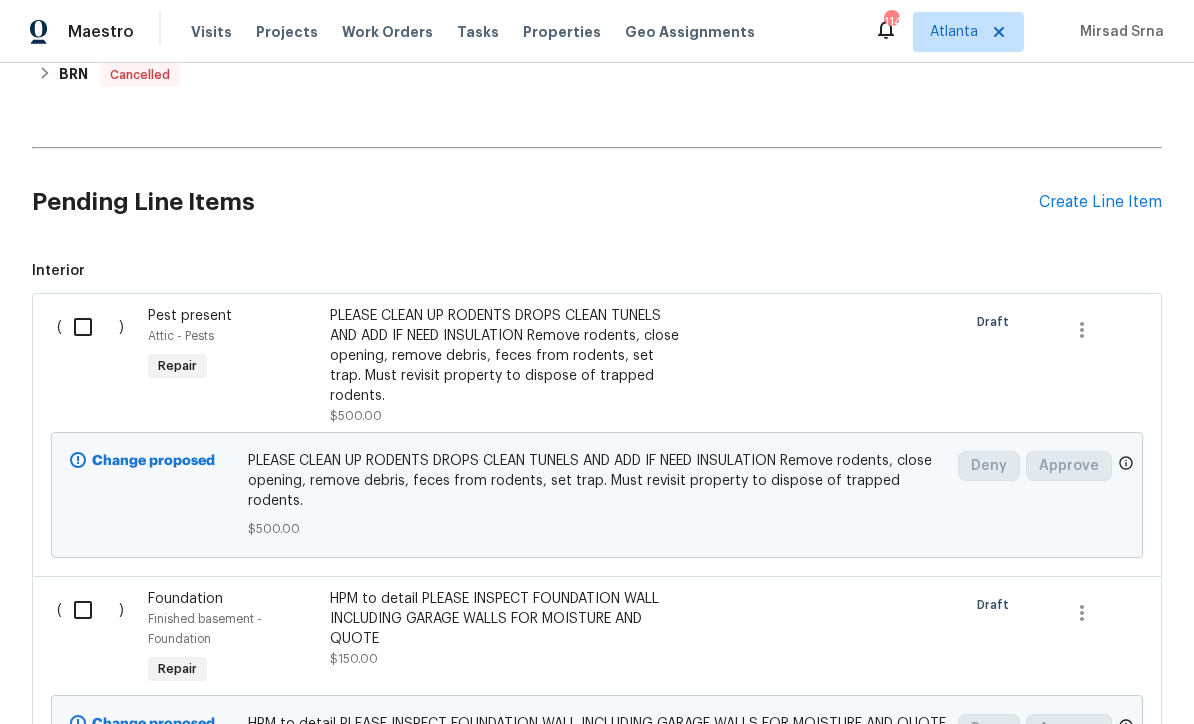 click on "Create Line Item" at bounding box center [1100, 202] 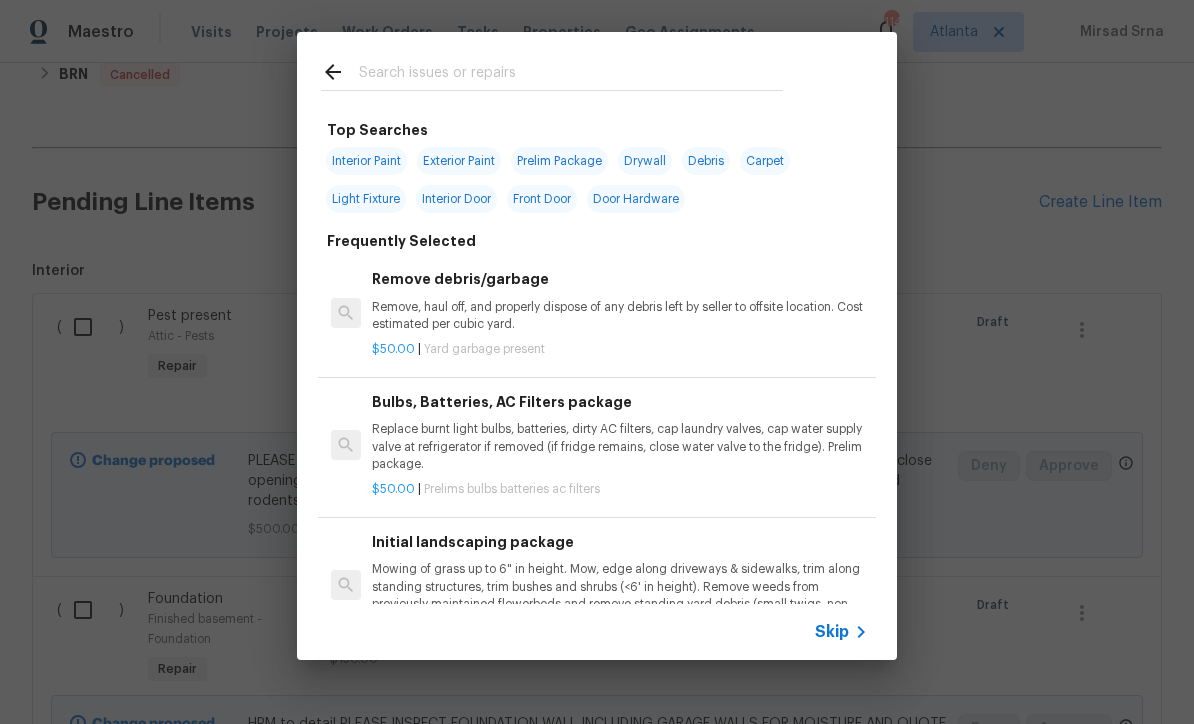 click on "Skip" at bounding box center (832, 632) 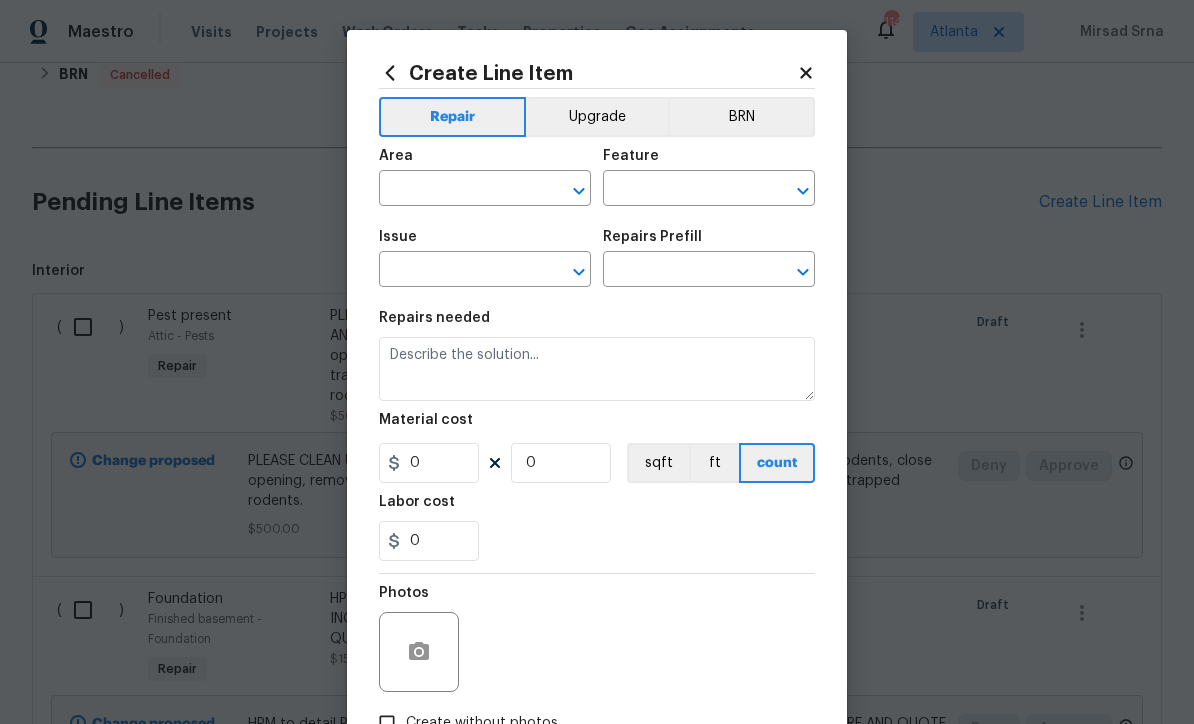 click at bounding box center [457, 190] 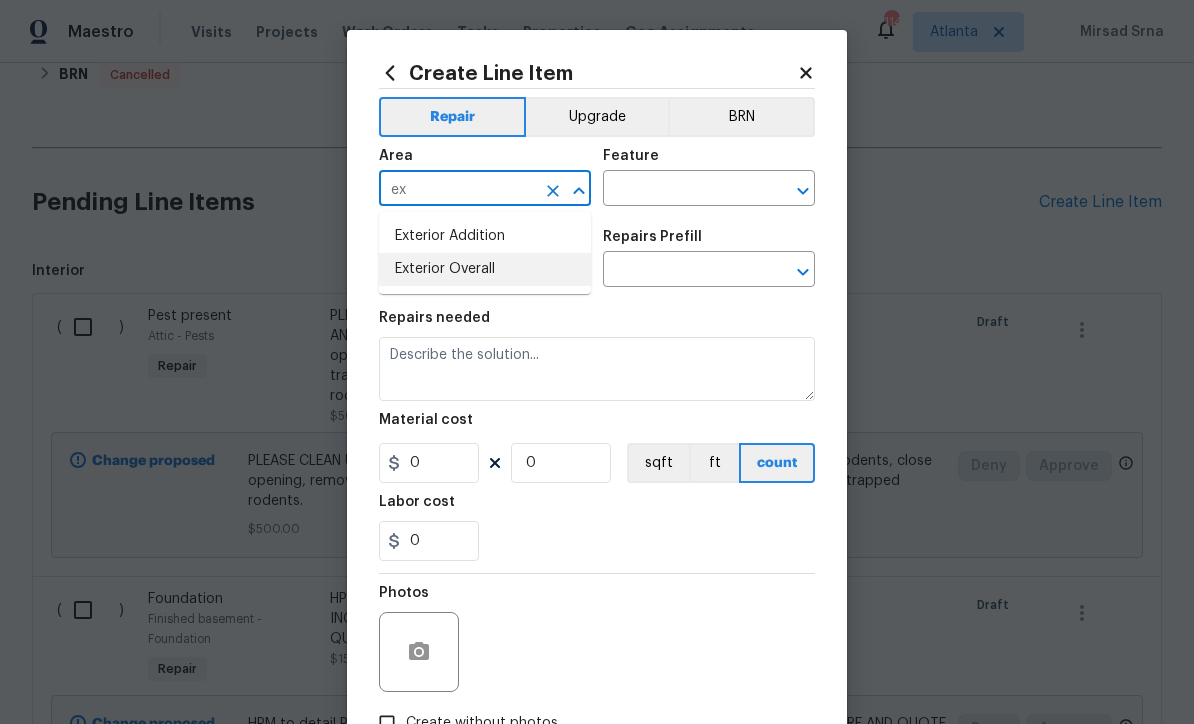 click on "Exterior Overall" at bounding box center [485, 269] 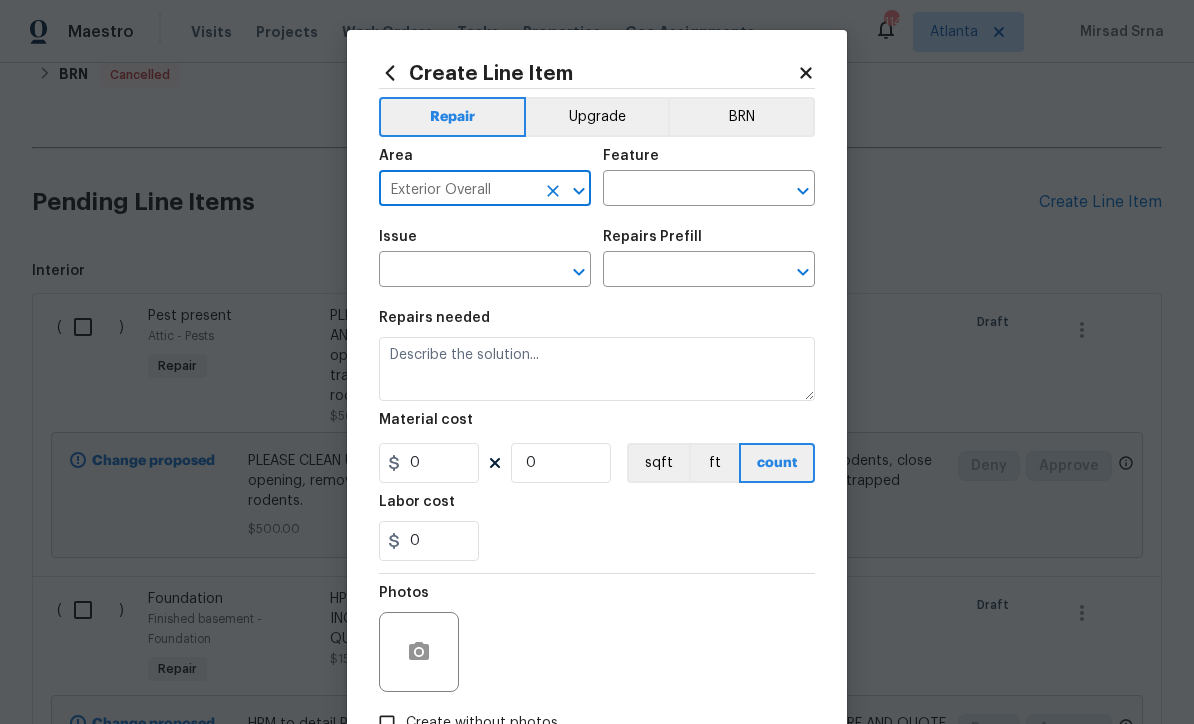 click at bounding box center [681, 190] 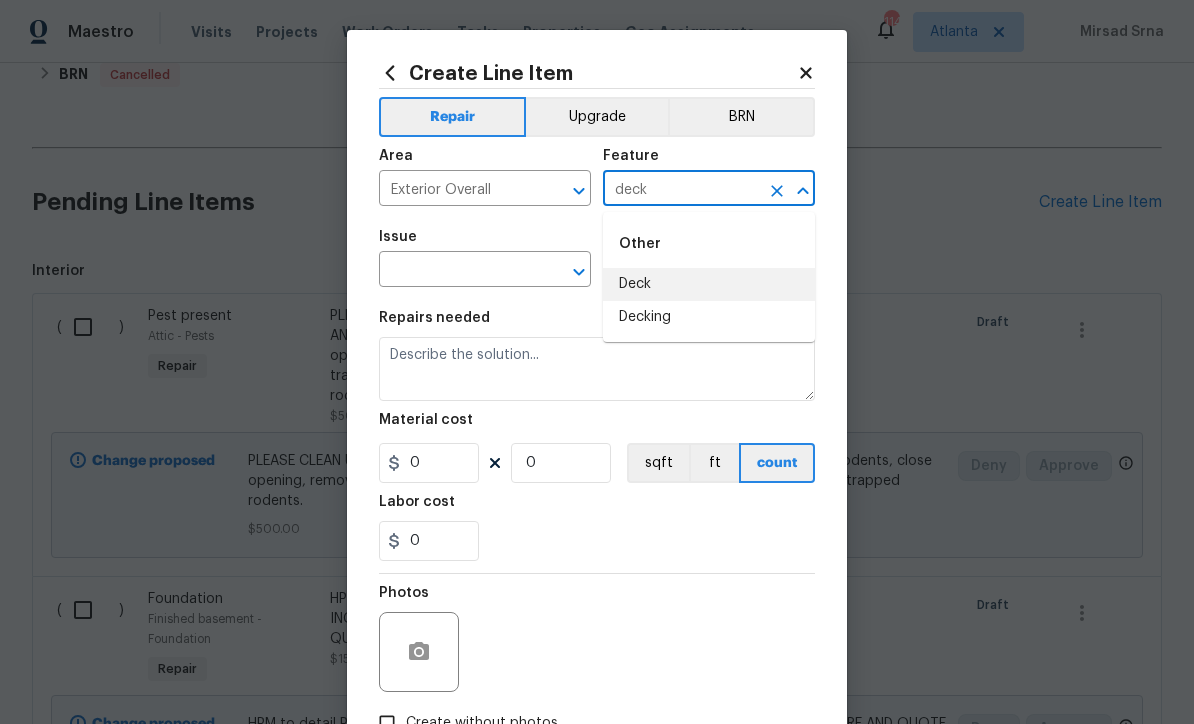 click on "Deck" at bounding box center [709, 284] 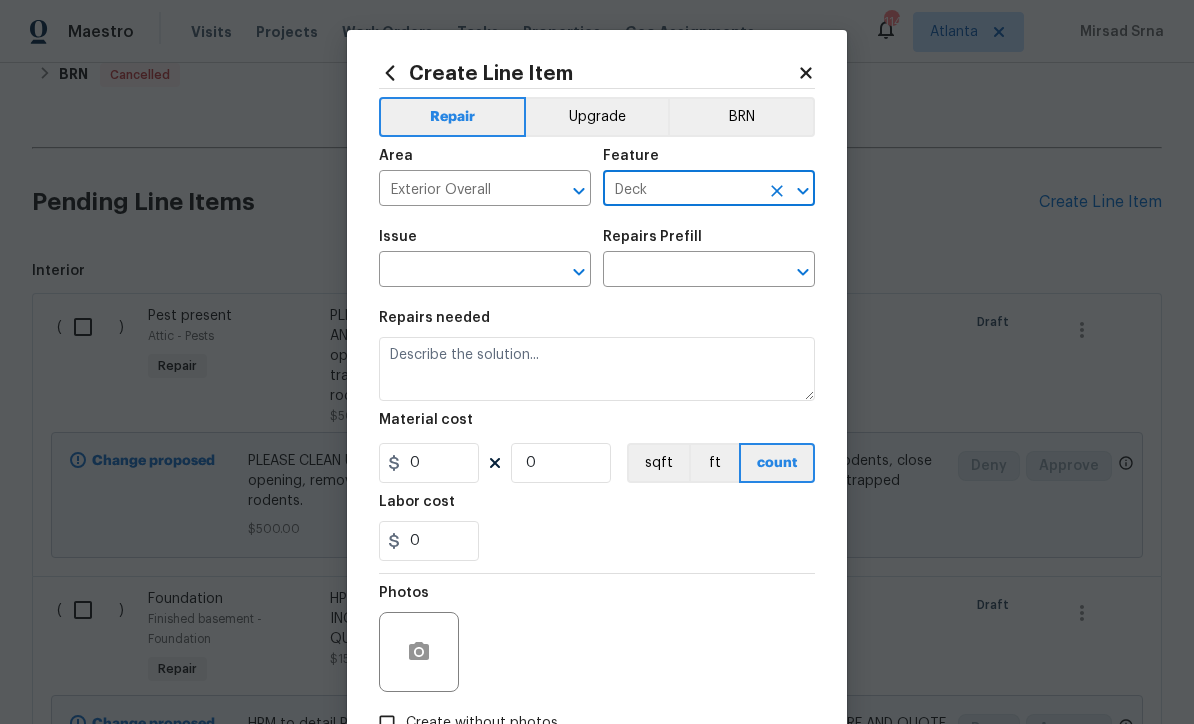 click at bounding box center (457, 271) 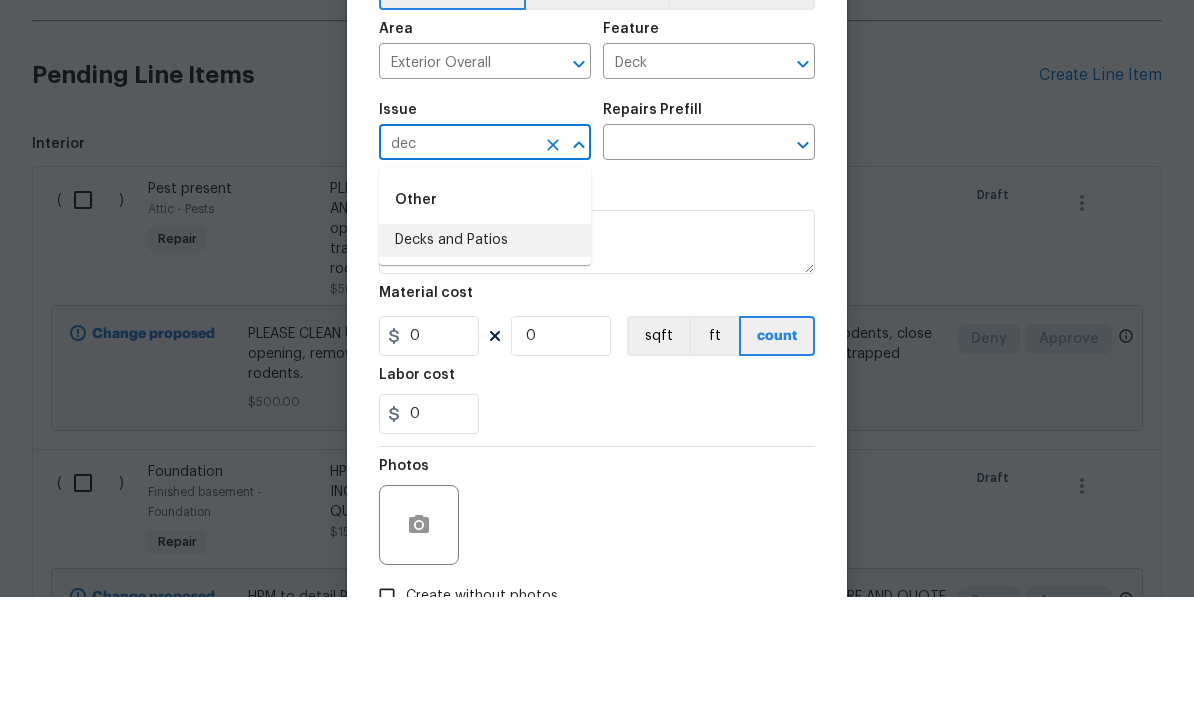click on "Decks and Patios" at bounding box center [485, 367] 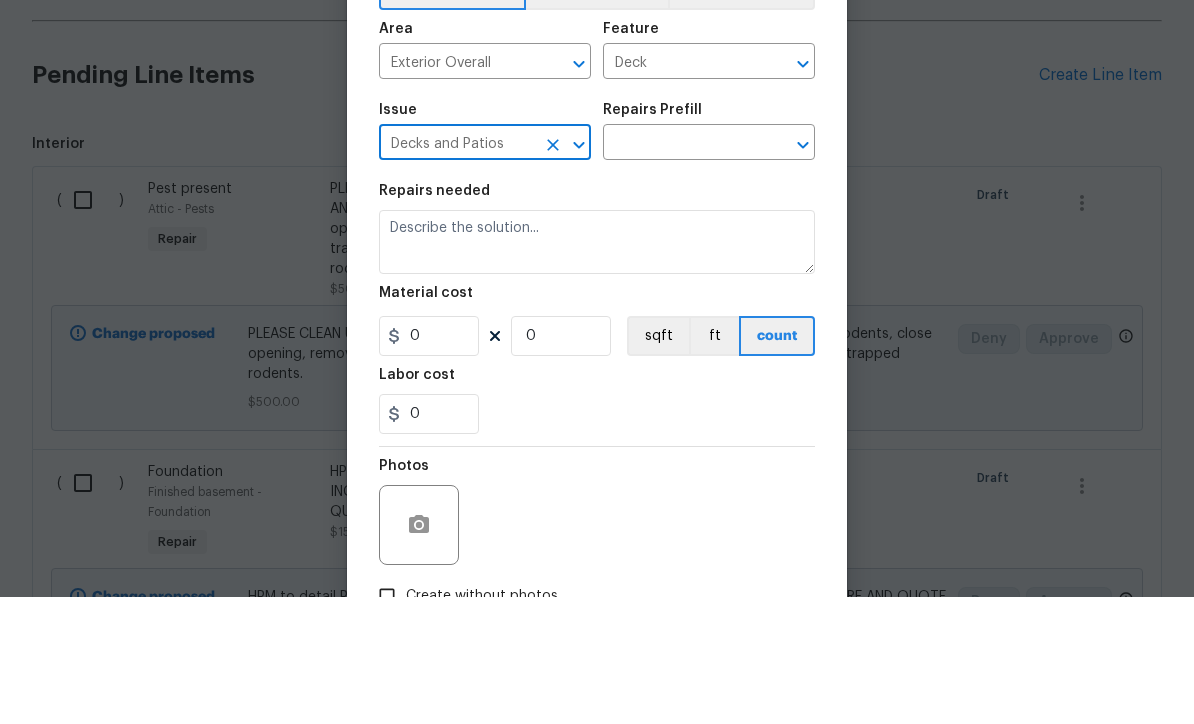 click at bounding box center [681, 271] 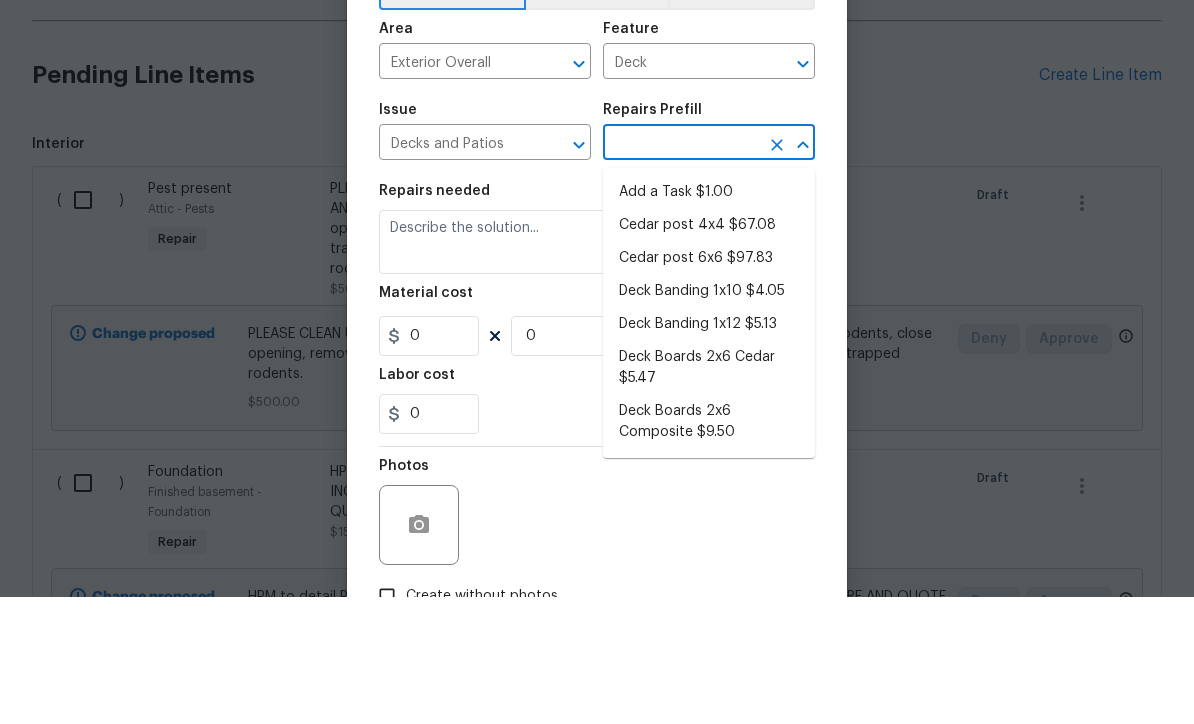 scroll, scrollTop: 66, scrollLeft: 0, axis: vertical 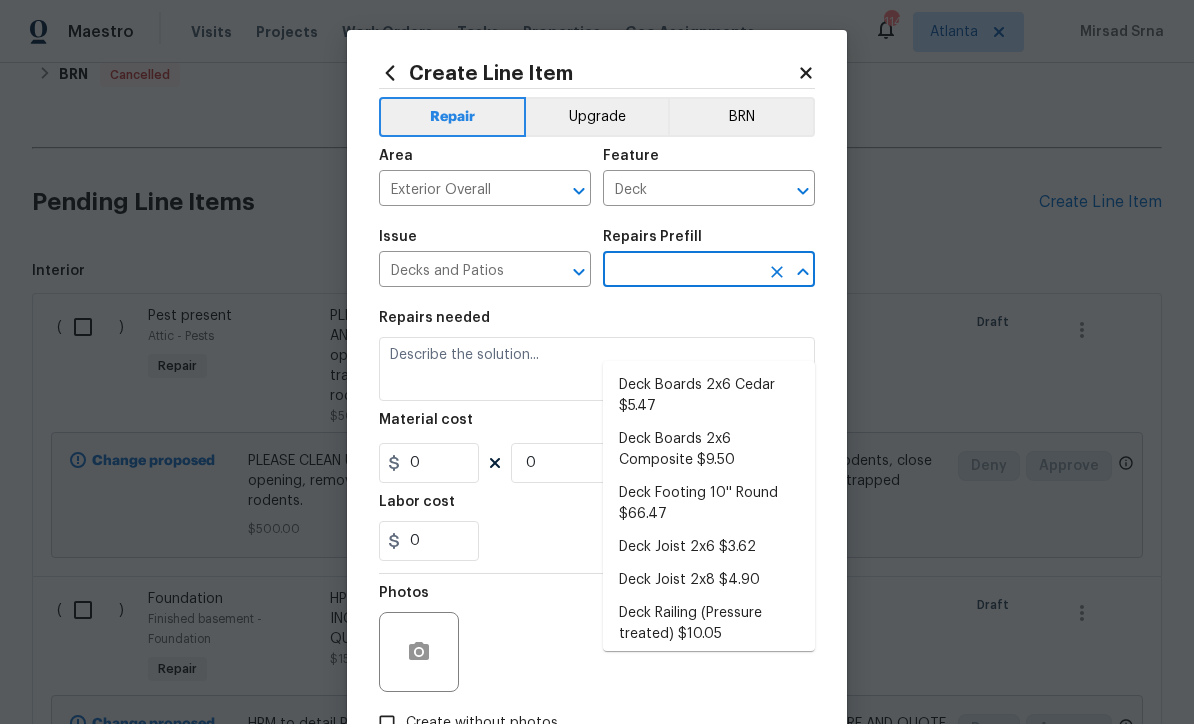 click on "Deck Joist 2x6 $3.62" at bounding box center (709, 547) 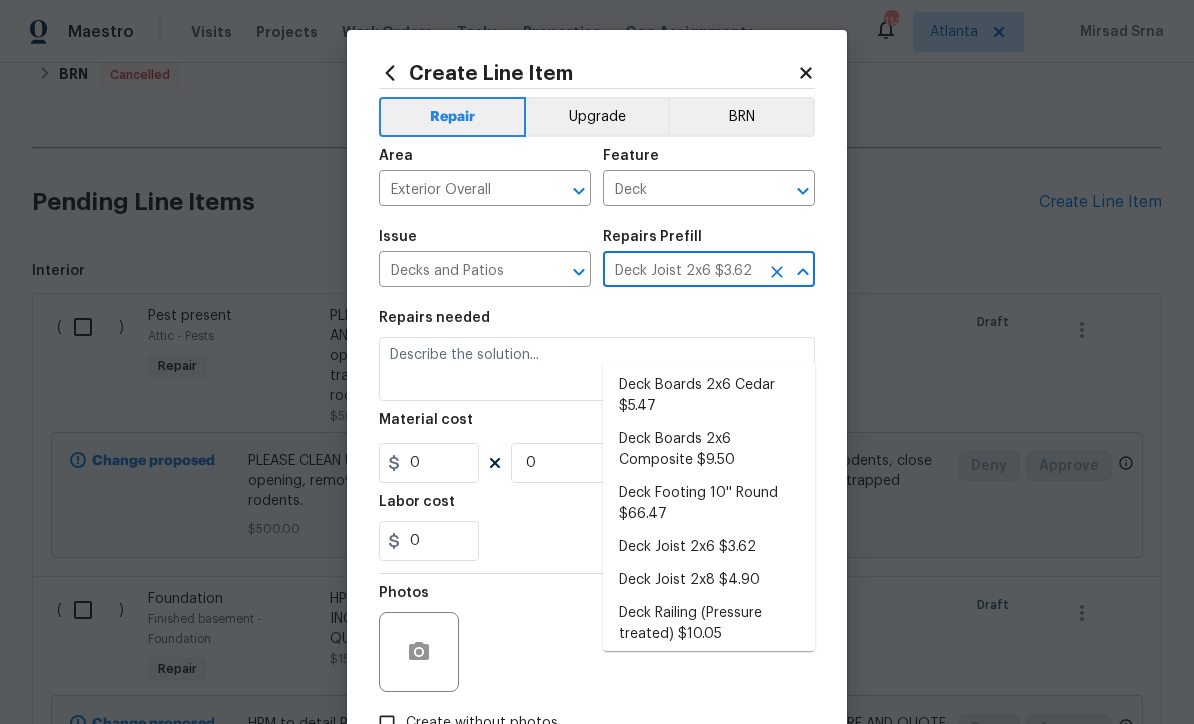 type 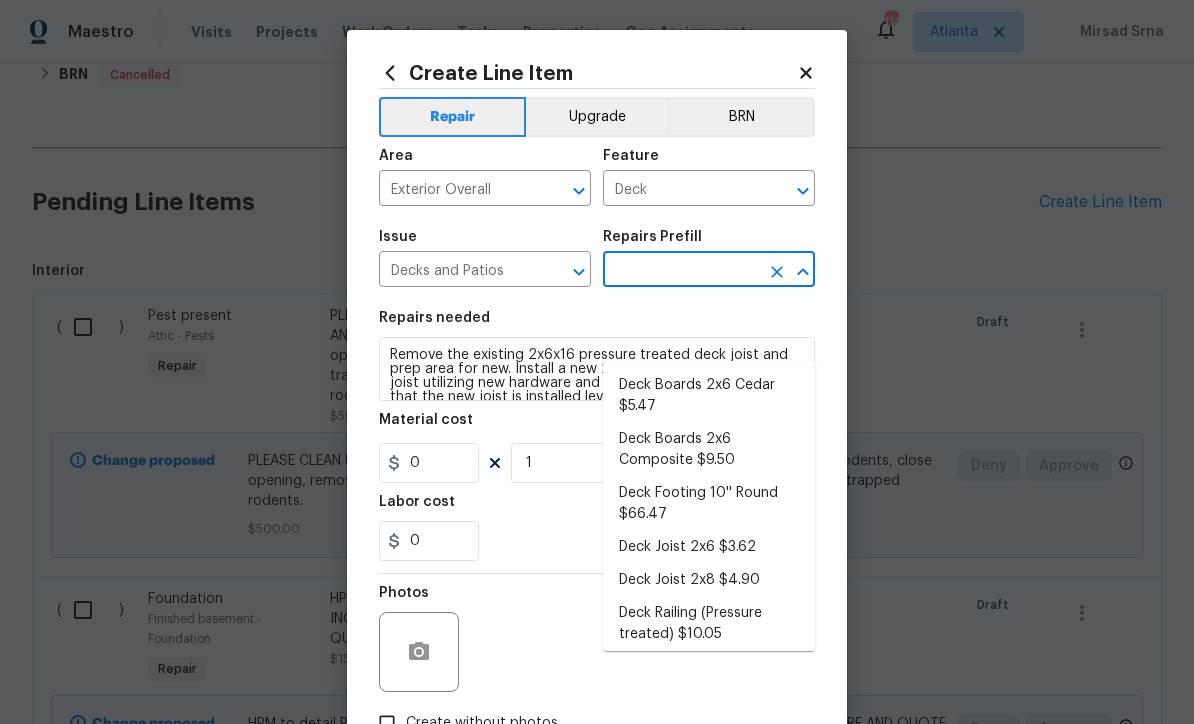 type on "Deck Joist 2x6 $3.62" 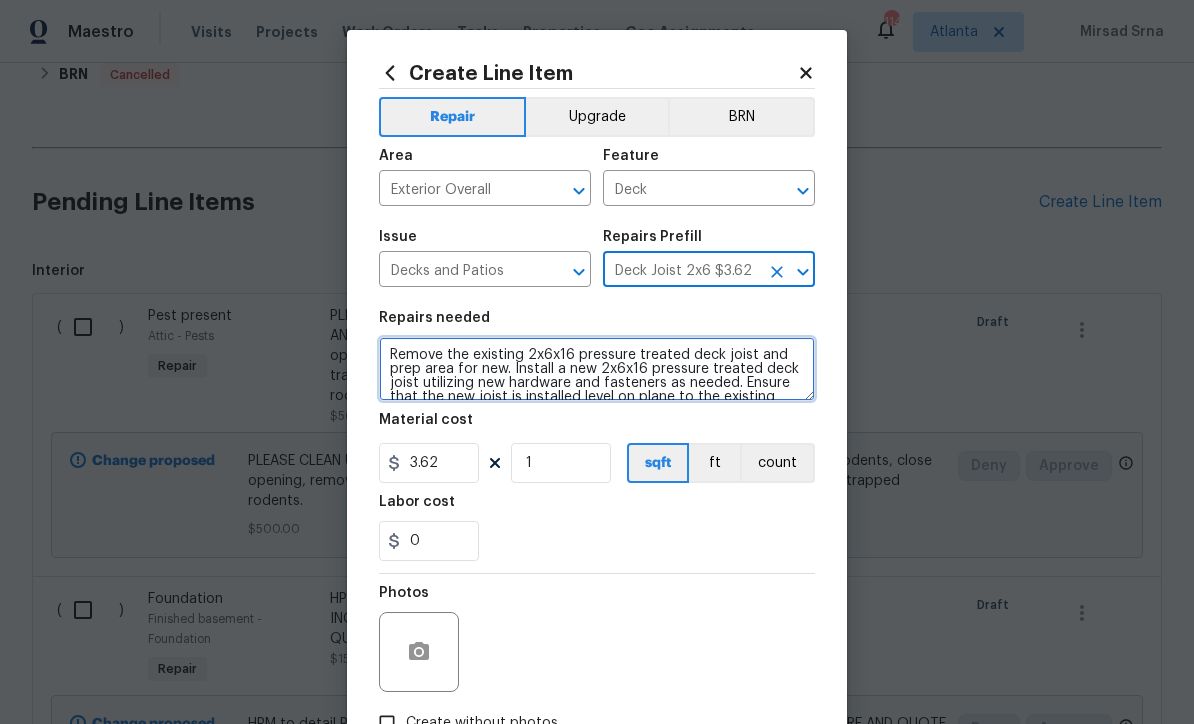 click on "Remove the existing 2x6x16 pressure treated deck joist and prep area for new. Install a new 2x6x16 pressure treated deck joist utilizing new hardware and fasteners as needed. Ensure that the new joist is installed level on plane to the existing joists/ledger and matches the existing layout. Remove and dispose of all debris properly." at bounding box center (597, 369) 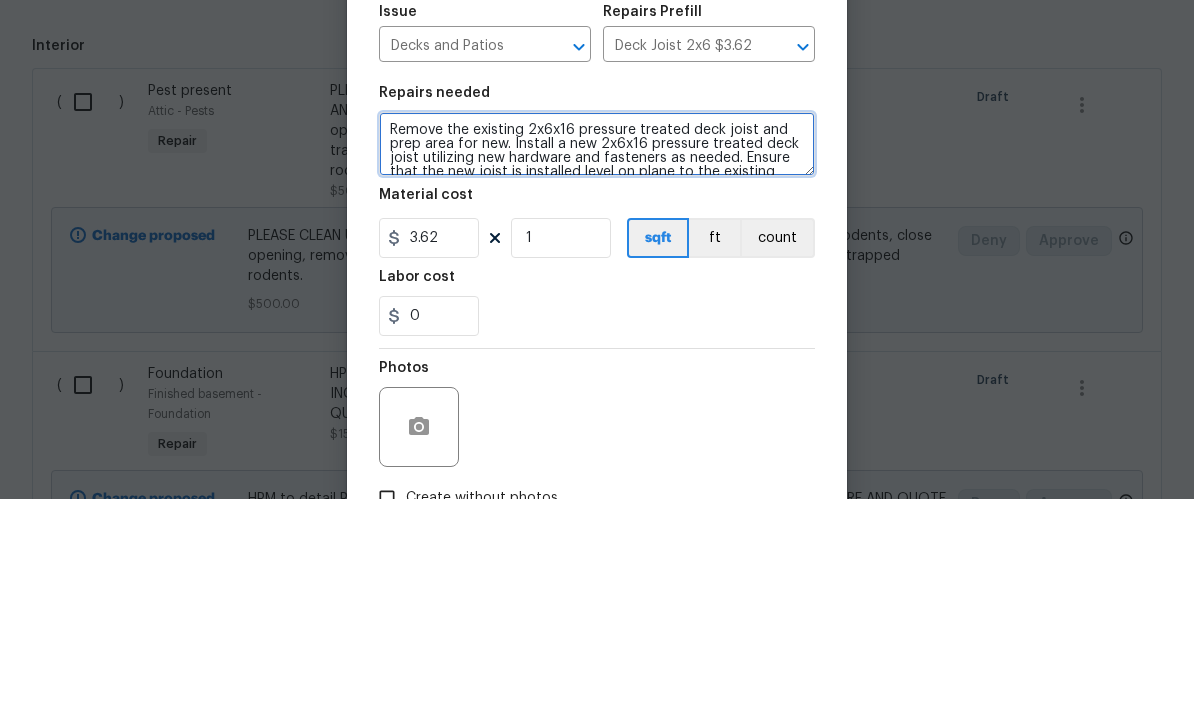 click on "Remove the existing 2x6x16 pressure treated deck joist and prep area for new. Install a new 2x6x16 pressure treated deck joist utilizing new hardware and fasteners as needed. Ensure that the new joist is installed level on plane to the existing joists/ledger and matches the existing layout. Remove and dispose of all debris properly." at bounding box center [597, 369] 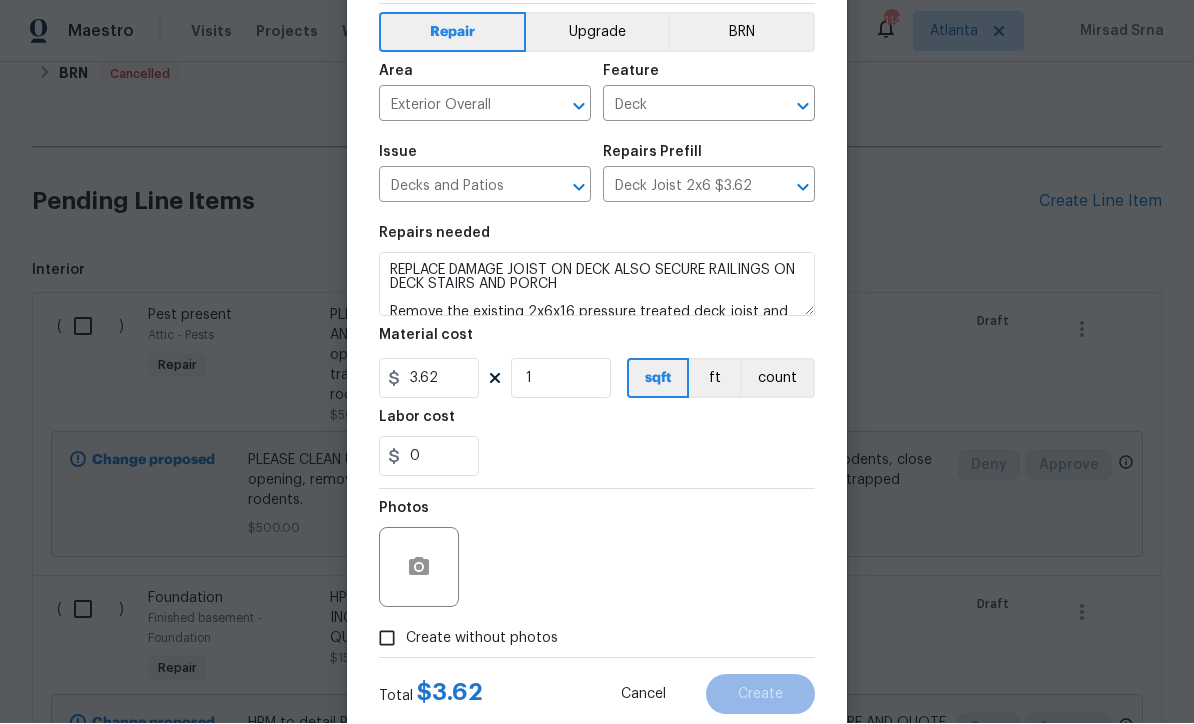 scroll, scrollTop: 112, scrollLeft: 0, axis: vertical 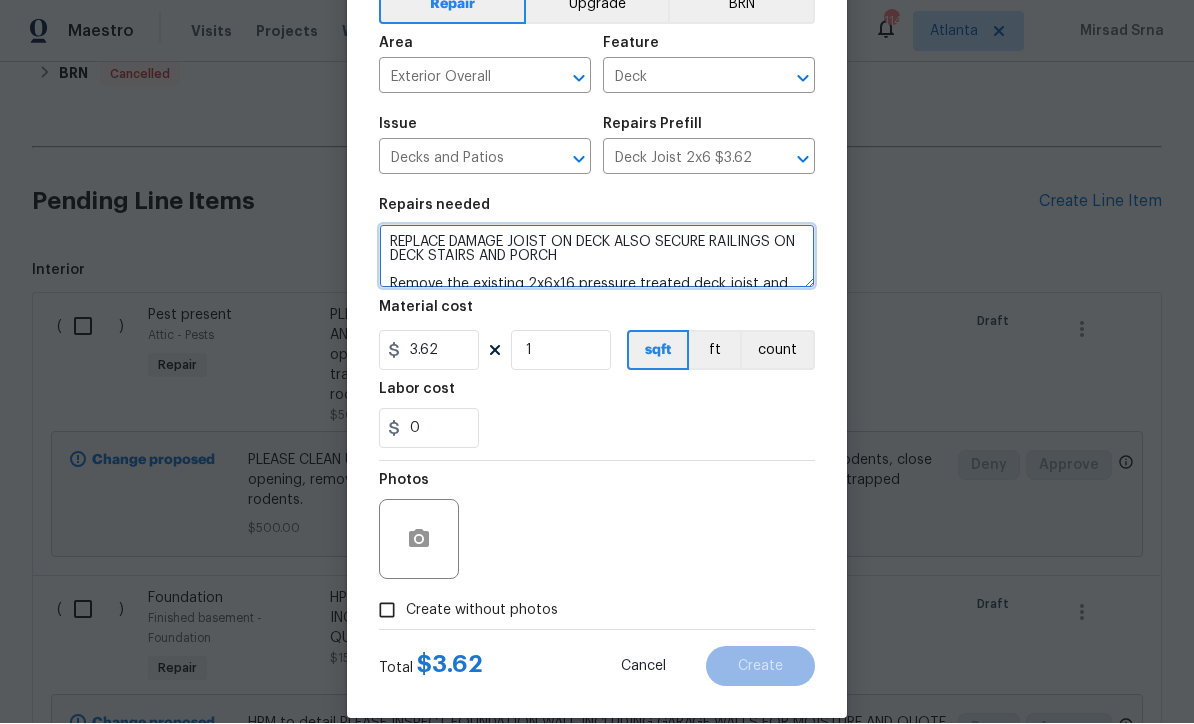 type on "REPLACE DAMAGE JOIST ON DECK ALSO SECURE RAILINGS ON DECK STAIRS AND PORCH
Remove the existing 2x6x16 pressure treated deck joist and prep area for new. Install a new 2x6x16 pressure treated deck joist utilizing new hardware and fasteners as needed. Ensure that the new joist is installed level on plane to the existing joists/ledger and matches the existing layout. Remove and dispose of all debris properly." 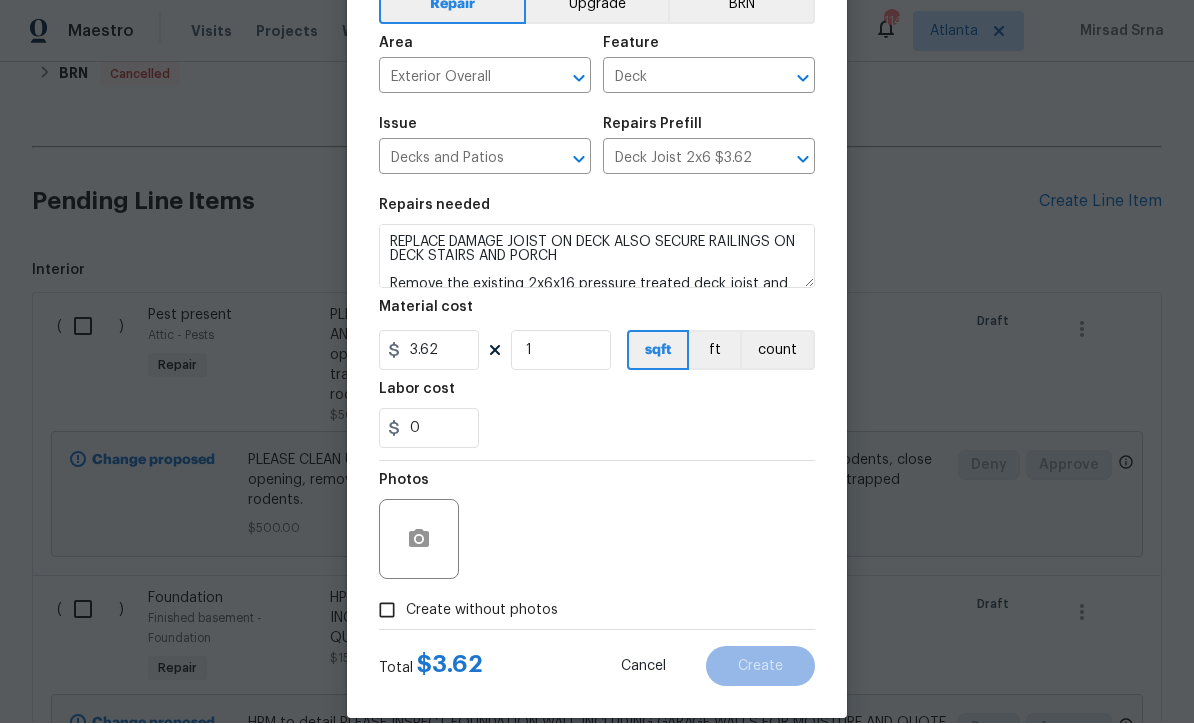 click on "Create without photos" at bounding box center (387, 611) 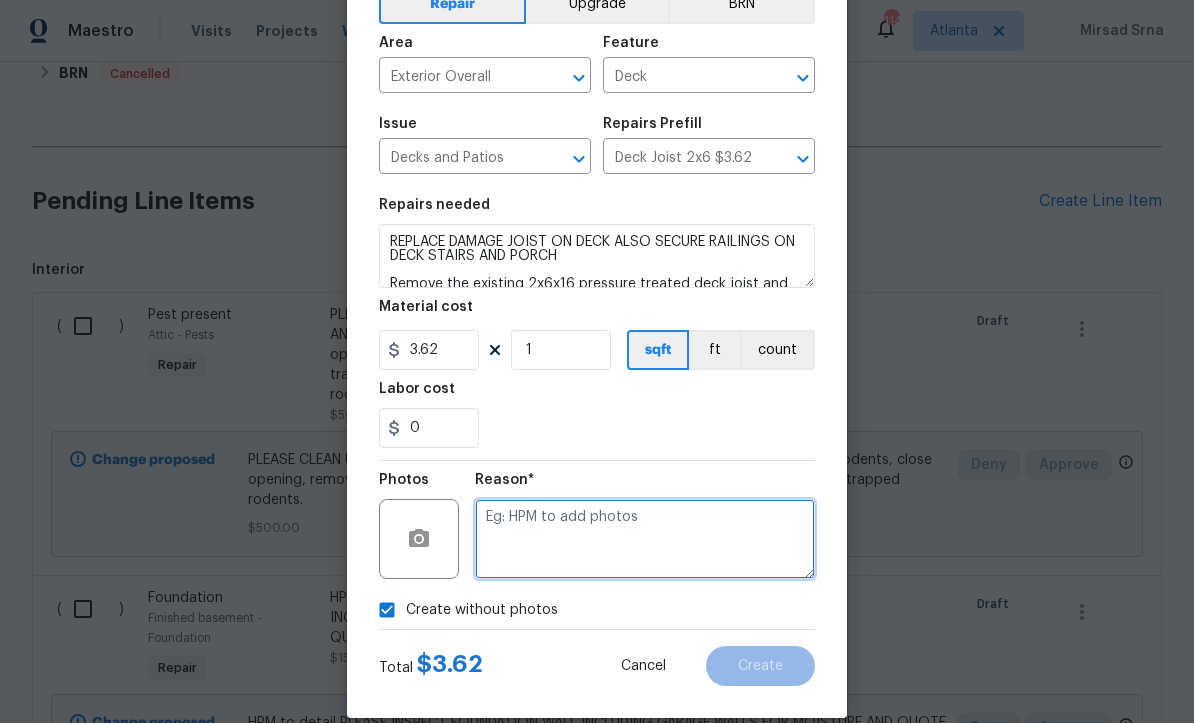 click at bounding box center (645, 540) 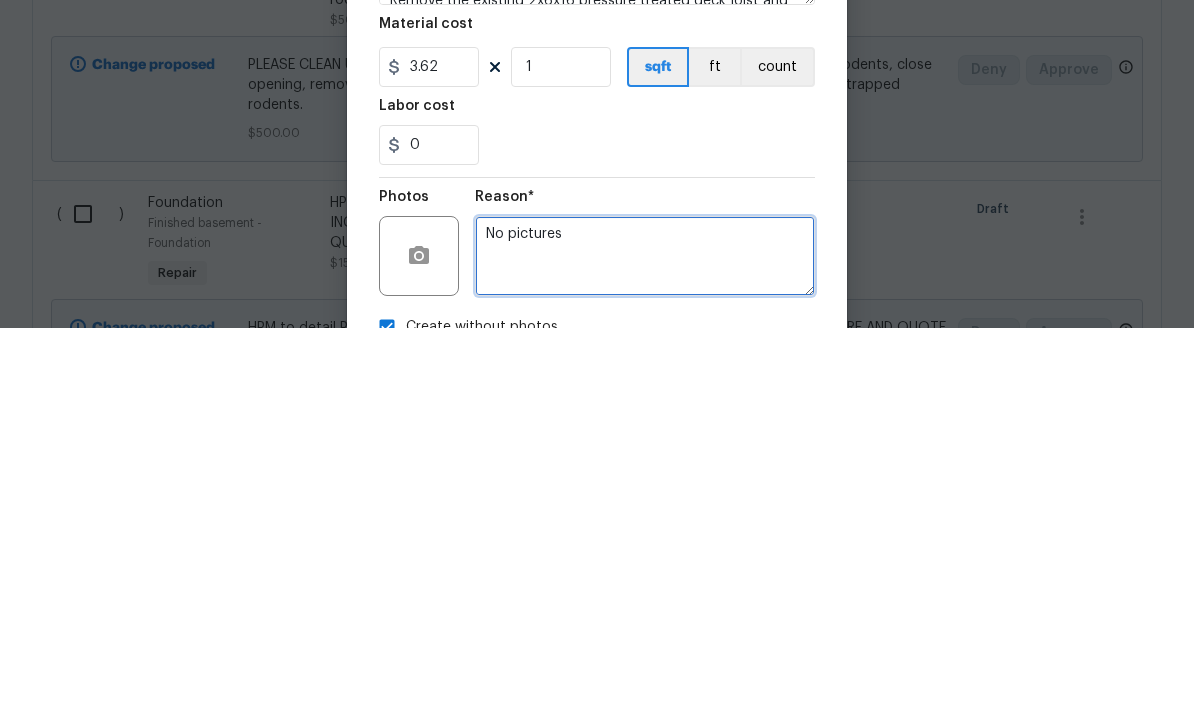 scroll, scrollTop: 0, scrollLeft: 0, axis: both 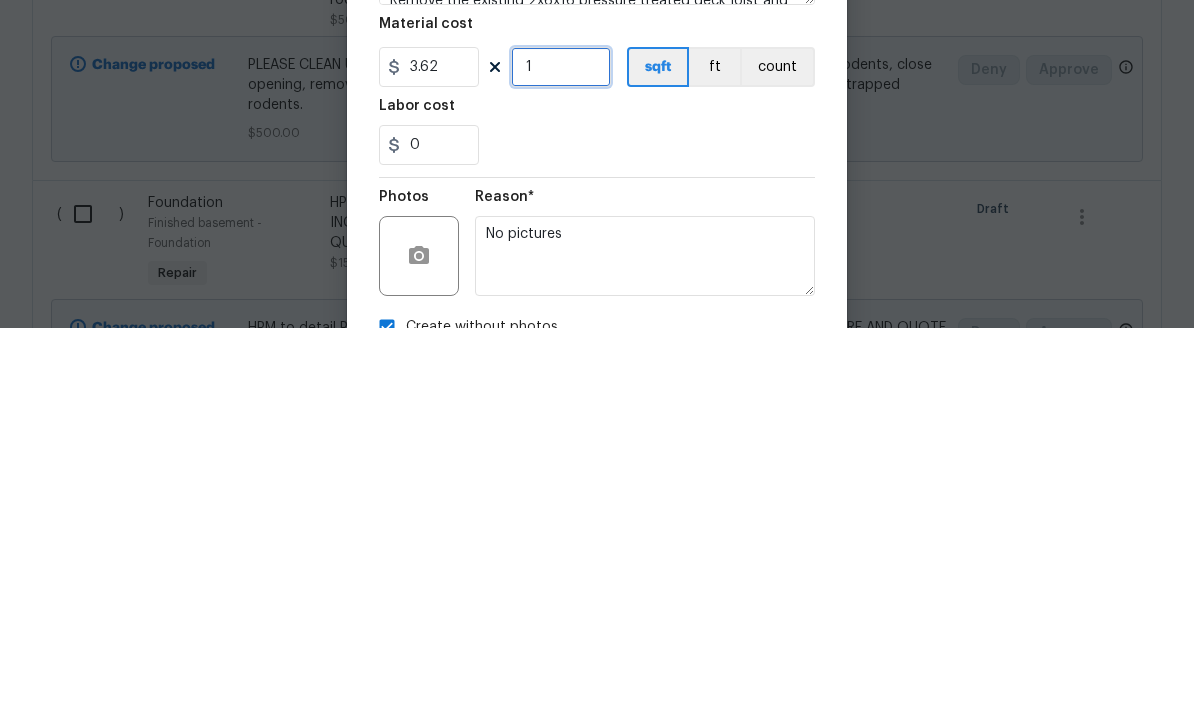 click on "1" at bounding box center (561, 463) 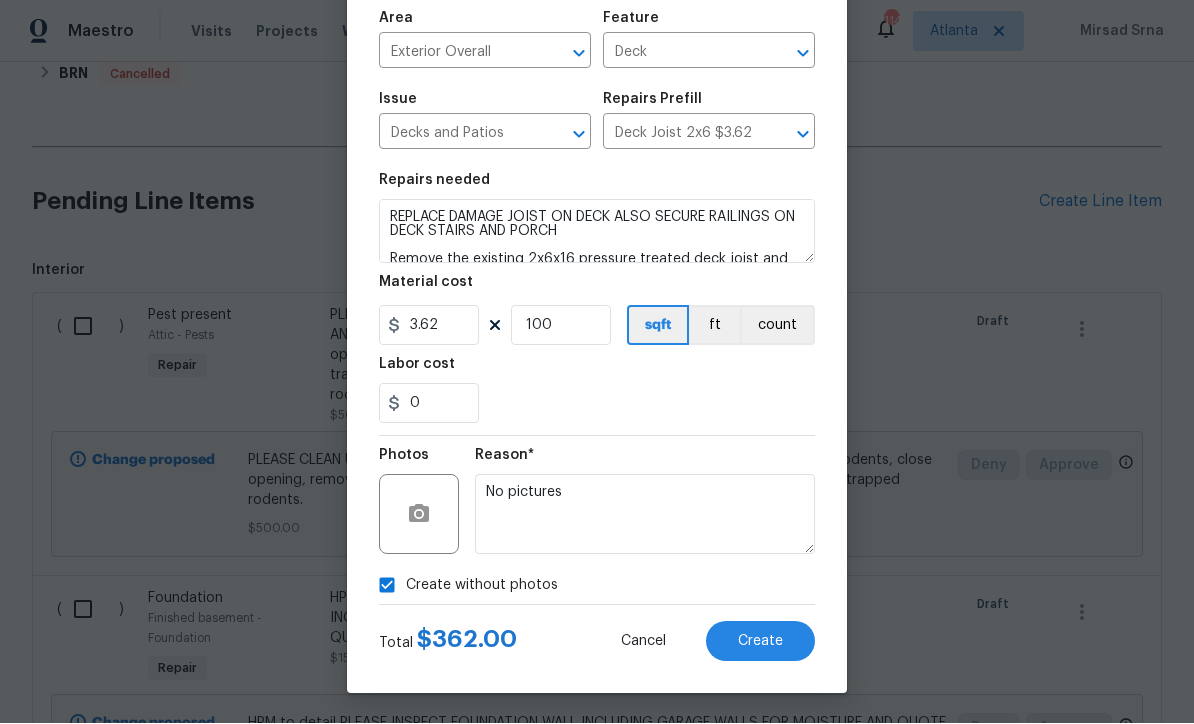scroll, scrollTop: 141, scrollLeft: 0, axis: vertical 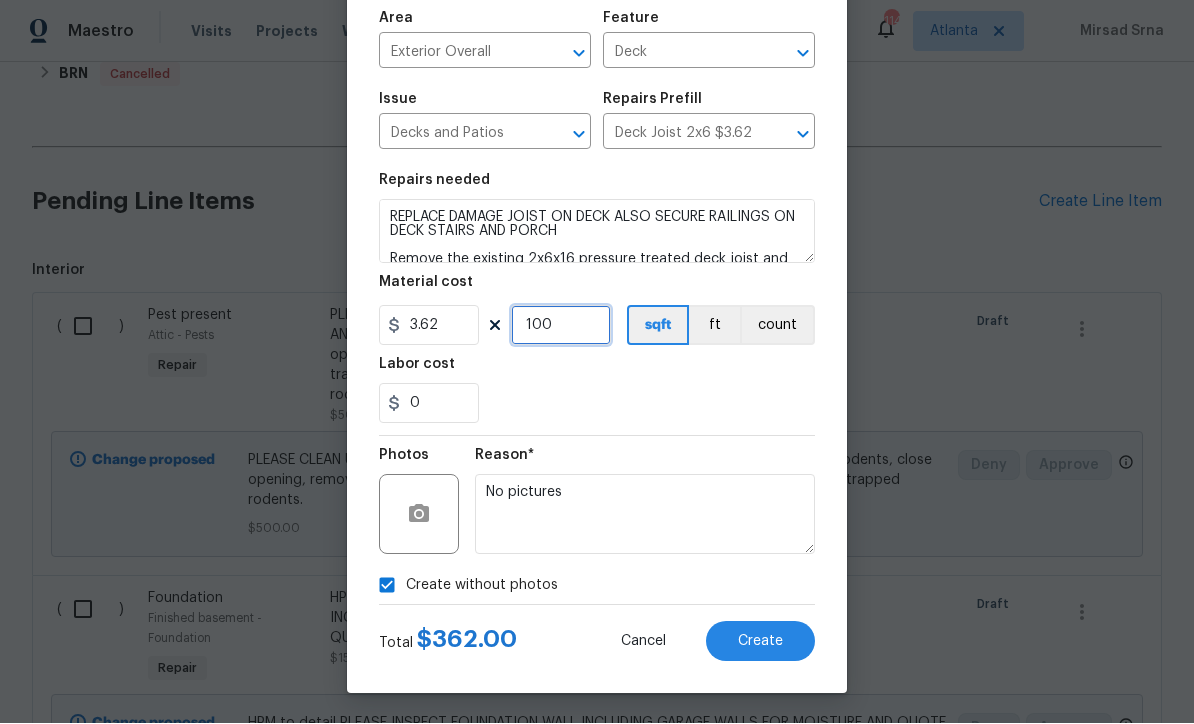 type on "100" 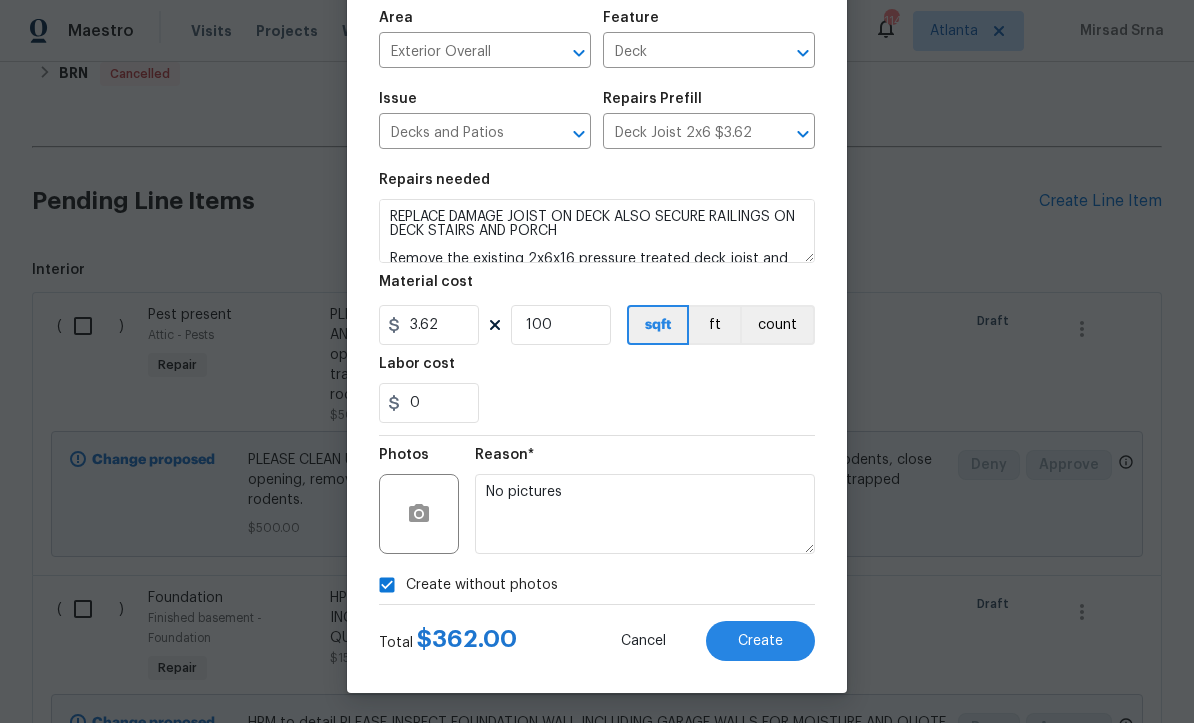 click on "Create" at bounding box center (760, 642) 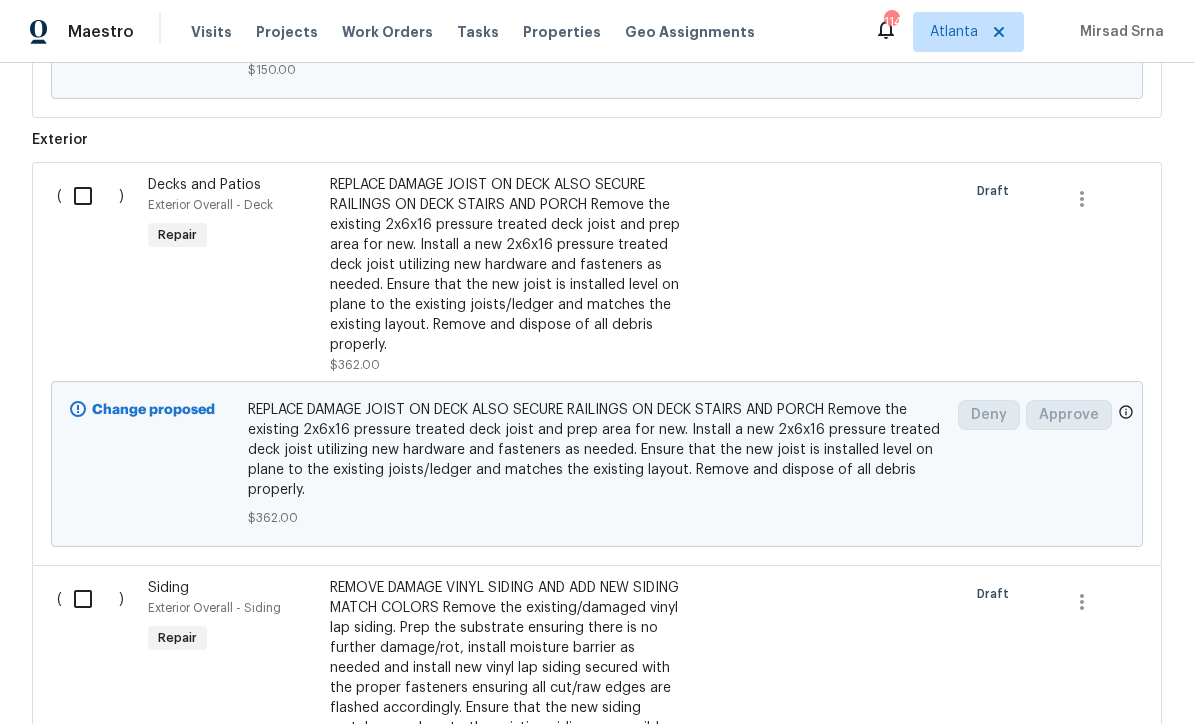 scroll, scrollTop: 1417, scrollLeft: 0, axis: vertical 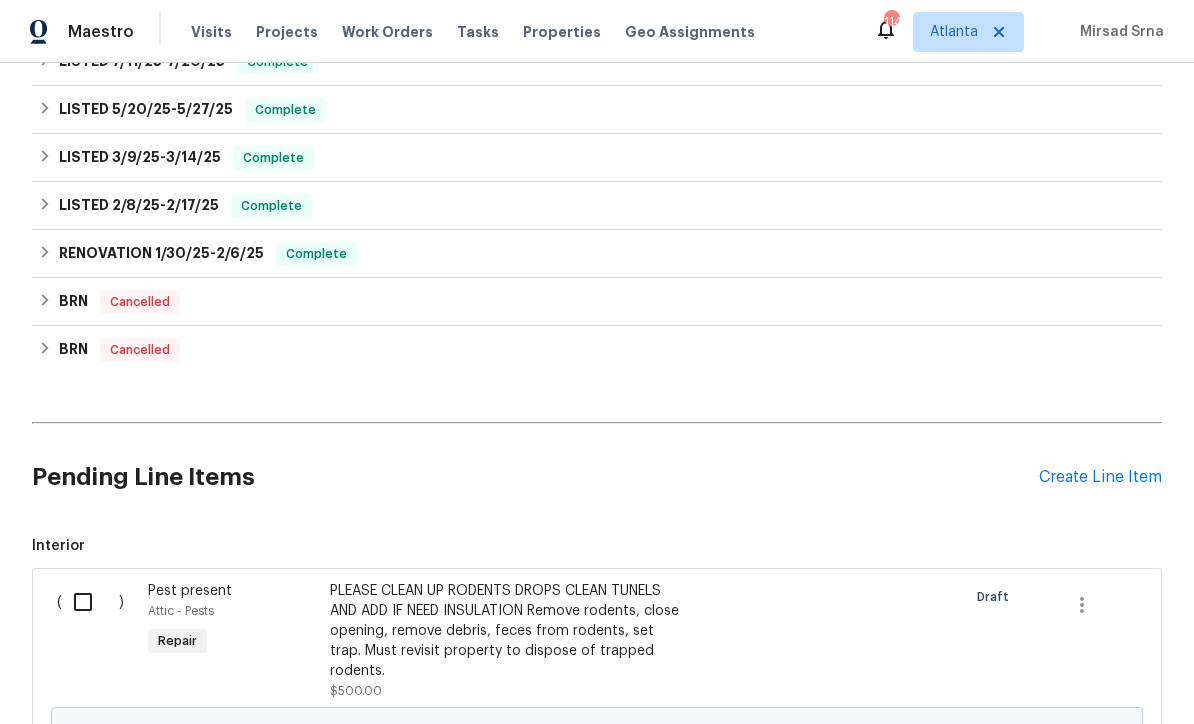 click on "Create Line Item" at bounding box center [1100, 477] 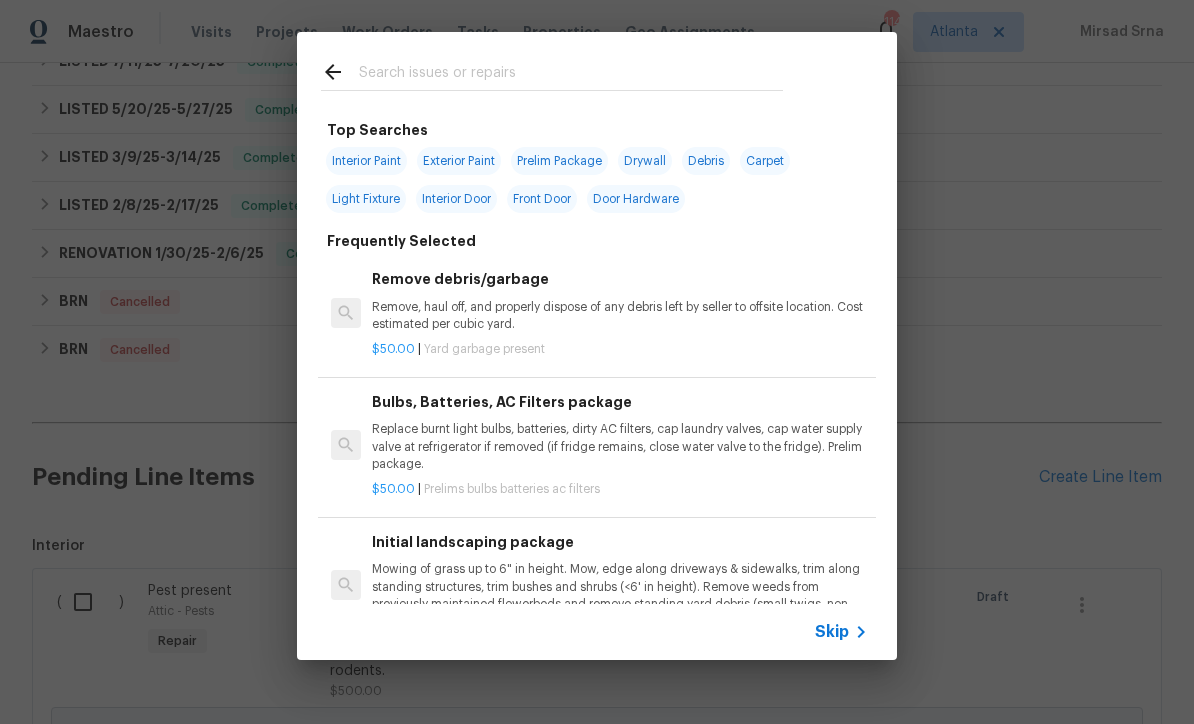 click on "Skip" at bounding box center (832, 632) 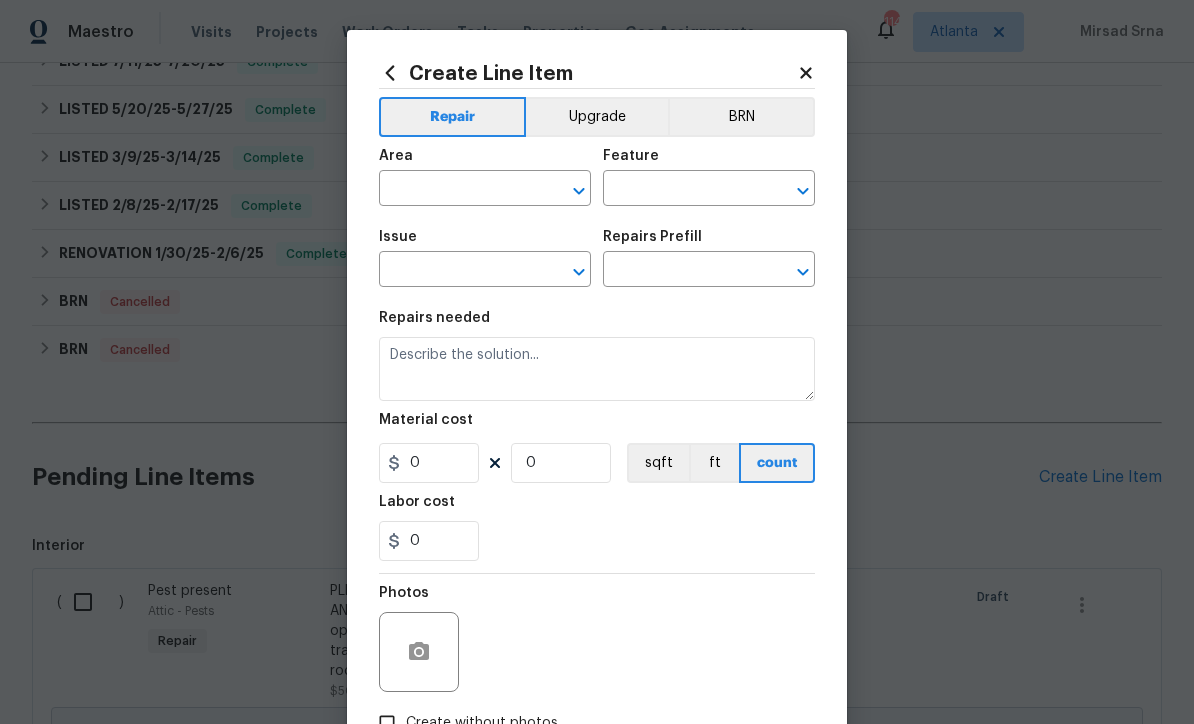 click at bounding box center (457, 190) 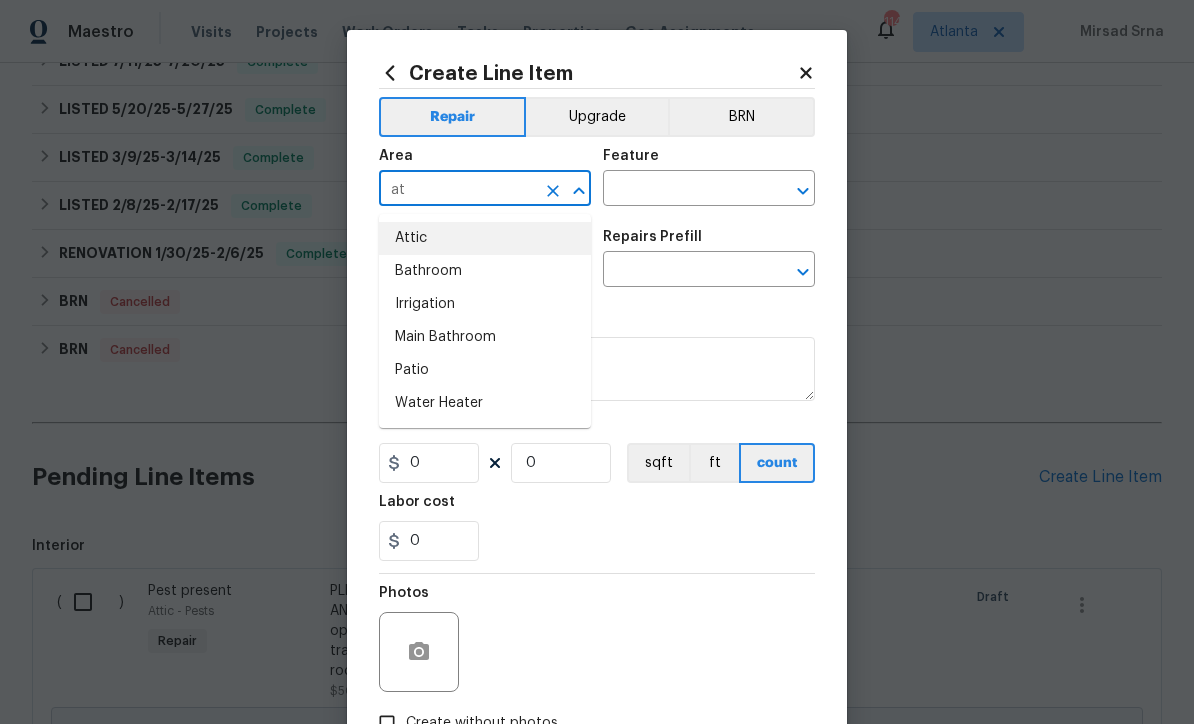 click on "Attic" at bounding box center (485, 238) 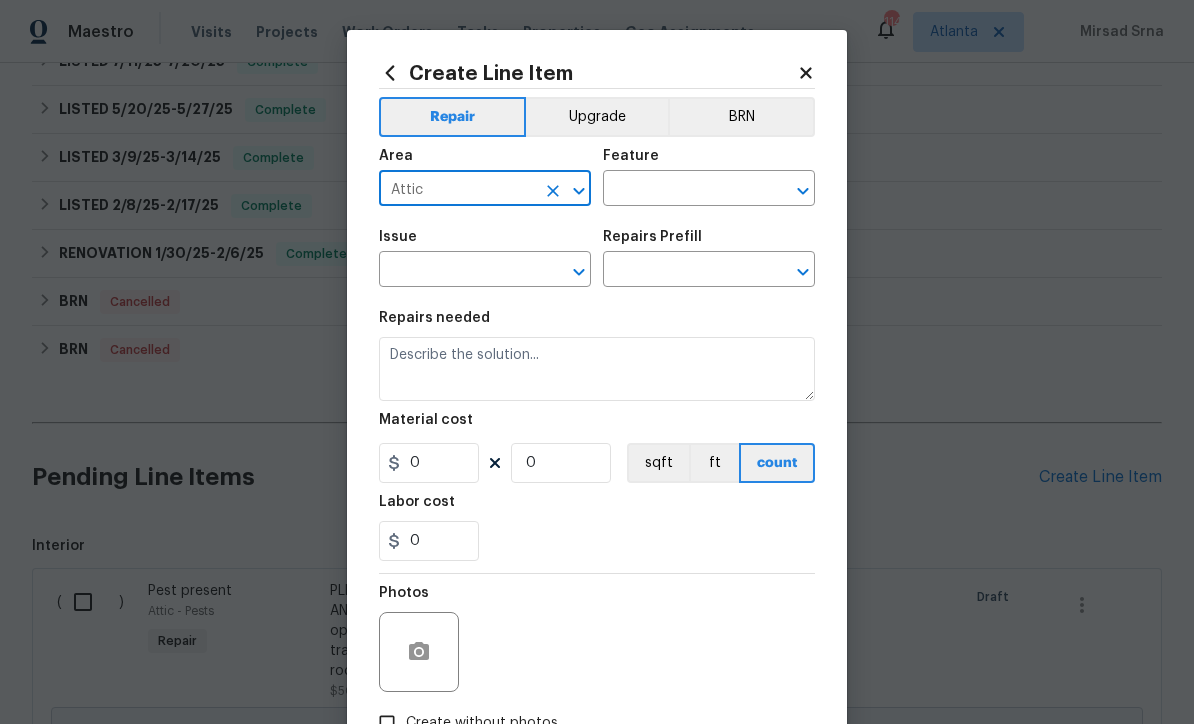 click at bounding box center (681, 190) 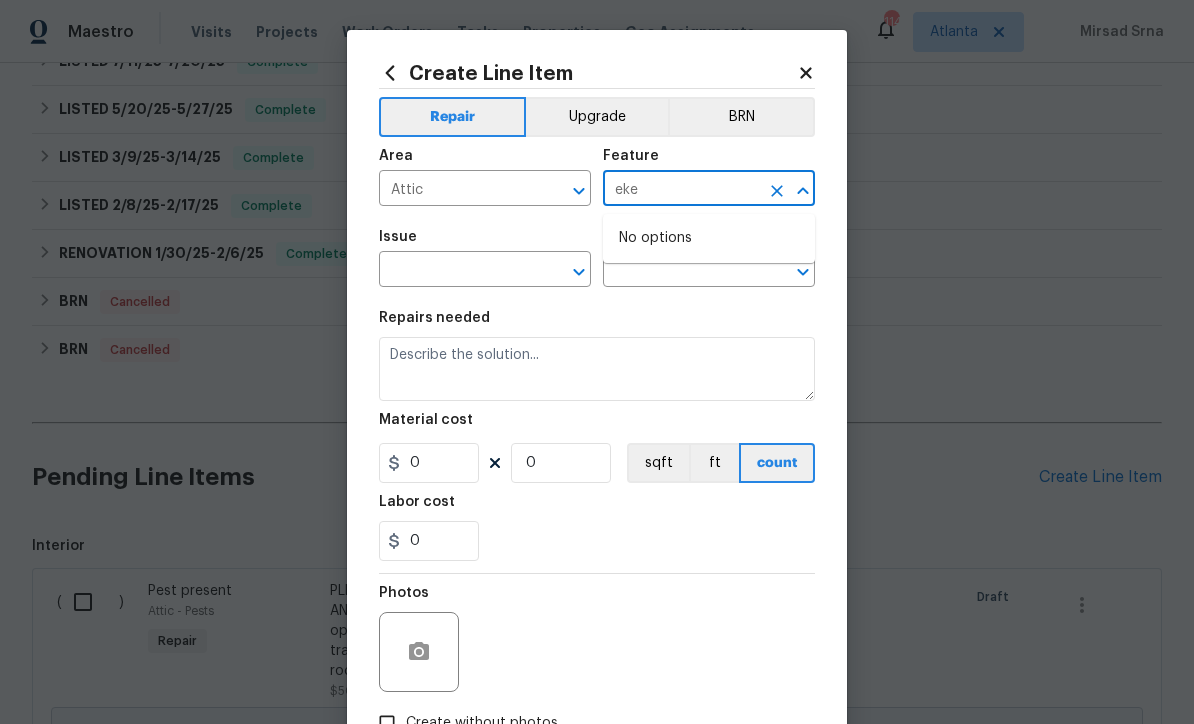 click on "eke" at bounding box center (681, 190) 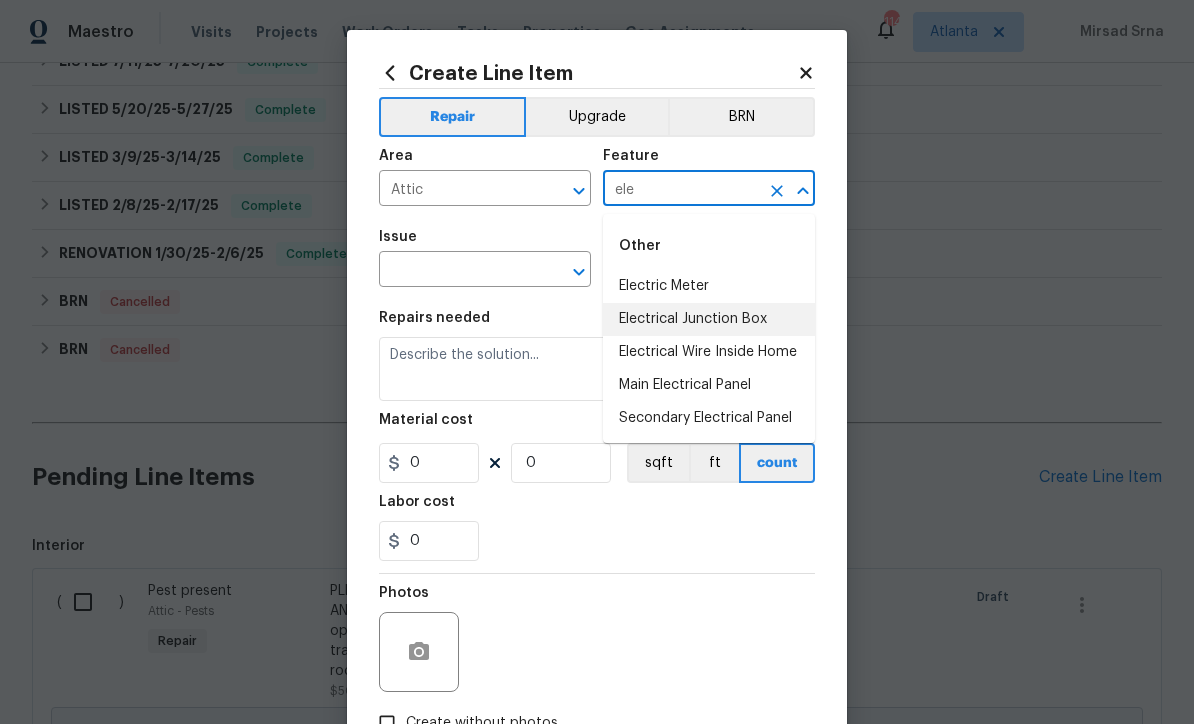 click on "Electrical Junction Box" at bounding box center (709, 319) 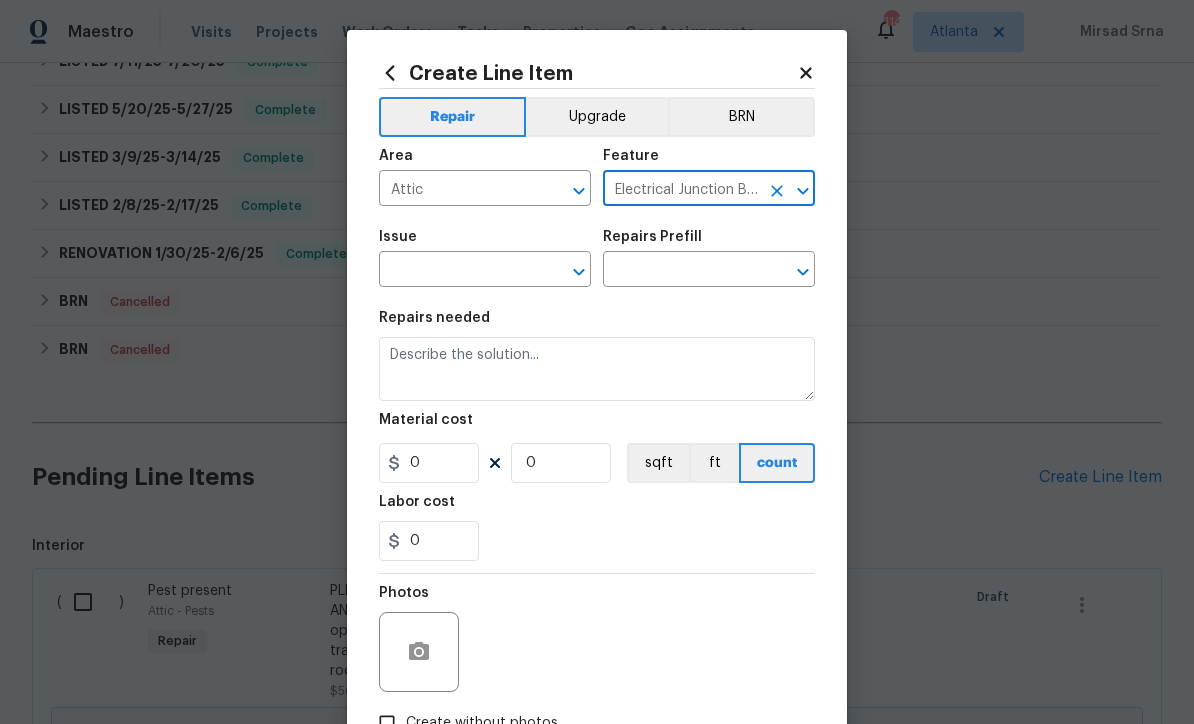 click at bounding box center (457, 271) 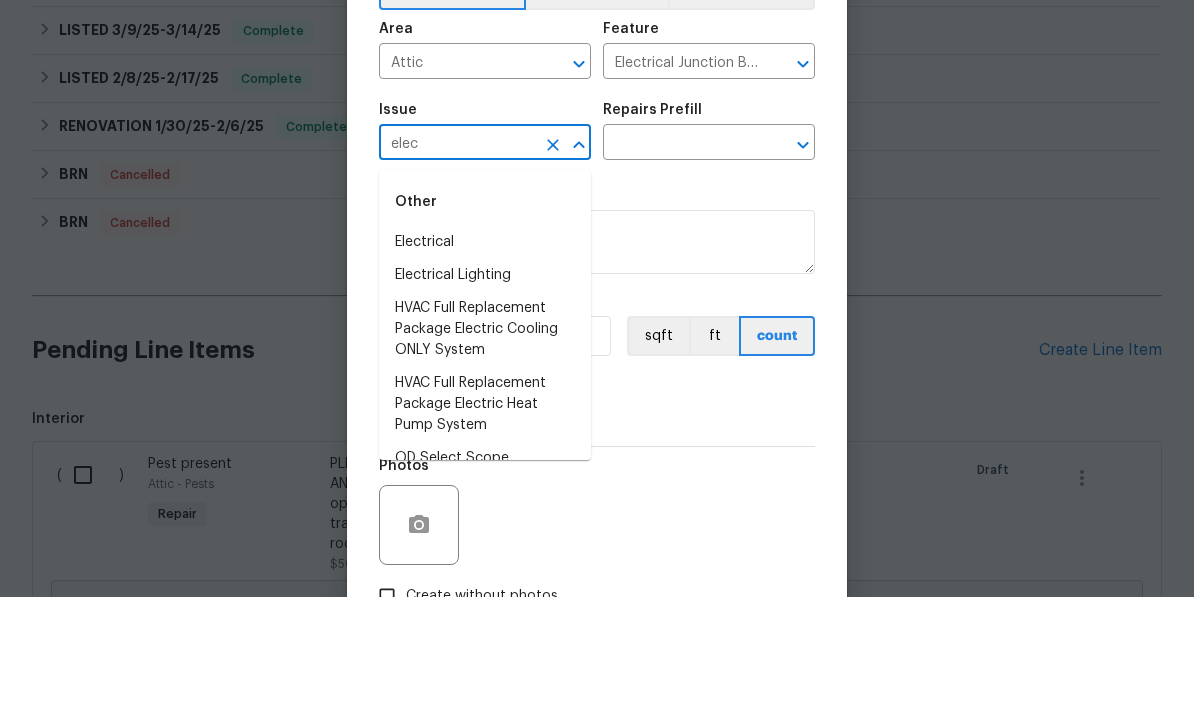 click on "Electrical" at bounding box center [485, 369] 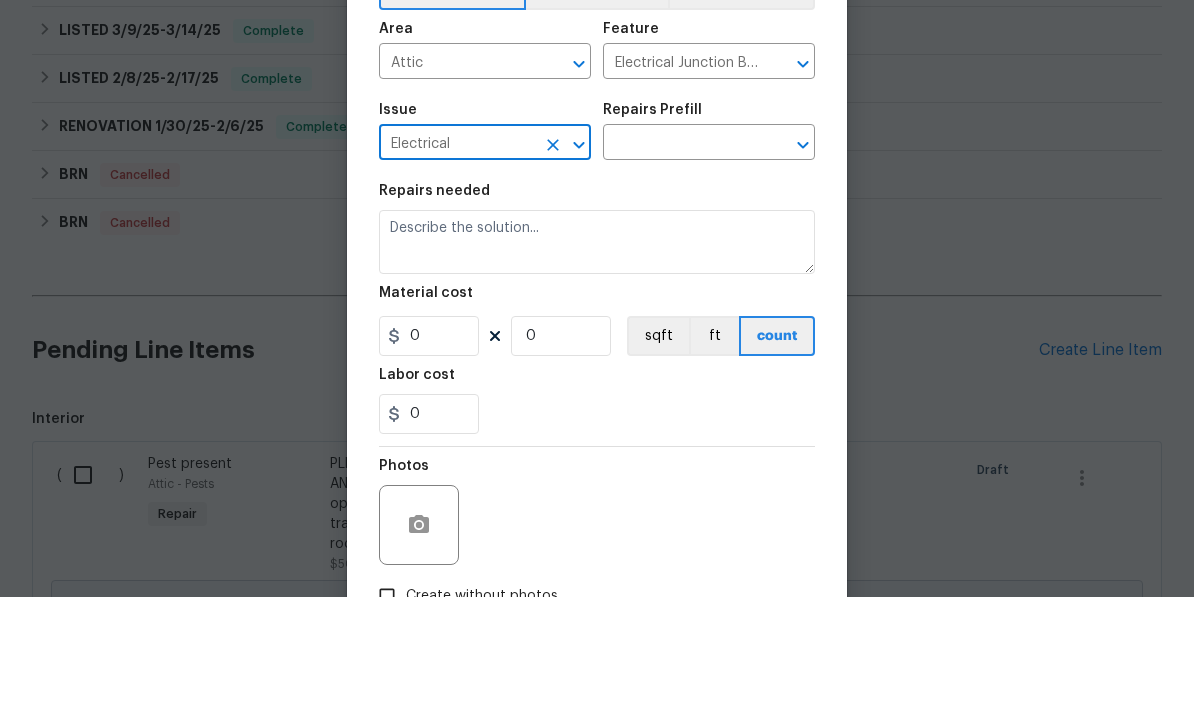 click at bounding box center [681, 271] 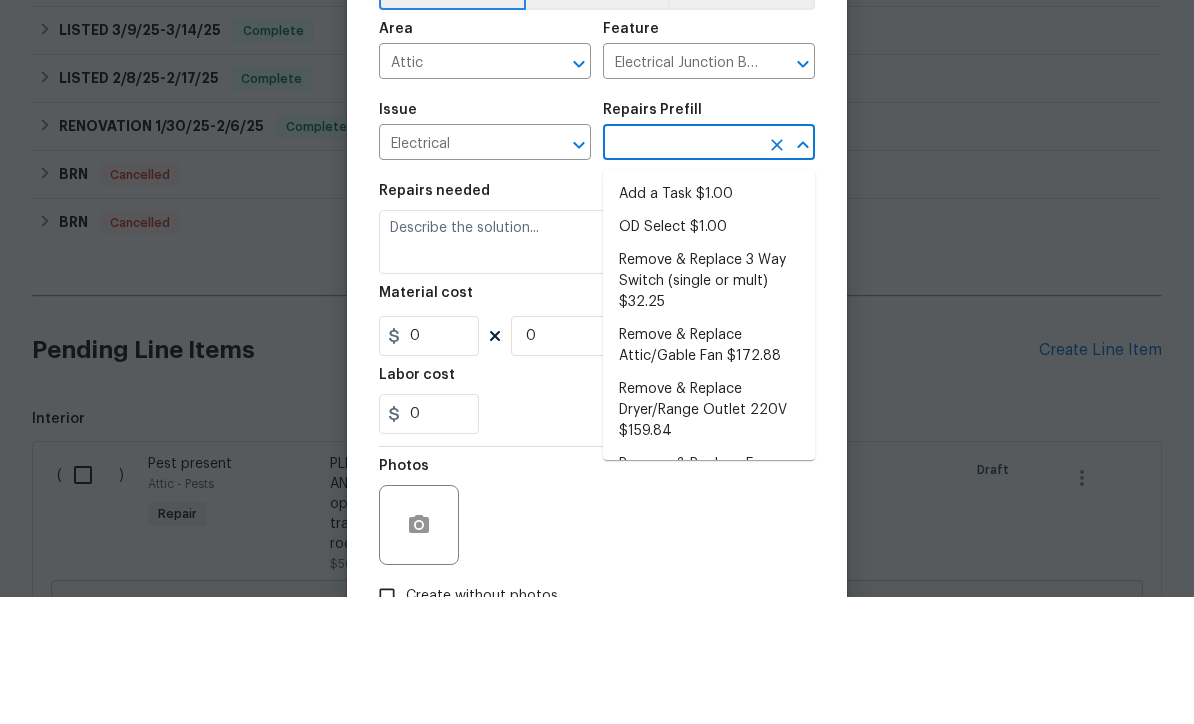 scroll, scrollTop: 66, scrollLeft: 0, axis: vertical 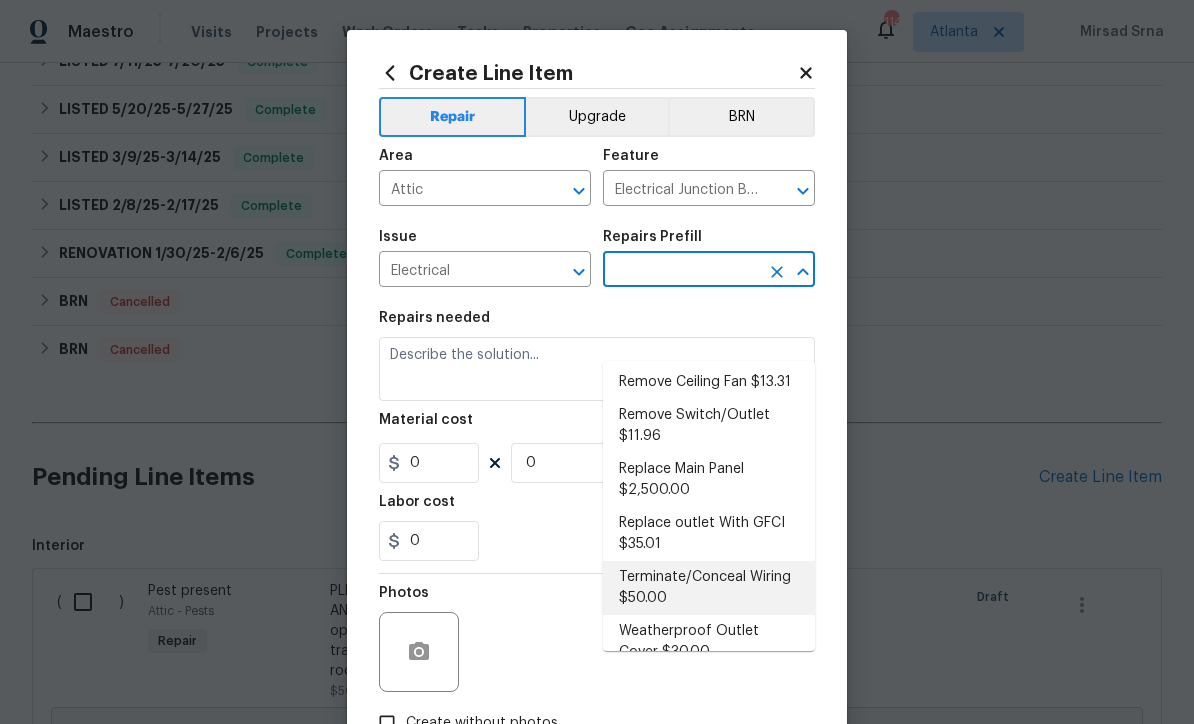 click on "Terminate/Conceal Wiring $50.00" at bounding box center [709, 588] 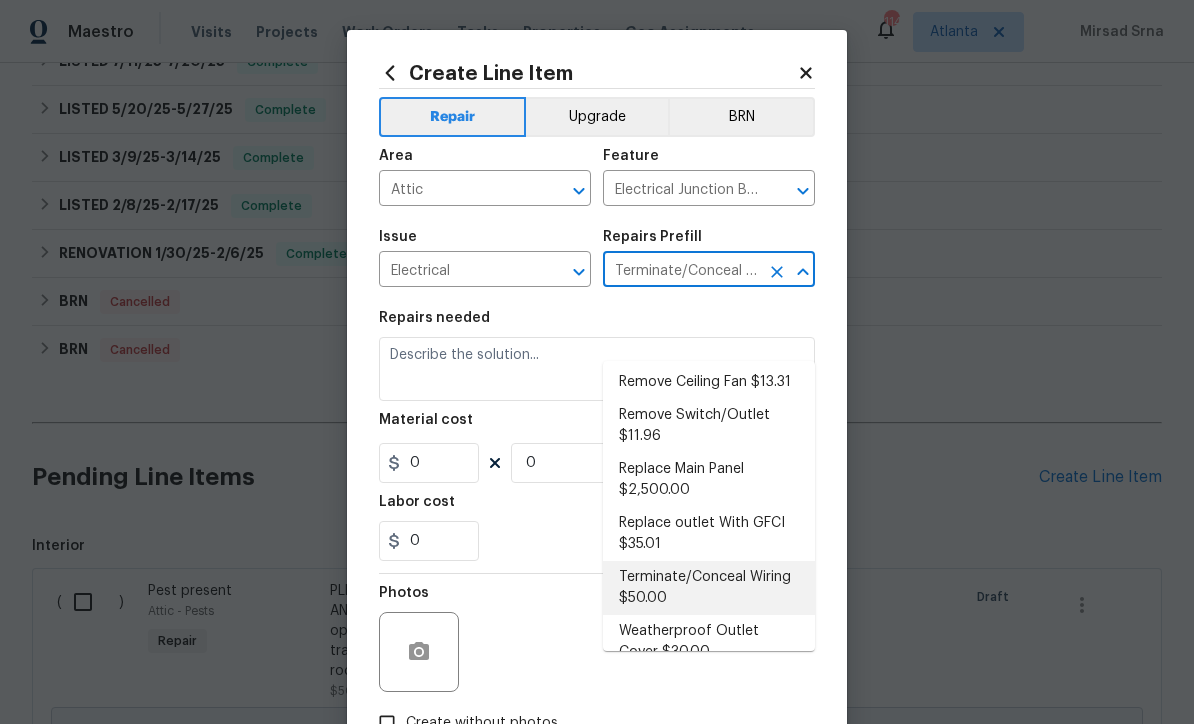 type on "Ensure that all electrical wires are to terminate in sealed junction box, no exposed wires to remain. Open knockouts in panels and boxes are to be sealed. All outlet boxes must be secured to the framing and all wires entering boxes must be secured with clamps." 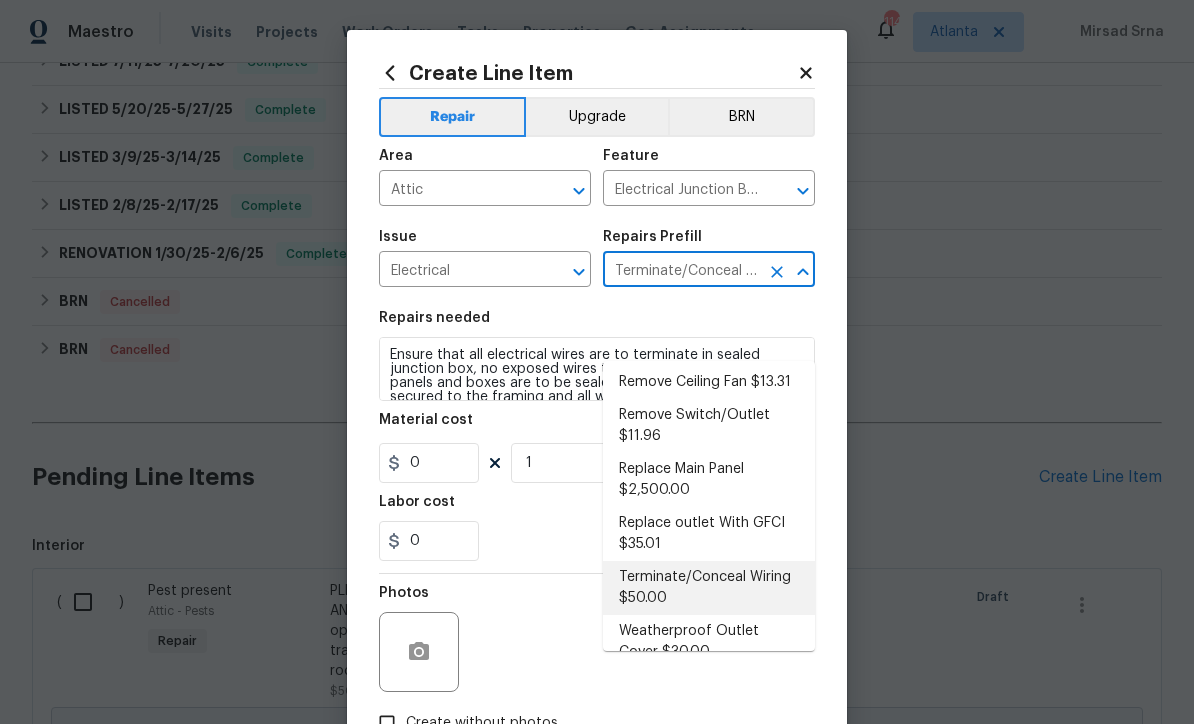 type on "50" 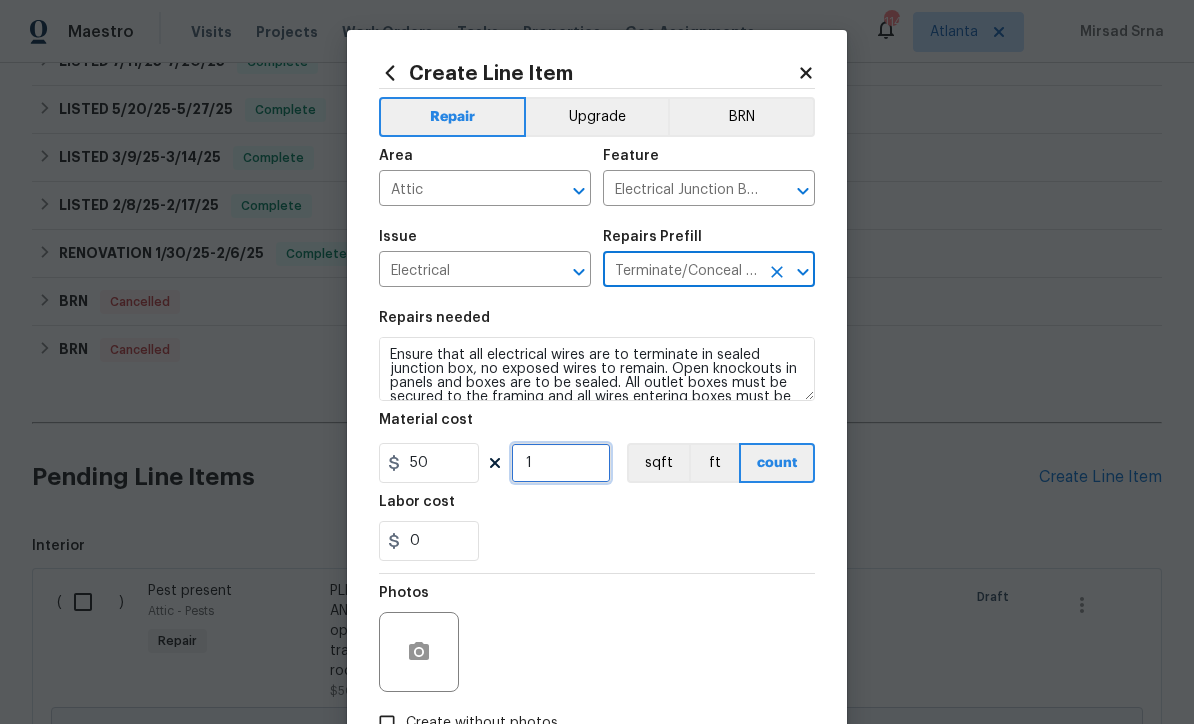 click on "1" at bounding box center (561, 463) 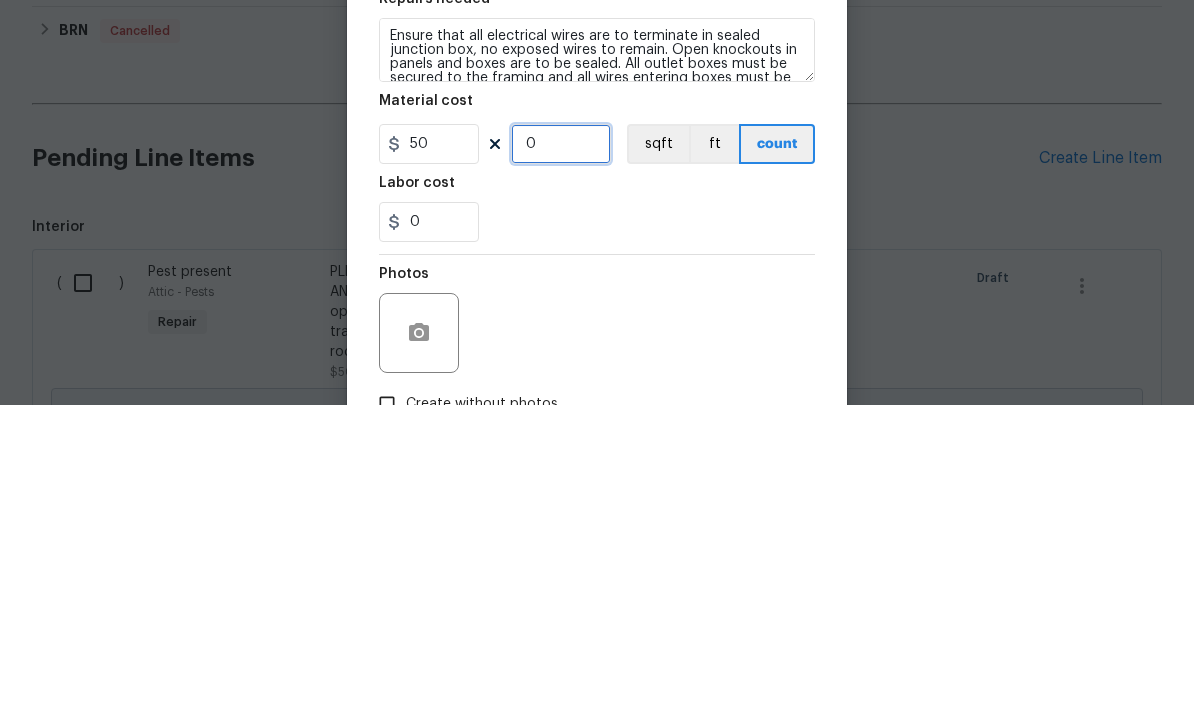 type on "2" 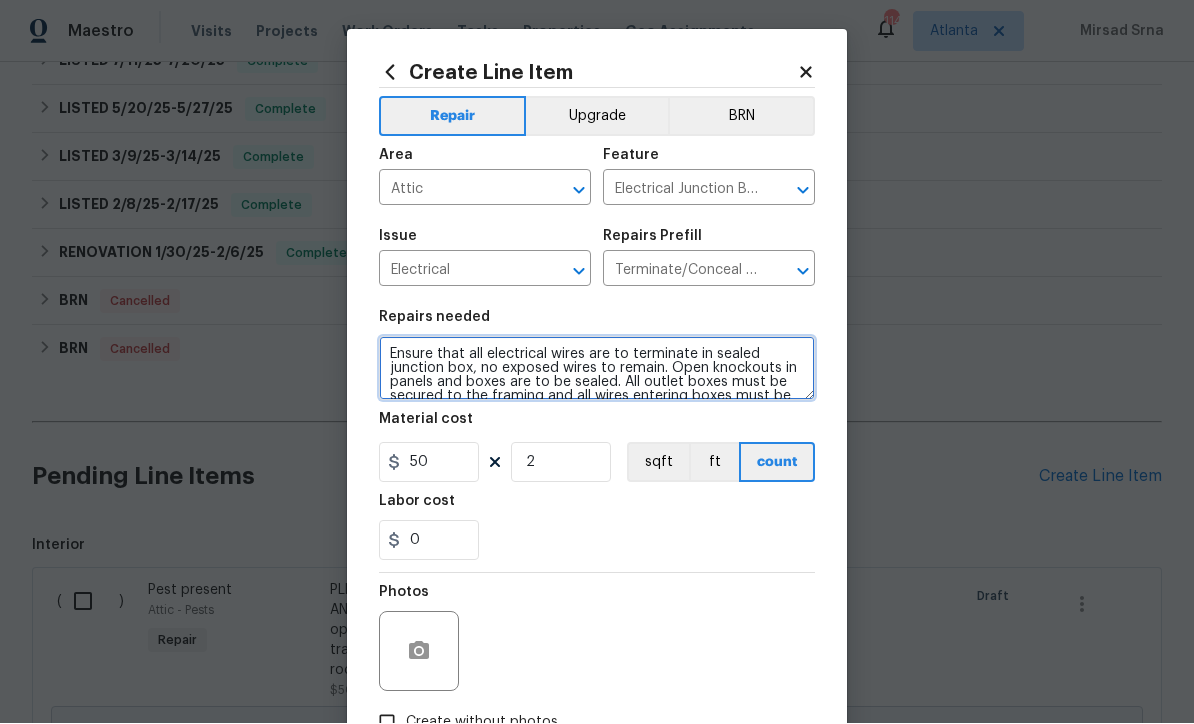 click on "Ensure that all electrical wires are to terminate in sealed junction box, no exposed wires to remain. Open knockouts in panels and boxes are to be sealed. All outlet boxes must be secured to the framing and all wires entering boxes must be secured with clamps." at bounding box center (597, 369) 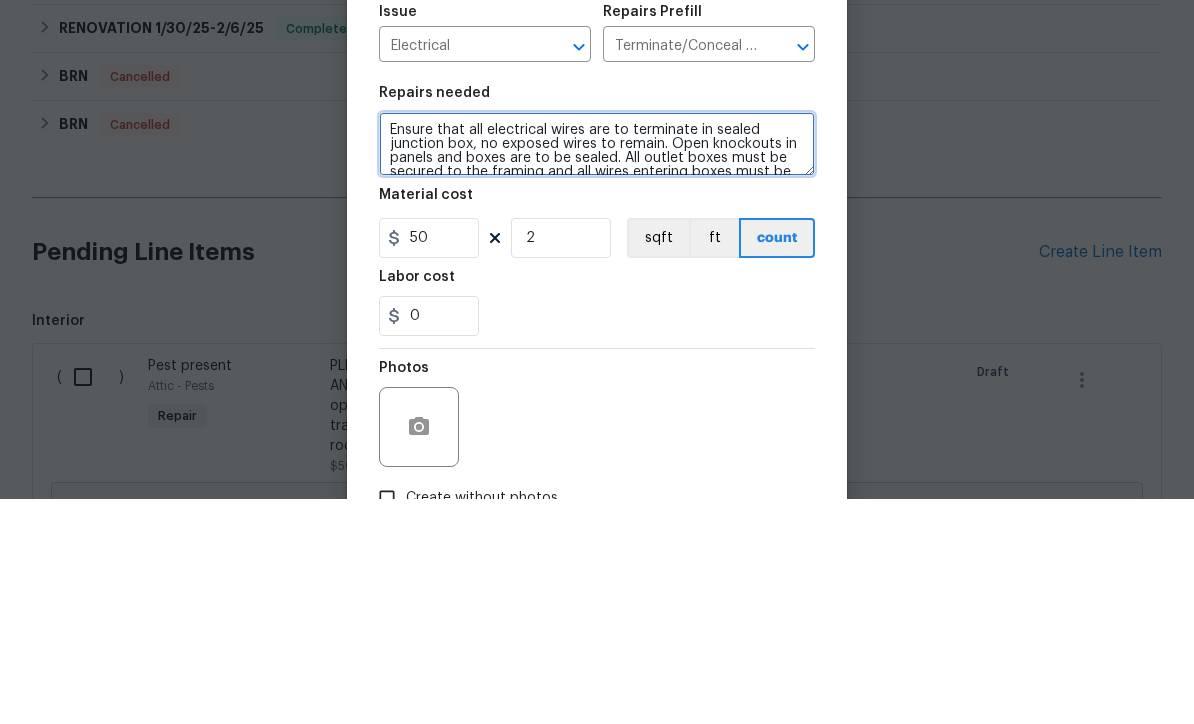click on "Ensure that all electrical wires are to terminate in sealed junction box, no exposed wires to remain. Open knockouts in panels and boxes are to be sealed. All outlet boxes must be secured to the framing and all wires entering boxes must be secured with clamps." at bounding box center [597, 369] 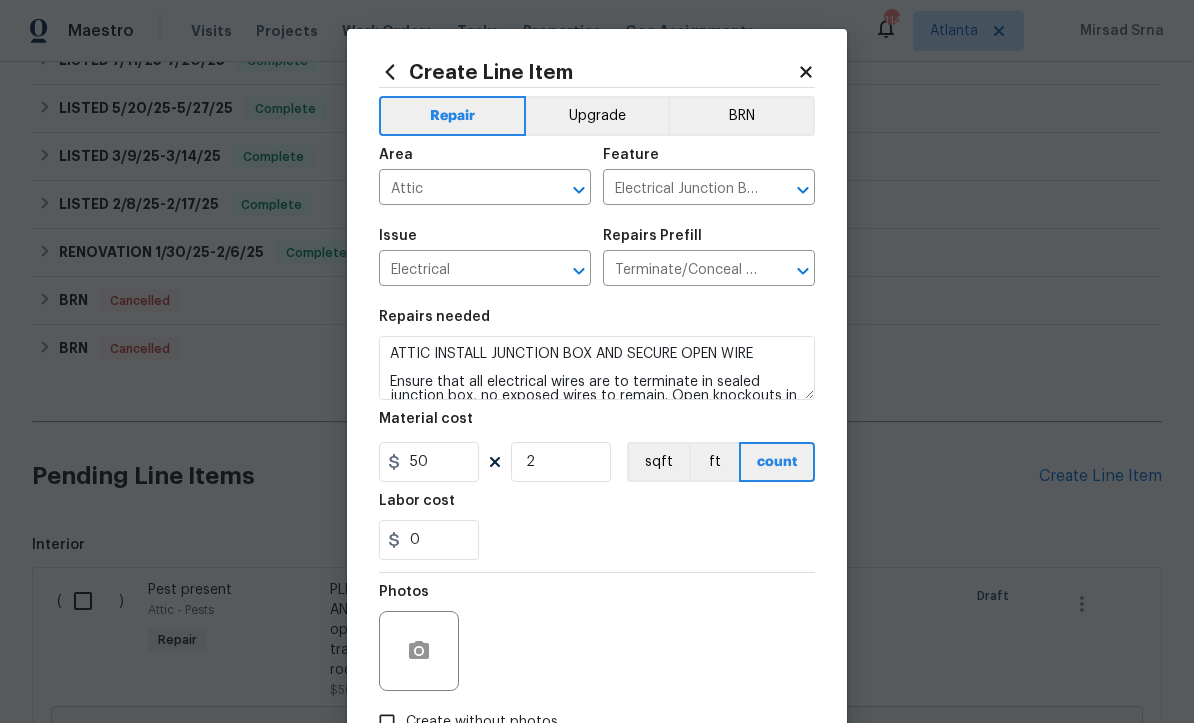scroll, scrollTop: 0, scrollLeft: 0, axis: both 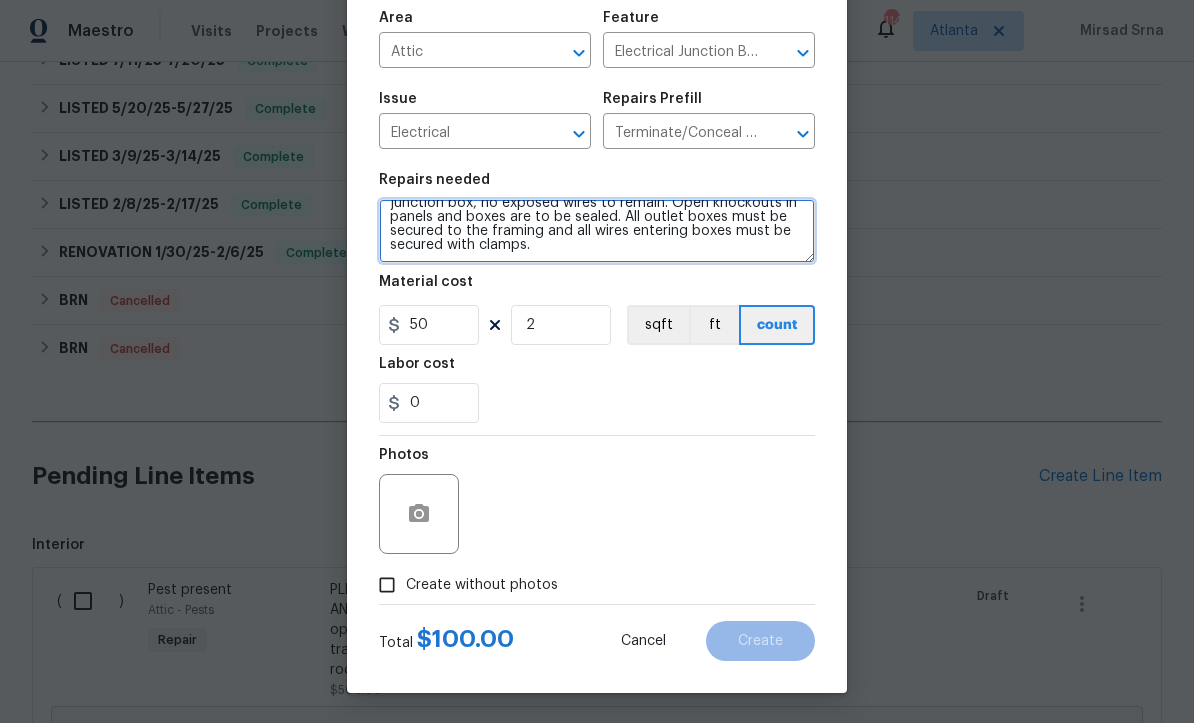 type on "ATTIC INSTALL JUNCTION BOX AND SECURE OPEN WIRE
Ensure that all electrical wires are to terminate in sealed junction box, no exposed wires to remain. Open knockouts in panels and boxes are to be sealed. All outlet boxes must be secured to the framing and all wires entering boxes must be secured with clamps." 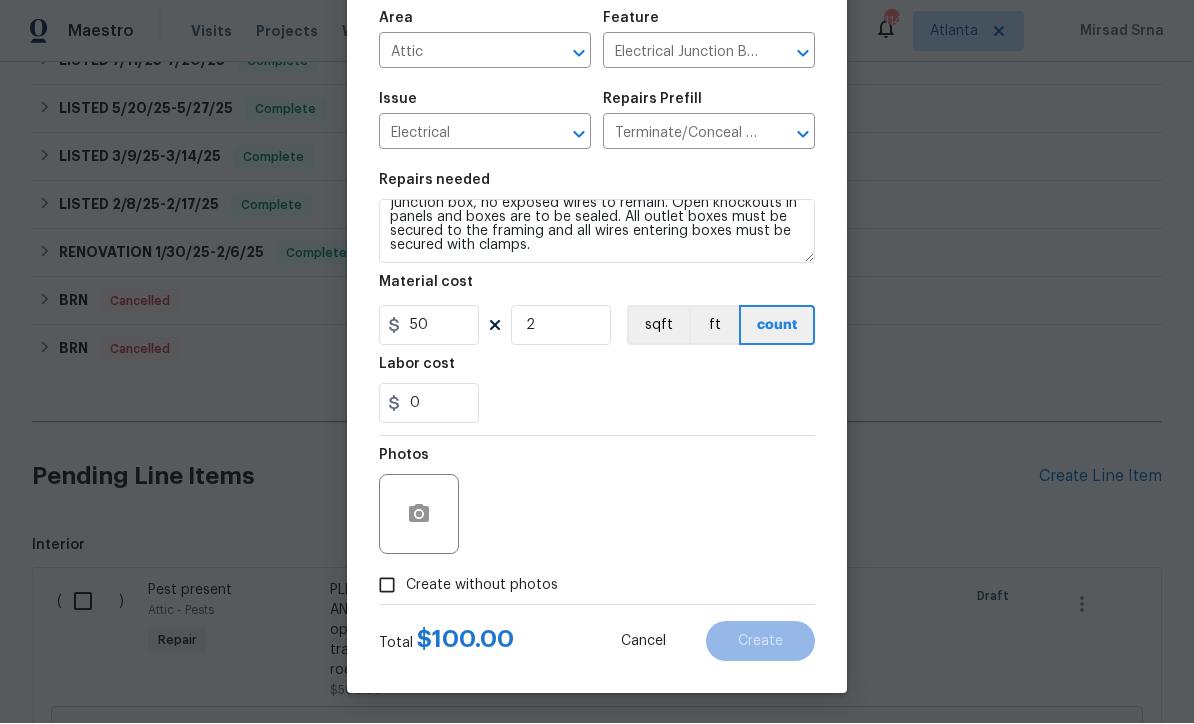 click on "Create without photos" at bounding box center [387, 586] 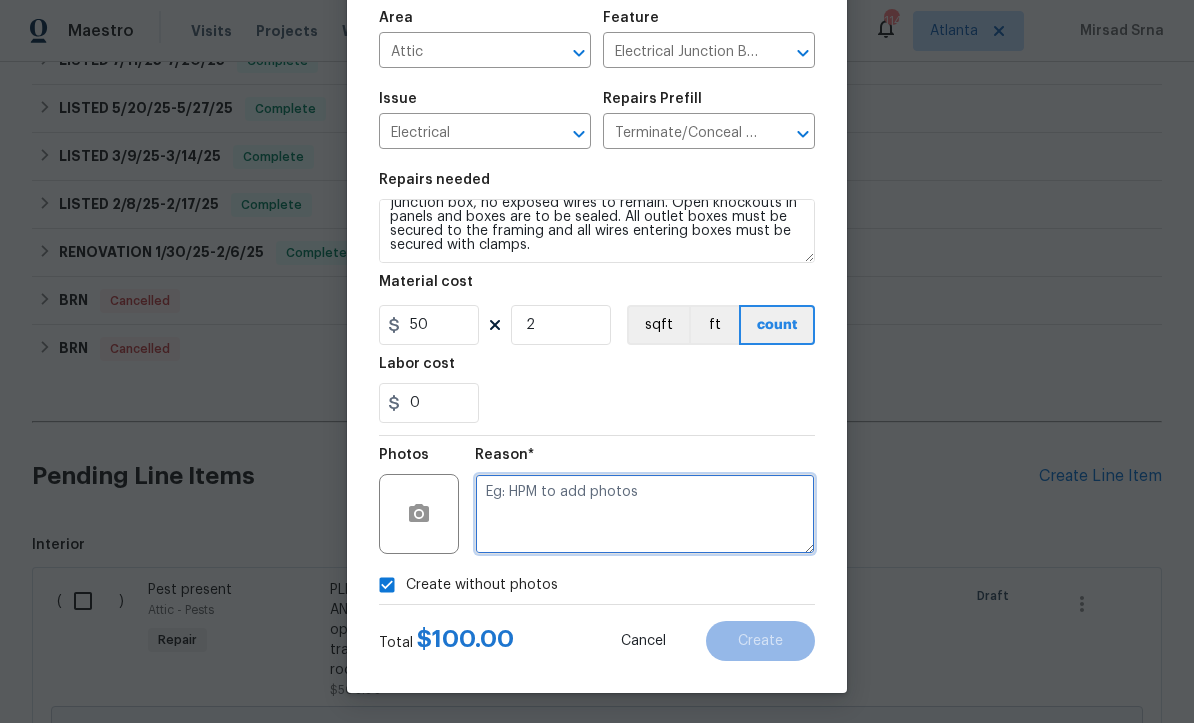 click at bounding box center [645, 515] 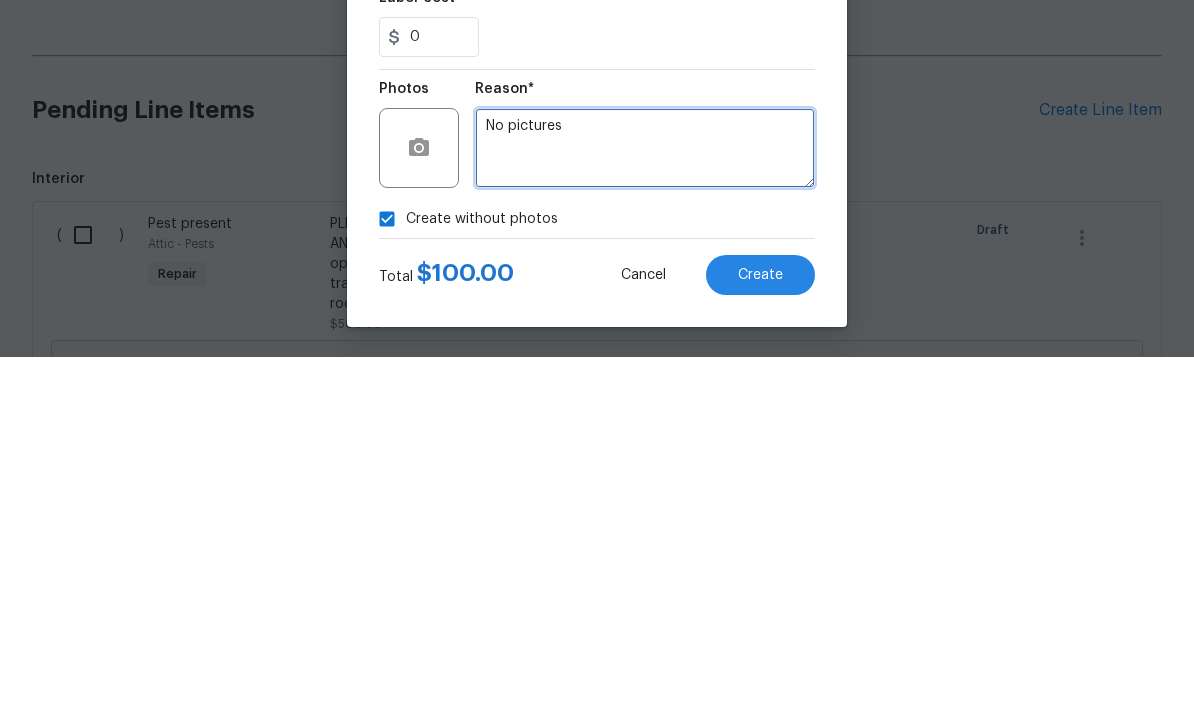 type on "No pictures" 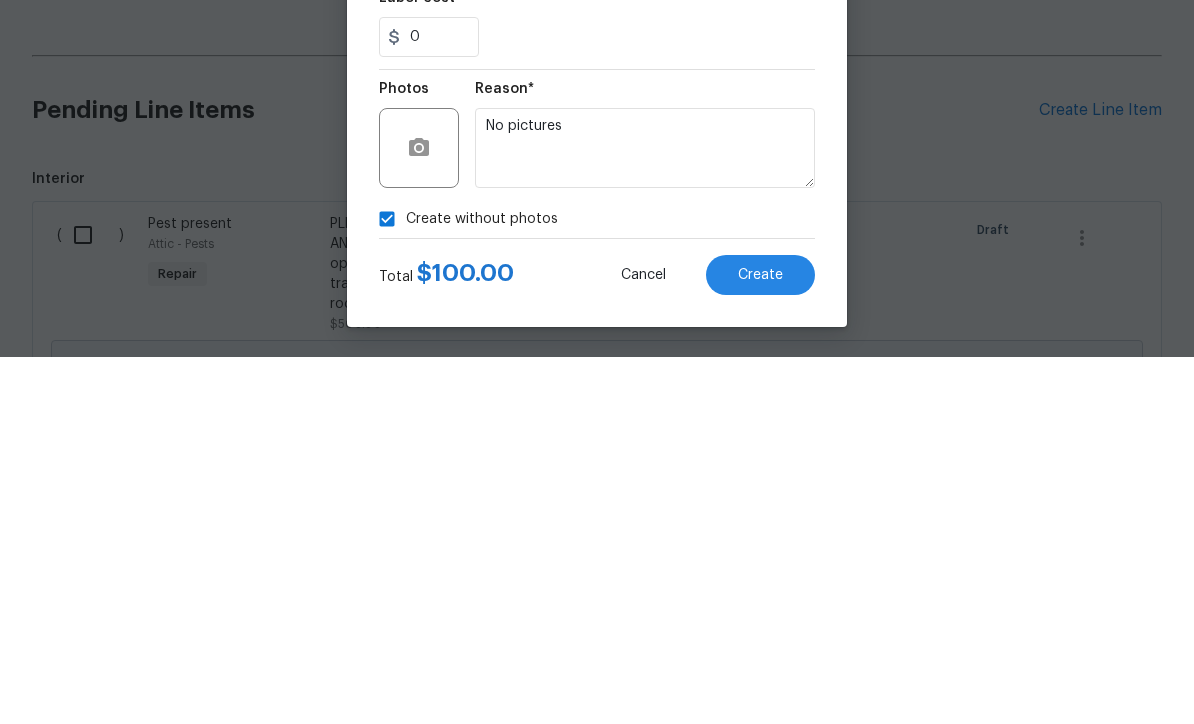 click on "Create" at bounding box center [760, 642] 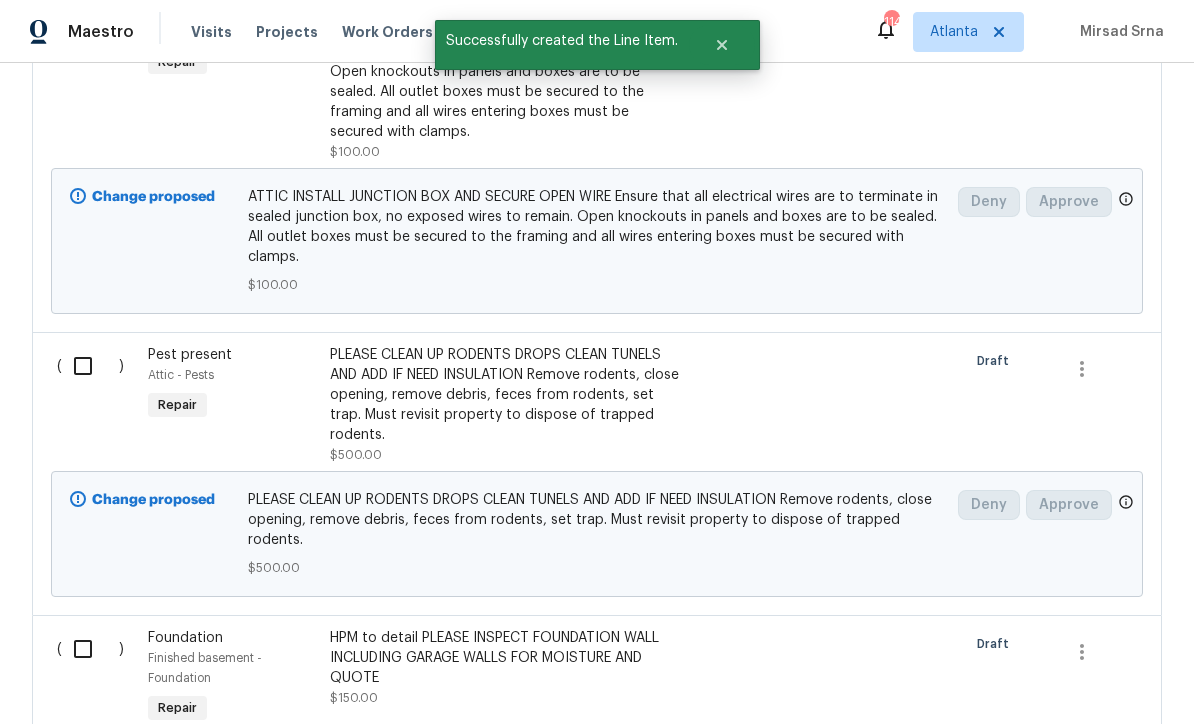 scroll, scrollTop: 1062, scrollLeft: 0, axis: vertical 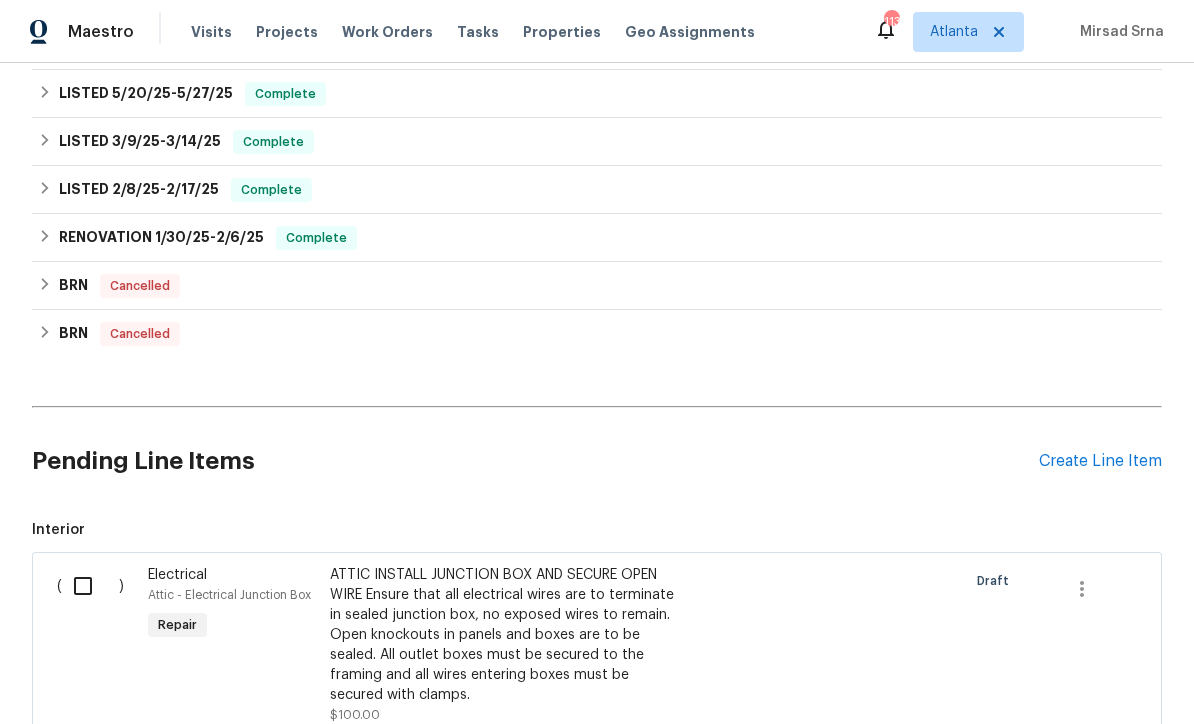 click on "Create Line Item" at bounding box center [1100, 461] 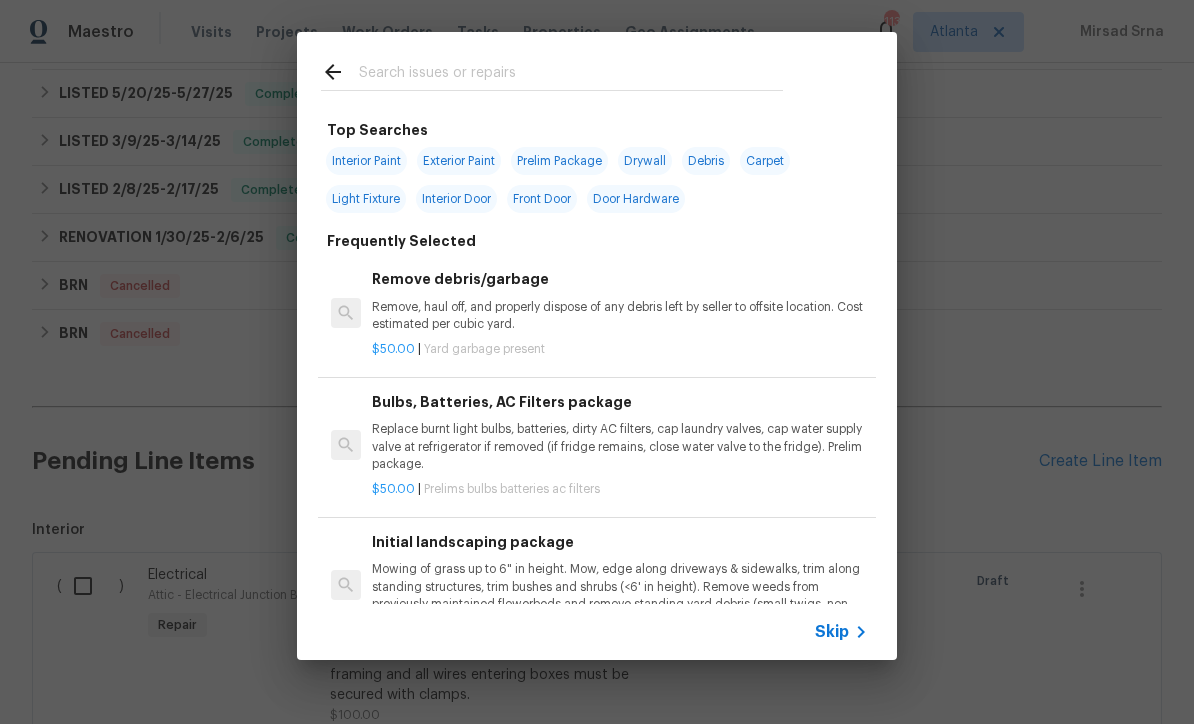 click on "Skip" at bounding box center (832, 632) 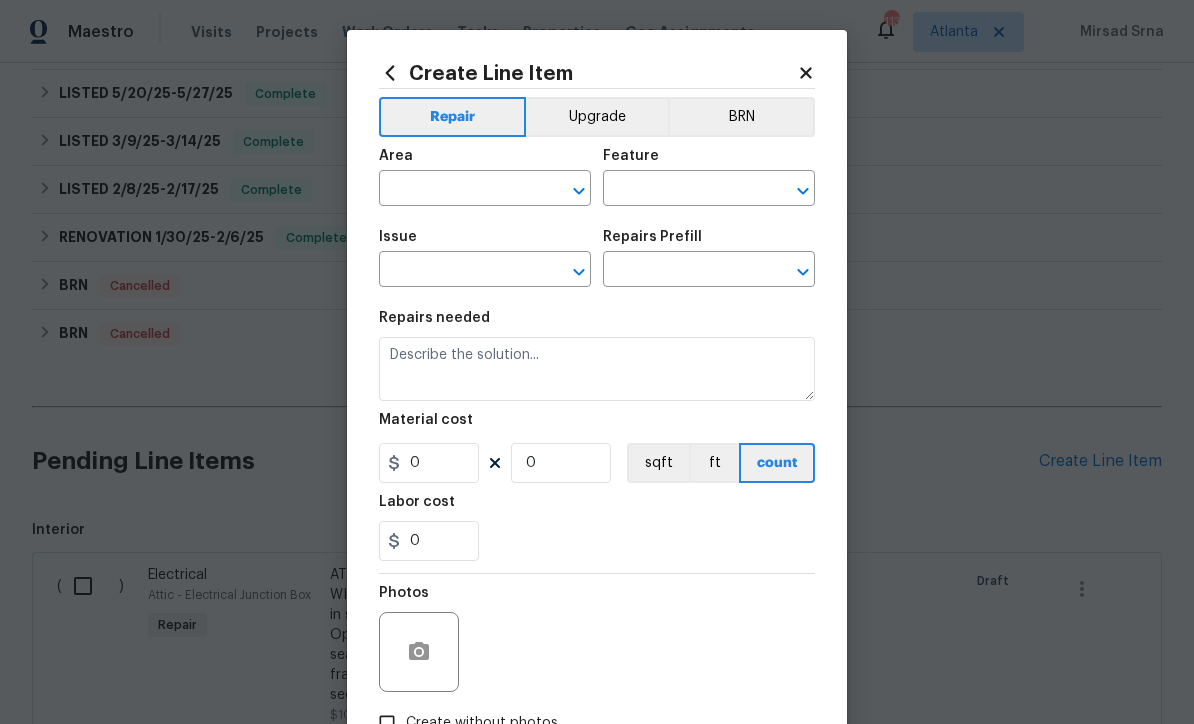 click at bounding box center [457, 190] 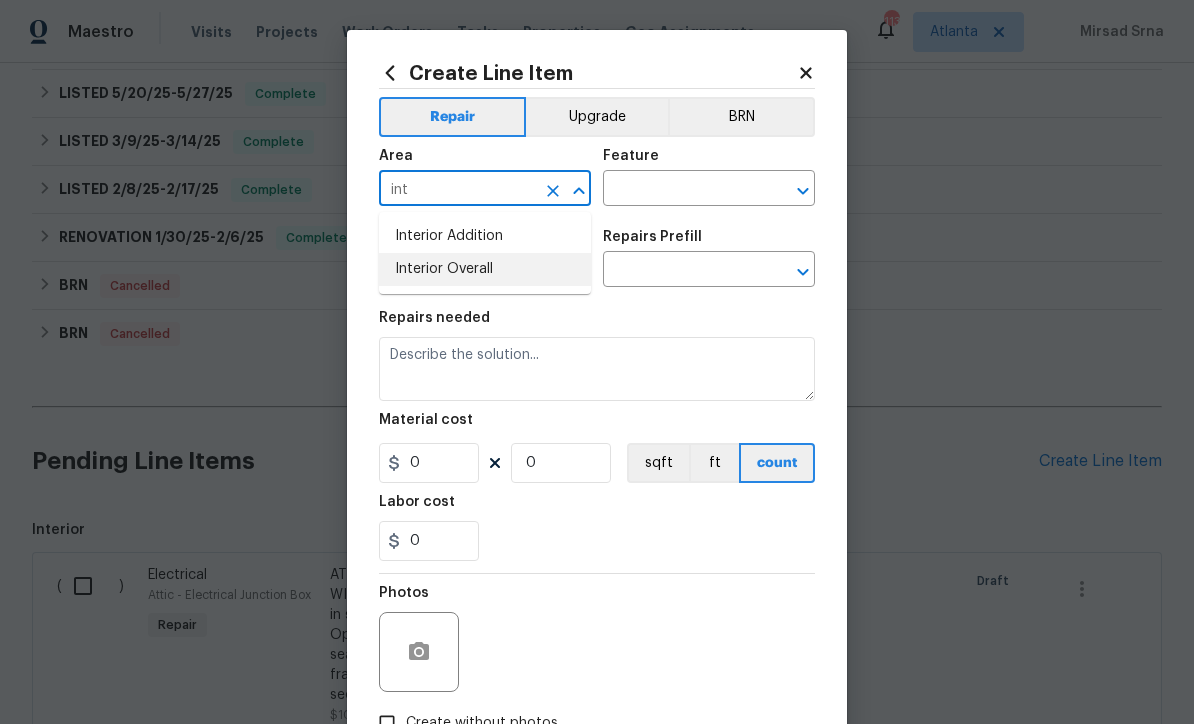 click on "Interior Overall" at bounding box center (485, 269) 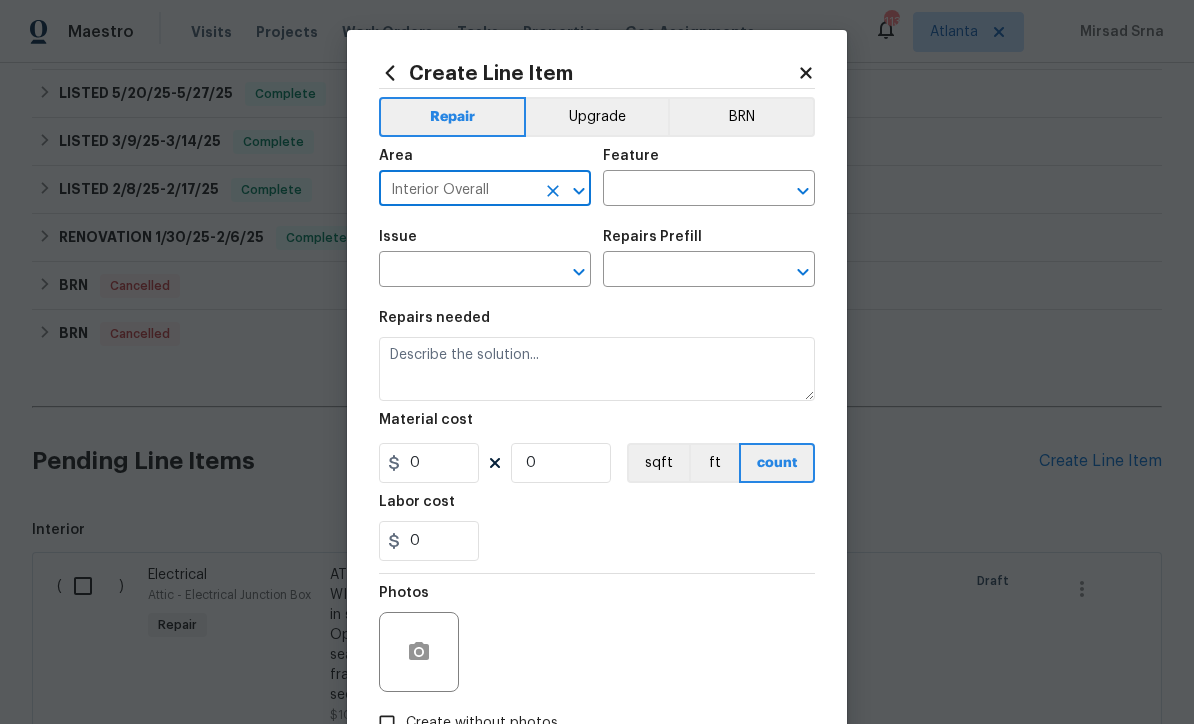 click at bounding box center [681, 190] 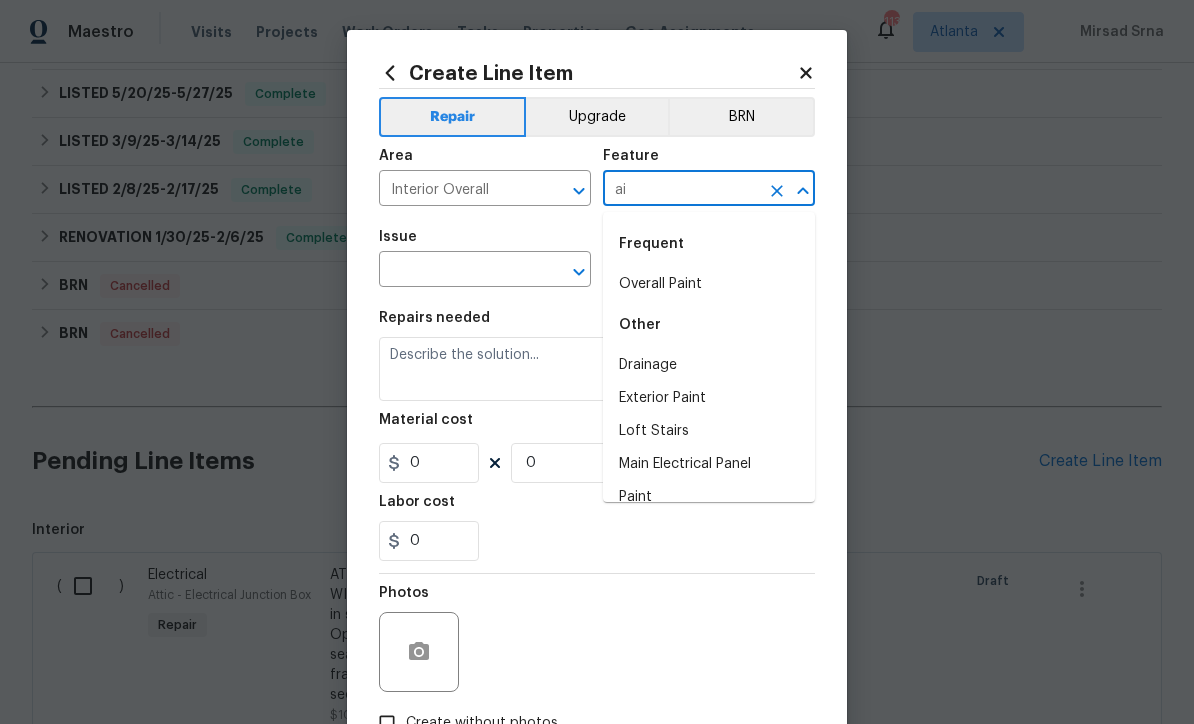type on "a" 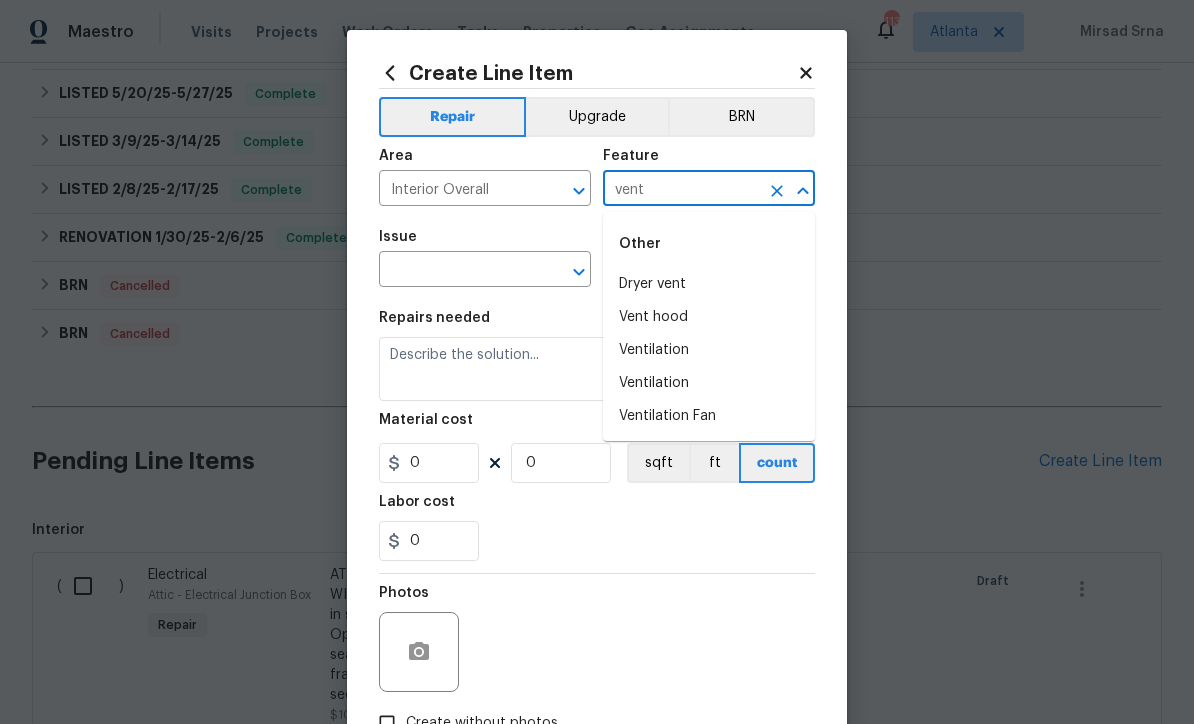 click on "Ventilation" at bounding box center [709, 350] 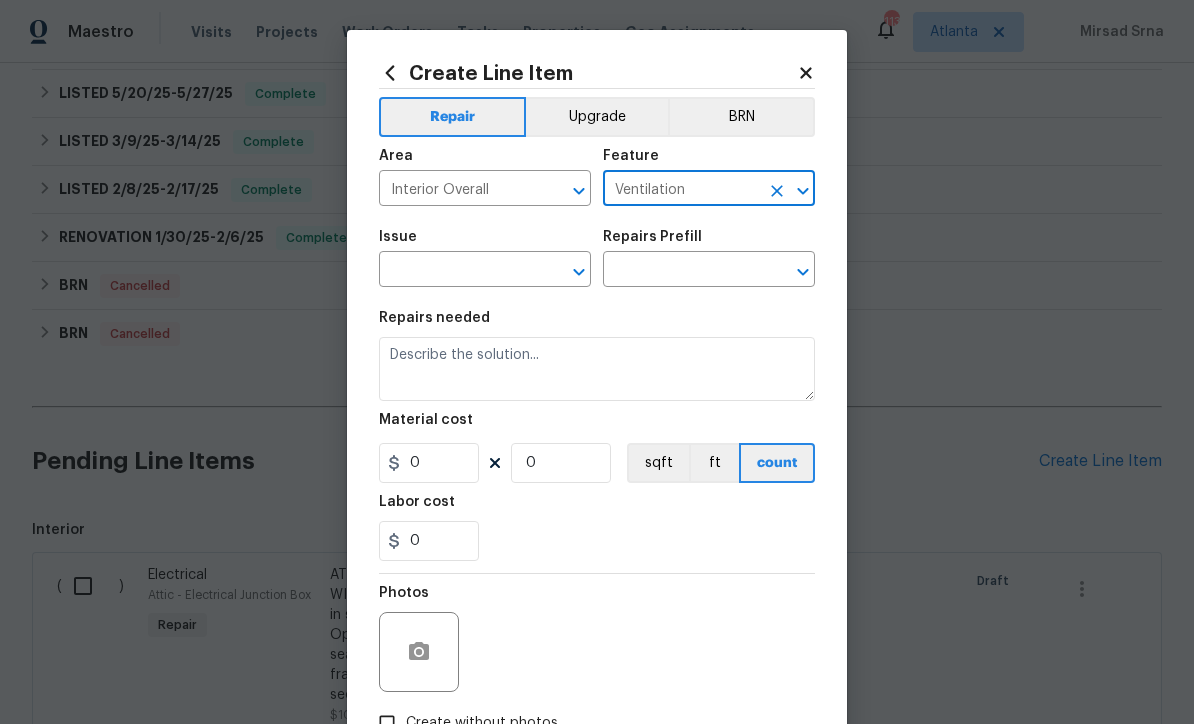 click at bounding box center [457, 271] 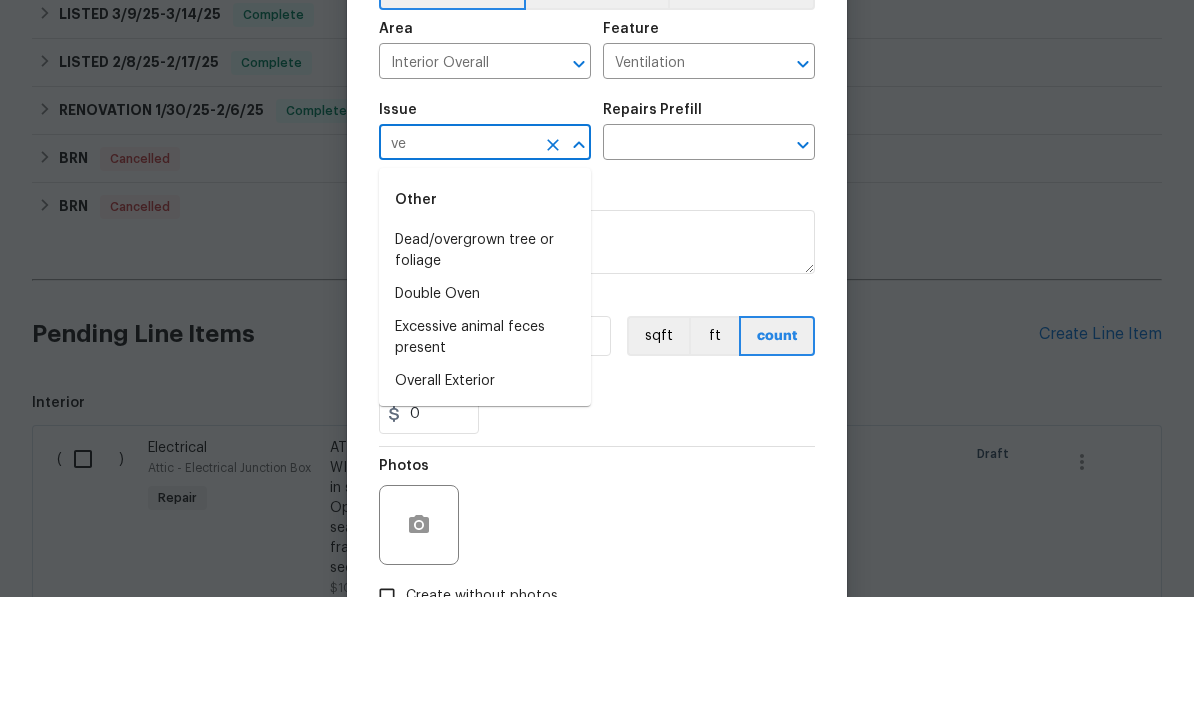 type on "v" 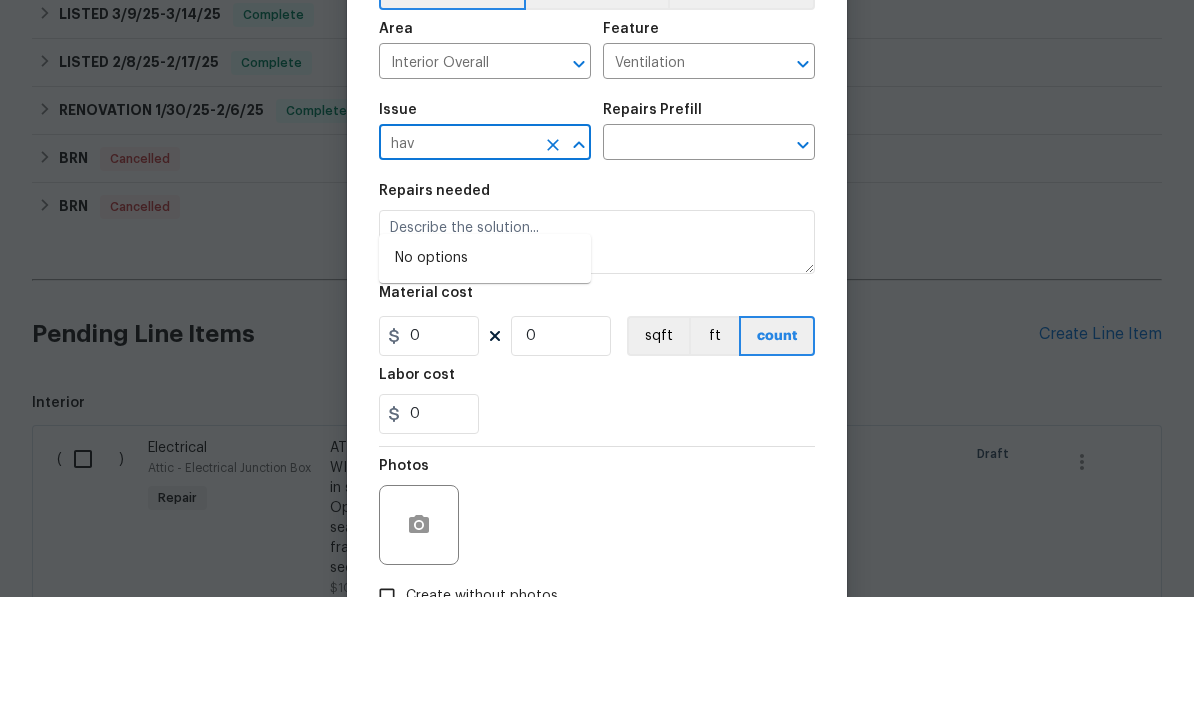 scroll, scrollTop: 66, scrollLeft: 0, axis: vertical 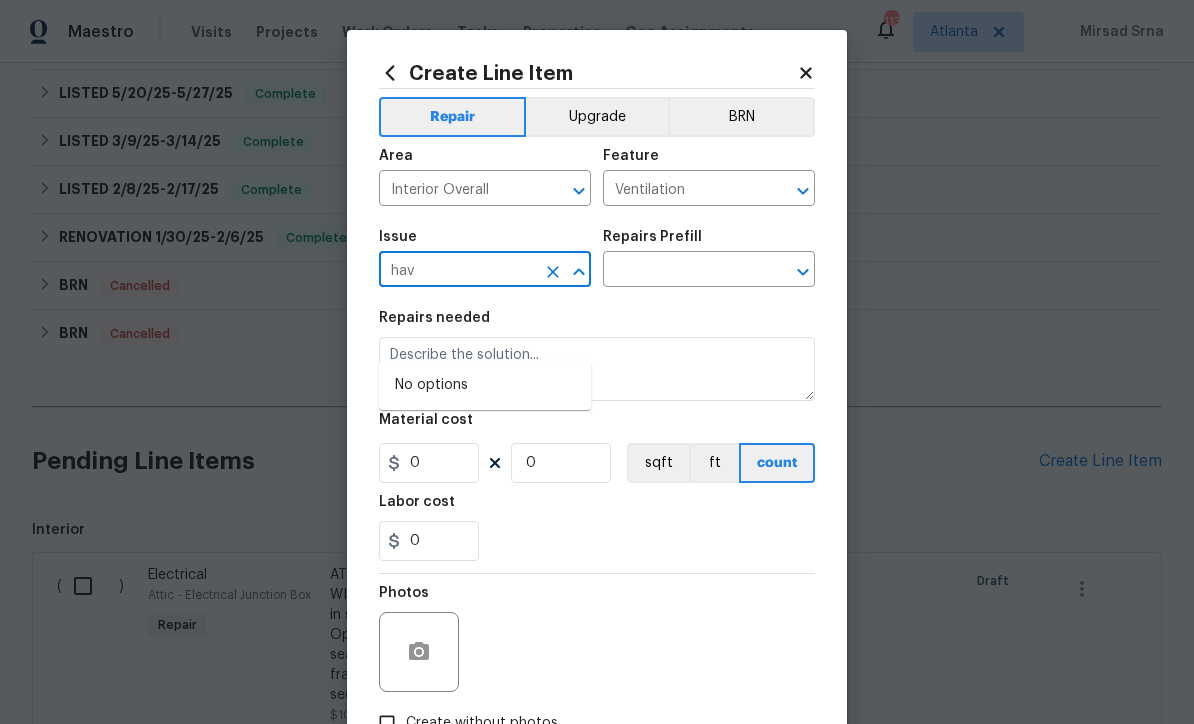 click on "hav" at bounding box center [457, 271] 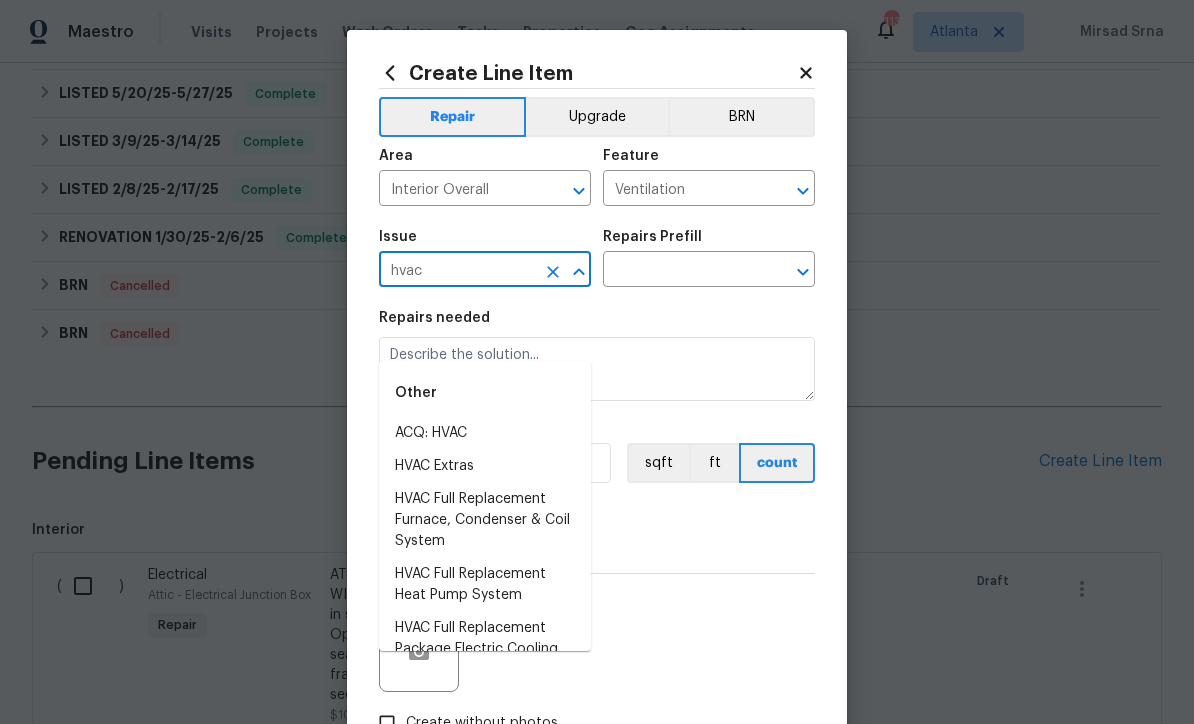 scroll, scrollTop: 0, scrollLeft: 0, axis: both 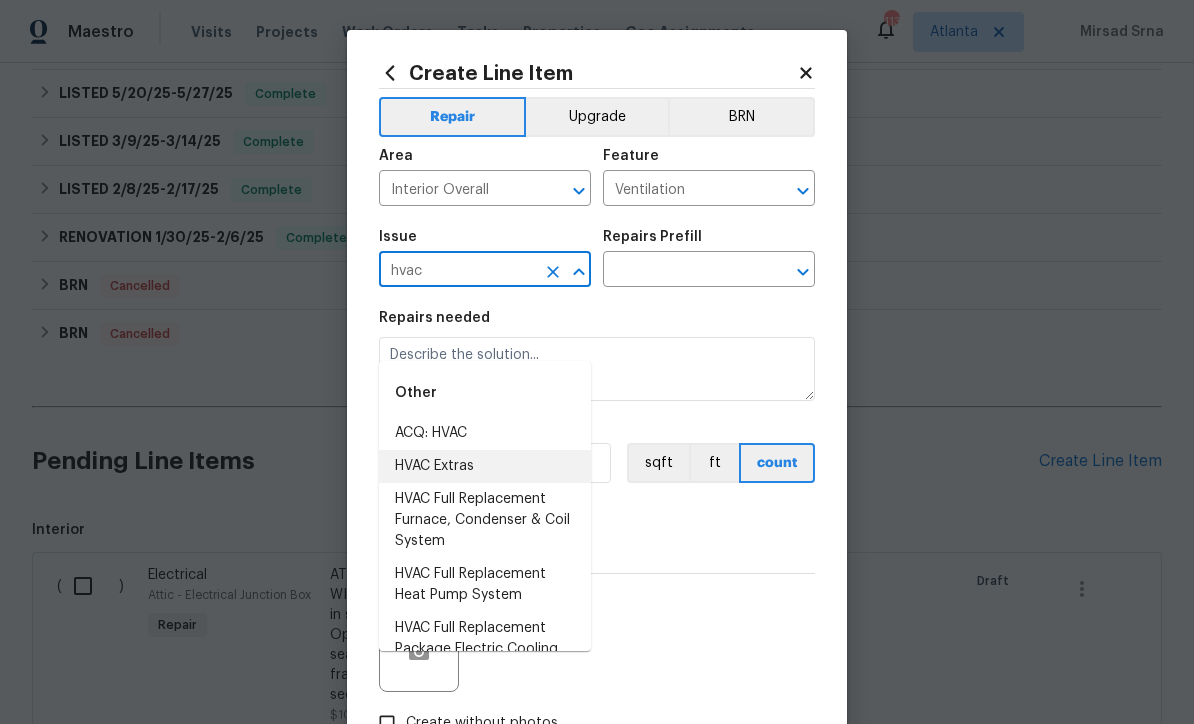 click on "HVAC Extras" at bounding box center [485, 466] 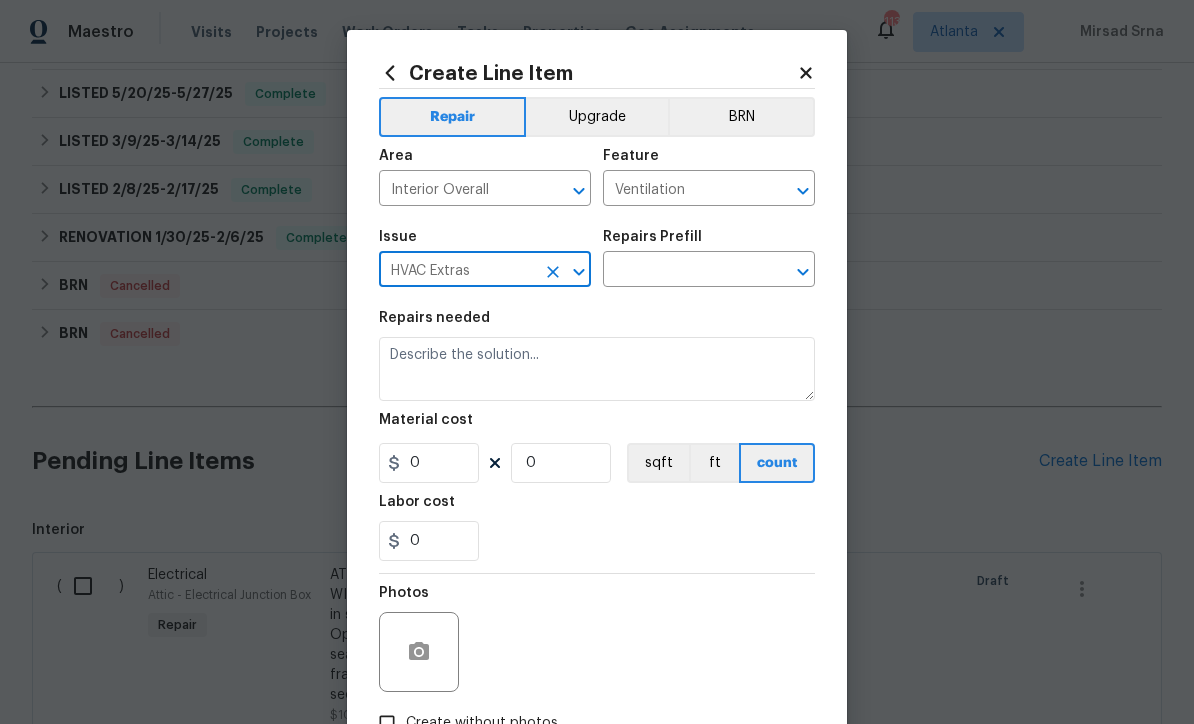 click at bounding box center (681, 271) 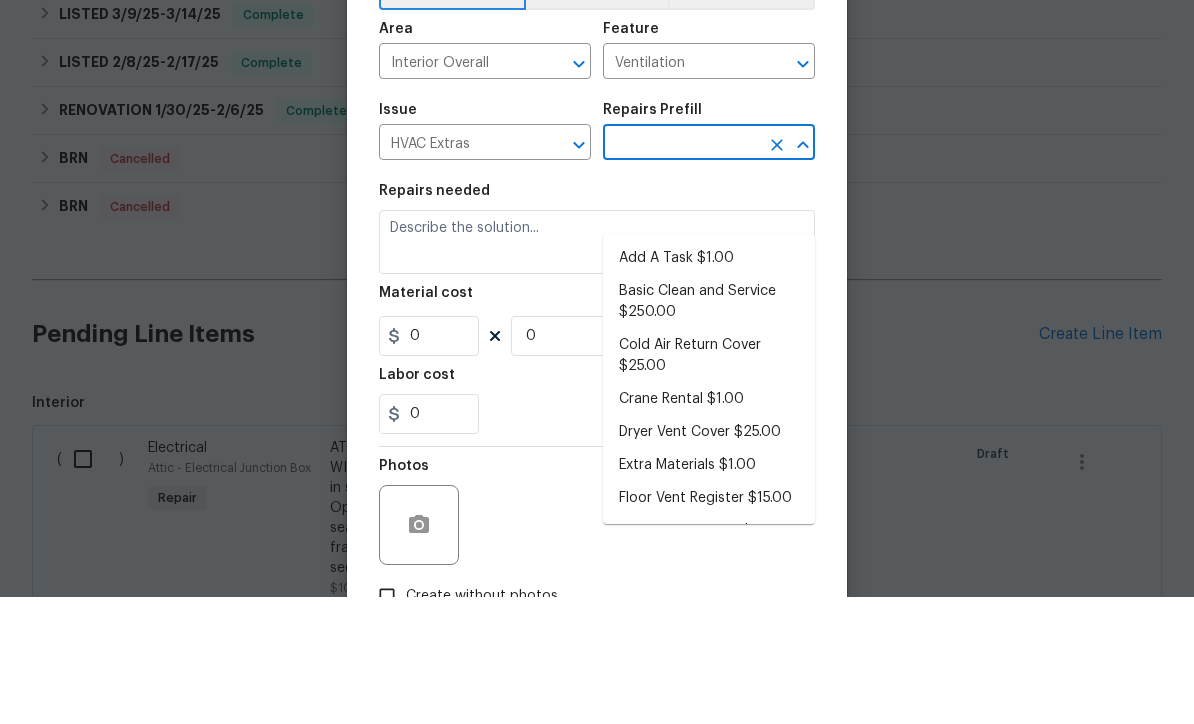 click on "Add A Task $1.00" at bounding box center [709, 385] 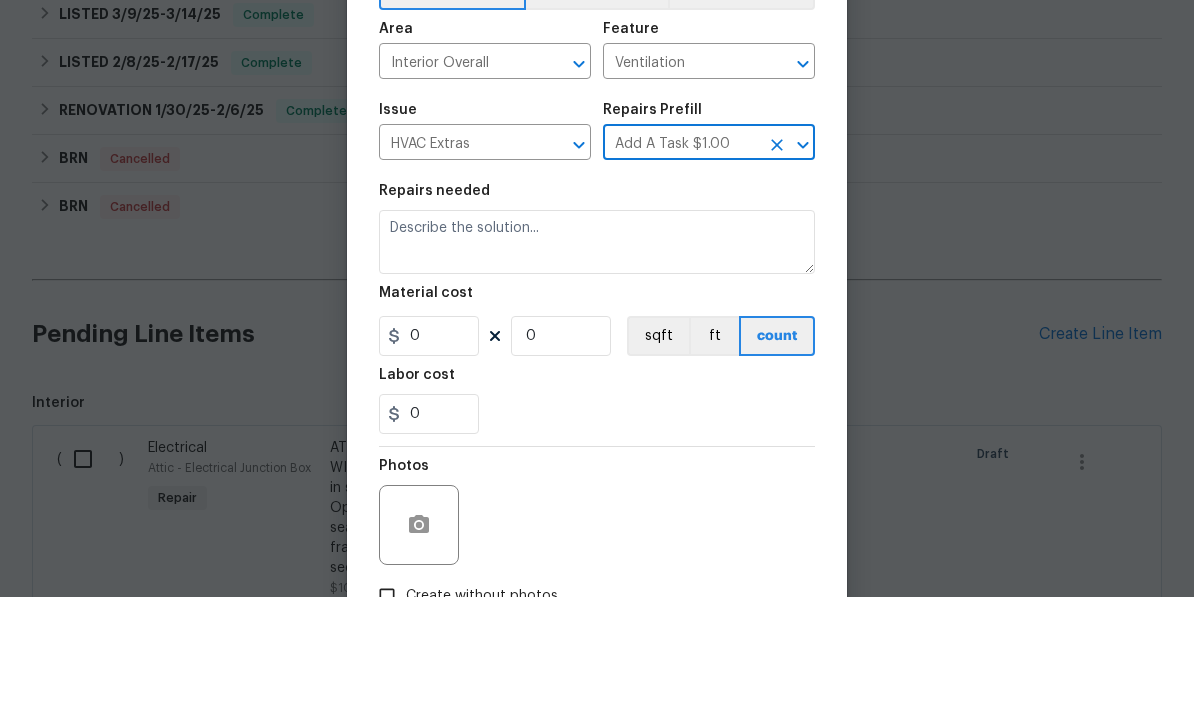 type on "HVAC" 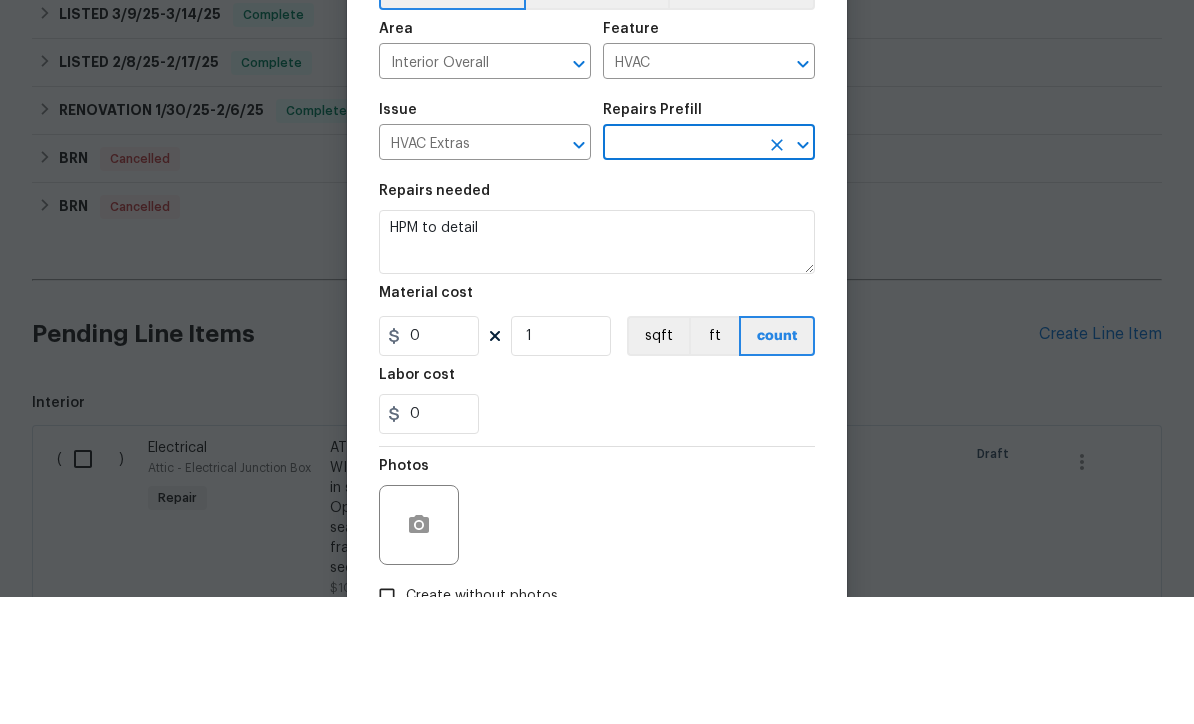 type on "Add A Task $1.00" 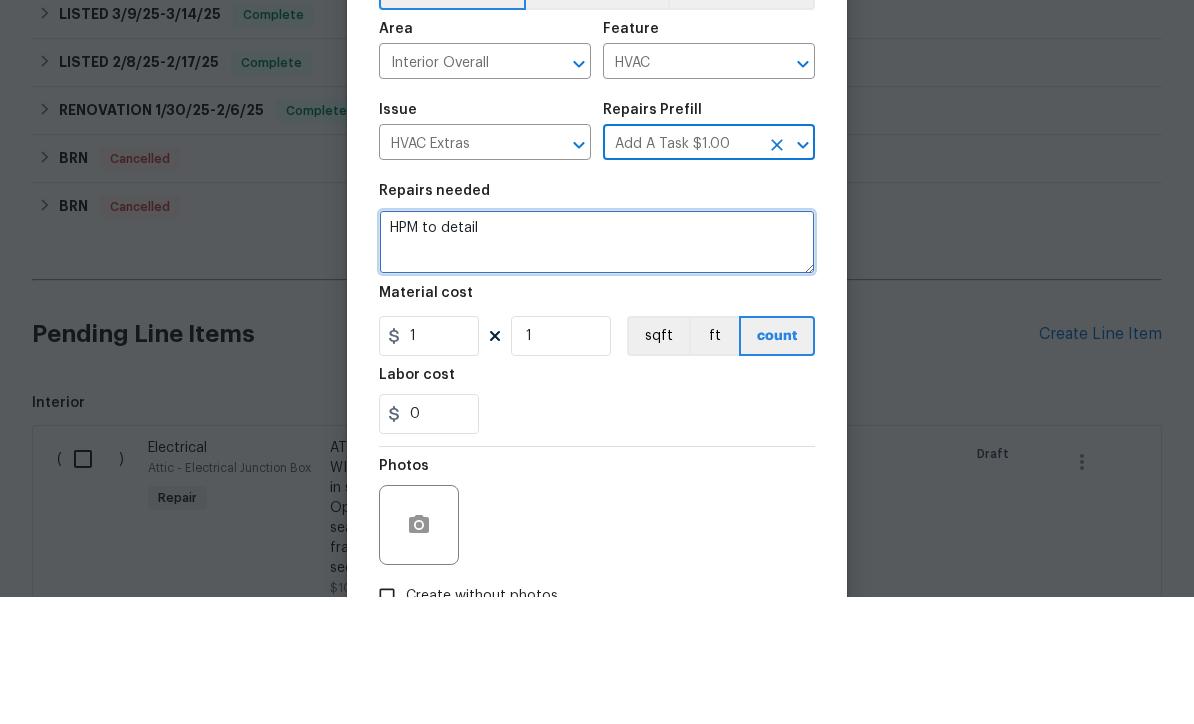 click on "HPM to detail" at bounding box center (597, 369) 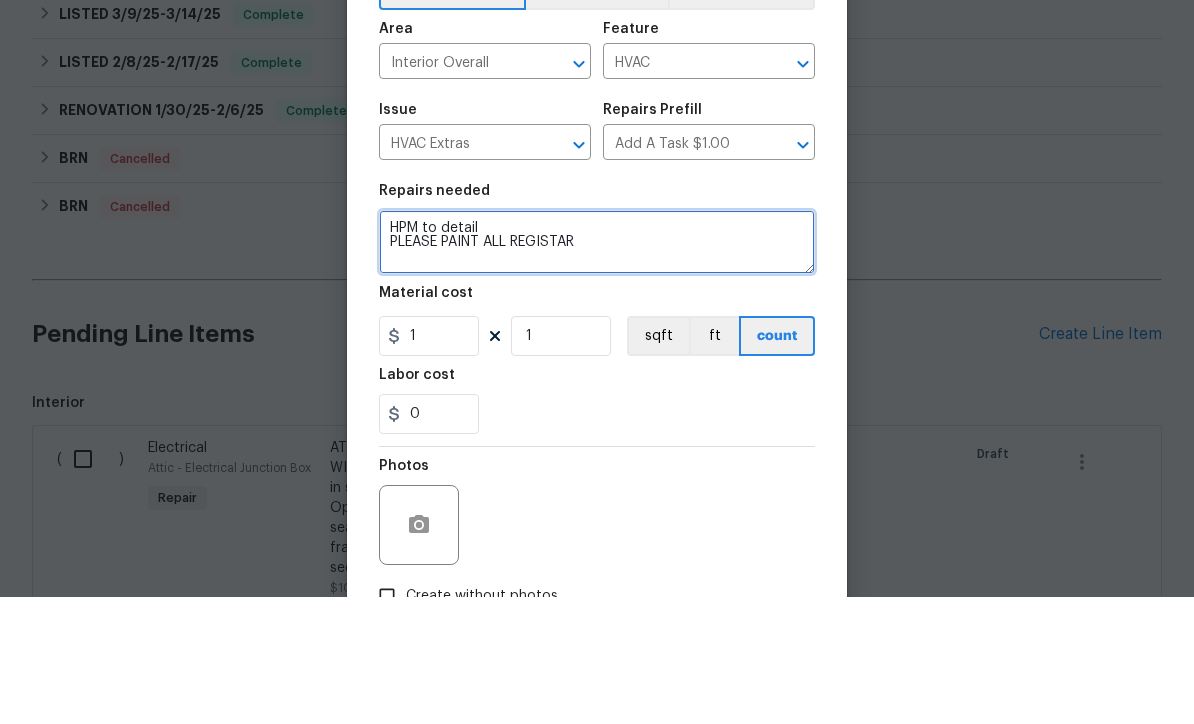 click on "HPM to detail
PLEASE PAINT ALL REGISTAR" at bounding box center (597, 369) 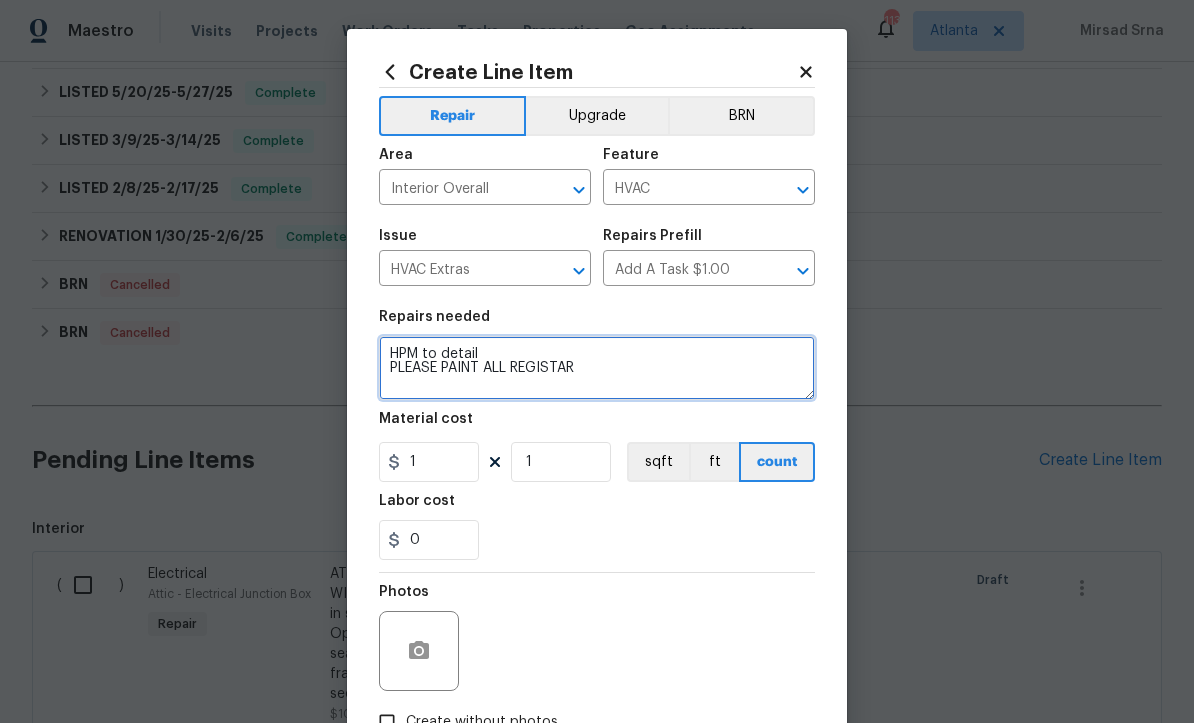 click on "HPM to detail
PLEASE PAINT ALL REGISTAR" at bounding box center [597, 369] 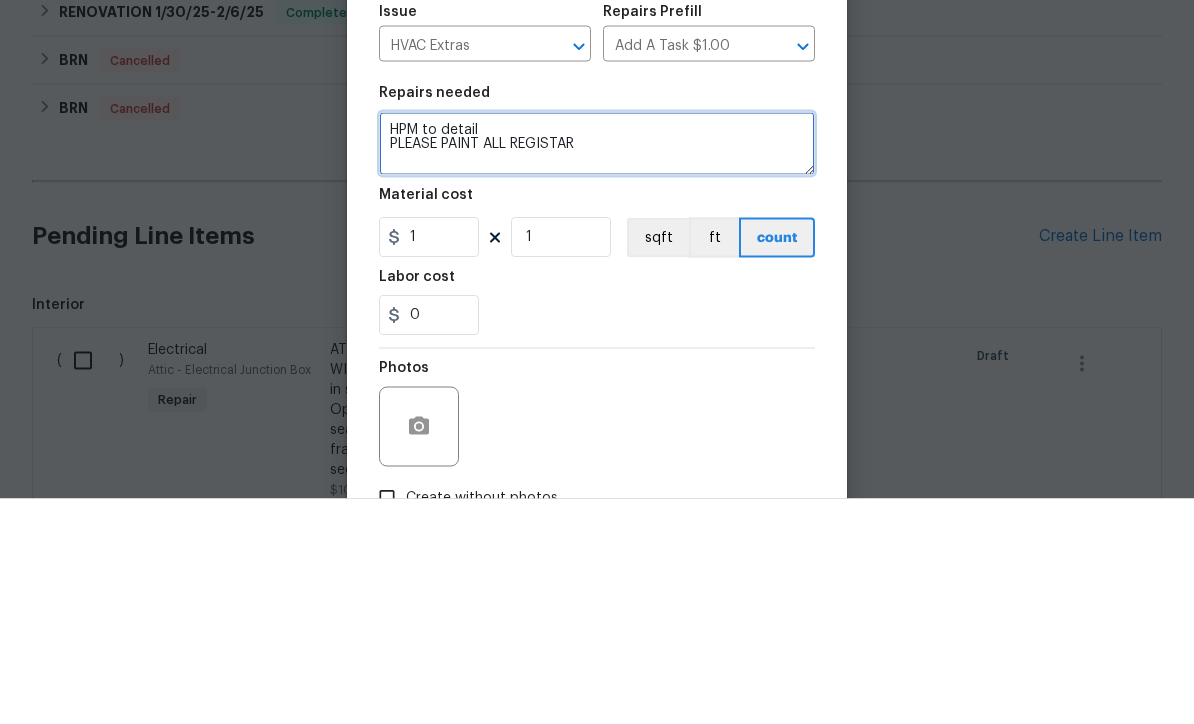click on "HPM to detail
PLEASE PAINT ALL REGISTAR" at bounding box center [597, 369] 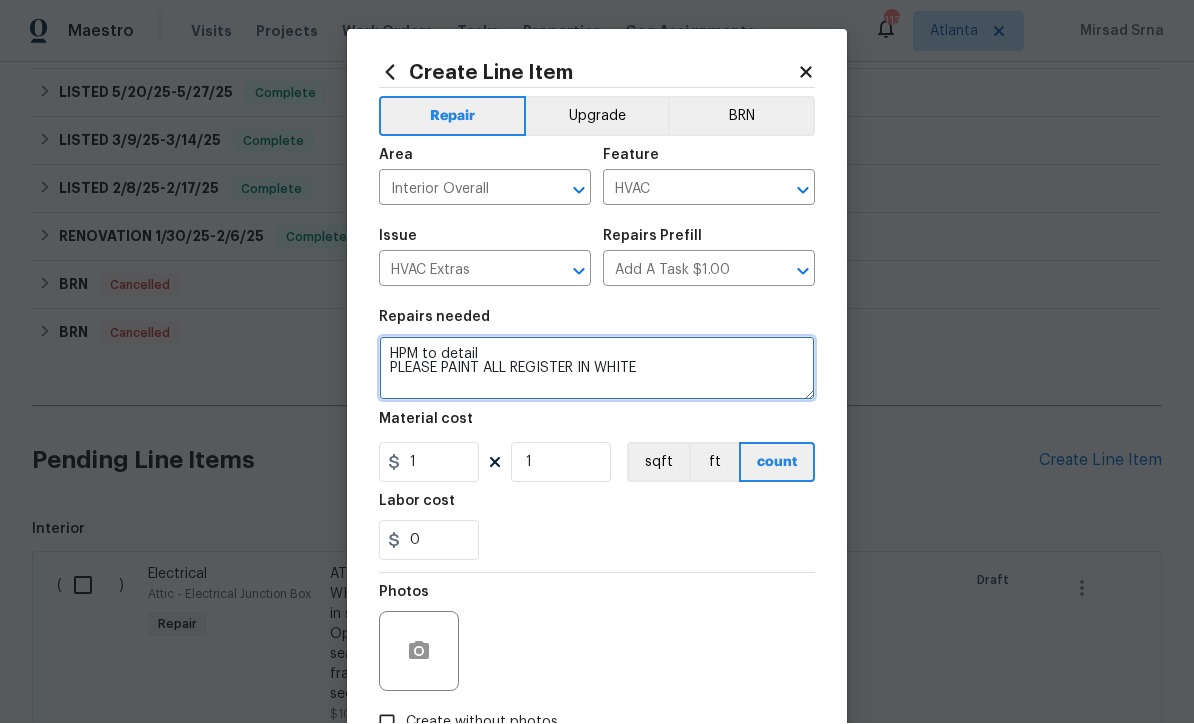 type on "HPM to detail
PLEASE PAINT ALL REGISTER IN WHITE" 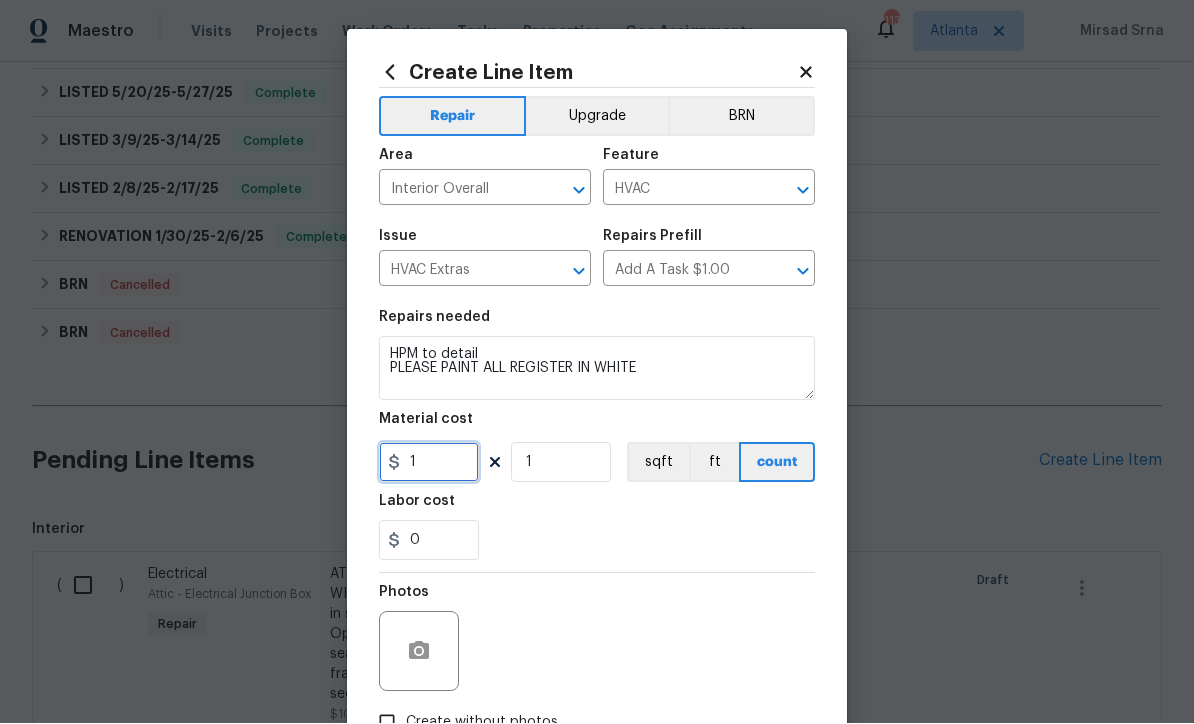 click on "1" at bounding box center [429, 463] 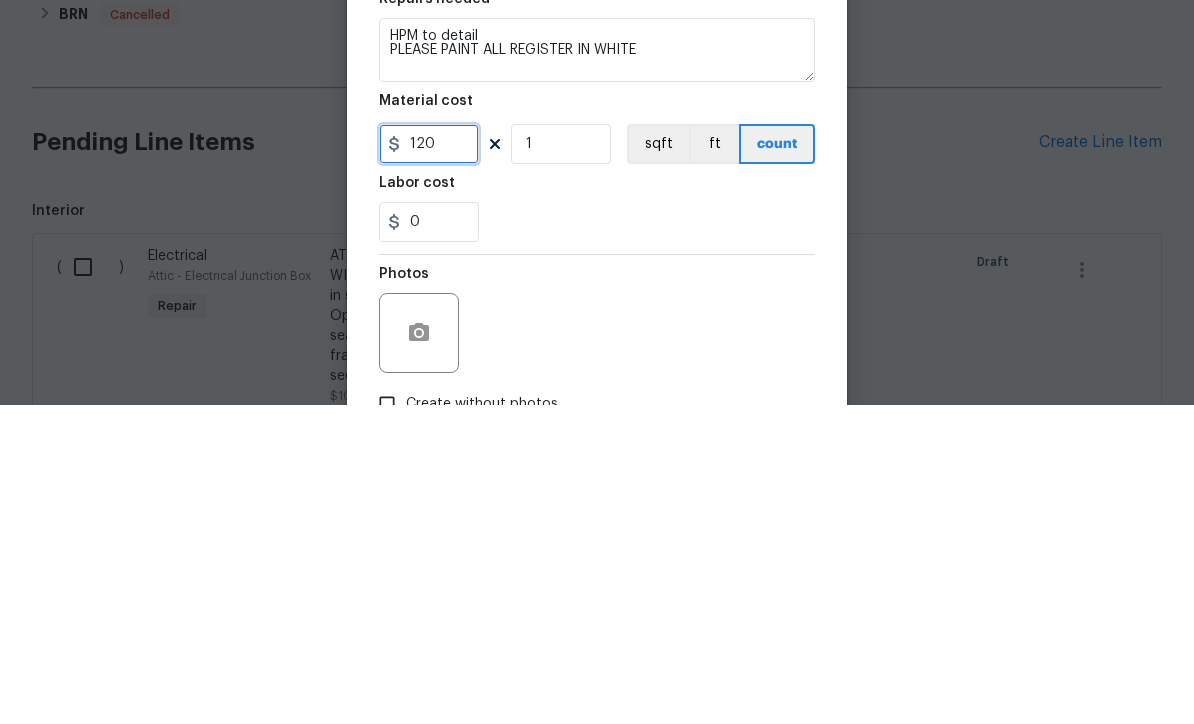 type on "120" 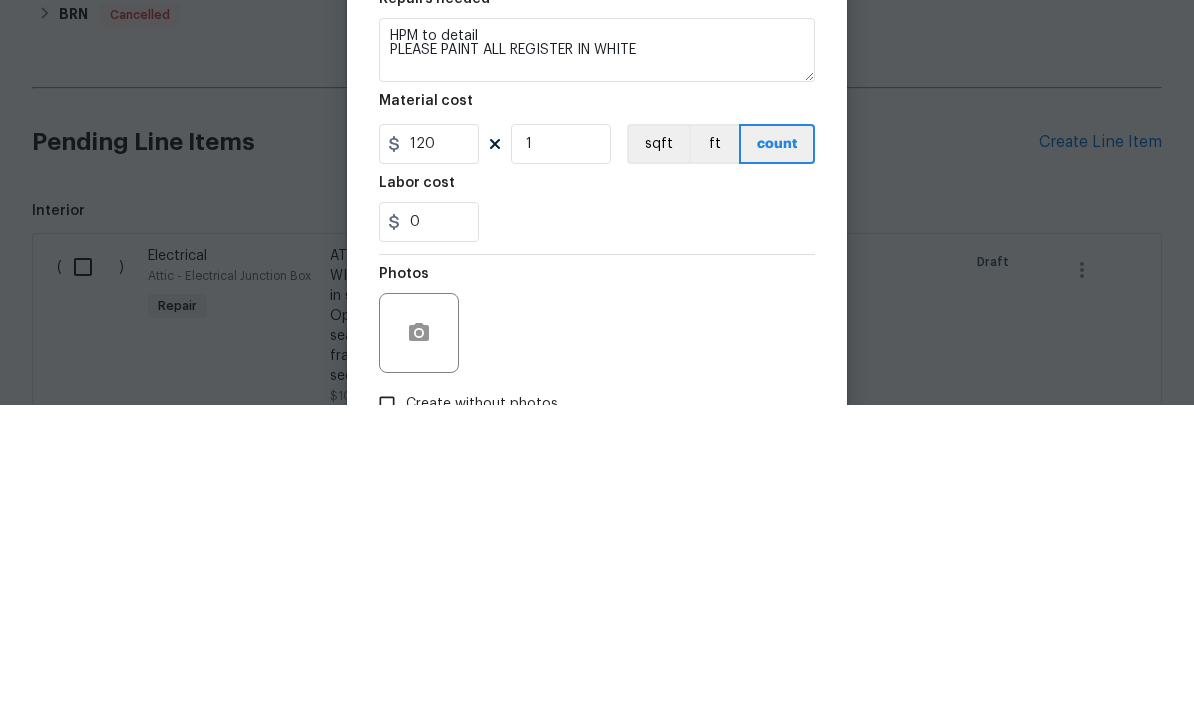 click on "0" at bounding box center (597, 541) 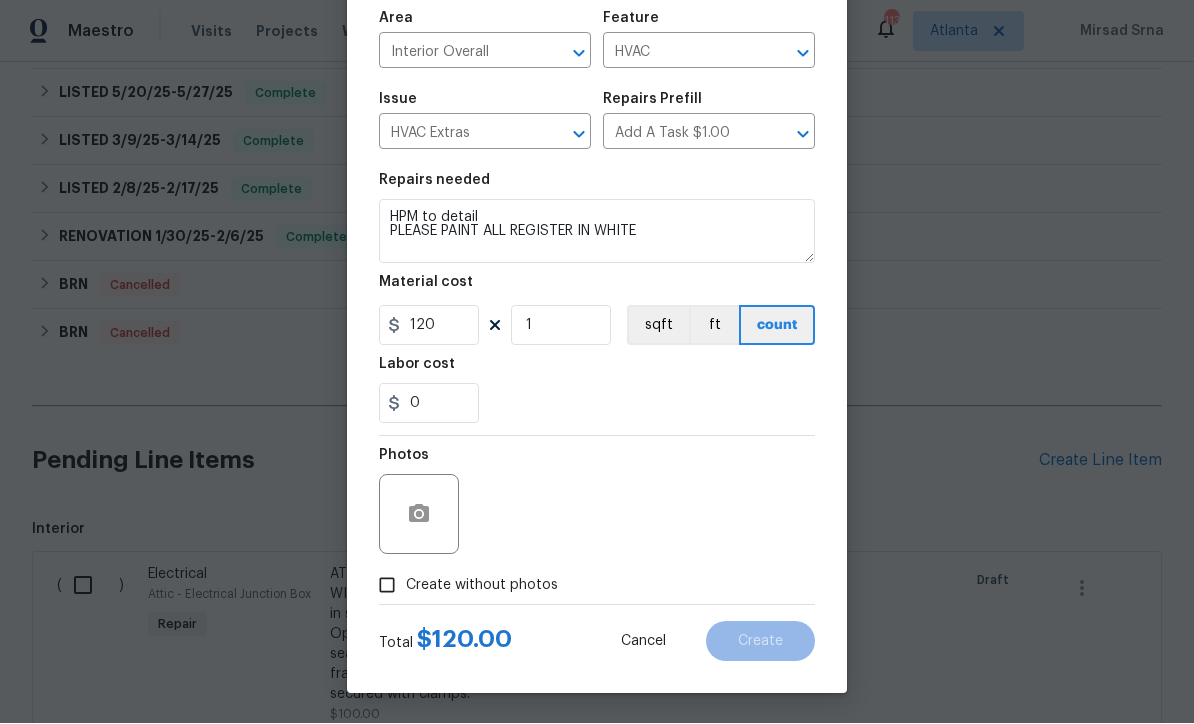 scroll, scrollTop: 141, scrollLeft: 0, axis: vertical 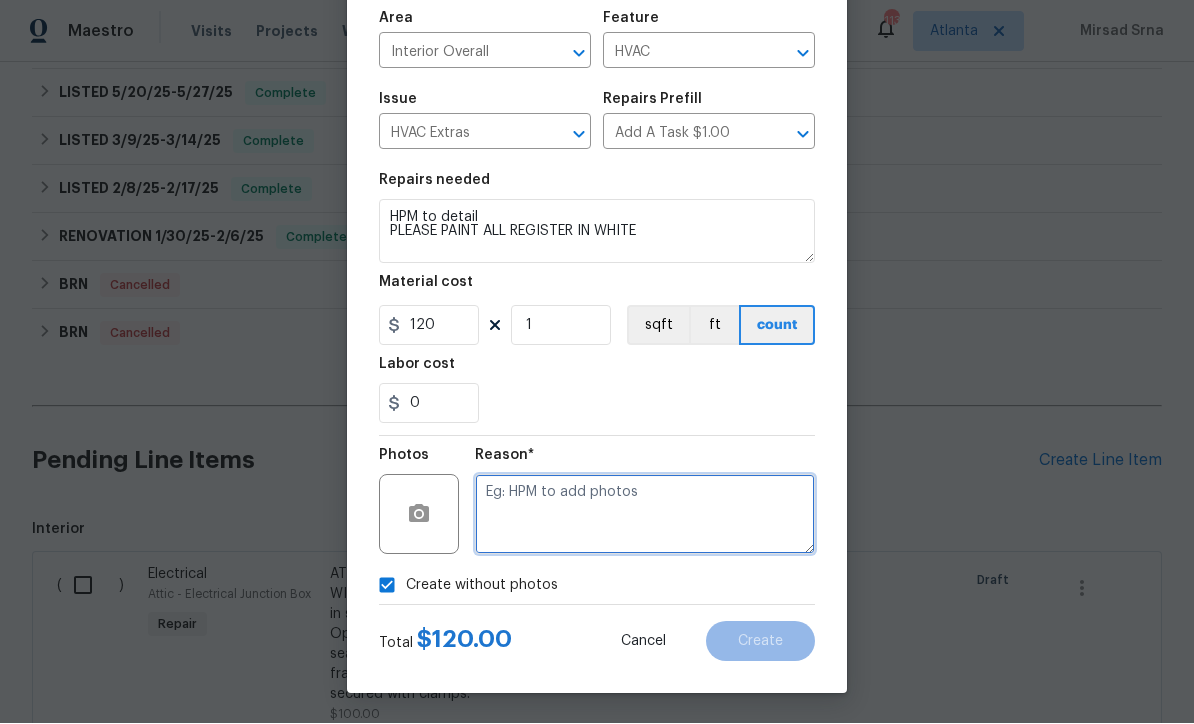 click at bounding box center [645, 515] 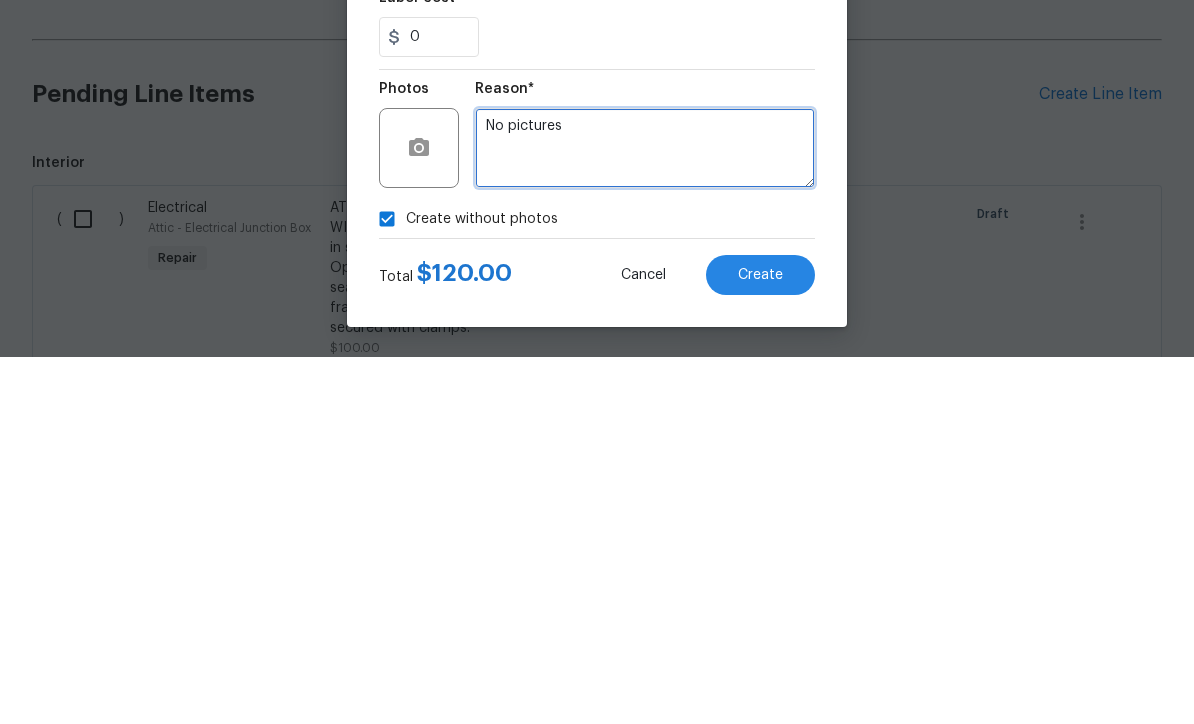 type on "No pictures" 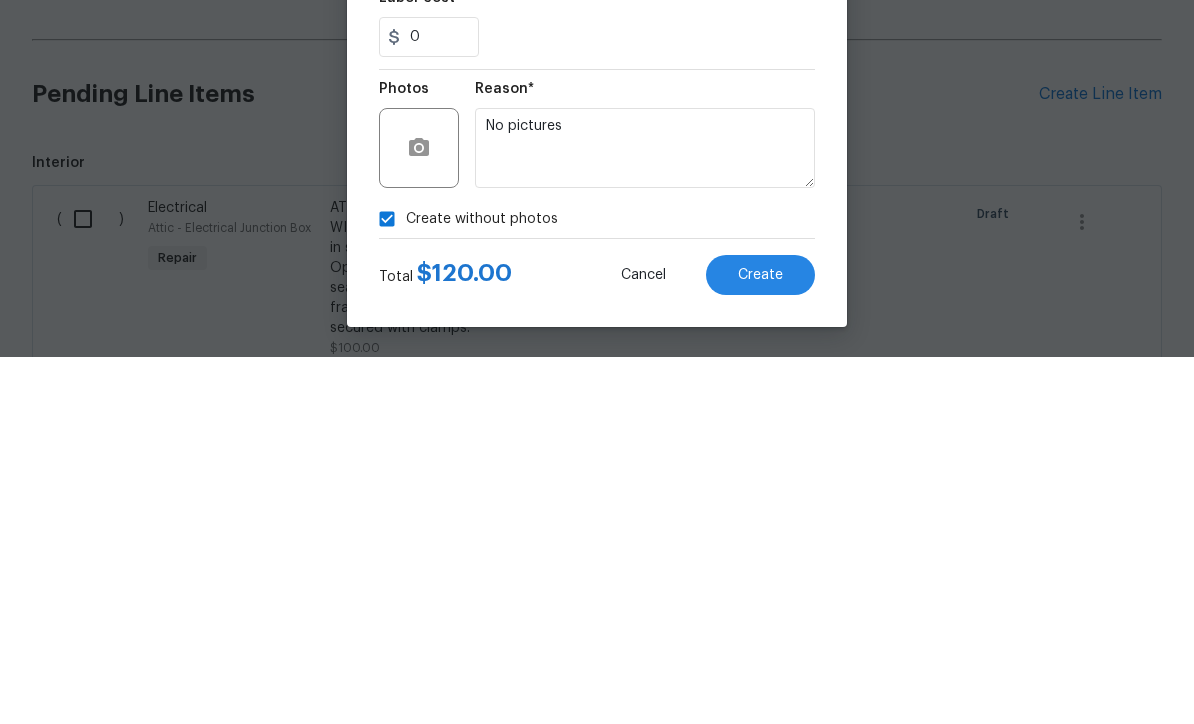 click on "Create" at bounding box center (760, 642) 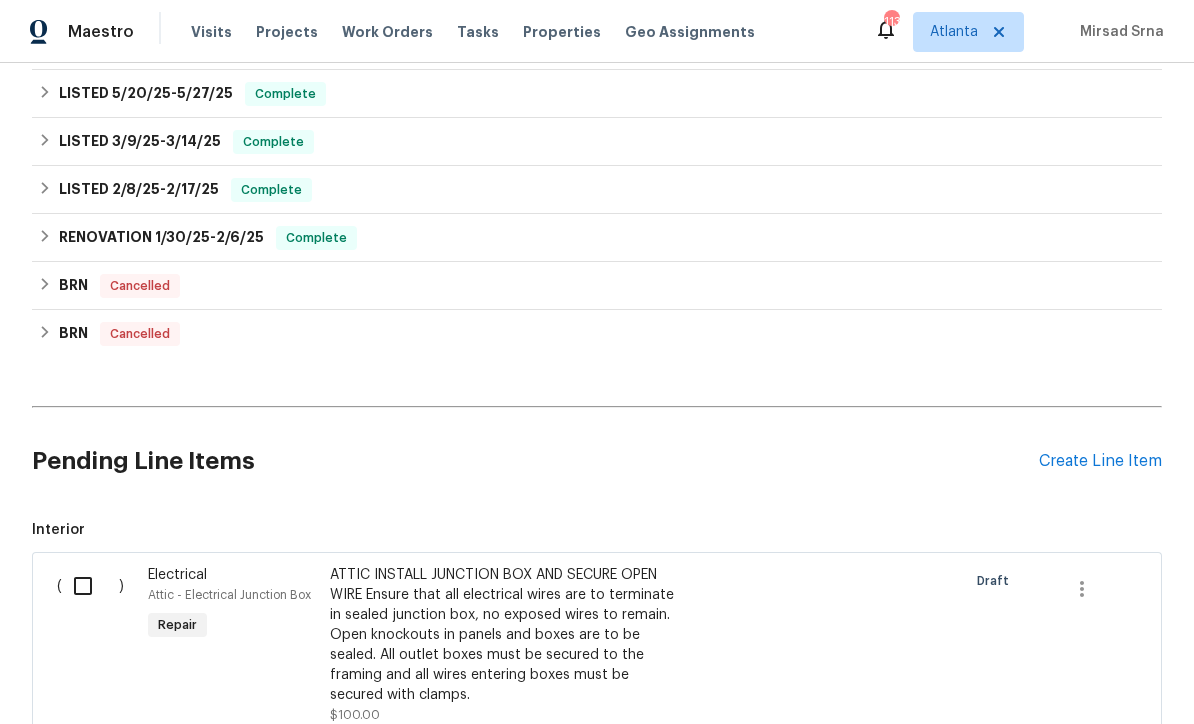 scroll, scrollTop: 0, scrollLeft: 0, axis: both 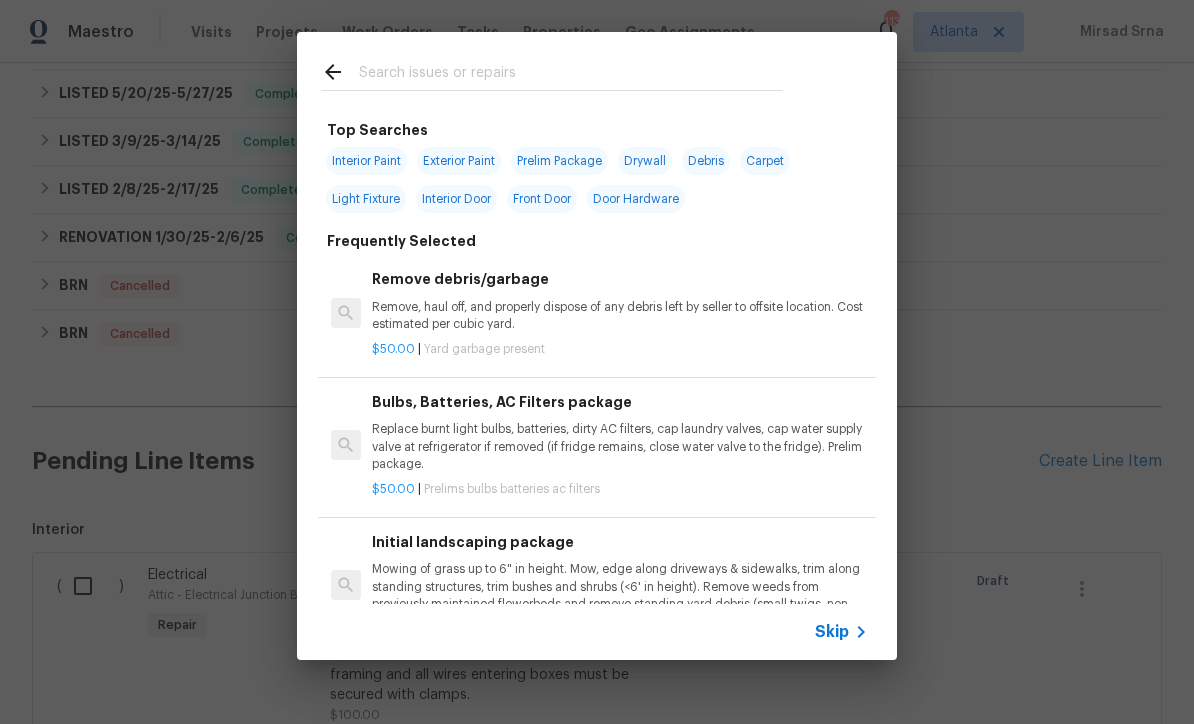 click on "Skip" at bounding box center [832, 632] 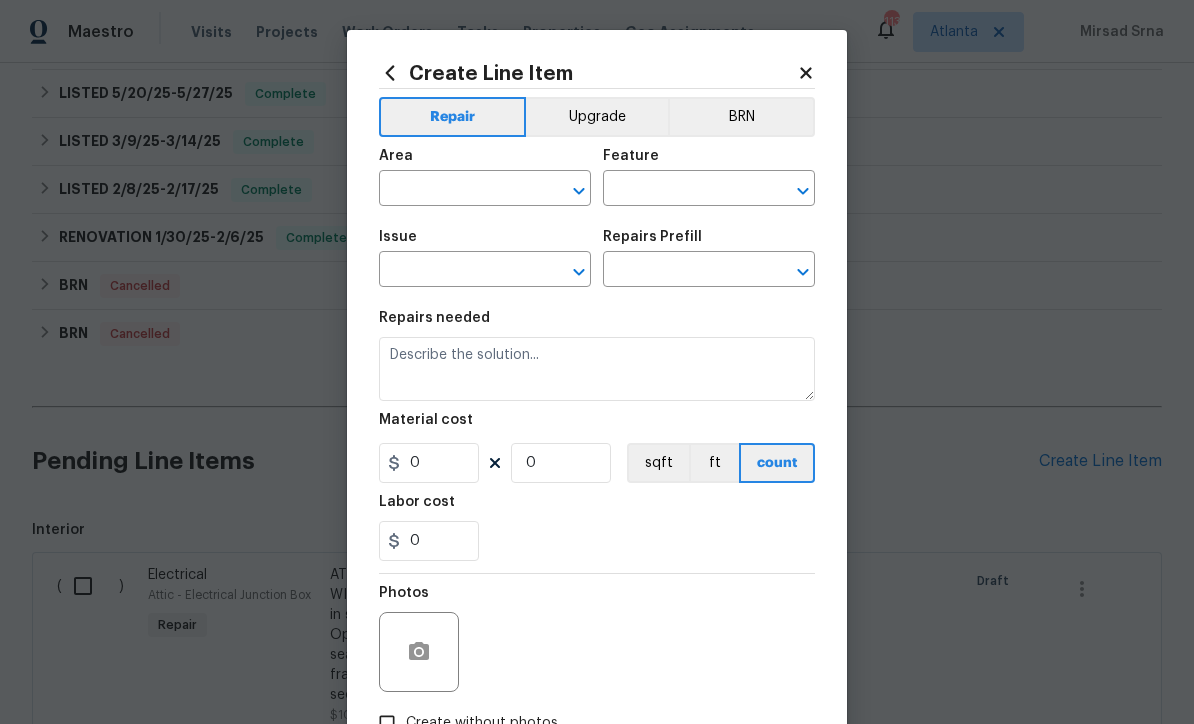 click at bounding box center [457, 190] 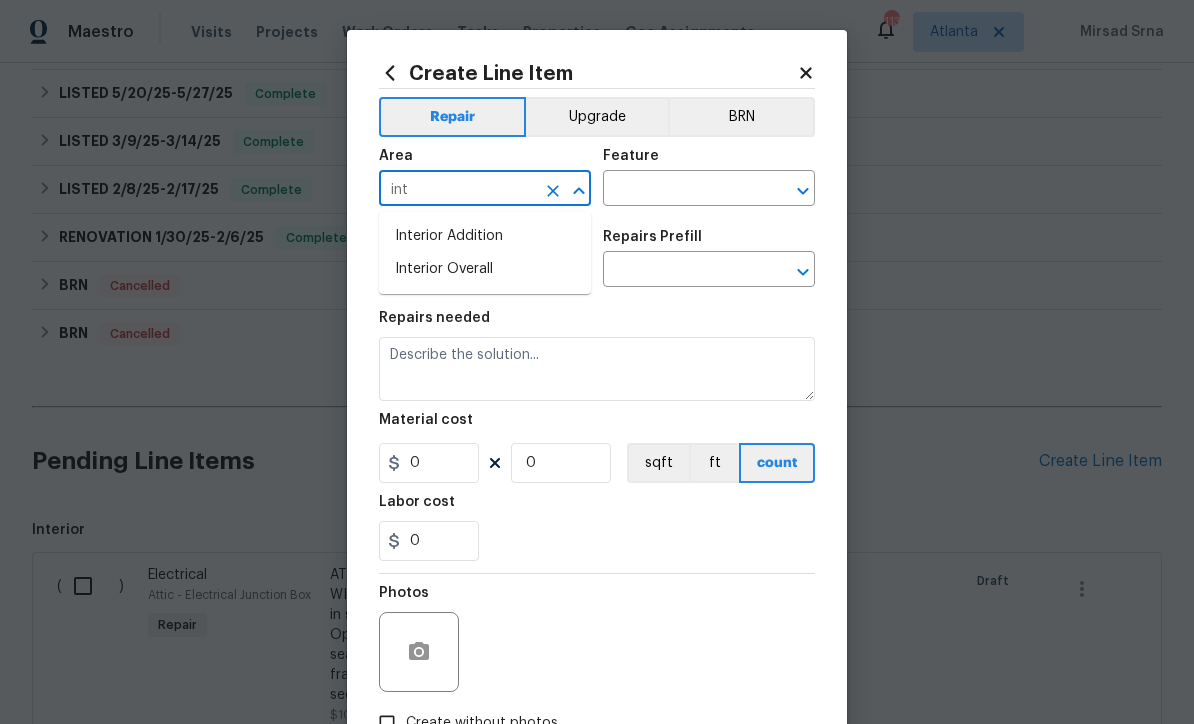click on "Interior Overall" at bounding box center (485, 269) 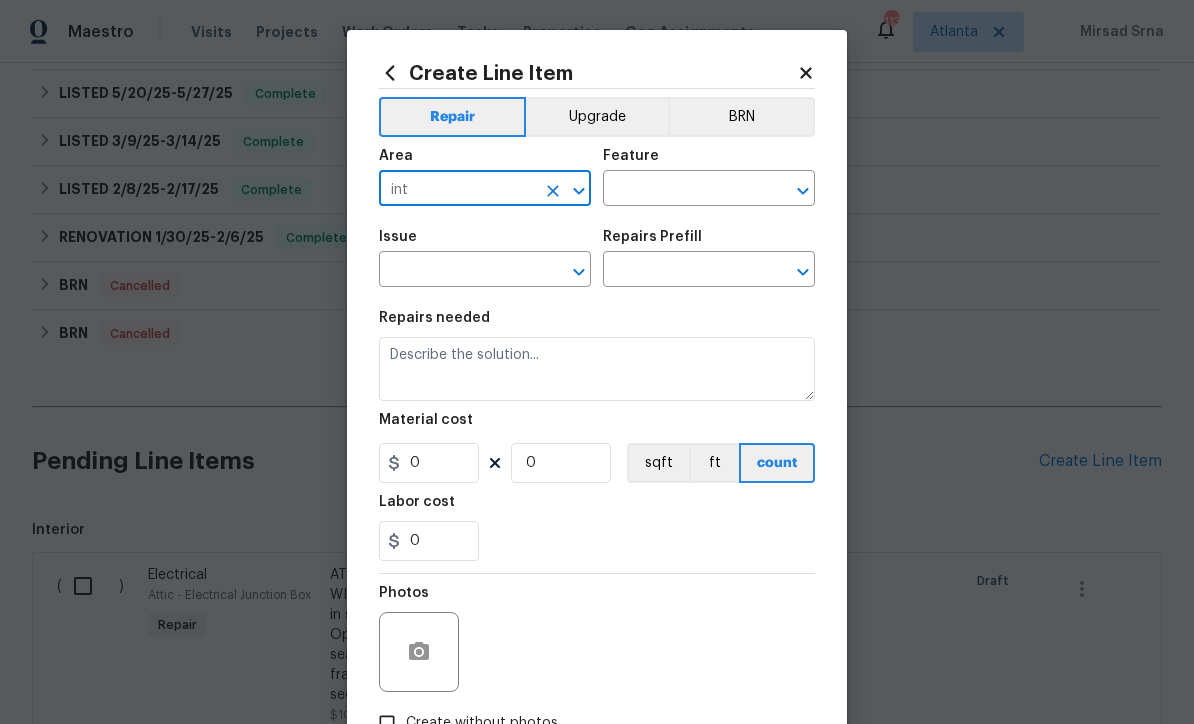 type on "Interior Overall" 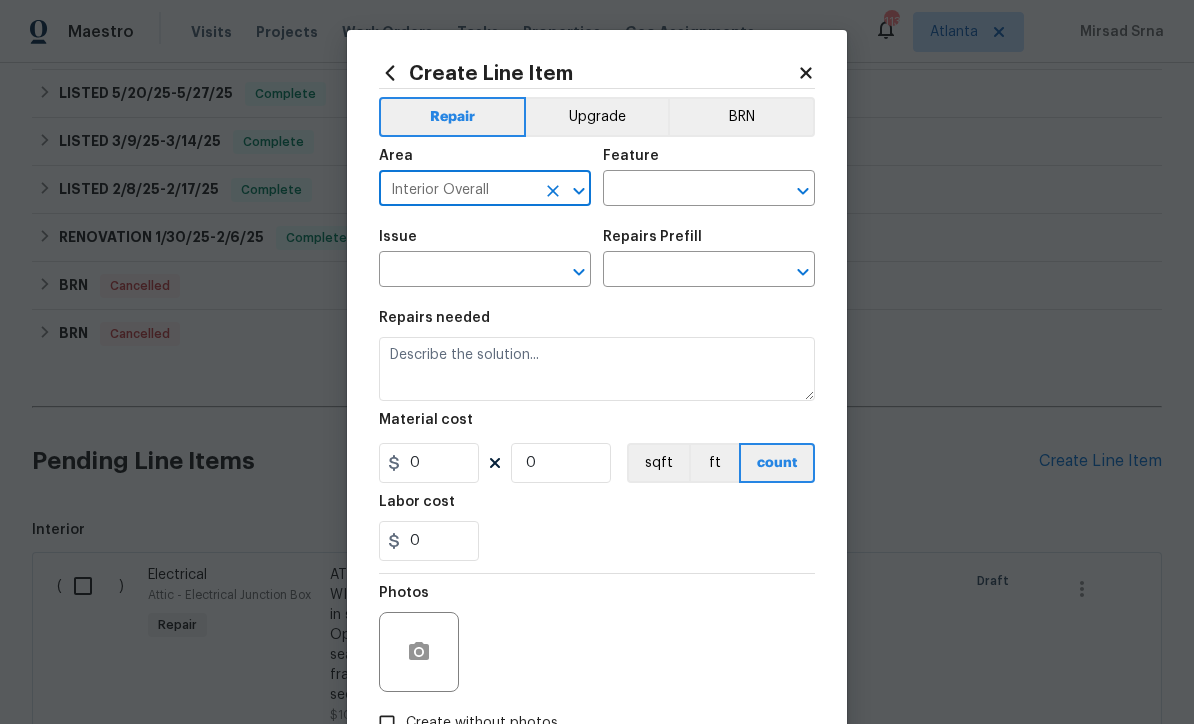 click at bounding box center (681, 190) 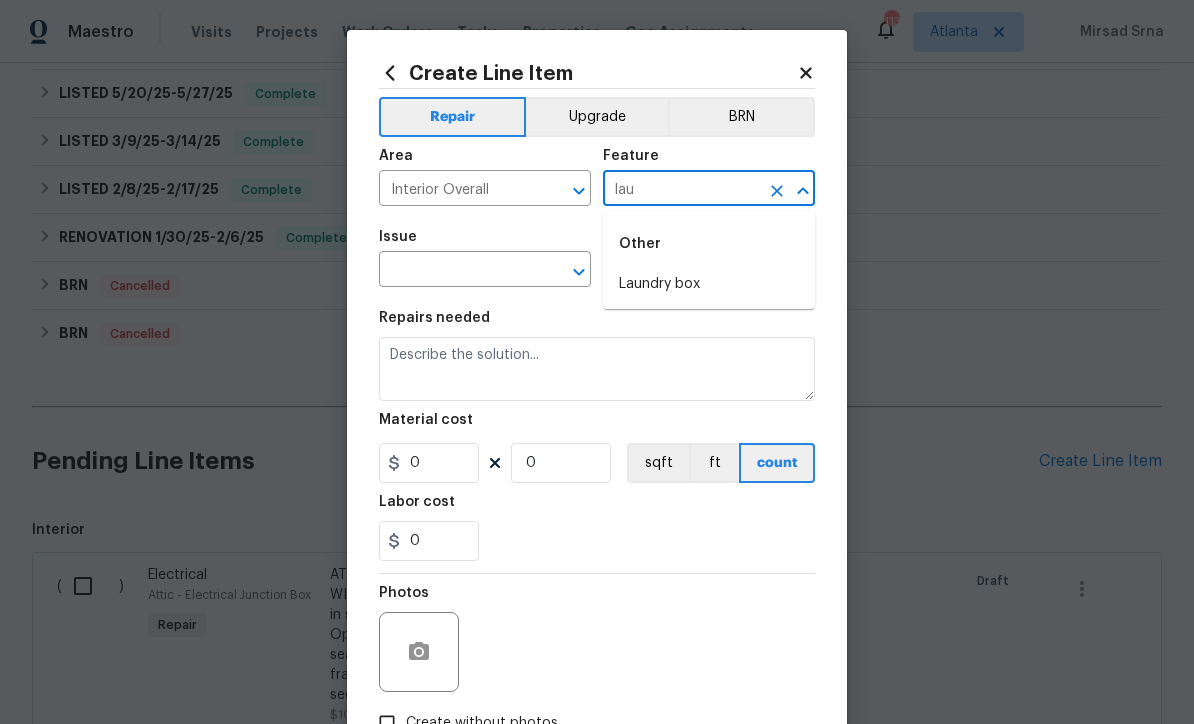click on "lau" at bounding box center (681, 190) 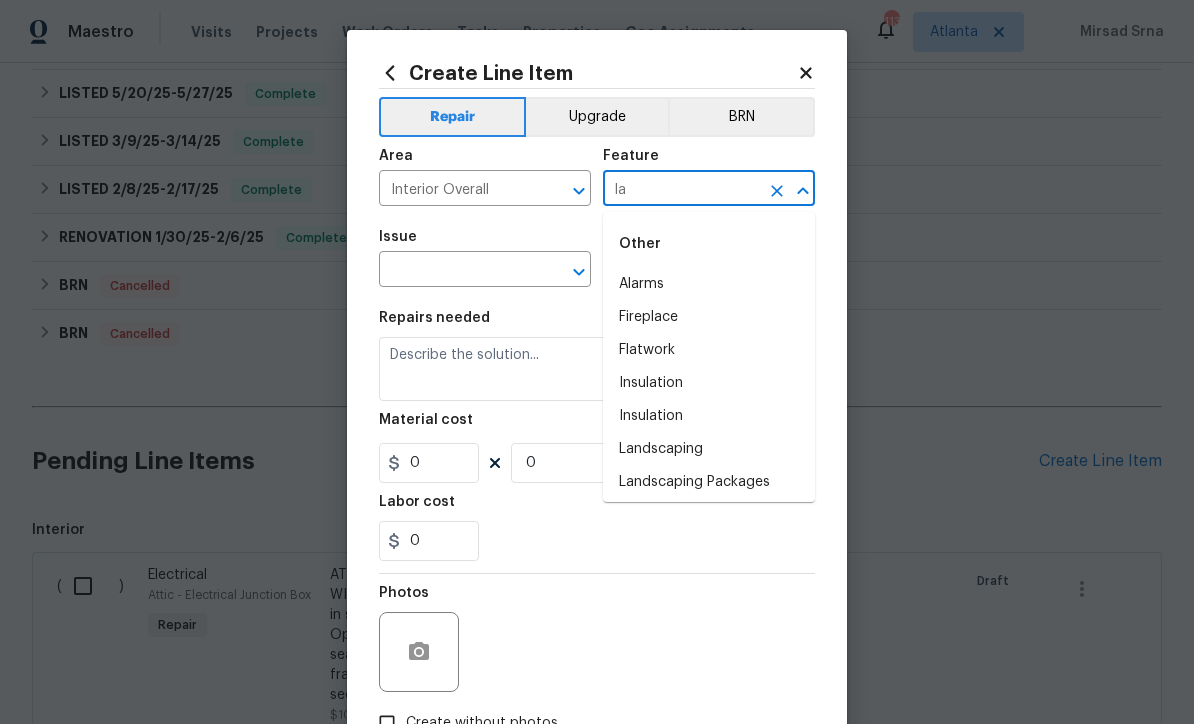 type on "l" 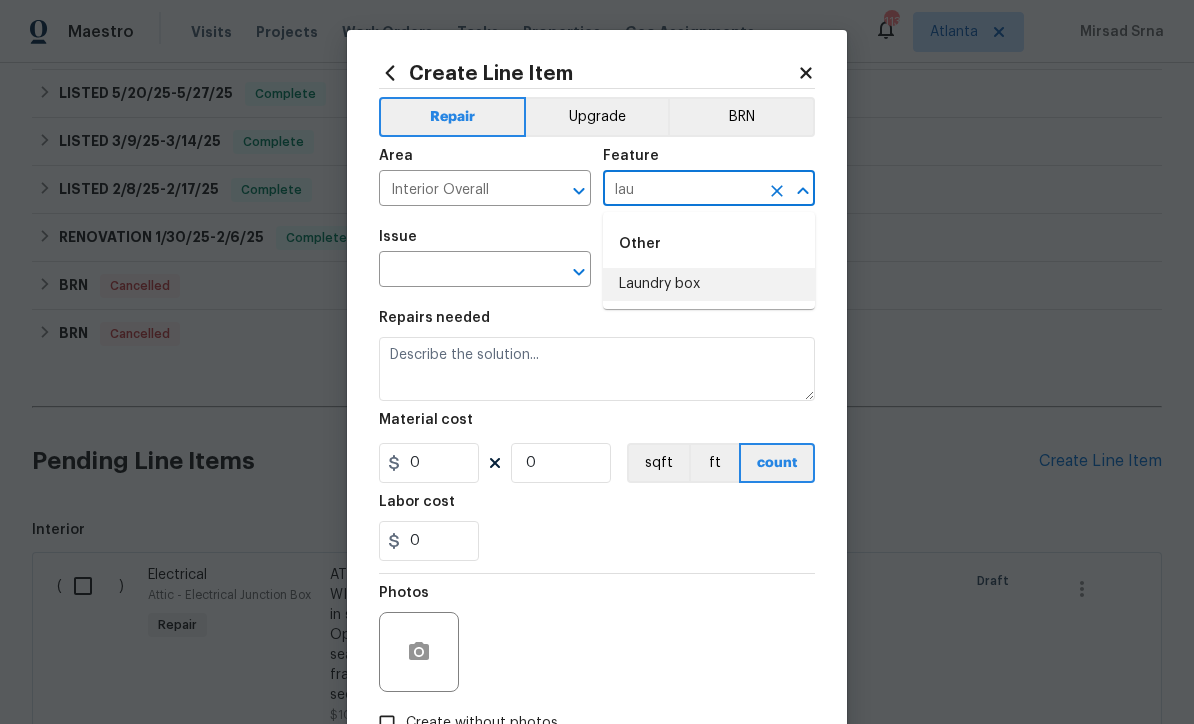 click on "Laundry box" at bounding box center (709, 284) 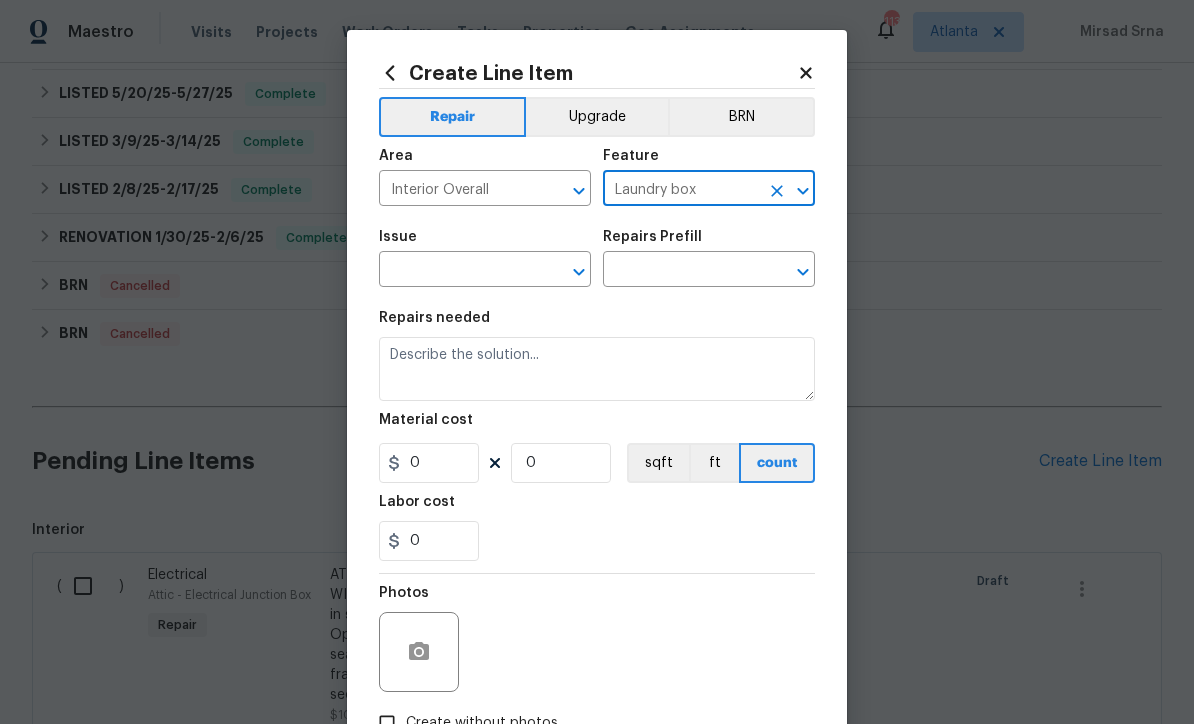 click at bounding box center [457, 271] 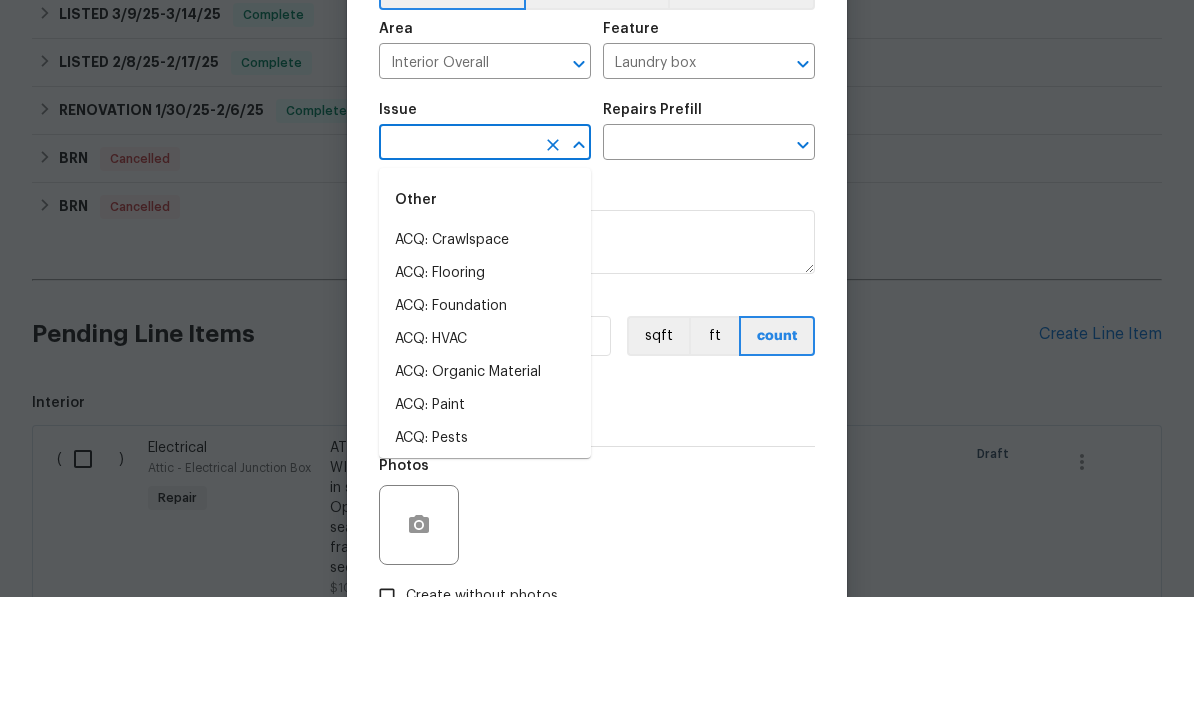 scroll, scrollTop: 66, scrollLeft: 0, axis: vertical 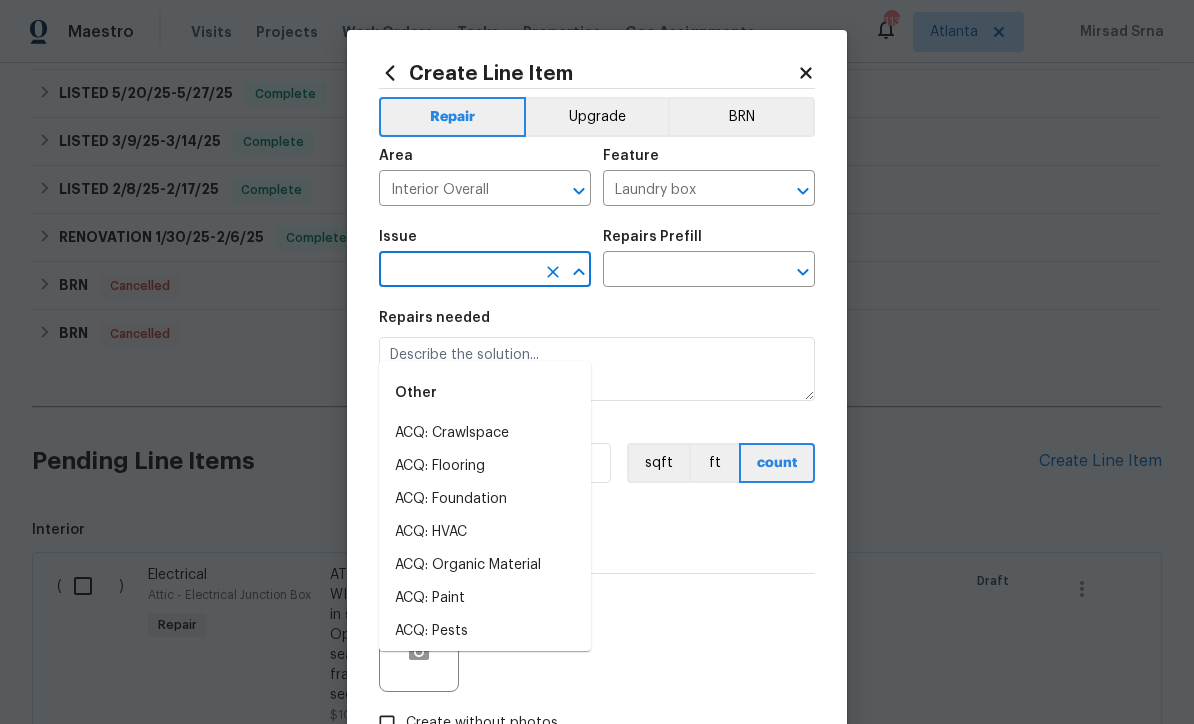 click at bounding box center [457, 271] 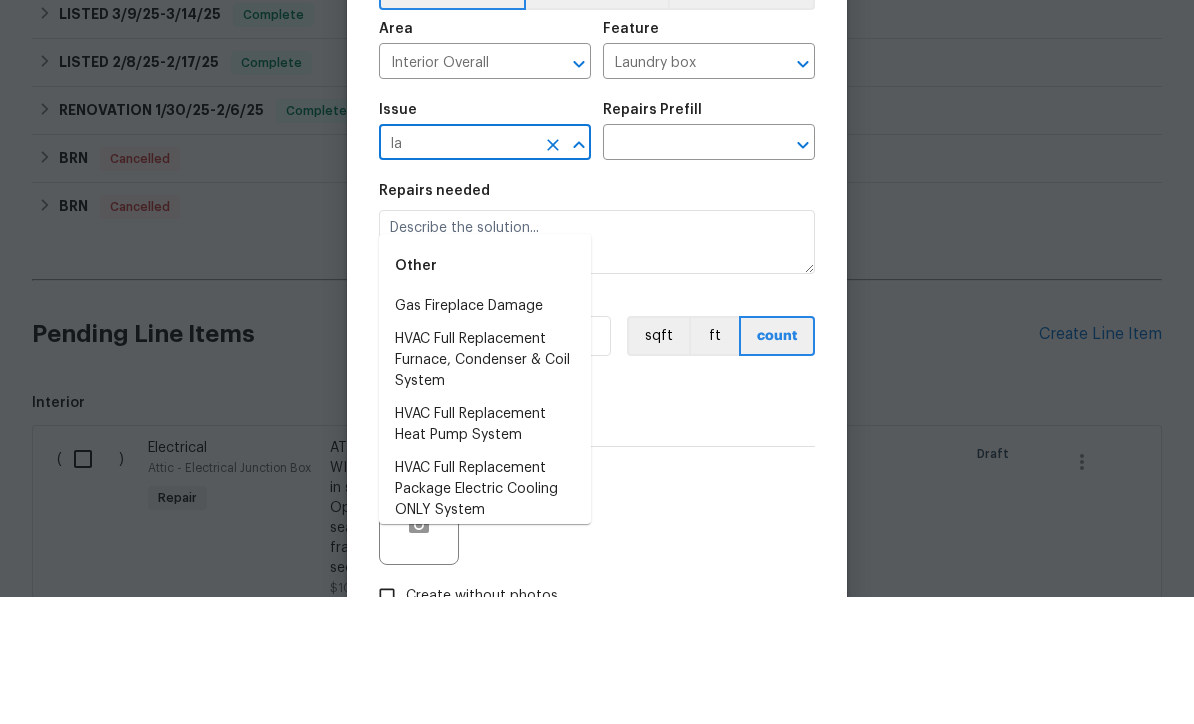 type on "l" 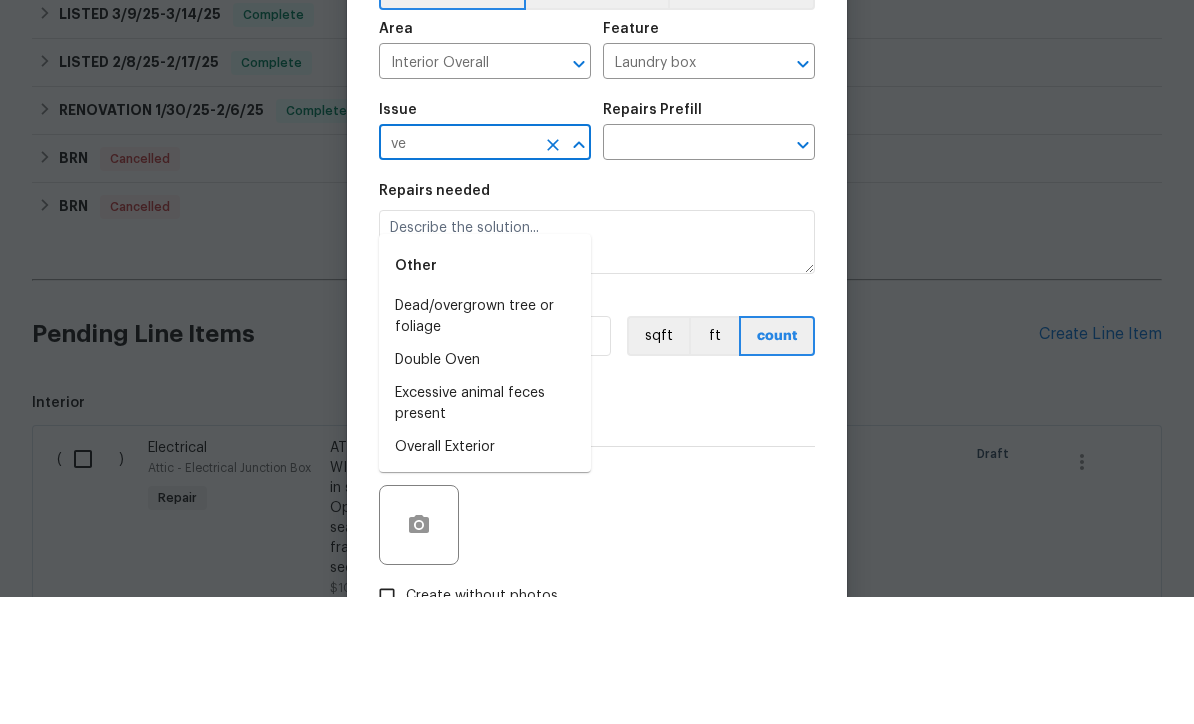 type on "v" 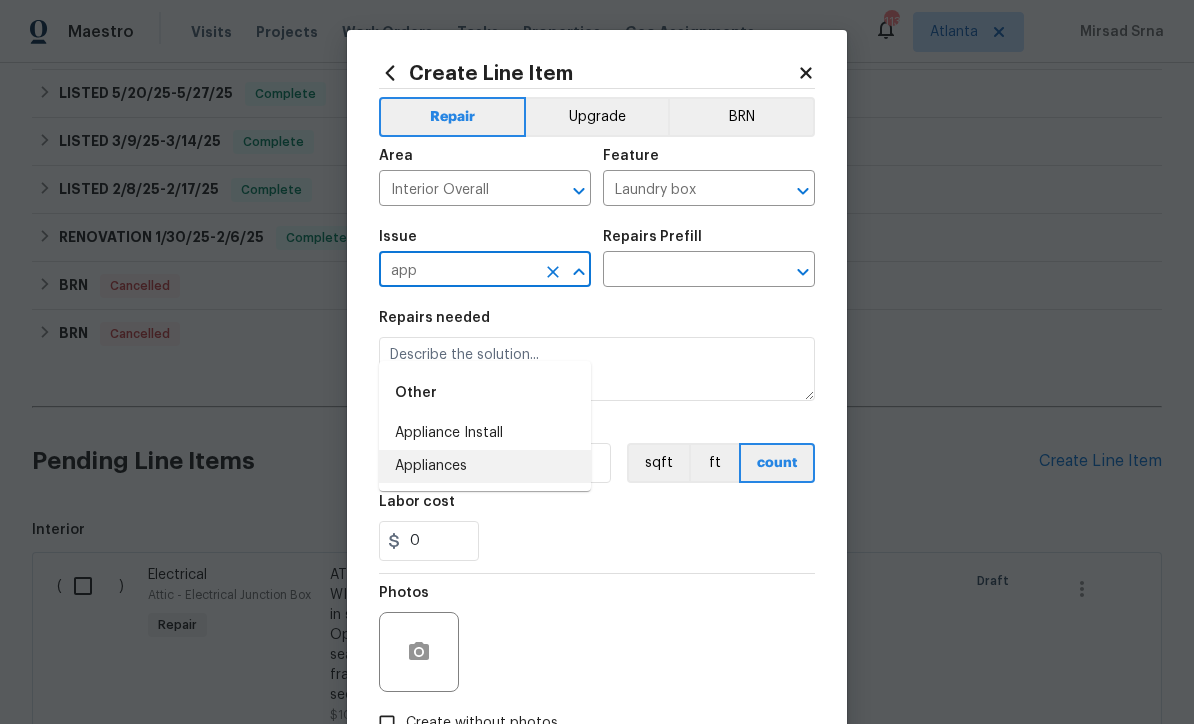 click on "Appliances" at bounding box center [485, 466] 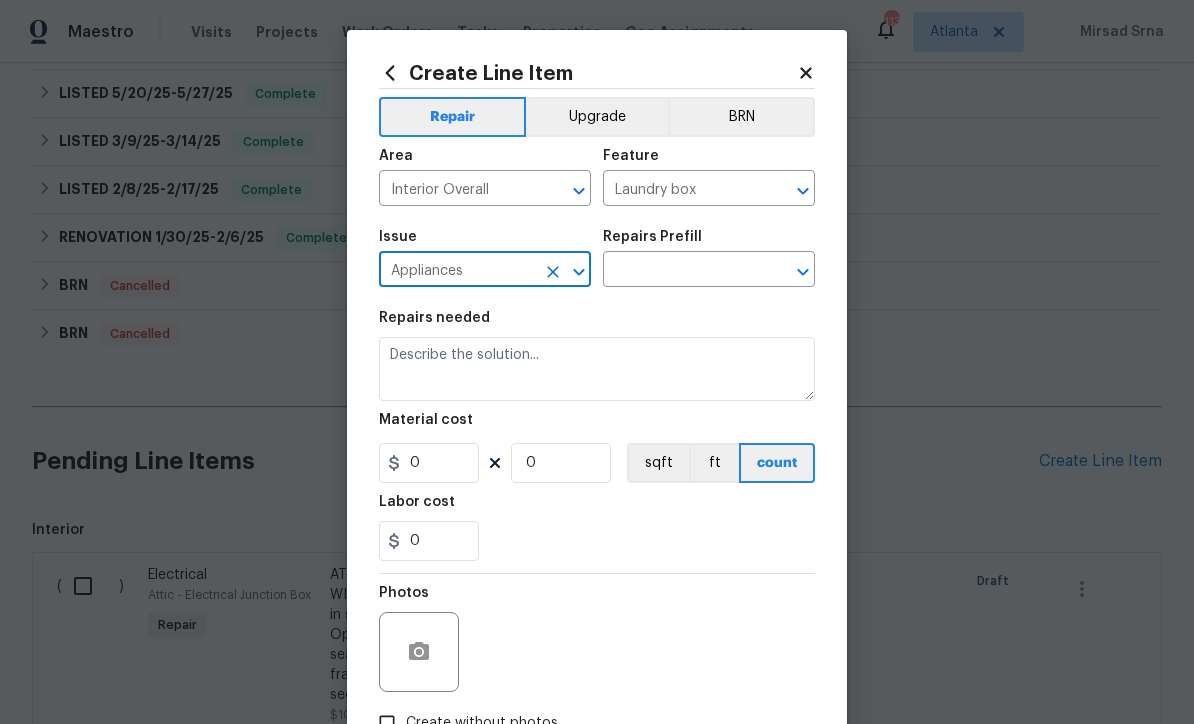click at bounding box center [681, 271] 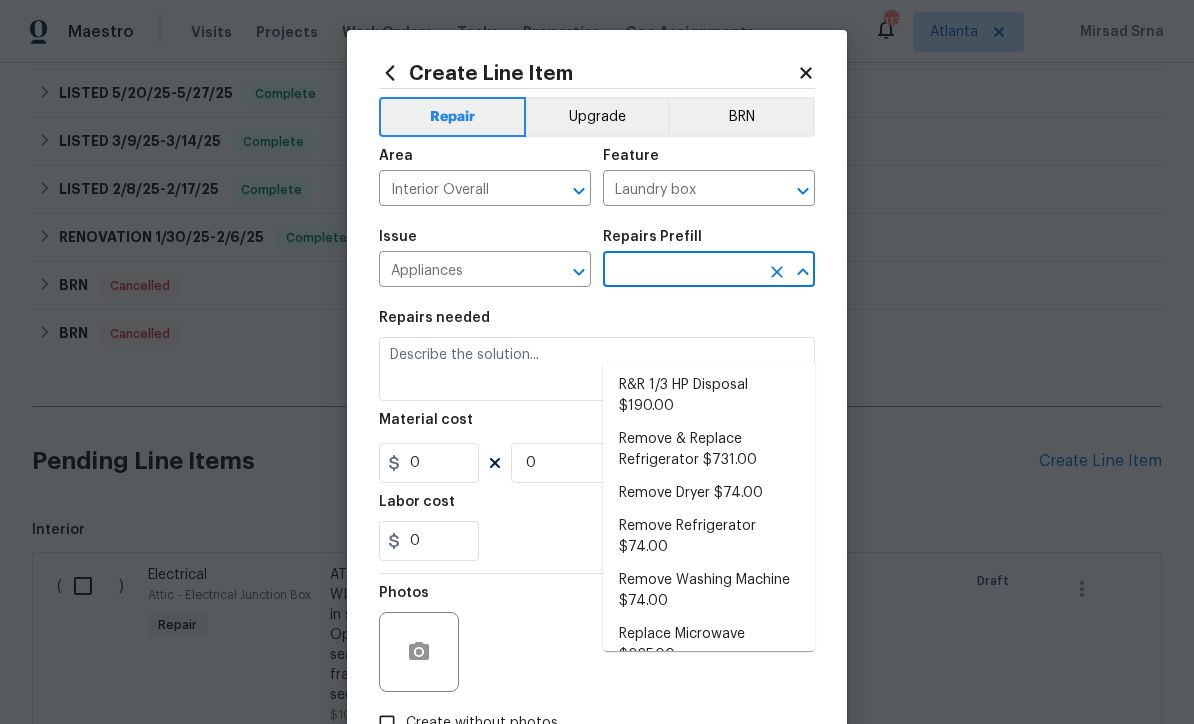 scroll, scrollTop: 432, scrollLeft: 0, axis: vertical 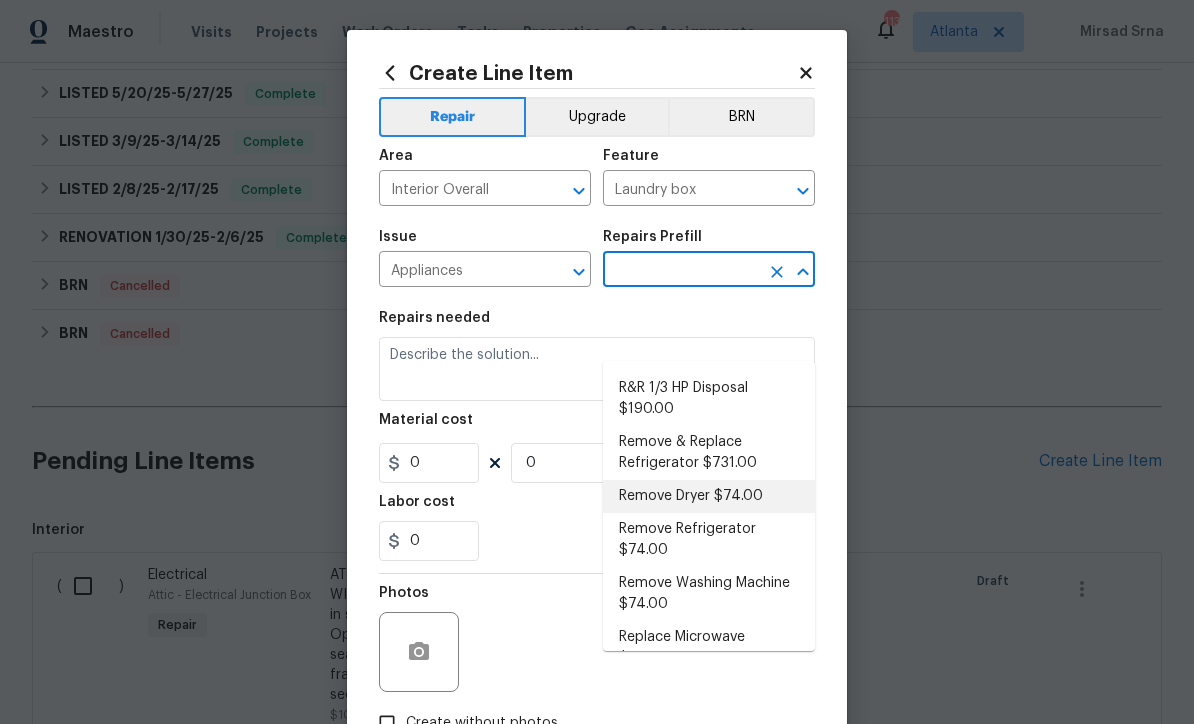click on "Remove Dryer $74.00" at bounding box center (709, 496) 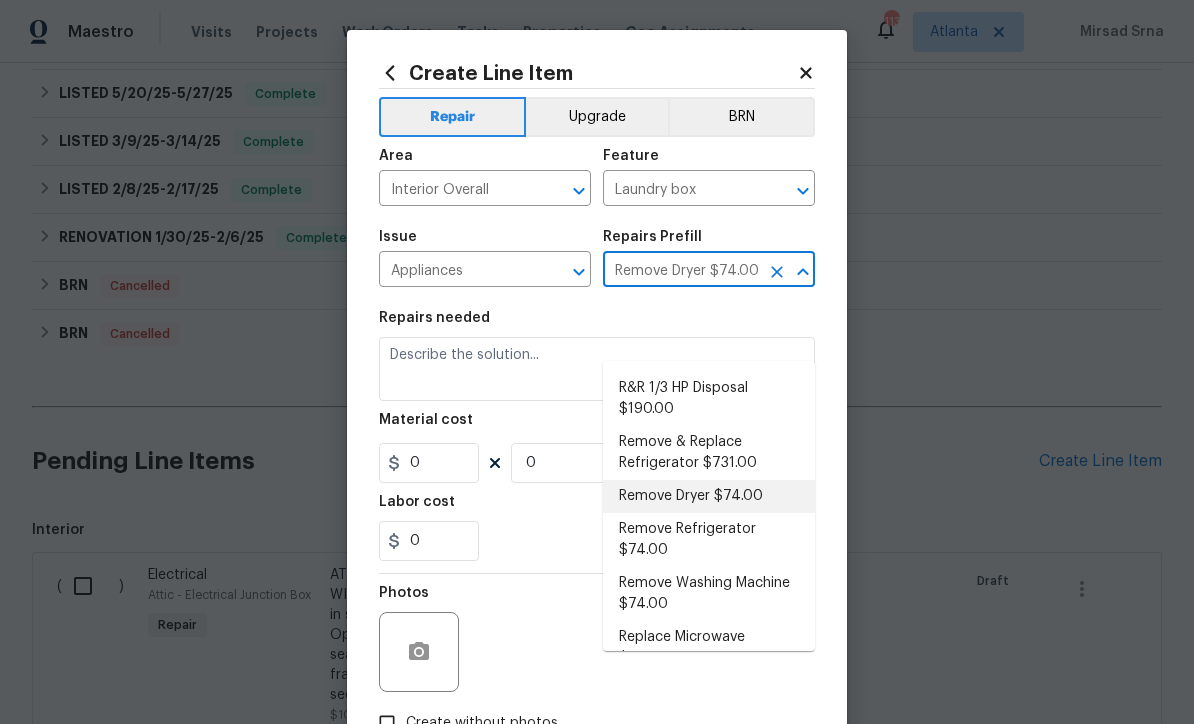 type on "Appliances" 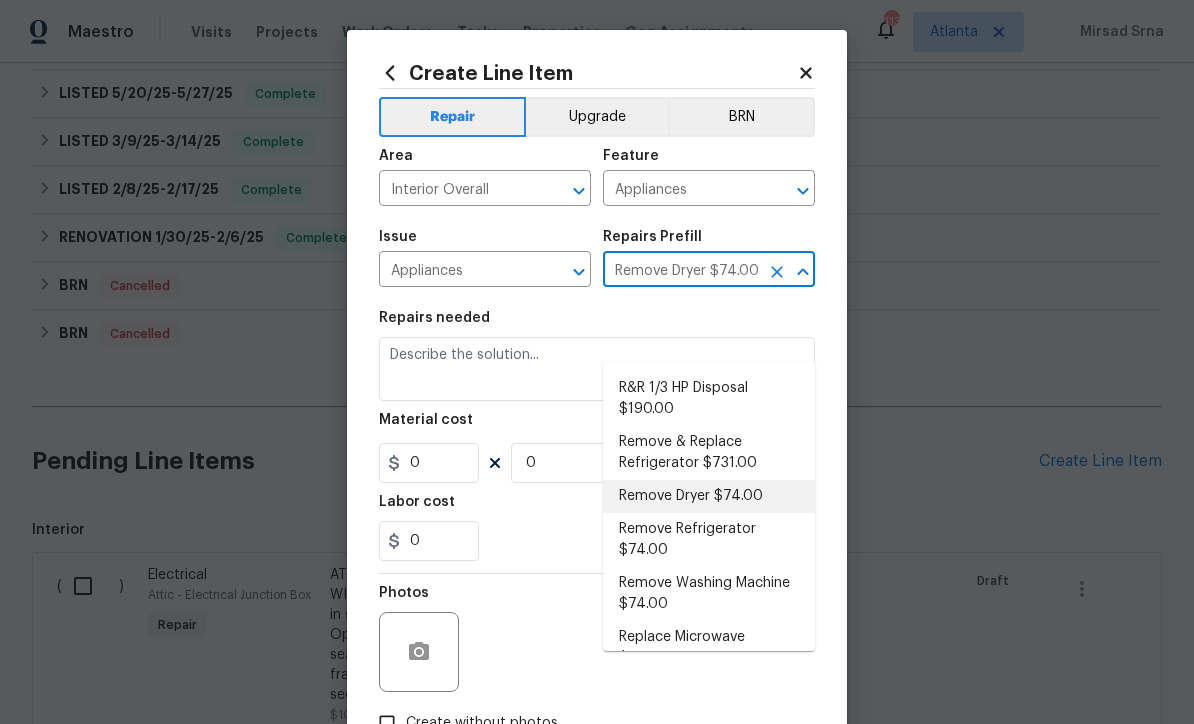 type 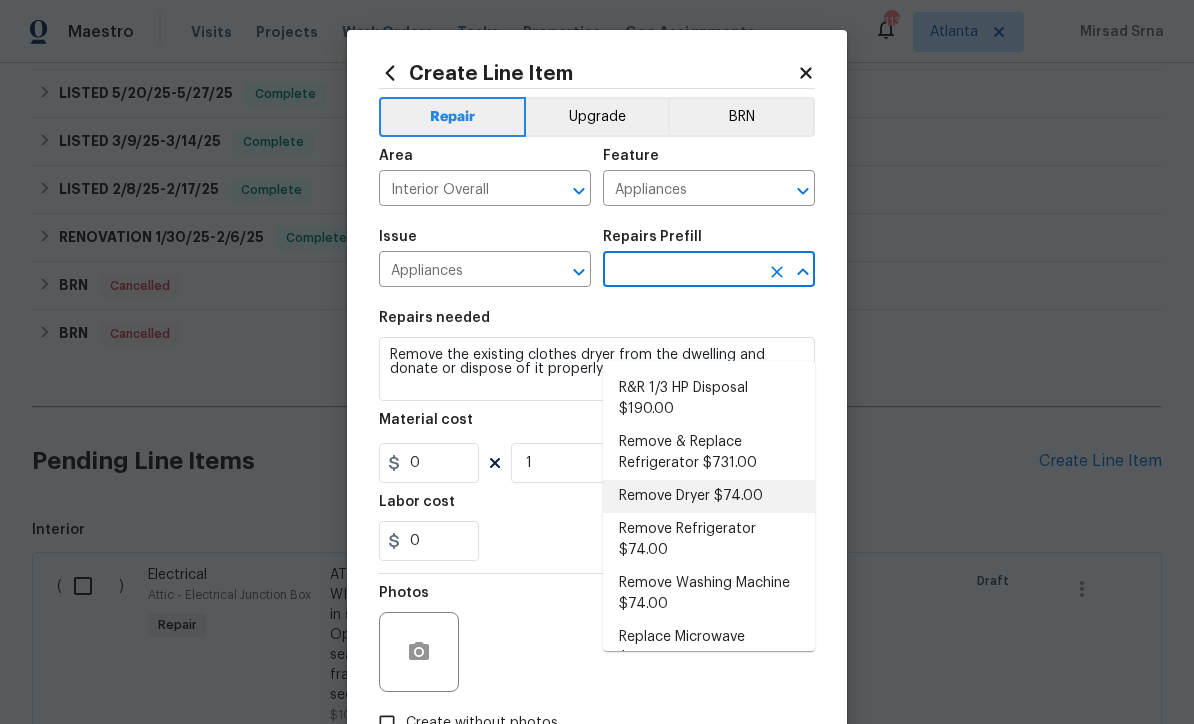 type on "Remove Dryer $74.00" 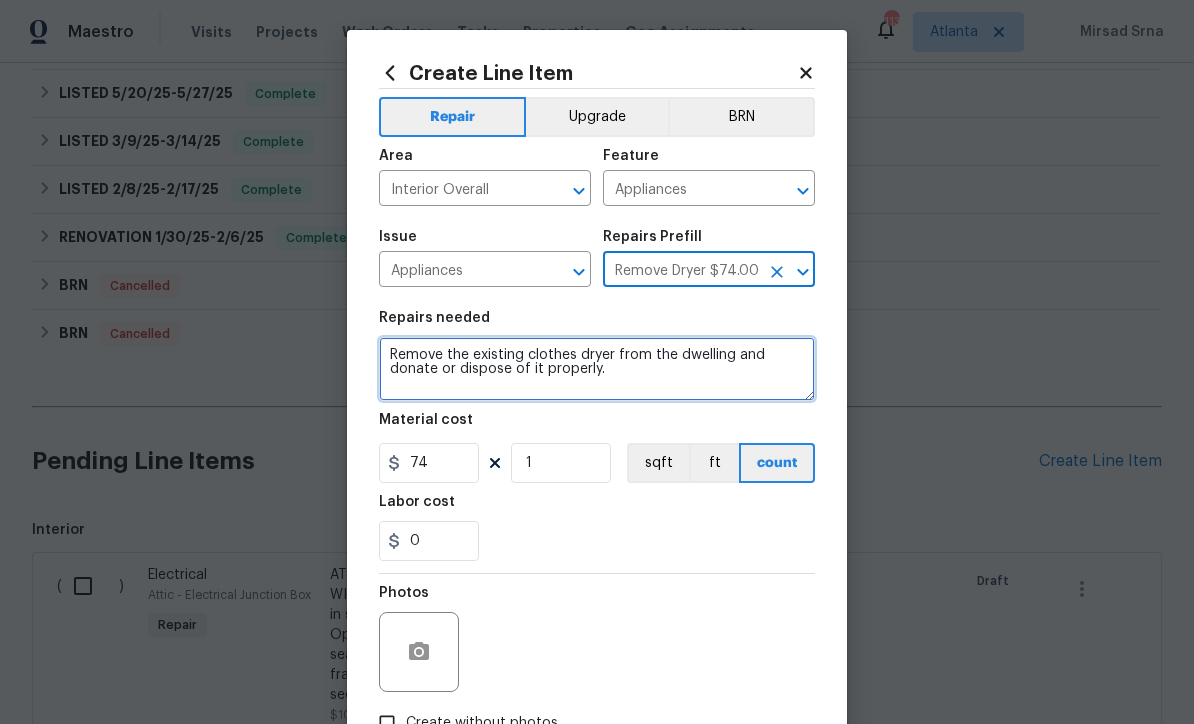 click on "Remove the existing clothes dryer from the dwelling and donate or dispose of it properly." at bounding box center (597, 369) 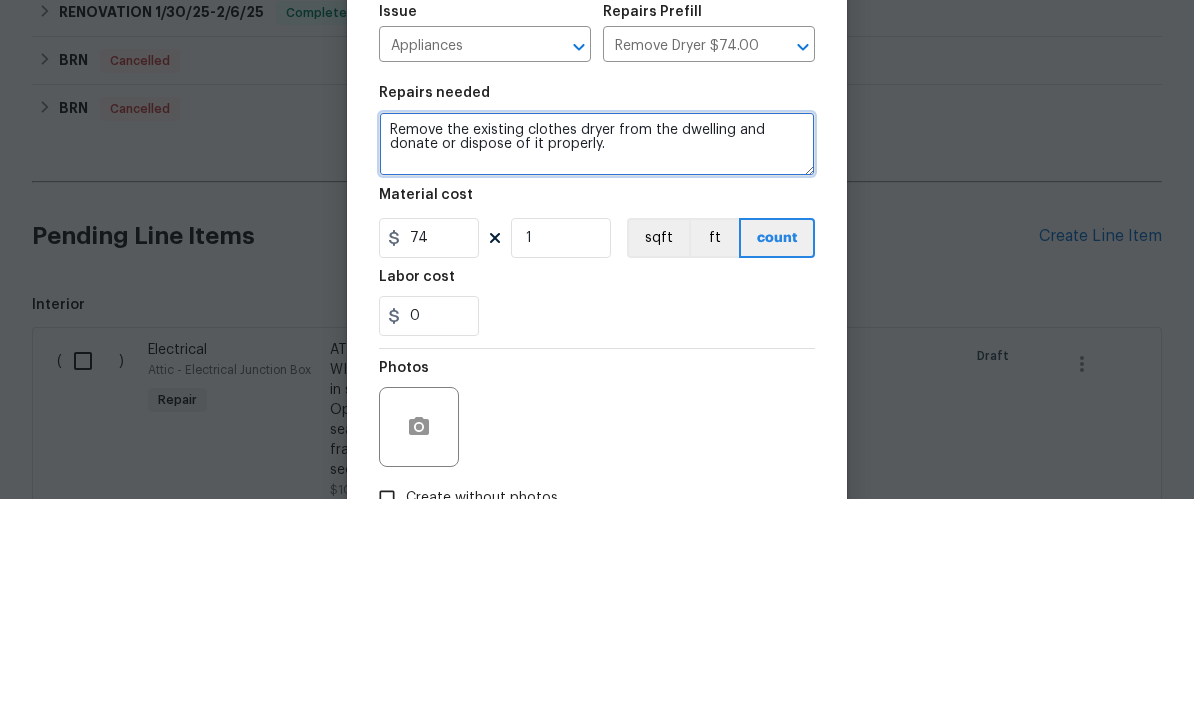 click on "Remove the existing clothes dryer from the dwelling and donate or dispose of it properly." at bounding box center (597, 369) 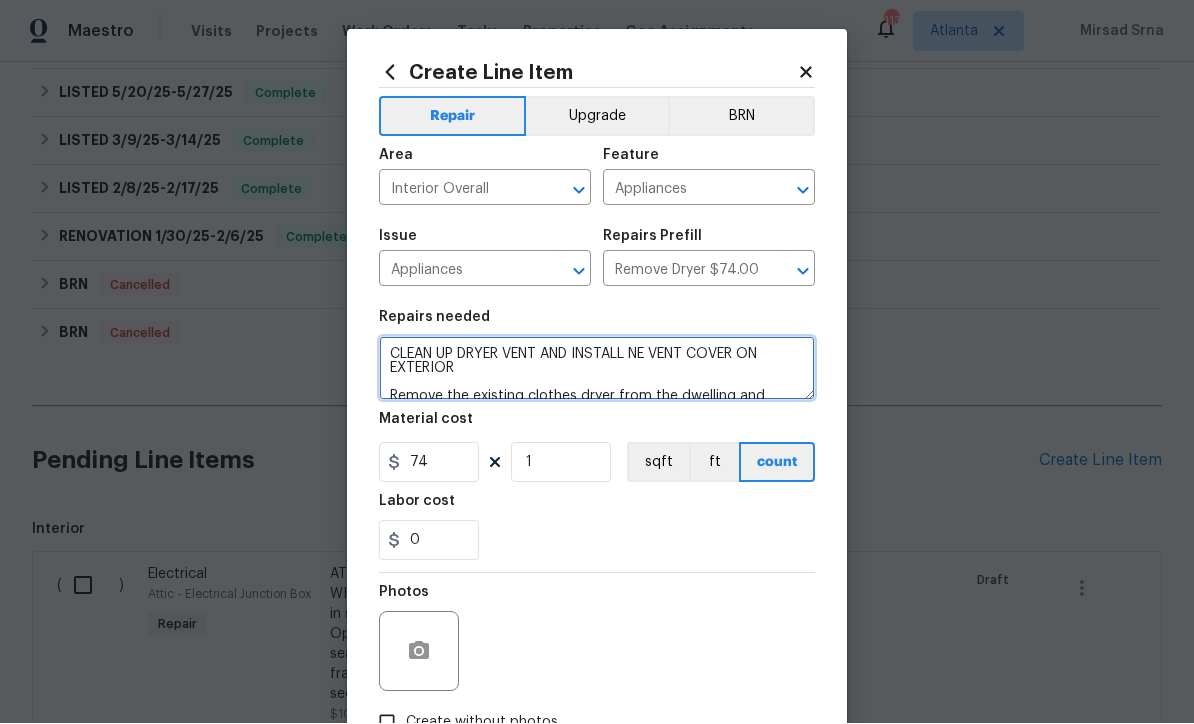 type on "CLEAN UP DRYER VENT AND INSTALL NE VENT COVER ON EXTERIOR
Remove the existing clothes dryer from the dwelling and donate or dispose of it properly." 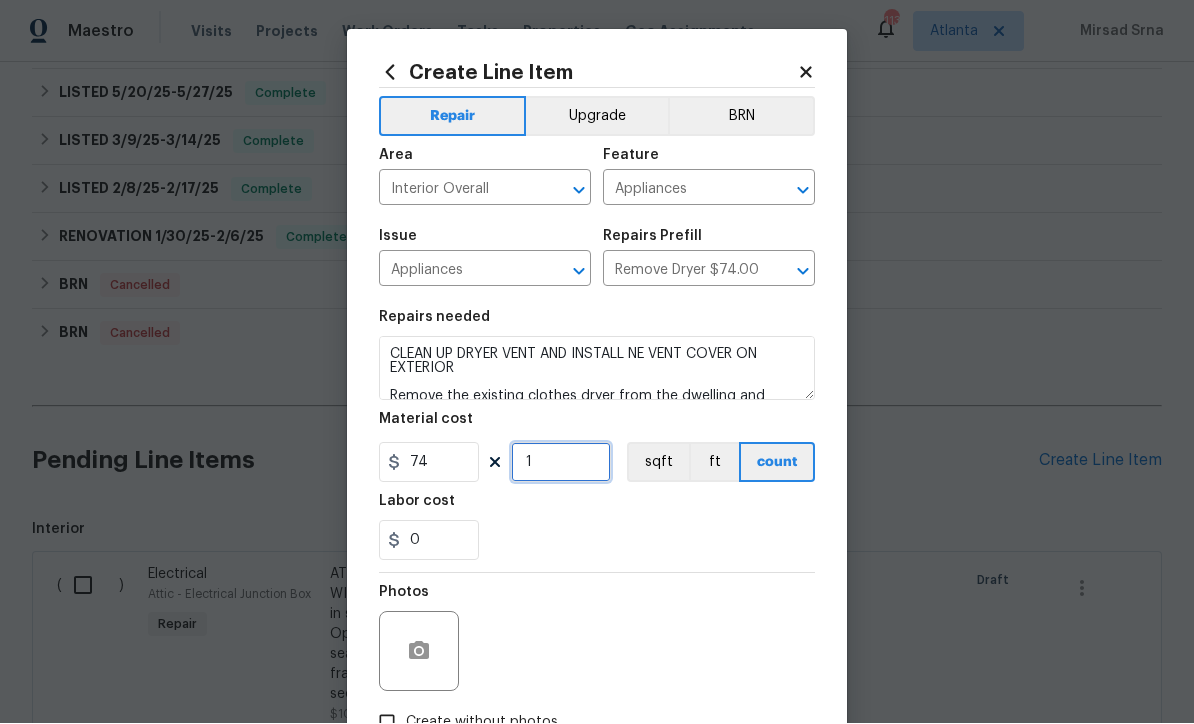 click on "1" at bounding box center (561, 463) 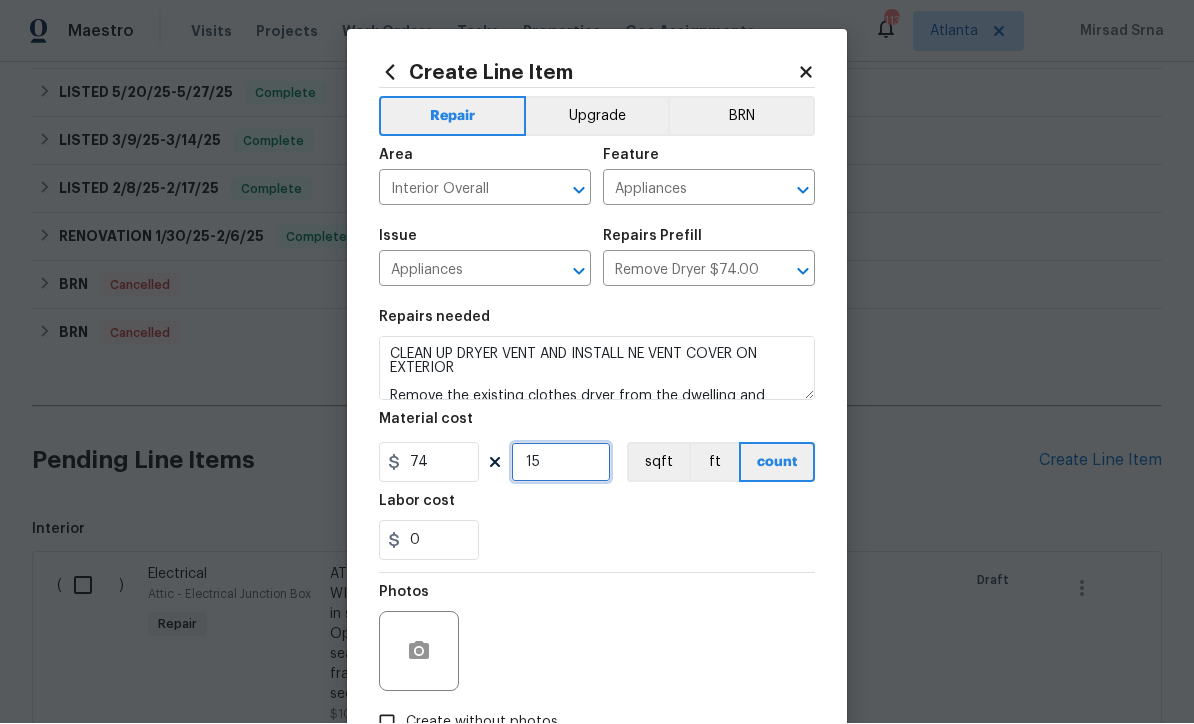 click on "15" at bounding box center (561, 463) 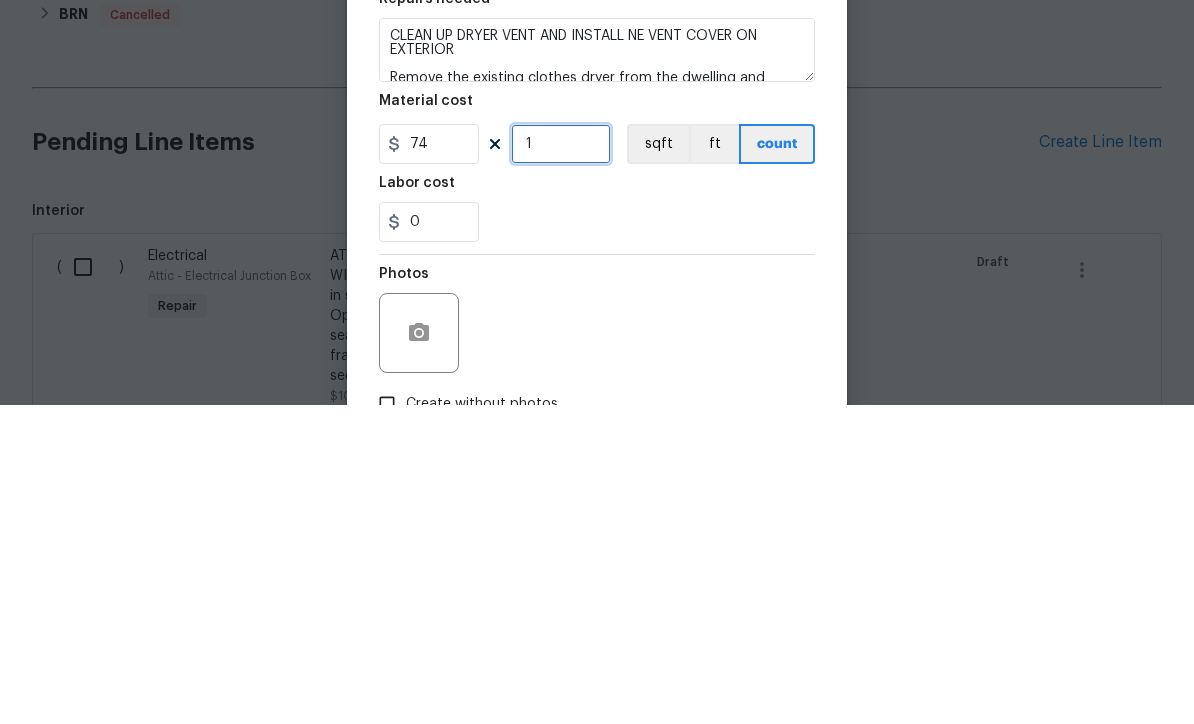 type on "1" 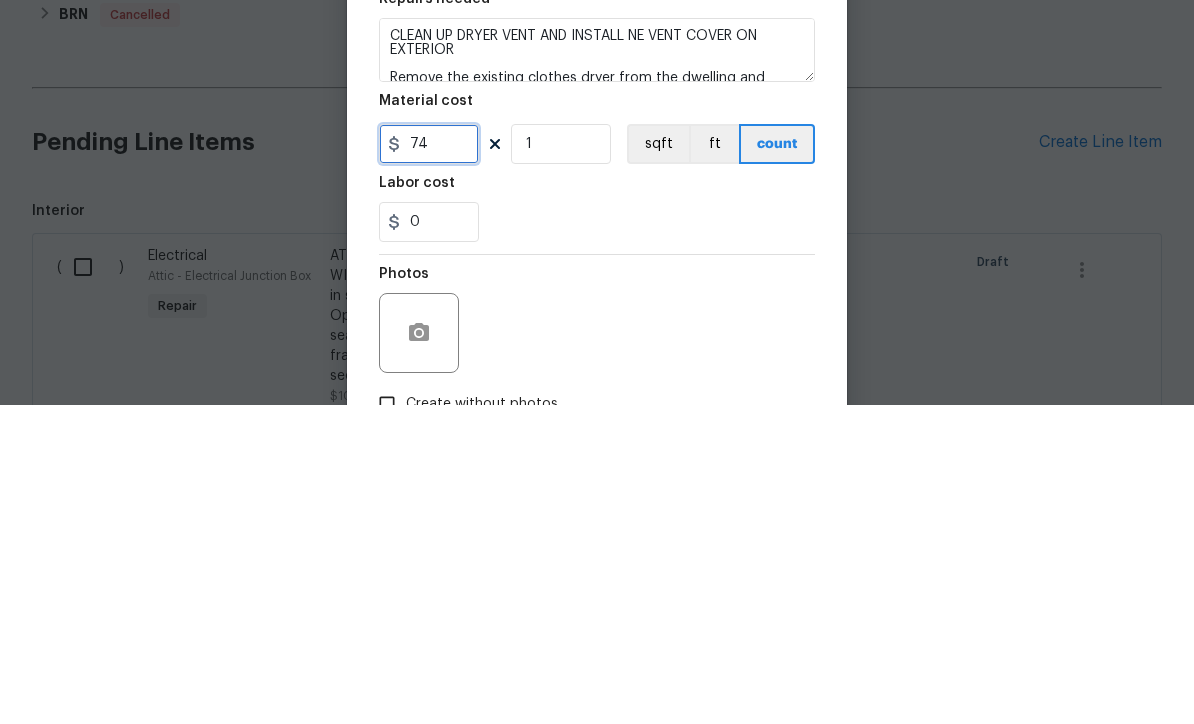 click on "74" at bounding box center (429, 463) 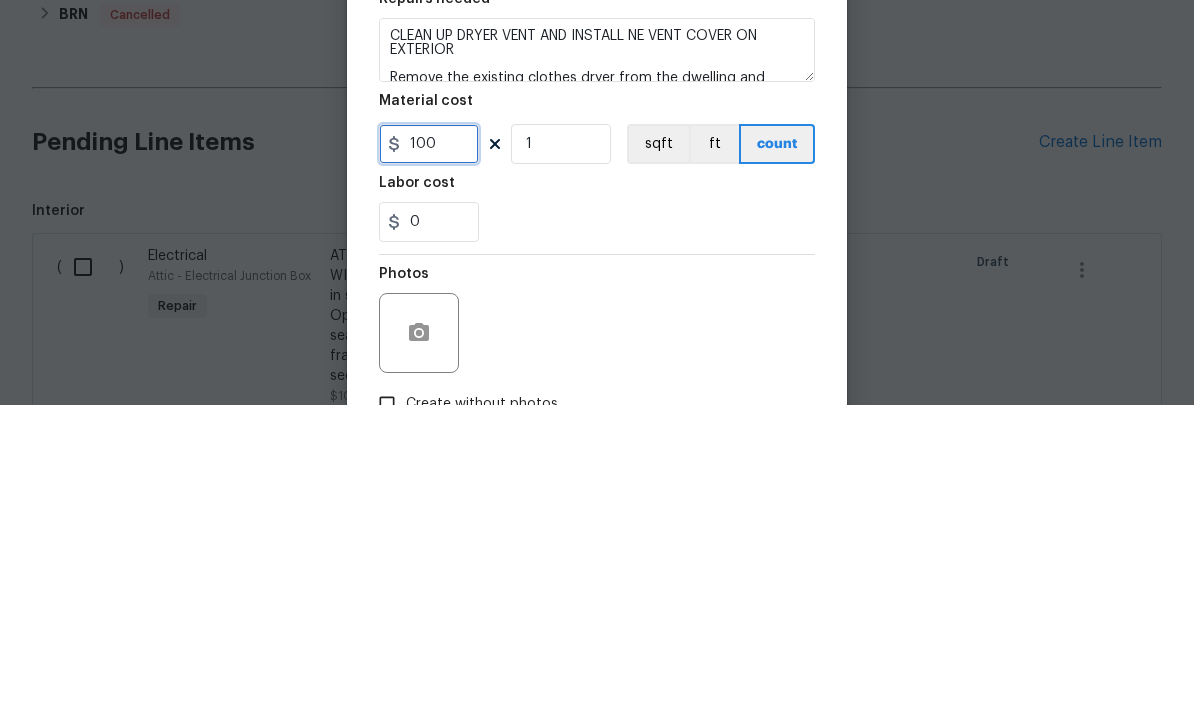 type on "100" 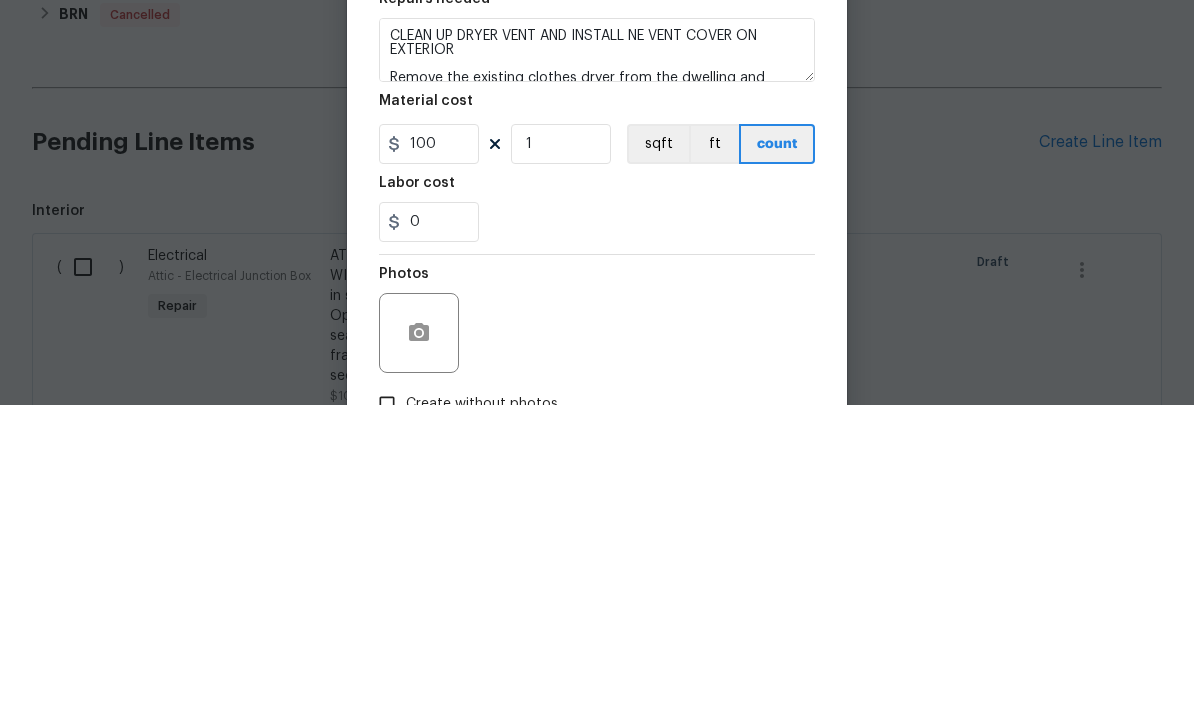 click on "0" at bounding box center (597, 541) 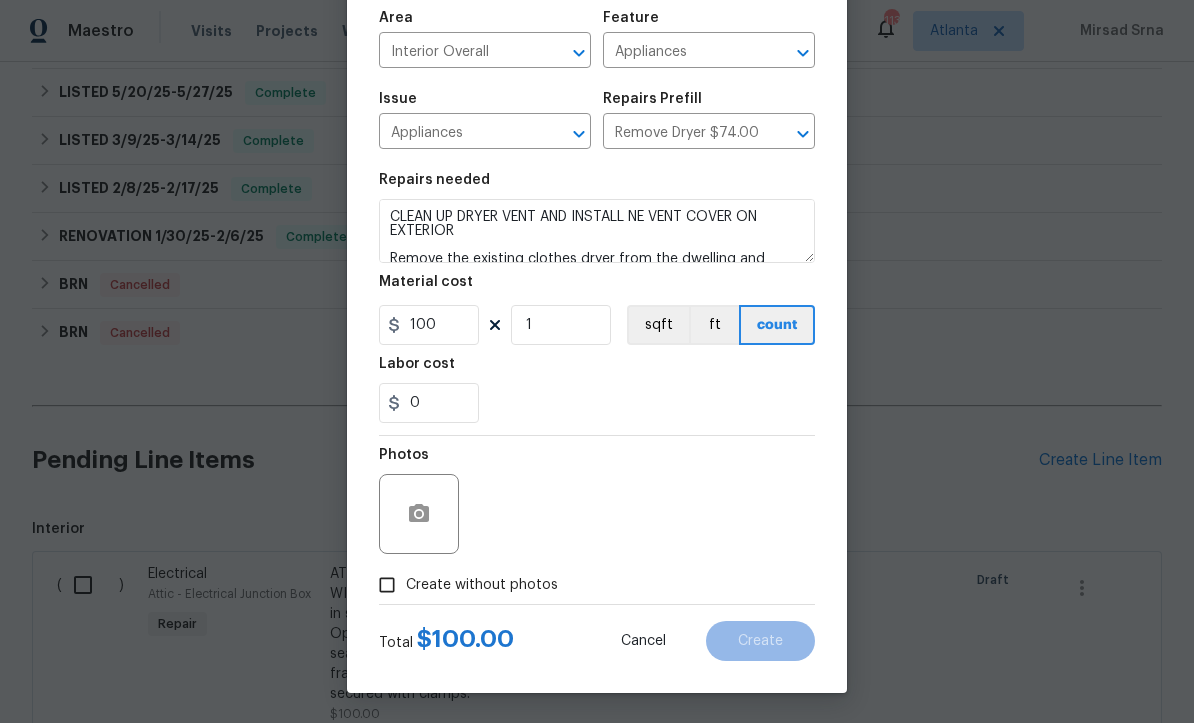 scroll, scrollTop: 141, scrollLeft: 0, axis: vertical 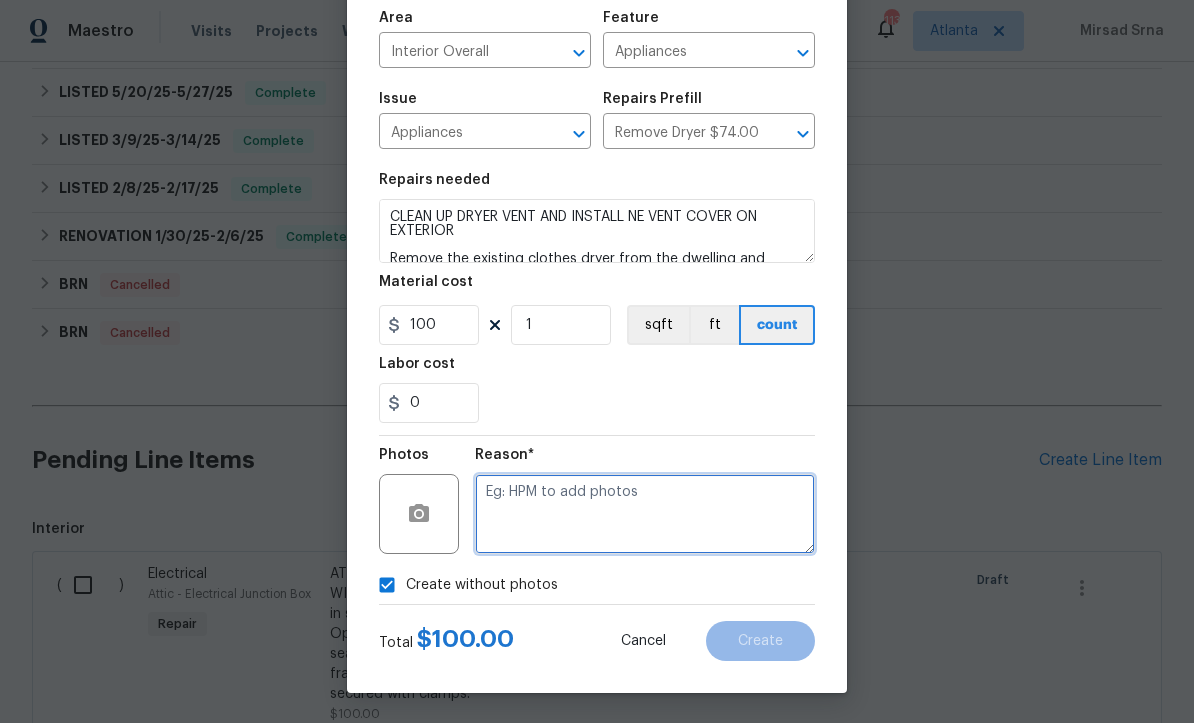 click at bounding box center [645, 515] 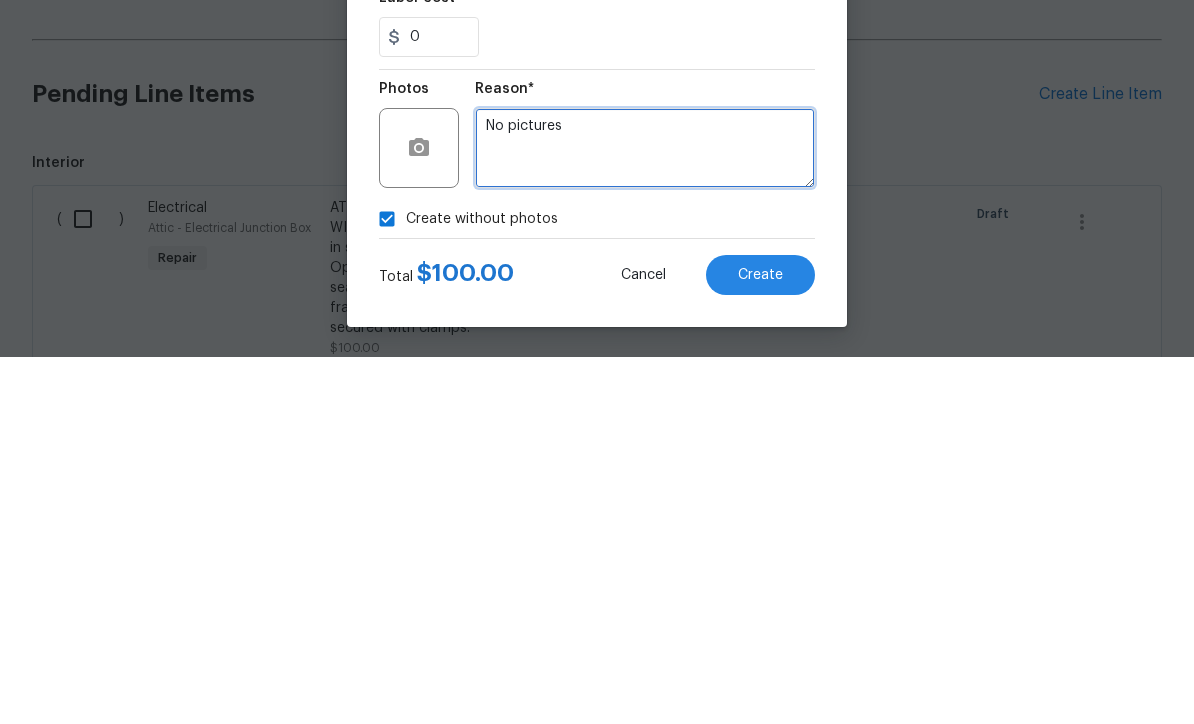 type on "No pictures" 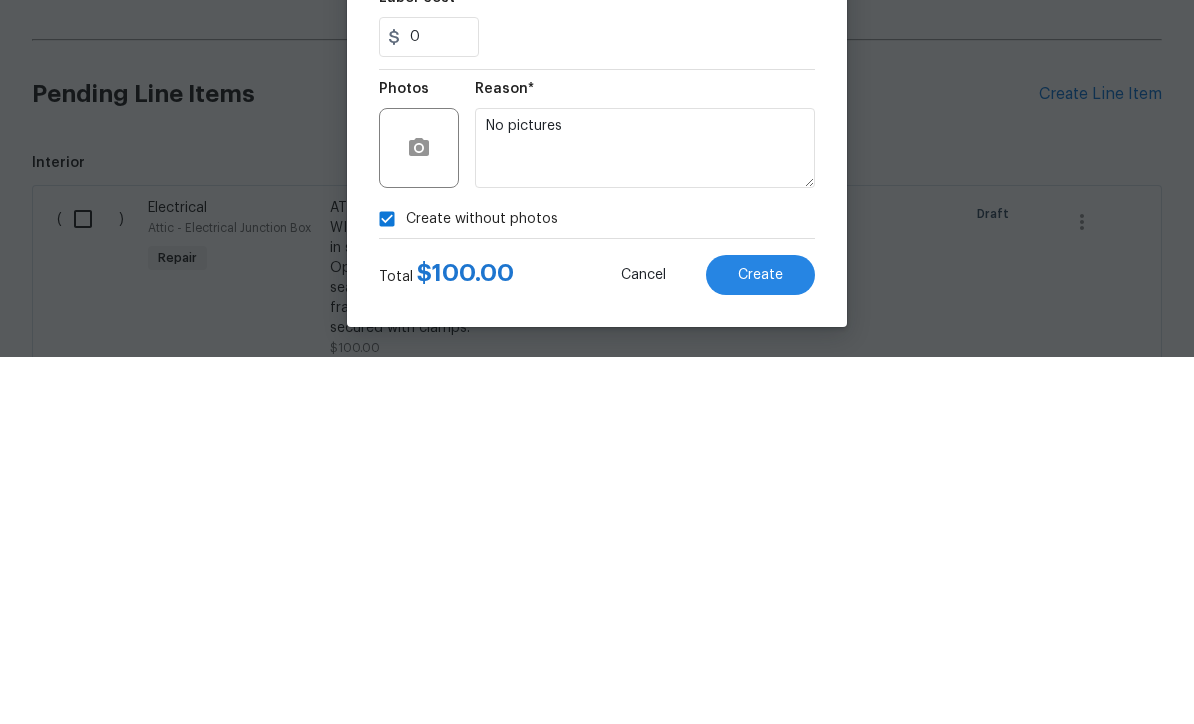 click on "Create" at bounding box center (760, 642) 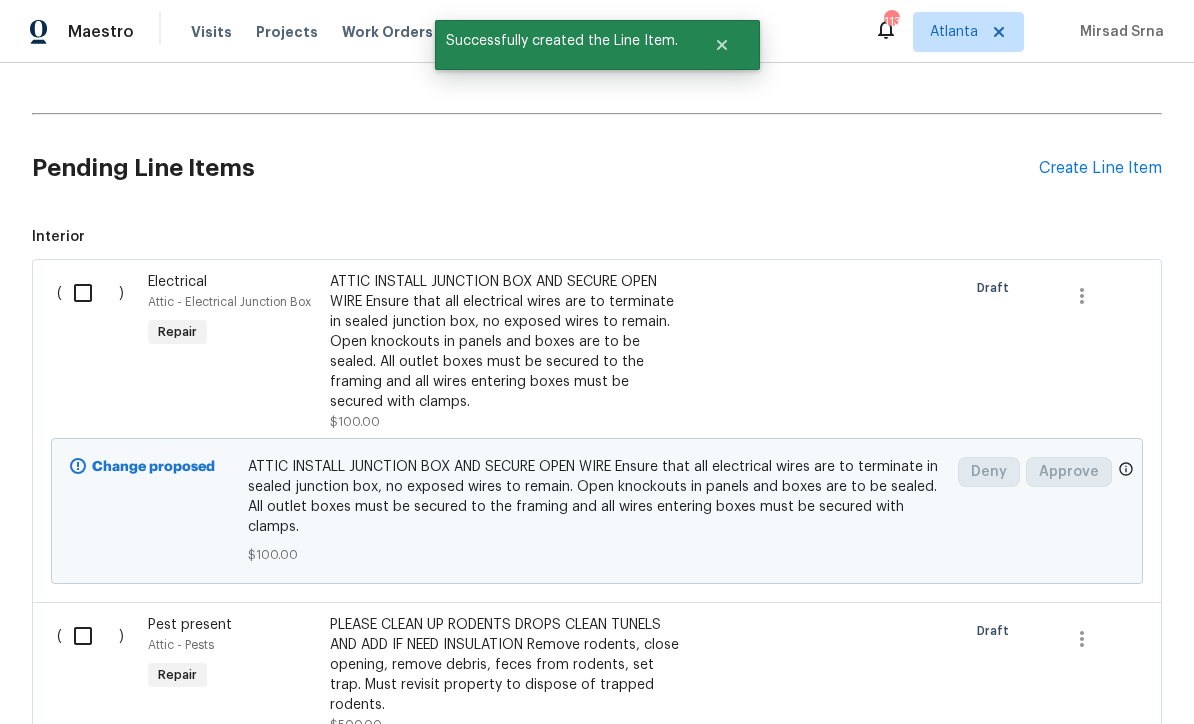 scroll, scrollTop: 736, scrollLeft: 0, axis: vertical 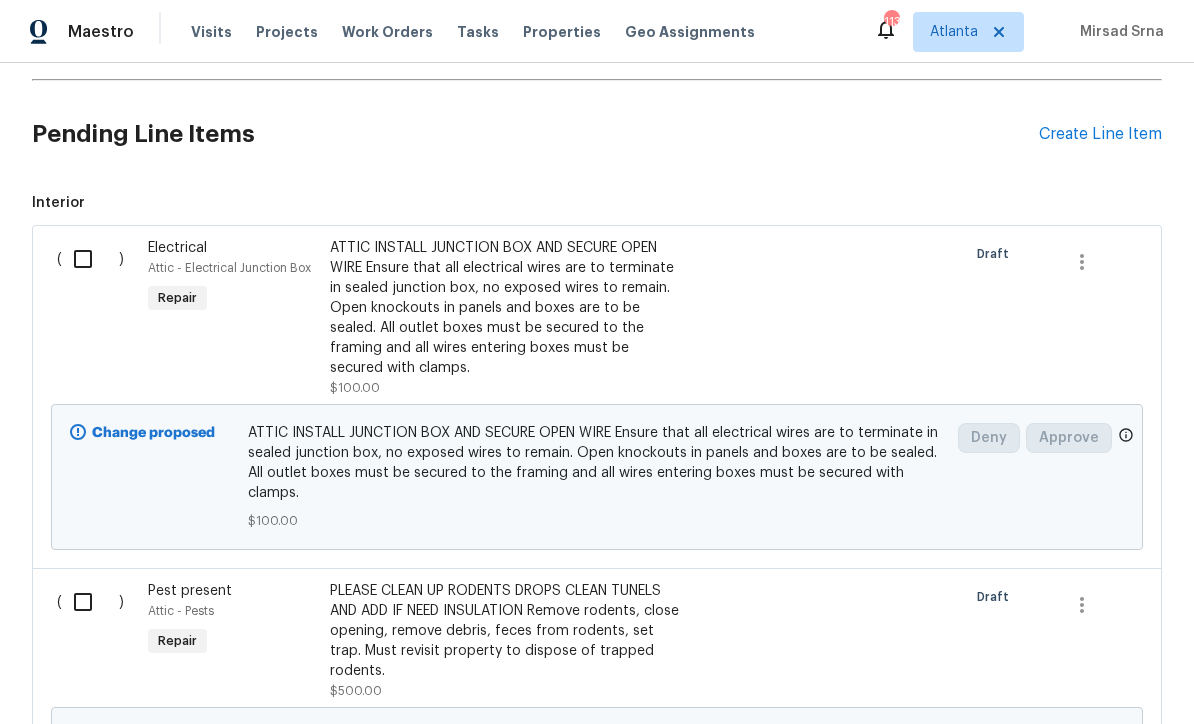click on "Create Line Item" at bounding box center (1100, 134) 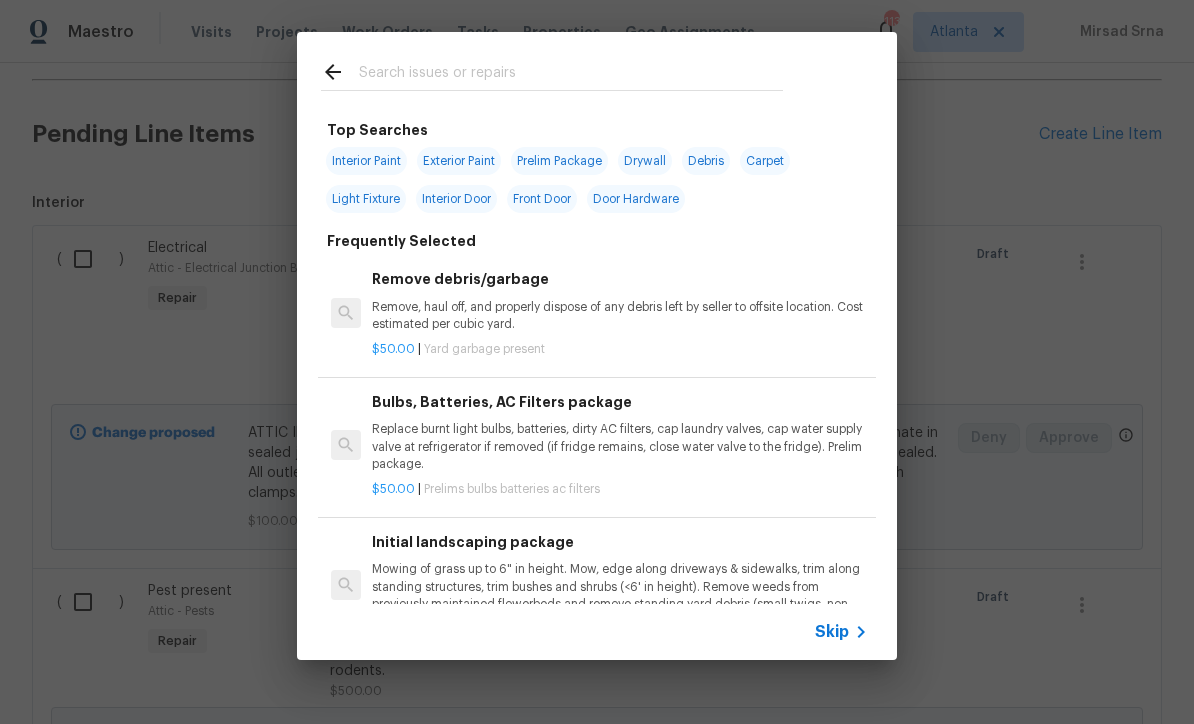 click on "Skip" at bounding box center (832, 632) 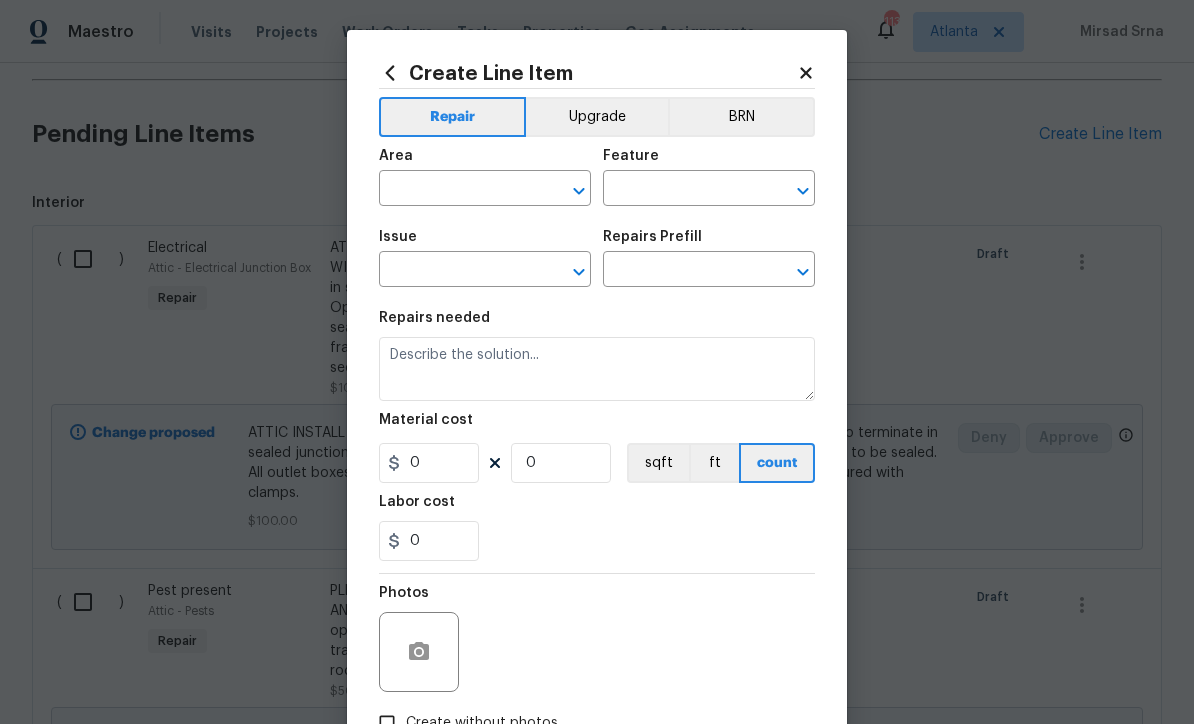 click at bounding box center [457, 190] 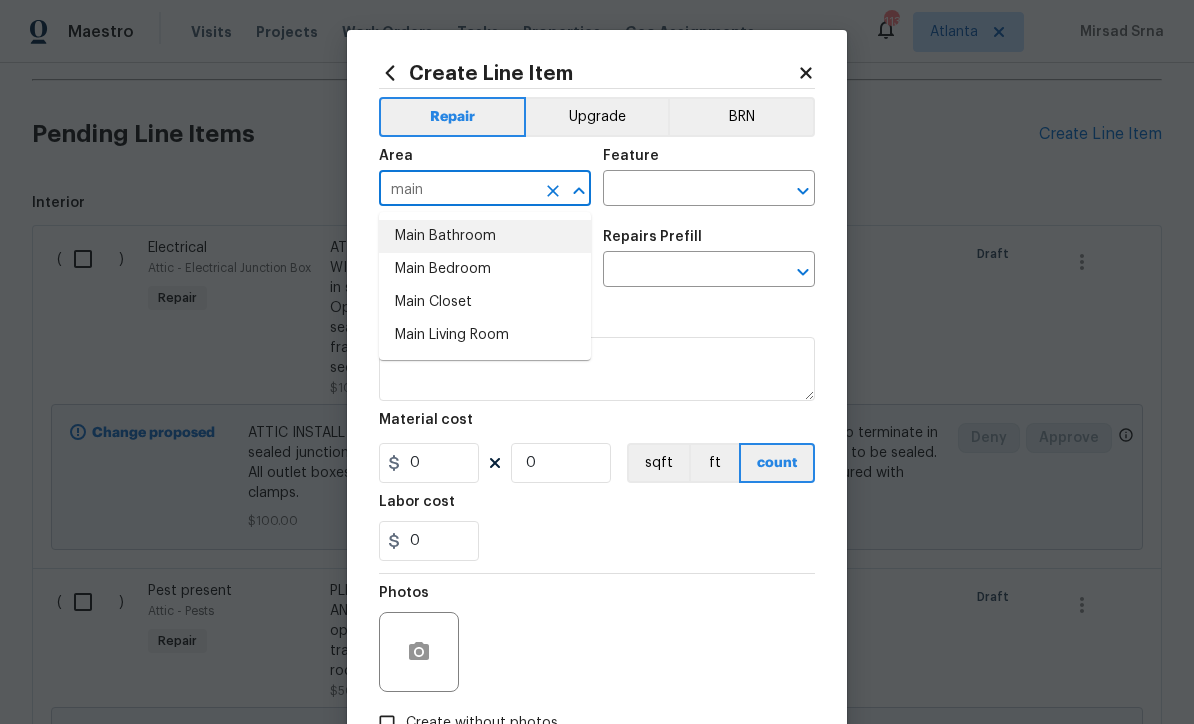 click on "Main Bathroom" at bounding box center [485, 236] 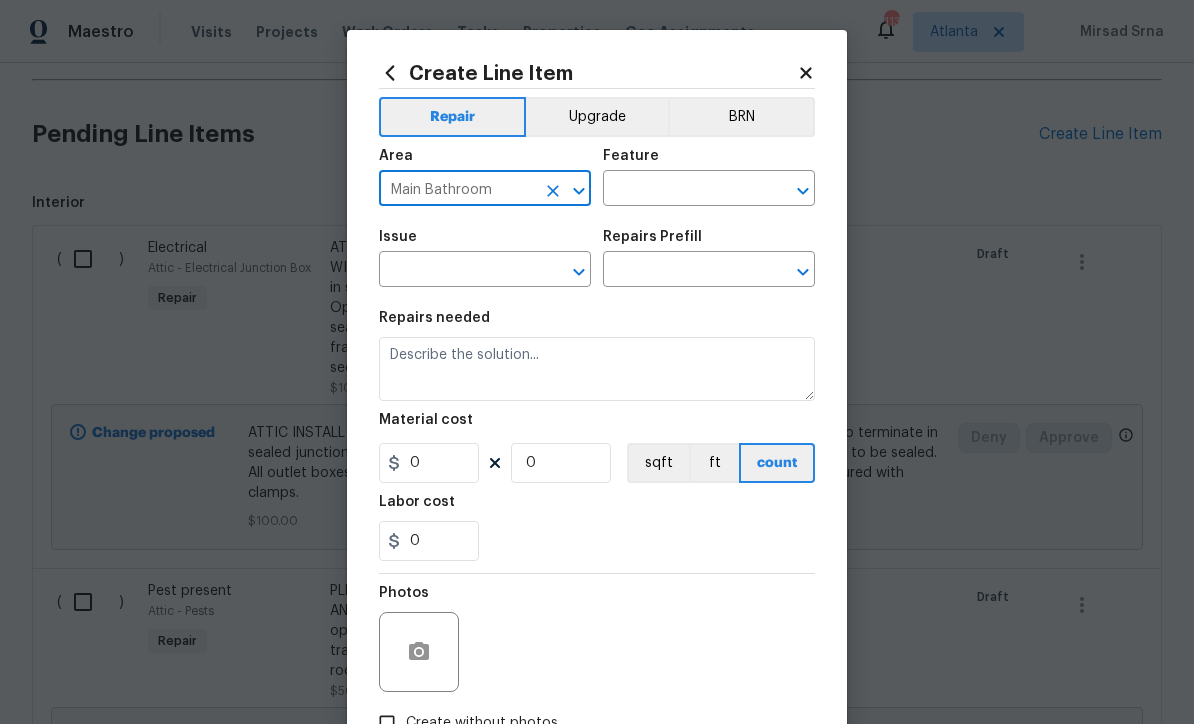 click at bounding box center [681, 190] 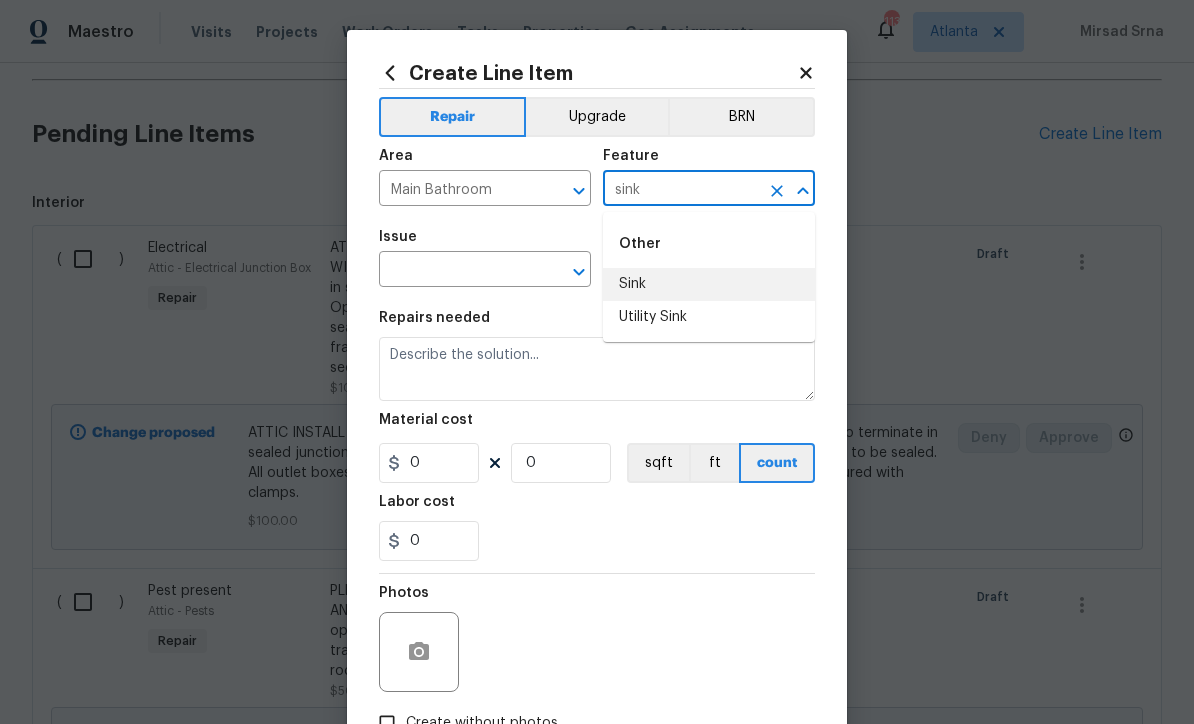 click on "Sink" at bounding box center [709, 284] 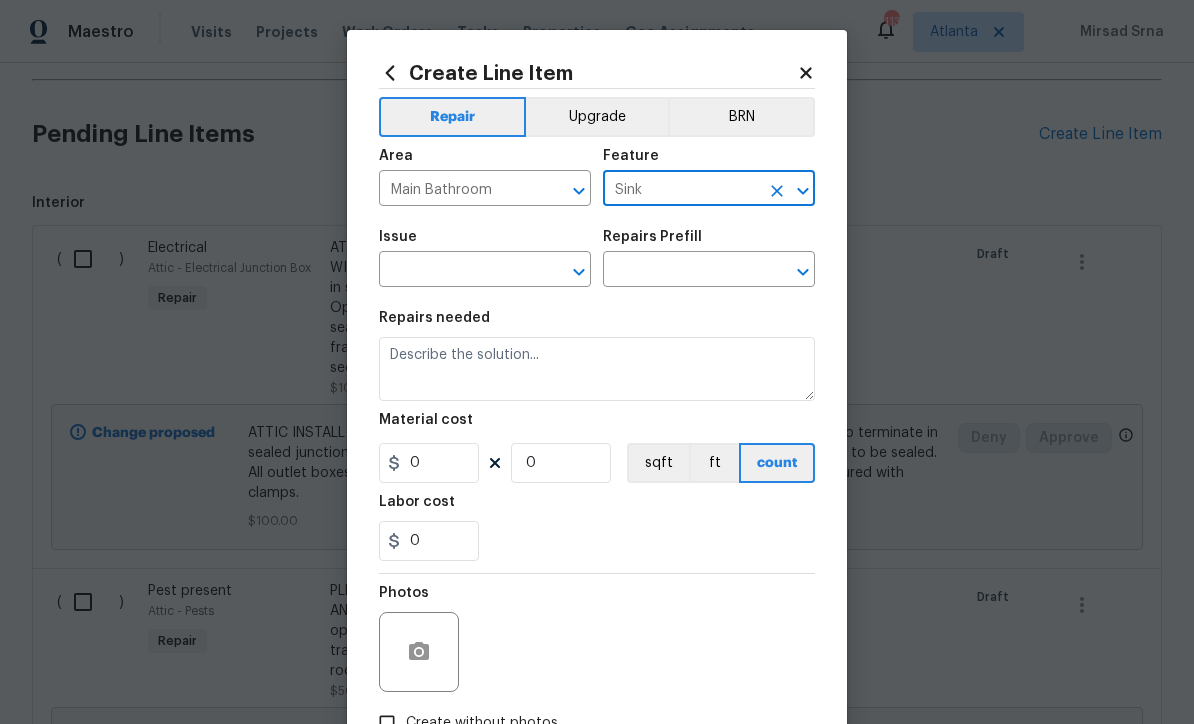 click at bounding box center (457, 271) 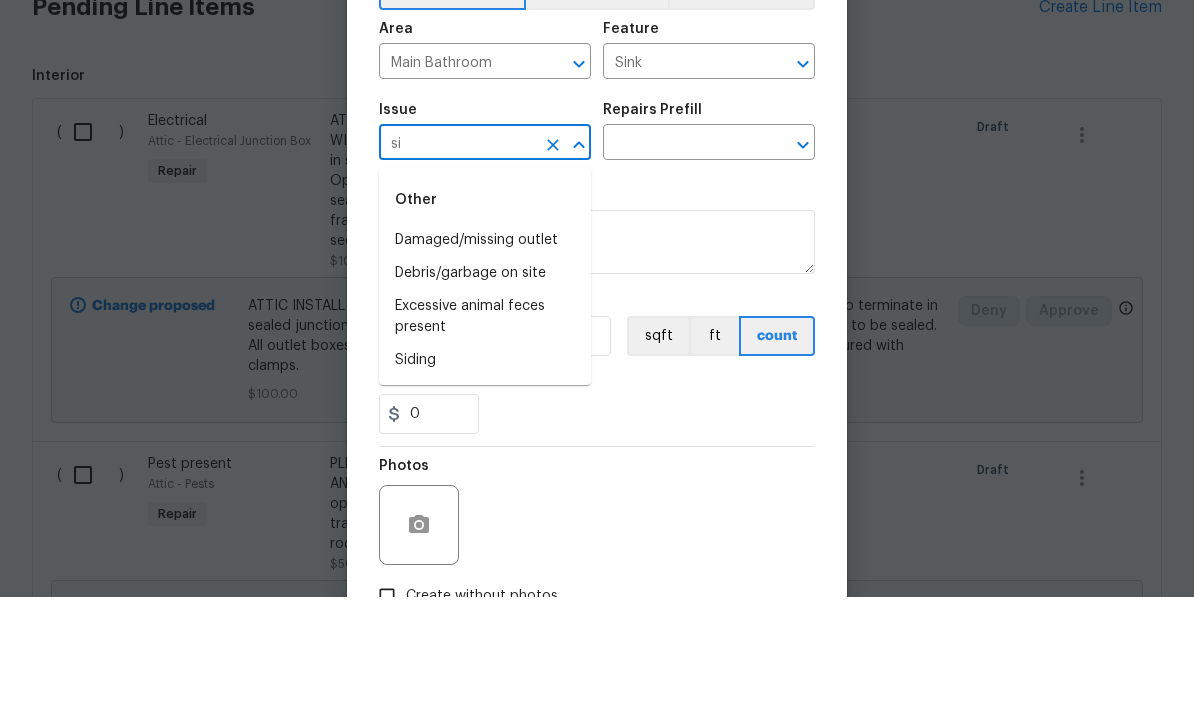 type on "s" 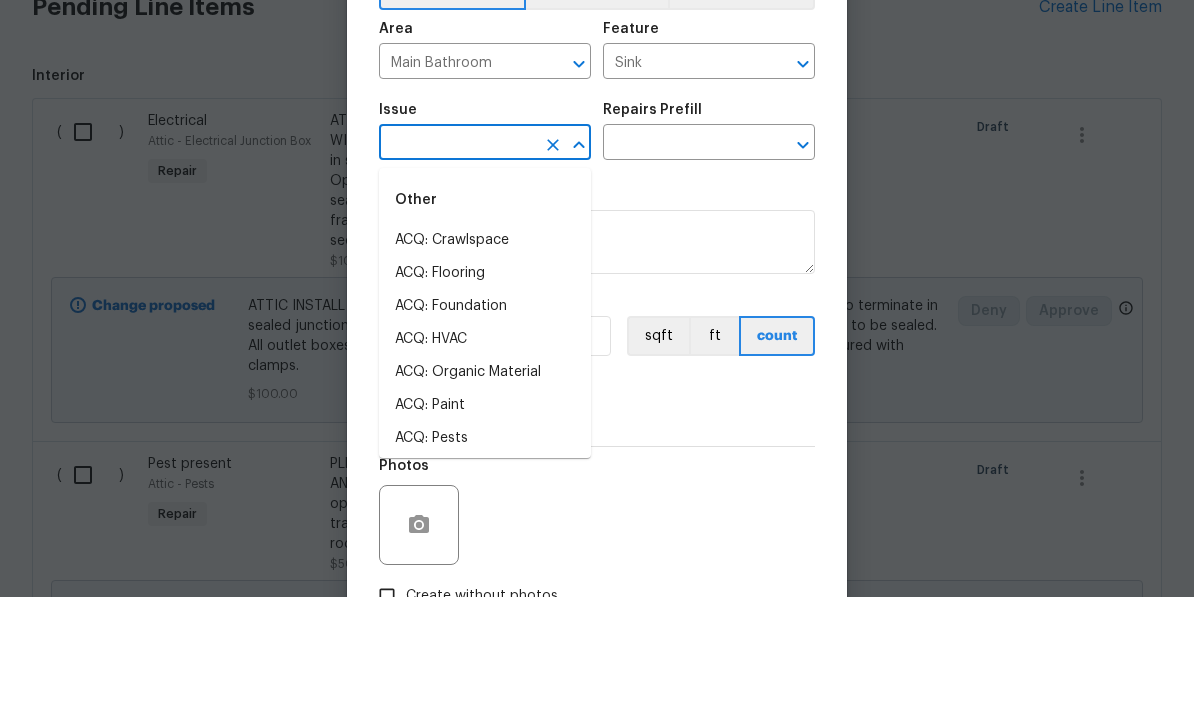 type on "l" 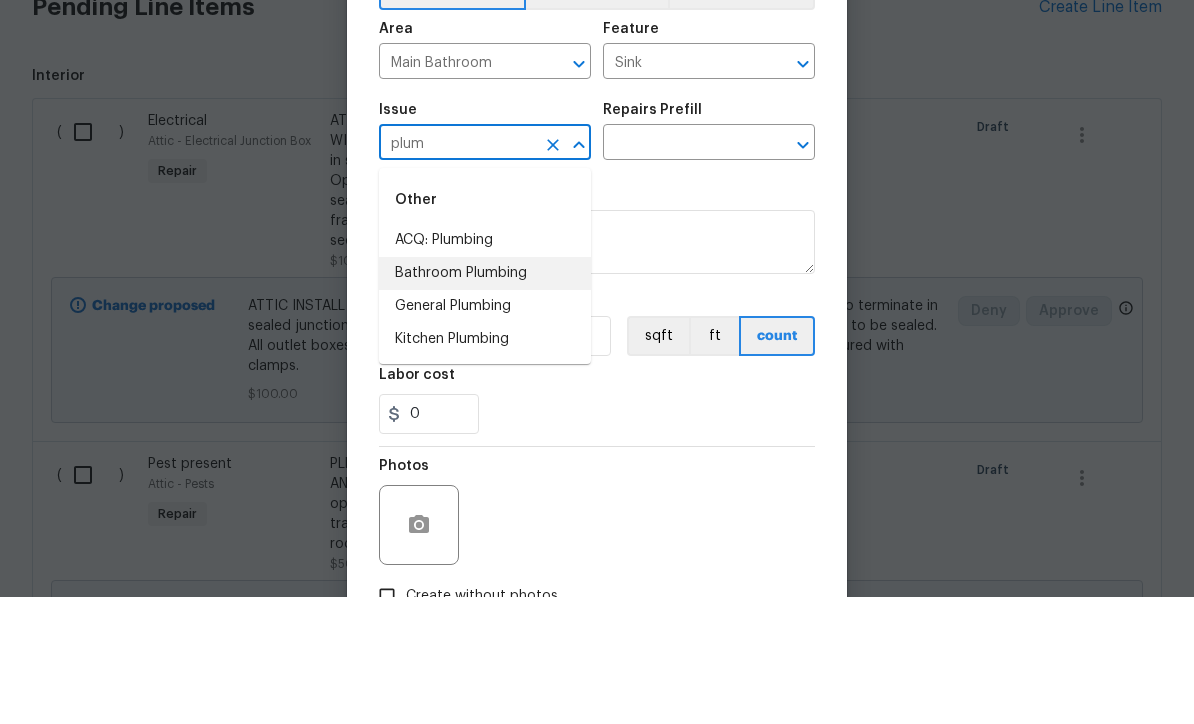 click on "Bathroom Plumbing" at bounding box center [485, 400] 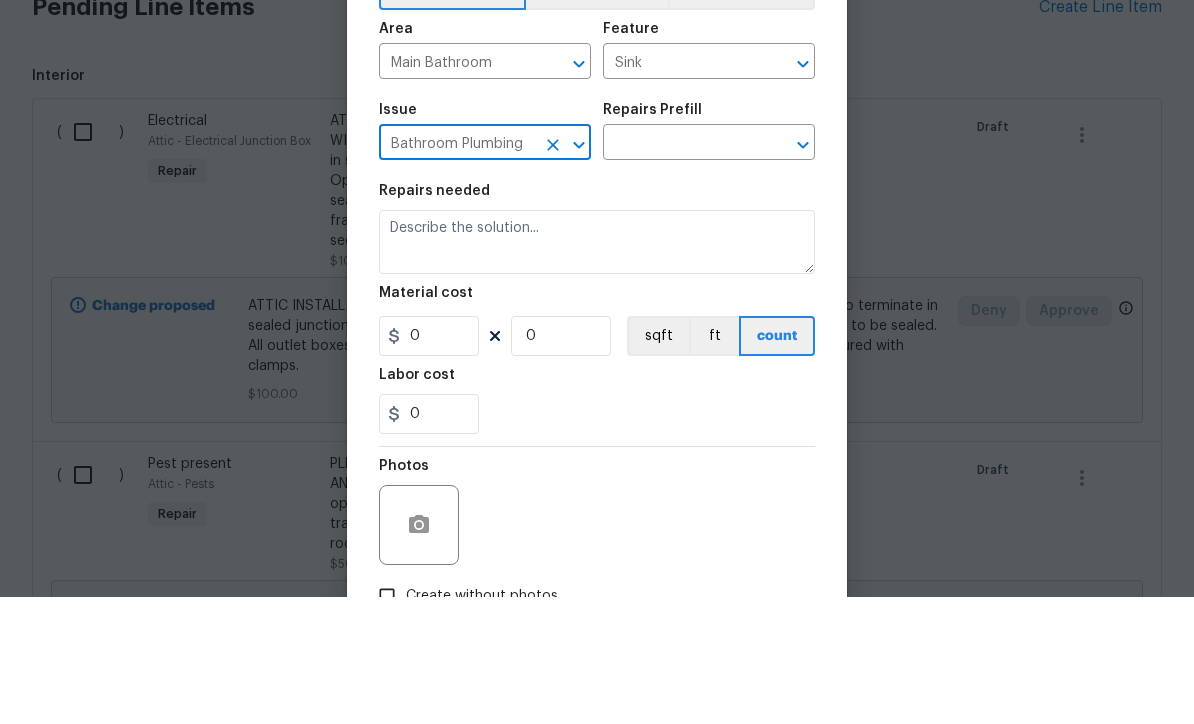 click at bounding box center (681, 271) 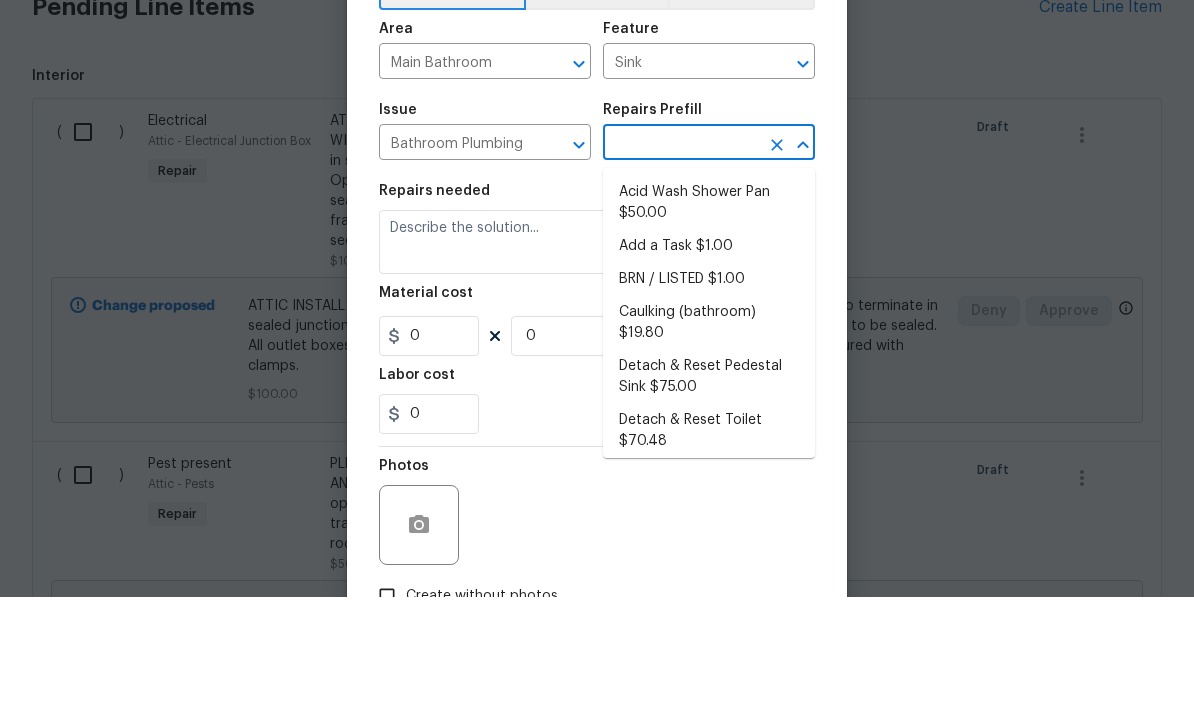scroll, scrollTop: 66, scrollLeft: 0, axis: vertical 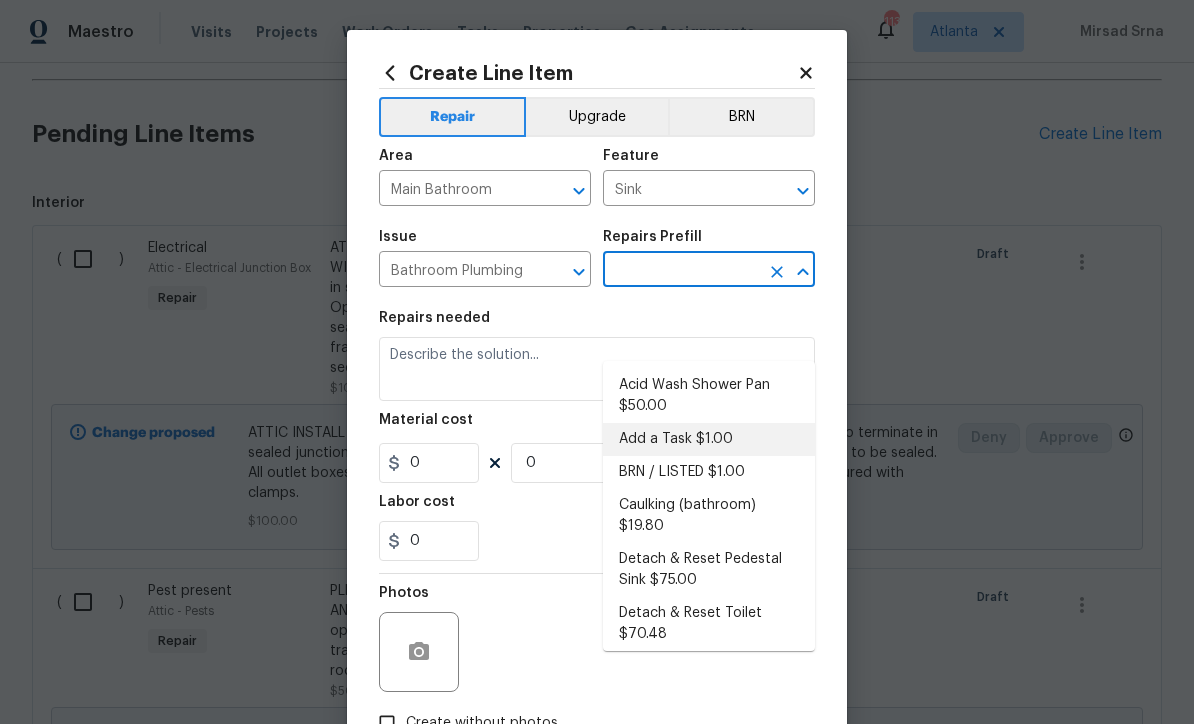 click on "Add a Task $1.00" at bounding box center [709, 439] 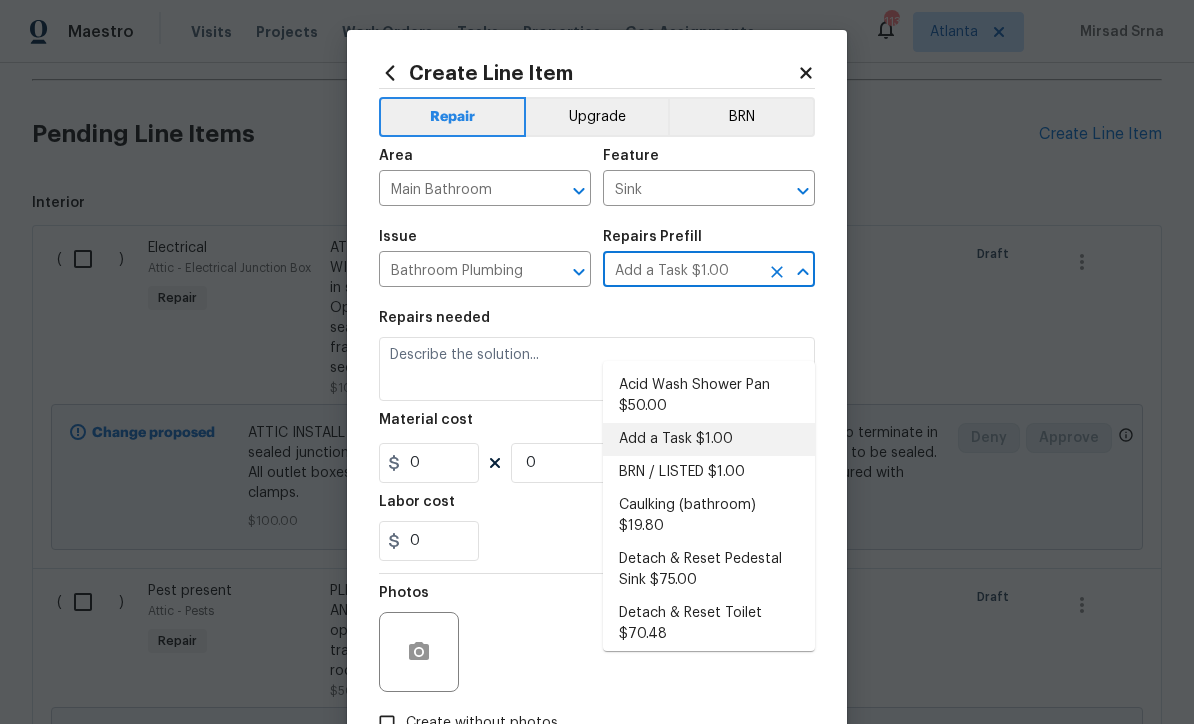 type on "Plumbing" 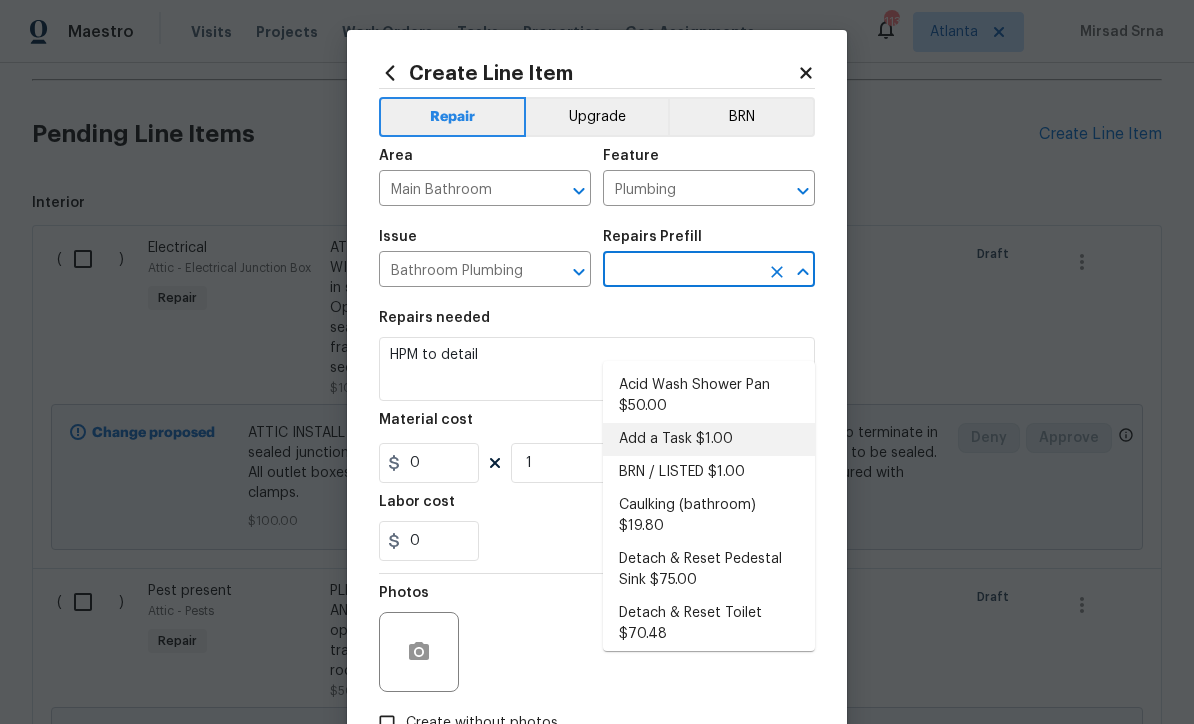type on "Add a Task $1.00" 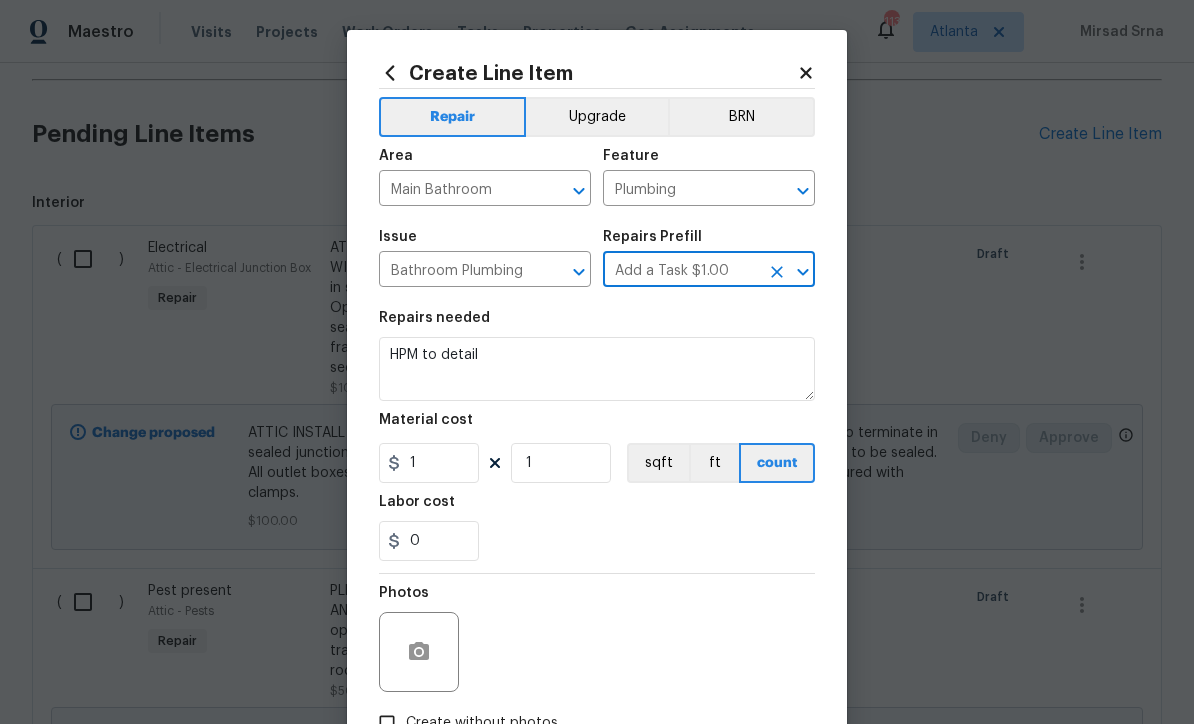 click 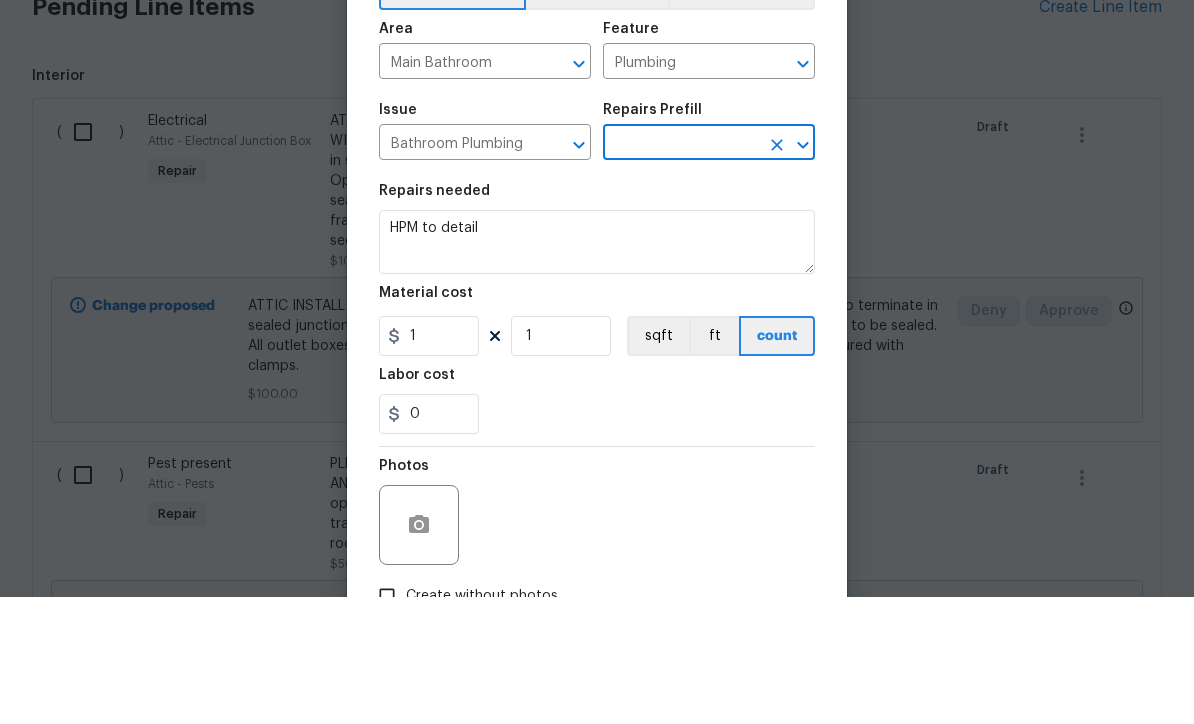 click at bounding box center (681, 271) 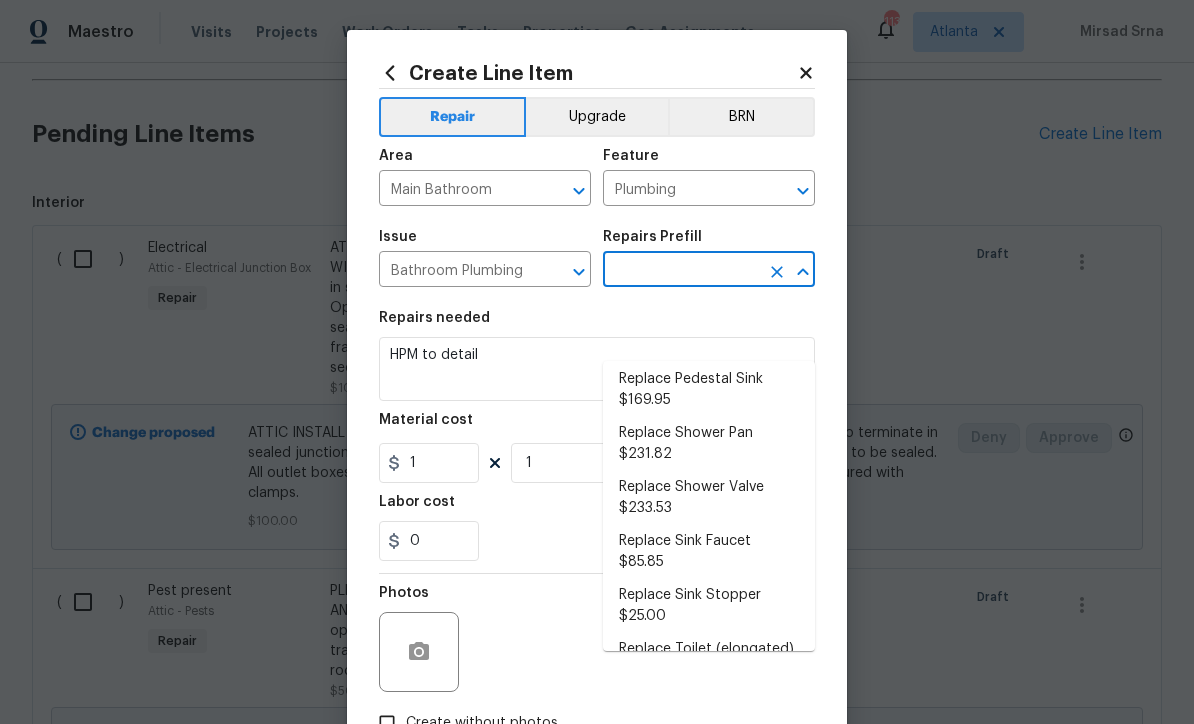 scroll, scrollTop: 820, scrollLeft: 0, axis: vertical 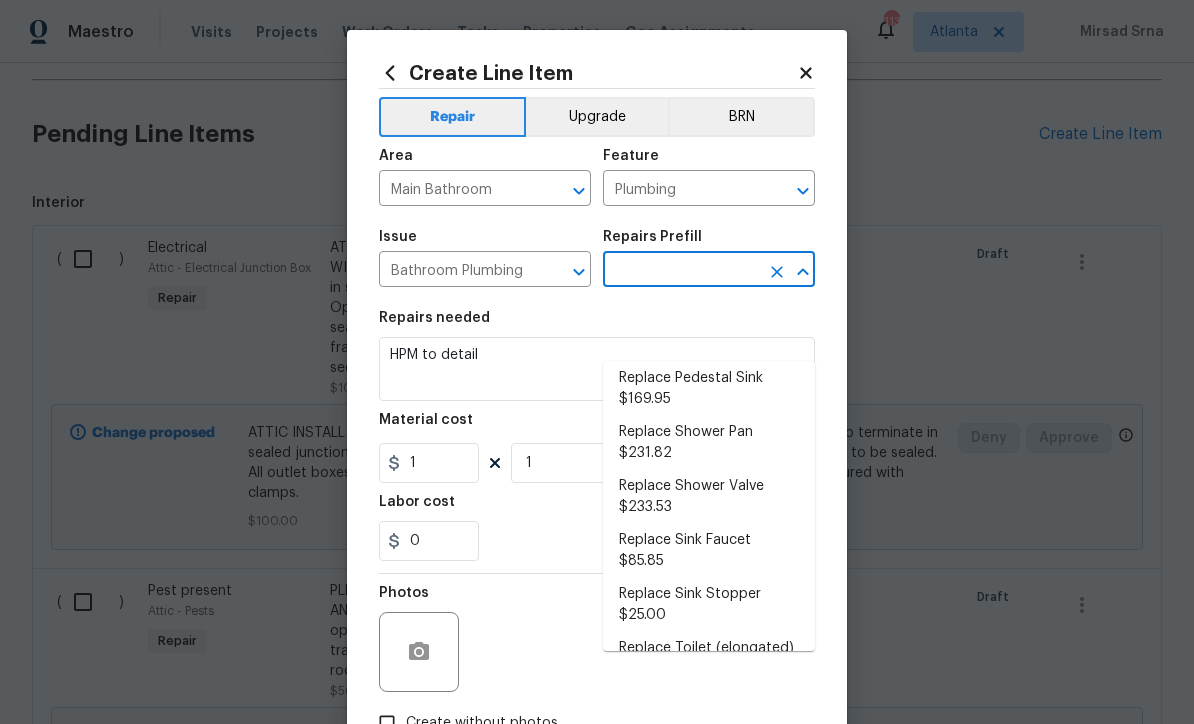 click on "Replace Sink Stopper $25.00" at bounding box center (709, 605) 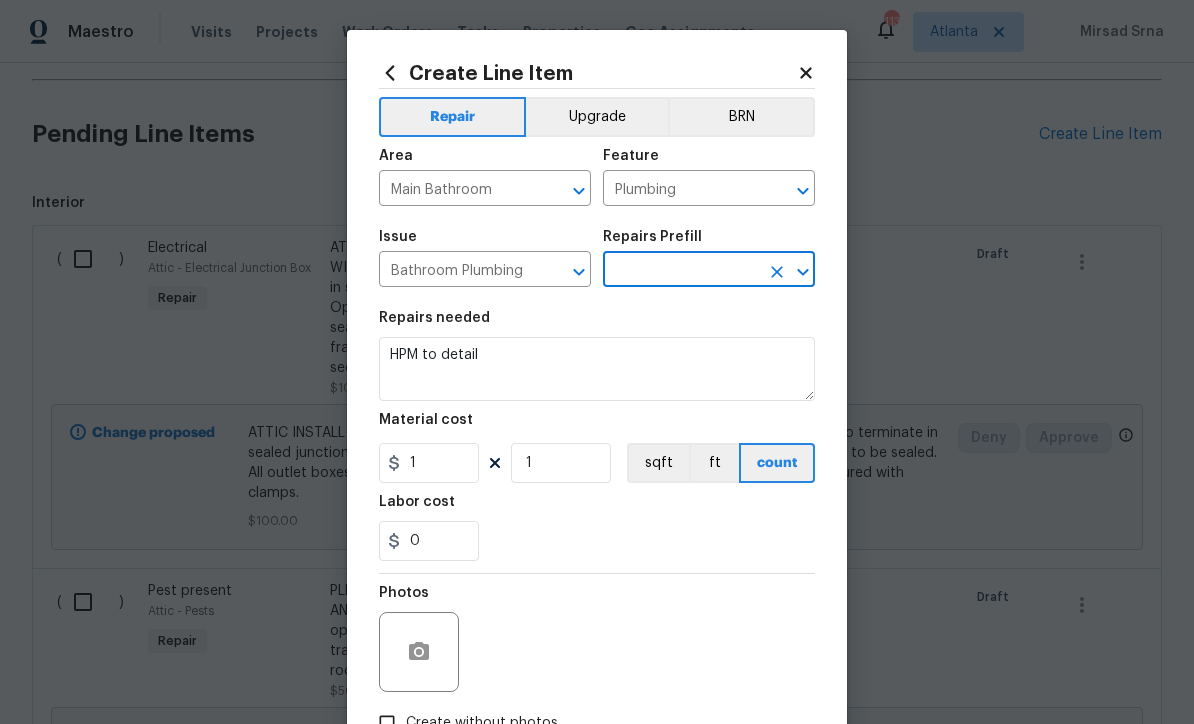 type on "Replace Sink Stopper $25.00" 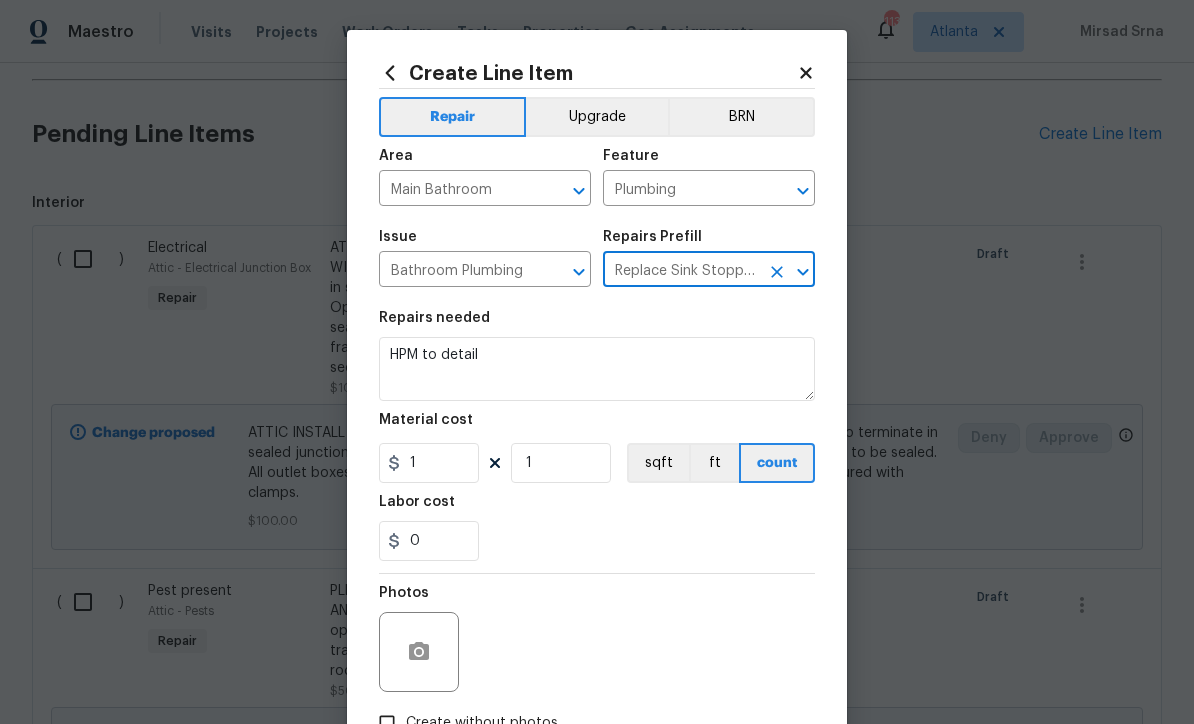 type 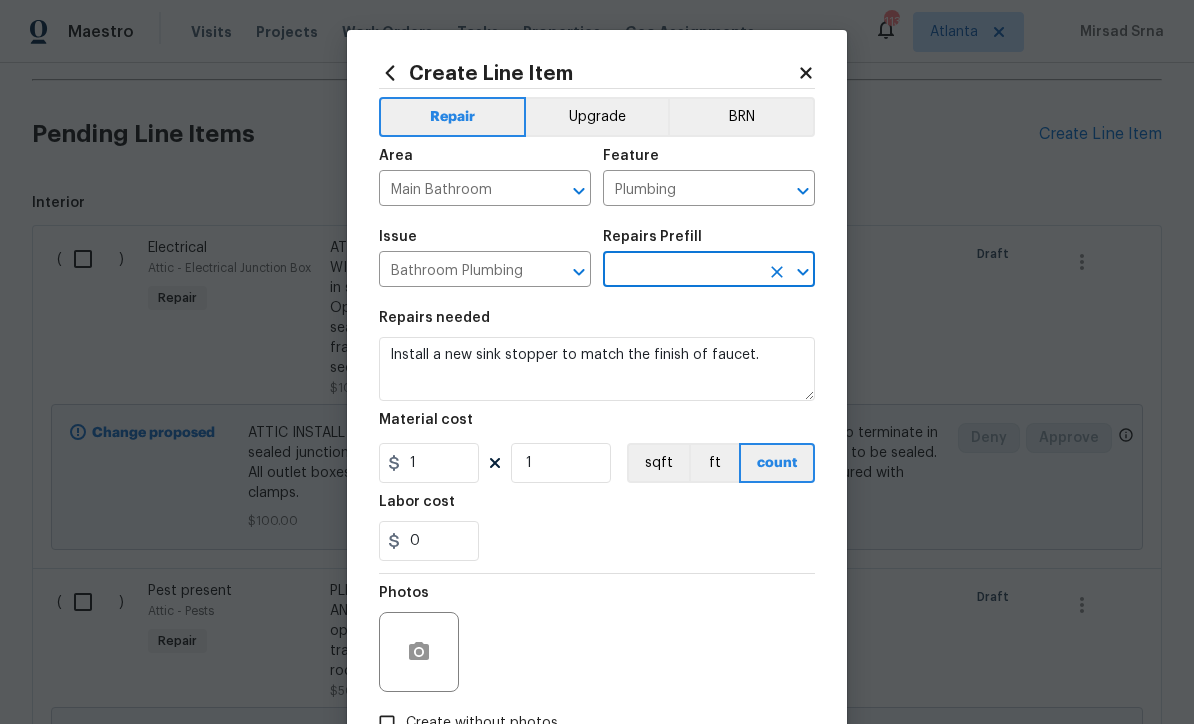 type on "Replace Sink Stopper $25.00" 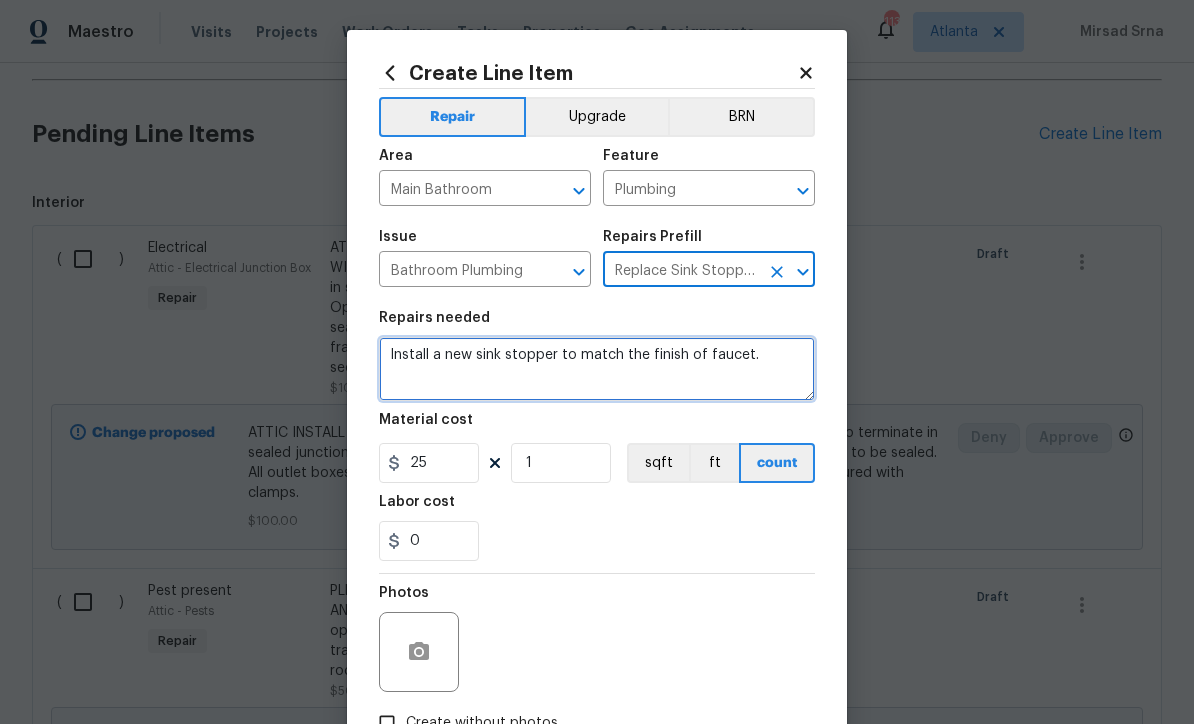 click on "Install a new sink stopper to match the finish of faucet." at bounding box center [597, 369] 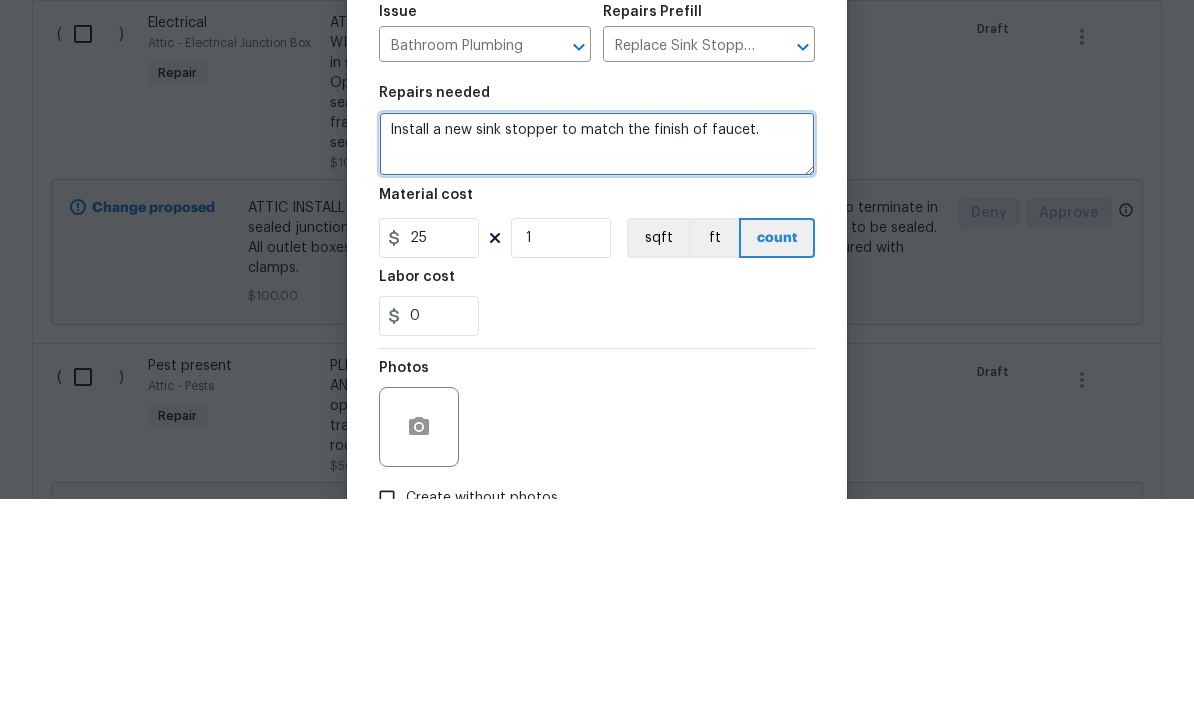 click on "Install a new sink stopper to match the finish of faucet." at bounding box center (597, 369) 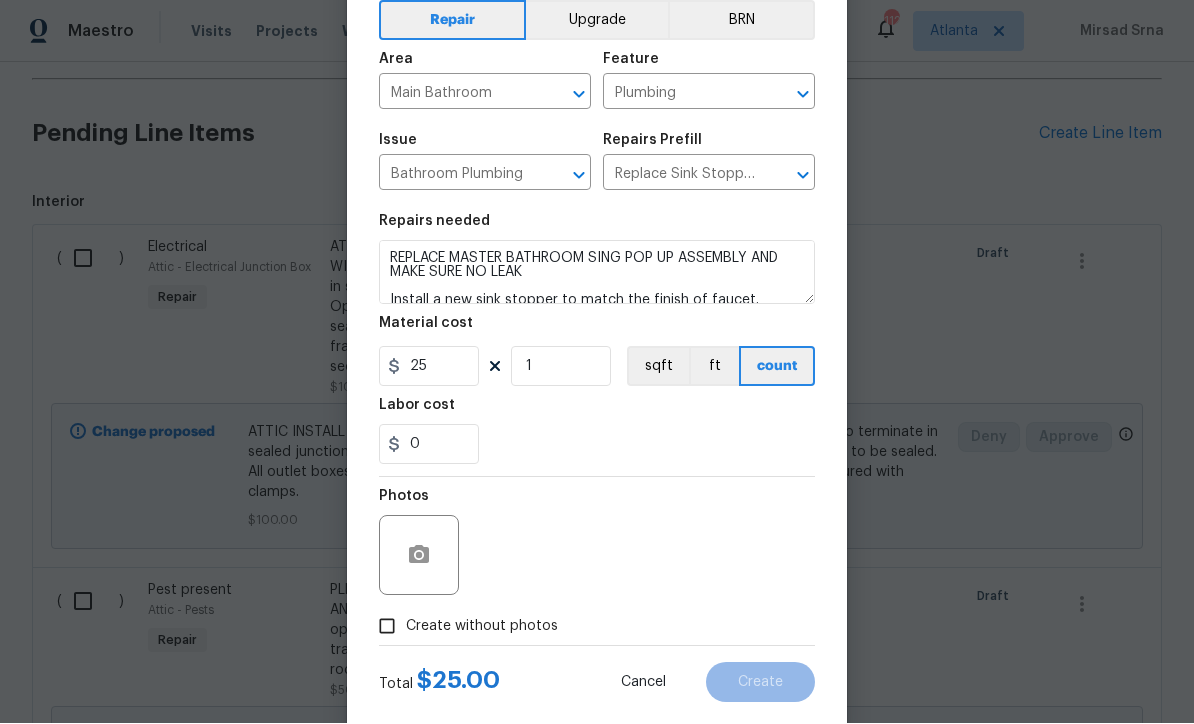 scroll, scrollTop: 98, scrollLeft: 0, axis: vertical 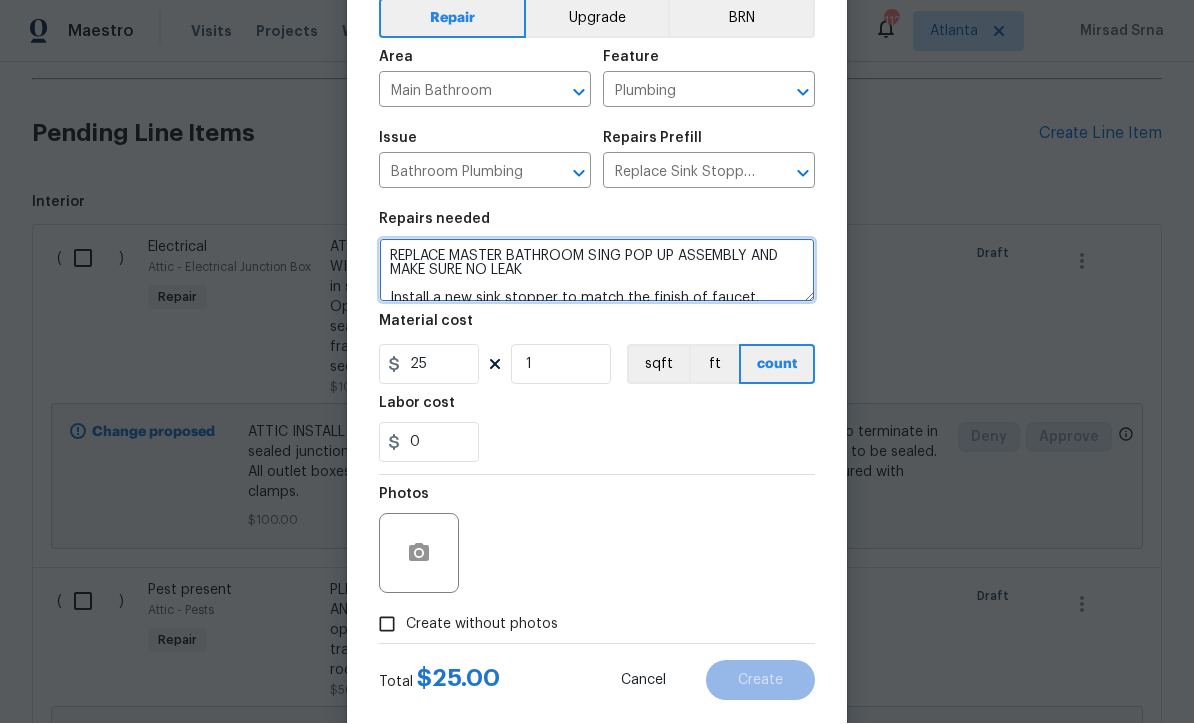 type on "REPLACE MASTER BATHROOM SING POP UP ASSEMBLY AND MAKE SURE NO LEAK
Install a new sink stopper to match the finish of faucet." 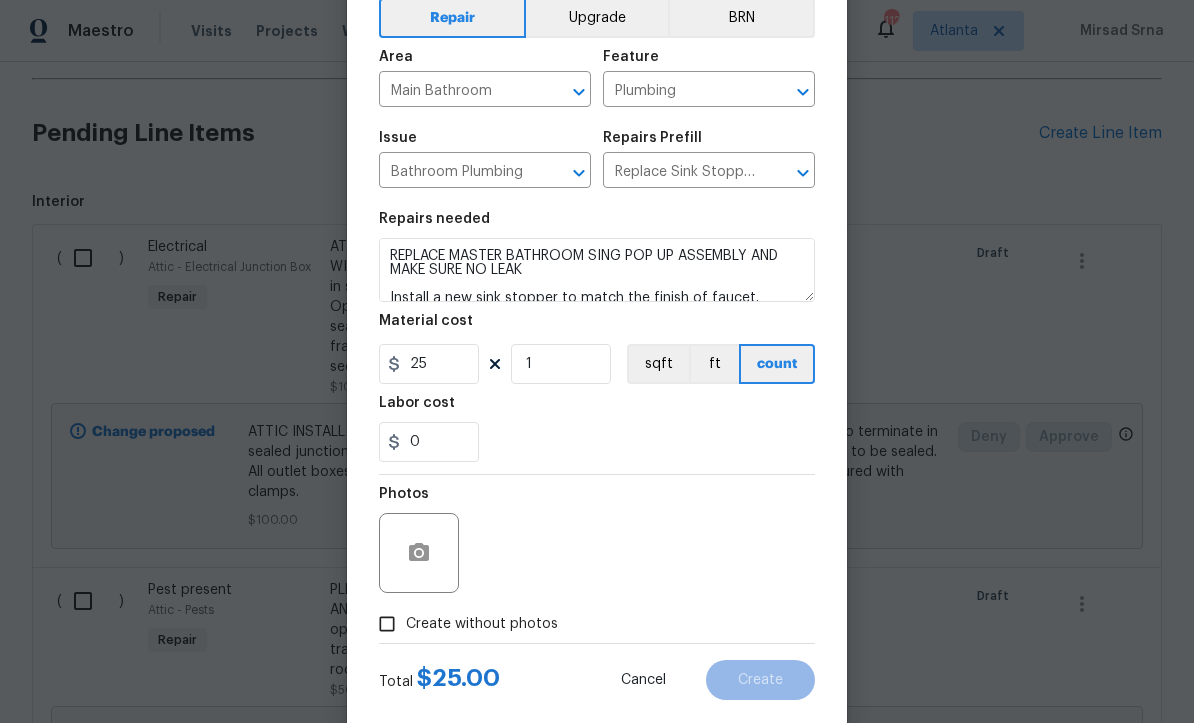 click on "Create without photos" at bounding box center [387, 625] 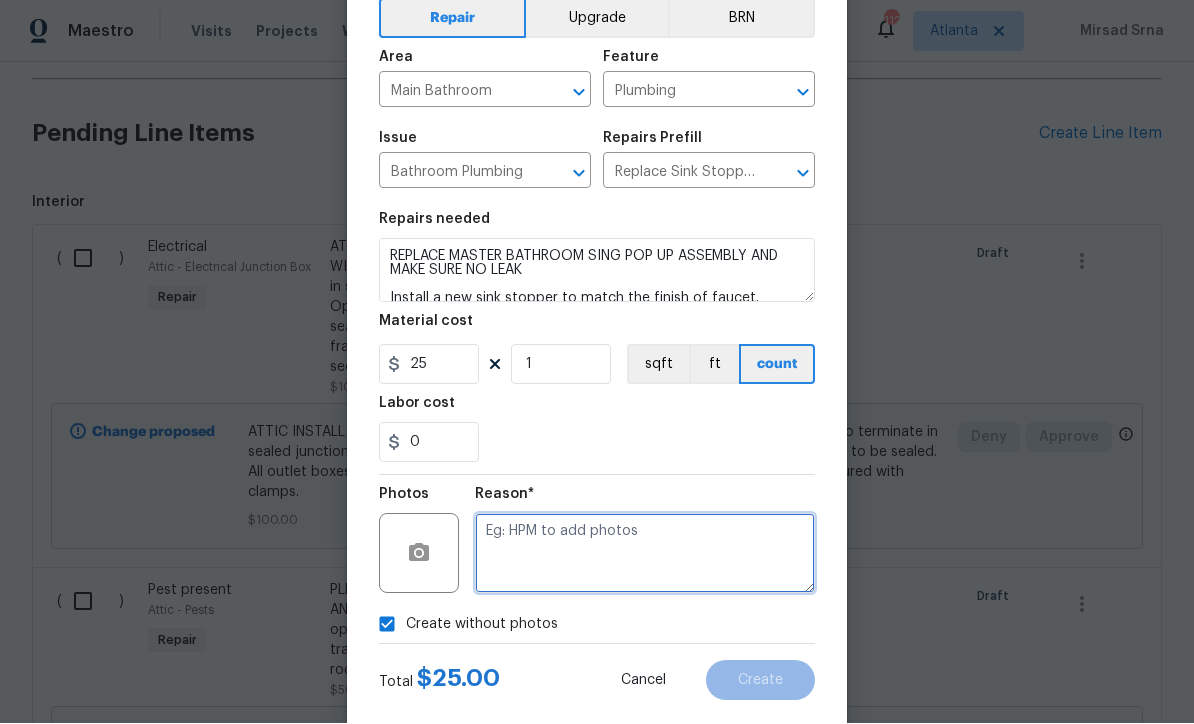 click at bounding box center [645, 554] 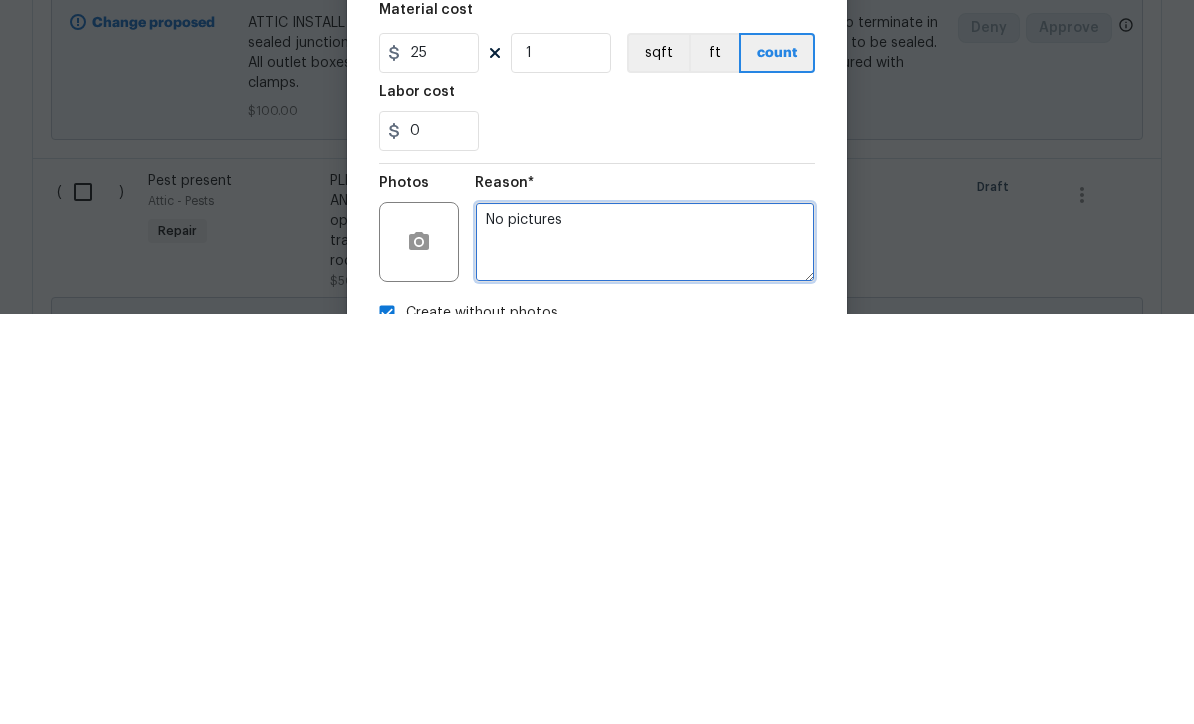 scroll, scrollTop: 0, scrollLeft: 0, axis: both 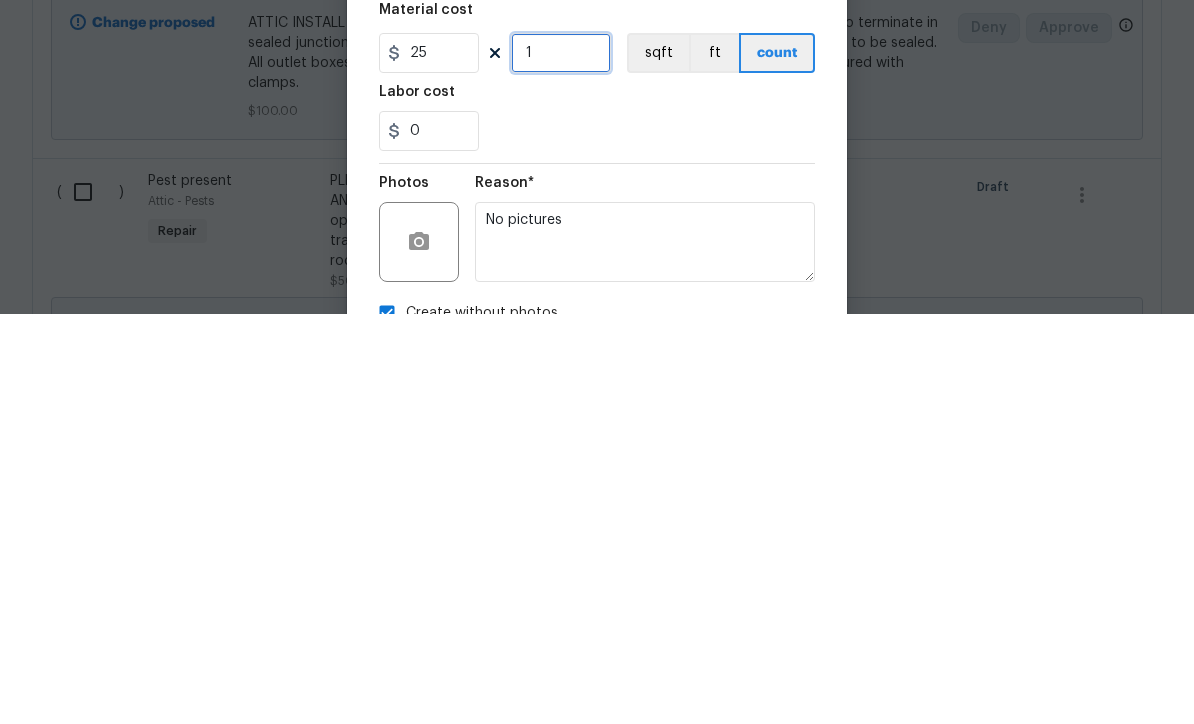 click on "1" at bounding box center [561, 463] 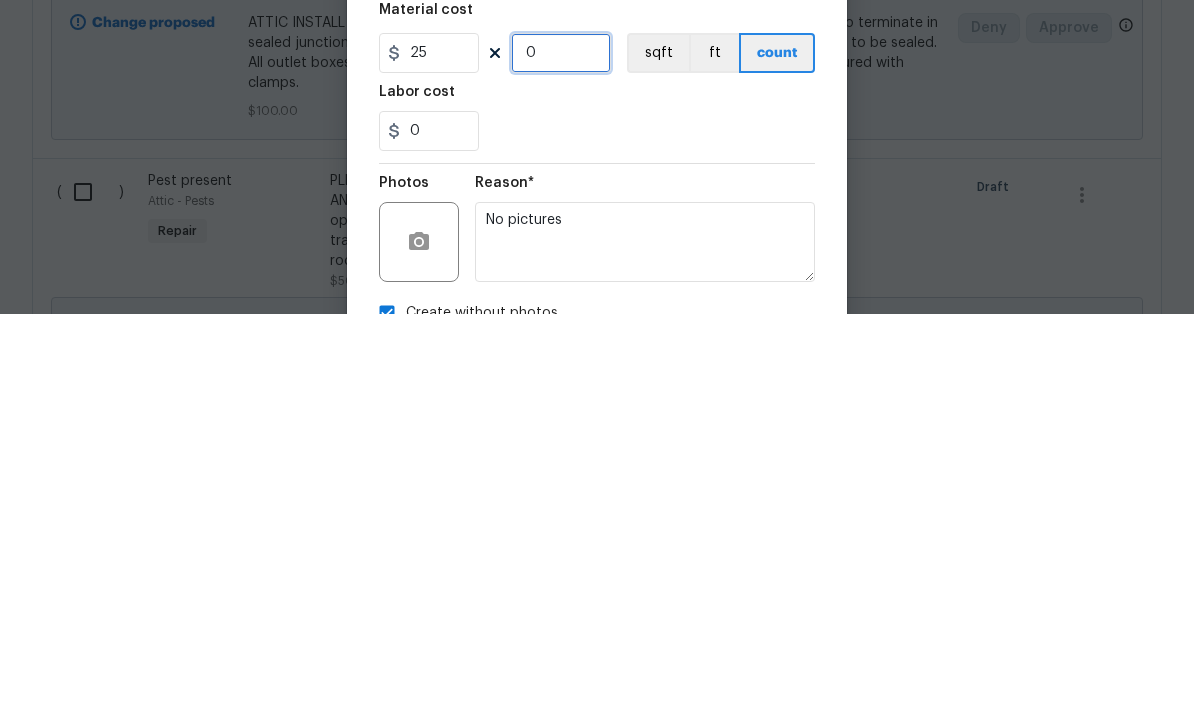 type on "3" 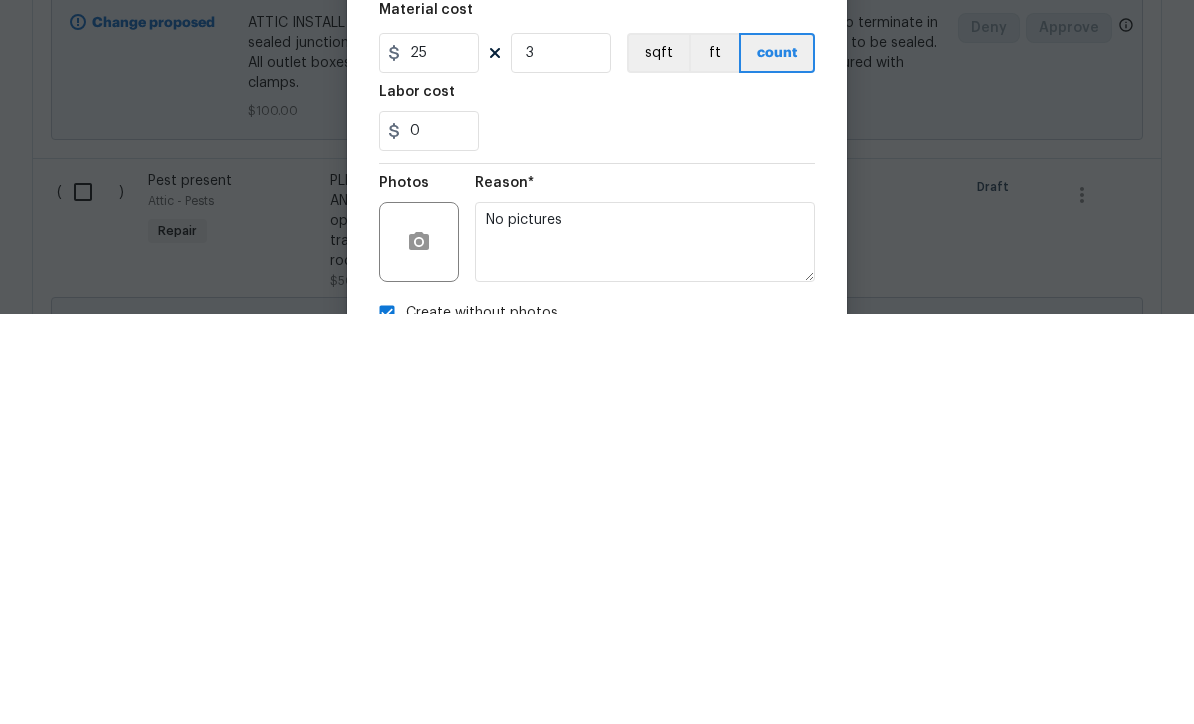 click on "0" at bounding box center (597, 541) 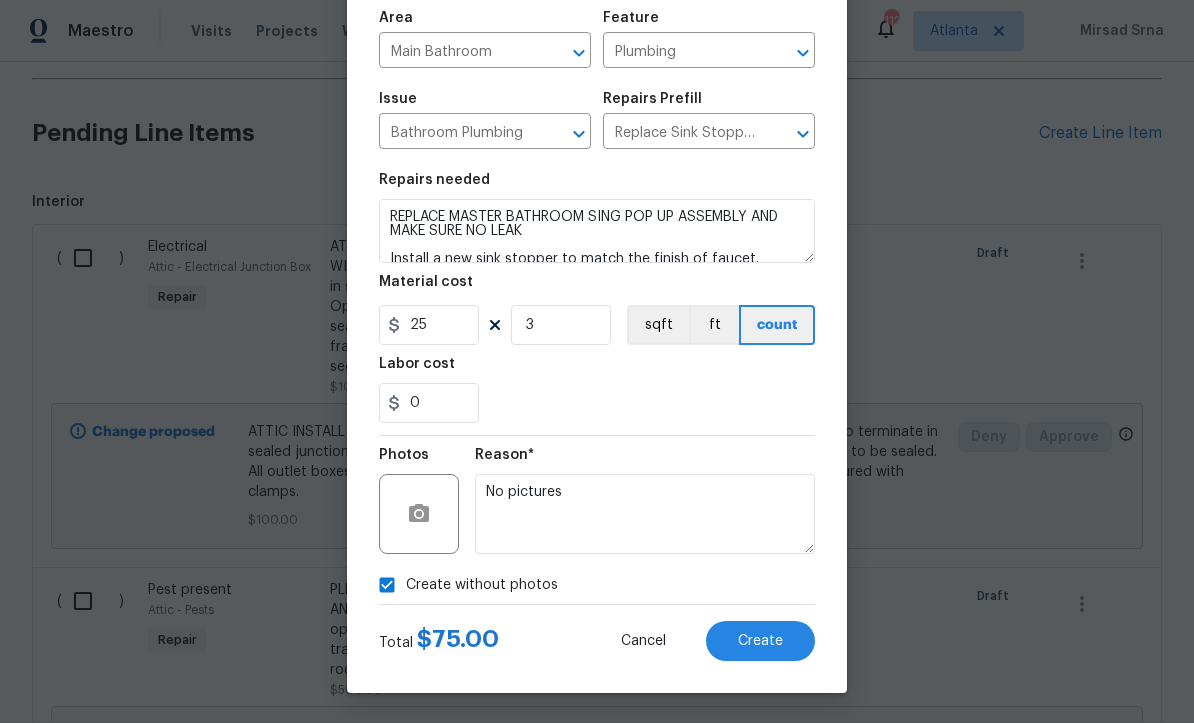 scroll, scrollTop: 141, scrollLeft: 0, axis: vertical 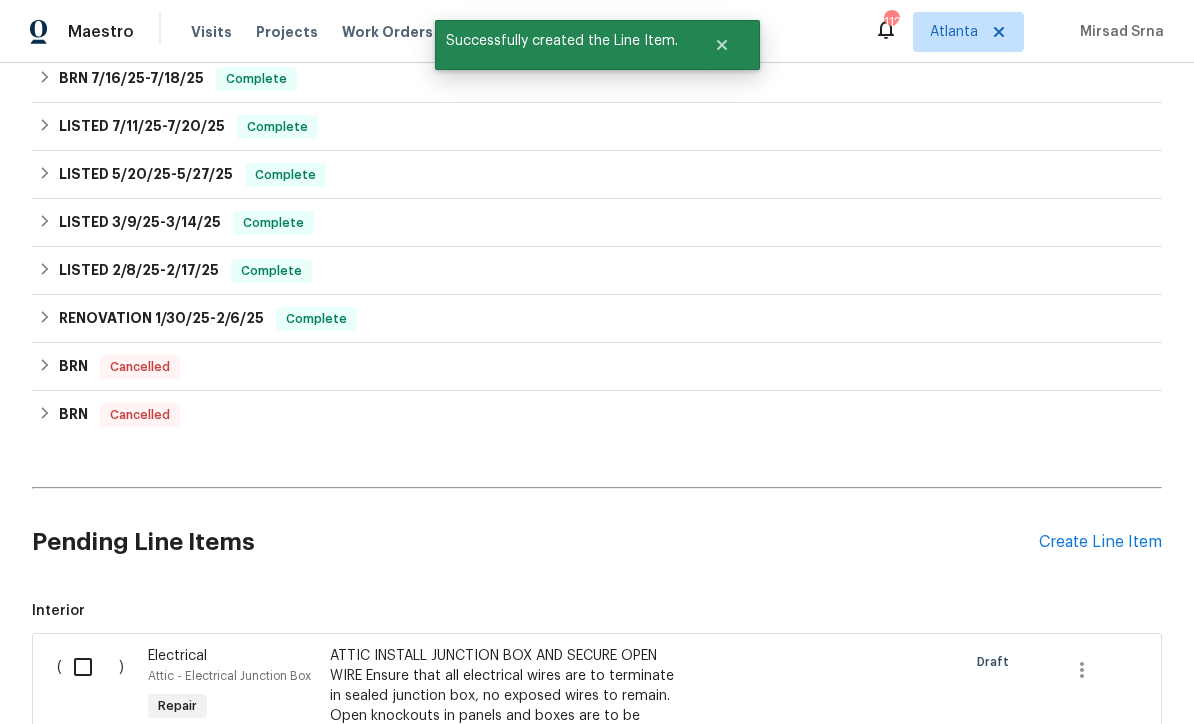 click on "Create Line Item" at bounding box center (1100, 542) 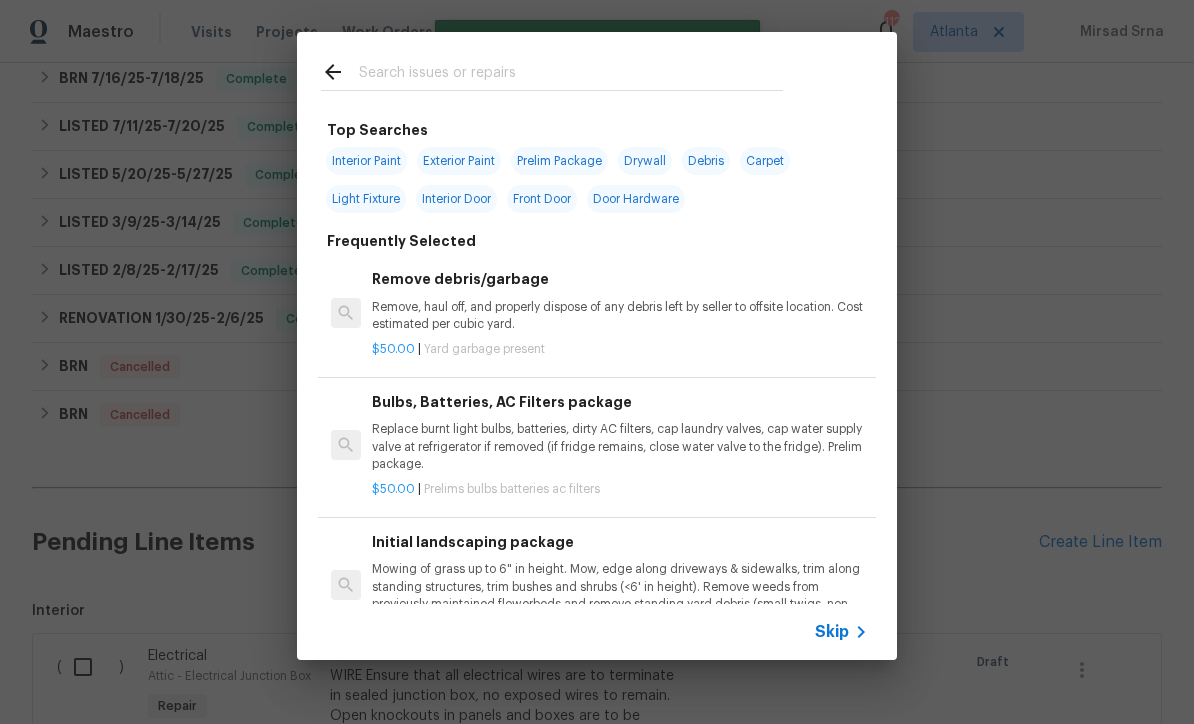 click at bounding box center [571, 75] 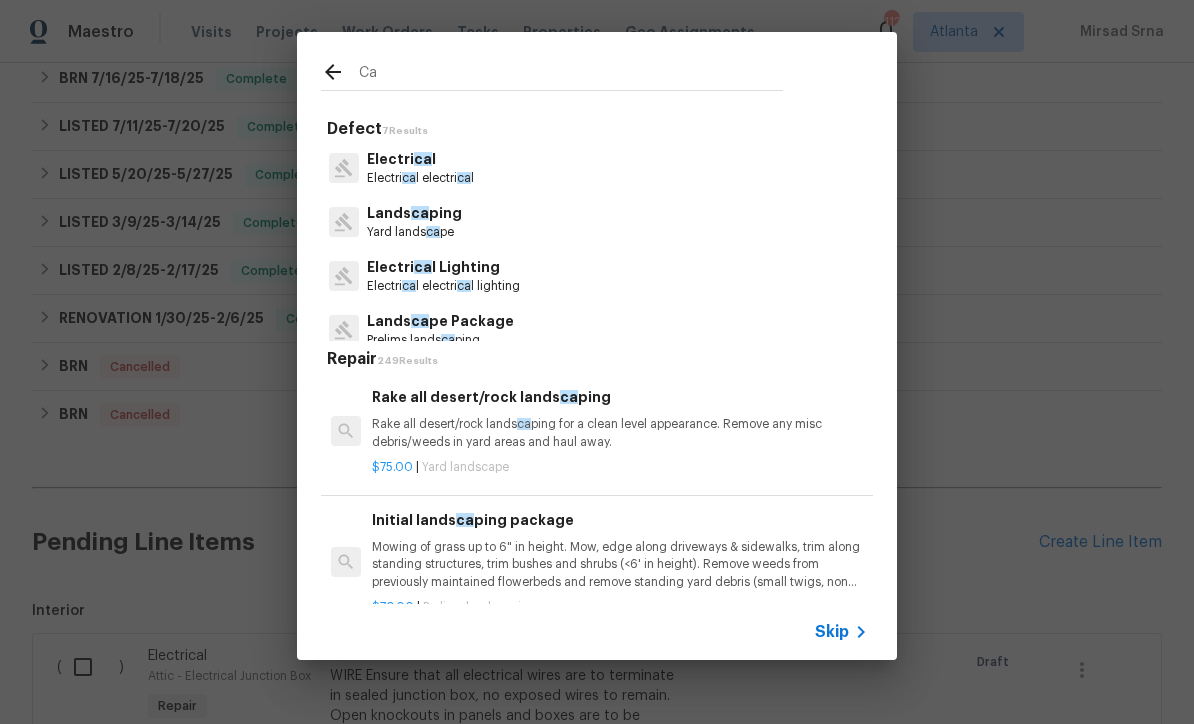 type on "C" 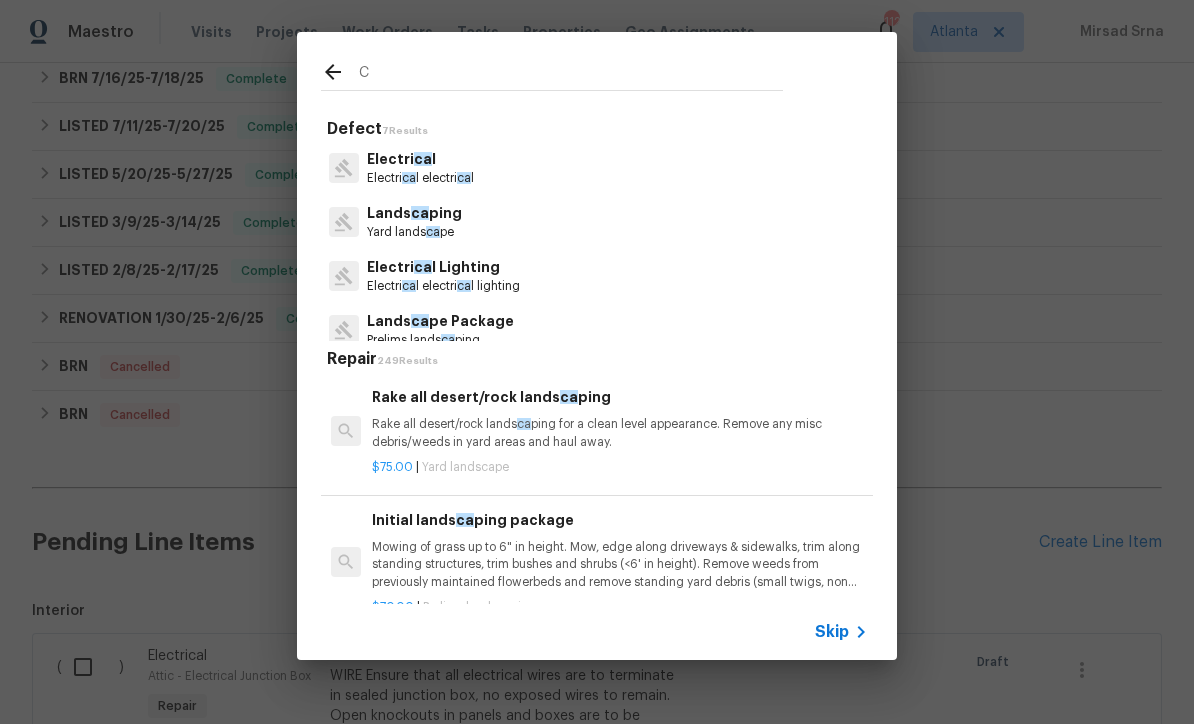type 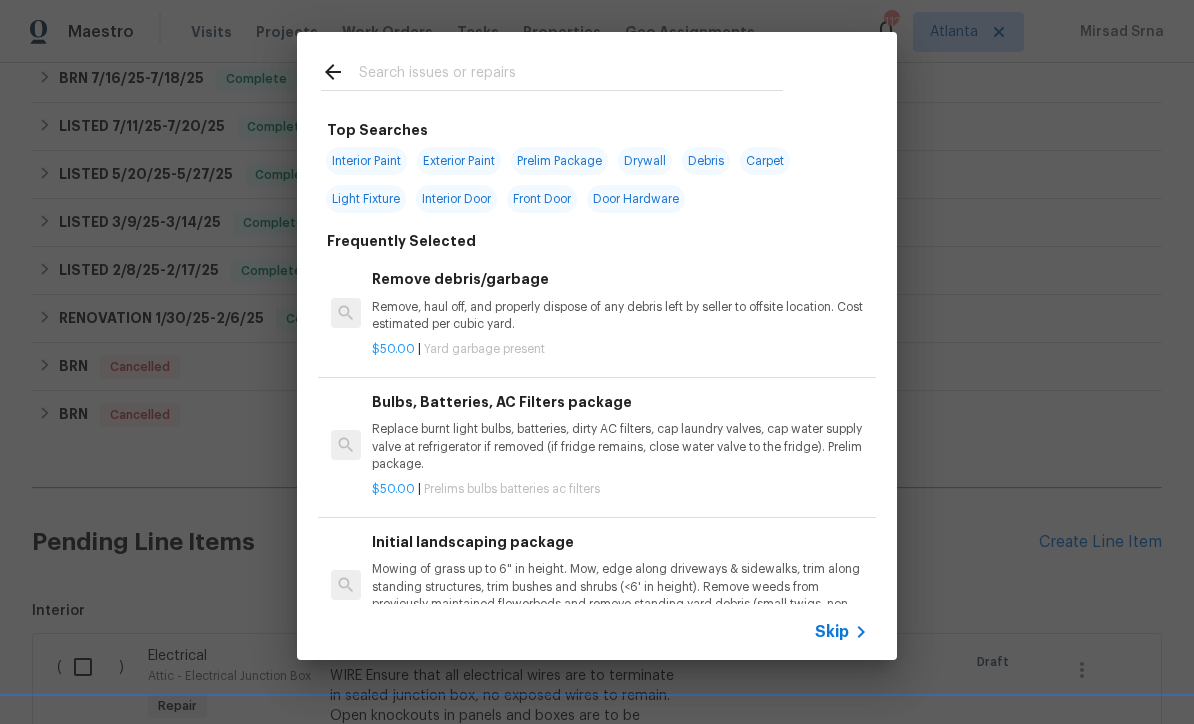 click on "Skip" at bounding box center [832, 632] 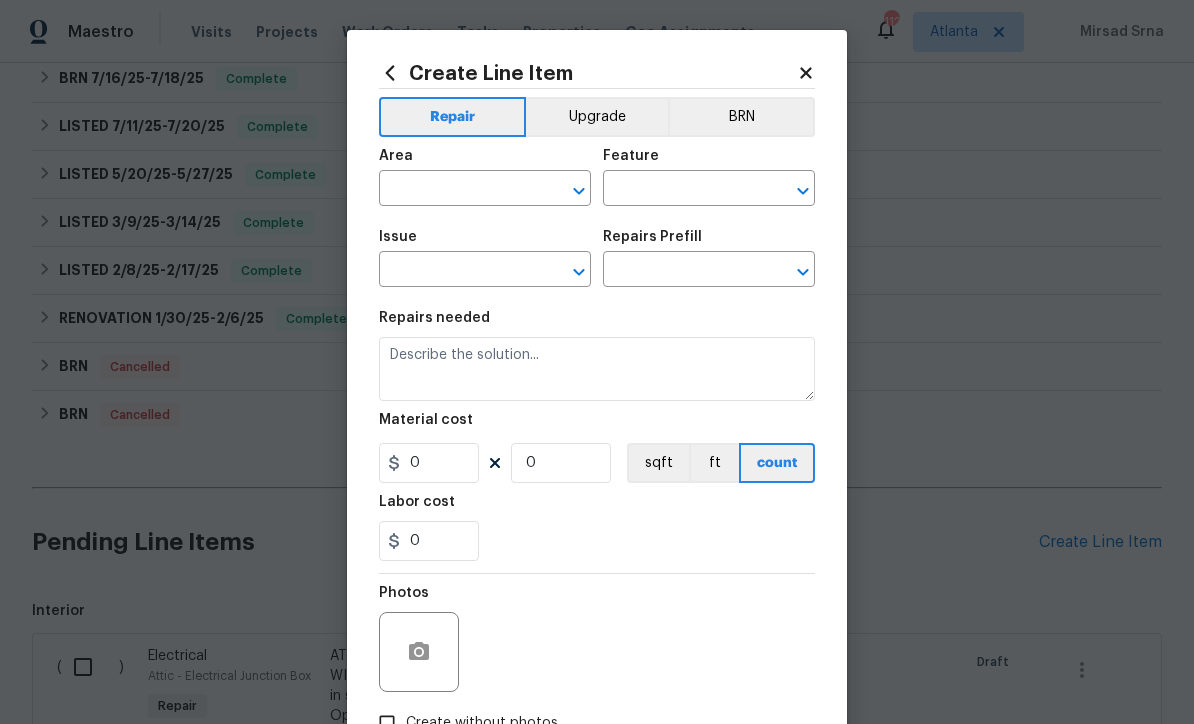 click at bounding box center [457, 190] 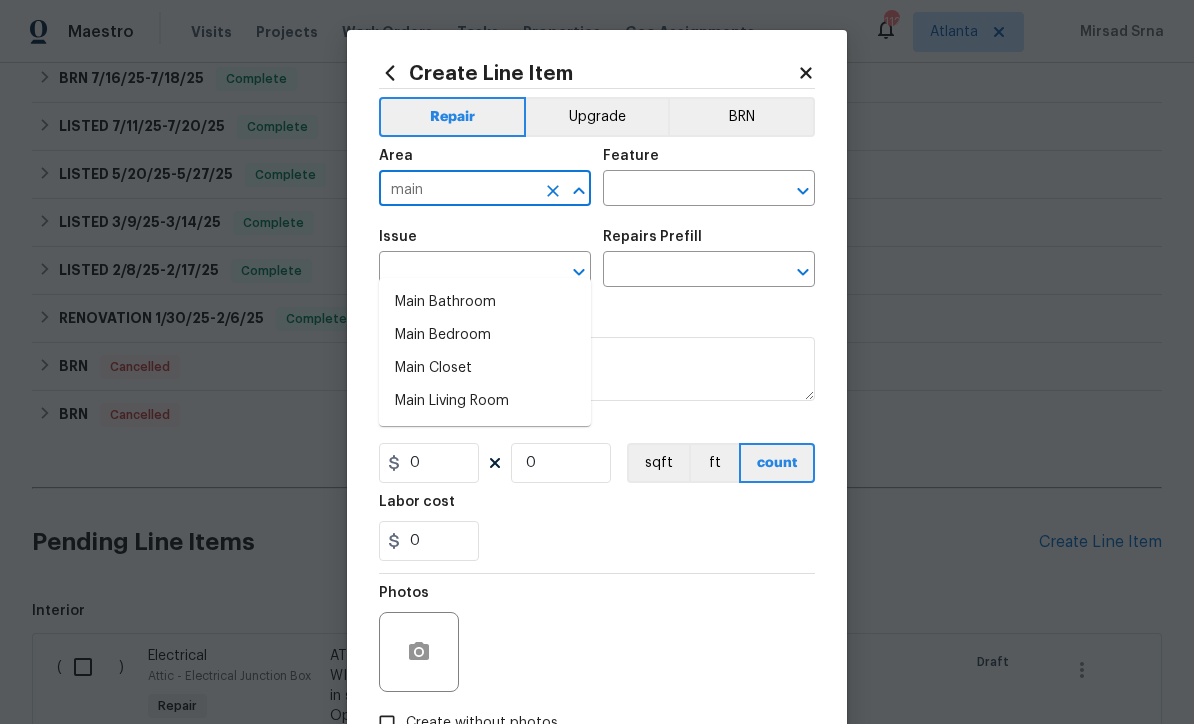 click on "Main Bathroom" at bounding box center (485, 302) 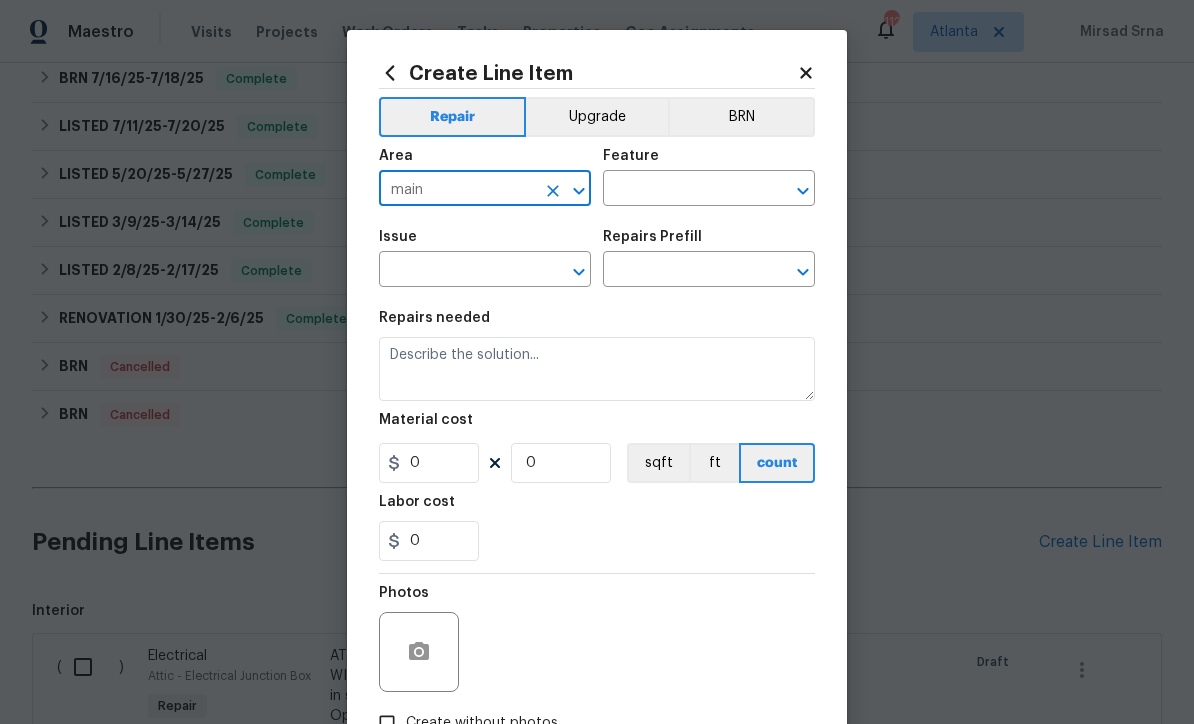 type on "Main Bathroom" 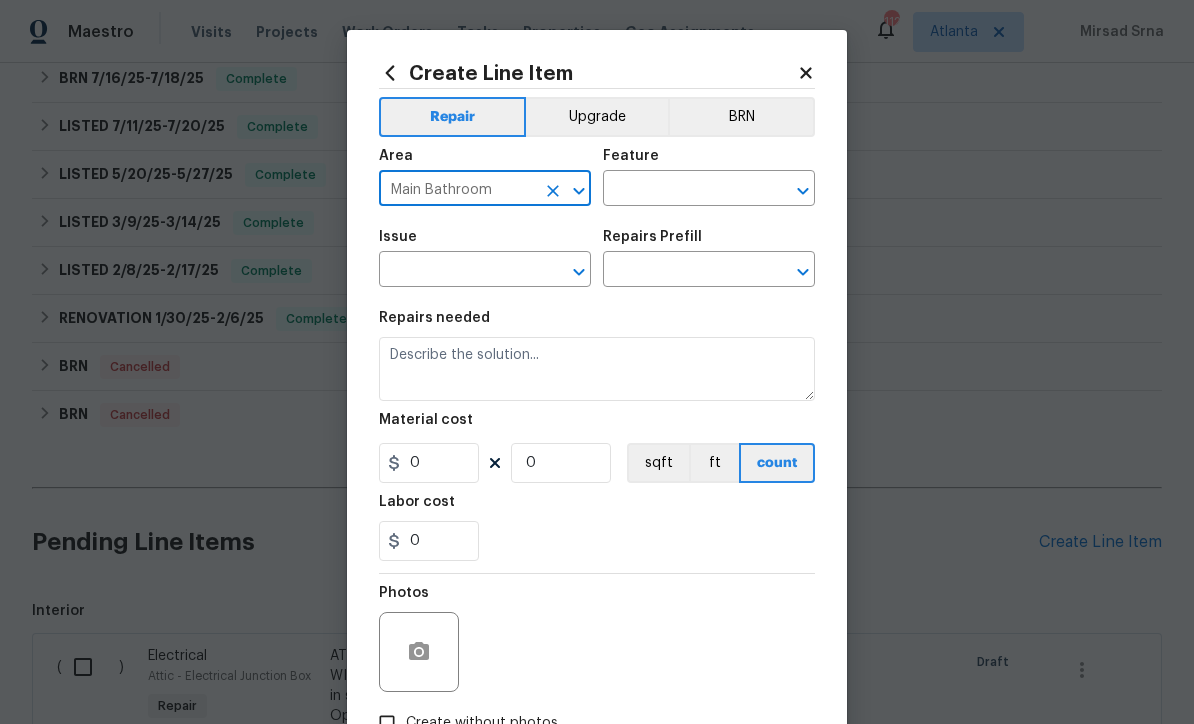 click at bounding box center (681, 190) 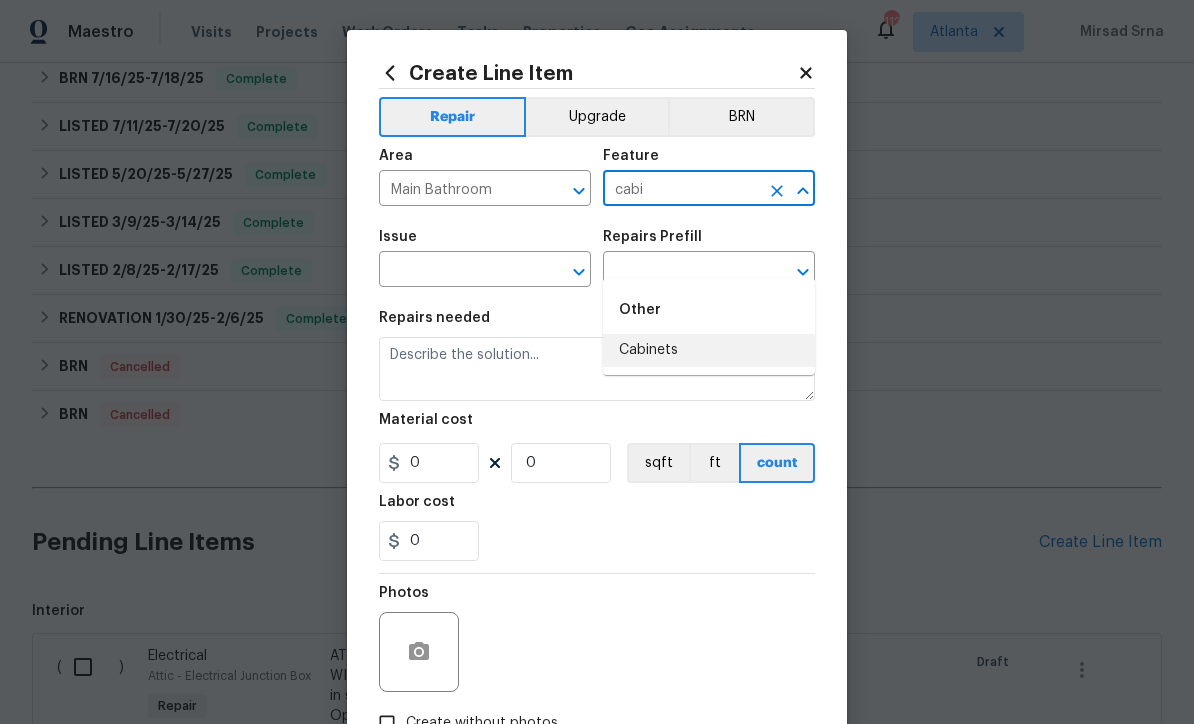 click on "Cabinets" at bounding box center [709, 350] 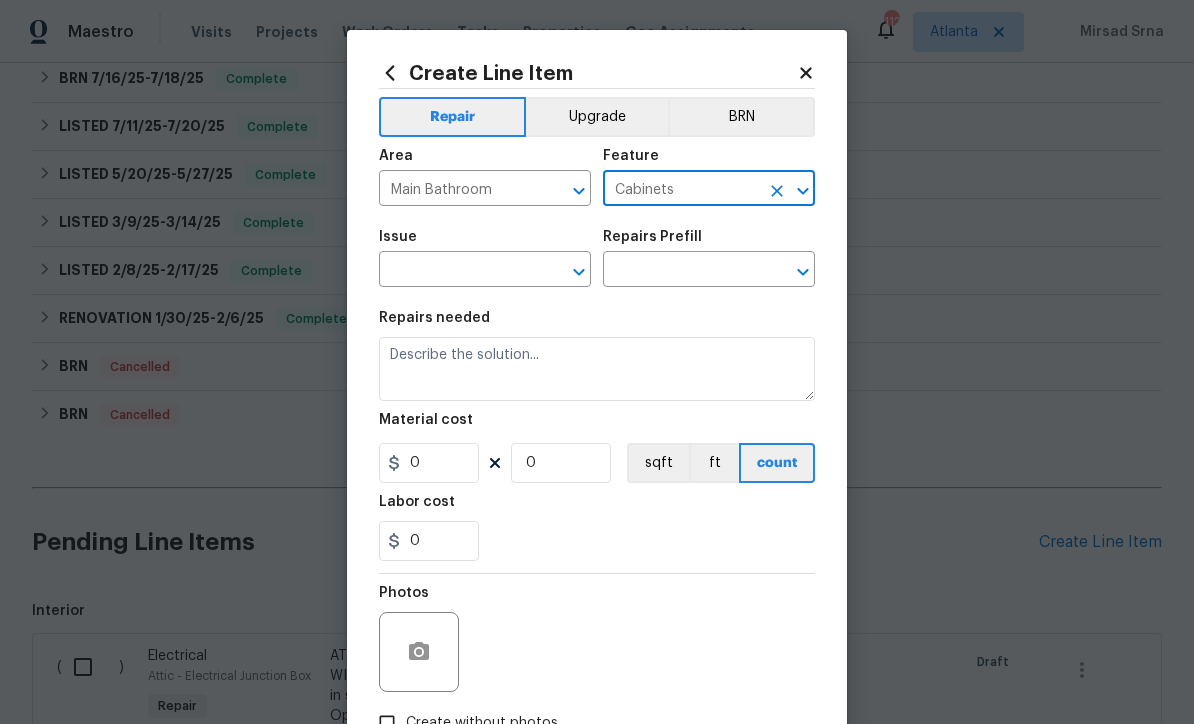 click at bounding box center [457, 271] 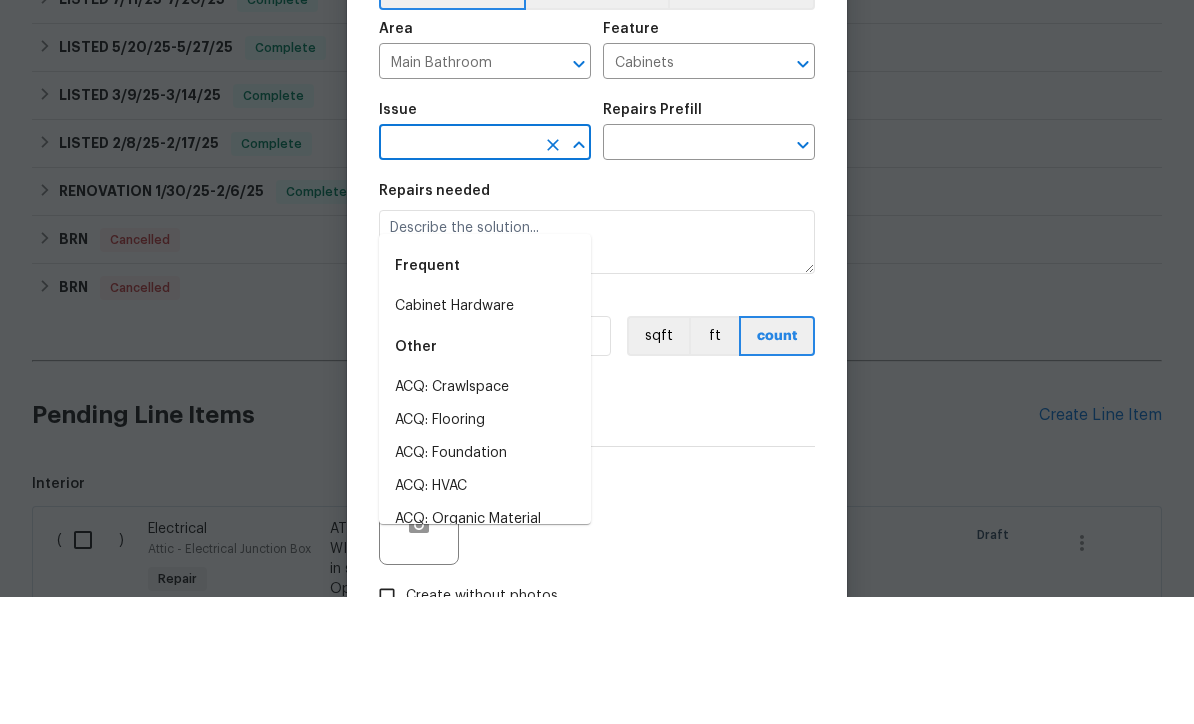 type on "v" 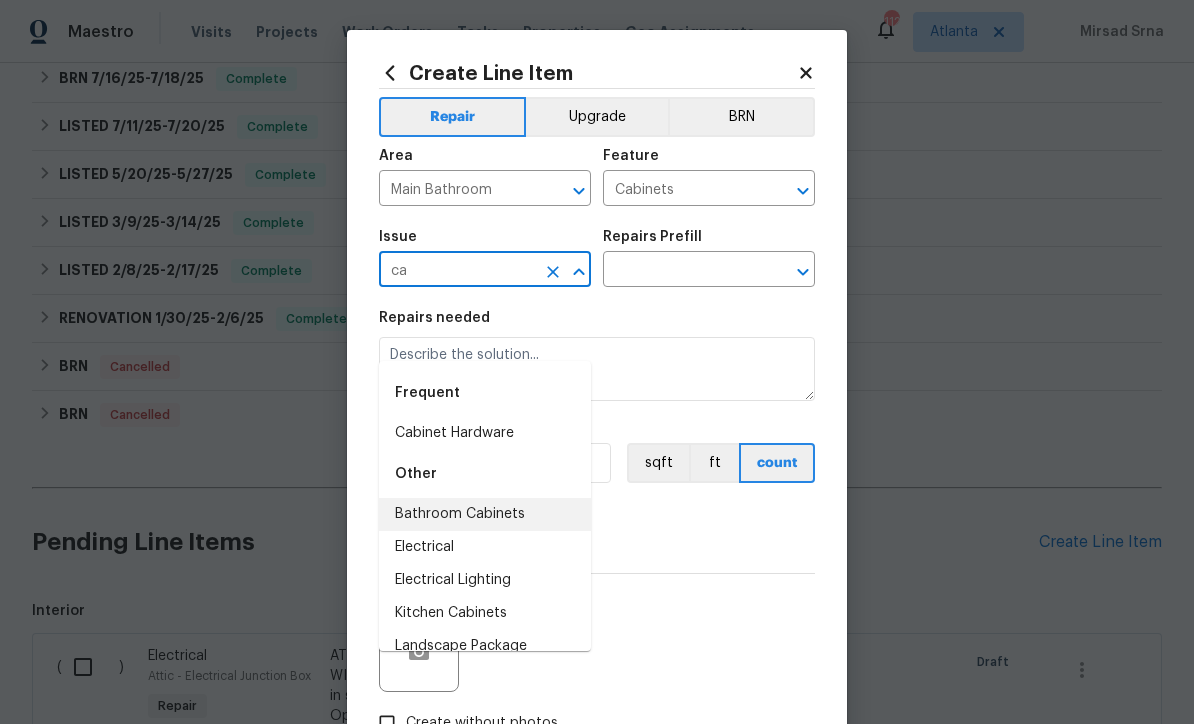 click on "Bathroom Cabinets" at bounding box center (485, 514) 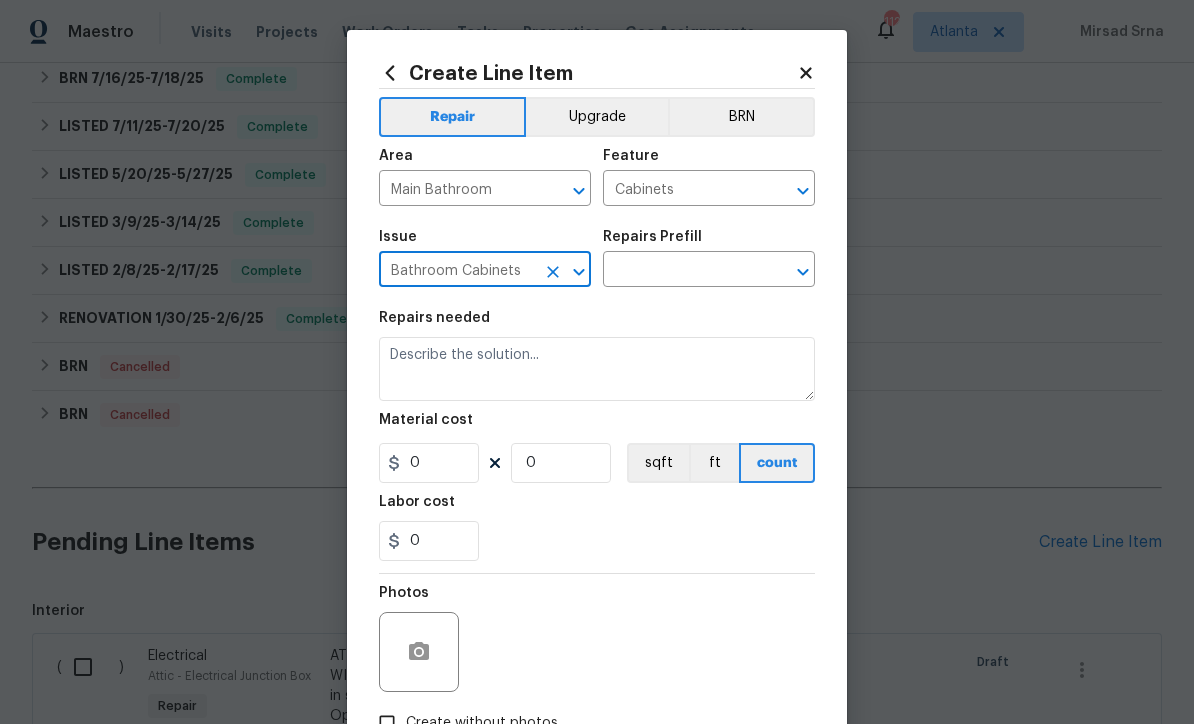 click at bounding box center (681, 271) 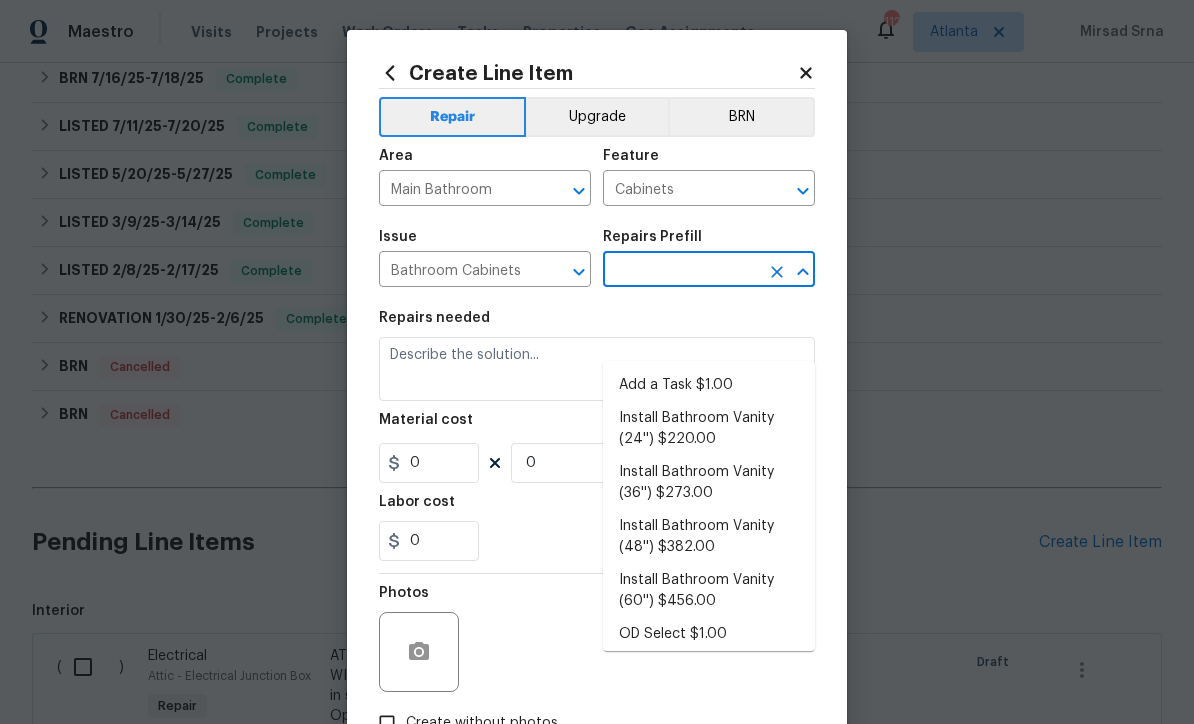 scroll, scrollTop: 0, scrollLeft: 0, axis: both 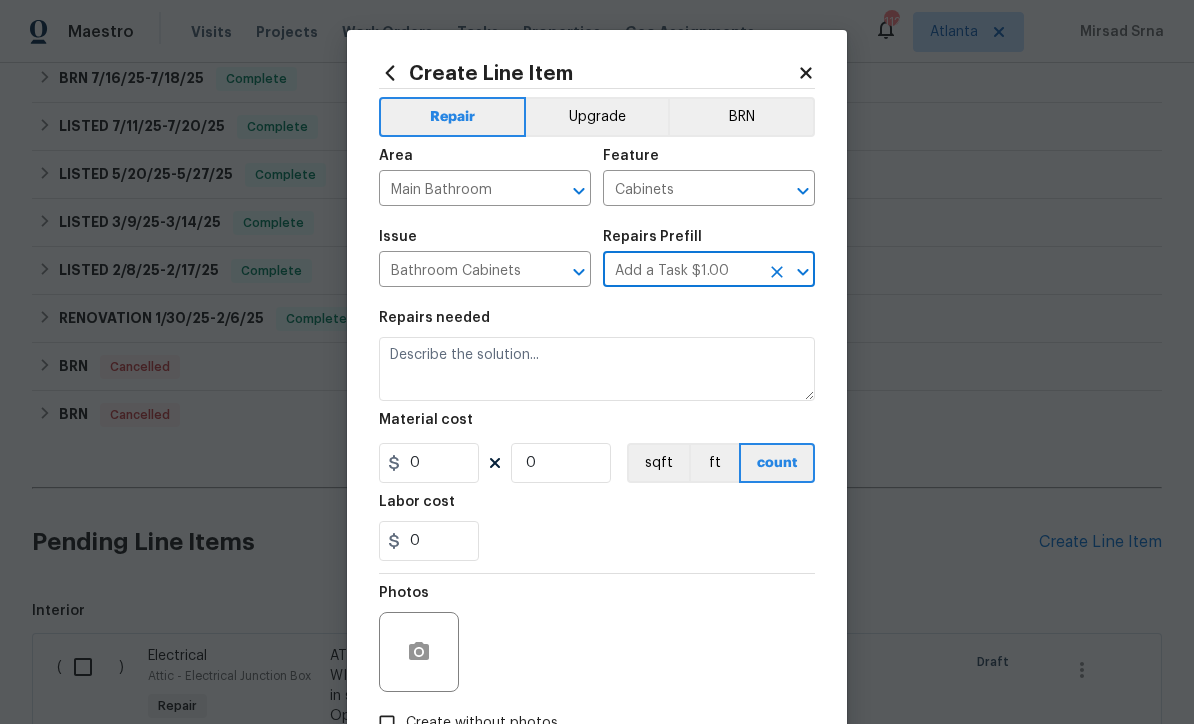 type 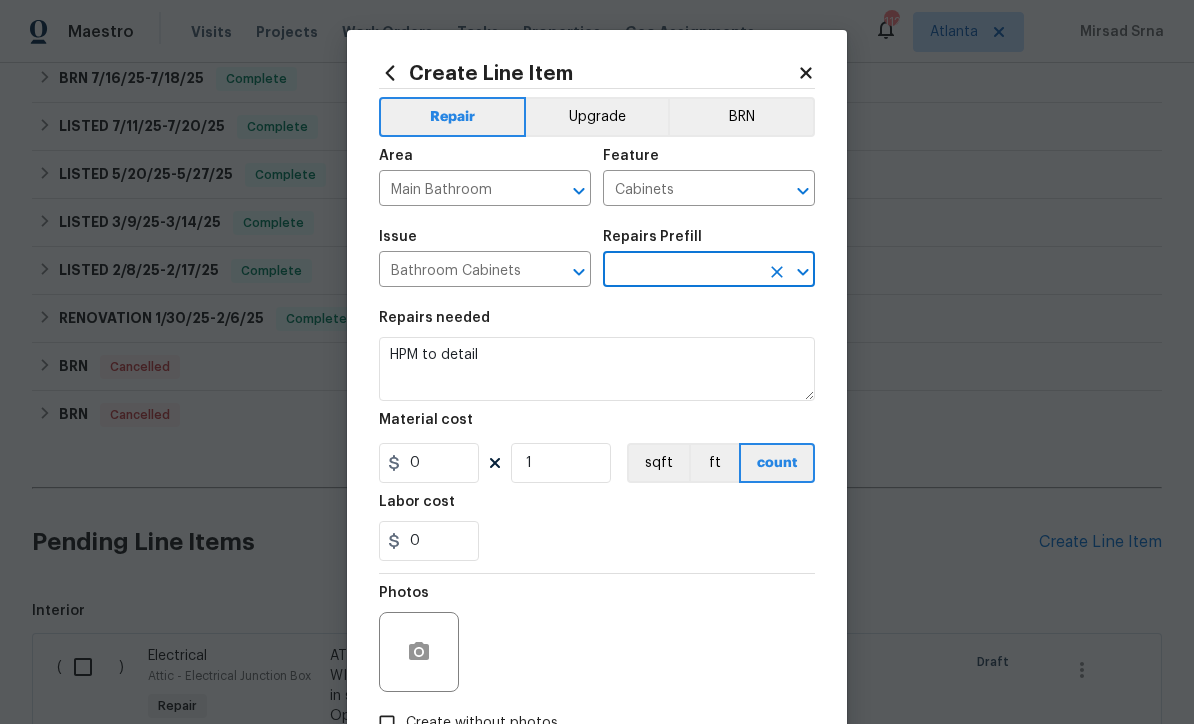 type on "Add a Task $1.00" 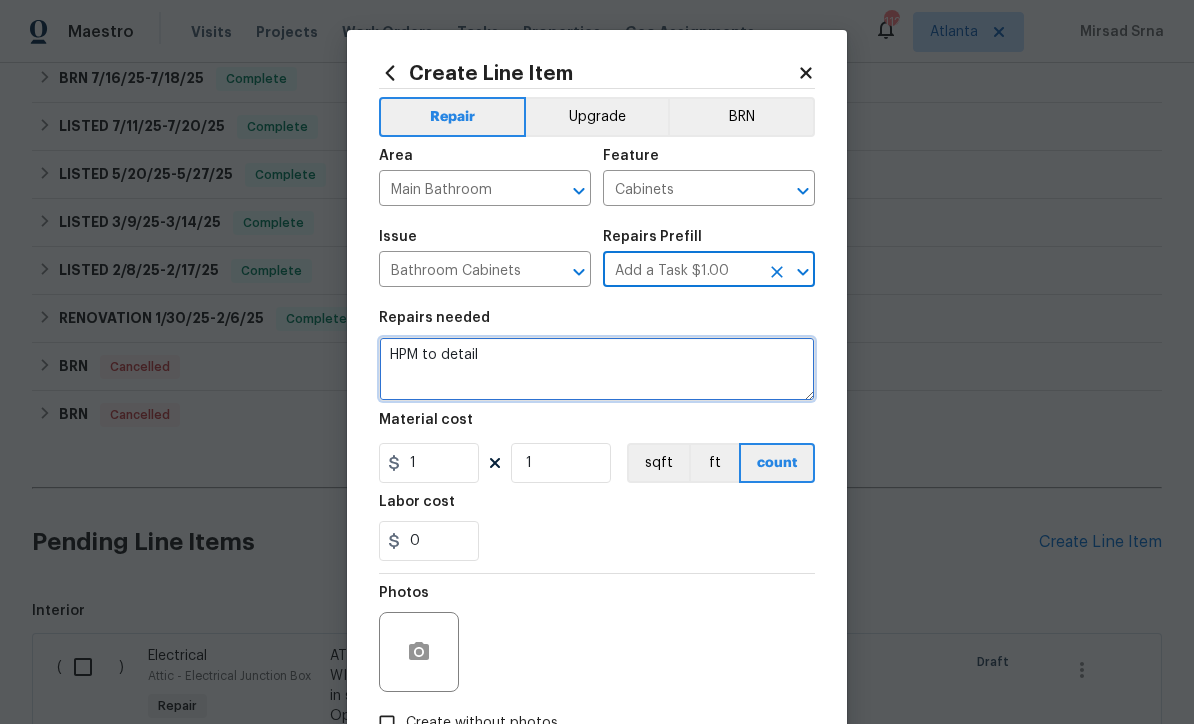 click on "HPM to detail" at bounding box center [597, 369] 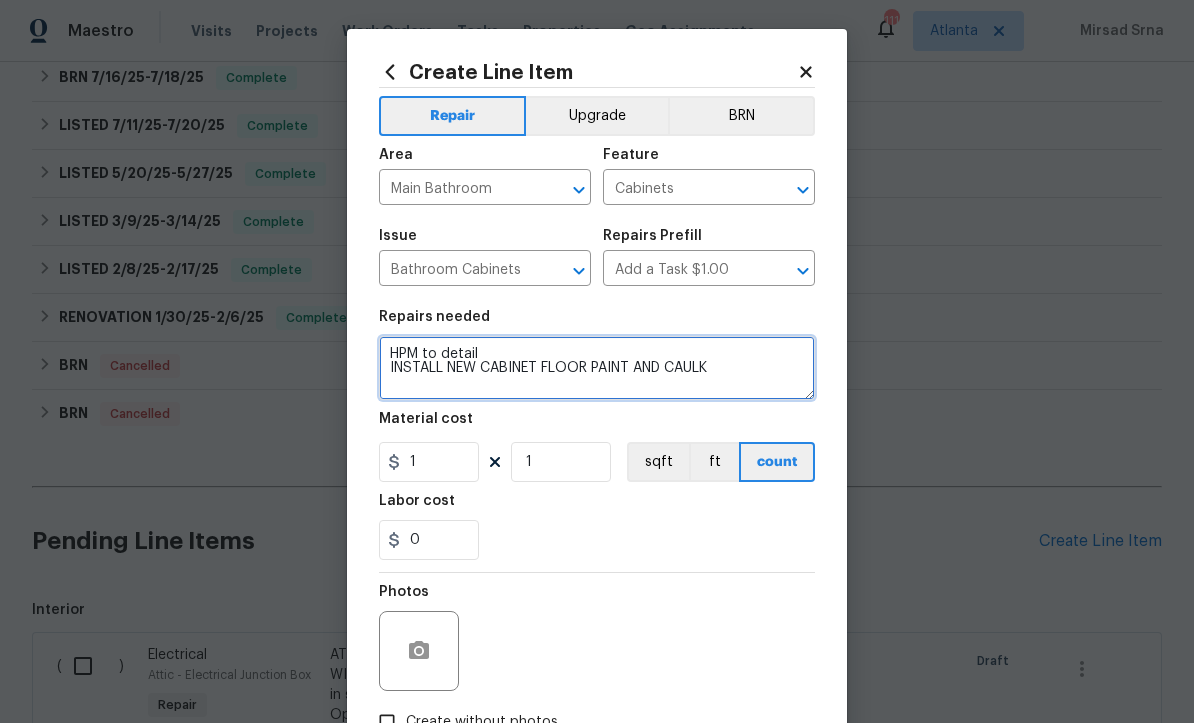 type on "HPM to detail
INSTALL NEW CABINET FLOOR PAINT AND CAULK" 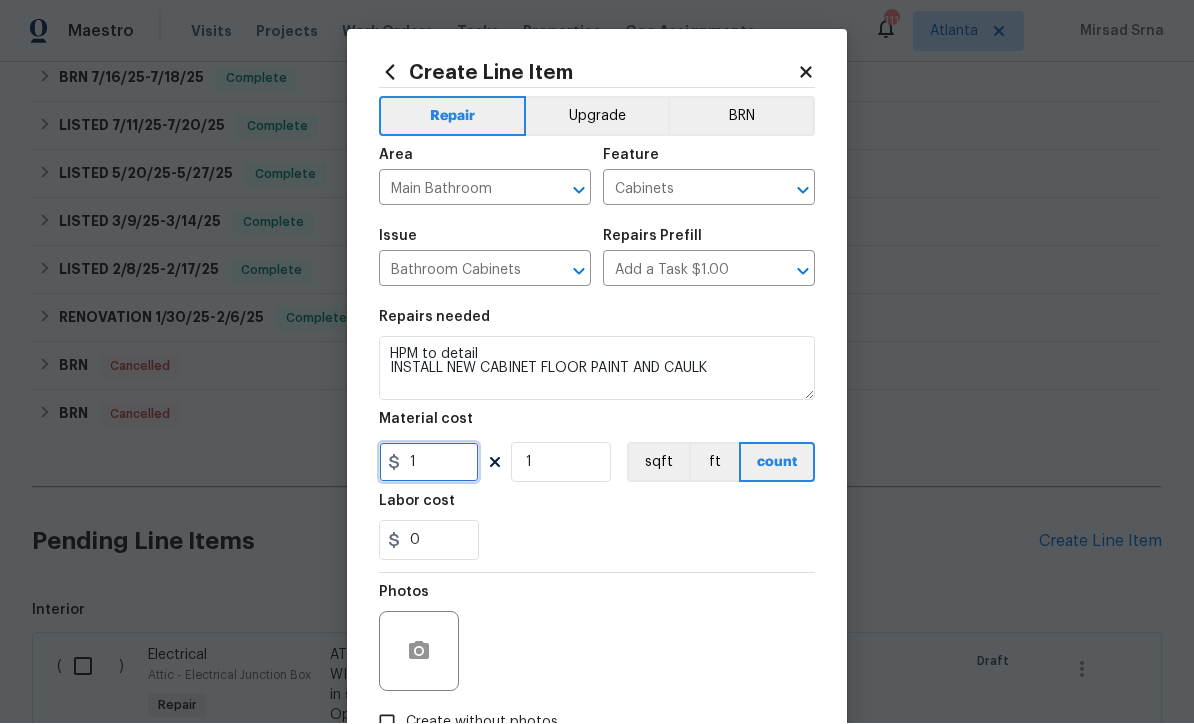 click on "1" at bounding box center (429, 463) 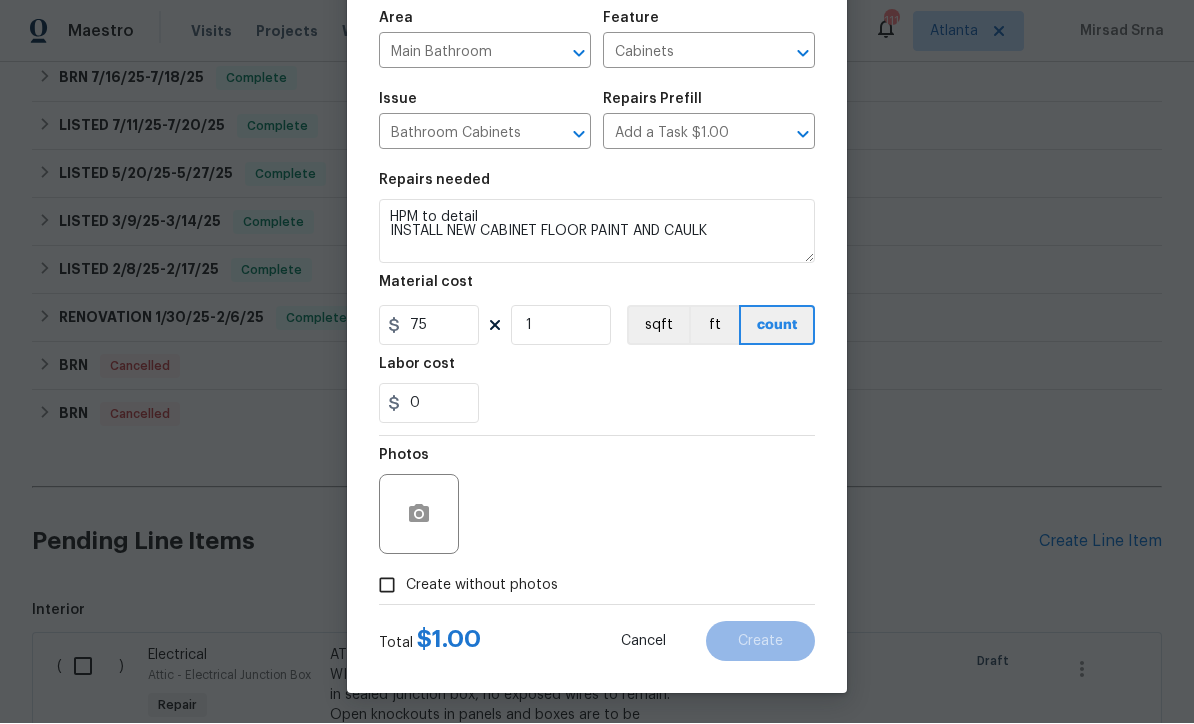 scroll, scrollTop: 141, scrollLeft: 0, axis: vertical 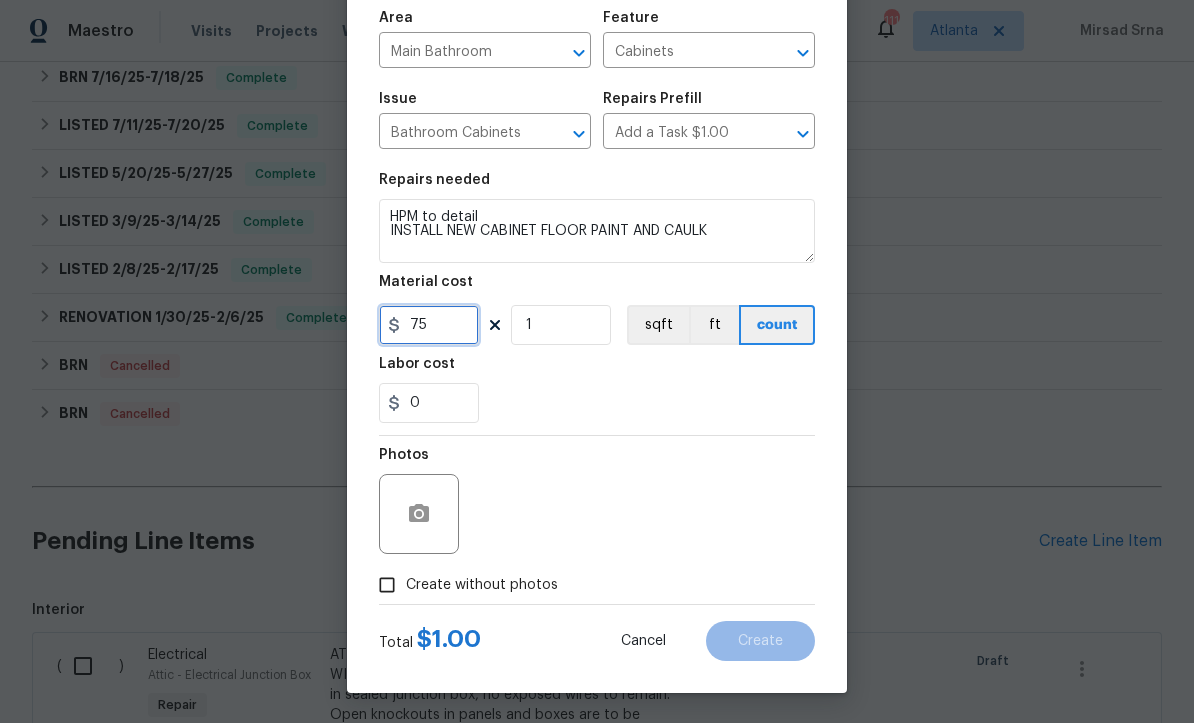 click on "75" at bounding box center (429, 326) 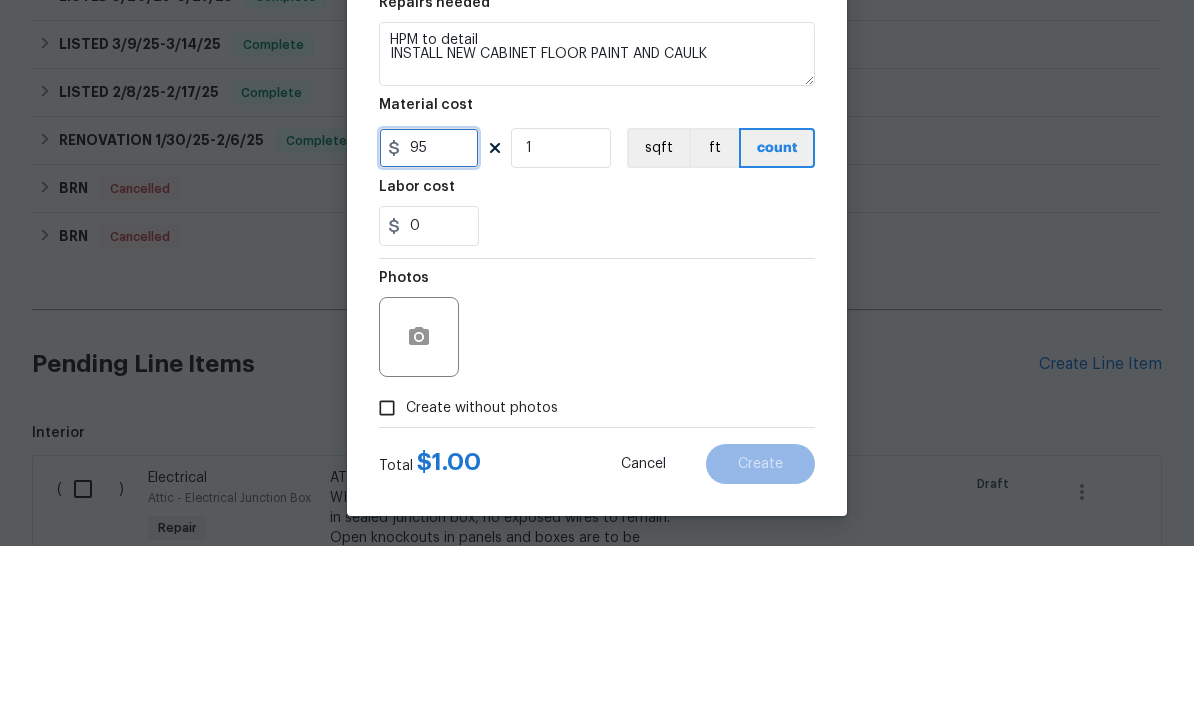 type on "95" 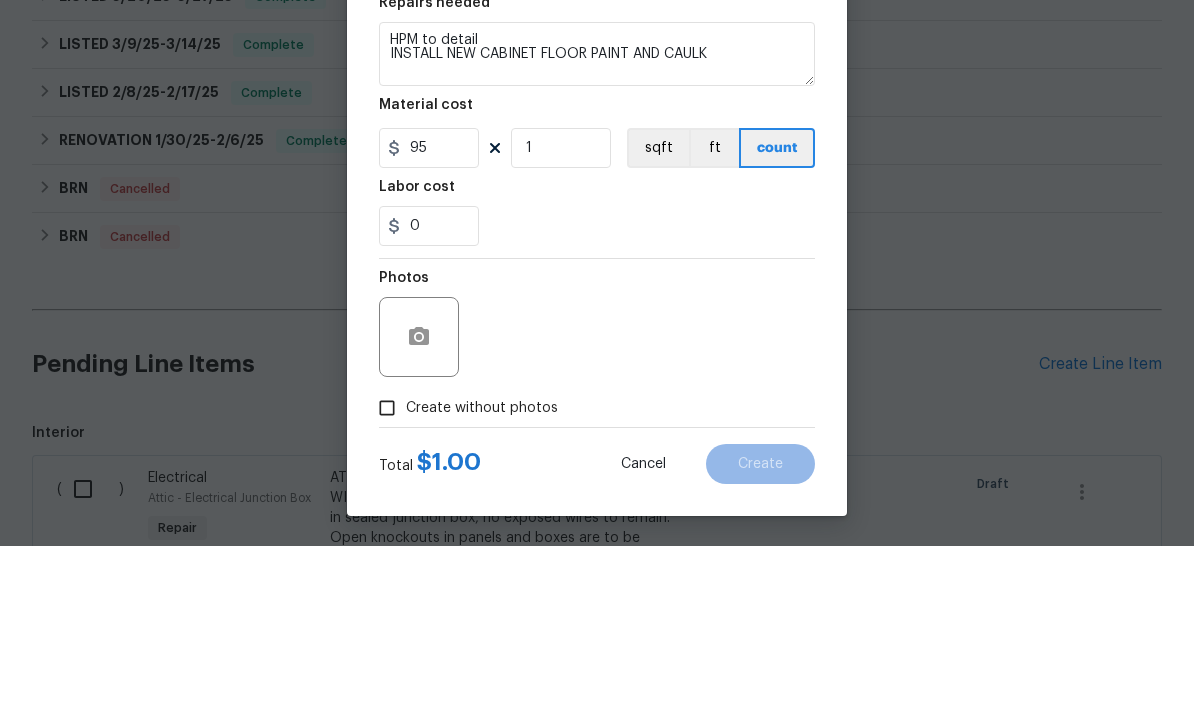 click on "0" at bounding box center [597, 404] 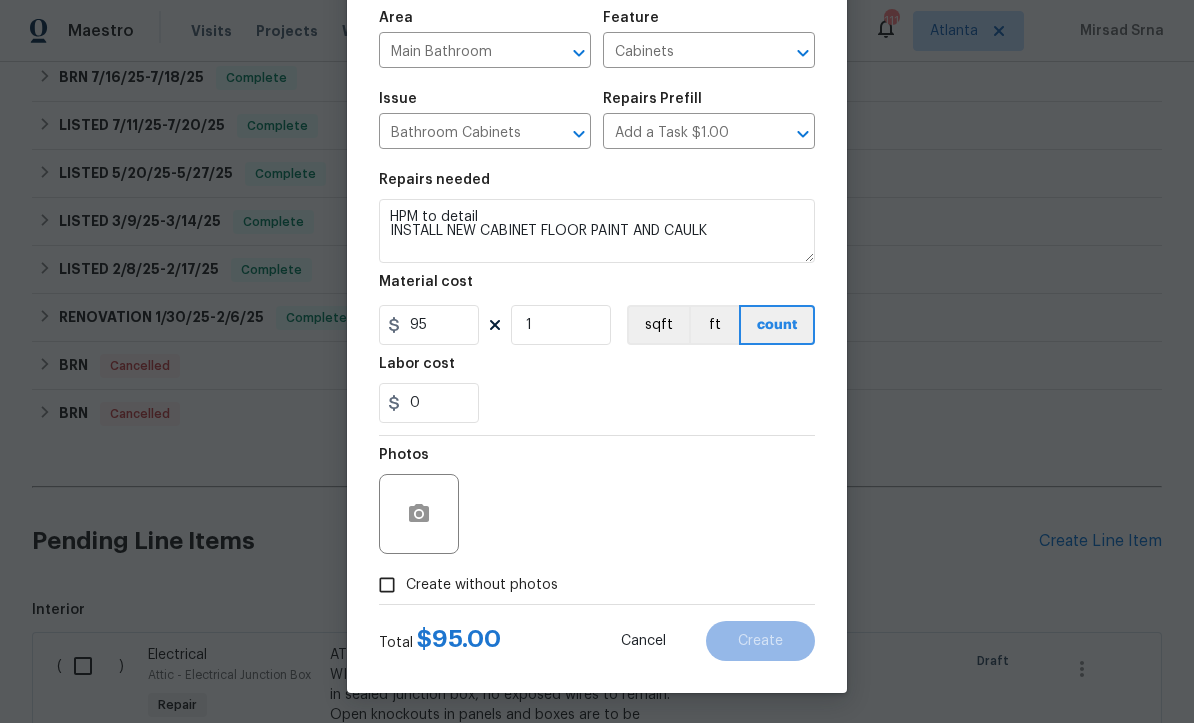 click on "Create without photos" at bounding box center (387, 586) 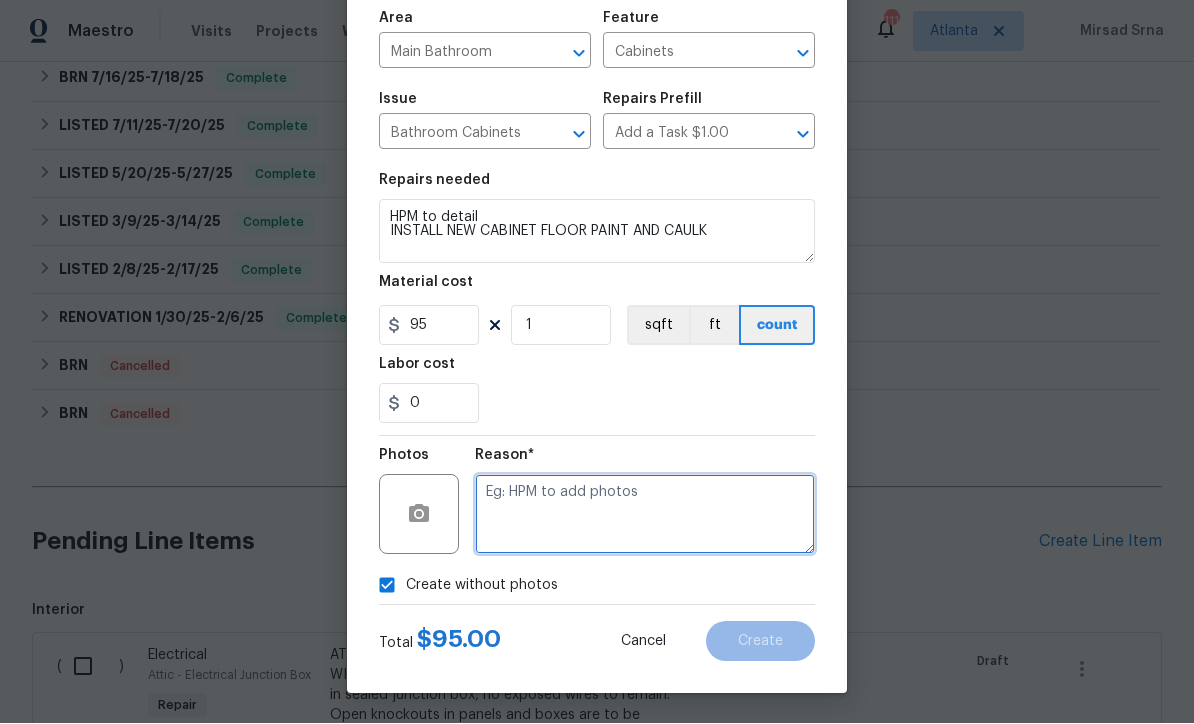 click at bounding box center (645, 515) 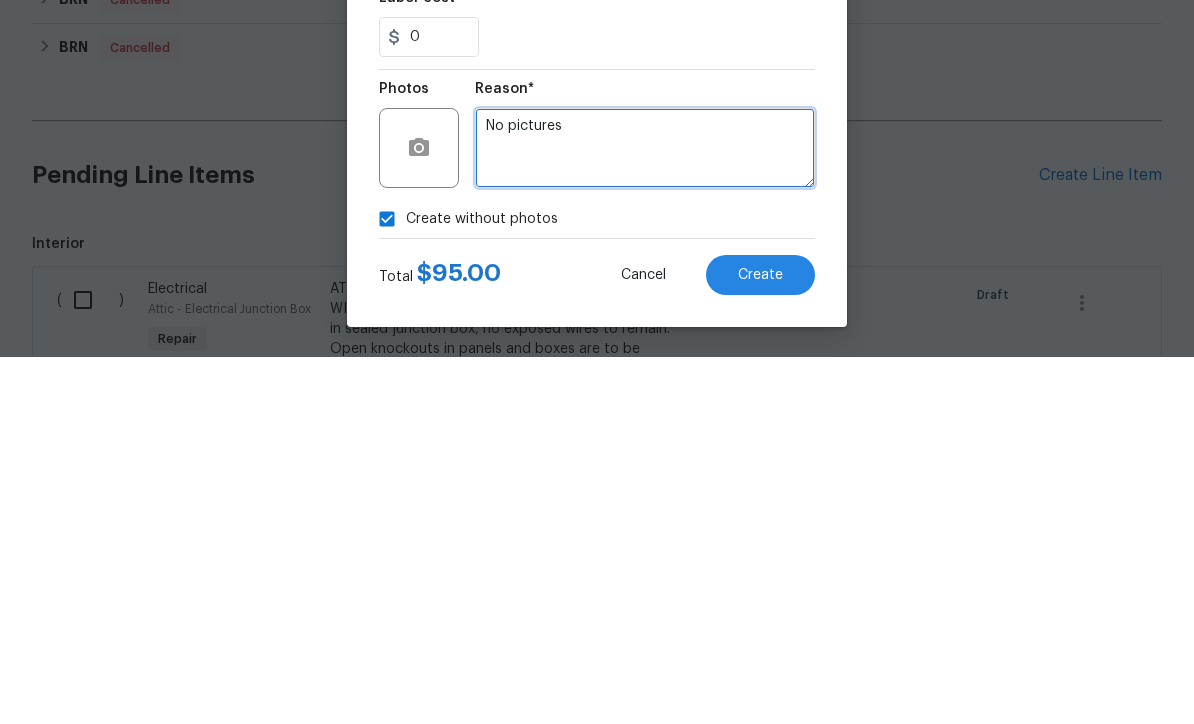 type on "No pictures" 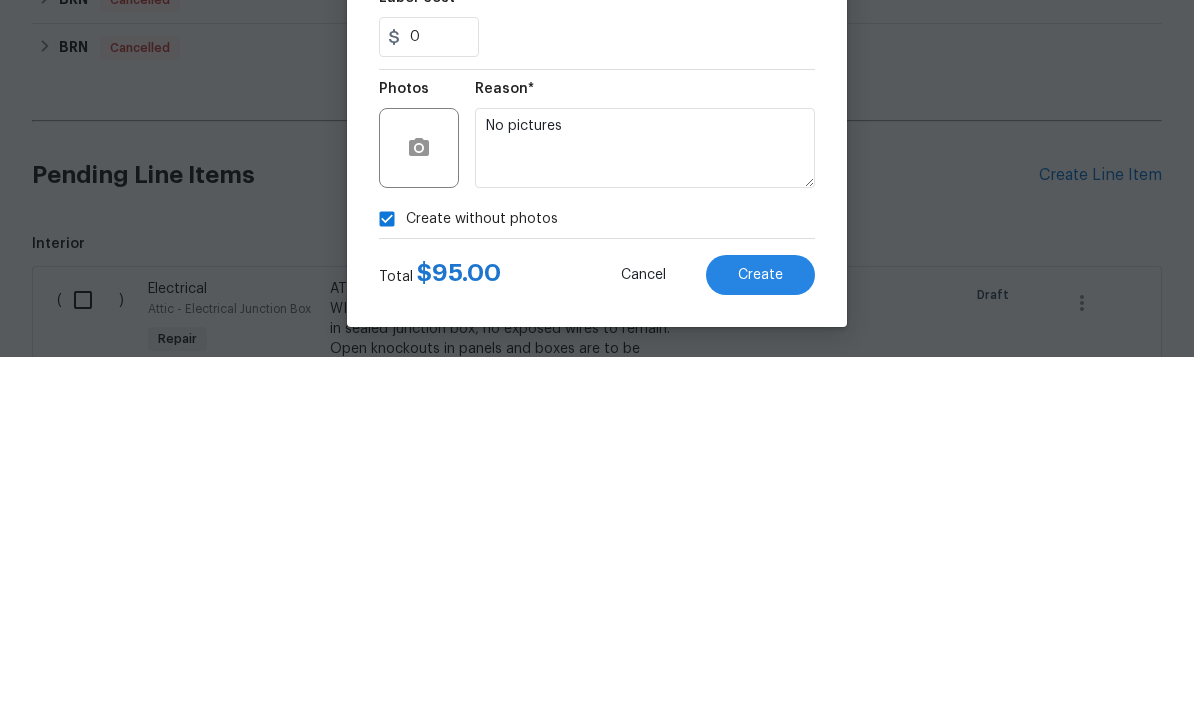 click on "Create" at bounding box center (760, 642) 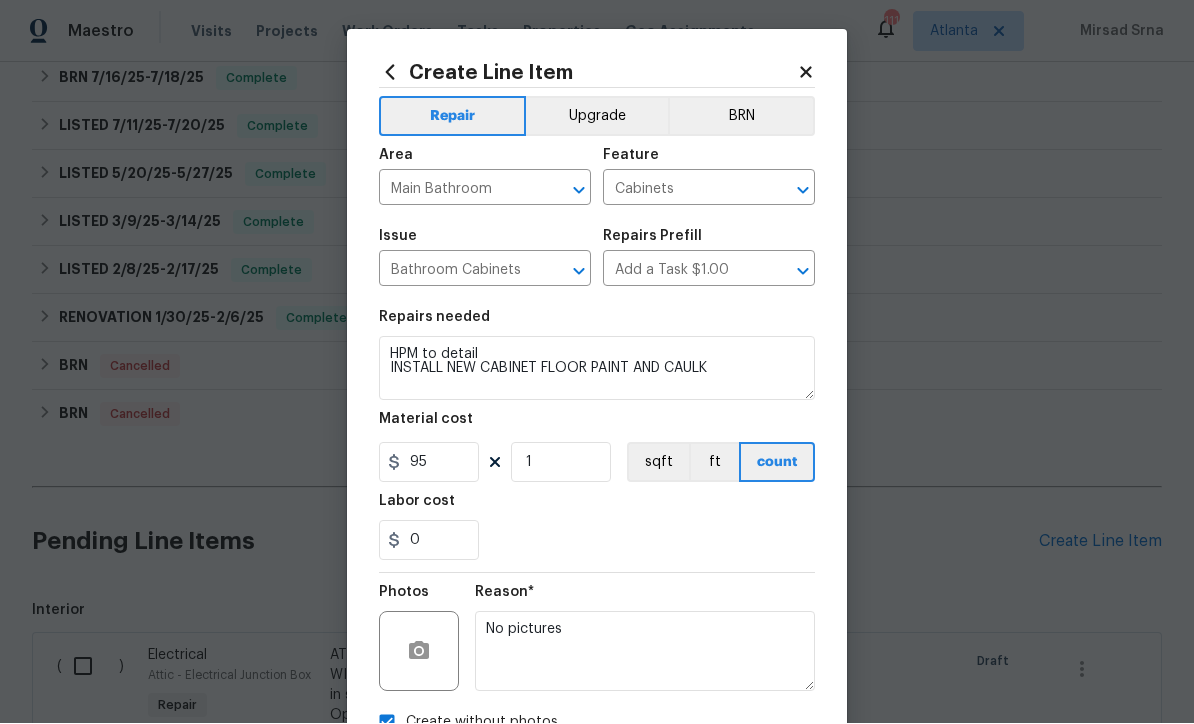 scroll, scrollTop: 0, scrollLeft: 0, axis: both 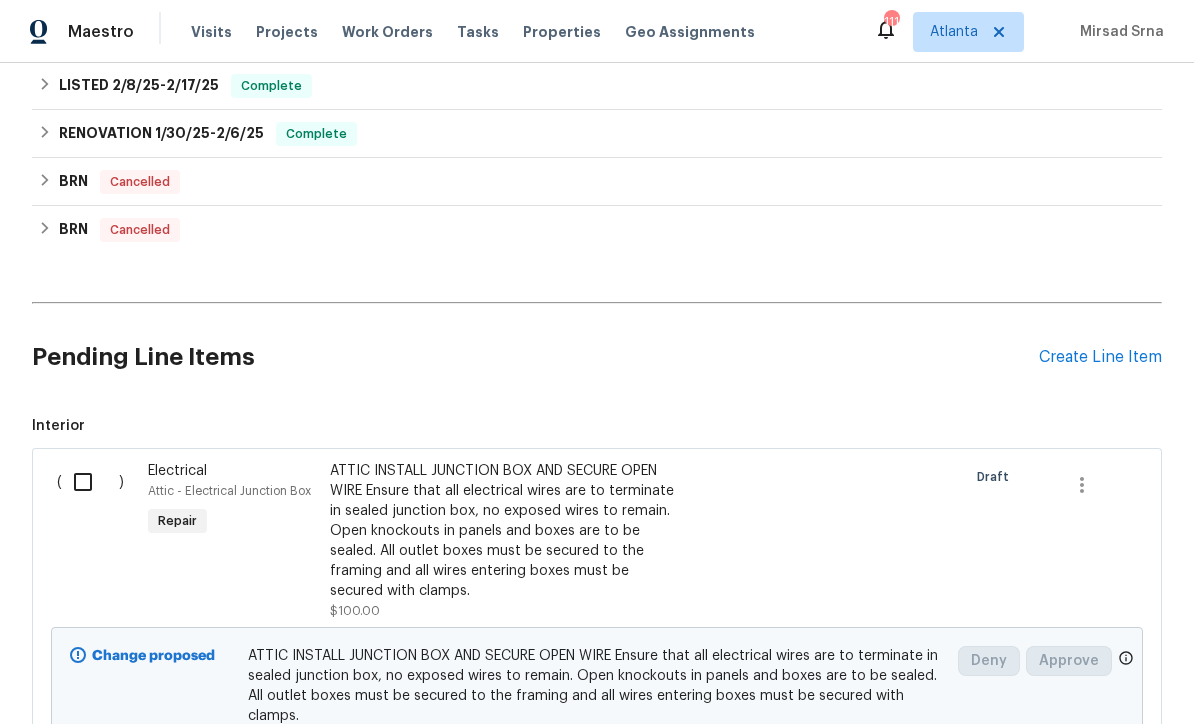 click on "Create Line Item" at bounding box center [1100, 357] 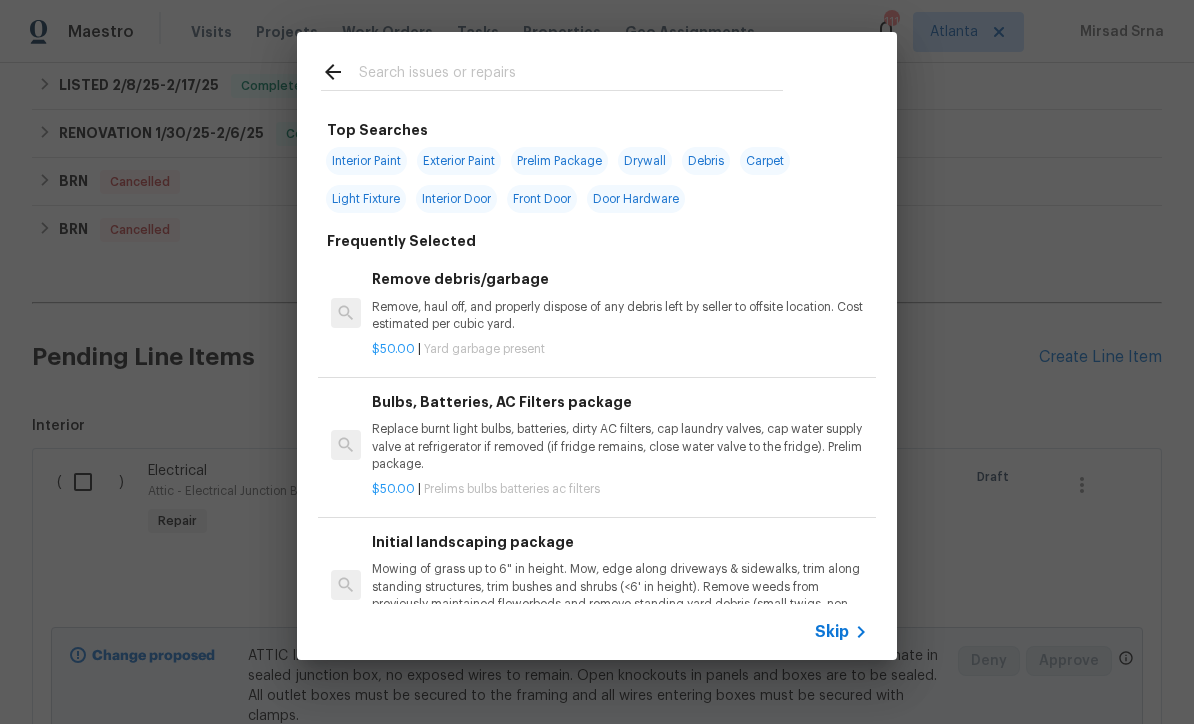 click on "Skip" at bounding box center [832, 632] 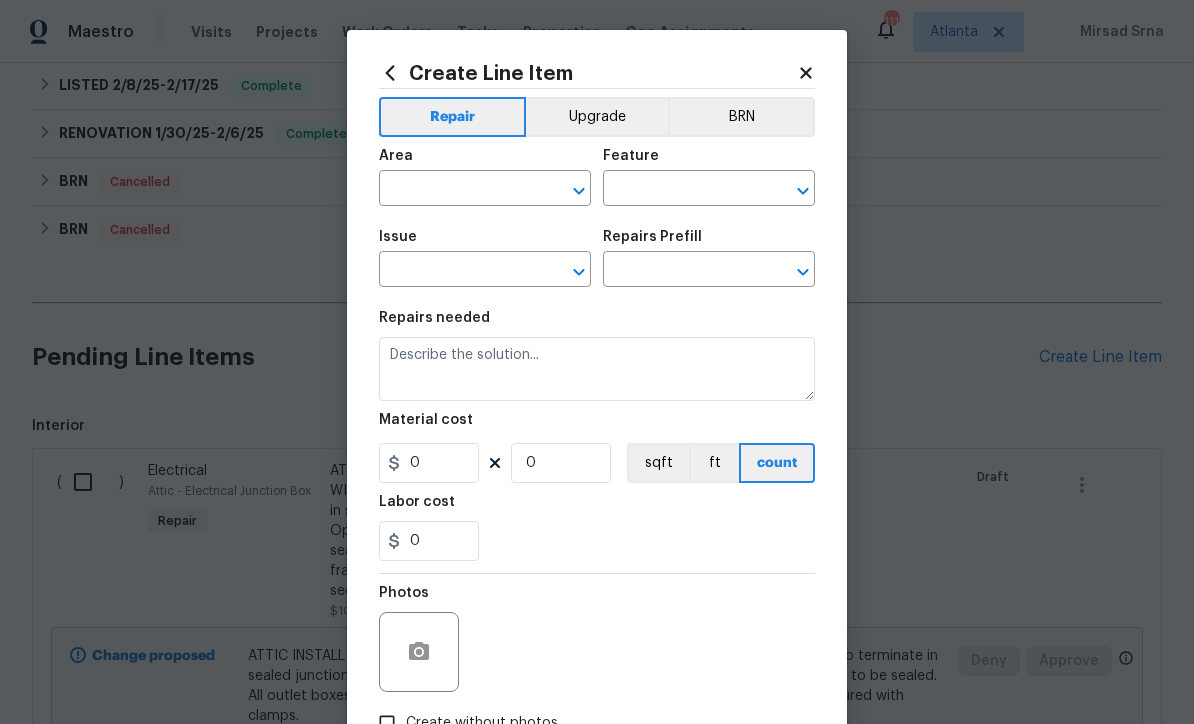 click at bounding box center [457, 190] 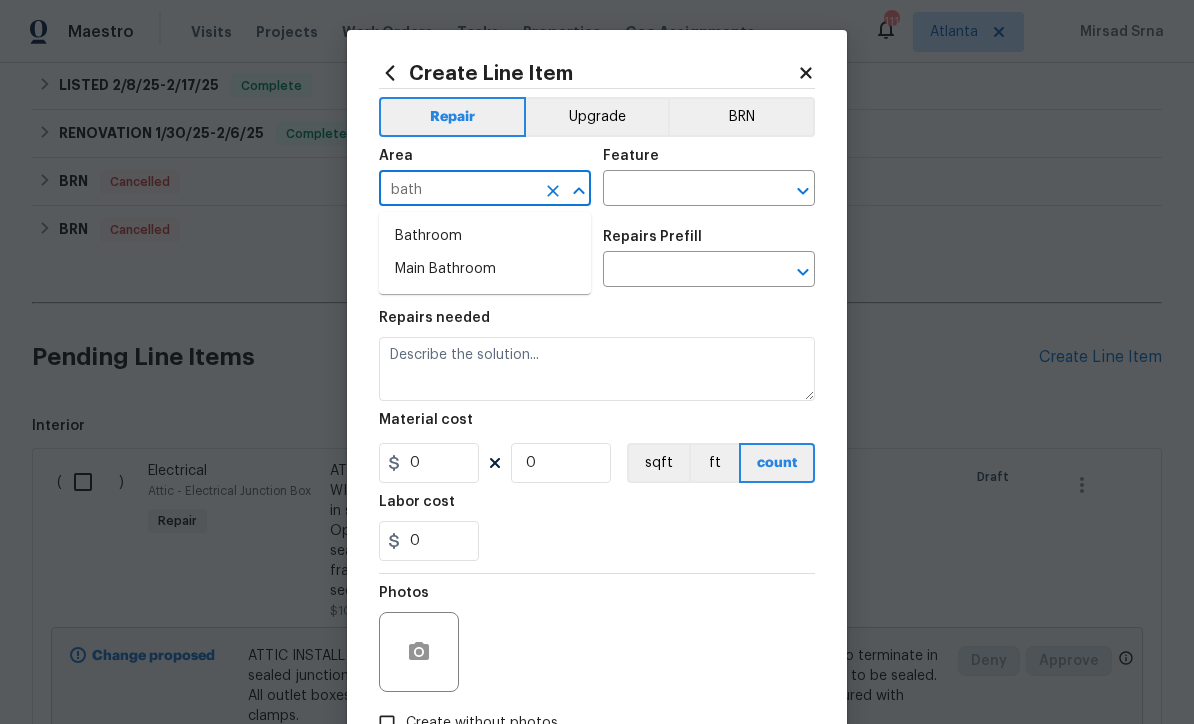 click on "Bathroom" at bounding box center [485, 236] 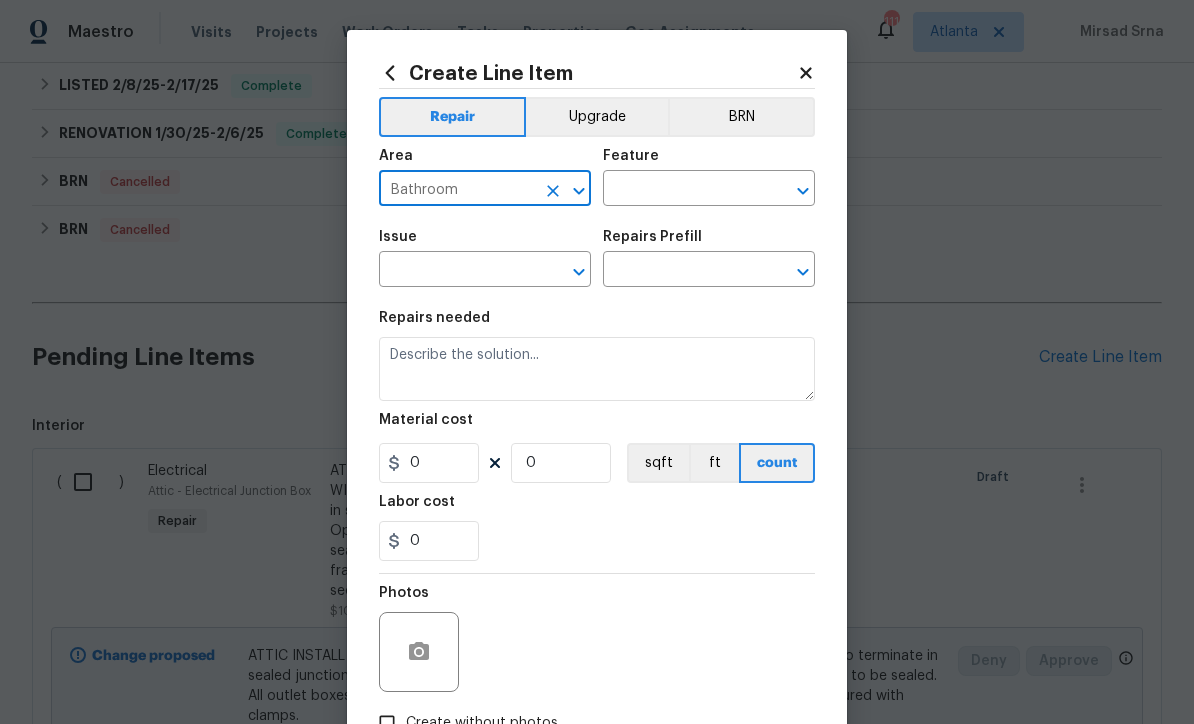 click at bounding box center (681, 190) 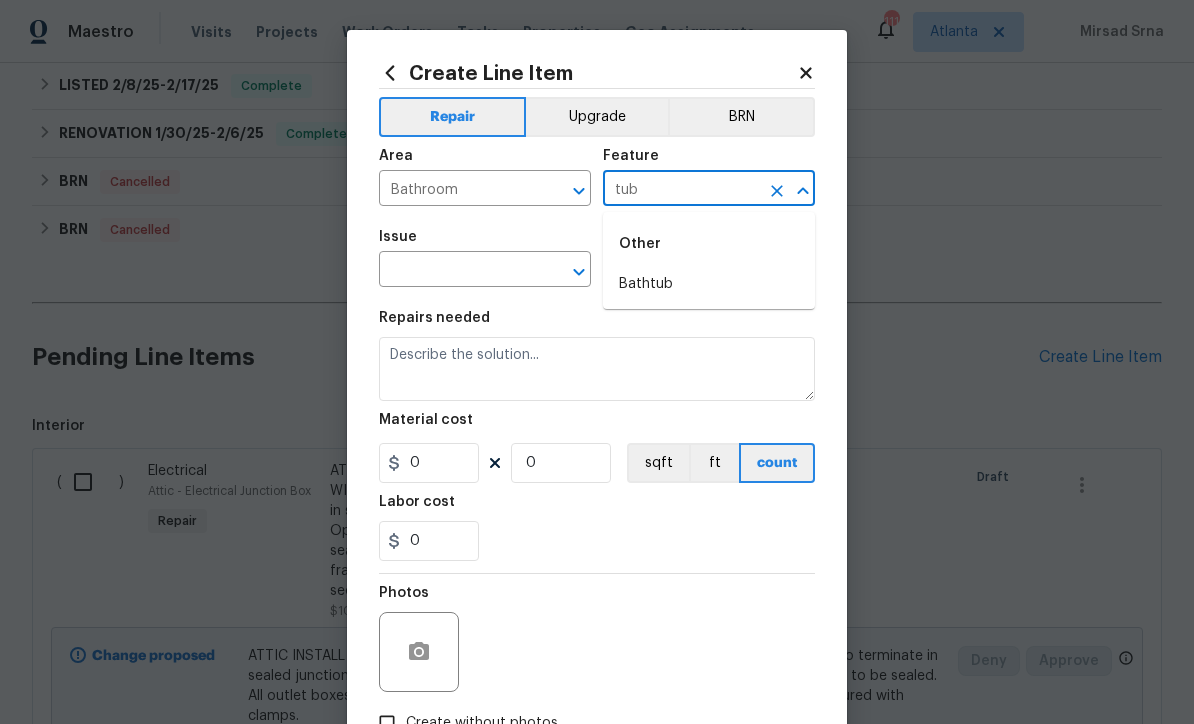 click on "Bathtub" at bounding box center (709, 284) 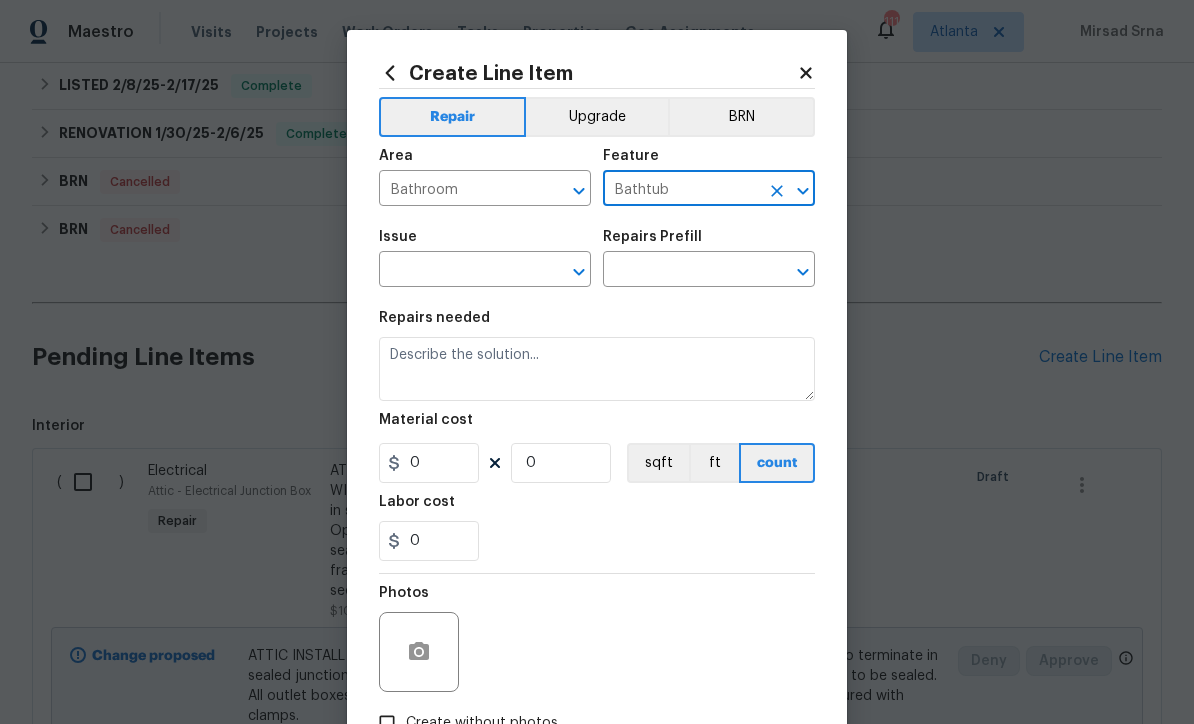 click at bounding box center [457, 271] 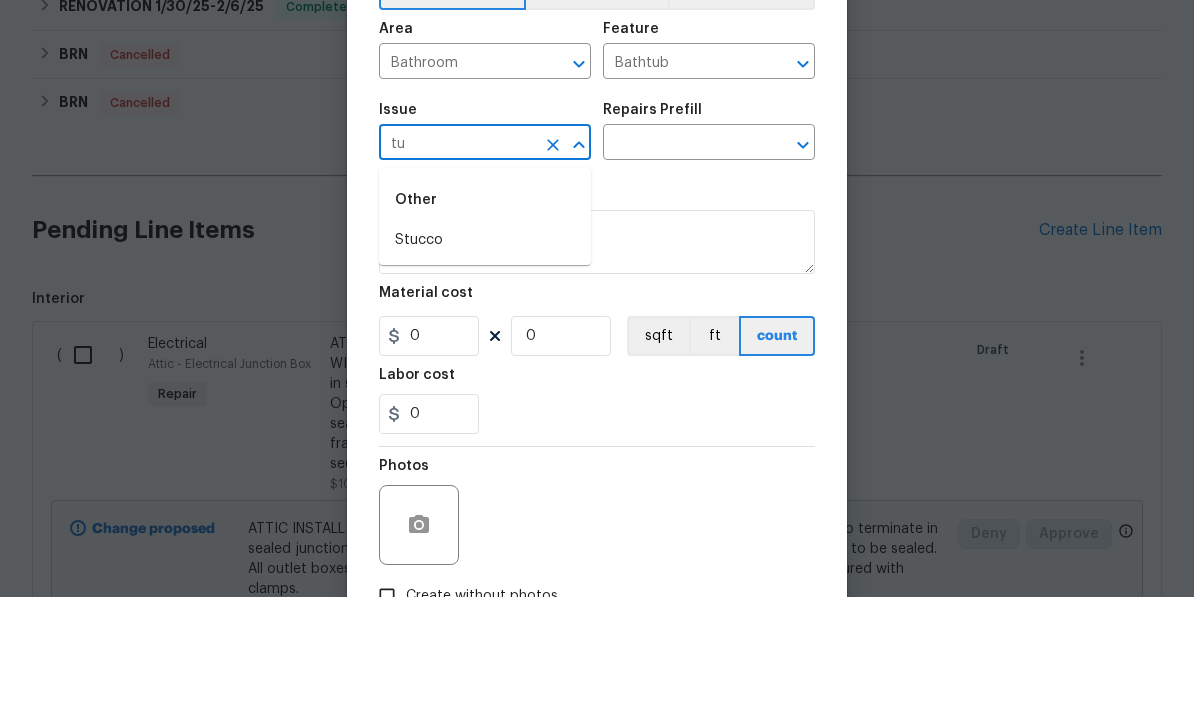 type on "t" 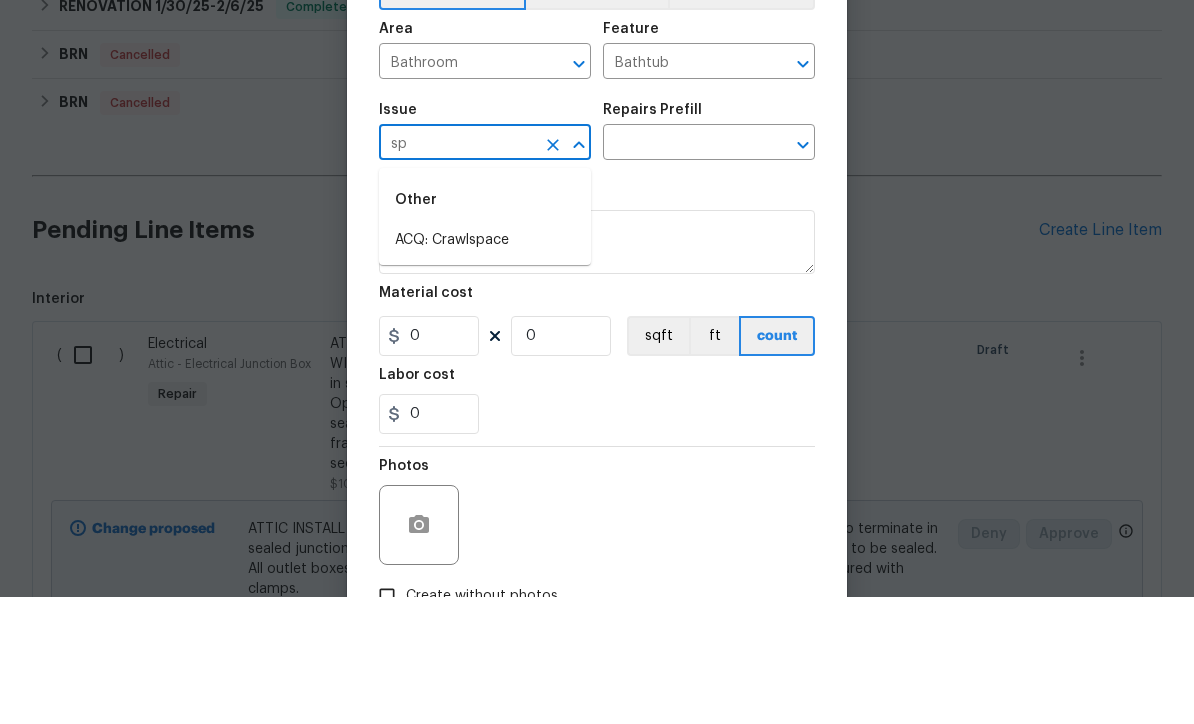 type on "s" 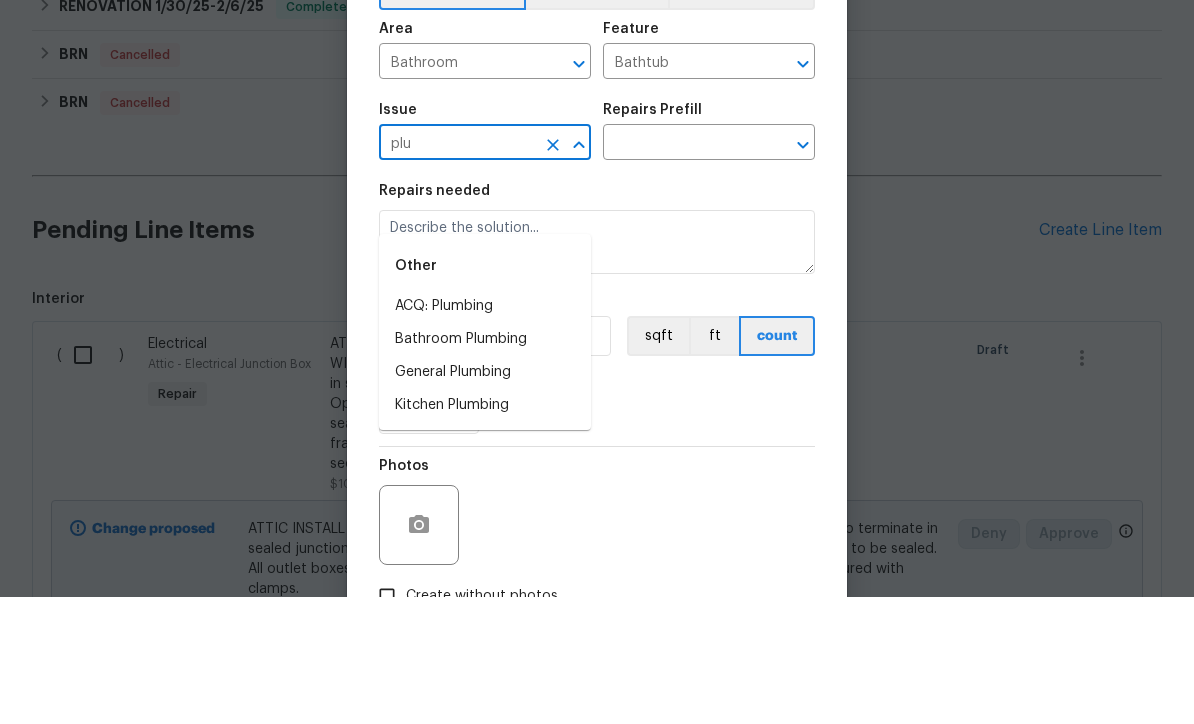 scroll, scrollTop: 66, scrollLeft: 0, axis: vertical 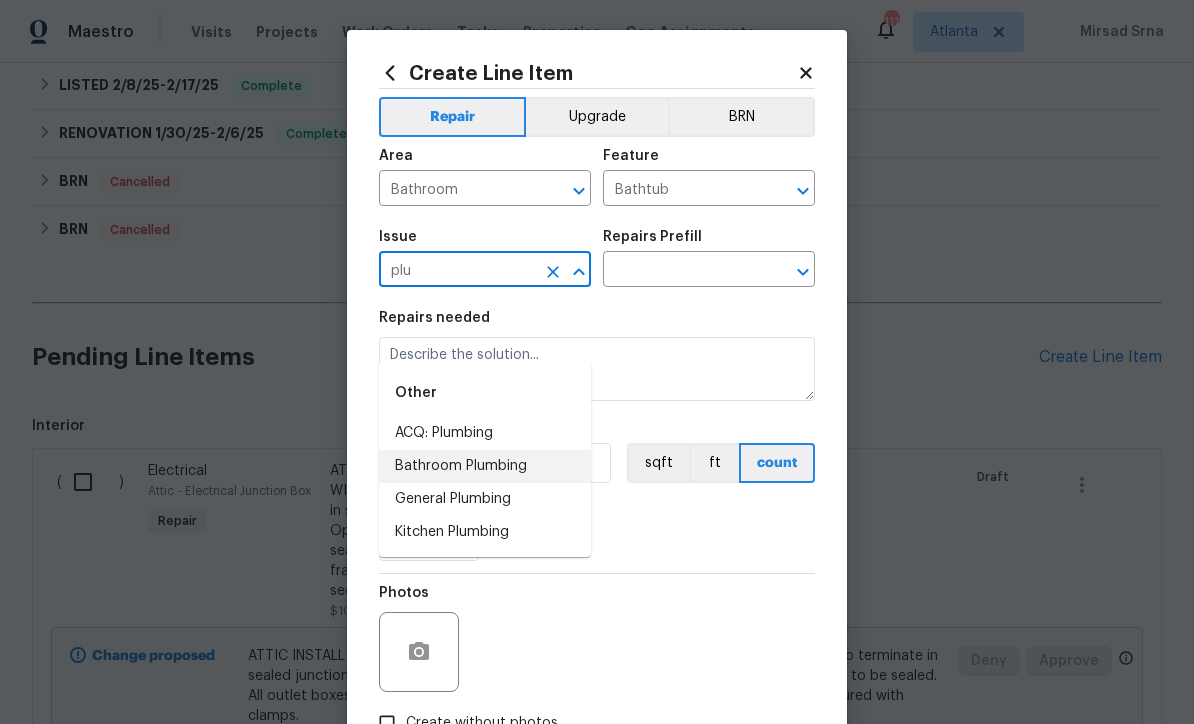 click on "Bathroom Plumbing" at bounding box center [485, 466] 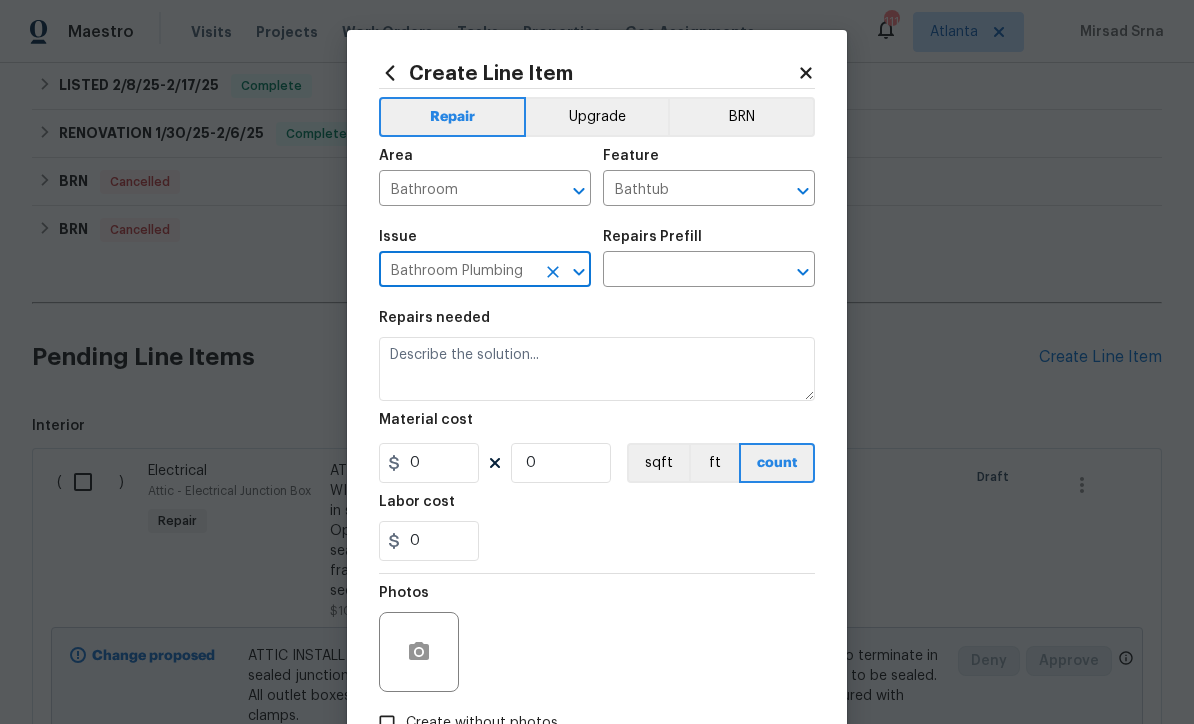 click at bounding box center [681, 271] 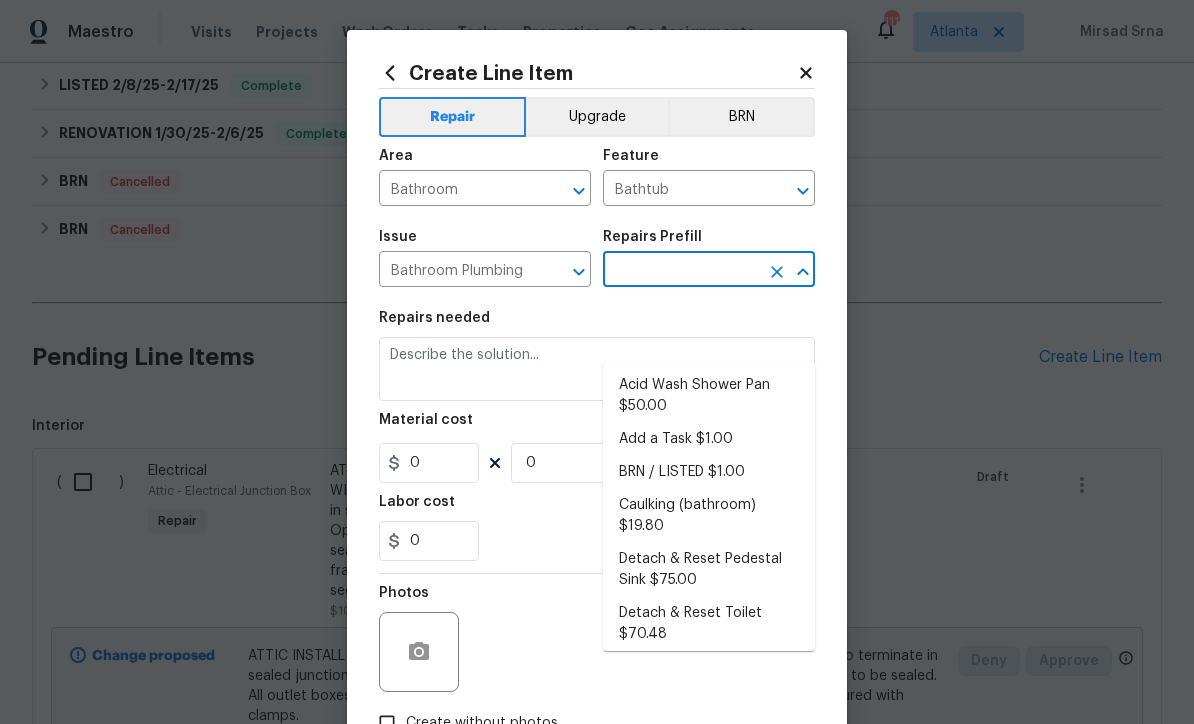 scroll, scrollTop: 0, scrollLeft: 0, axis: both 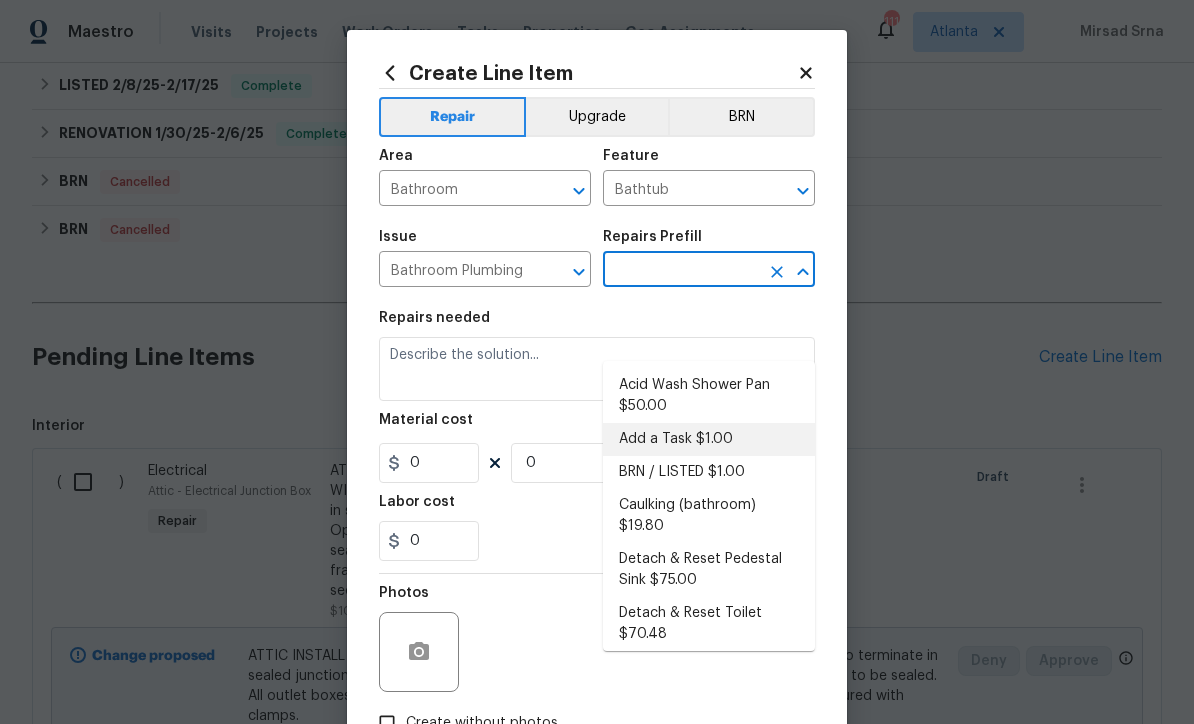 click on "Add a Task $1.00" at bounding box center (709, 439) 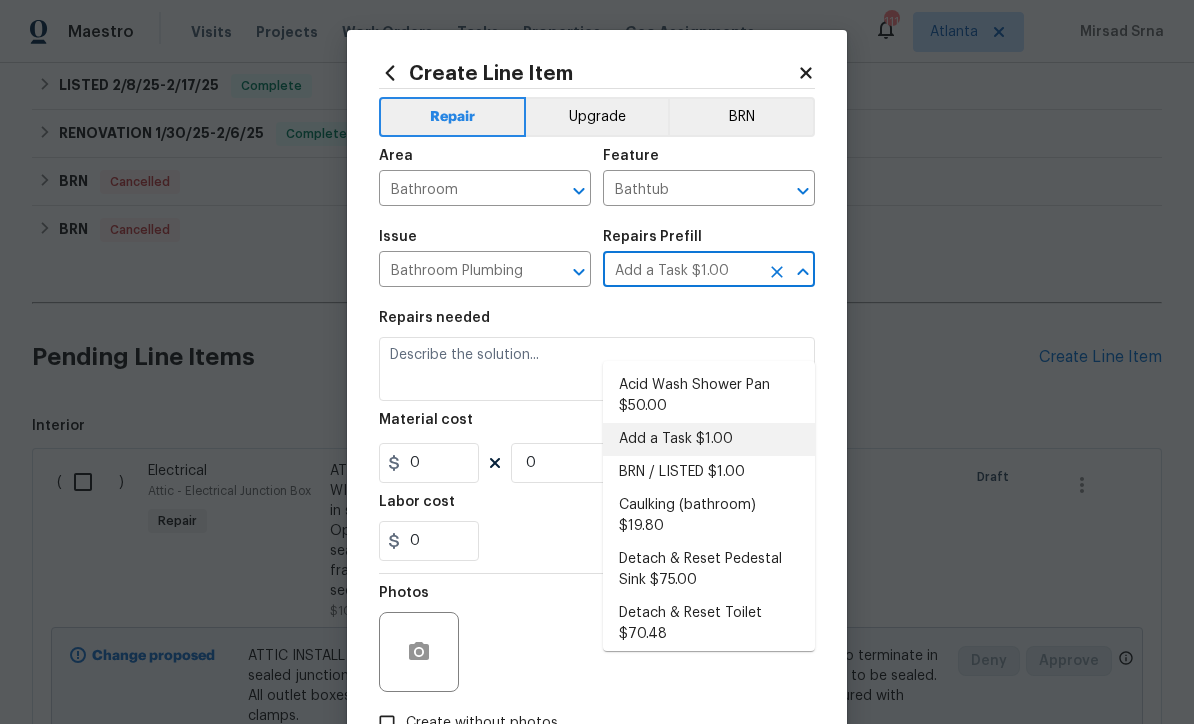 type on "Plumbing" 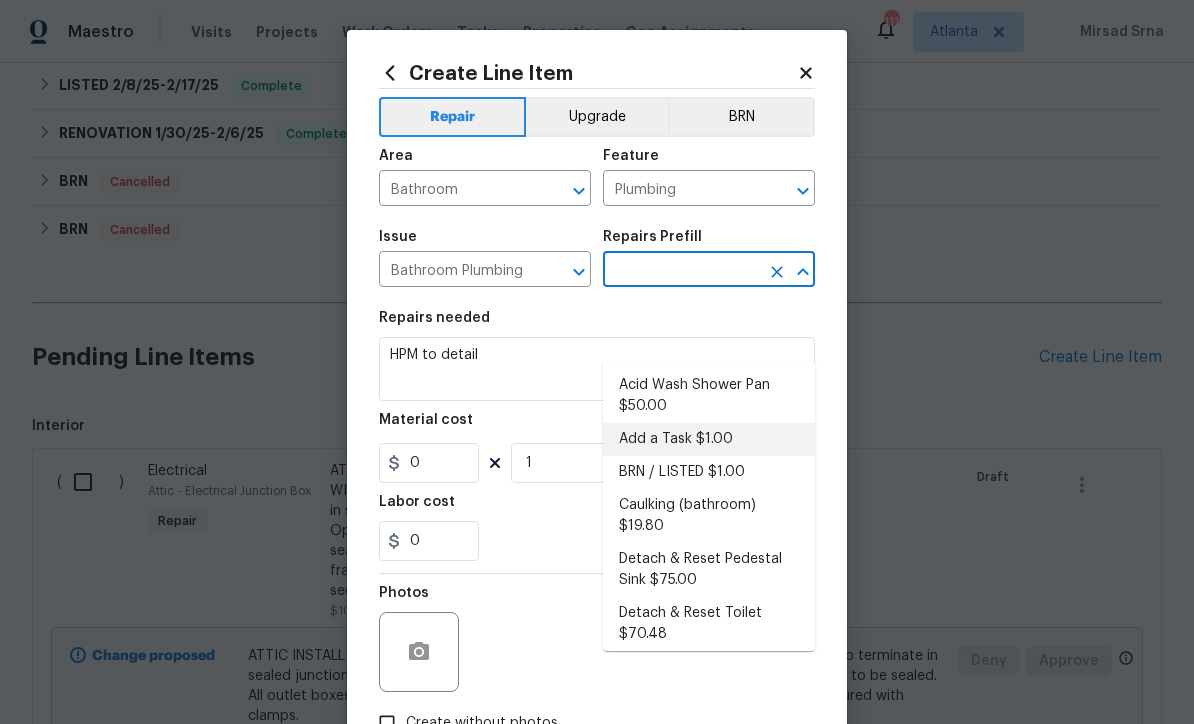 type on "Add a Task $1.00" 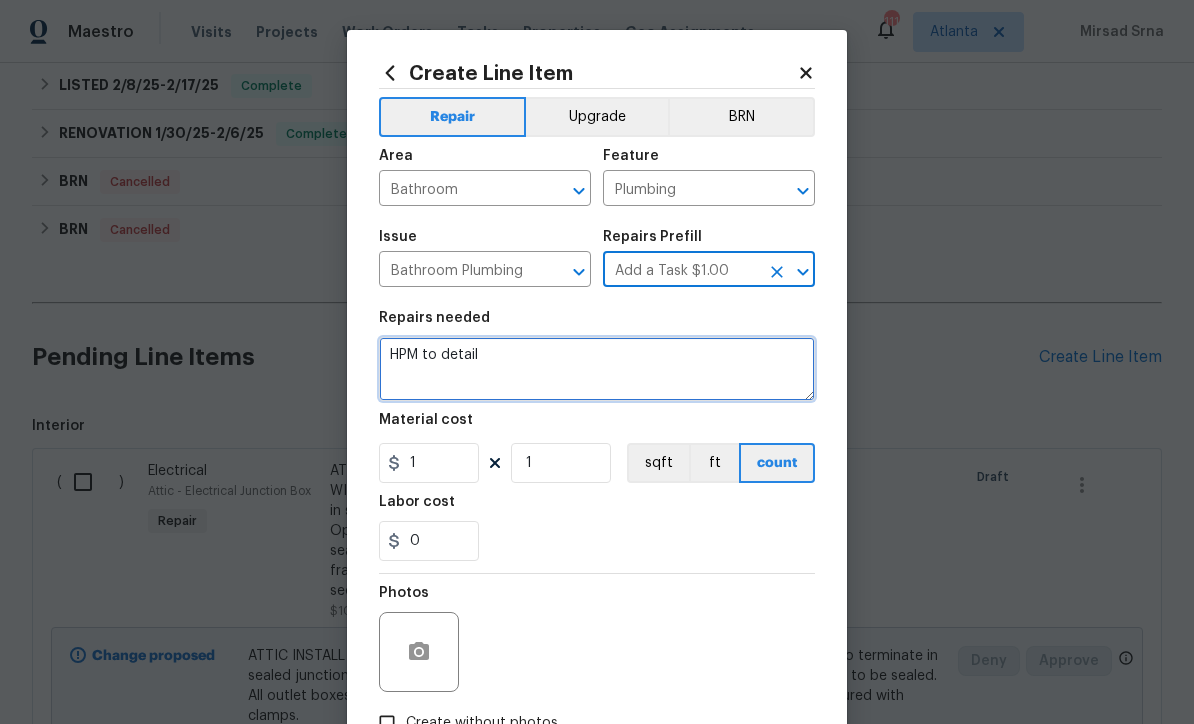 click on "HPM to detail" at bounding box center [597, 369] 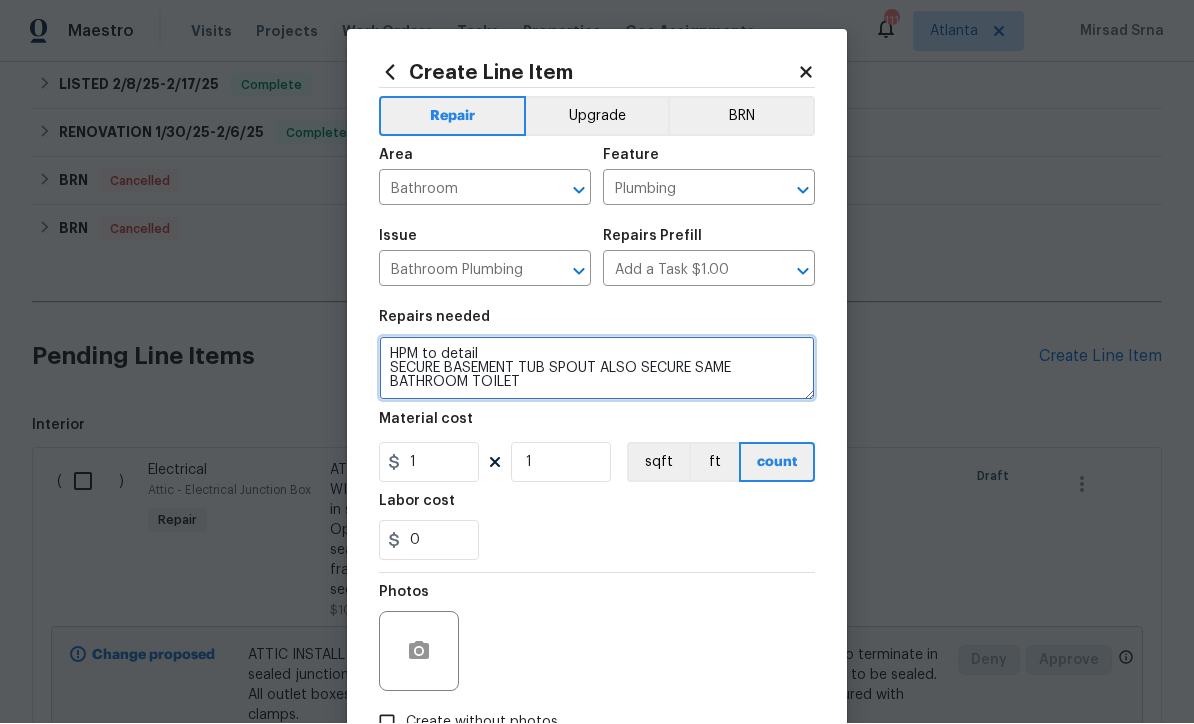 type on "HPM to detail
SECURE BASEMENT TUB SPOUT ALSO SECURE SAME BATHROOM TOILET" 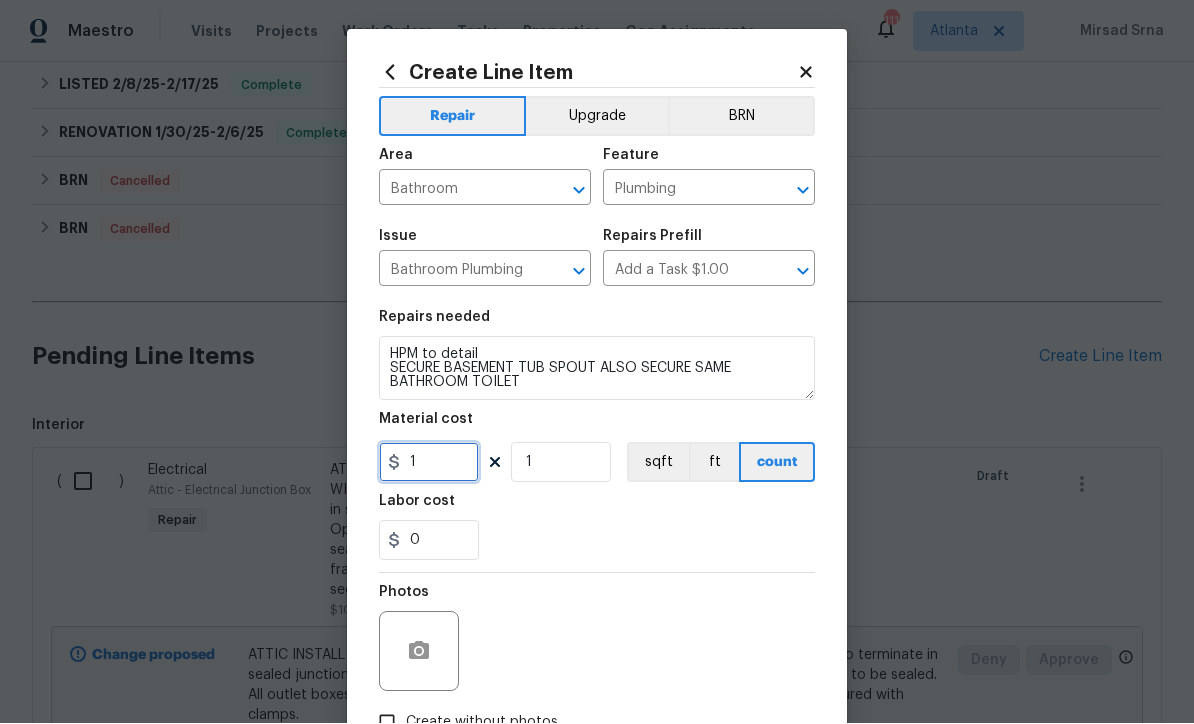 click on "1" at bounding box center (429, 463) 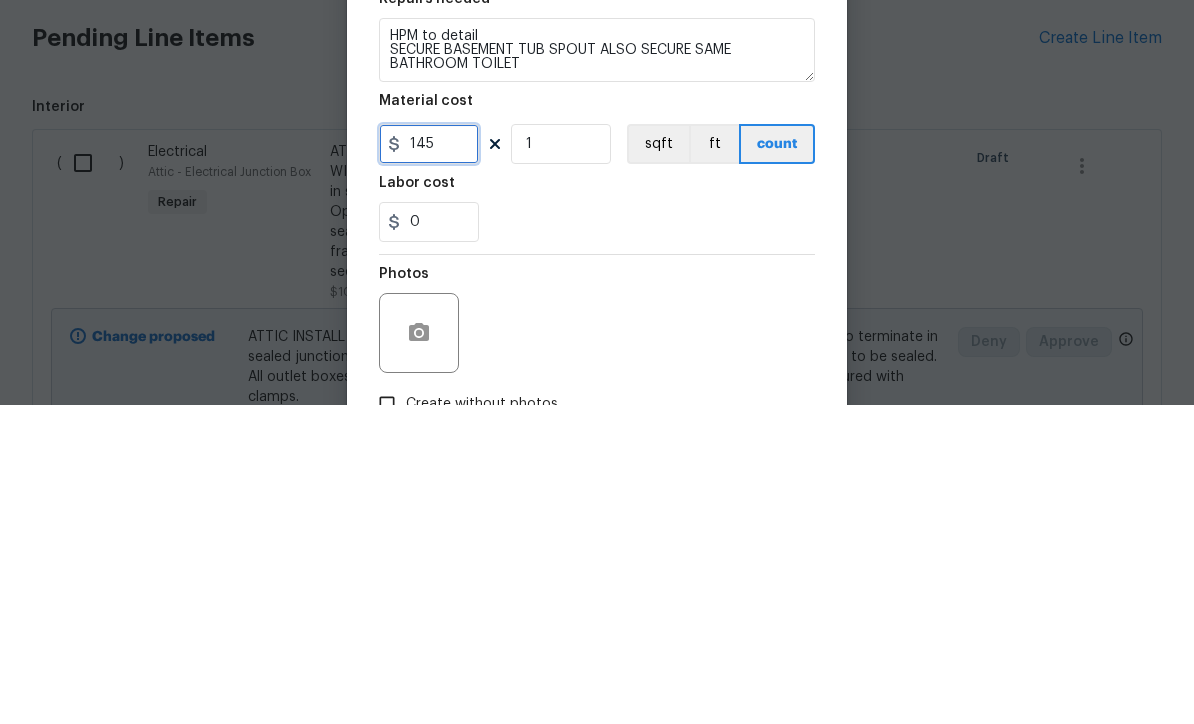 type on "145" 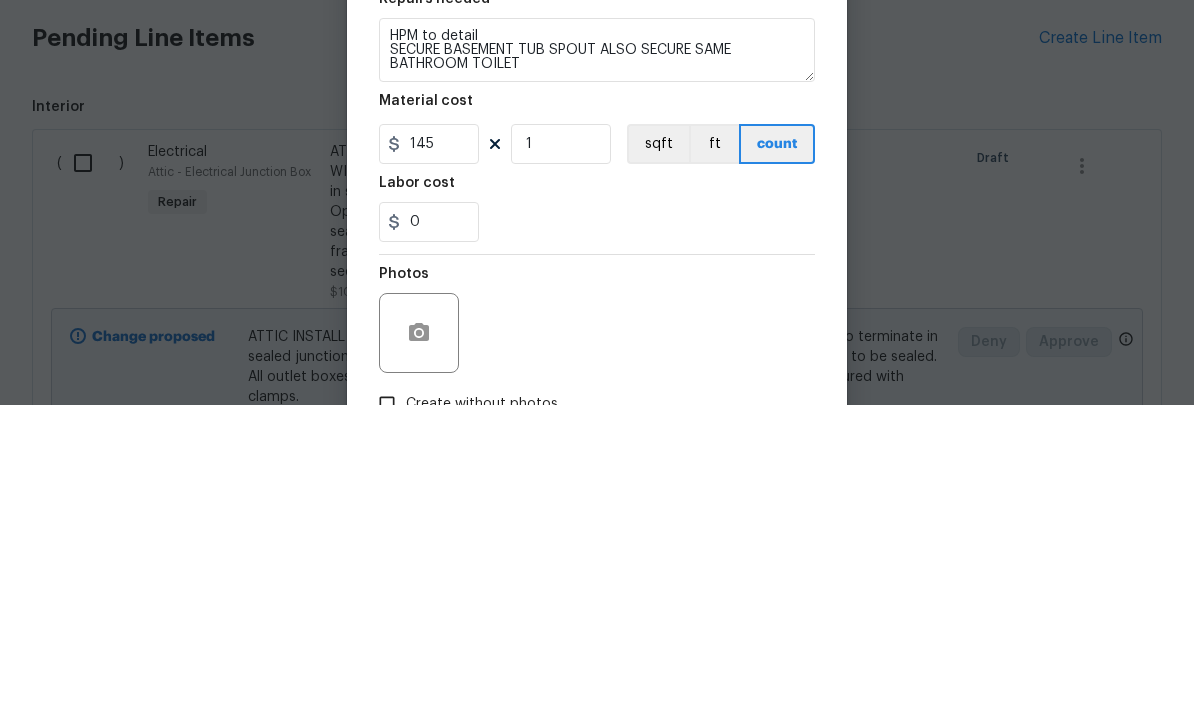 click on "0" at bounding box center (597, 541) 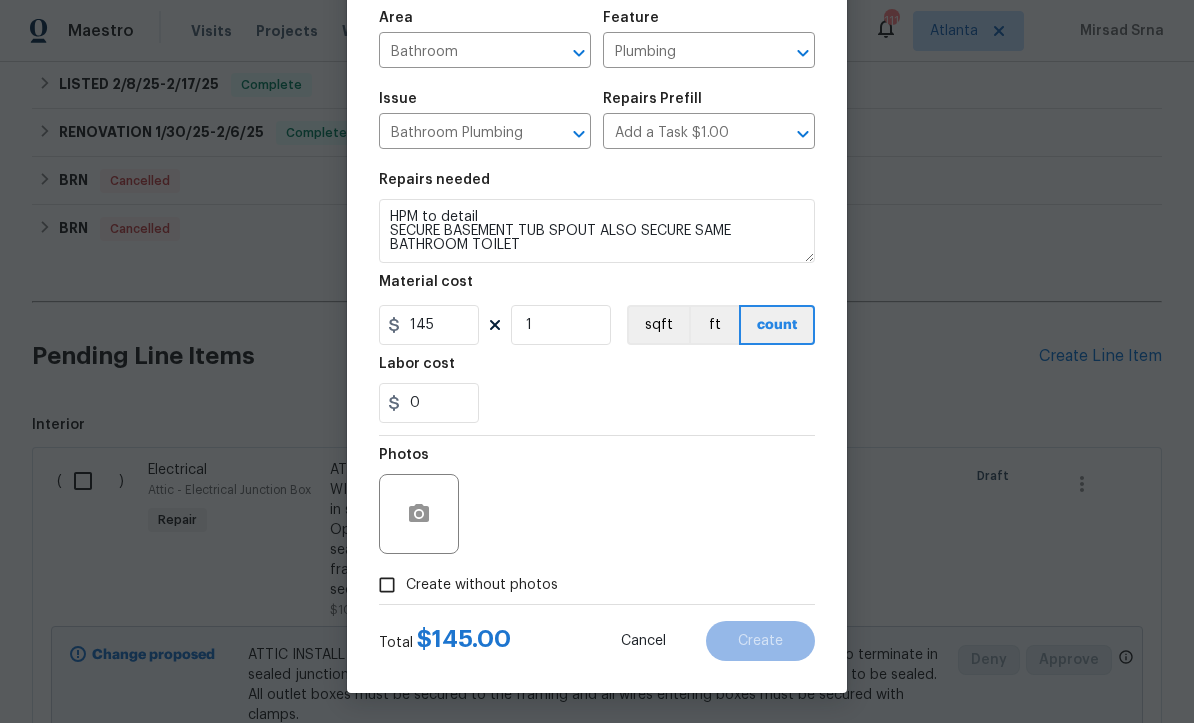 scroll, scrollTop: 141, scrollLeft: 0, axis: vertical 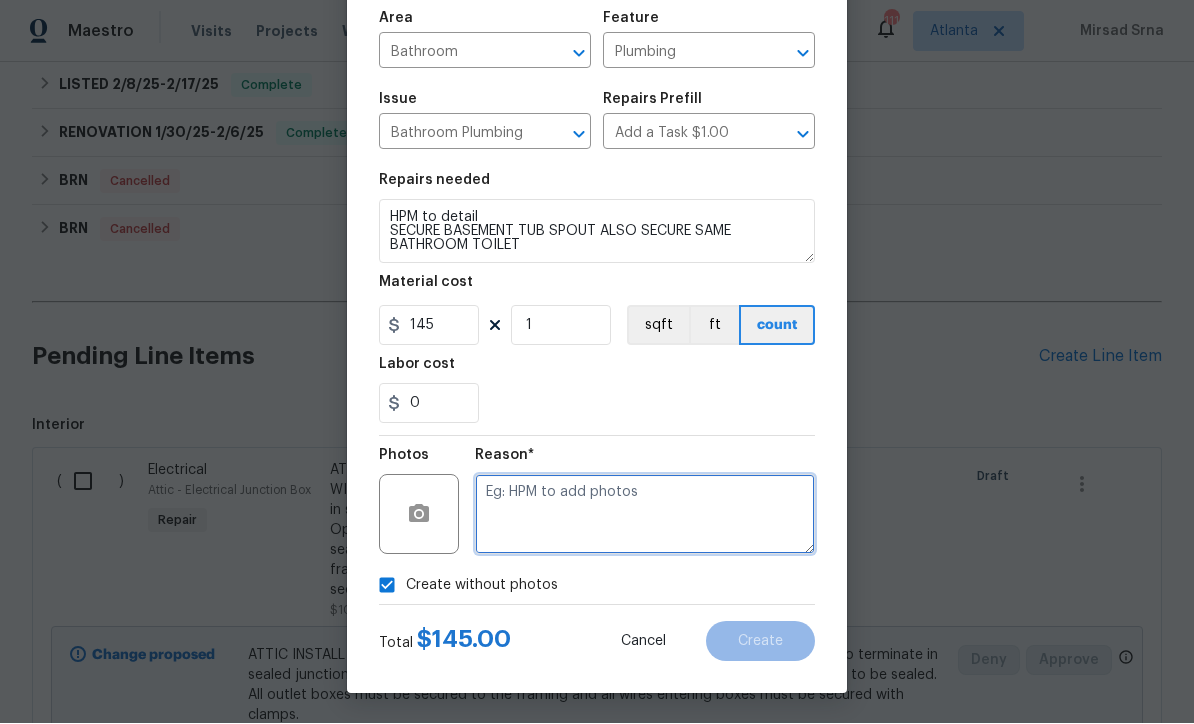 click at bounding box center [645, 515] 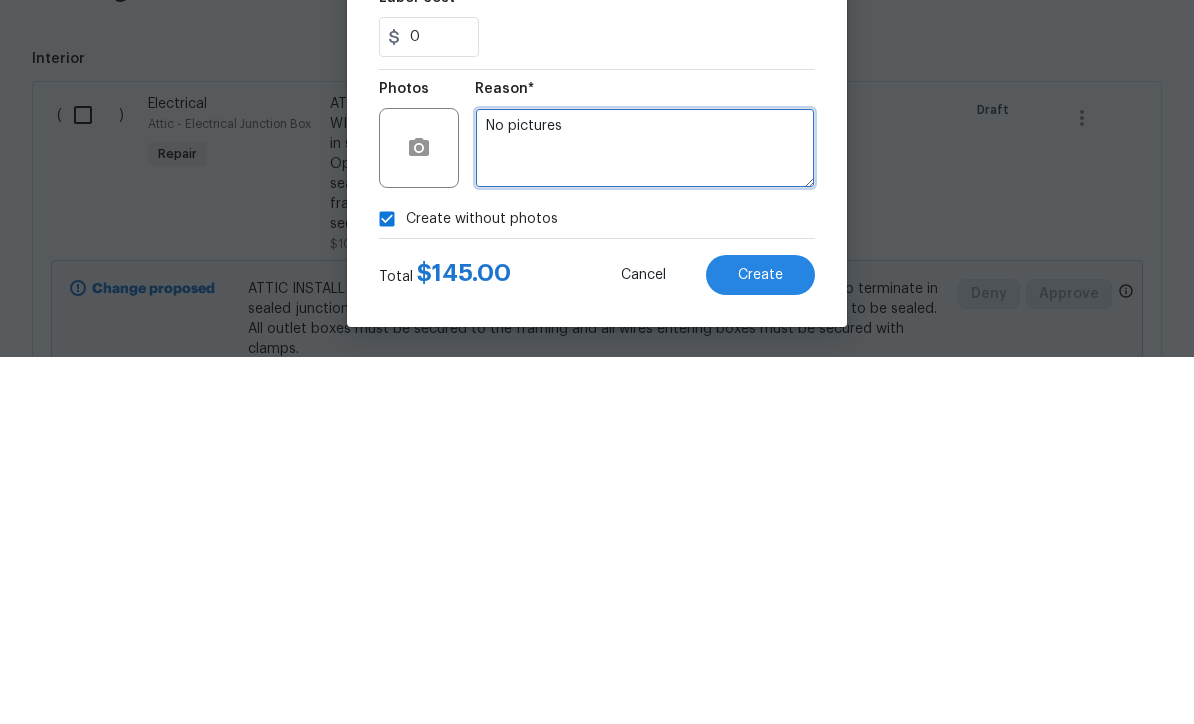 type on "No pictures" 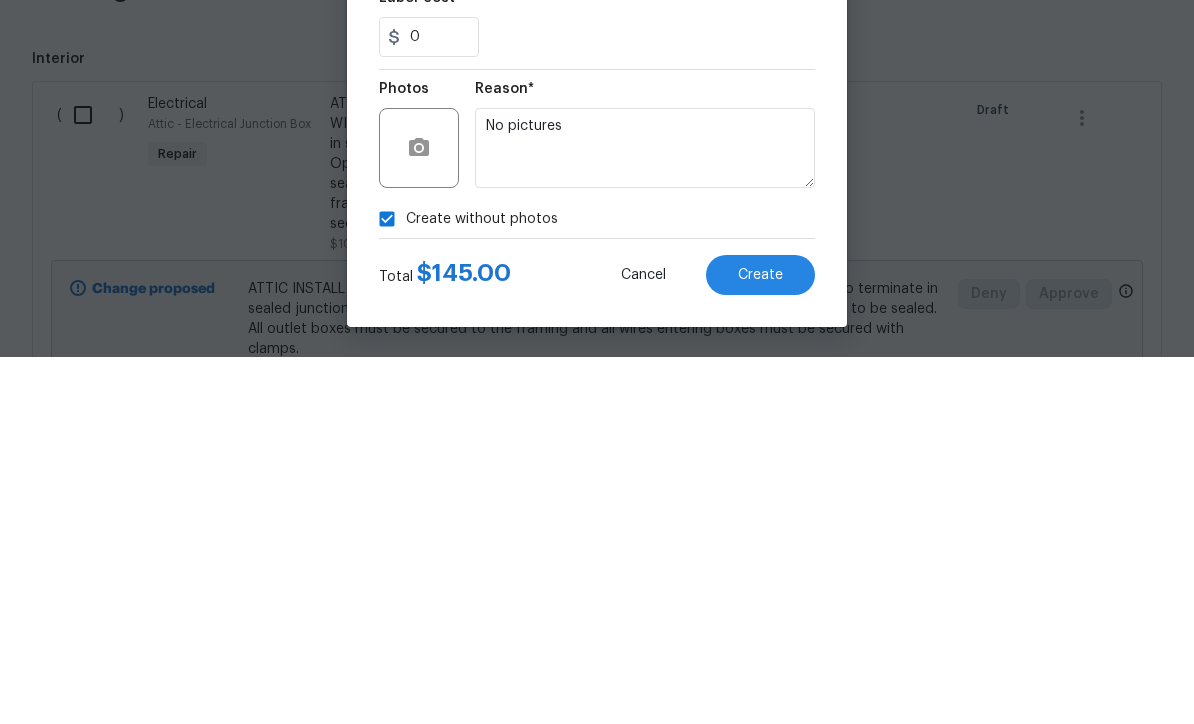 click on "Create" at bounding box center [760, 642] 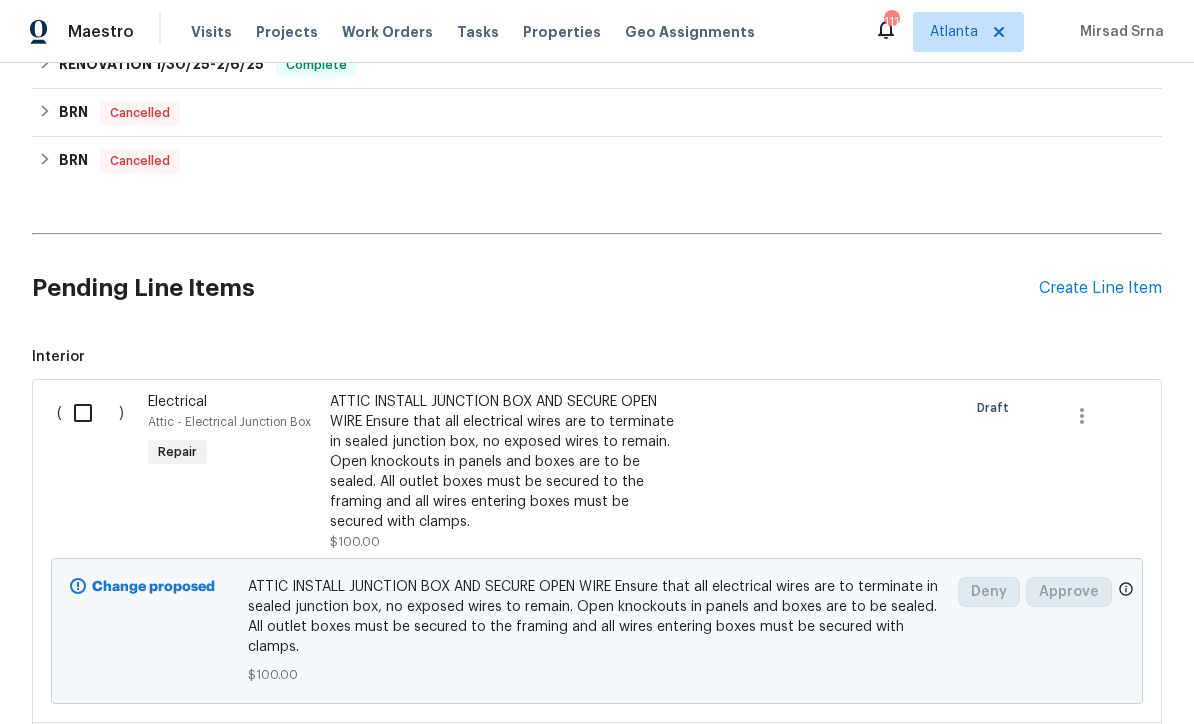 scroll, scrollTop: 577, scrollLeft: 0, axis: vertical 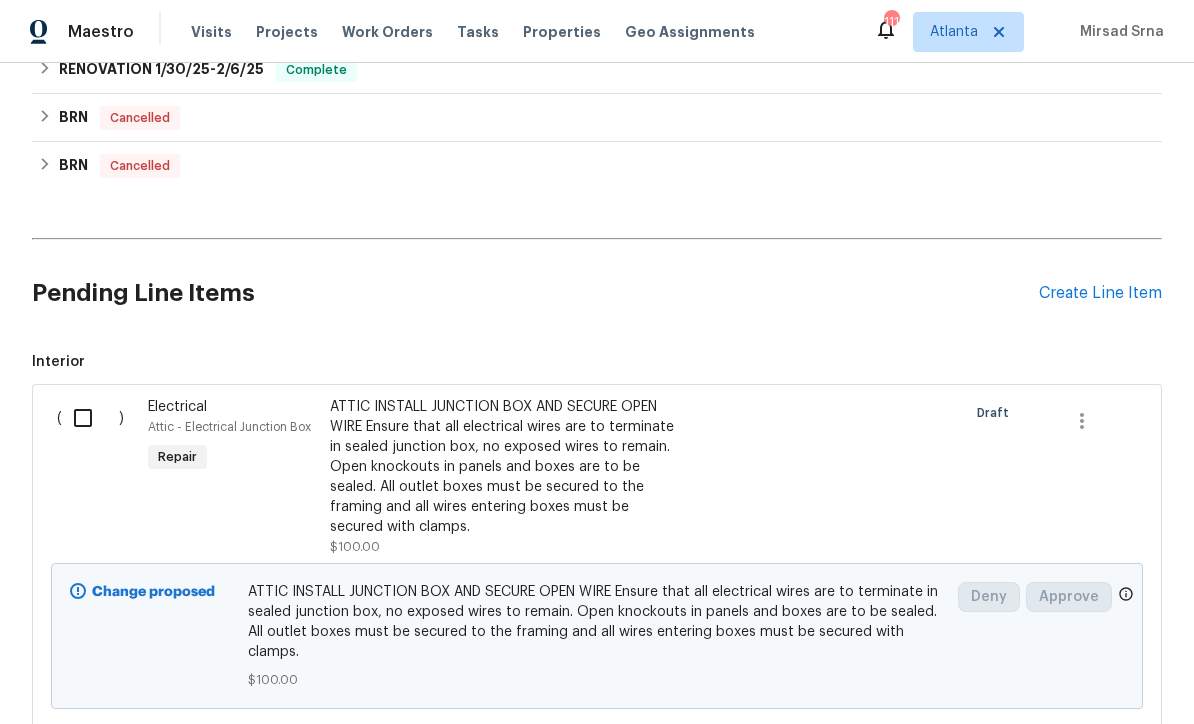 click on "Create Line Item" at bounding box center (1100, 293) 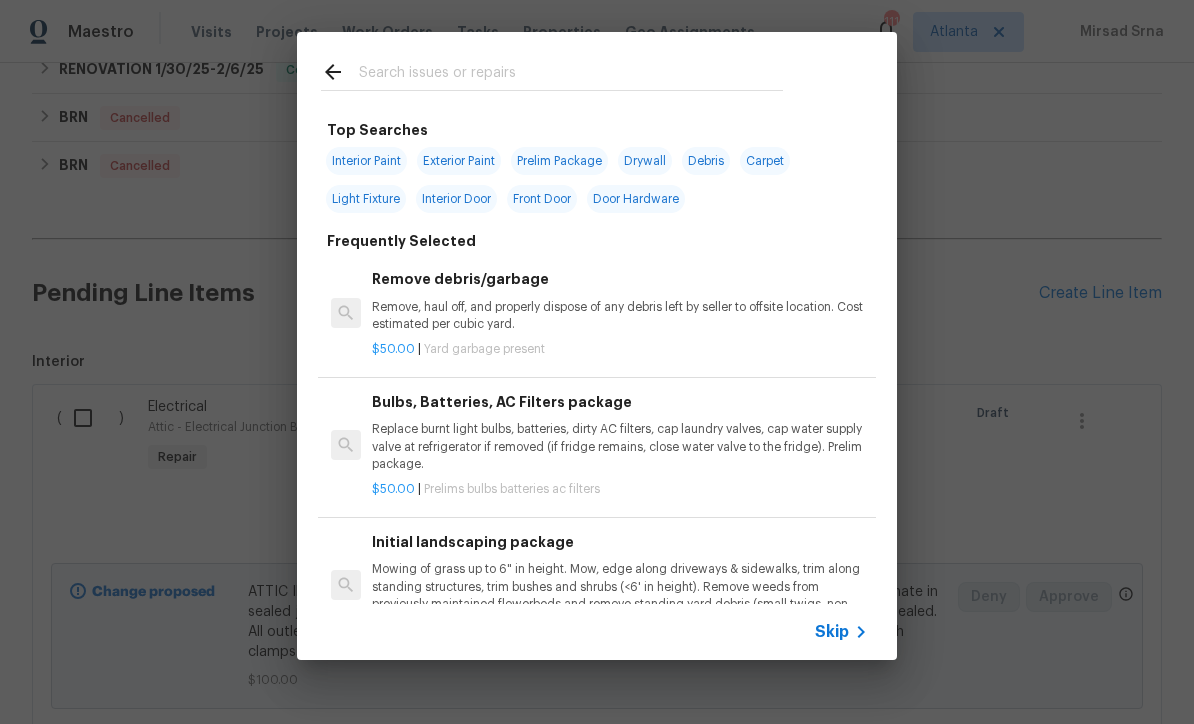 click on "Skip" at bounding box center [832, 632] 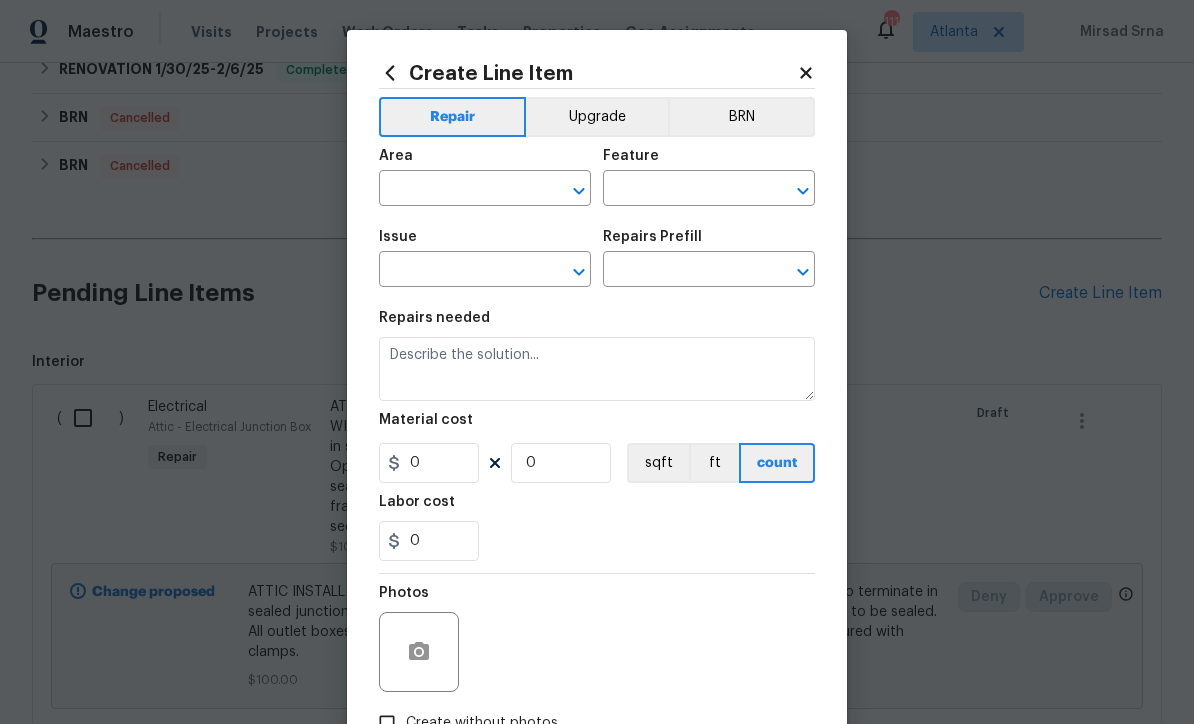 click at bounding box center (457, 190) 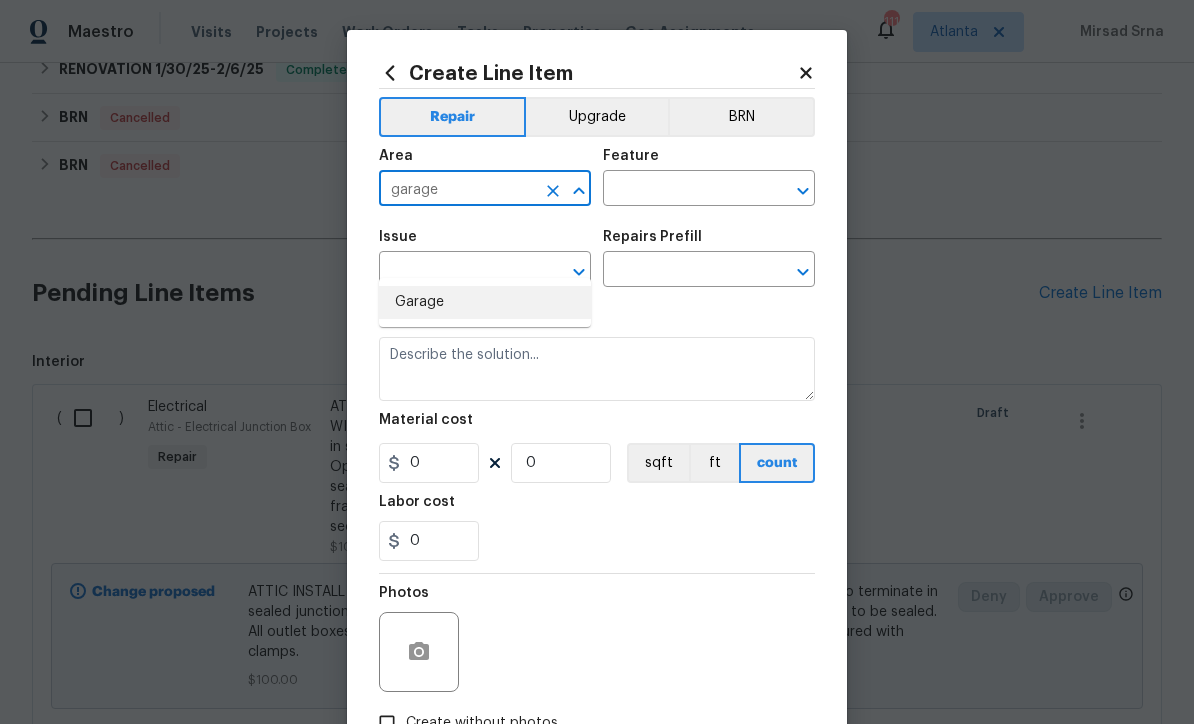 click on "Garage" at bounding box center (485, 302) 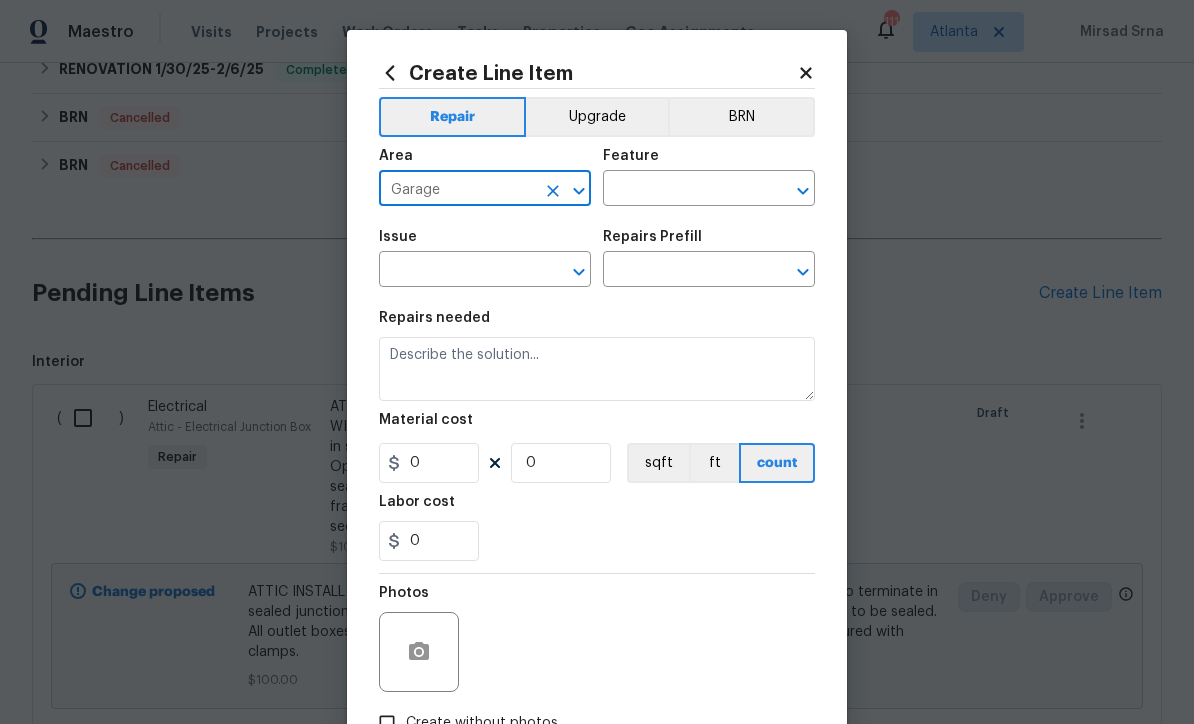 click at bounding box center (681, 190) 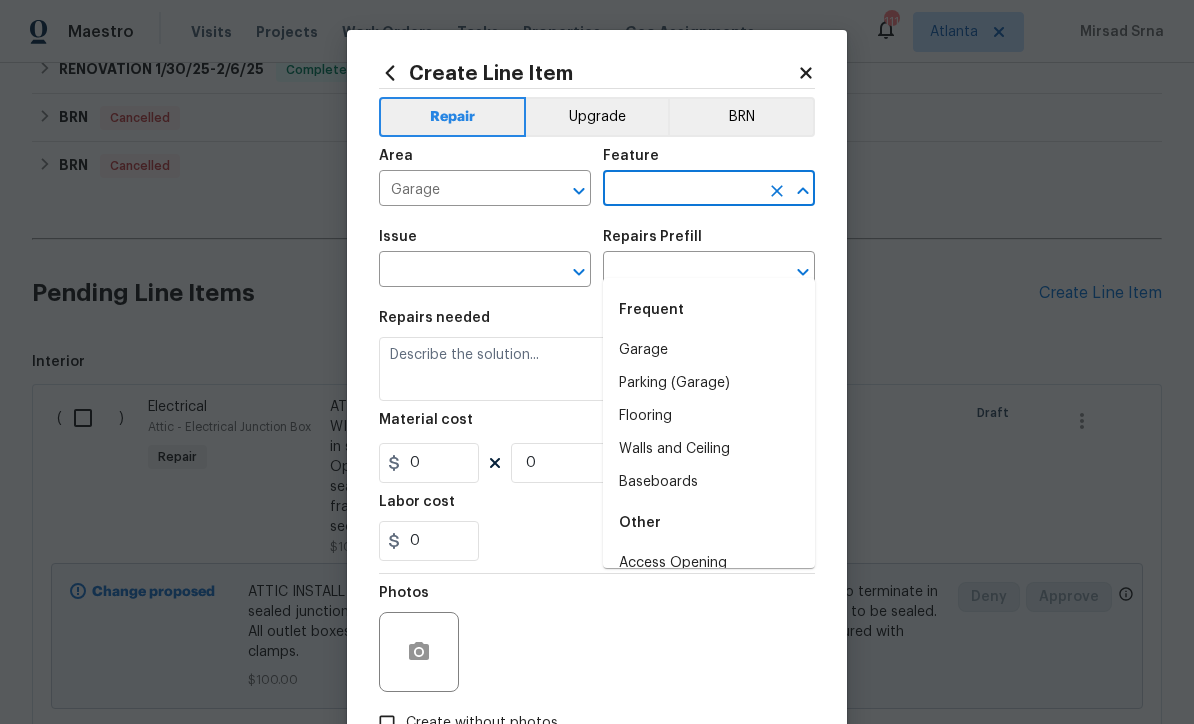 click on "Garage" at bounding box center [709, 350] 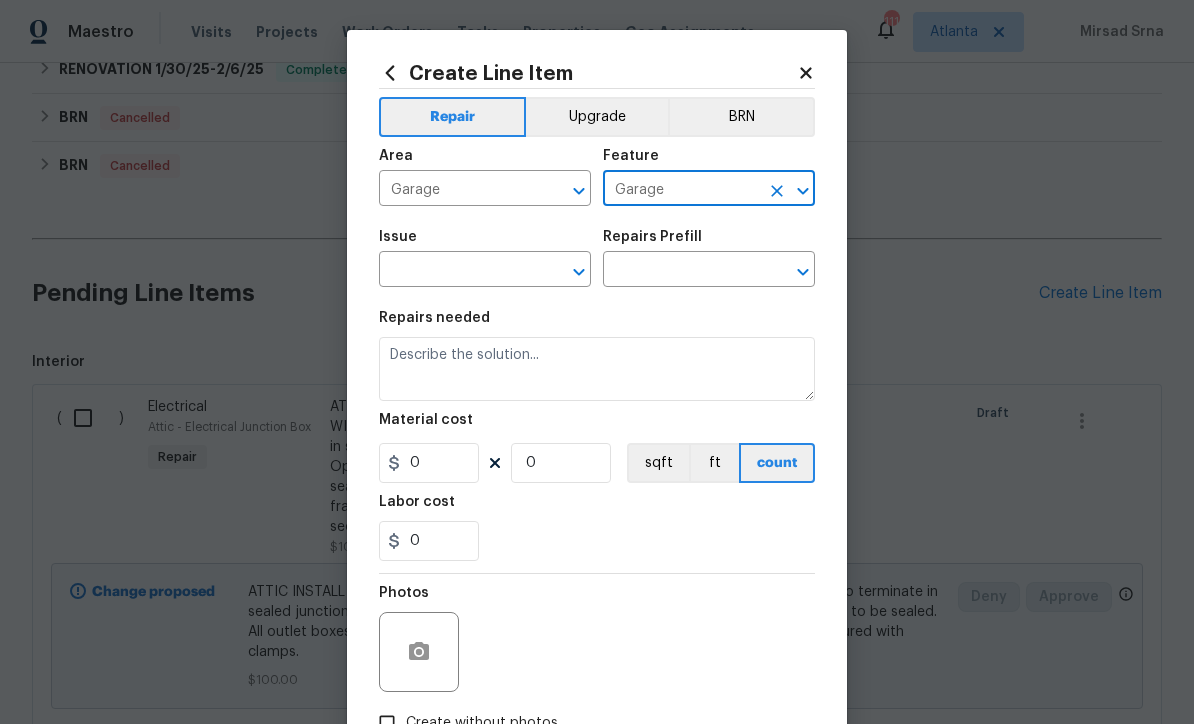 click at bounding box center [457, 271] 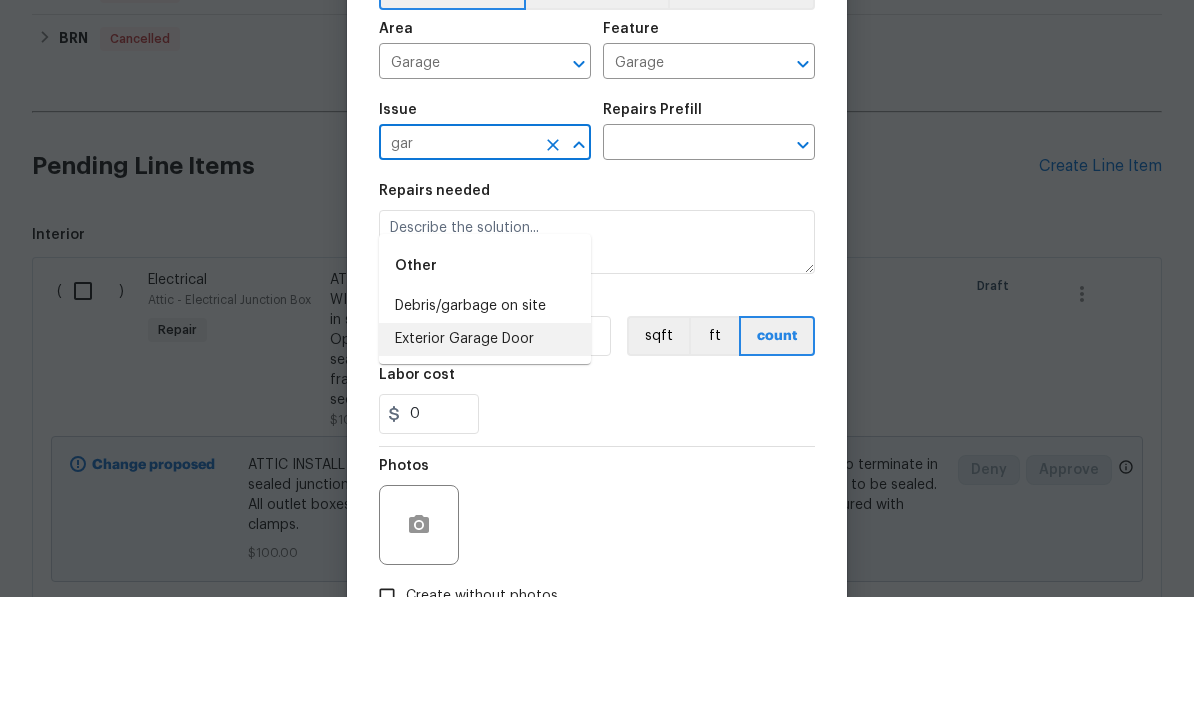 click on "Exterior Garage Door" at bounding box center [485, 466] 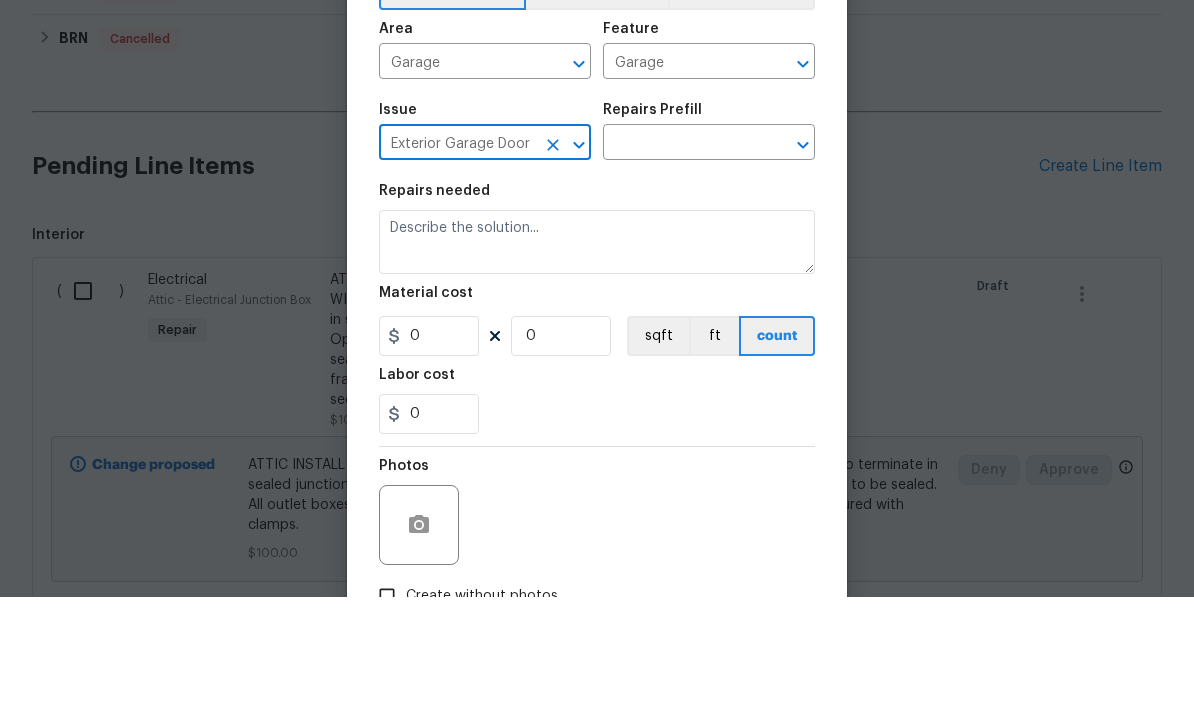 click at bounding box center (681, 271) 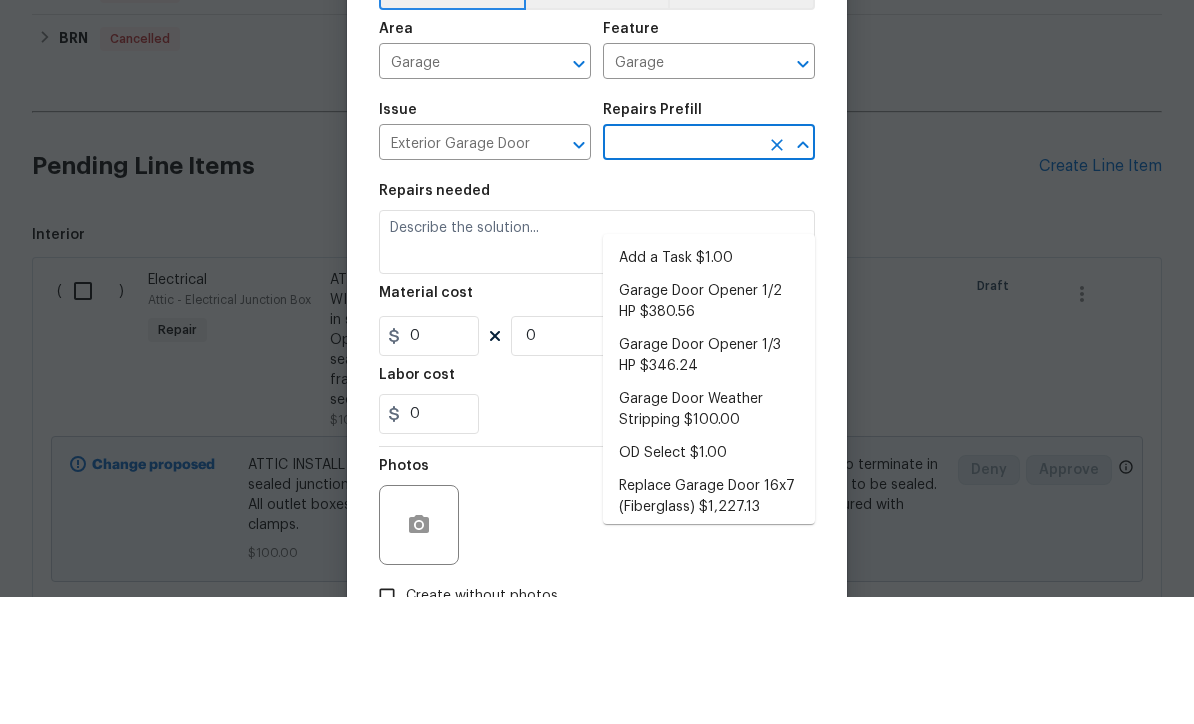 click on "Add a Task $1.00" at bounding box center [709, 385] 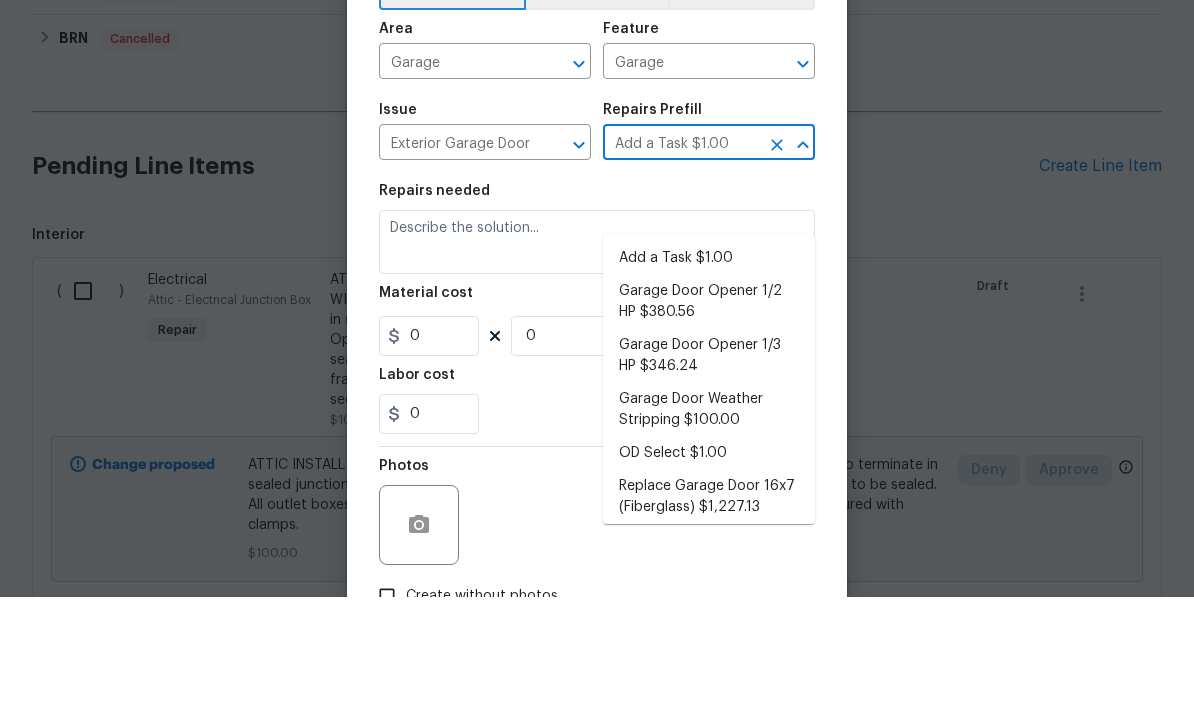 type on "Interior Door" 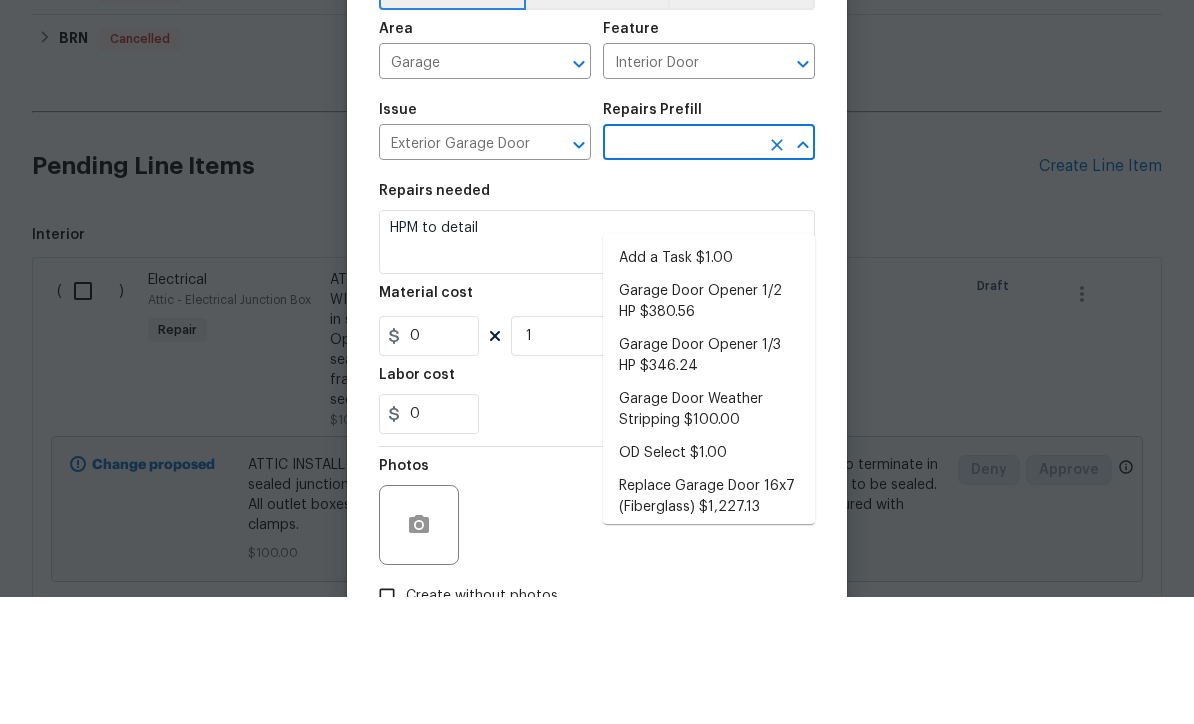type on "Add a Task $1.00" 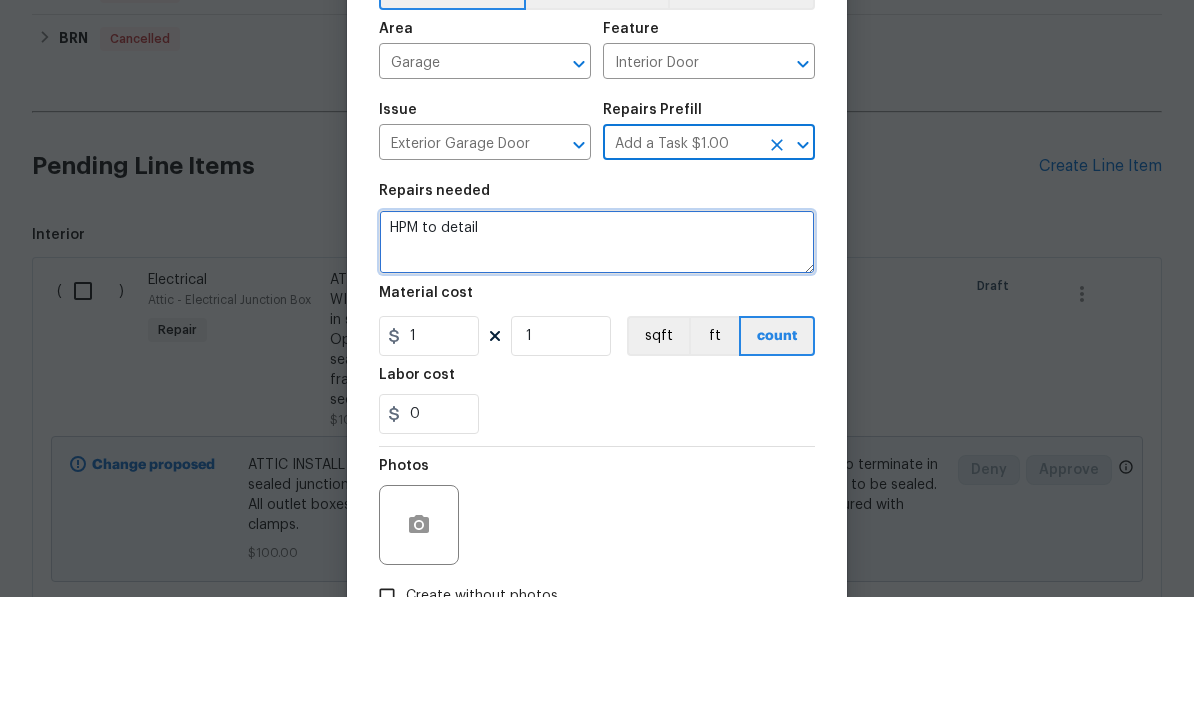 click on "HPM to detail" at bounding box center [597, 369] 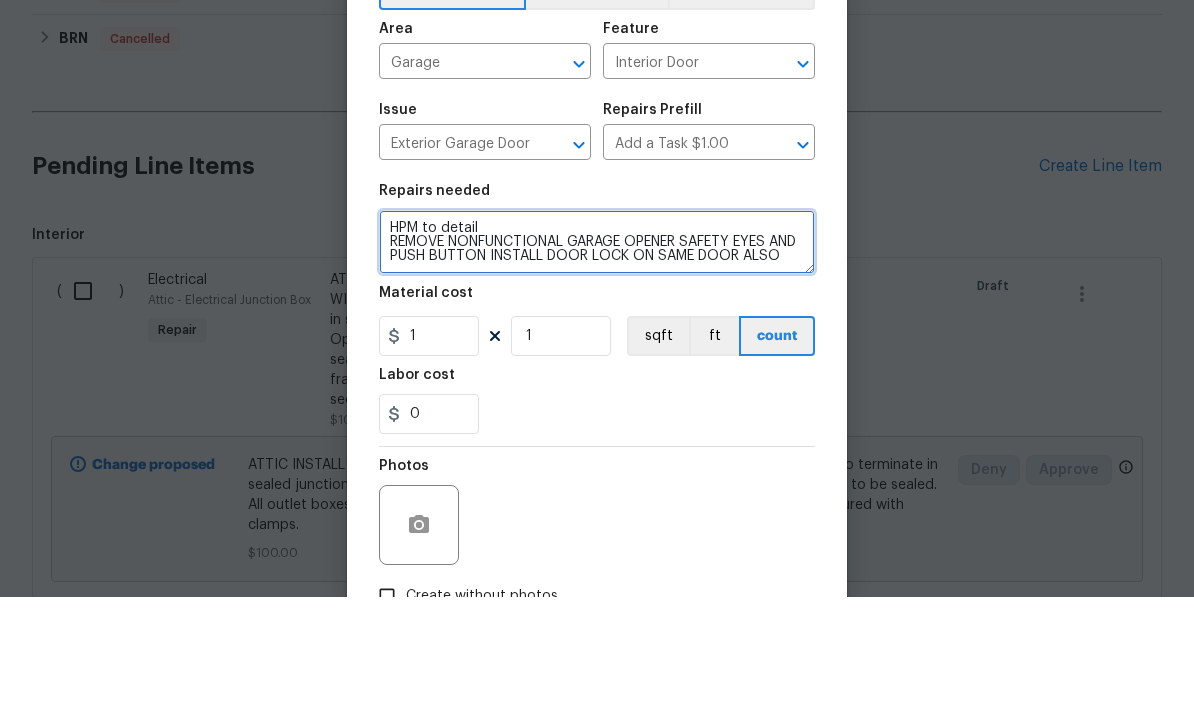 scroll, scrollTop: 4, scrollLeft: 0, axis: vertical 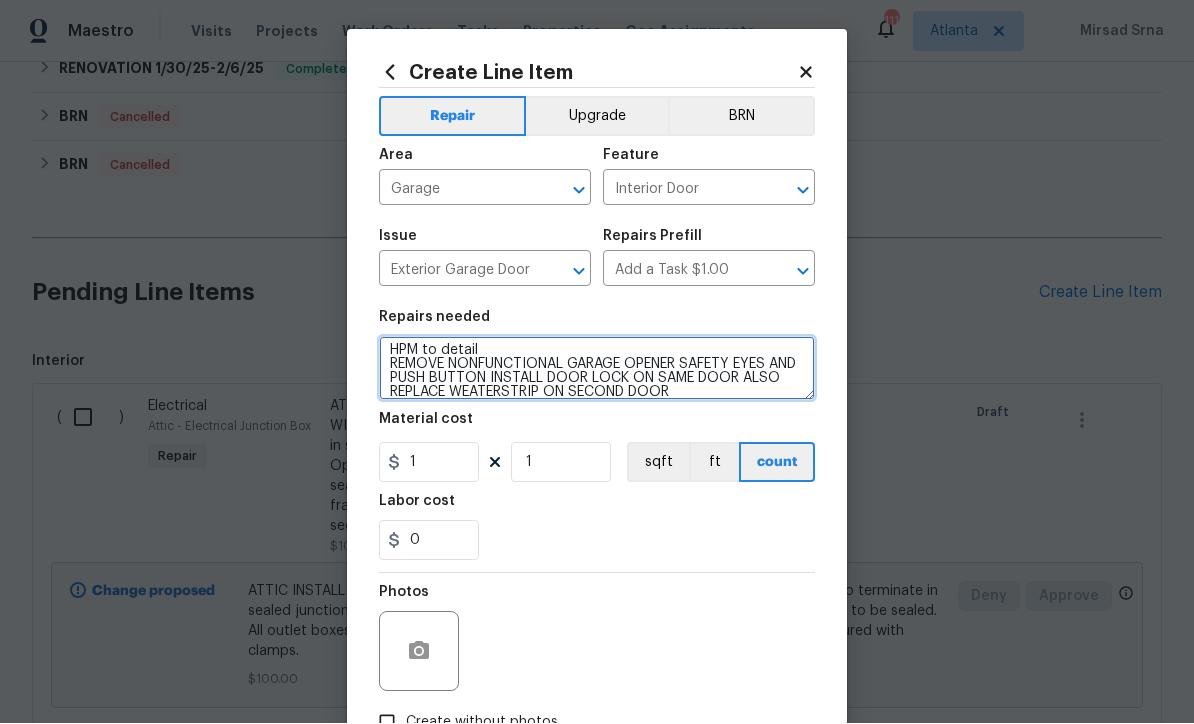 type on "HPM to detail
REMOVE NONFUNCTIONAL GARAGE OPENER SAFETY EYES AND PUSH BUTTON INSTALL DOOR LOCK ON SAME DOOR ALSO REPLACE WEATERSTRIP ON SECOND DOOR" 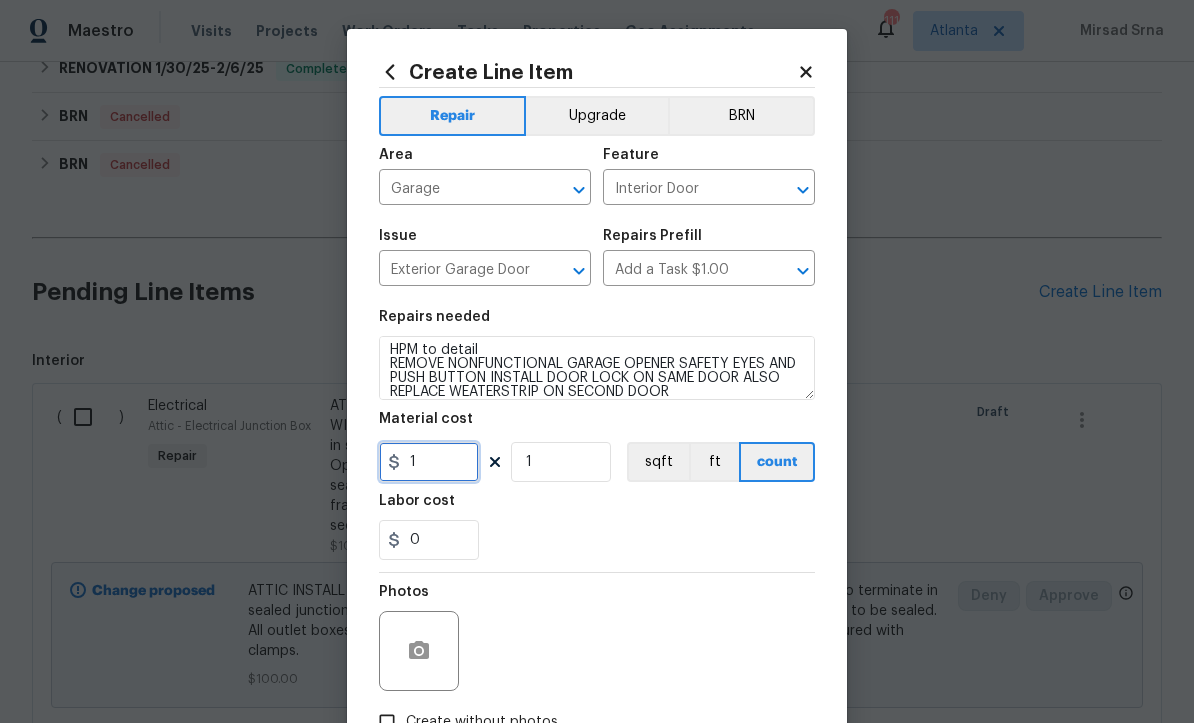 click on "1" at bounding box center [429, 463] 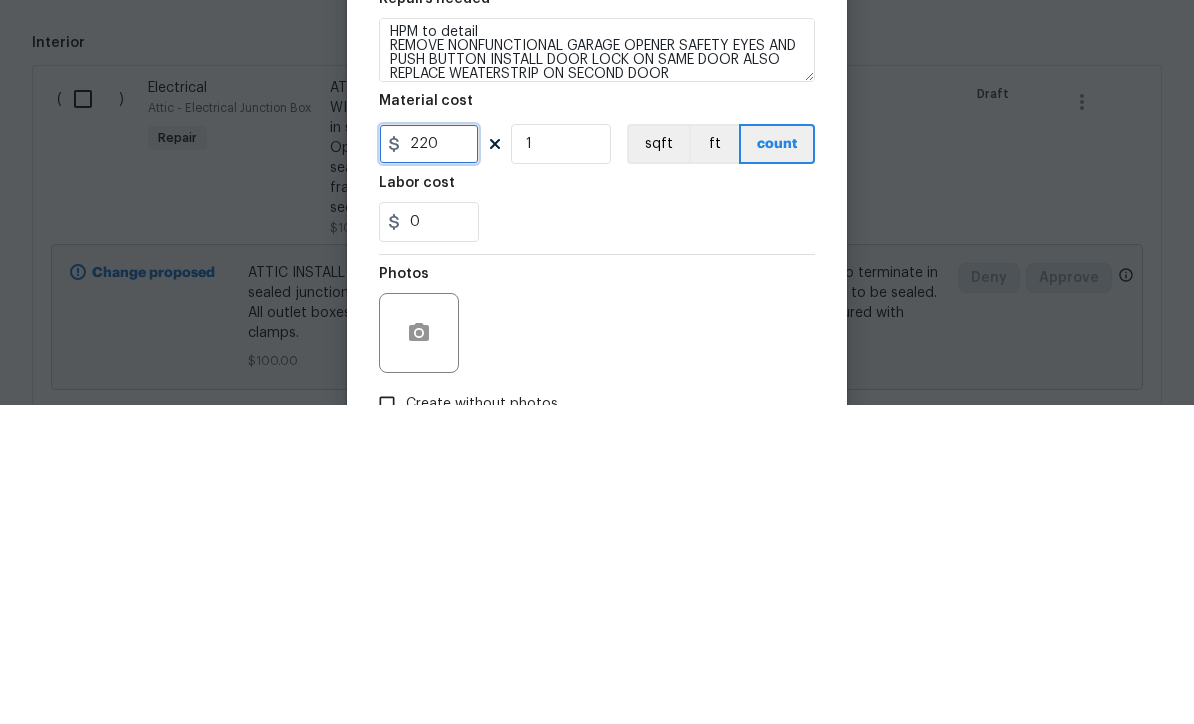 type on "220" 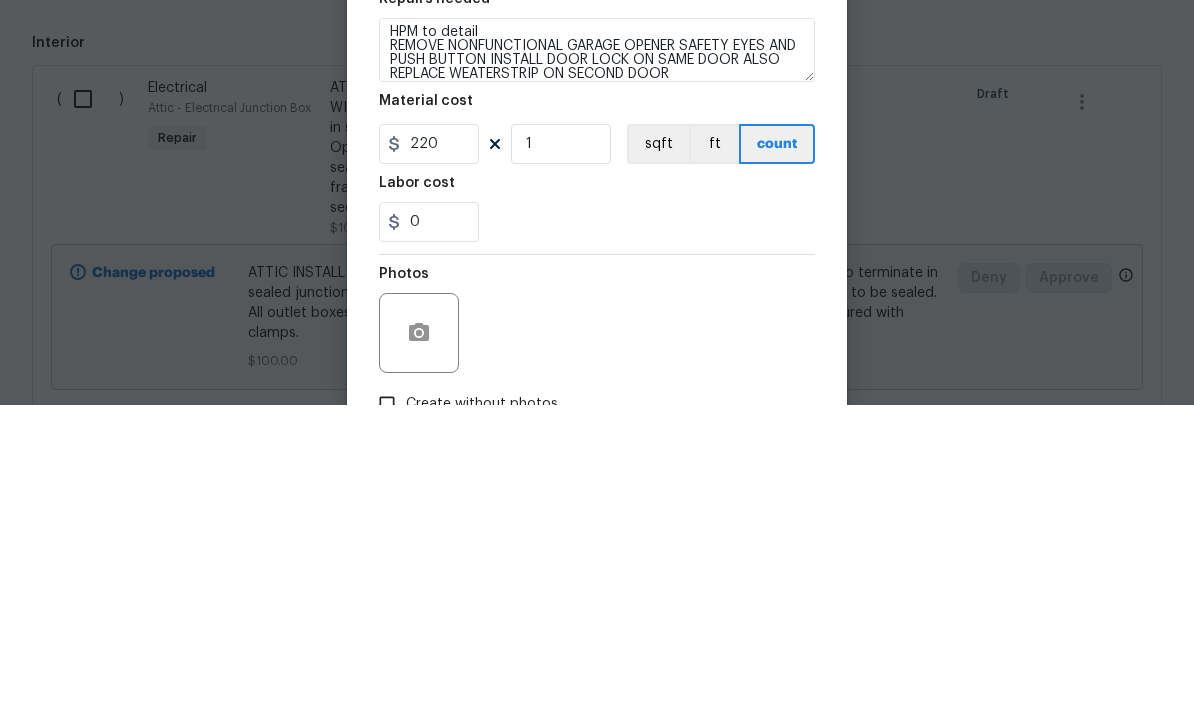 click on "0" at bounding box center (597, 541) 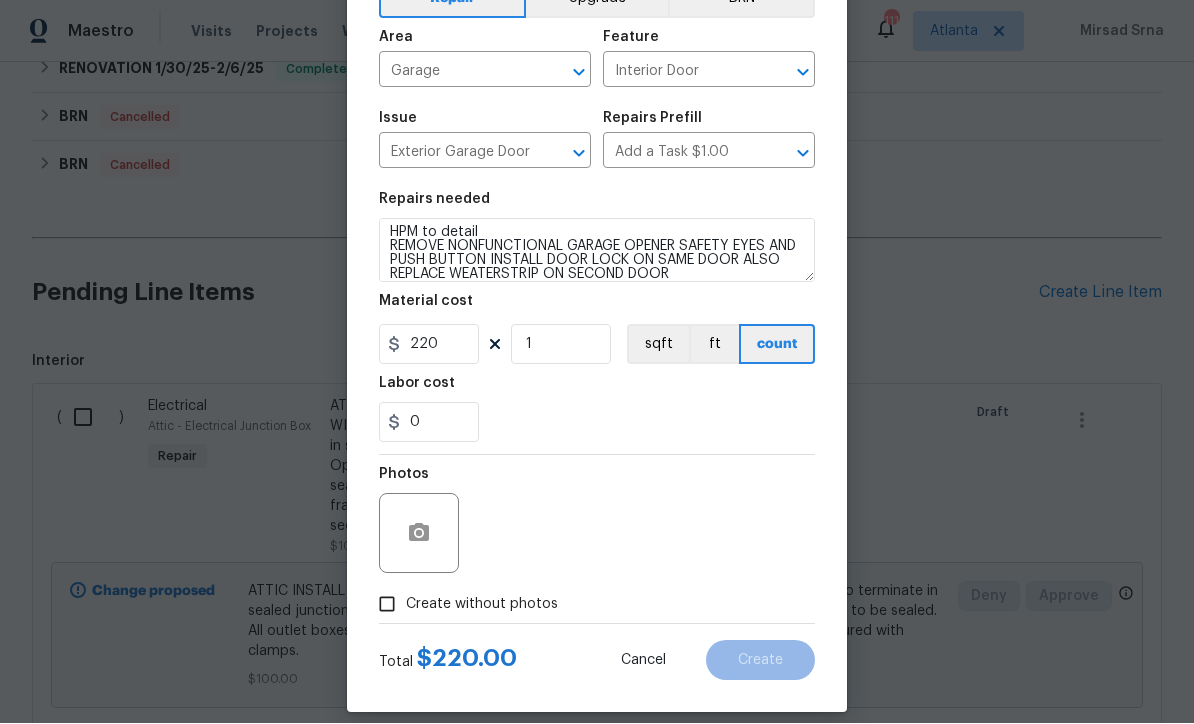 scroll, scrollTop: 119, scrollLeft: 0, axis: vertical 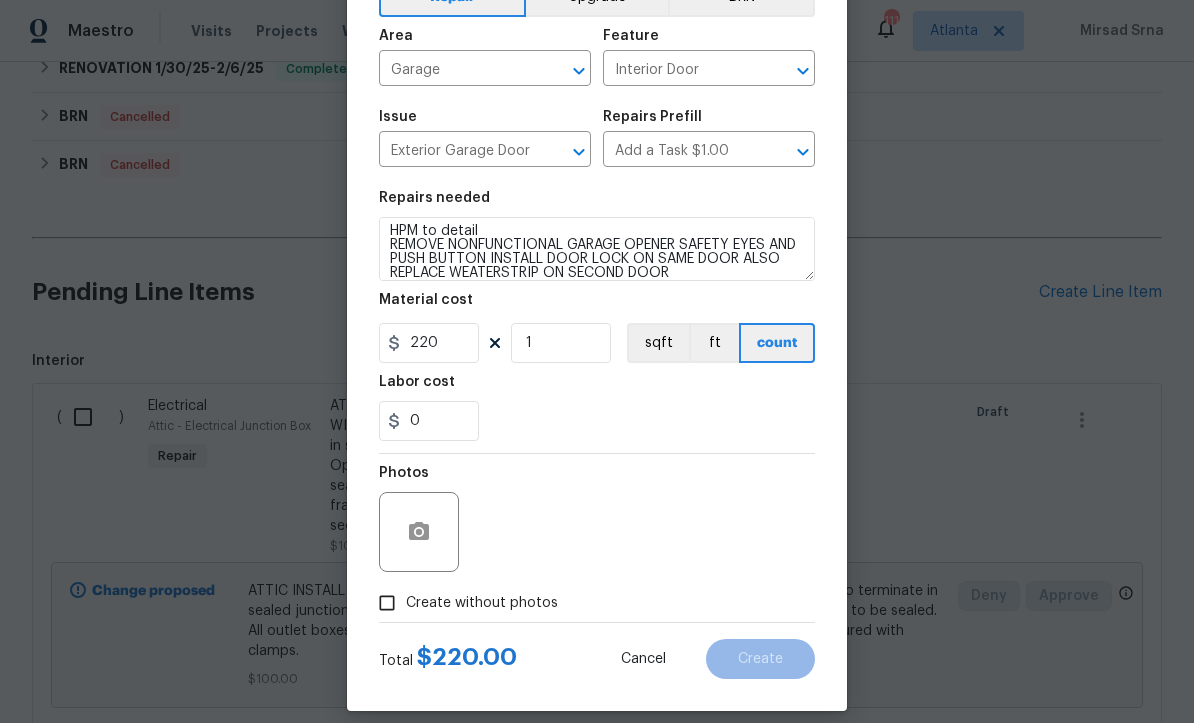 click on "Create without photos" at bounding box center (387, 604) 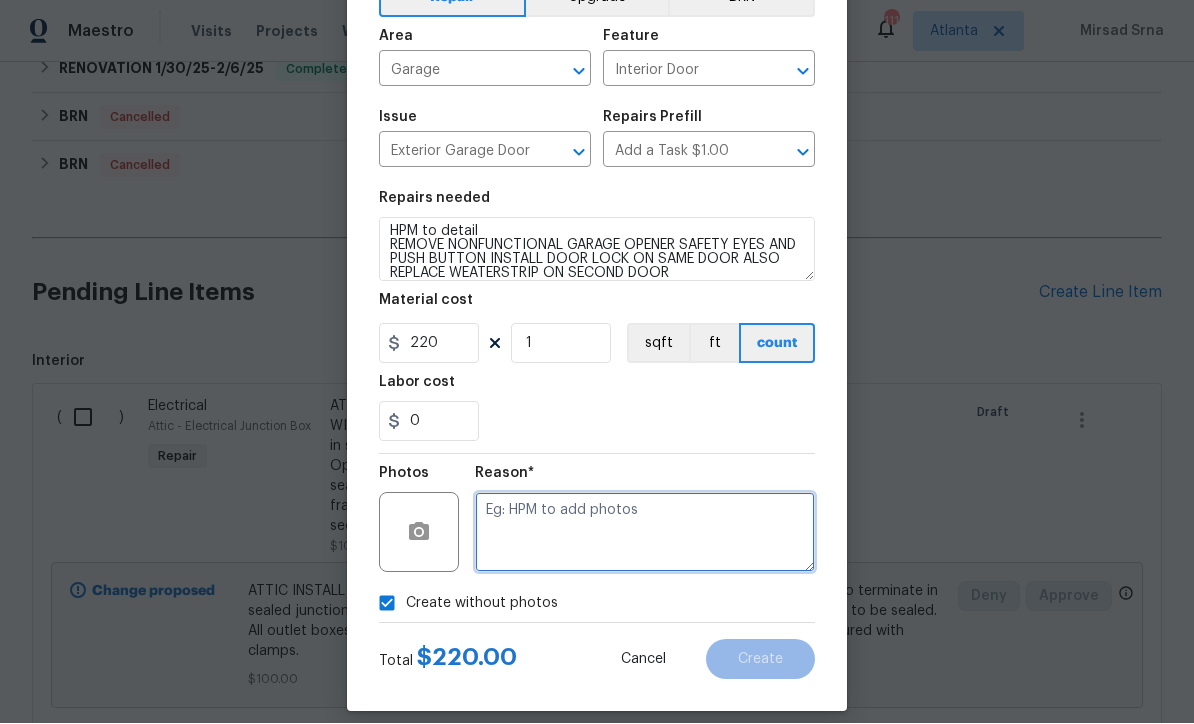 click at bounding box center (645, 533) 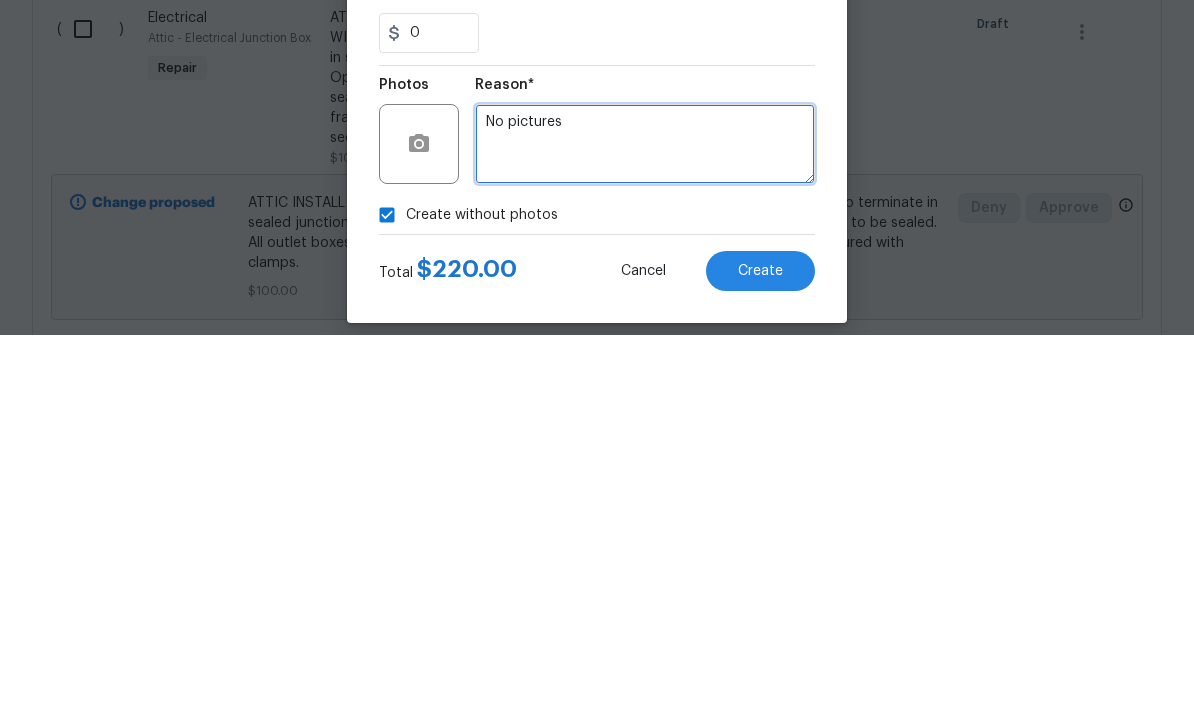 type on "No pictures" 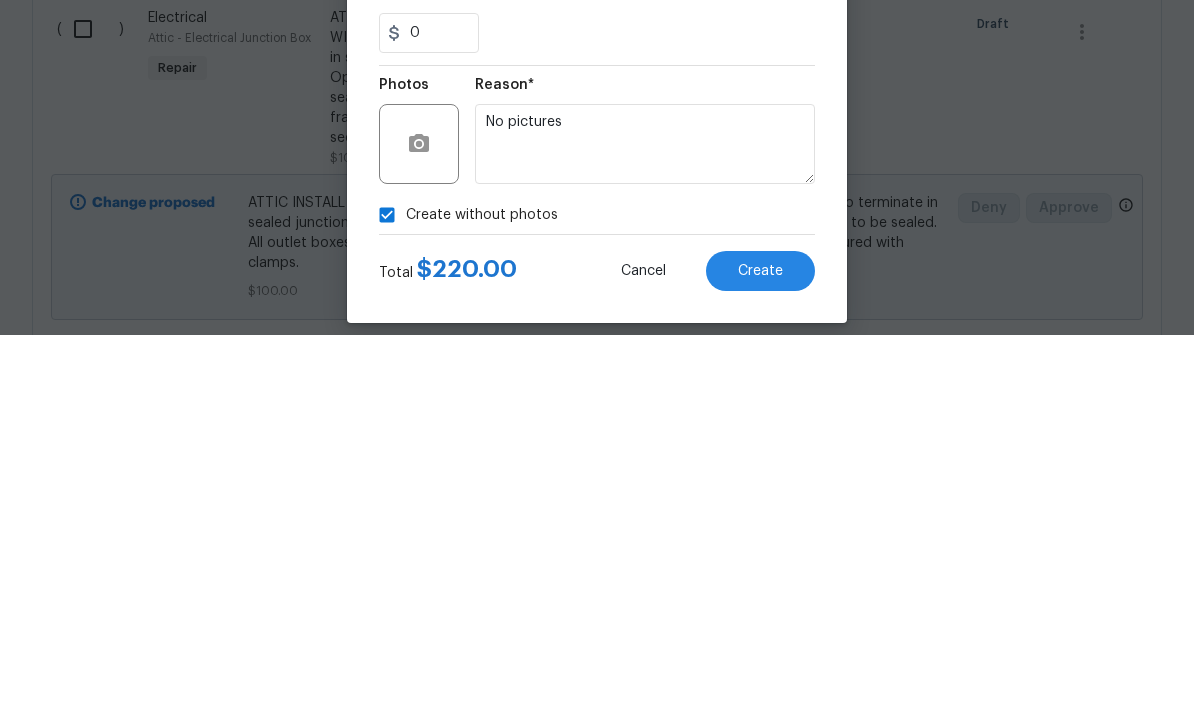 click on "Create" at bounding box center [760, 660] 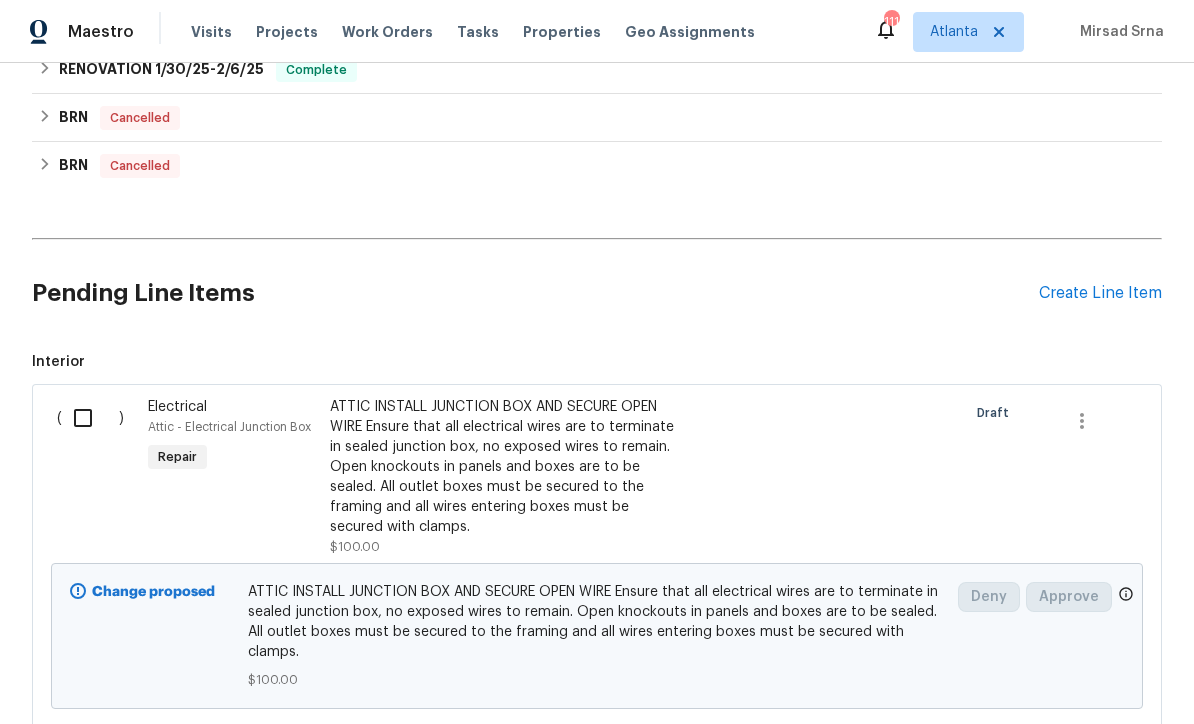 scroll, scrollTop: 0, scrollLeft: 0, axis: both 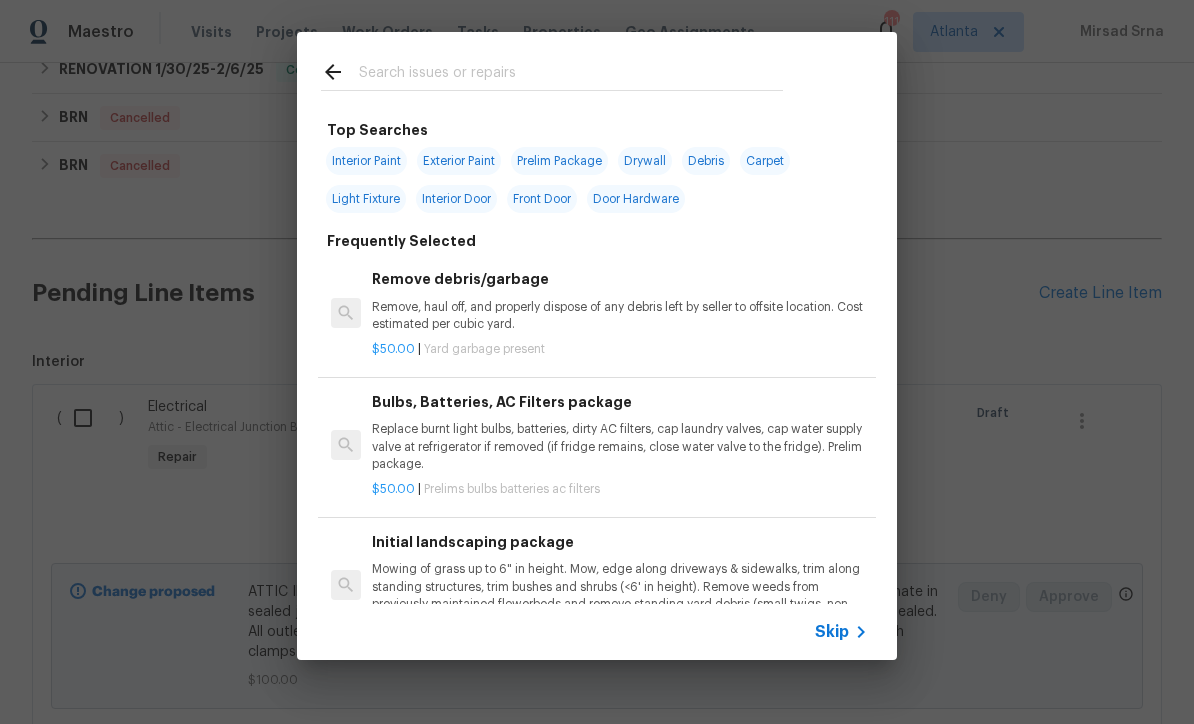 click 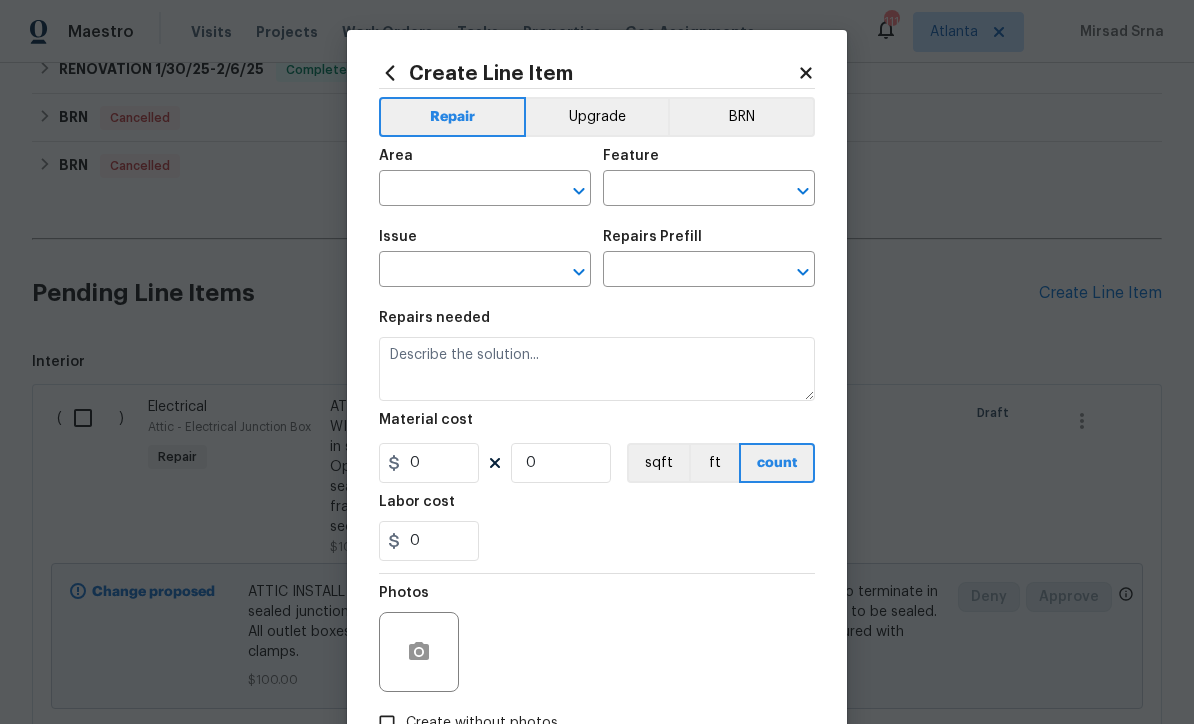 click at bounding box center (457, 190) 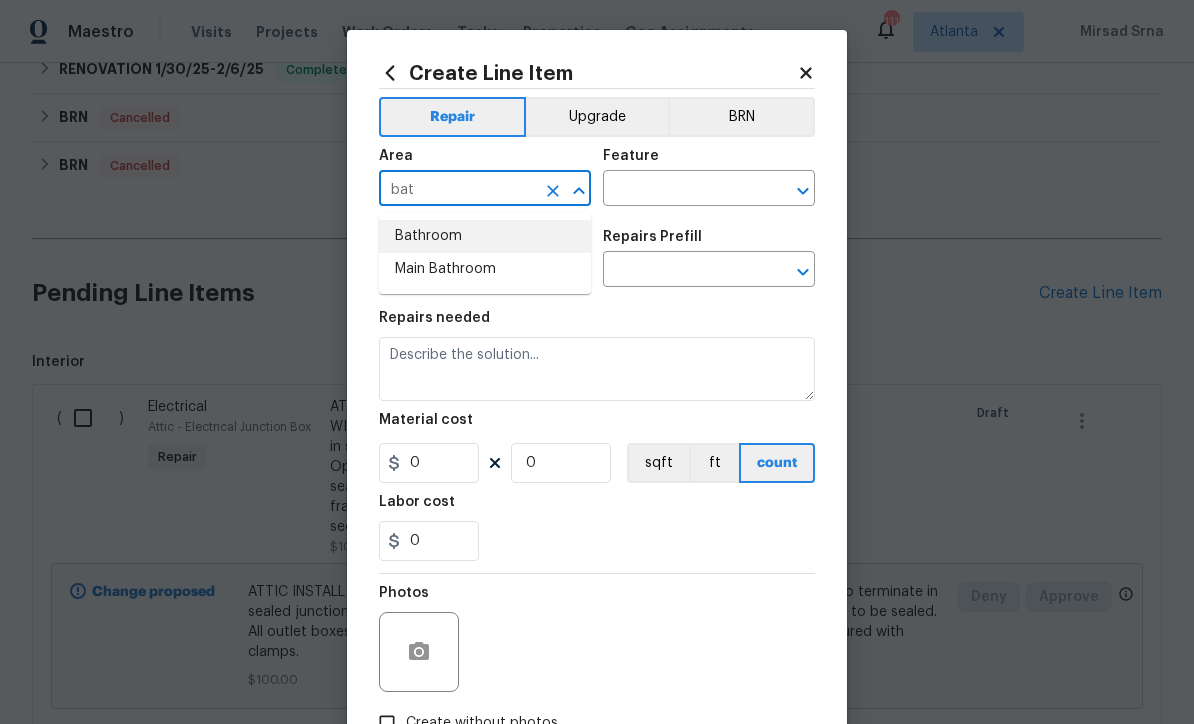 click on "Bathroom" at bounding box center (485, 236) 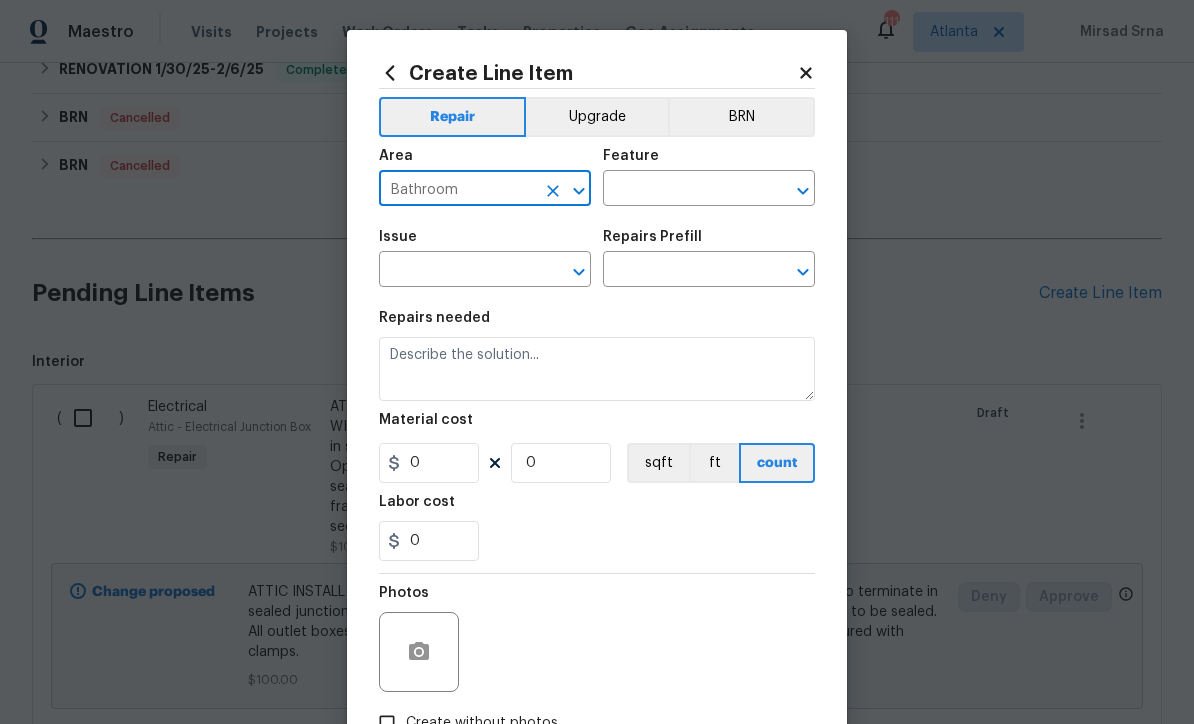 click at bounding box center (681, 190) 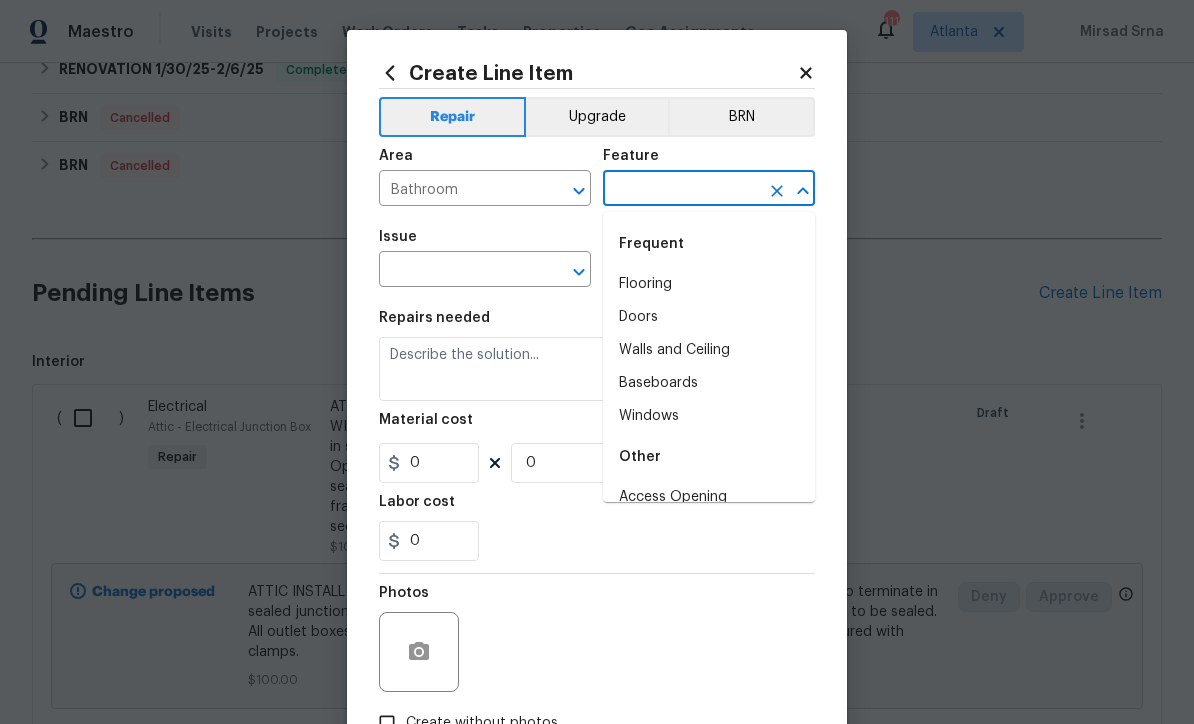 click at bounding box center (681, 190) 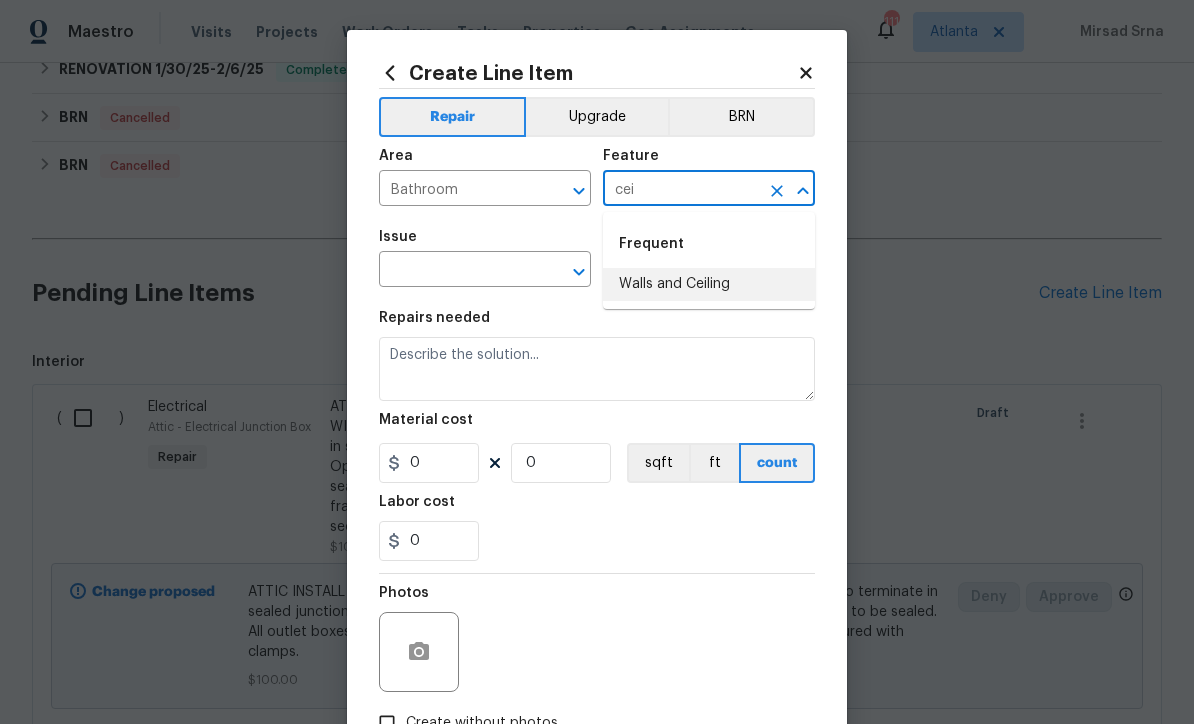 click on "Walls and Ceiling" at bounding box center [709, 284] 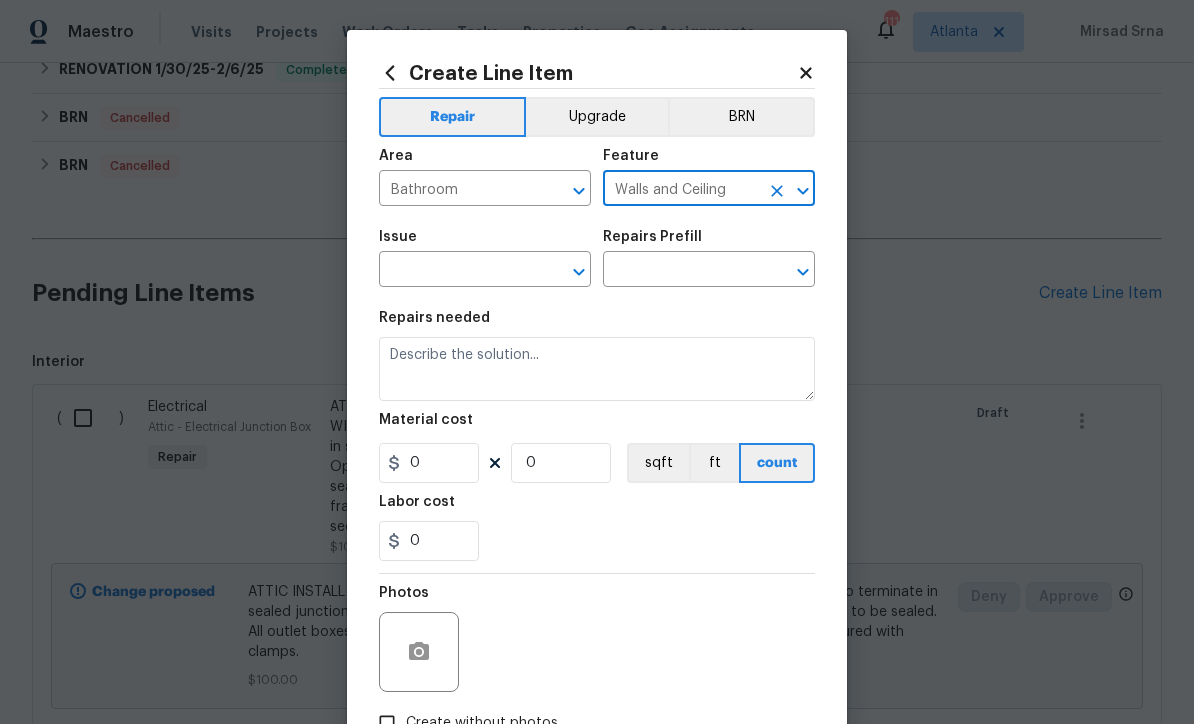 click at bounding box center (457, 271) 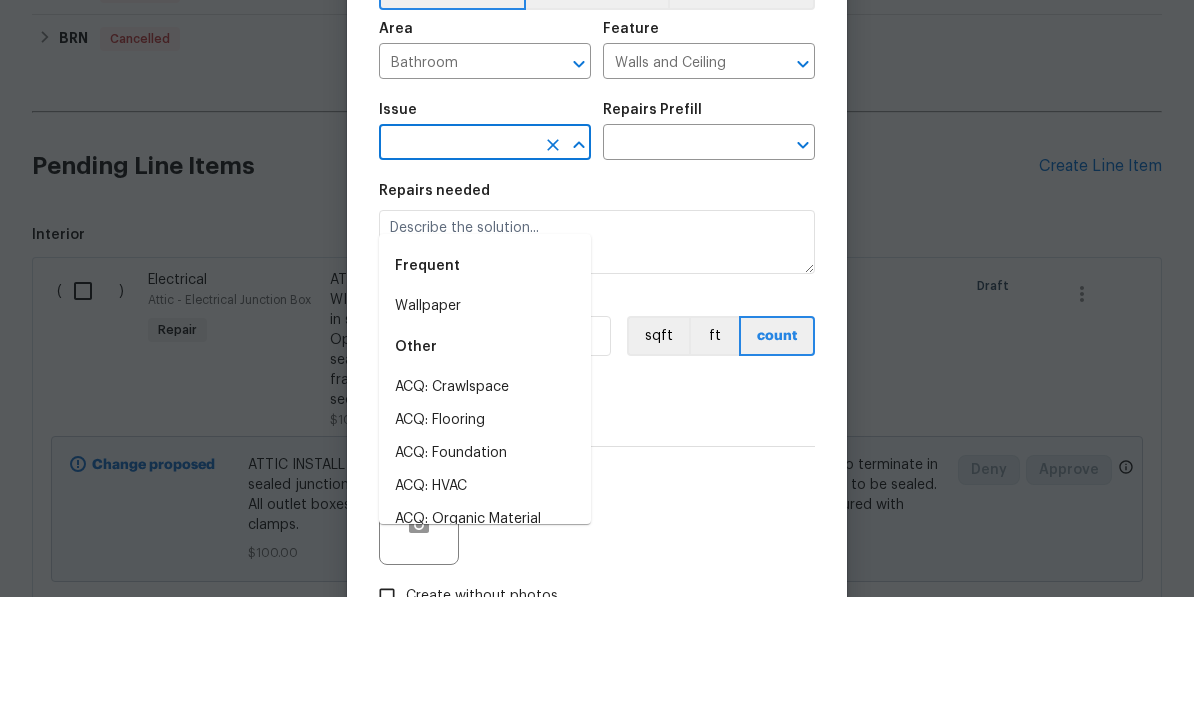 scroll, scrollTop: 66, scrollLeft: 0, axis: vertical 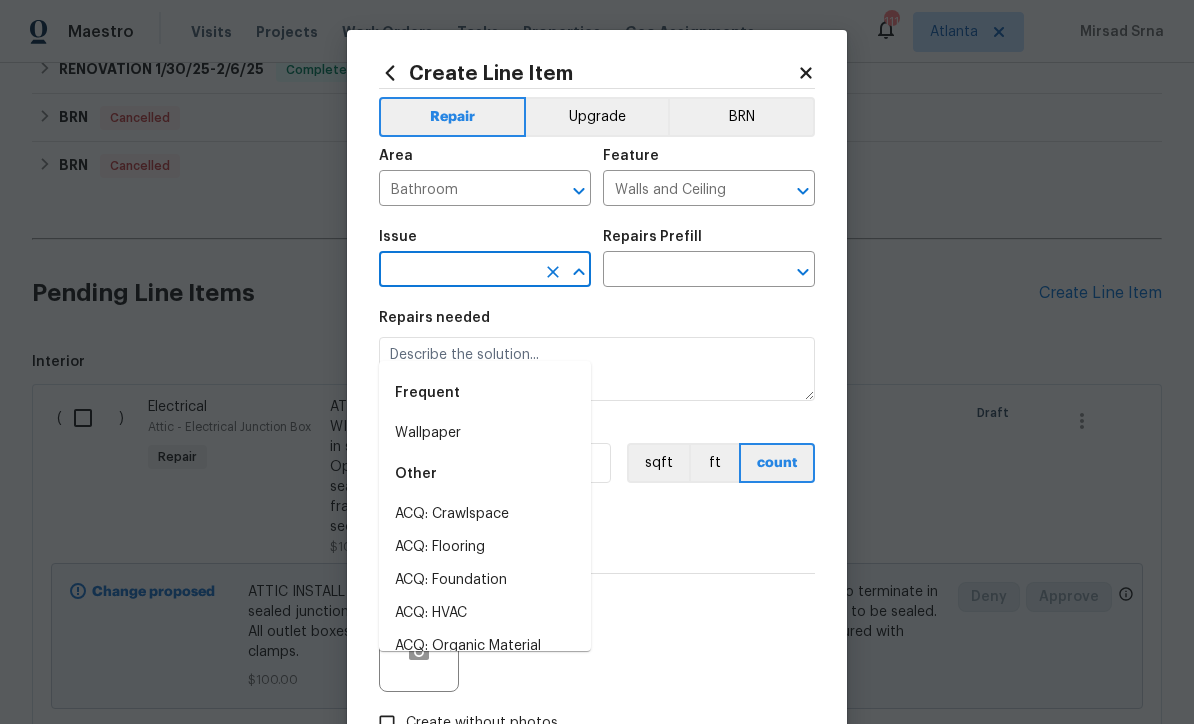 click at bounding box center (457, 271) 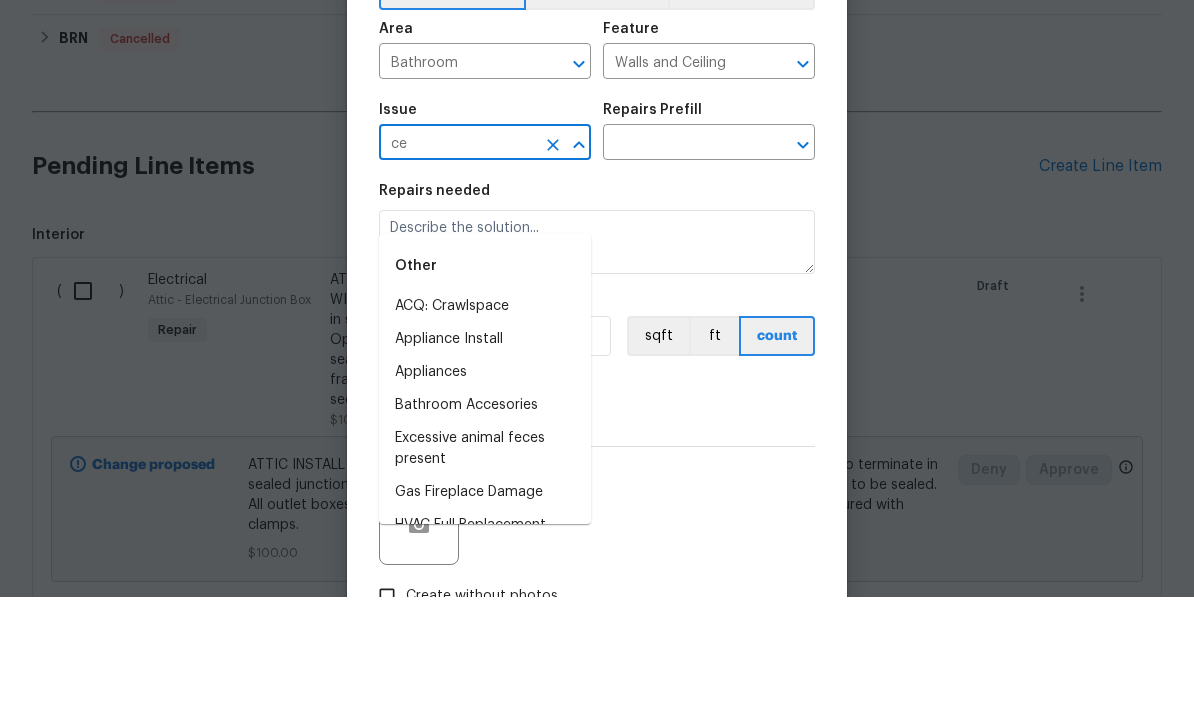 type on "c" 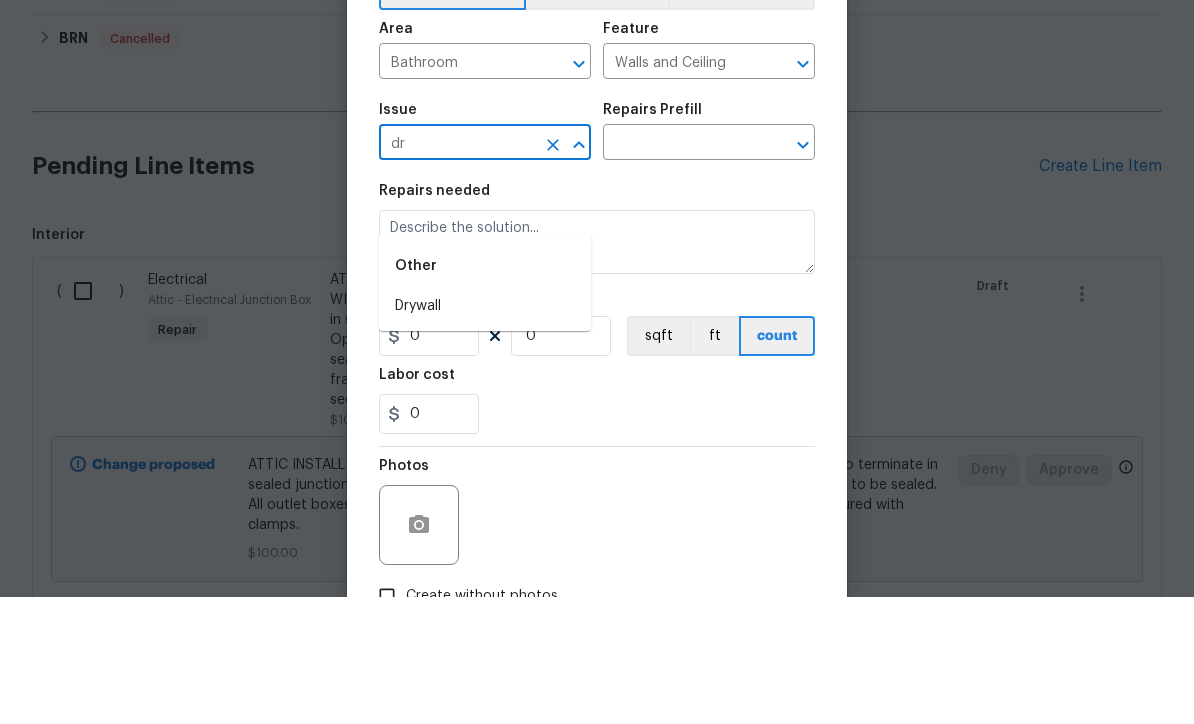 click on "Drywall" at bounding box center (485, 433) 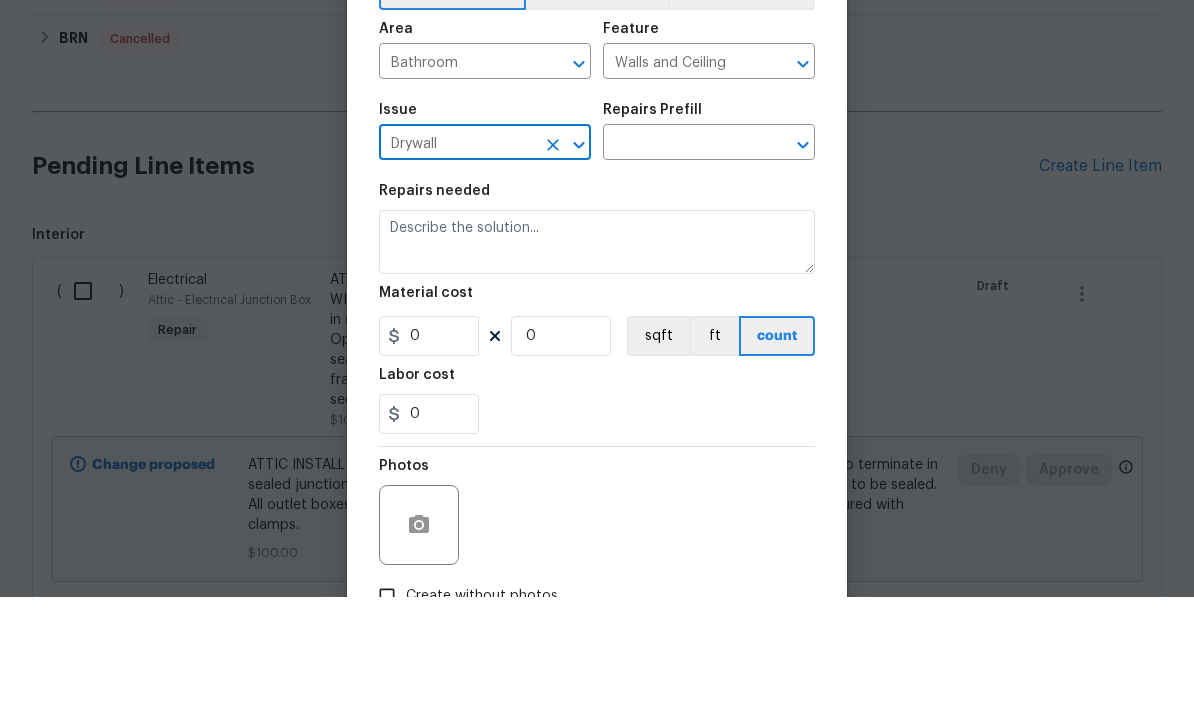 click at bounding box center [681, 271] 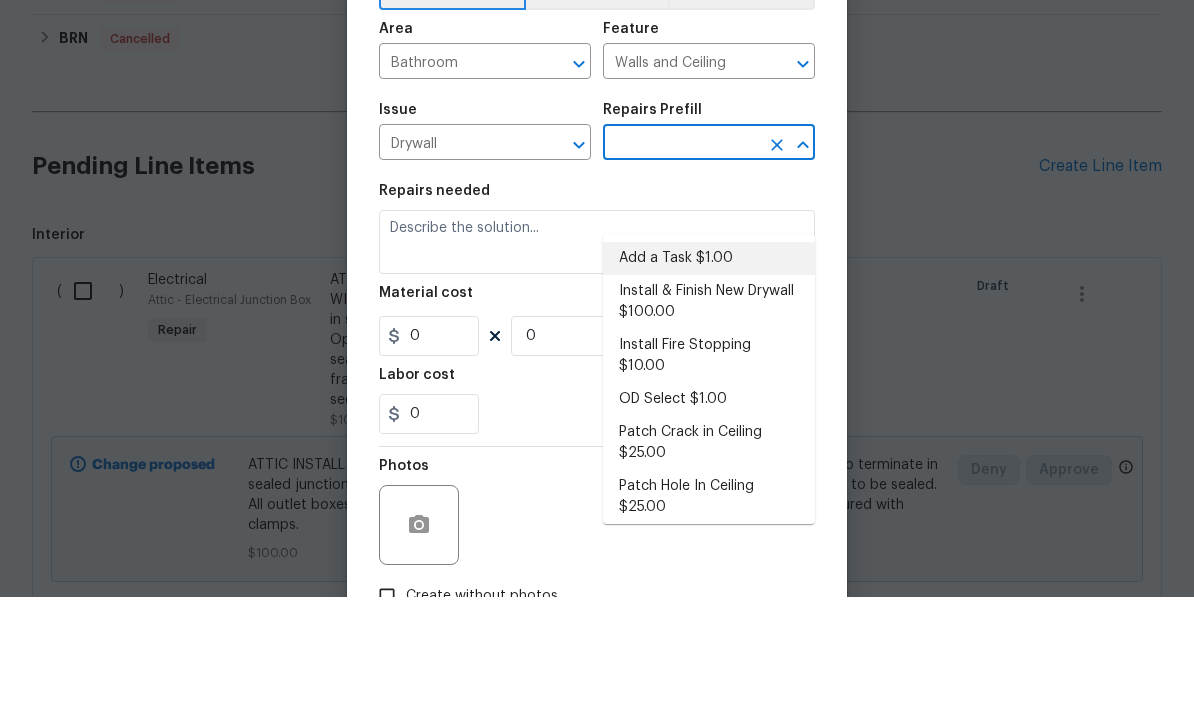 click on "Add a Task $1.00" at bounding box center [709, 385] 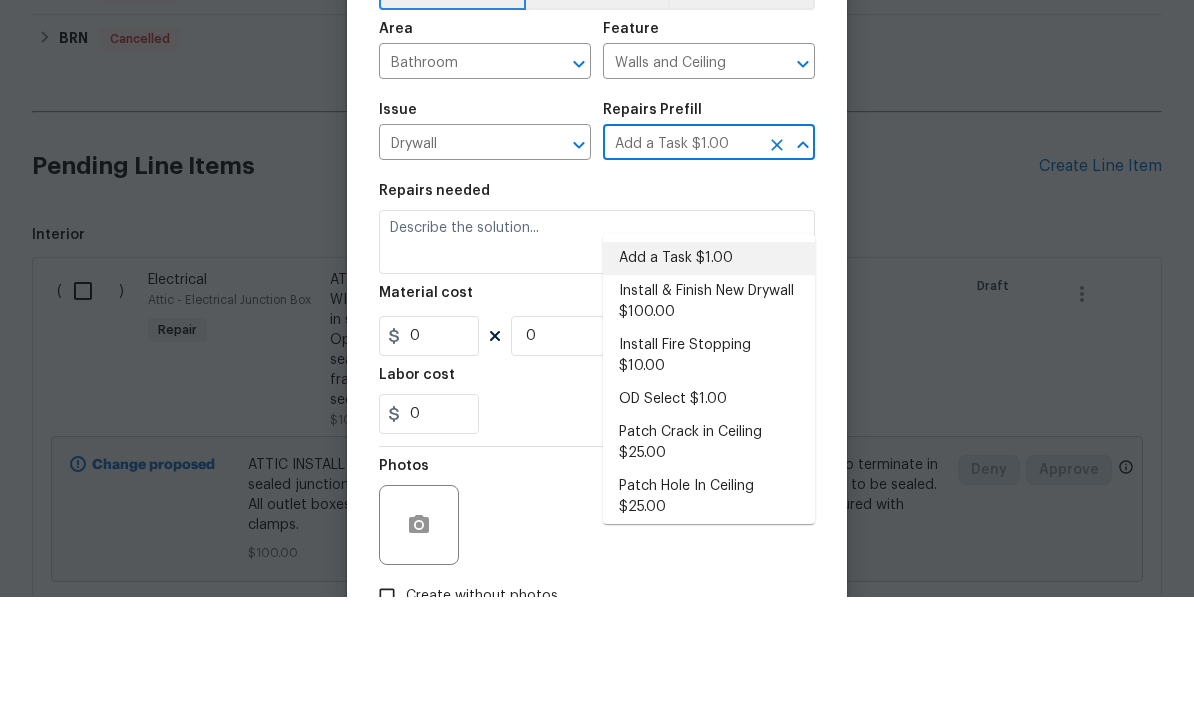 type 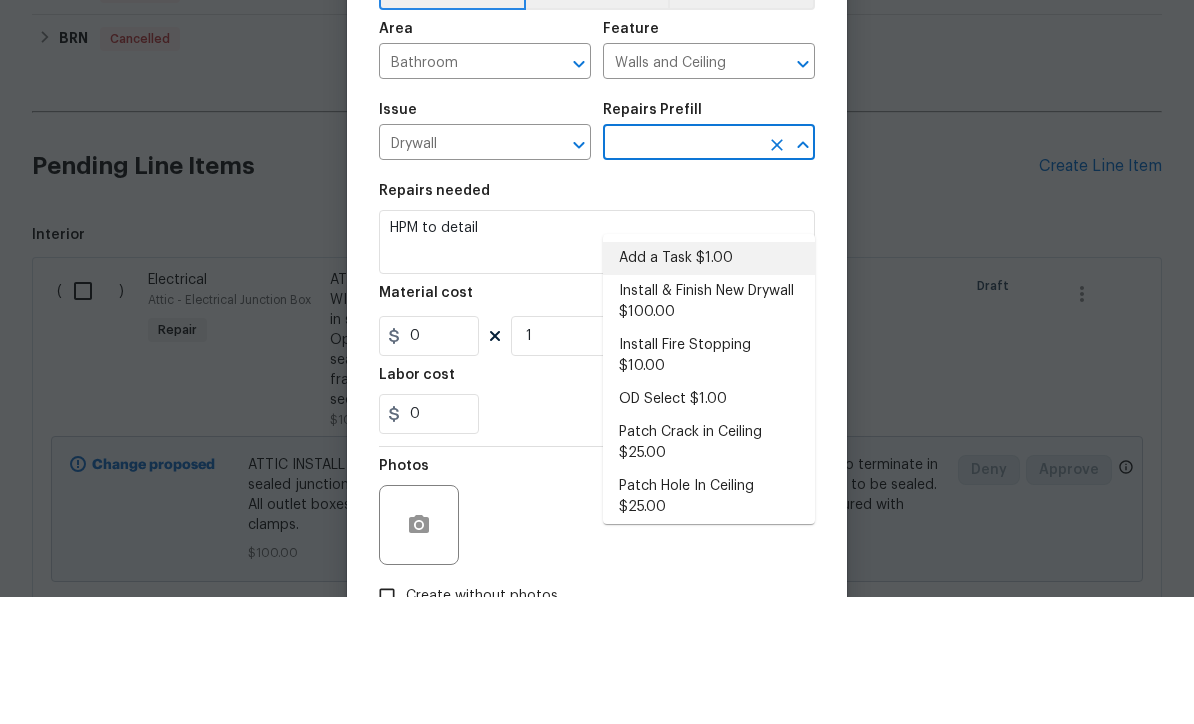 type on "Add a Task $1.00" 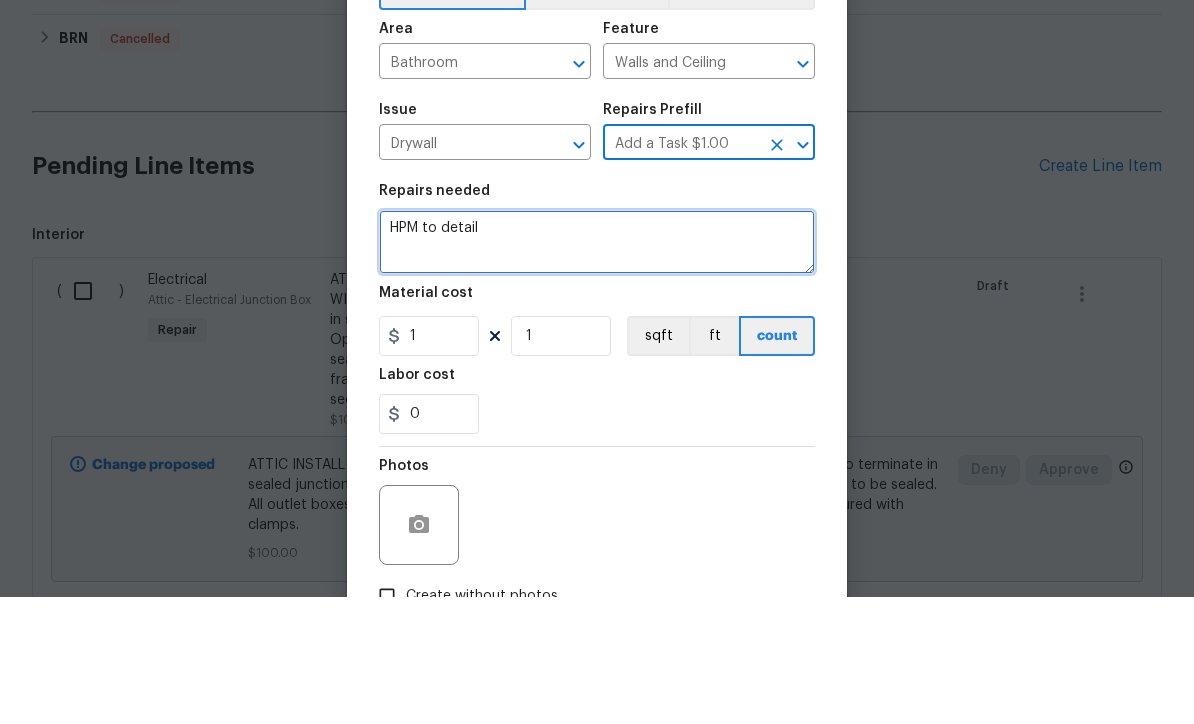 click on "HPM to detail" at bounding box center [597, 369] 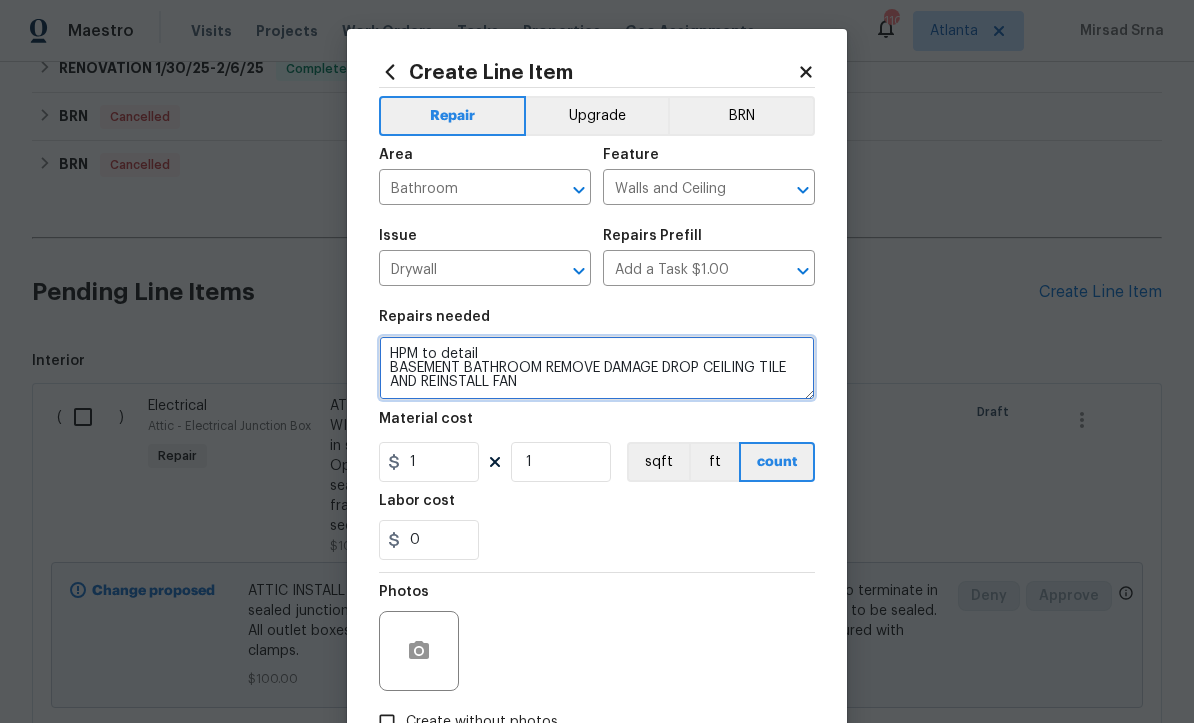 type on "HPM to detail
BASEMENT BATHROOM REMOVE DAMAGE DROP CEILING TILE AND REINSTALL FAN" 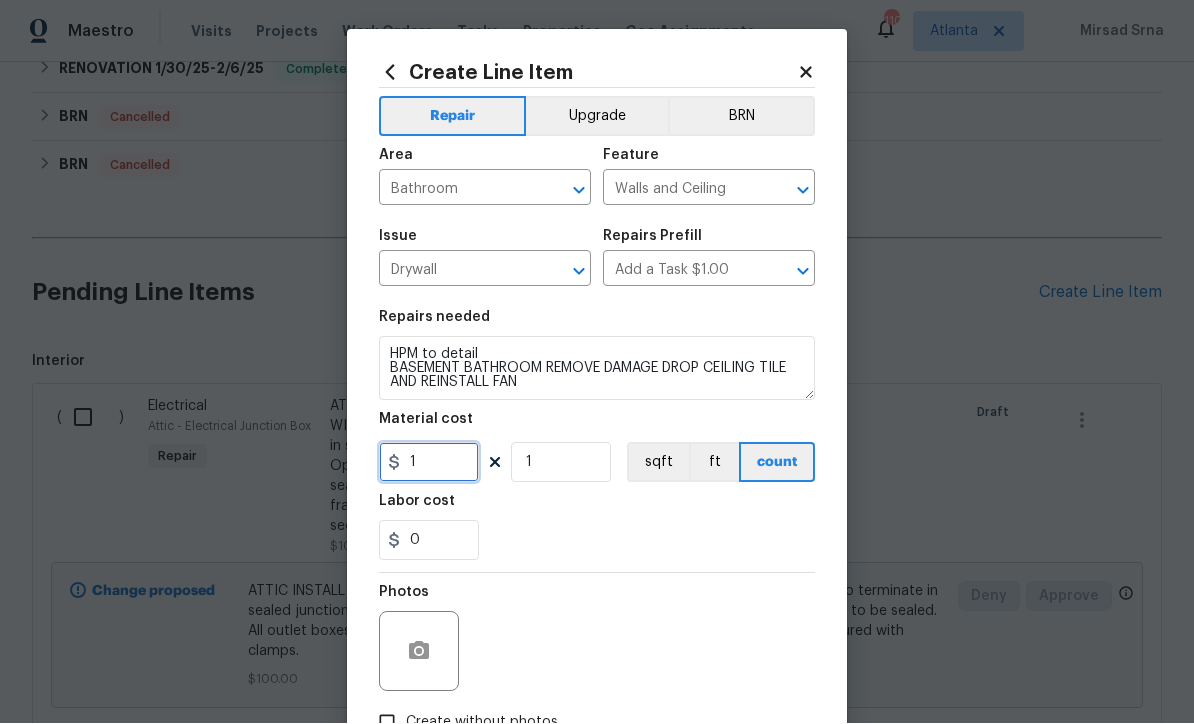 click on "1" at bounding box center [429, 463] 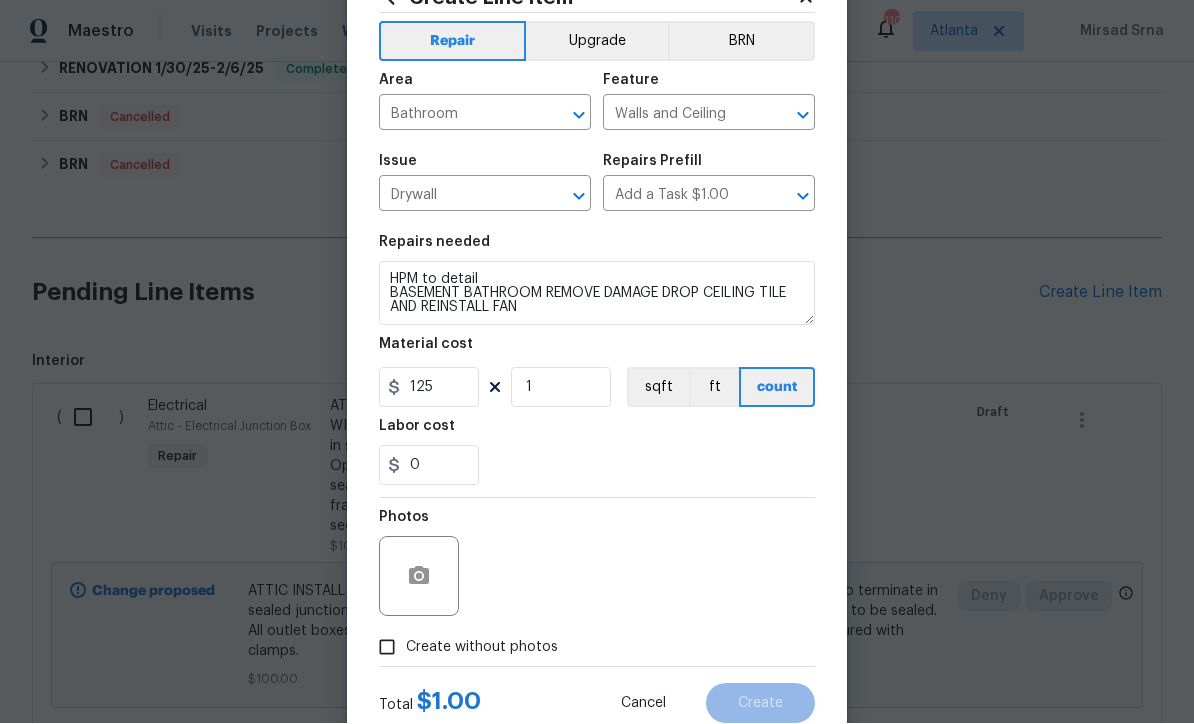 scroll, scrollTop: 86, scrollLeft: 0, axis: vertical 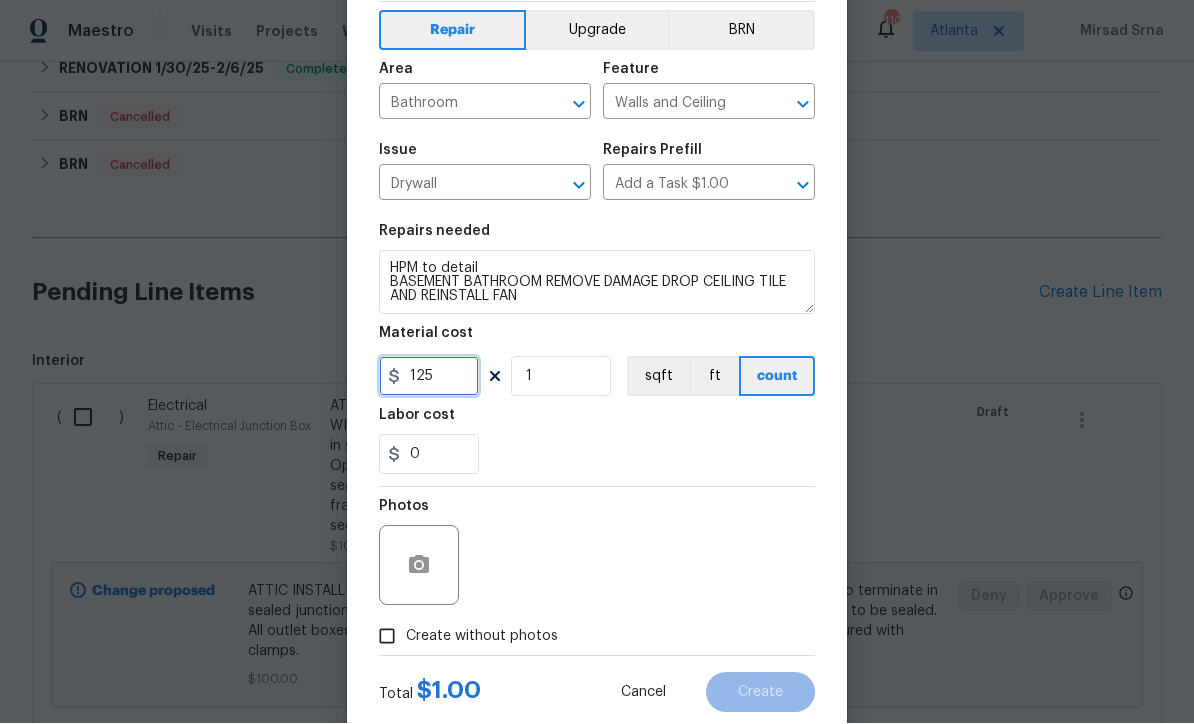type on "125" 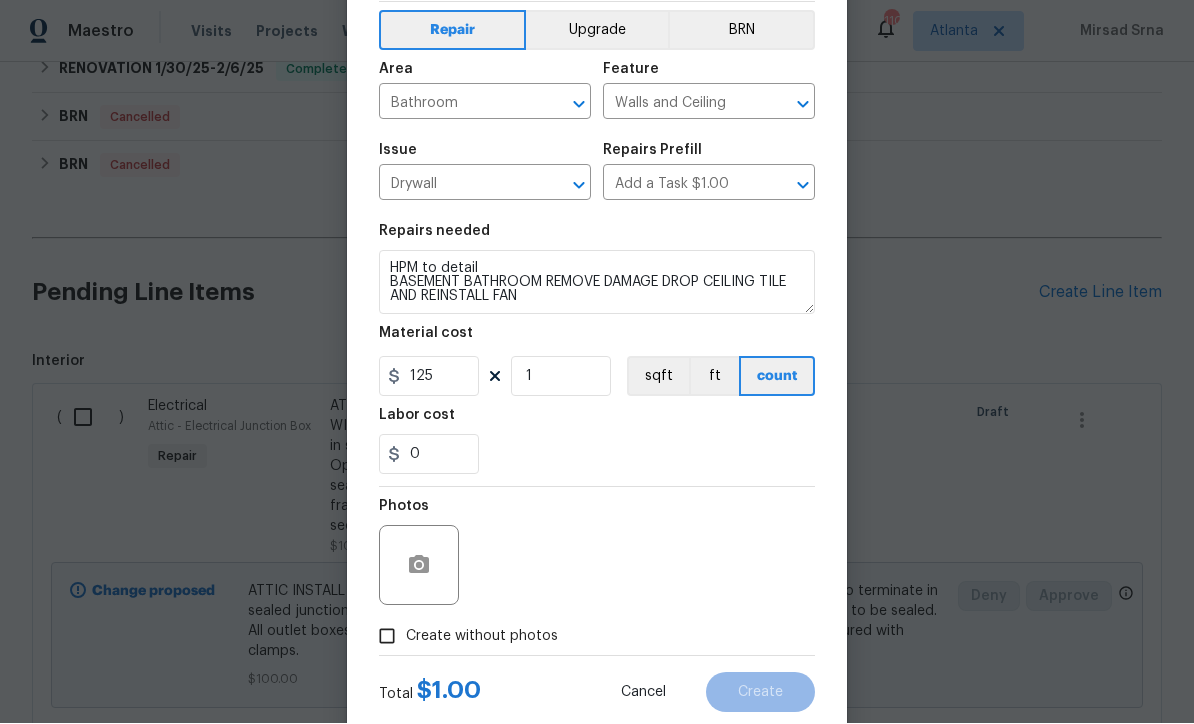 click on "Create without photos" at bounding box center [387, 637] 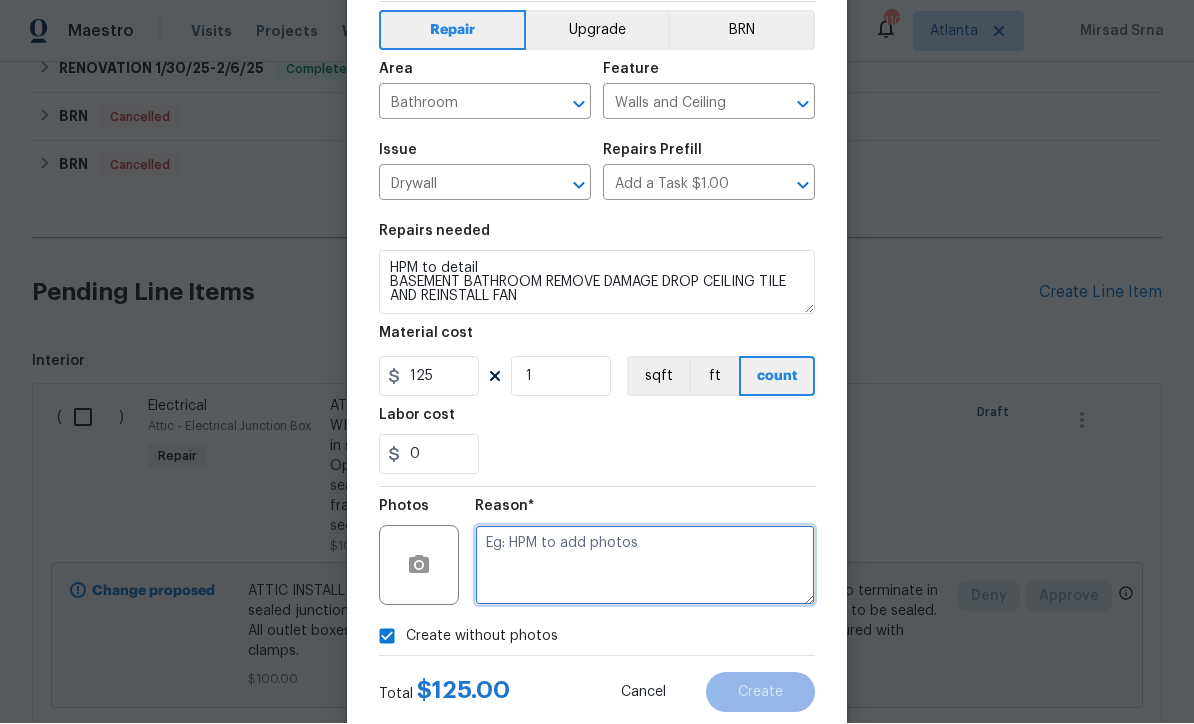click at bounding box center [645, 566] 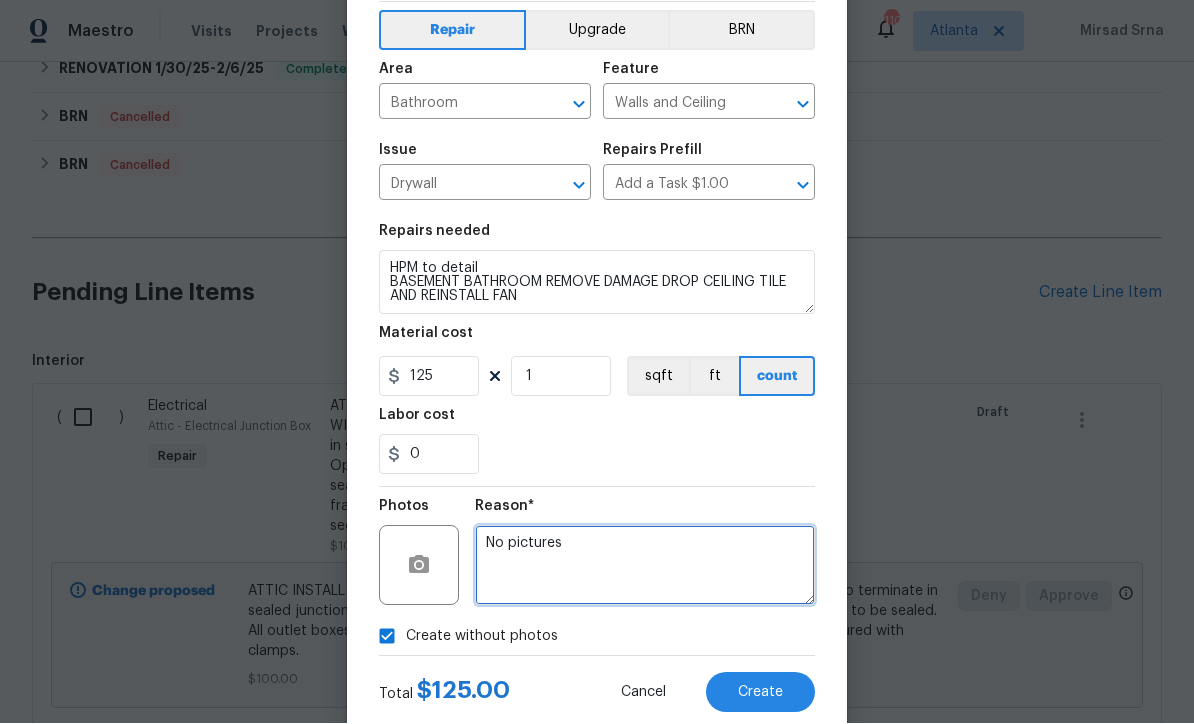 type on "No pictures" 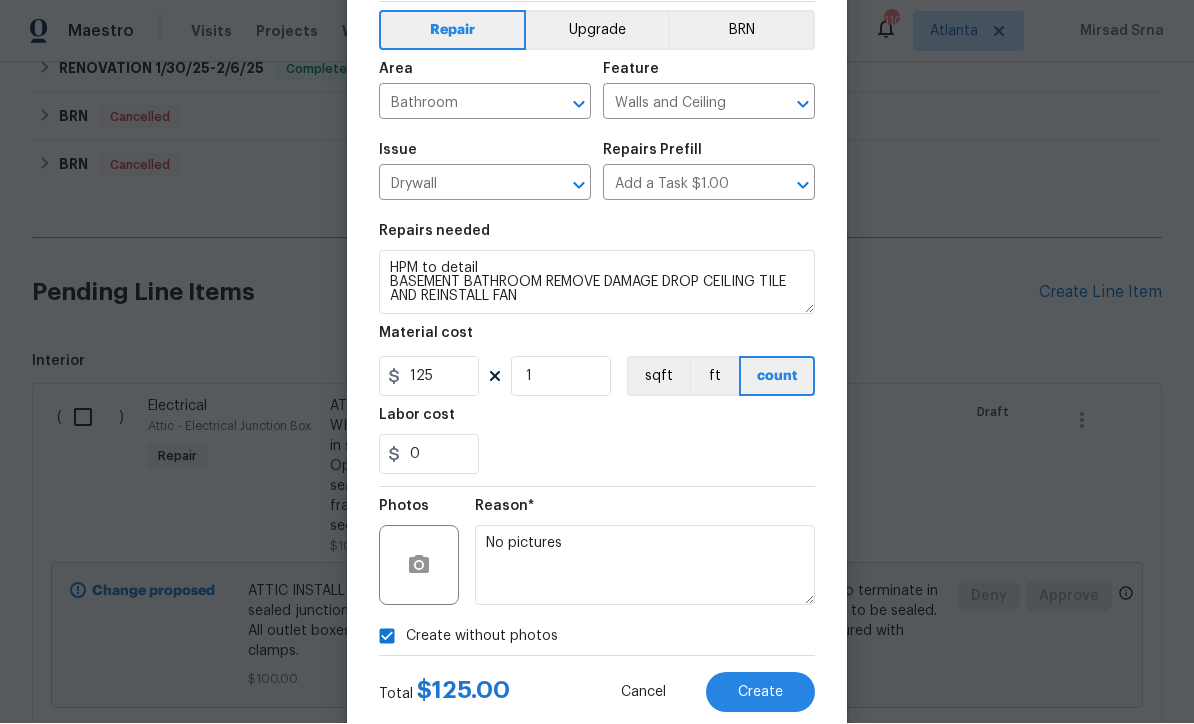 click on "Create" at bounding box center (760, 693) 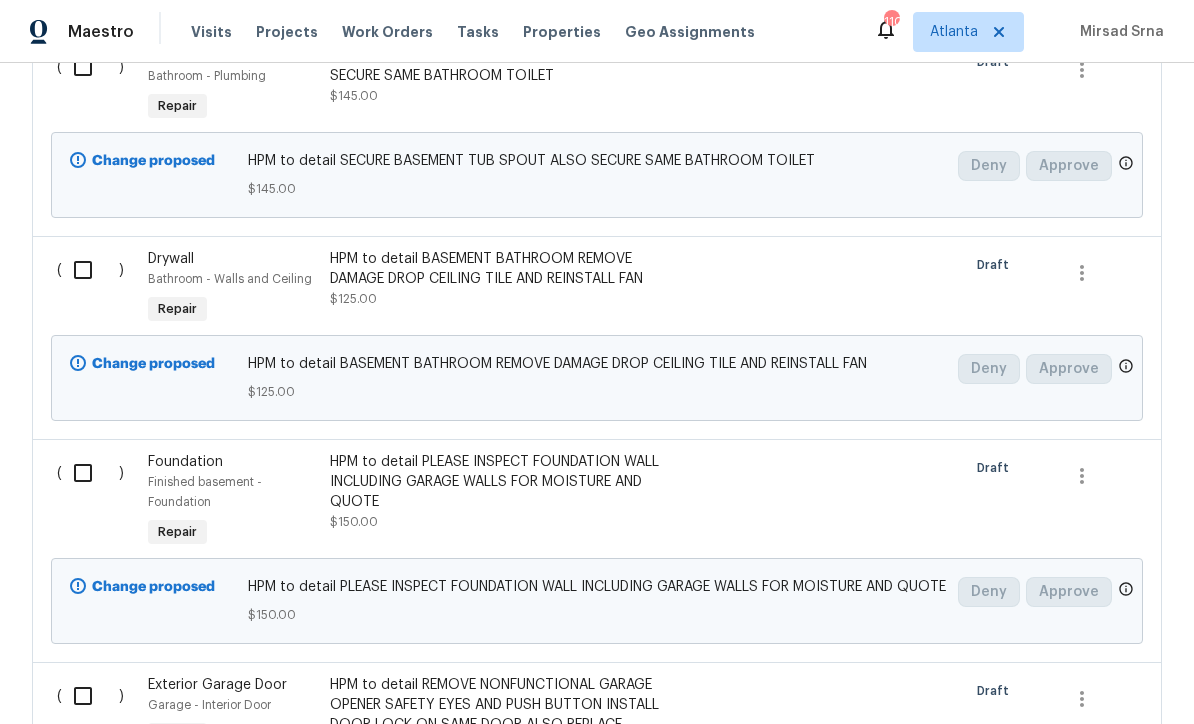 scroll, scrollTop: 1556, scrollLeft: 0, axis: vertical 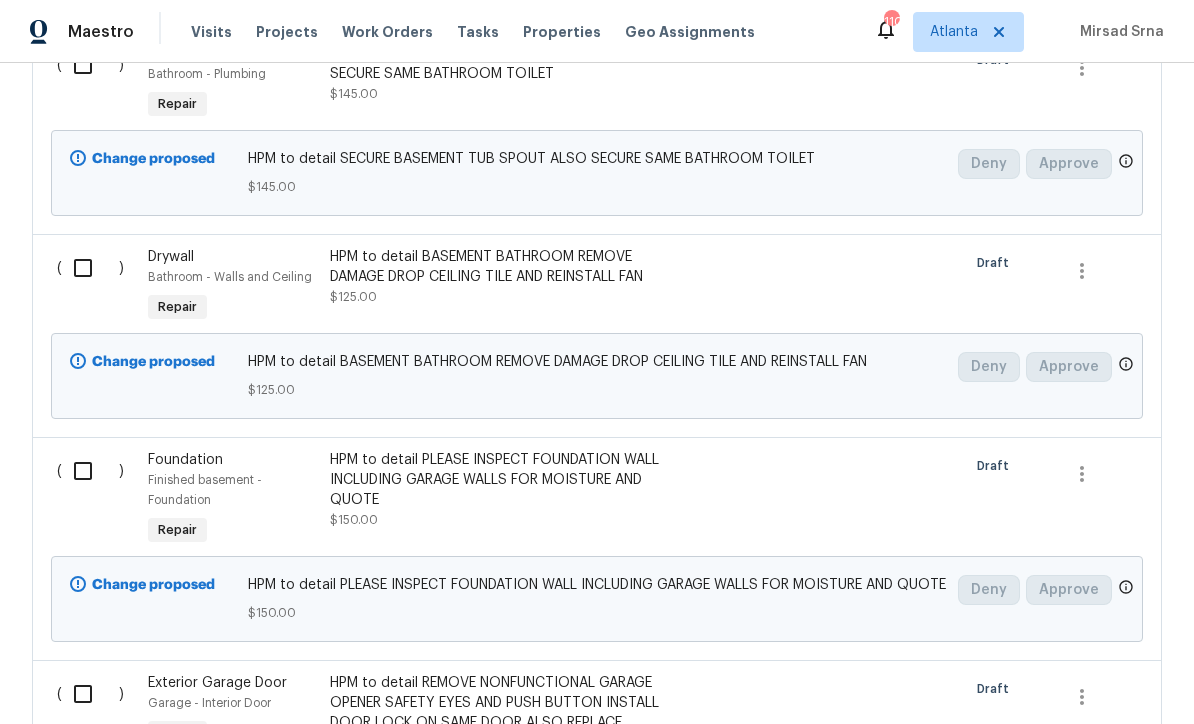 click at bounding box center [90, 471] 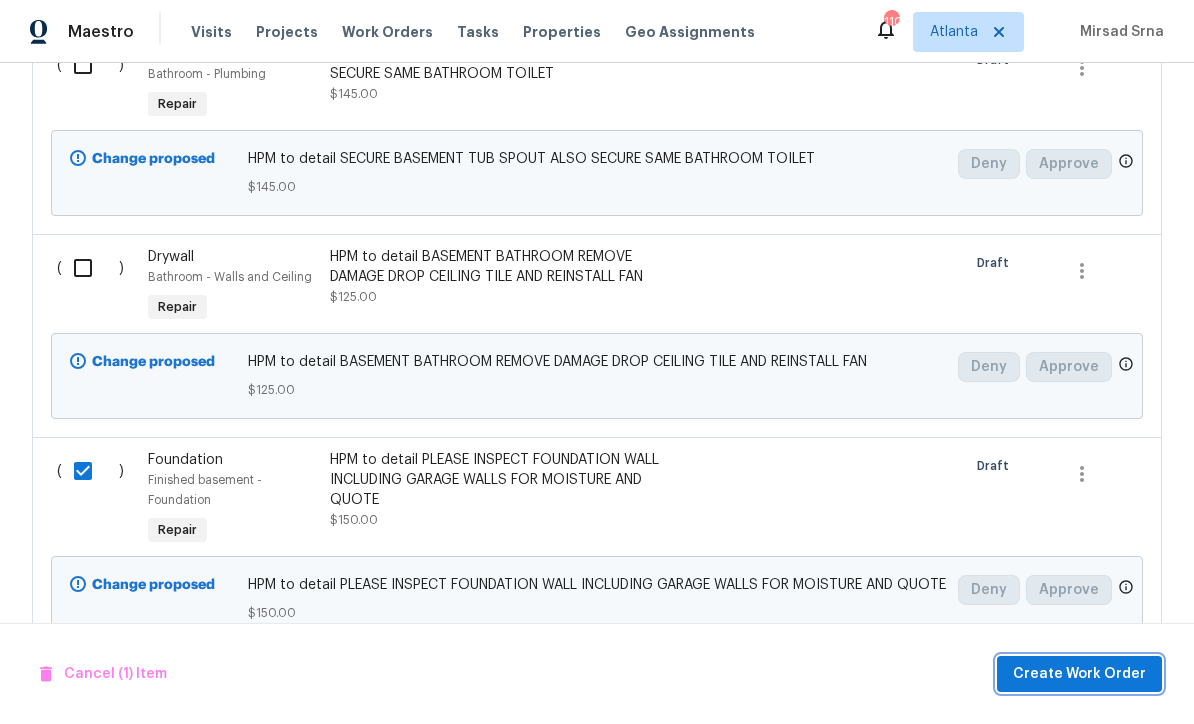 click on "Create Work Order" at bounding box center (1079, 674) 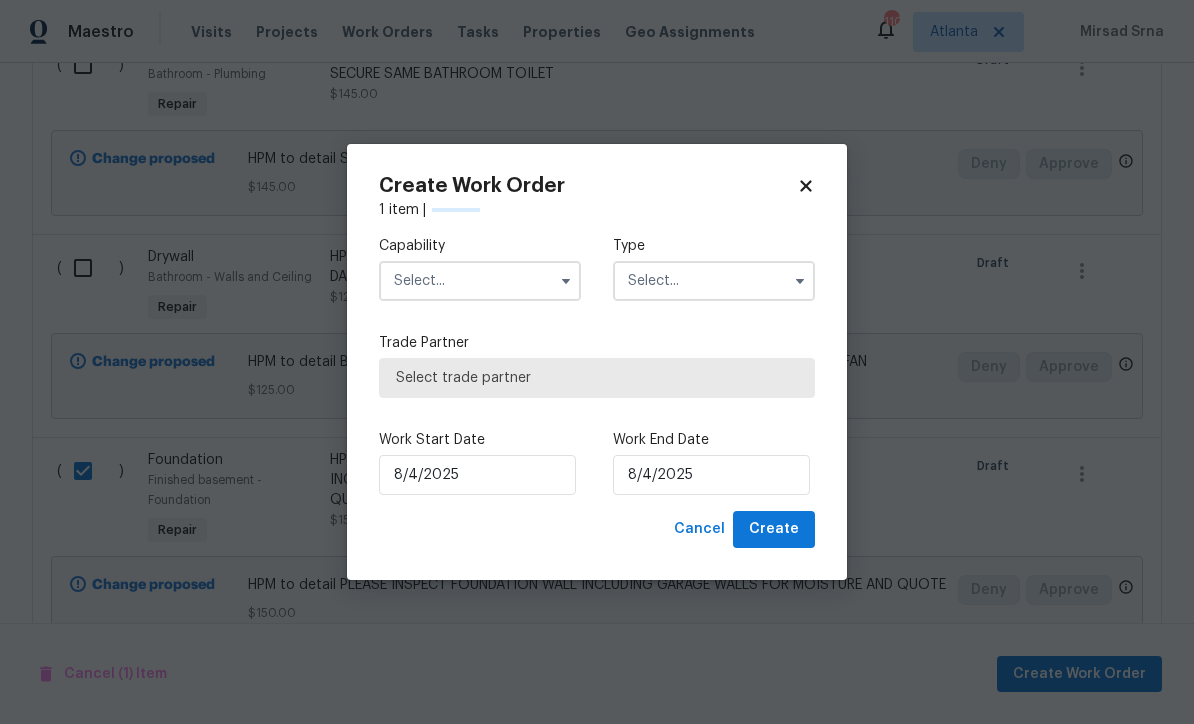 click at bounding box center [480, 281] 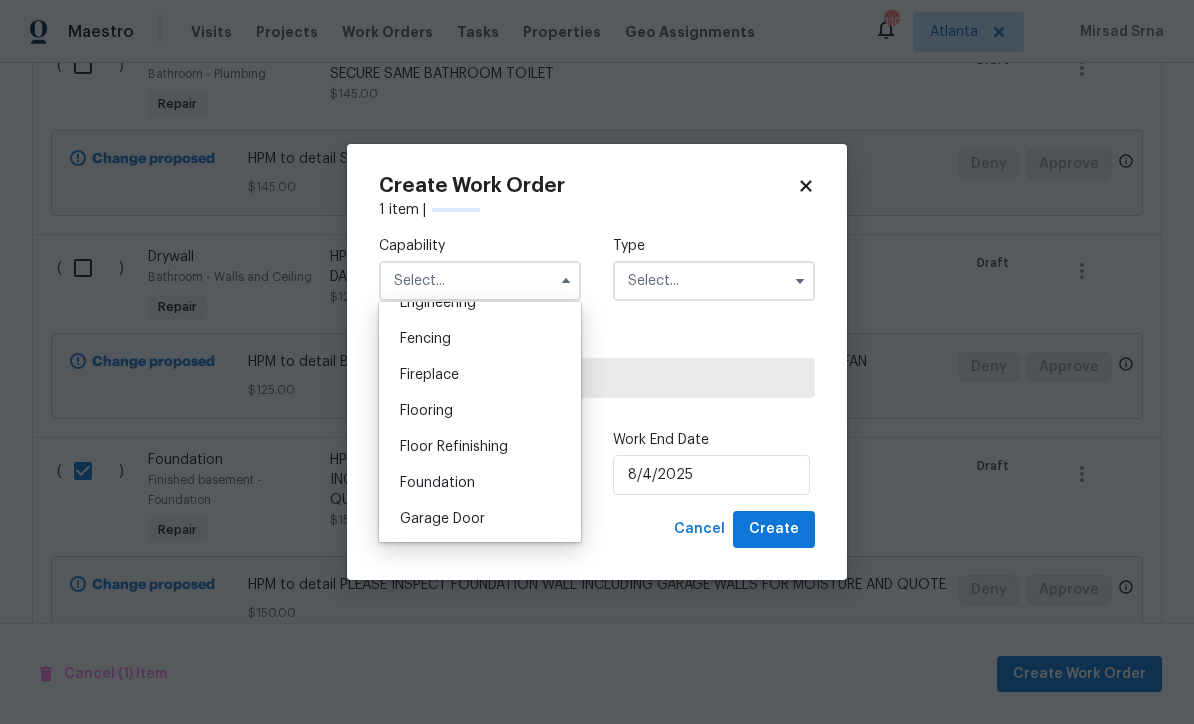 scroll, scrollTop: 693, scrollLeft: 0, axis: vertical 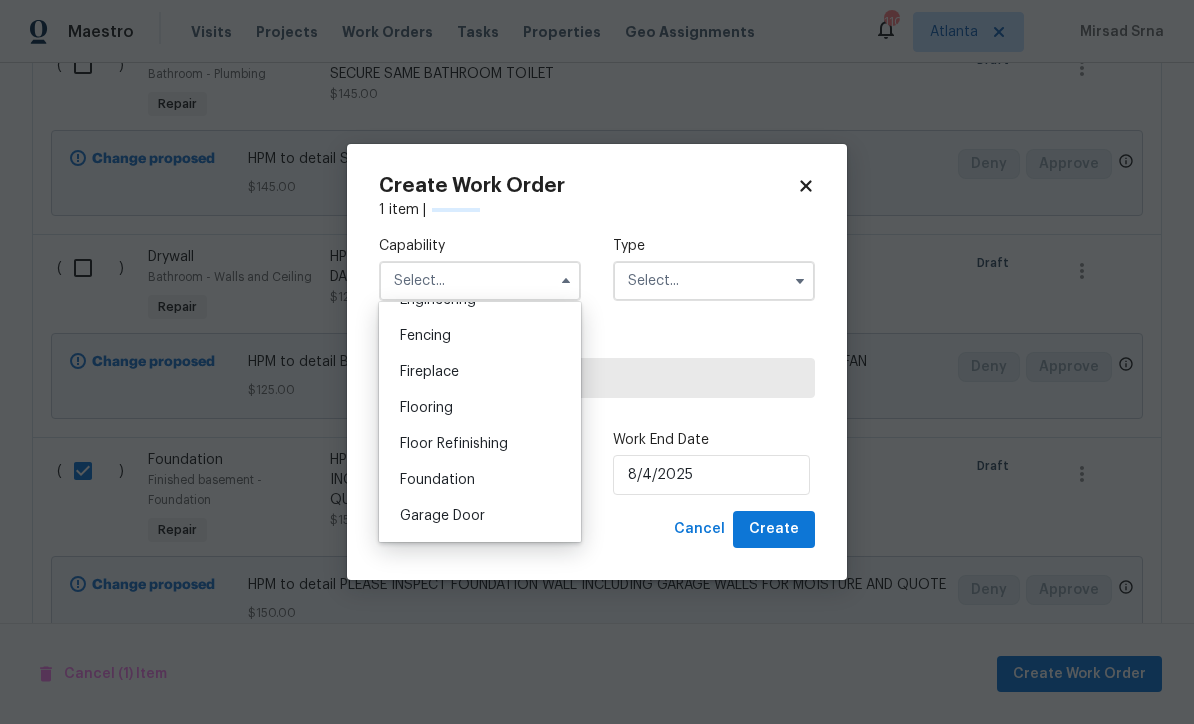 click on "Foundation" at bounding box center [437, 480] 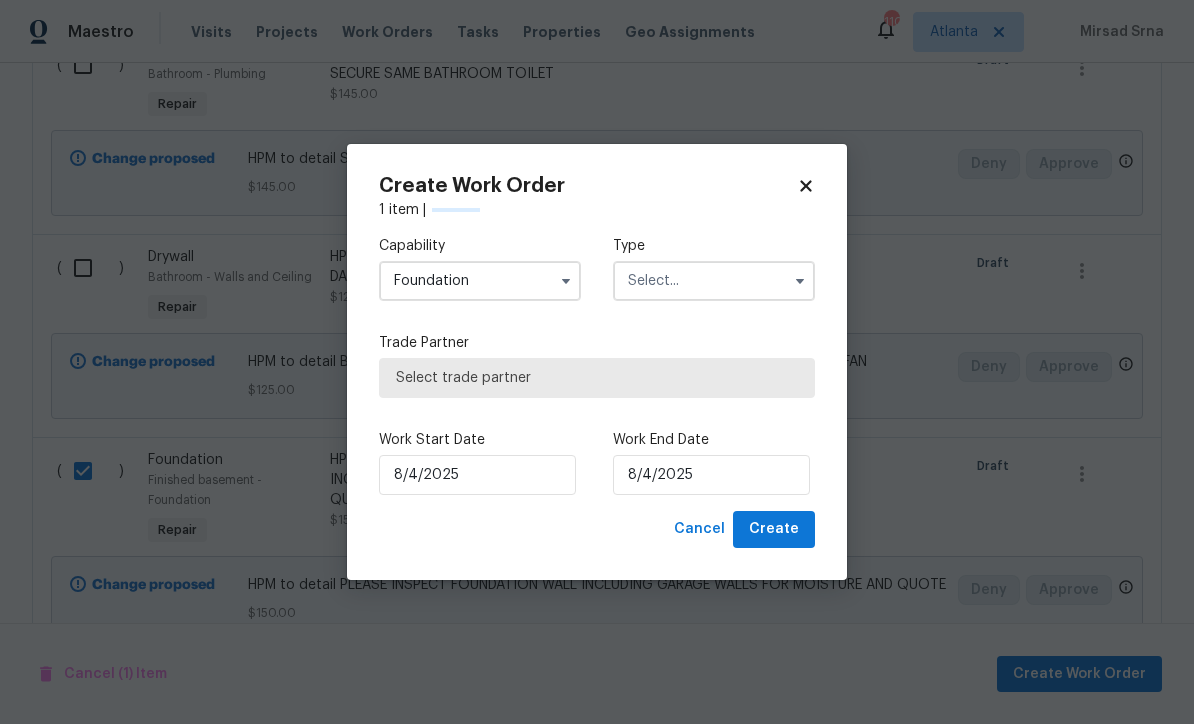 click at bounding box center (714, 281) 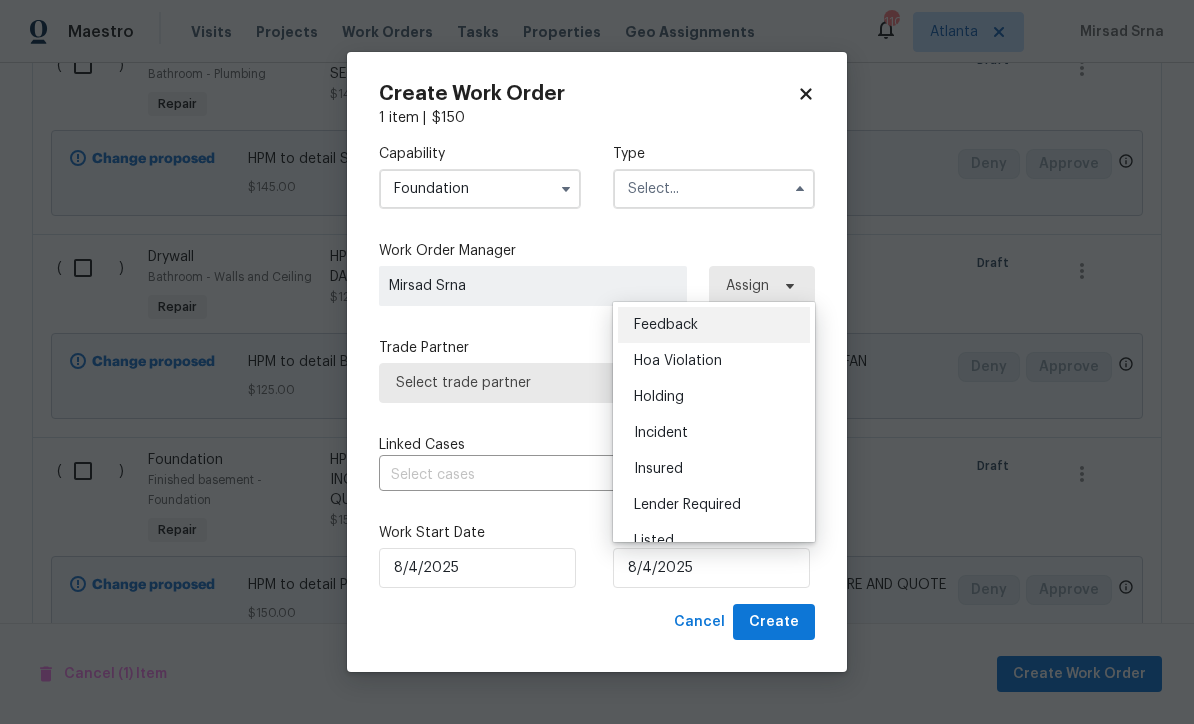 checkbox on "false" 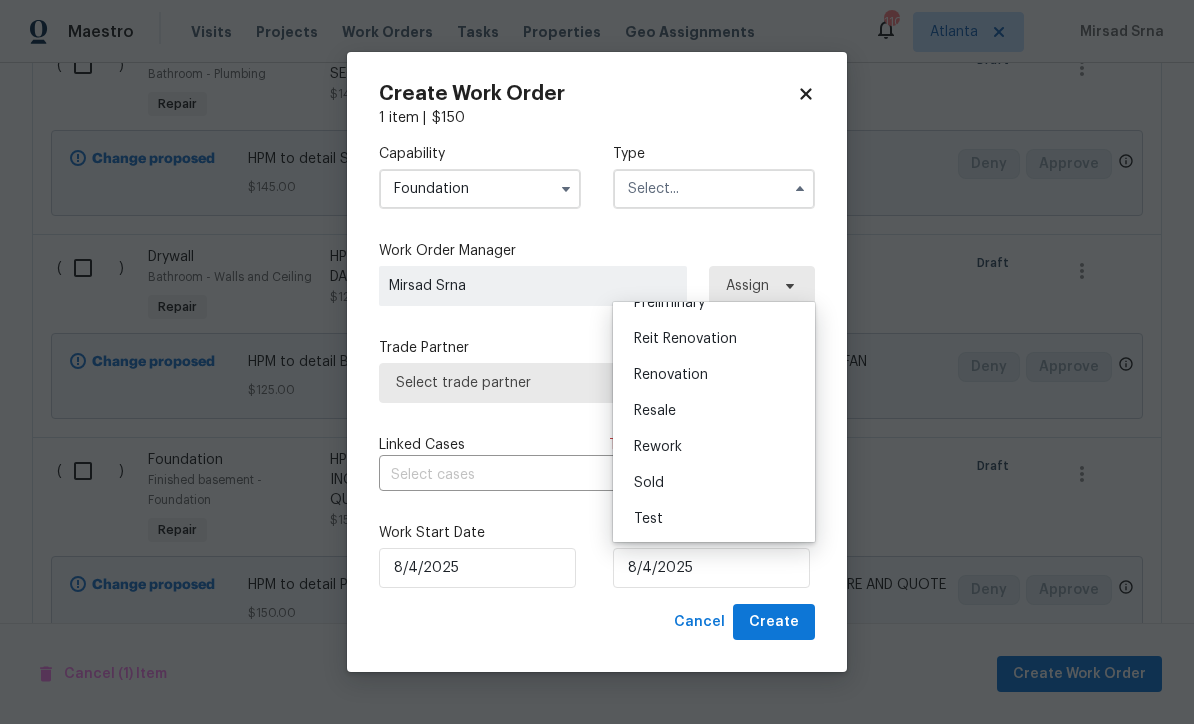 scroll, scrollTop: 454, scrollLeft: 0, axis: vertical 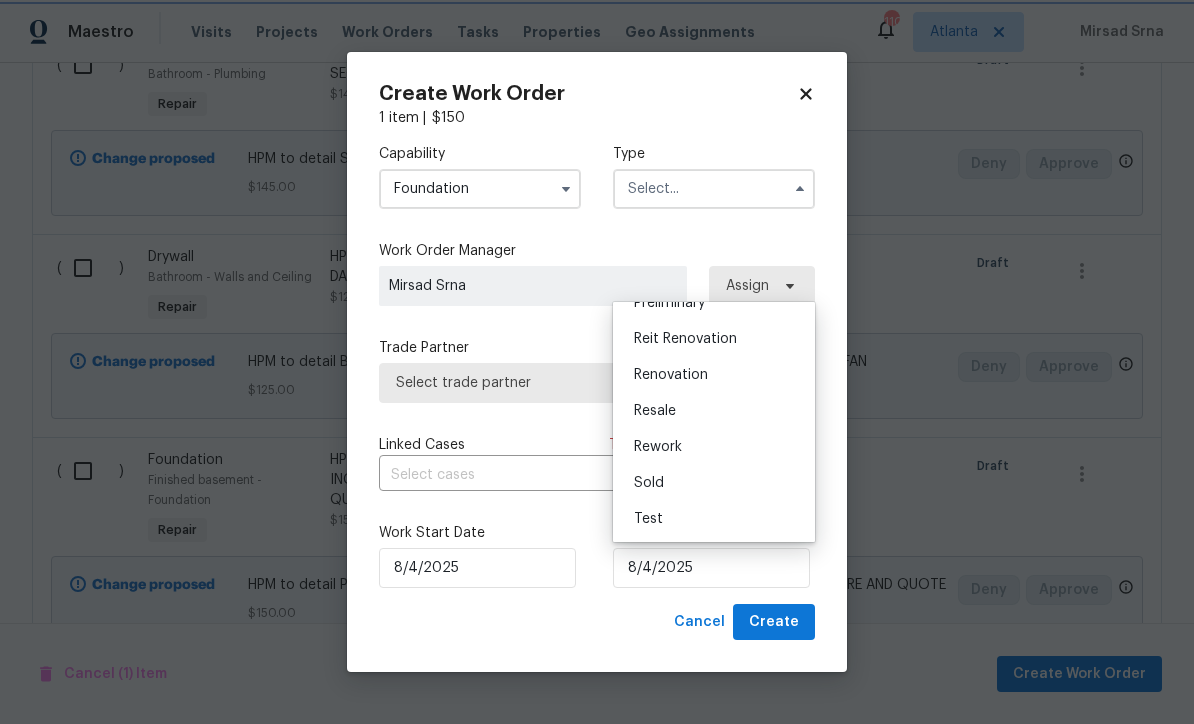 type on "Renovation" 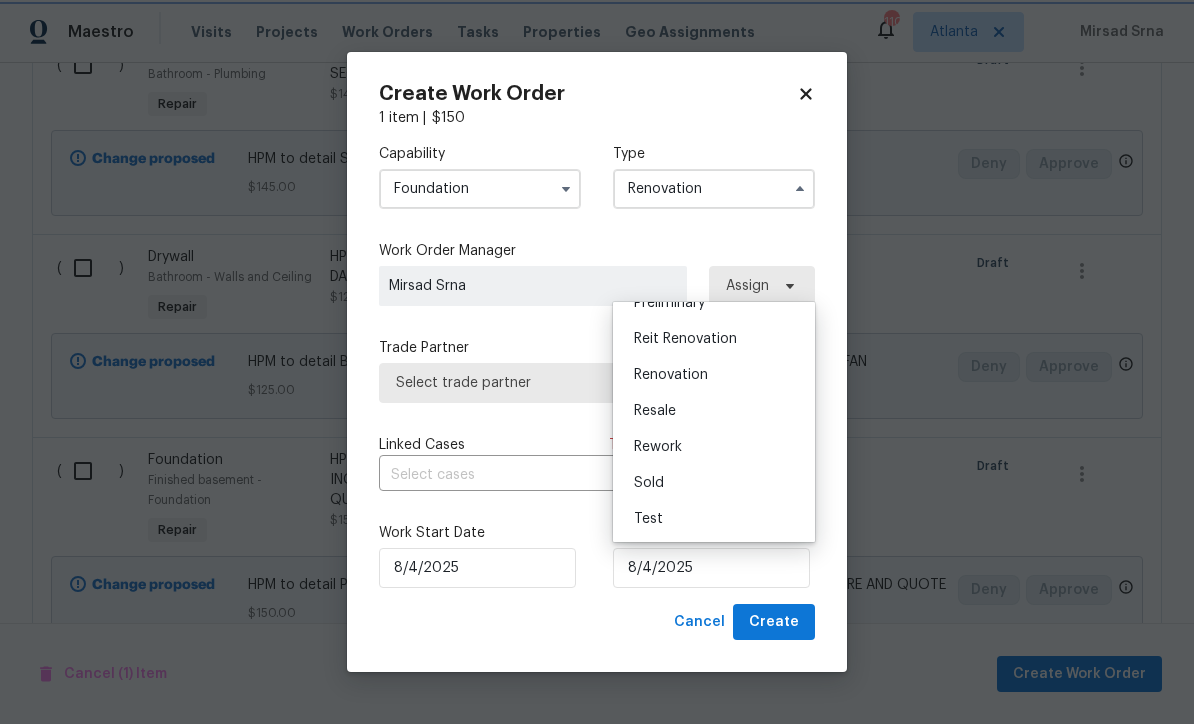 scroll, scrollTop: 0, scrollLeft: 0, axis: both 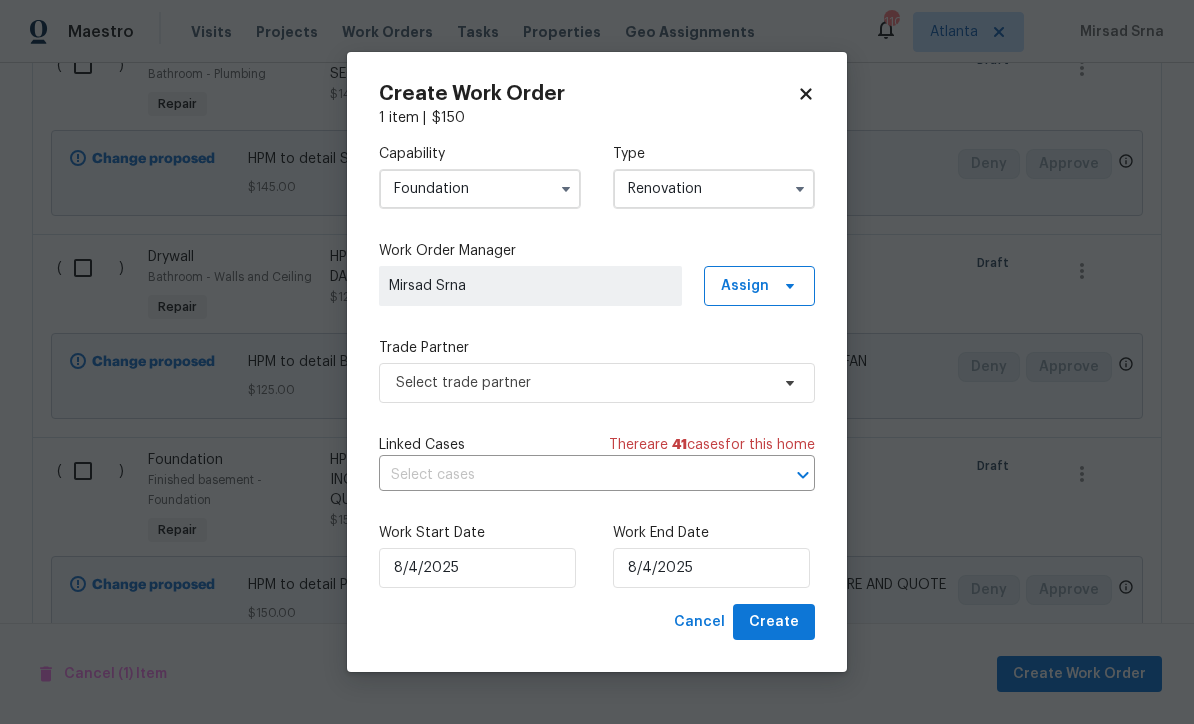 click on "Renovation" at bounding box center [714, 189] 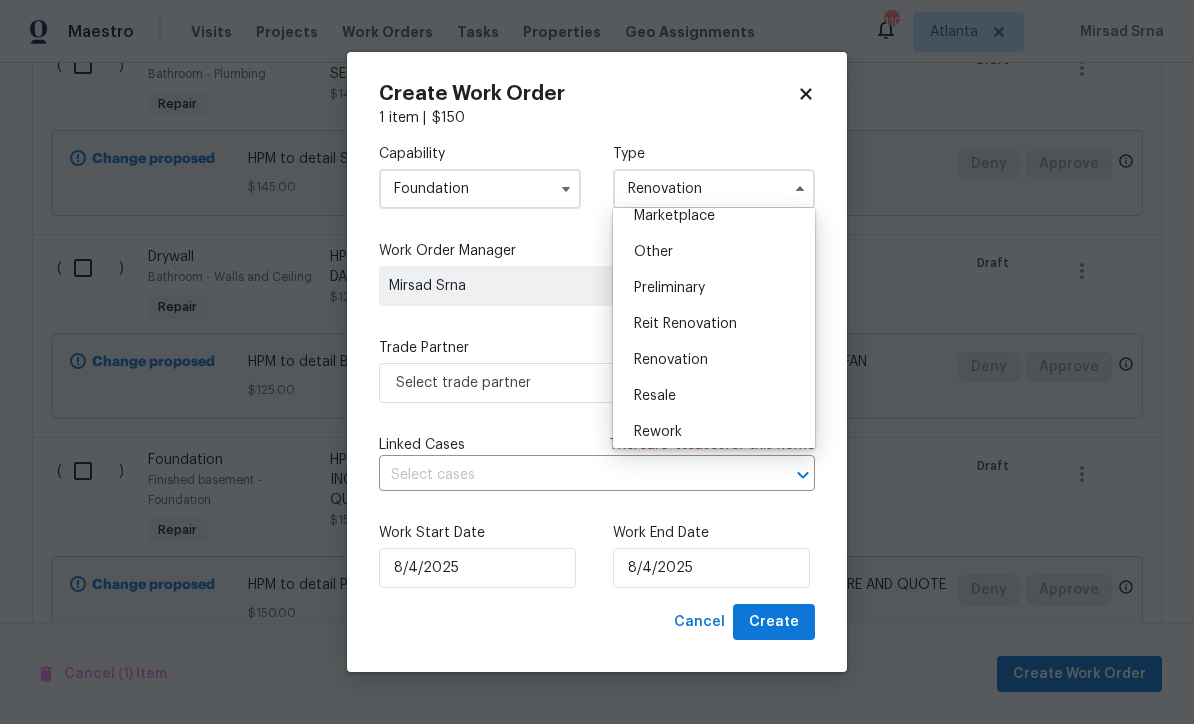 scroll, scrollTop: 380, scrollLeft: 0, axis: vertical 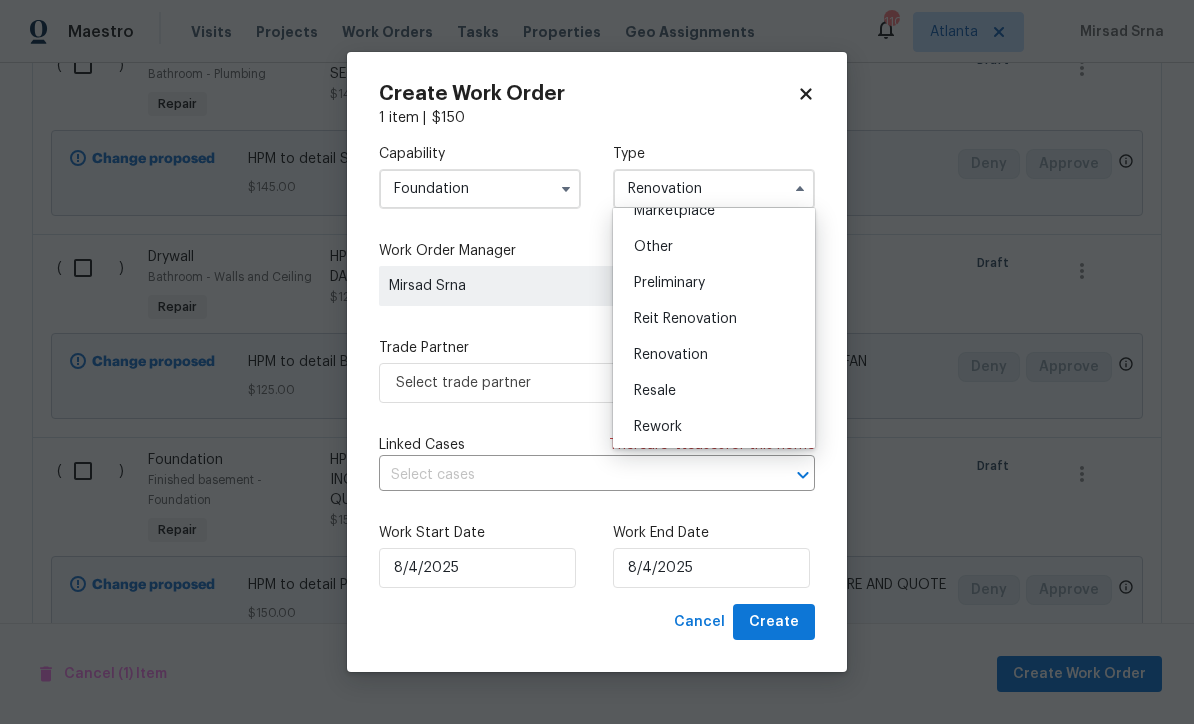 click on "Renovation" at bounding box center [671, 355] 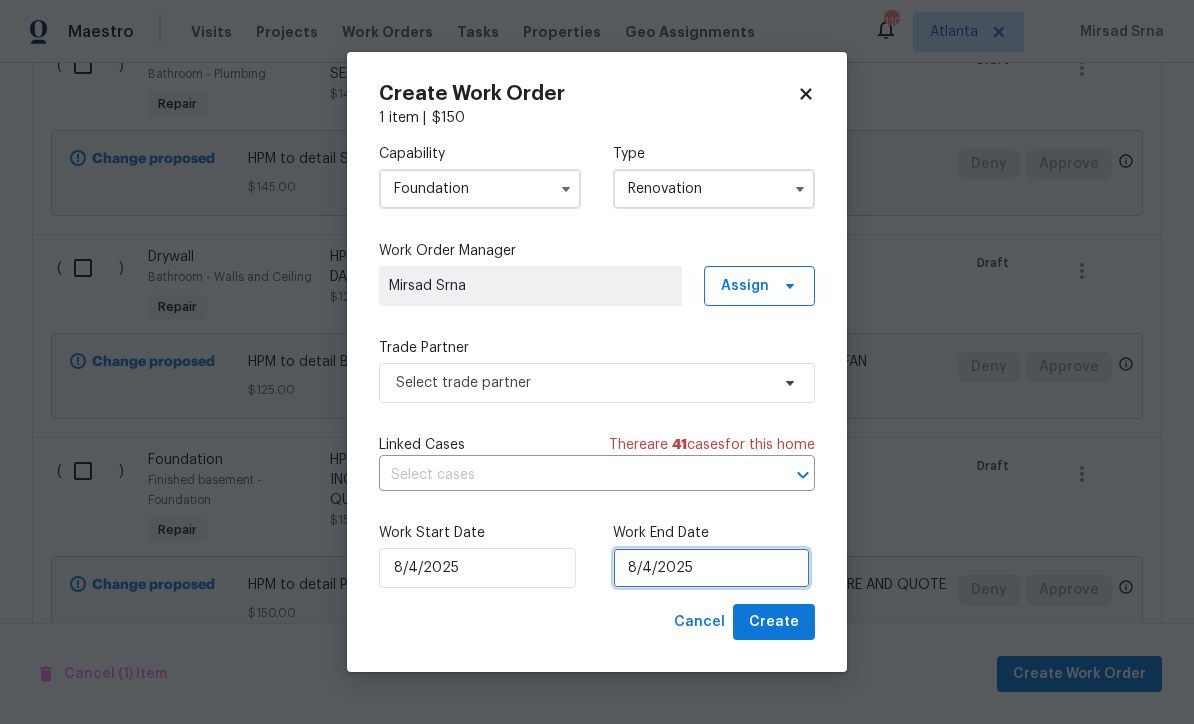 click on "8/4/2025" at bounding box center (711, 568) 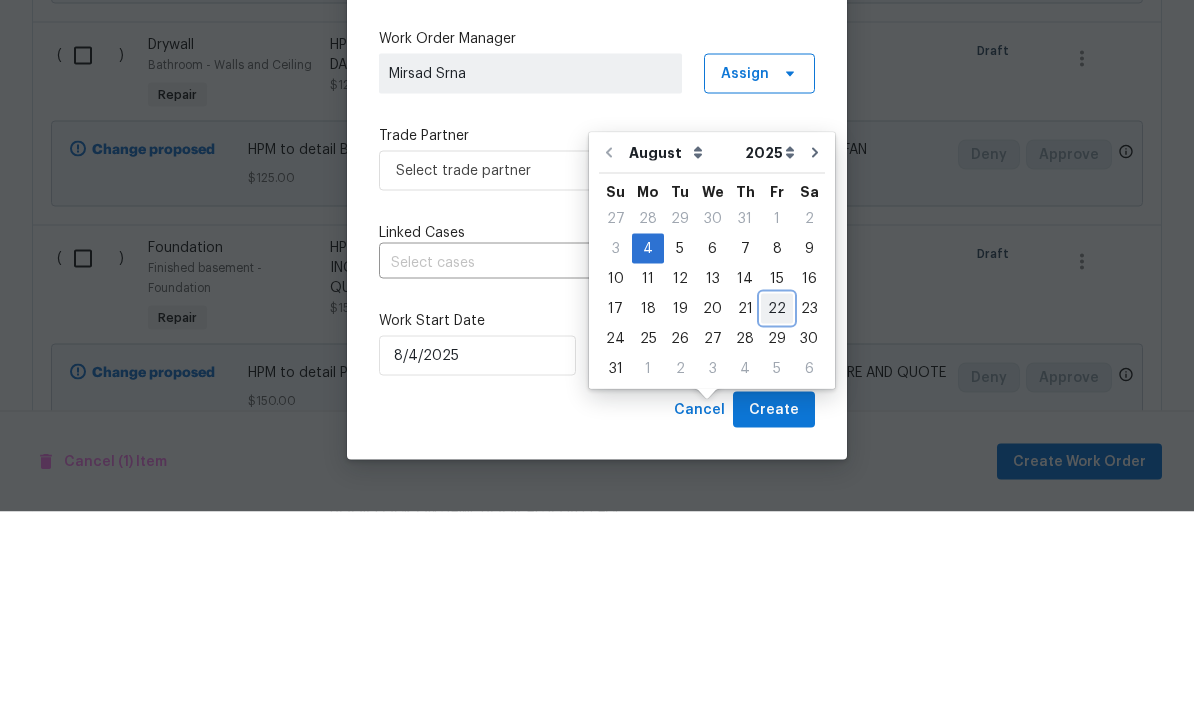click on "22" at bounding box center (777, 521) 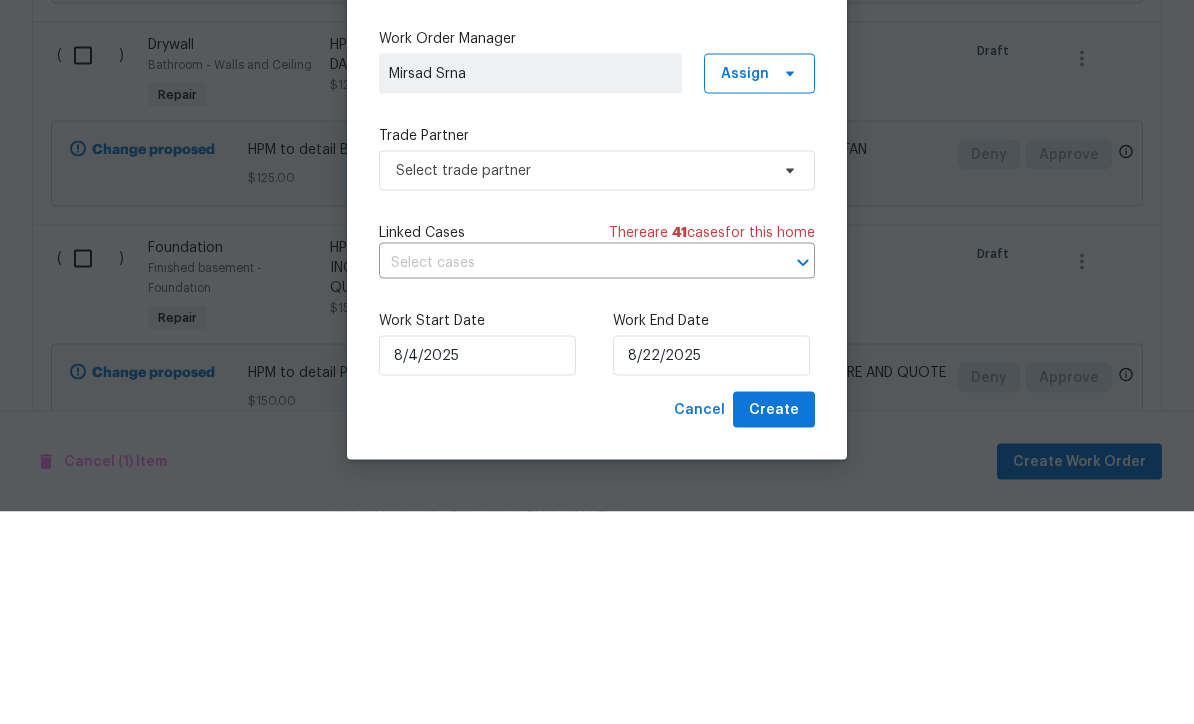 type on "8/22/2025" 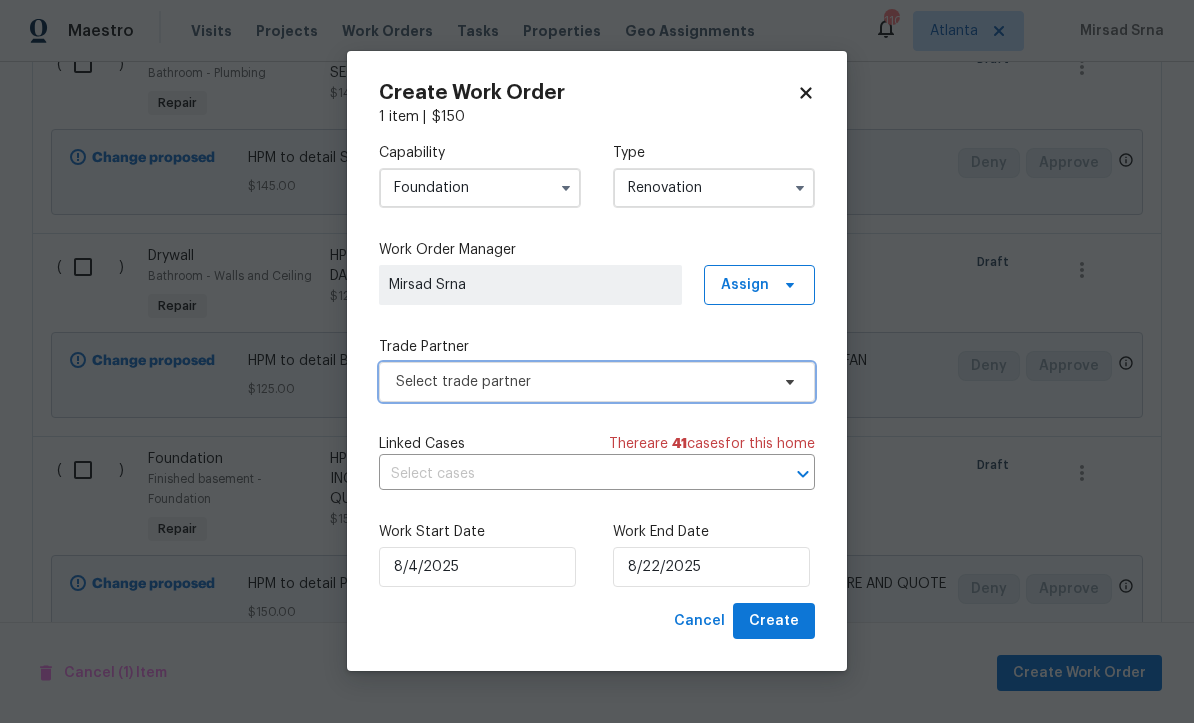 click on "Select trade partner" at bounding box center [582, 383] 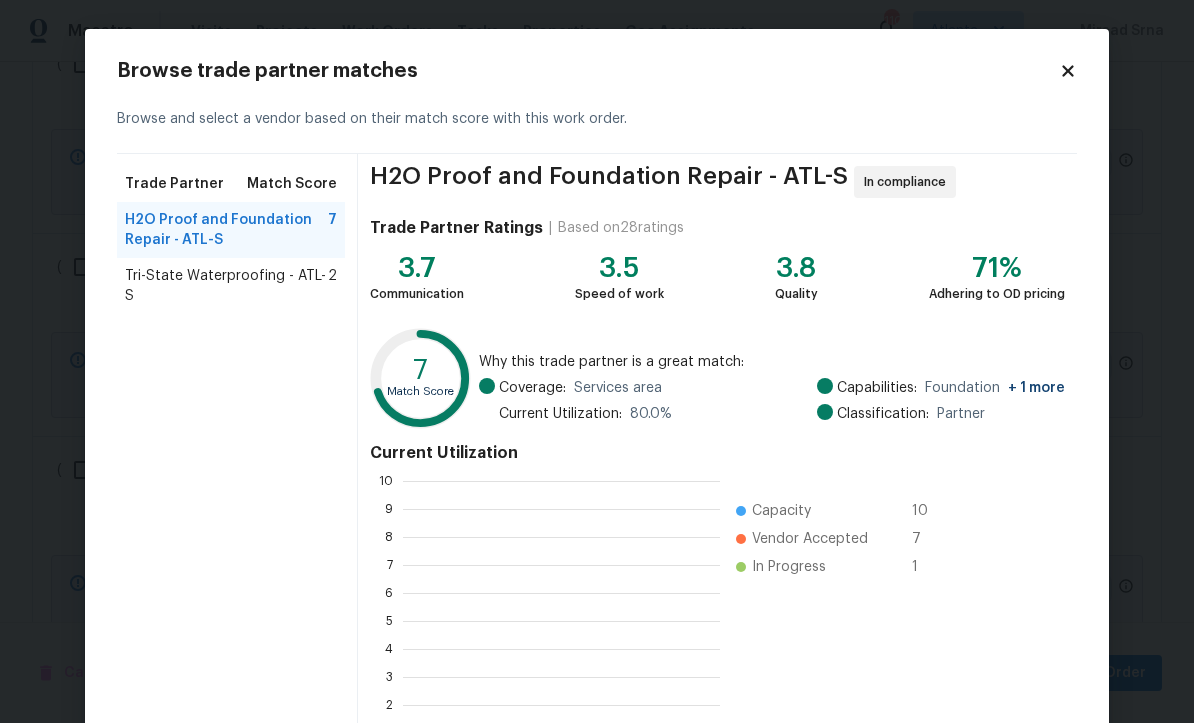 scroll, scrollTop: 280, scrollLeft: 317, axis: both 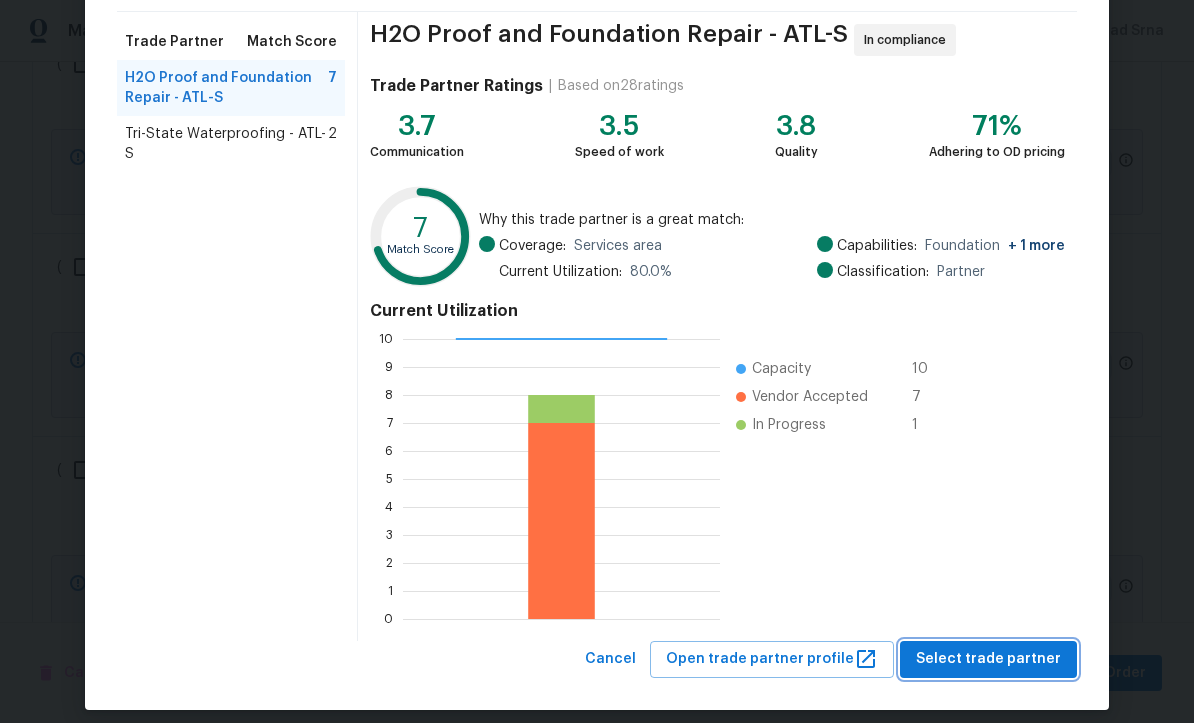 click on "Select trade partner" at bounding box center [988, 660] 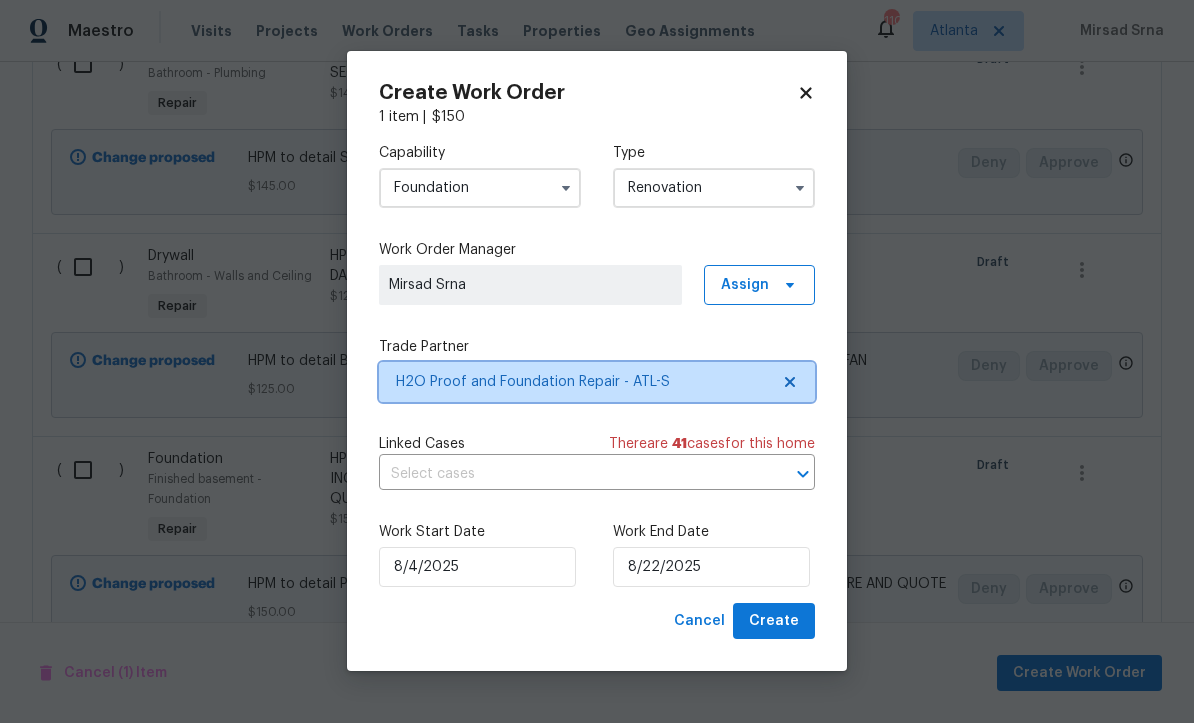 scroll, scrollTop: 0, scrollLeft: 0, axis: both 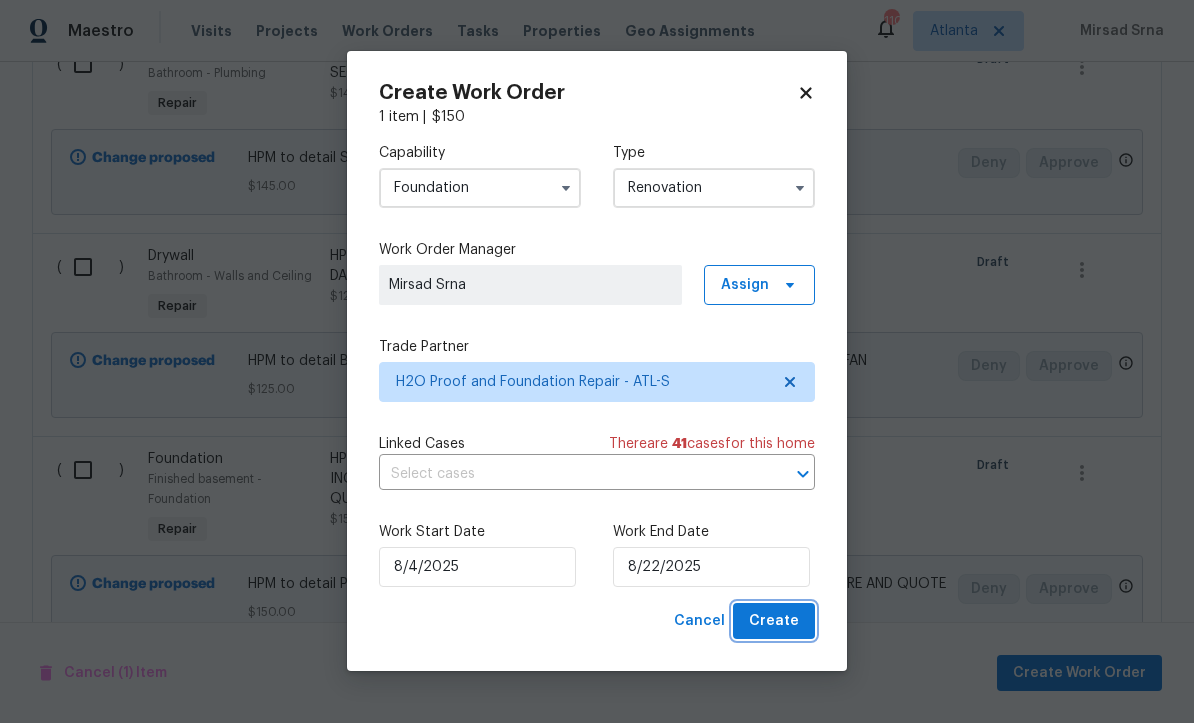 click on "Create" at bounding box center [774, 622] 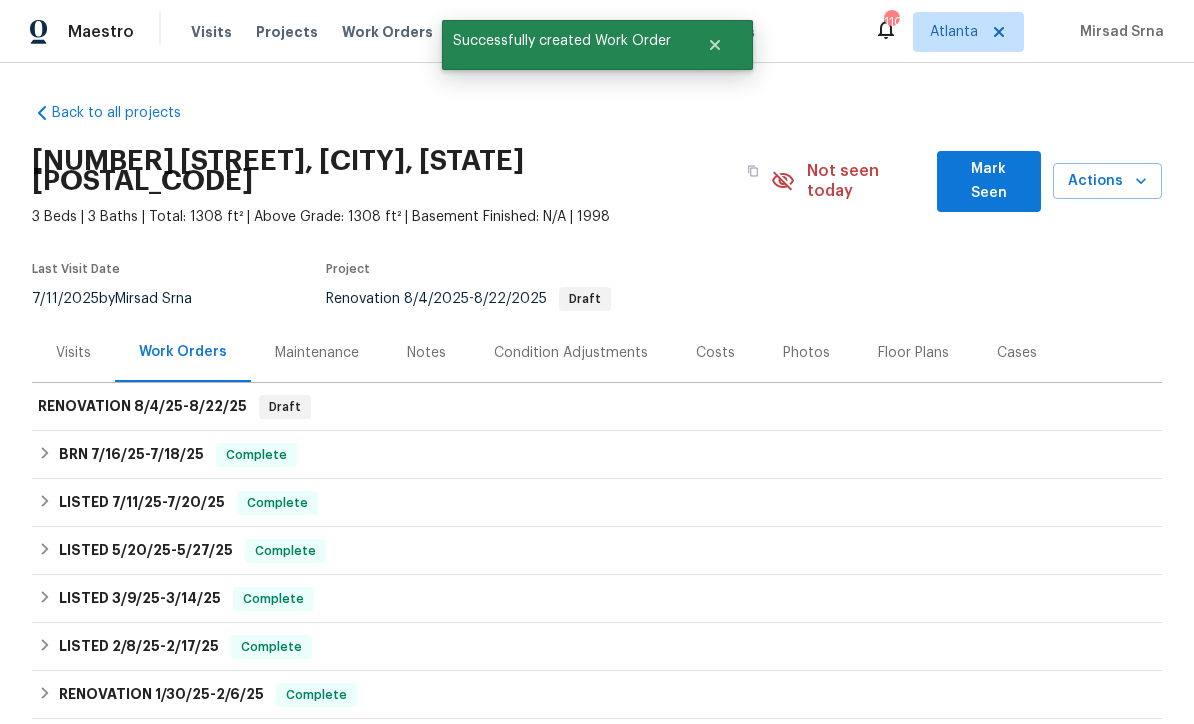 scroll, scrollTop: 0, scrollLeft: 0, axis: both 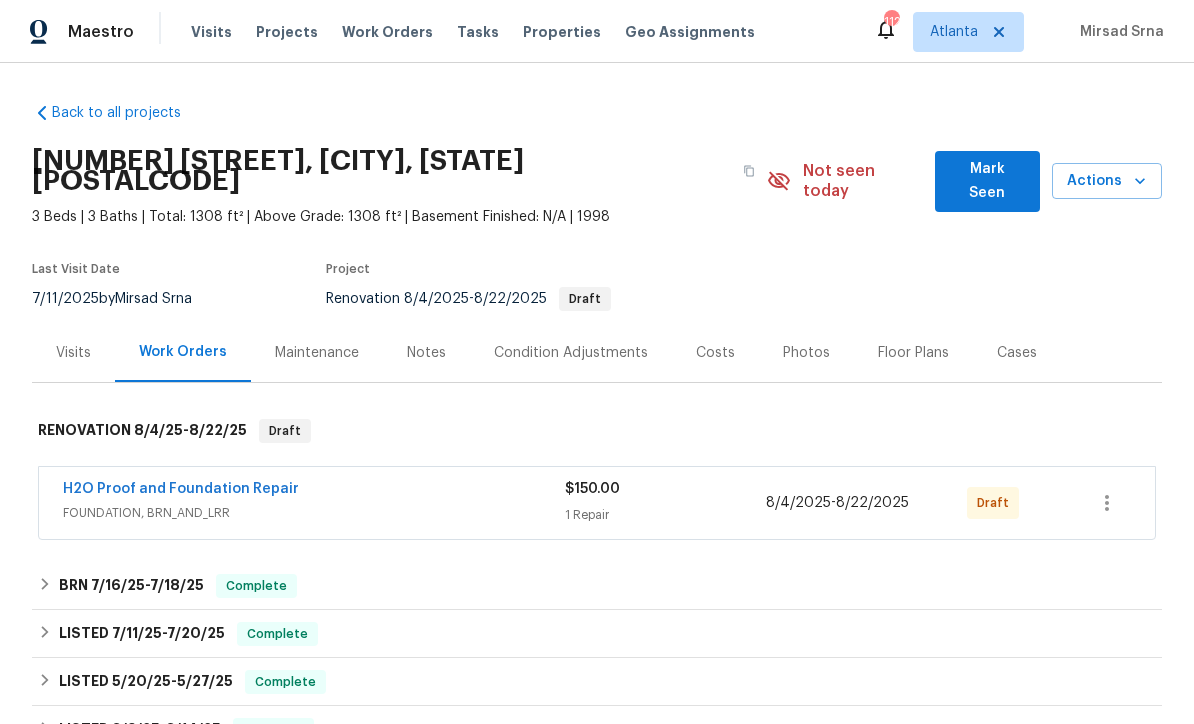click on "H2O Proof and Foundation Repair" at bounding box center [181, 489] 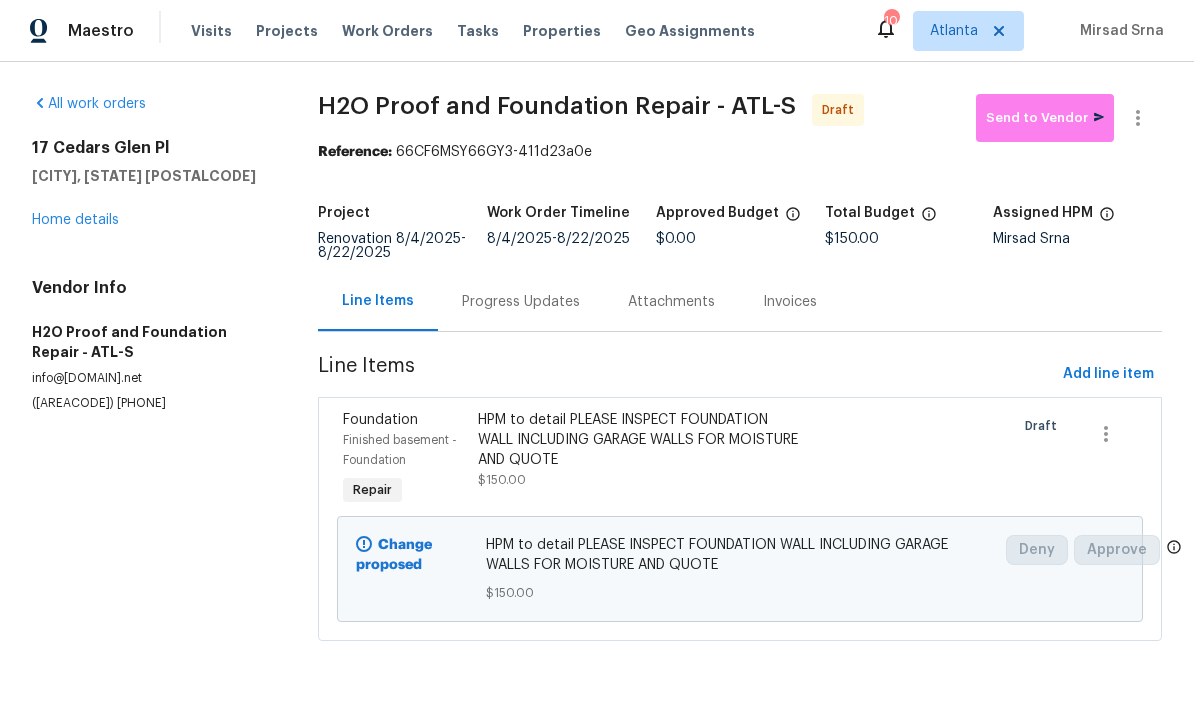 click on "Home details" at bounding box center [75, 221] 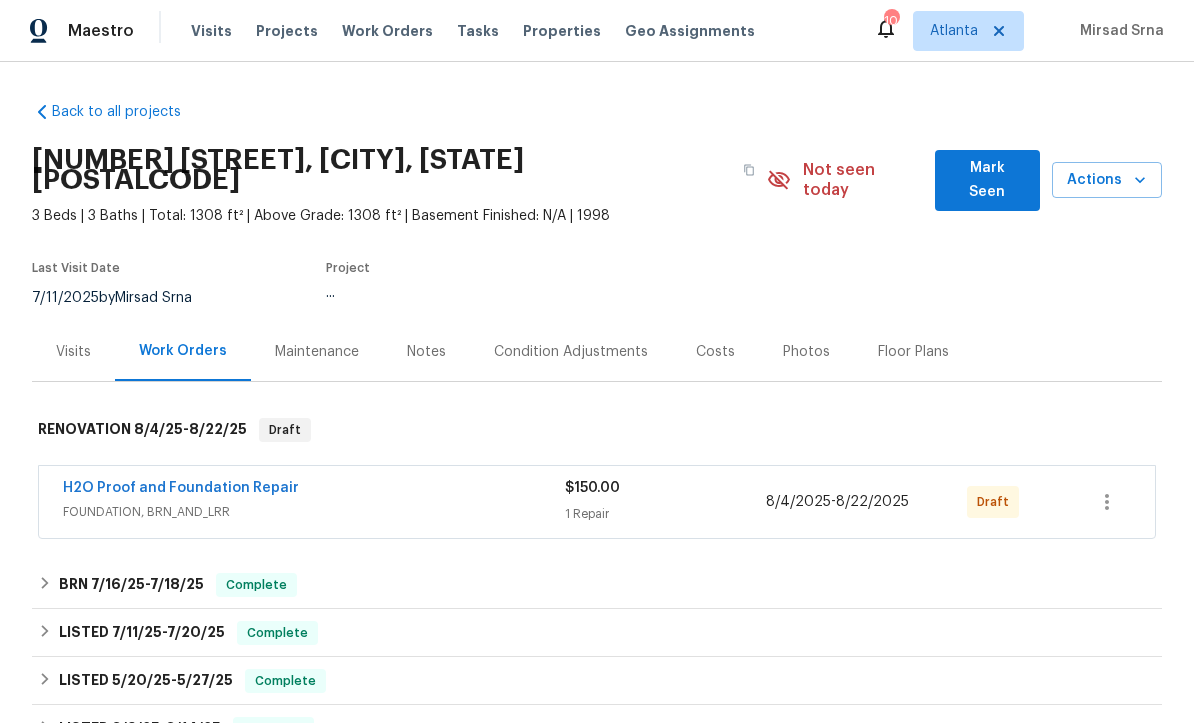 scroll, scrollTop: 1, scrollLeft: 0, axis: vertical 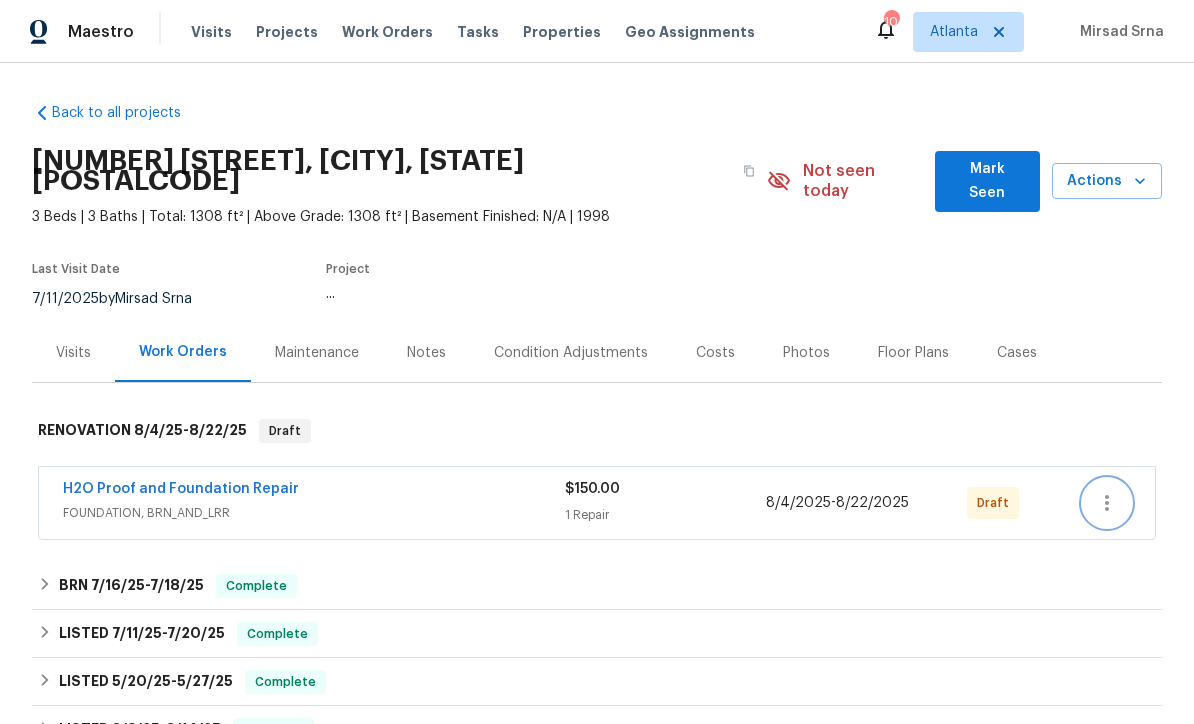 click 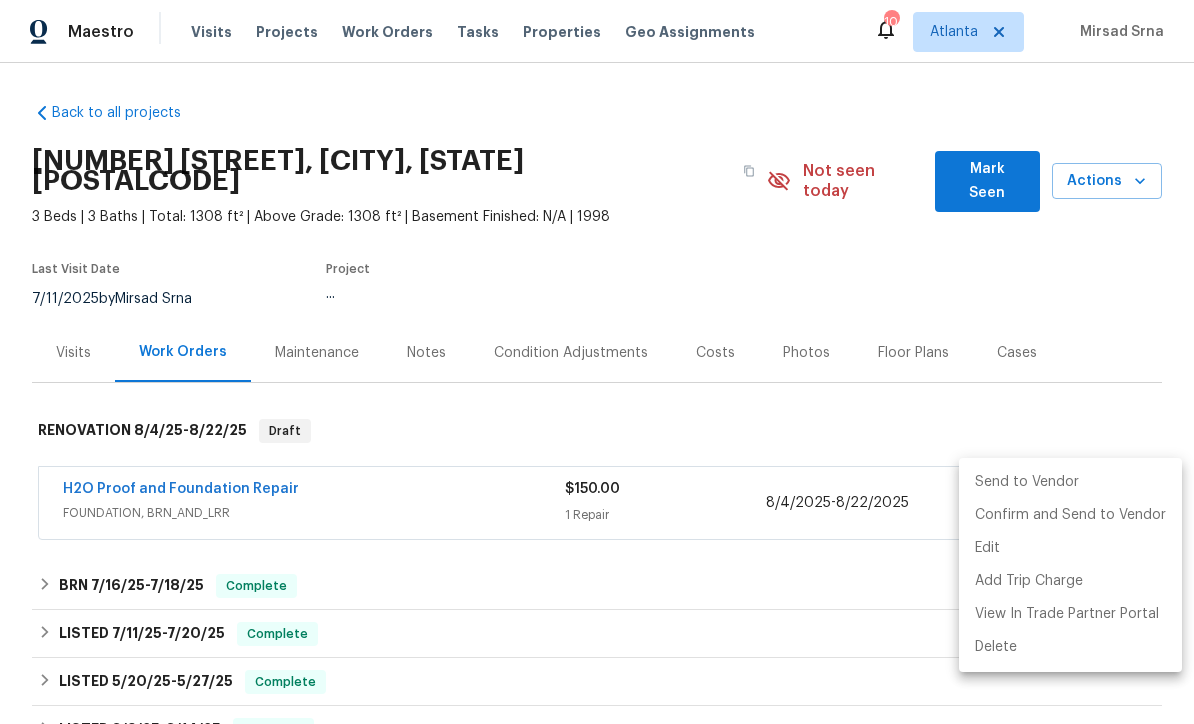 click at bounding box center [597, 362] 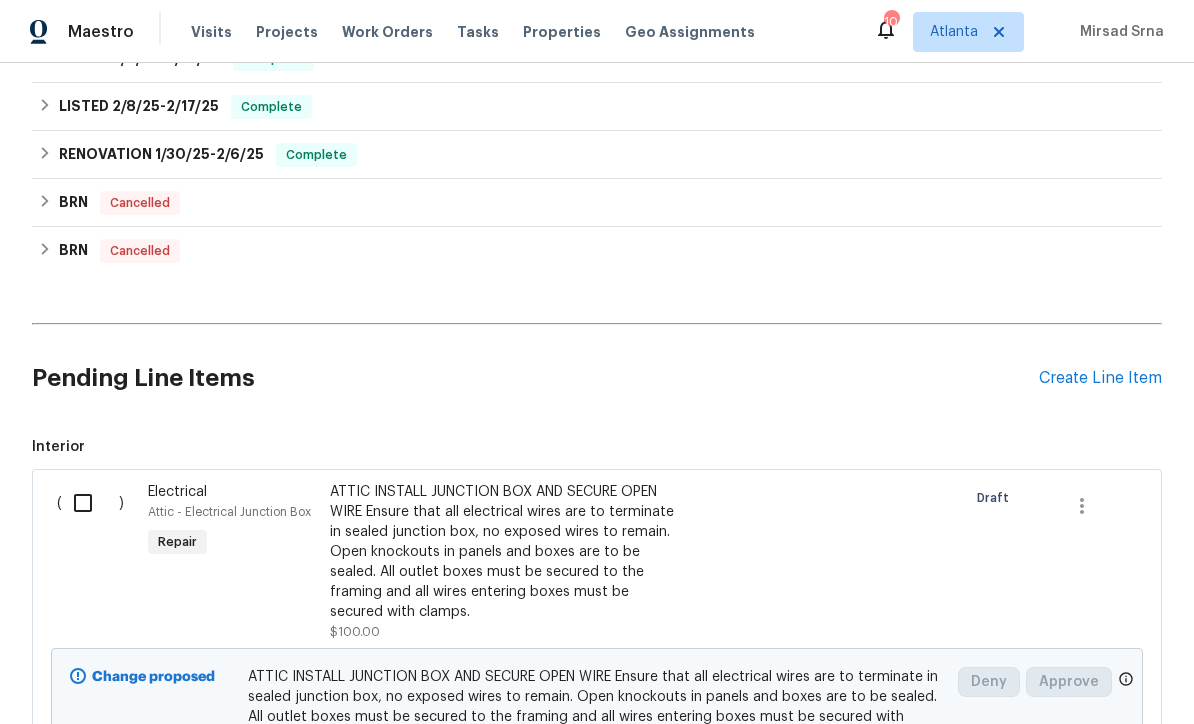 scroll, scrollTop: 790, scrollLeft: 0, axis: vertical 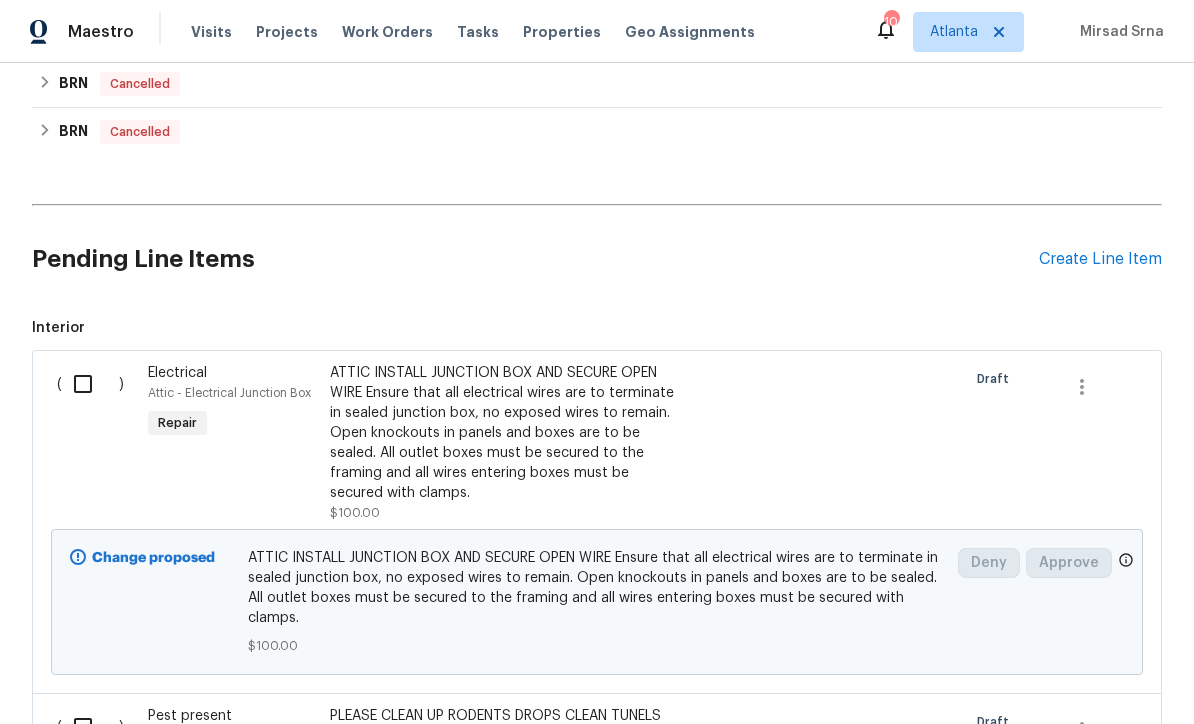 click on "Create Line Item" at bounding box center [1100, 259] 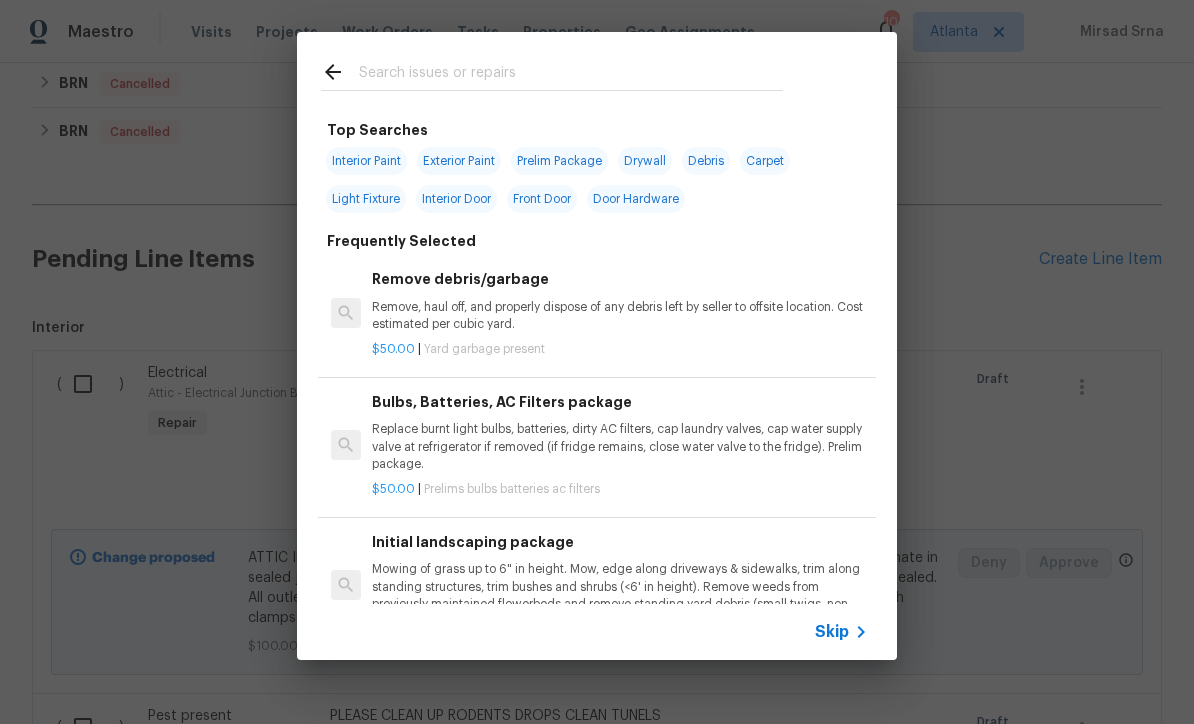 click 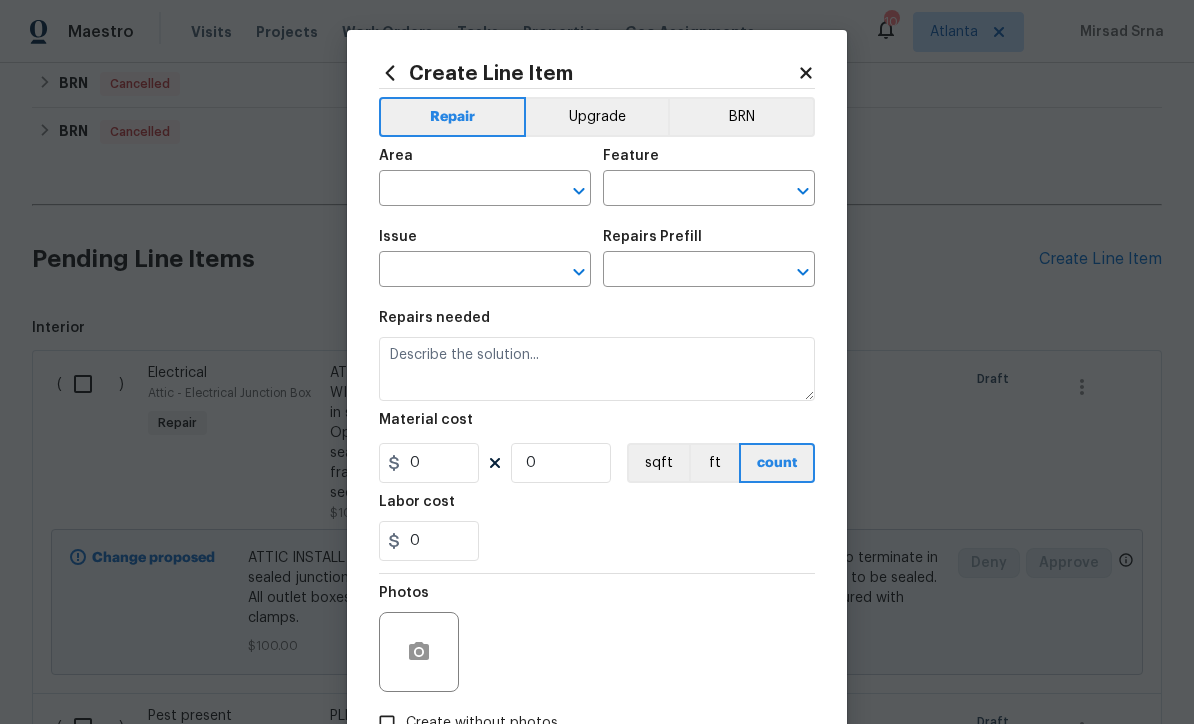 click at bounding box center (457, 190) 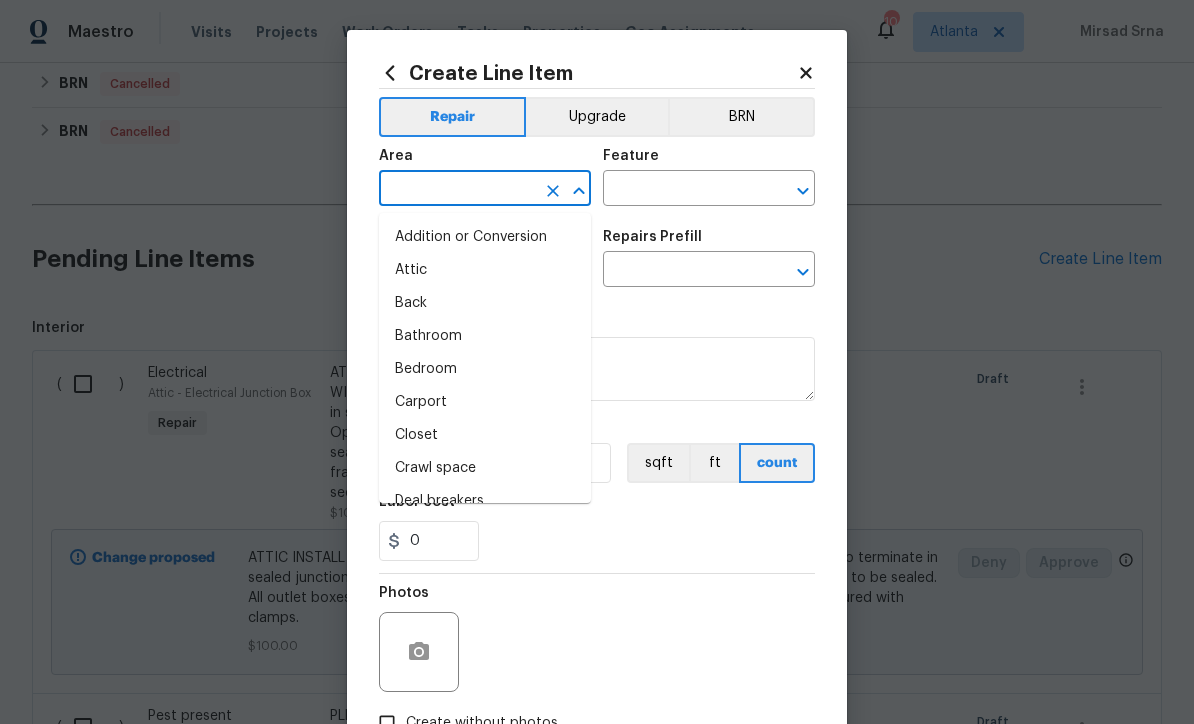 scroll, scrollTop: 0, scrollLeft: 0, axis: both 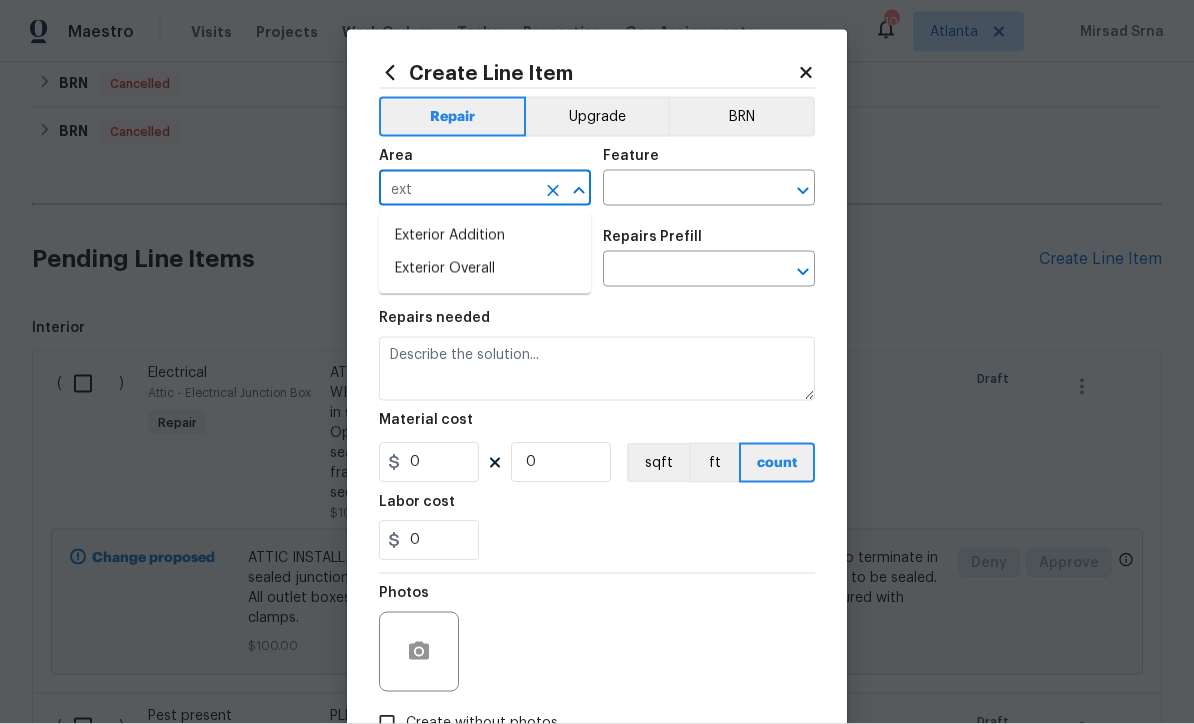 click on "Exterior Overall" at bounding box center (485, 269) 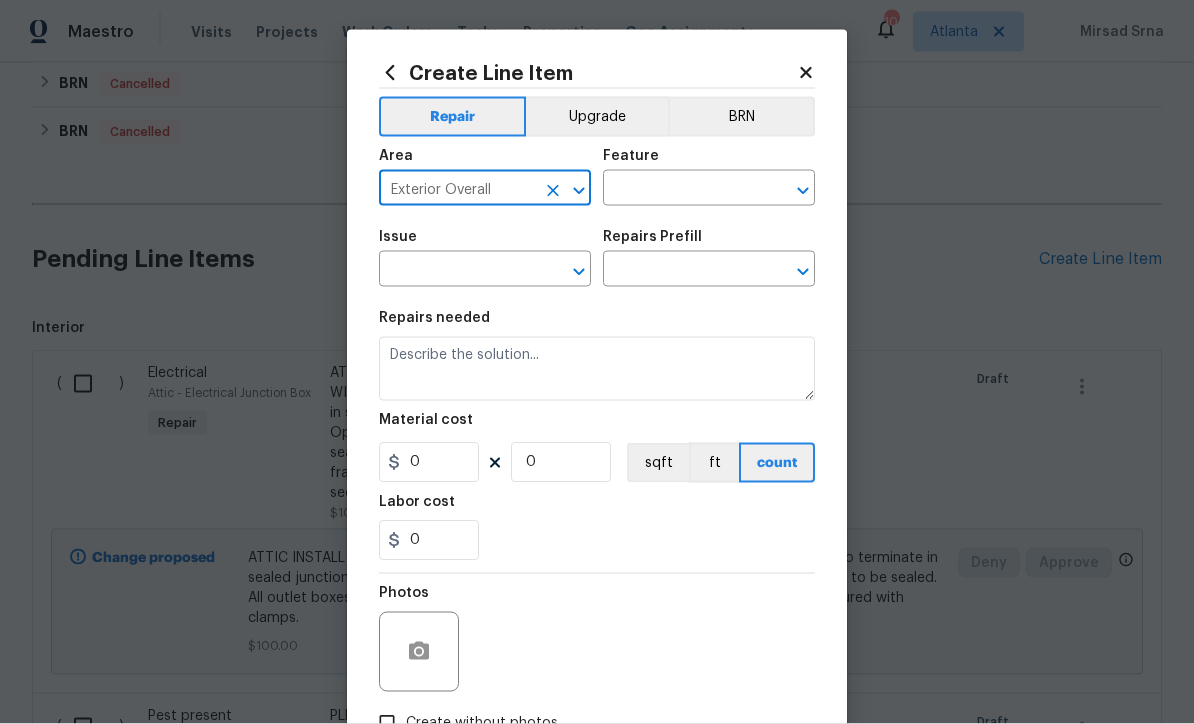 click at bounding box center [681, 190] 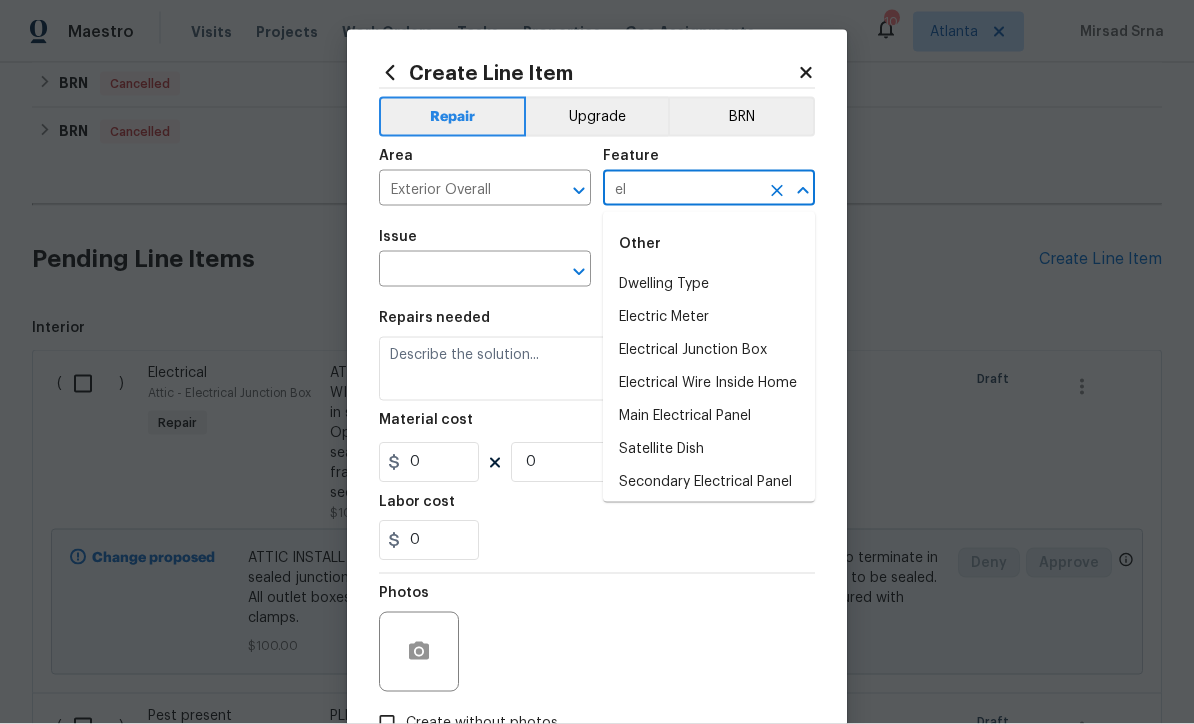 type on "ele" 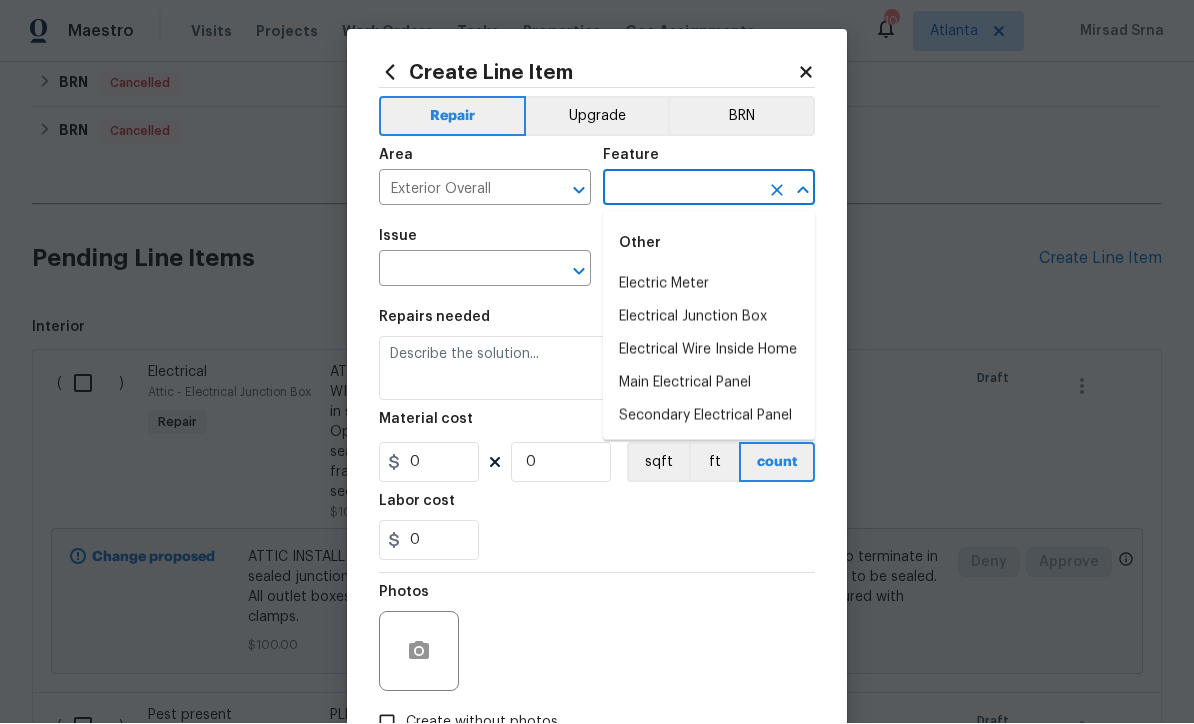 scroll, scrollTop: 1, scrollLeft: 0, axis: vertical 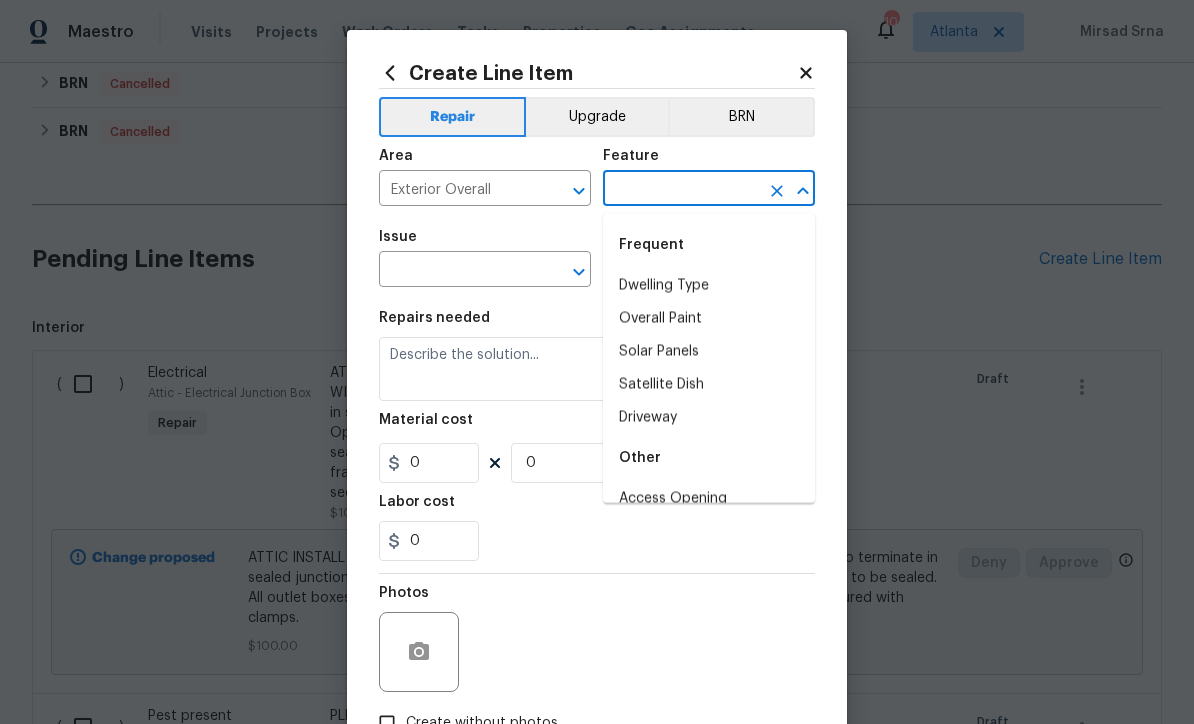 click at bounding box center (681, 190) 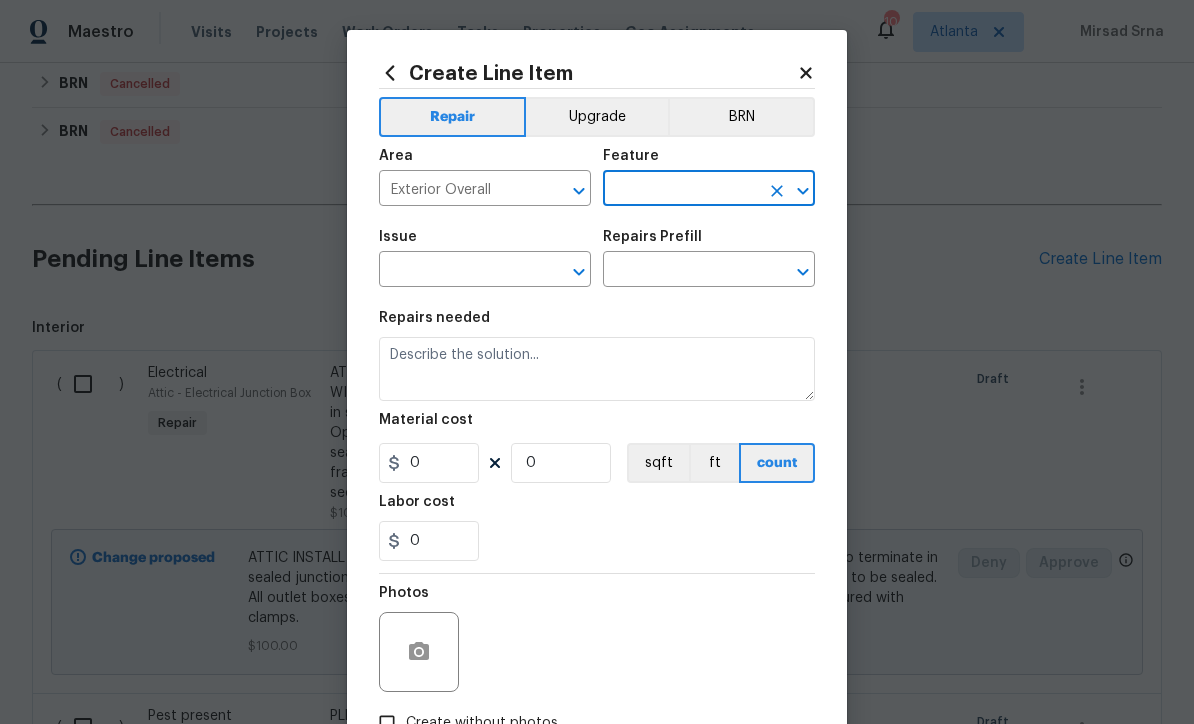 scroll, scrollTop: 0, scrollLeft: 0, axis: both 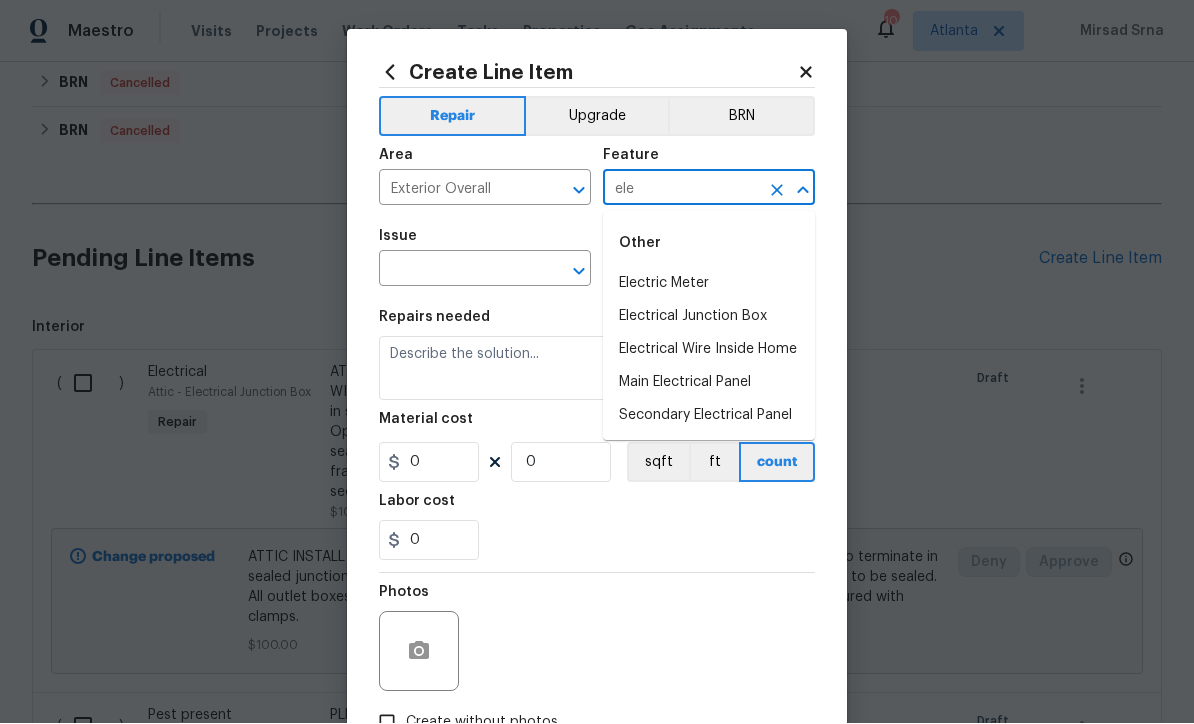 click on "ele" at bounding box center (681, 190) 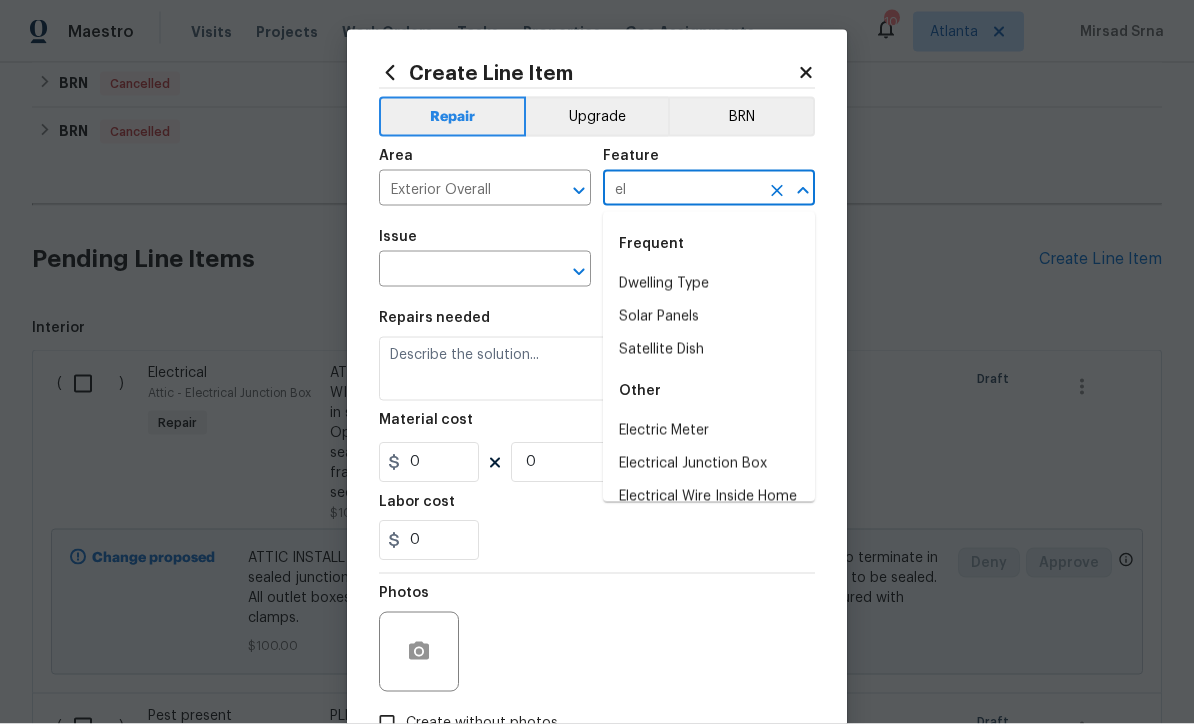 type on "e" 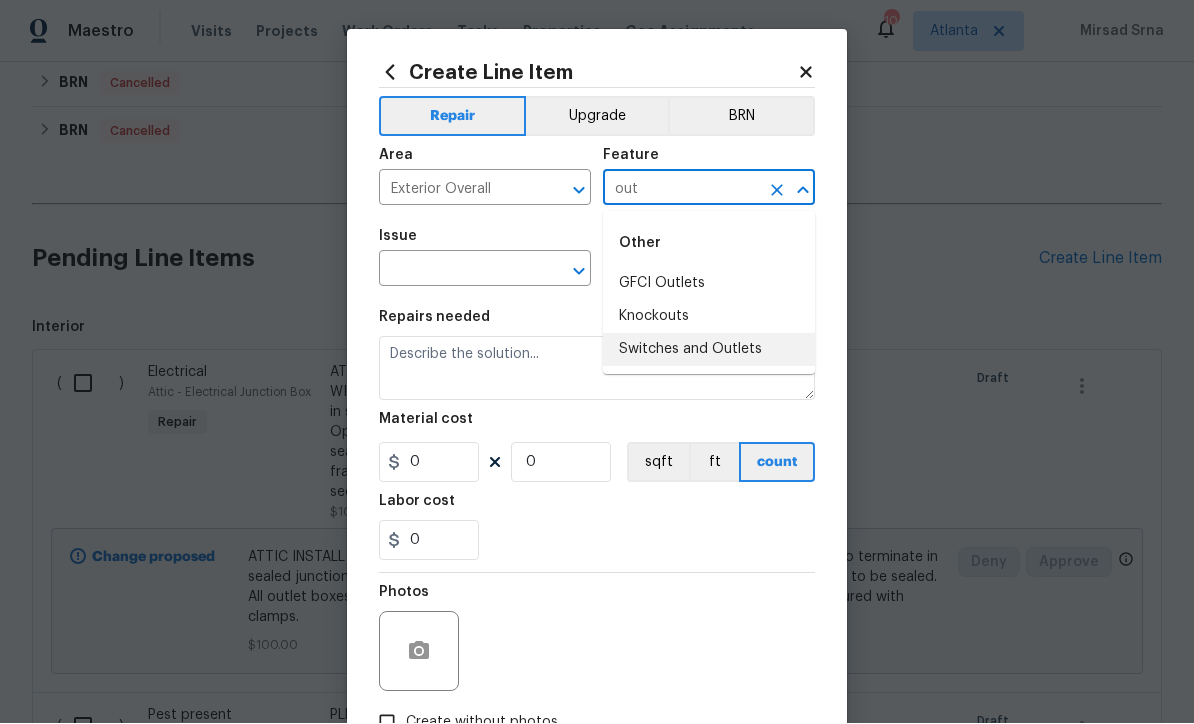 click on "Switches and Outlets" at bounding box center [709, 350] 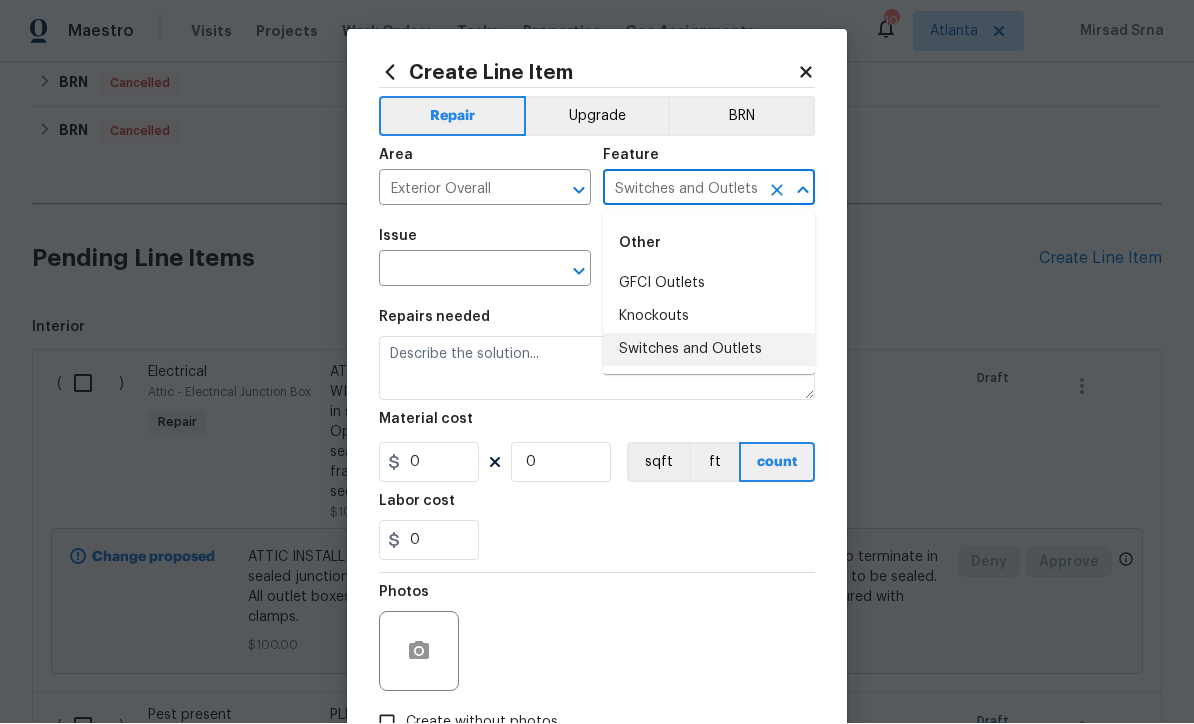 scroll, scrollTop: 1, scrollLeft: 0, axis: vertical 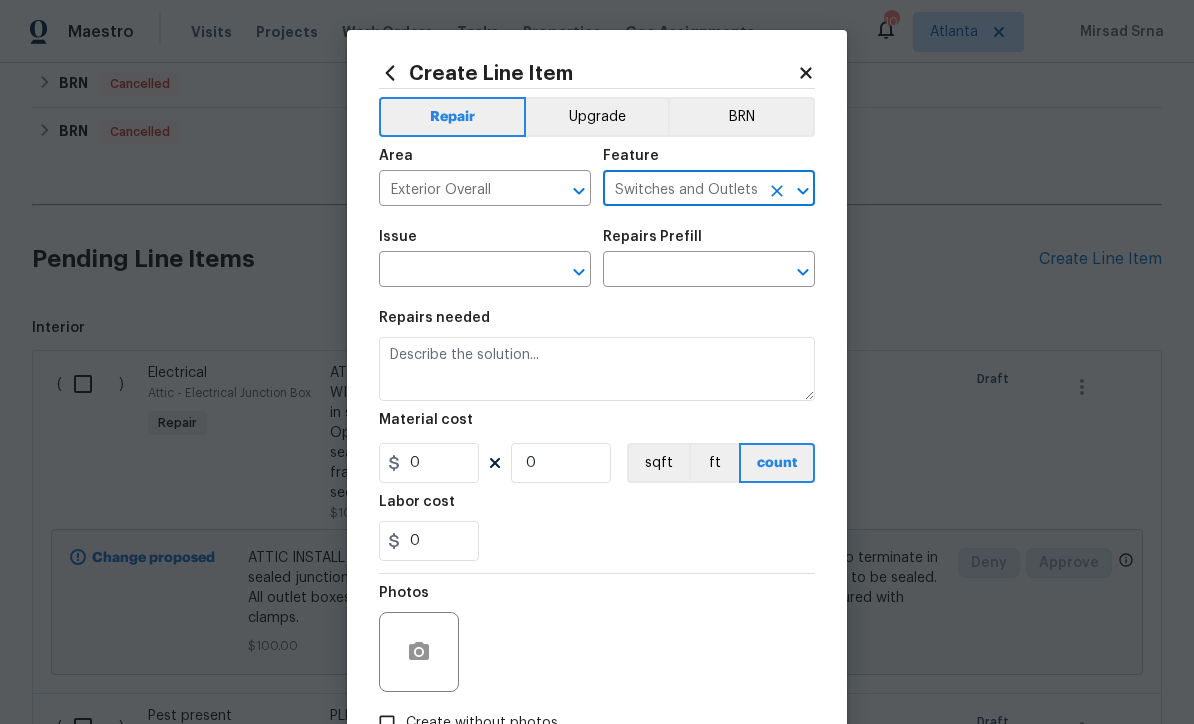 click at bounding box center (457, 271) 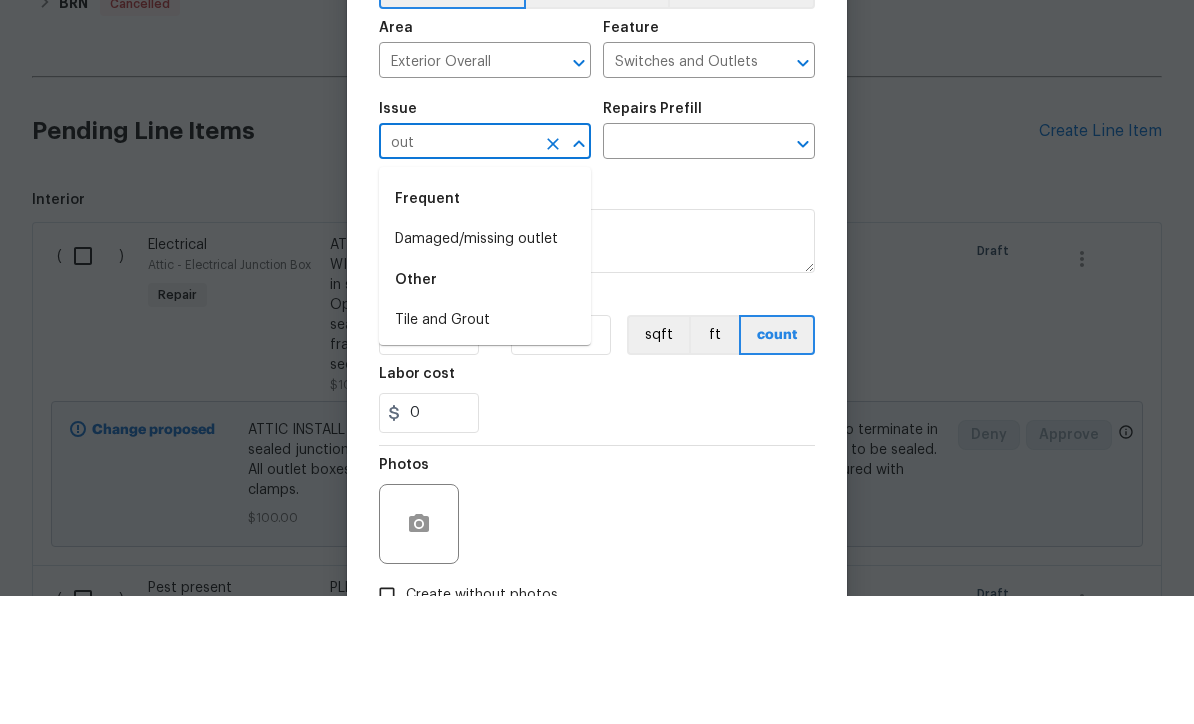 click on "Damaged/missing outlet" at bounding box center (485, 367) 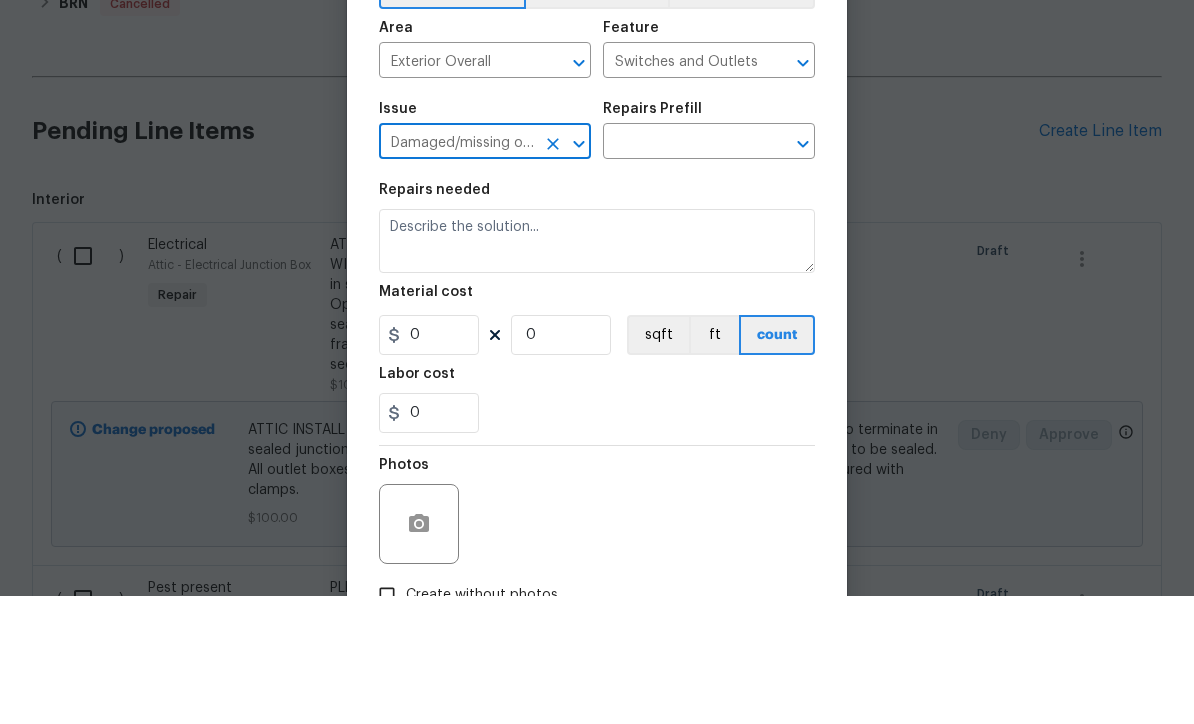 click at bounding box center [681, 271] 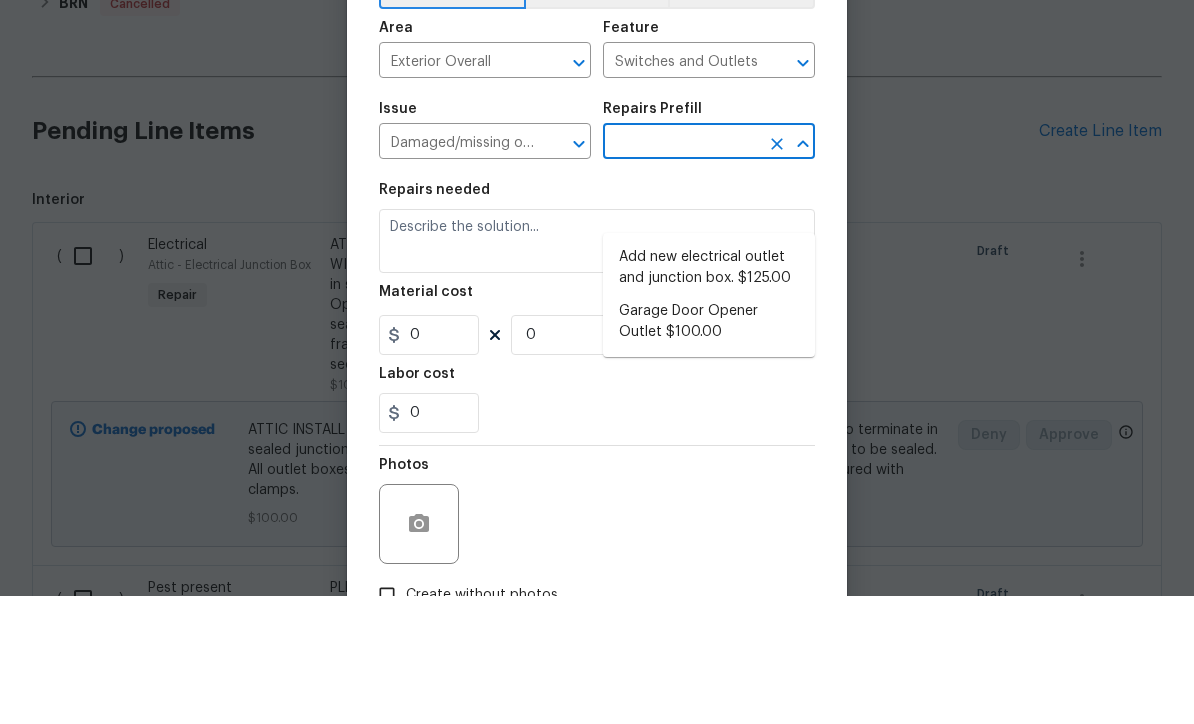 scroll, scrollTop: 66, scrollLeft: 0, axis: vertical 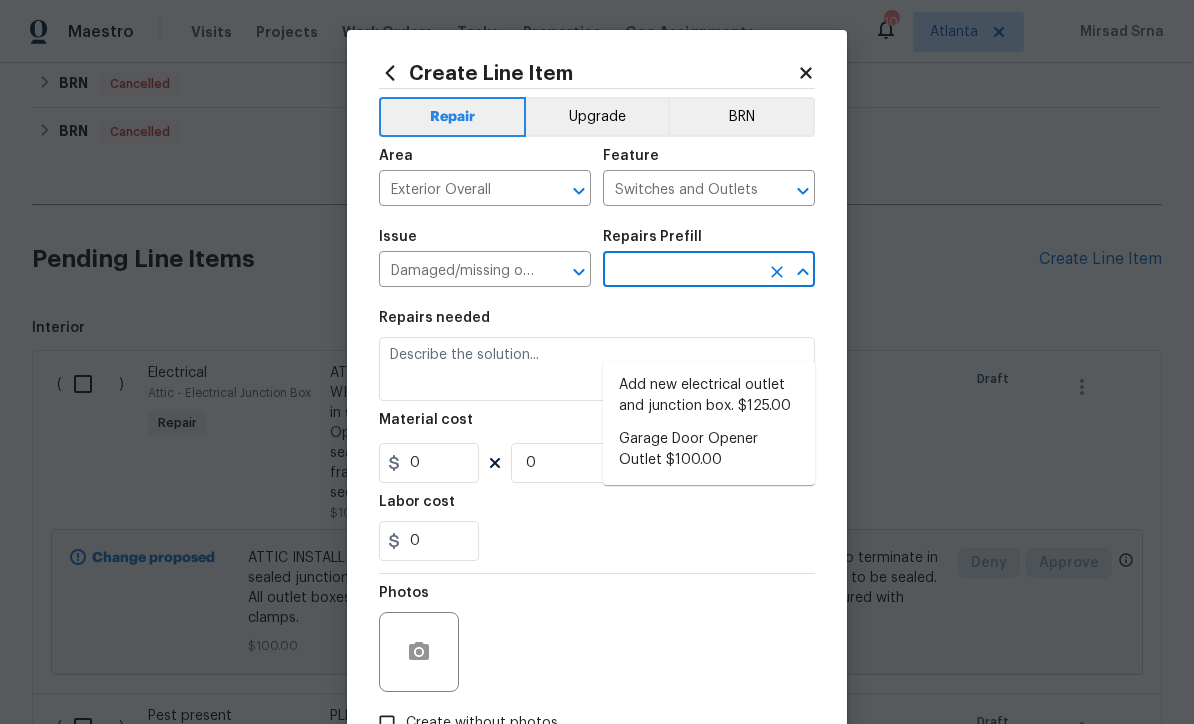 click 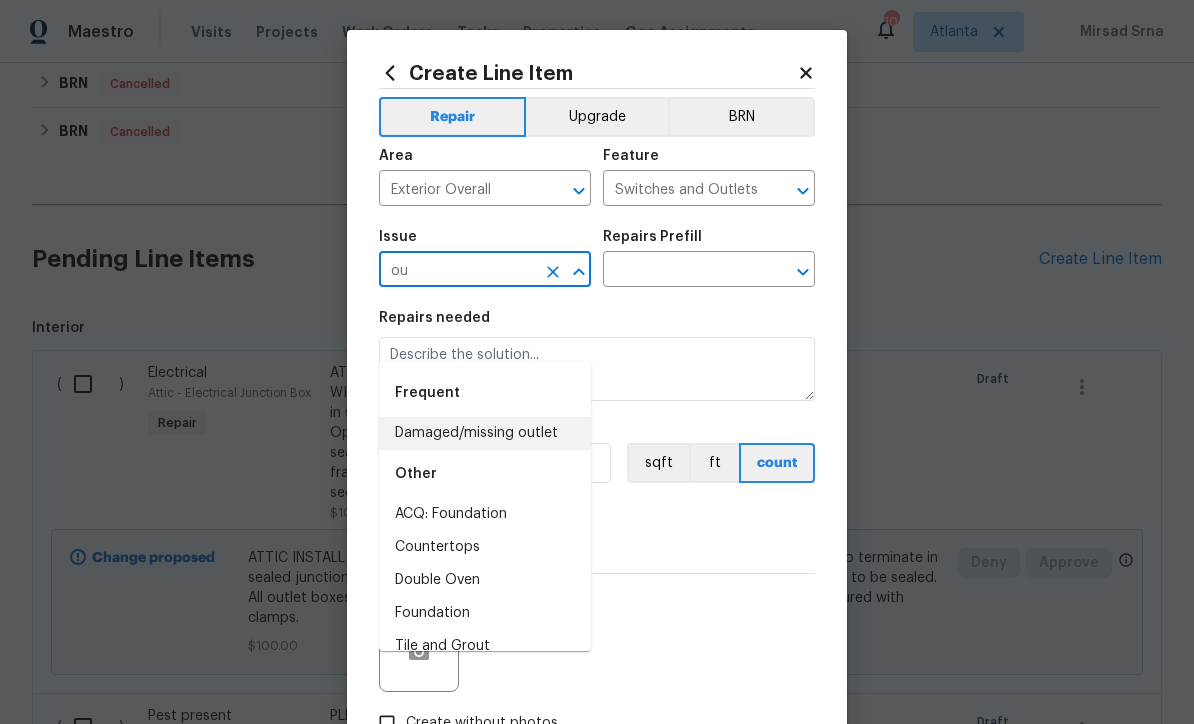 click on "Damaged/missing outlet" at bounding box center (485, 433) 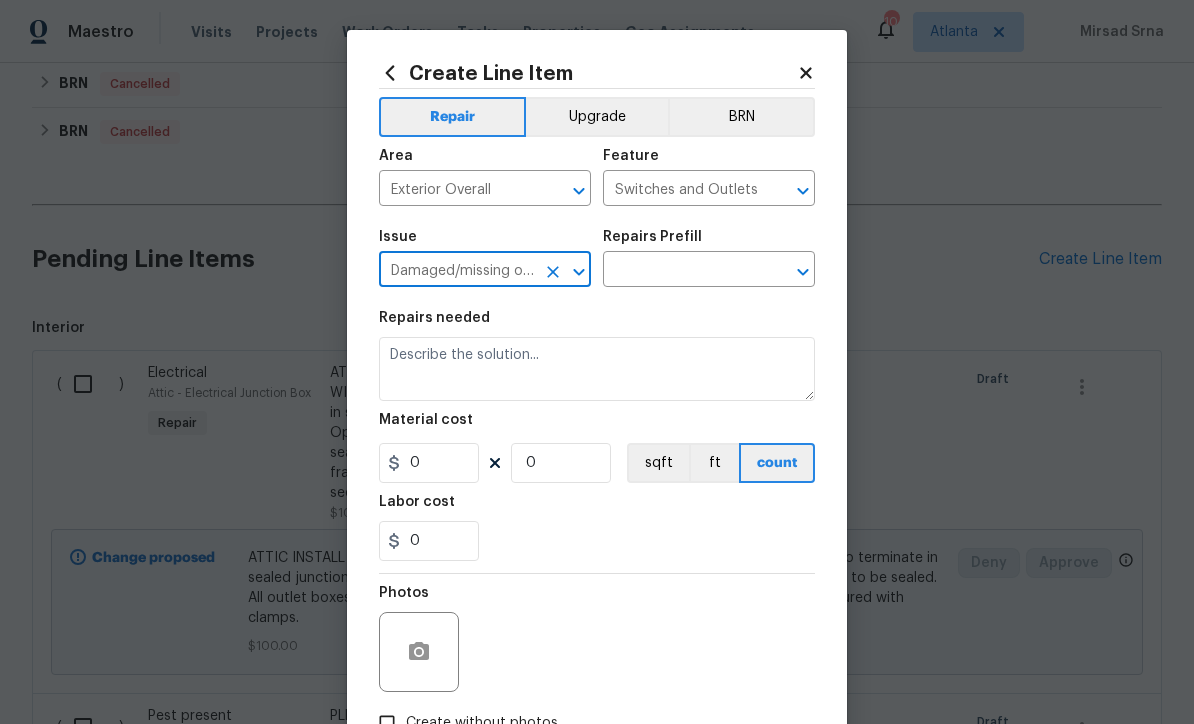 click at bounding box center [681, 271] 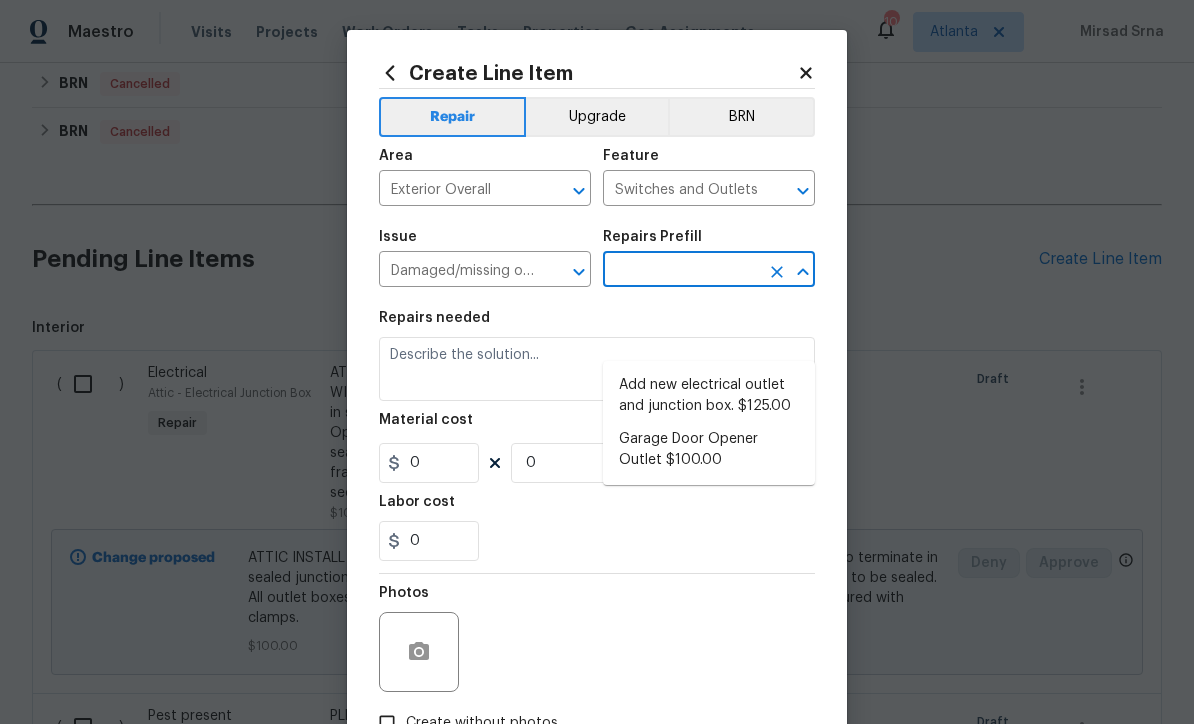 click 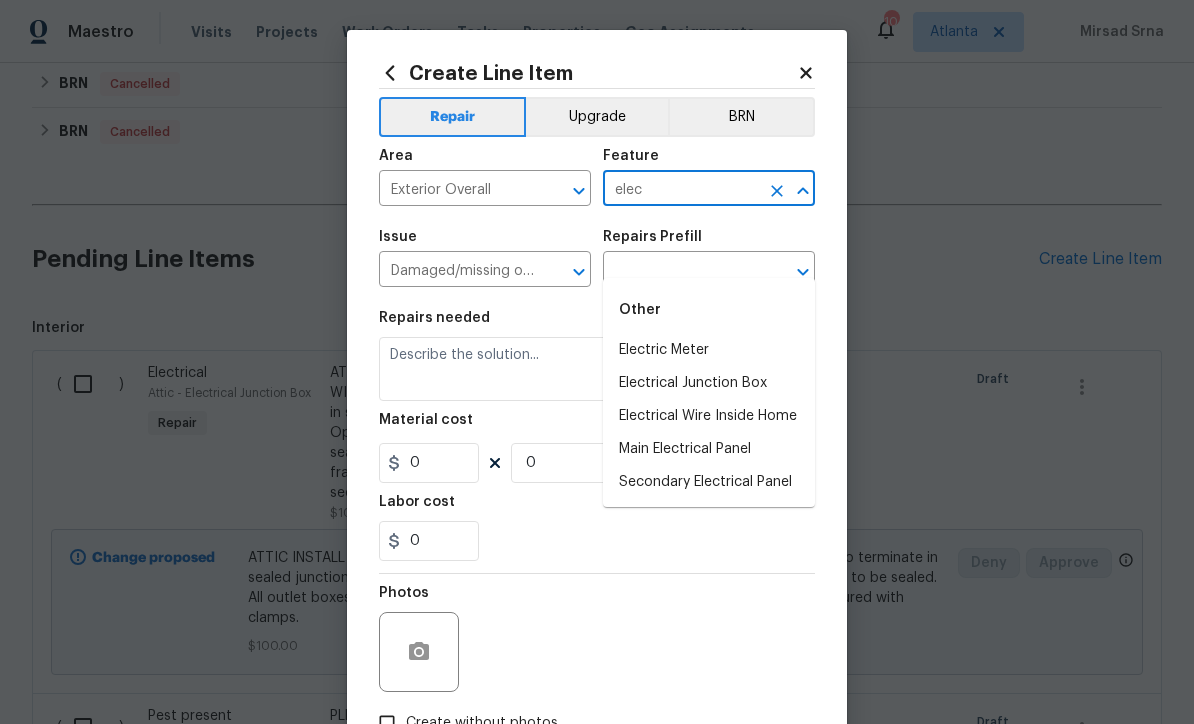 click on "Electrical Wire Inside Home" at bounding box center [709, 416] 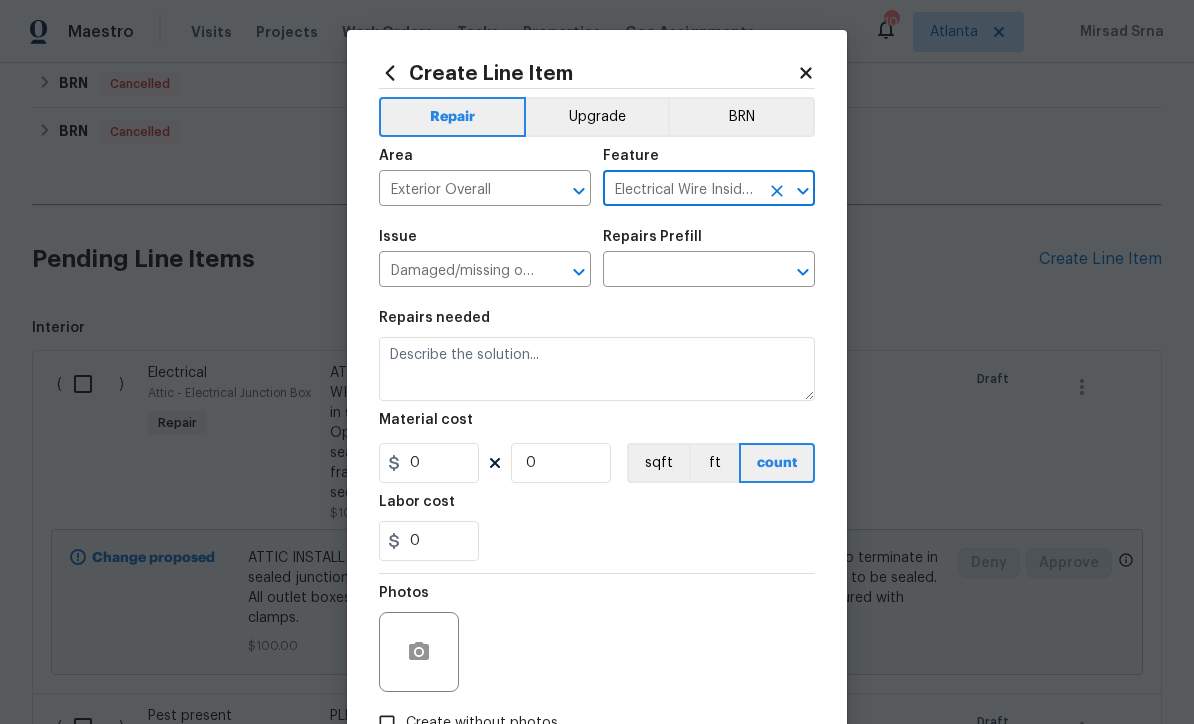 click at bounding box center (553, 272) 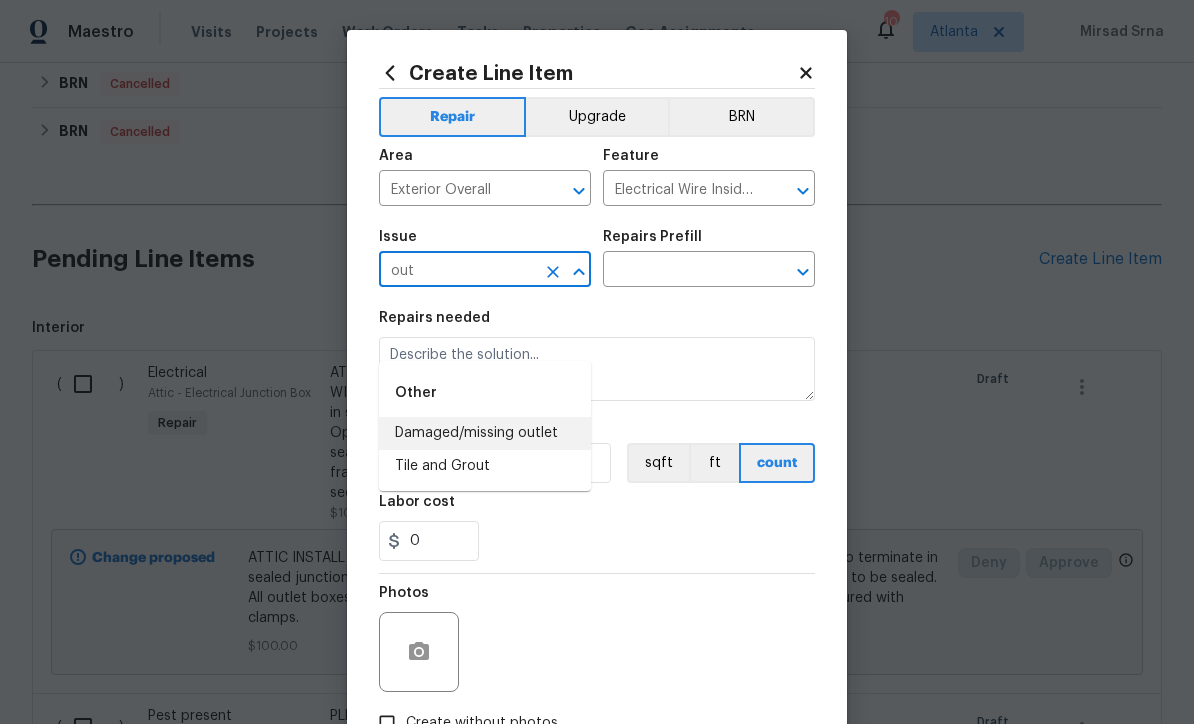 click on "Damaged/missing outlet" at bounding box center [485, 433] 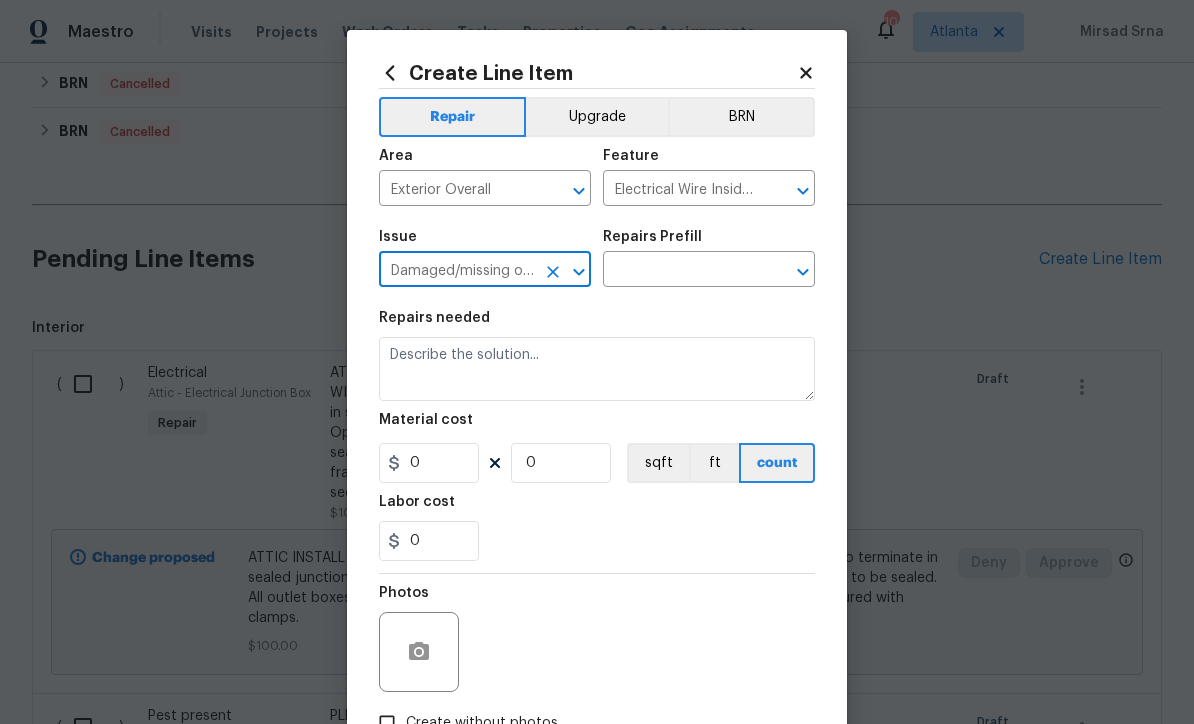 click at bounding box center [681, 271] 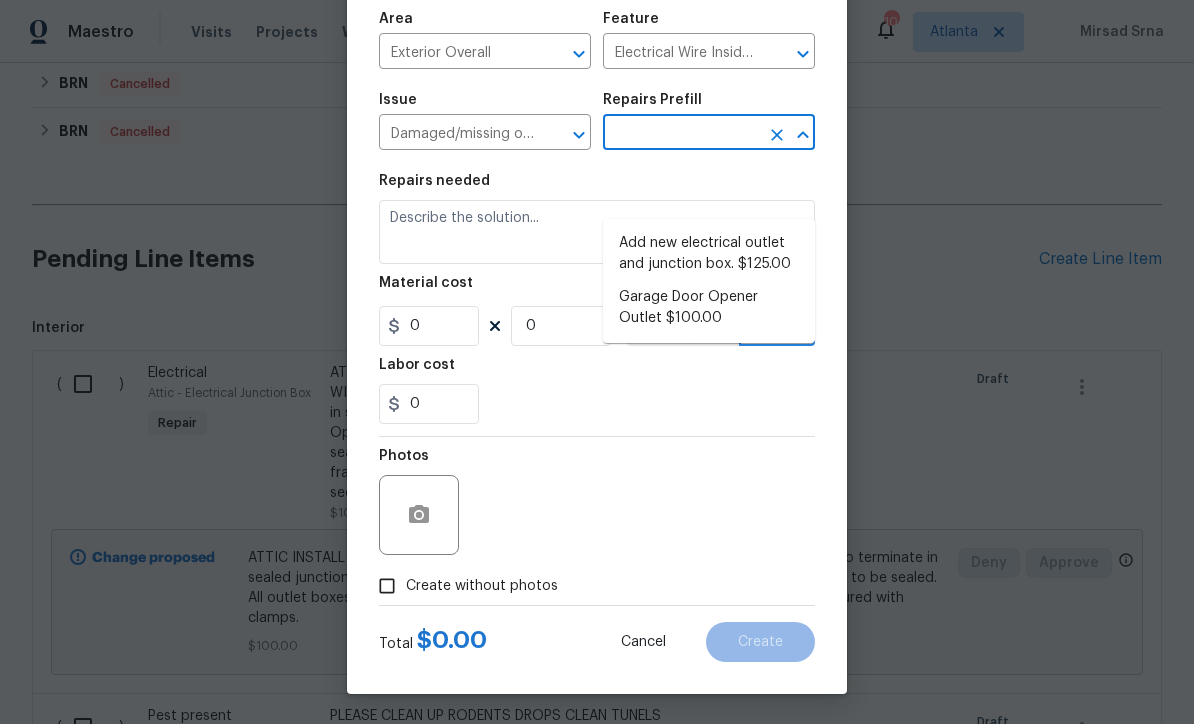 scroll, scrollTop: 141, scrollLeft: 0, axis: vertical 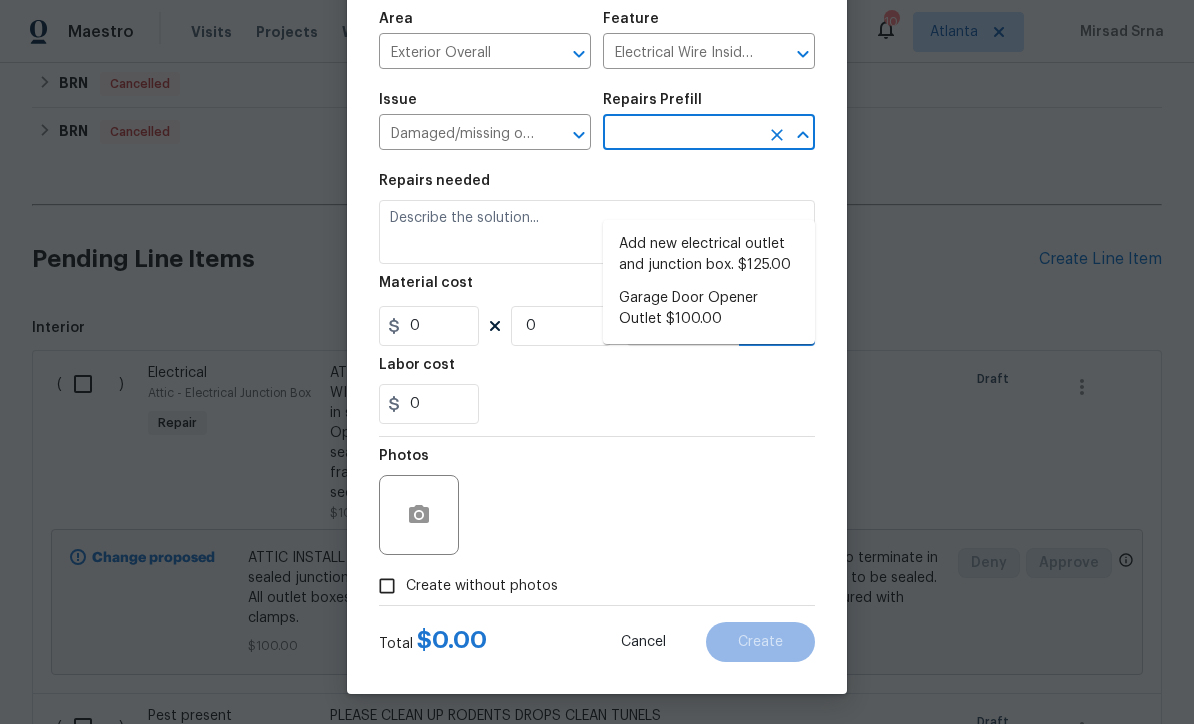 click on "Cancel" at bounding box center [643, 642] 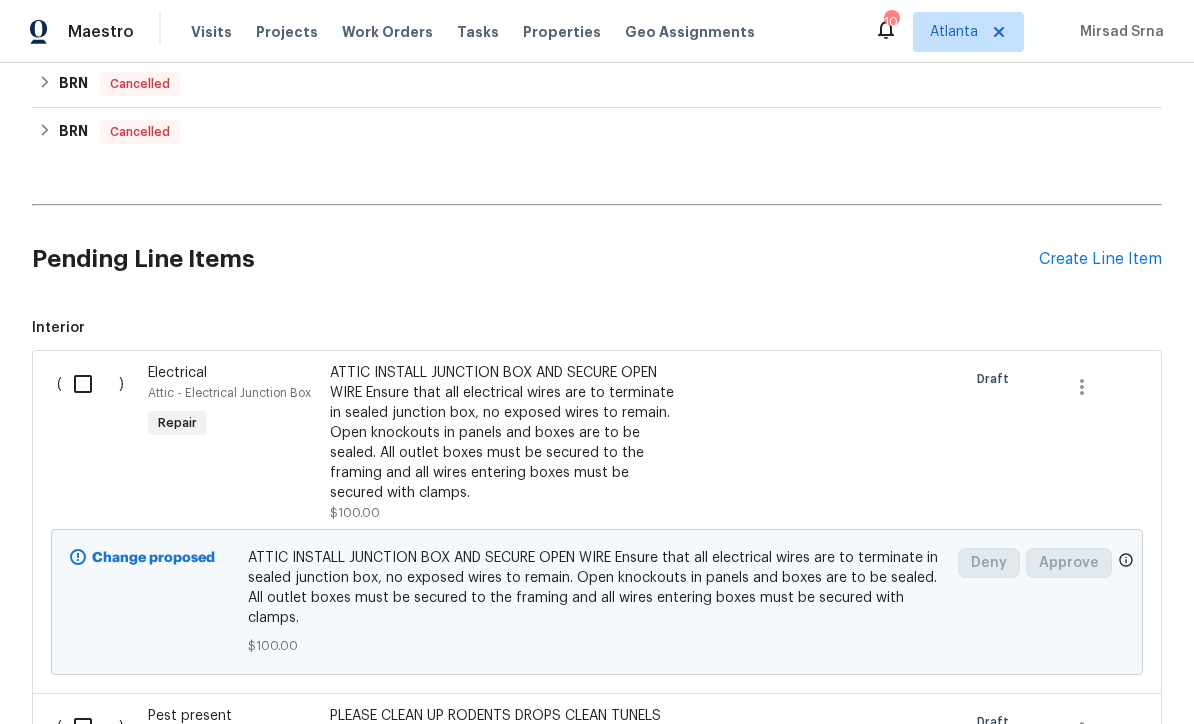 click on "Create Line Item" at bounding box center [1100, 259] 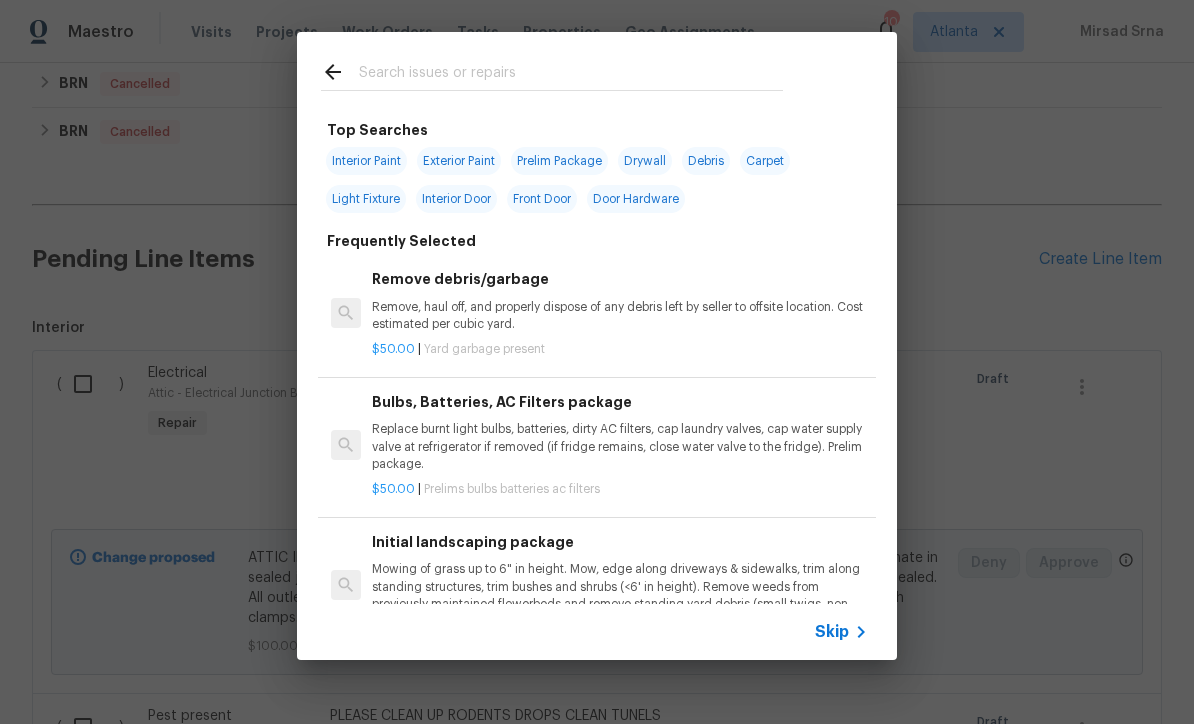 click at bounding box center (571, 75) 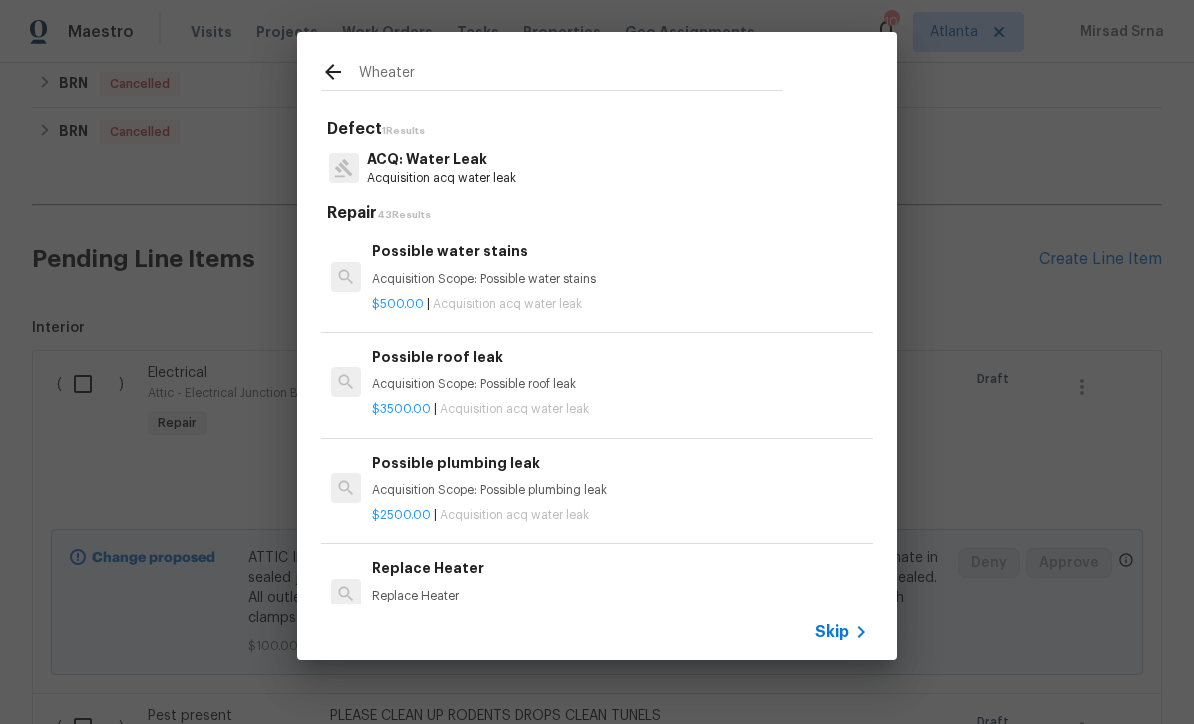 click on "Wheater" at bounding box center [571, 75] 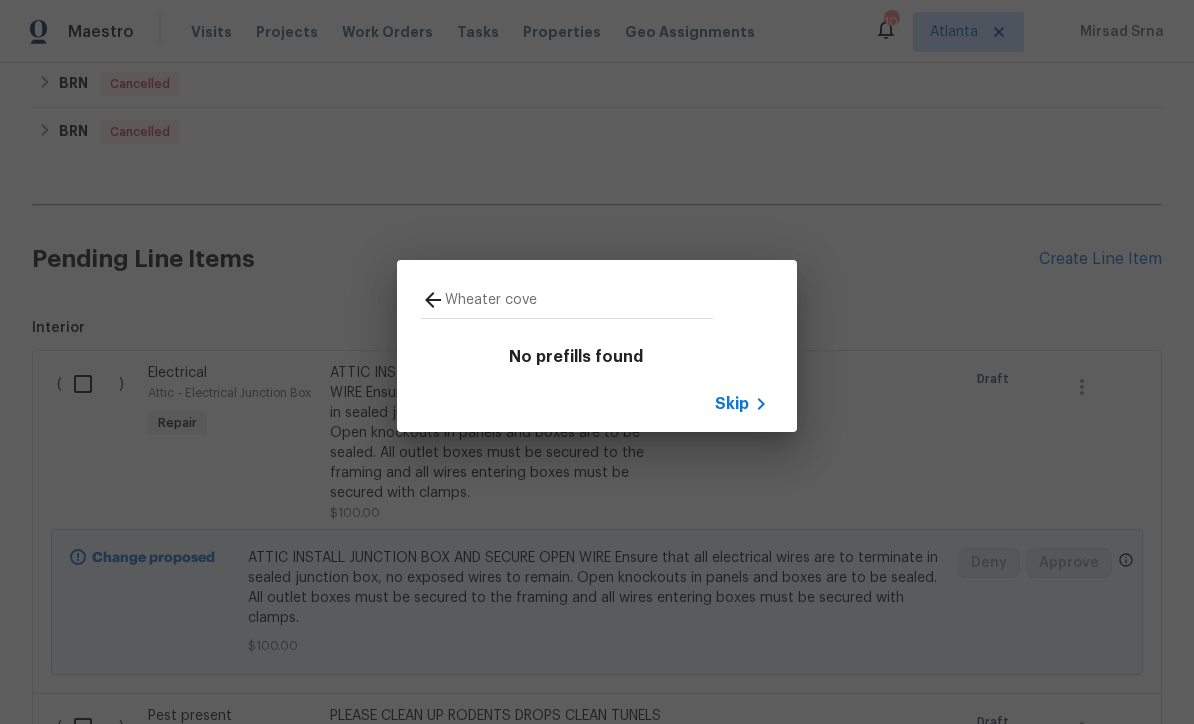 type on "Wheater cove" 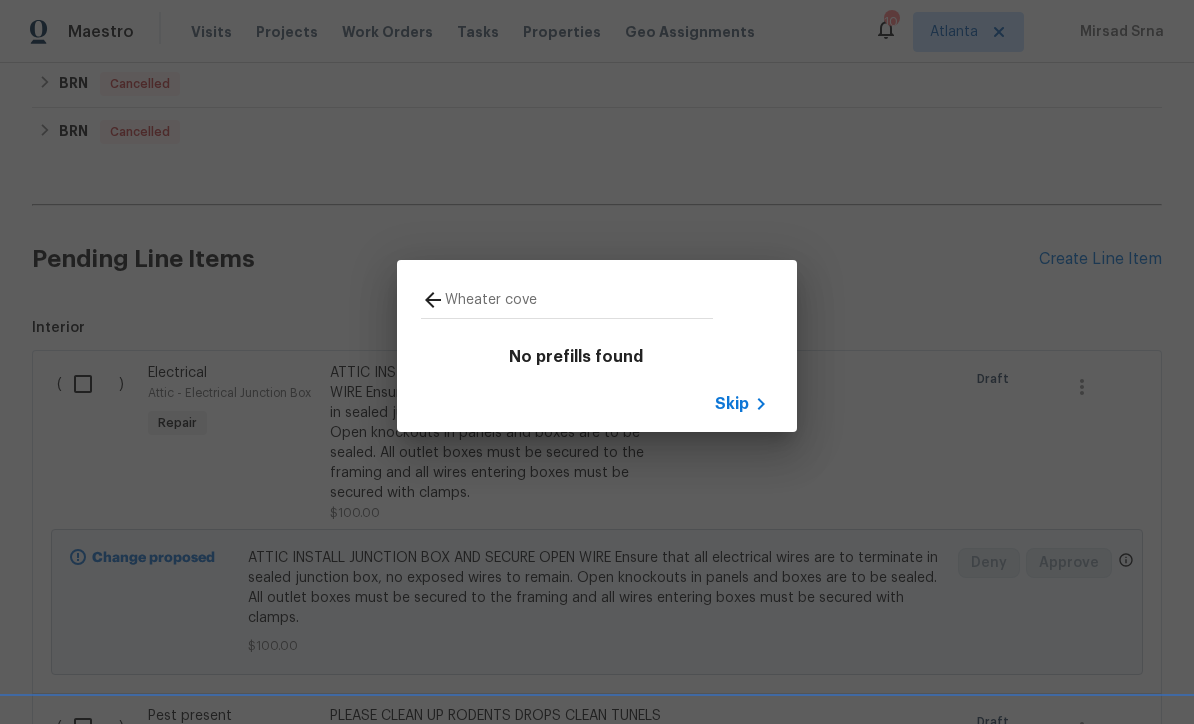 click 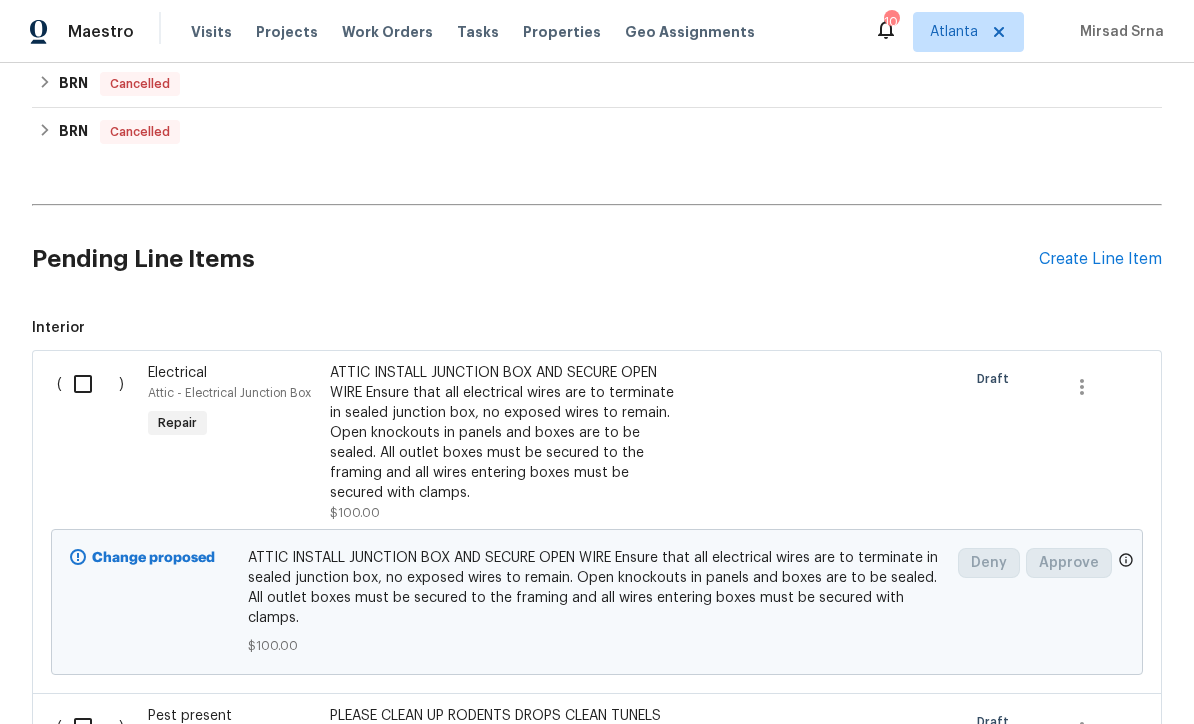 click on "Create Line Item" at bounding box center [1100, 259] 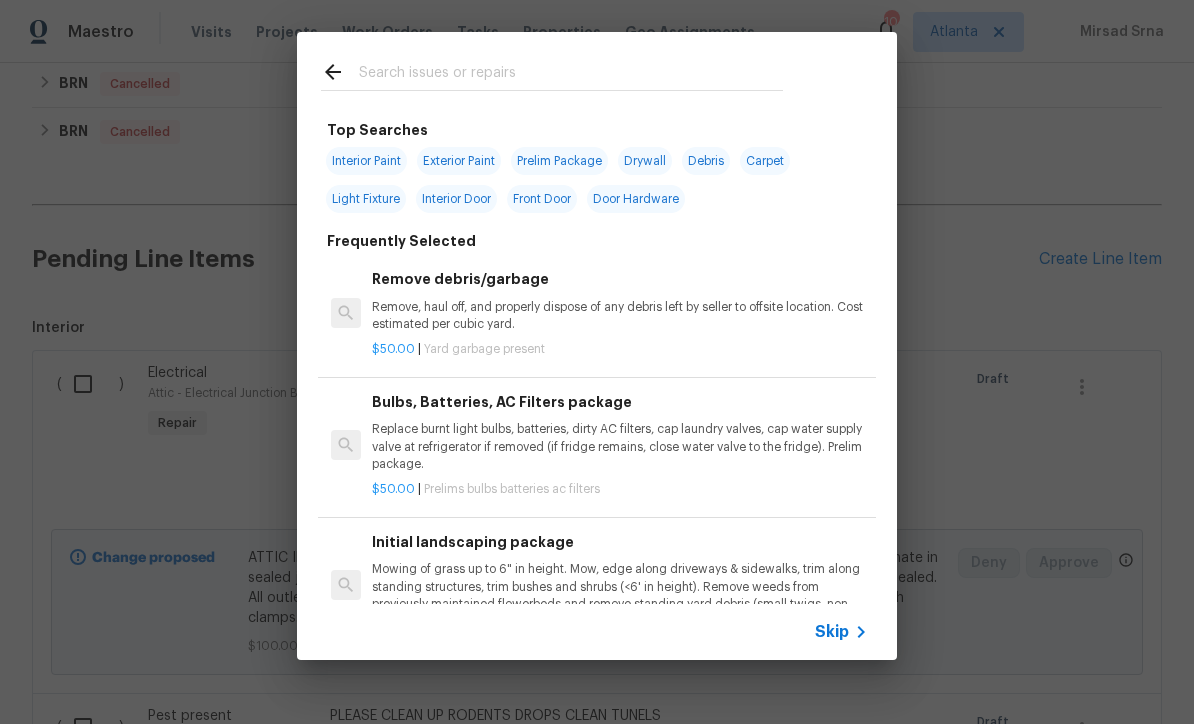 scroll, scrollTop: 0, scrollLeft: 0, axis: both 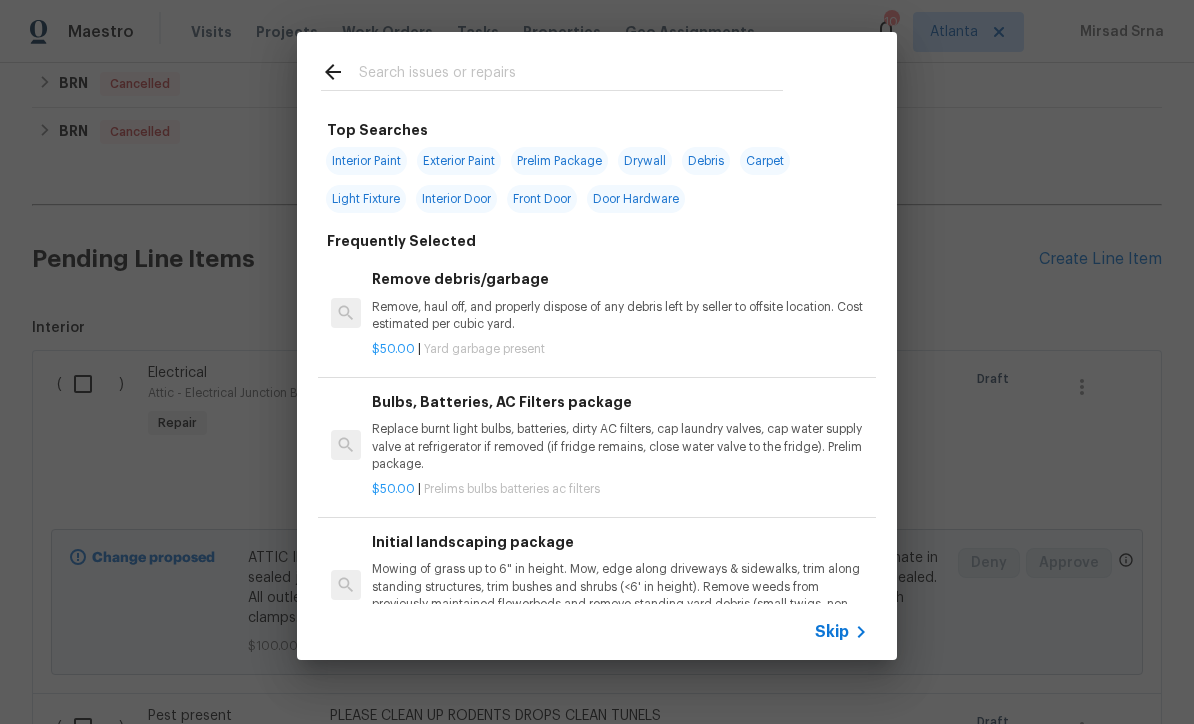 click at bounding box center (571, 75) 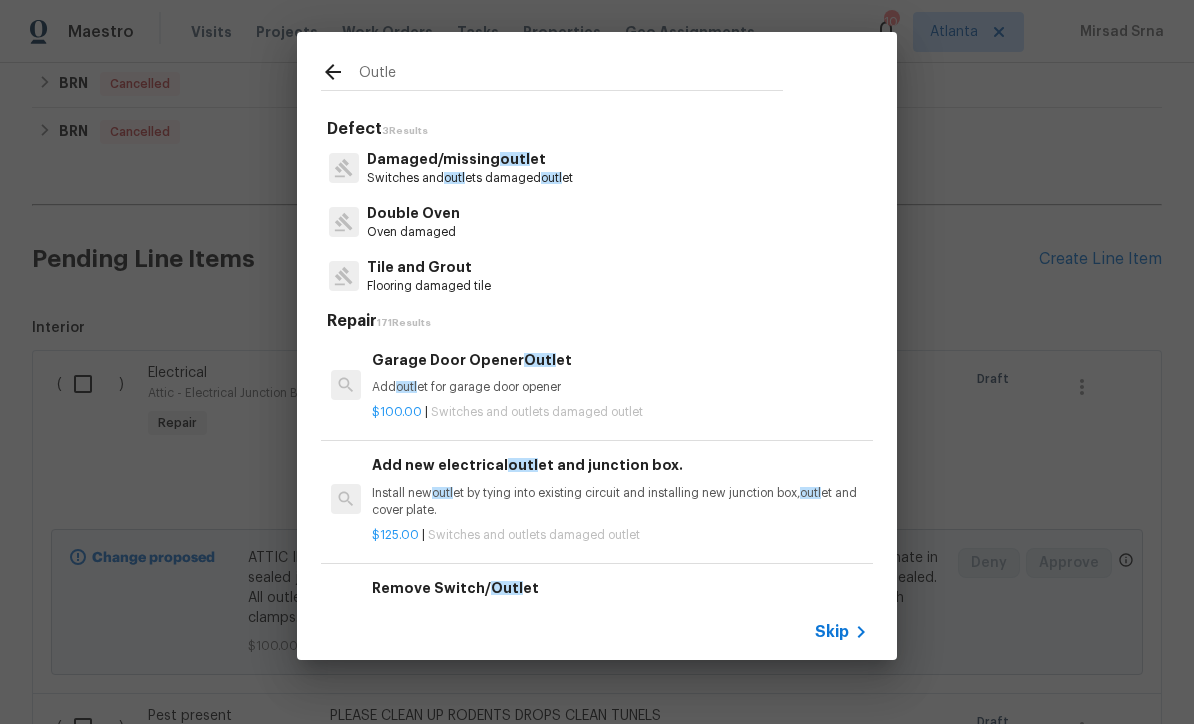 type on "Outlet" 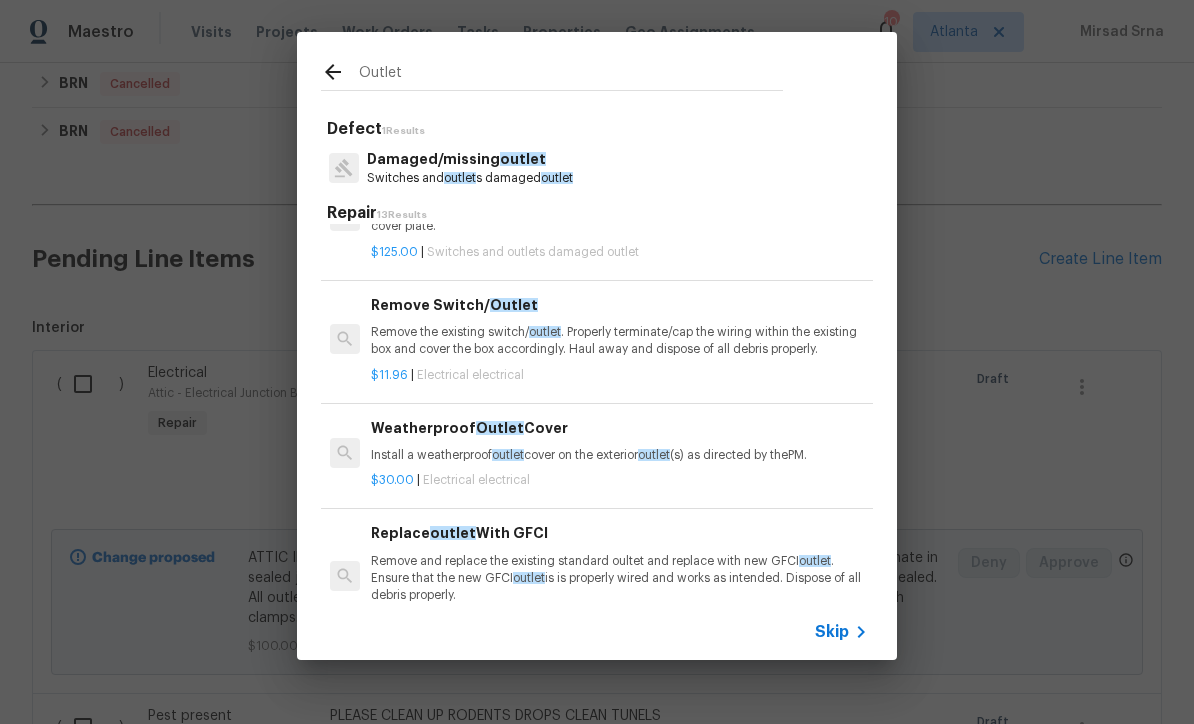scroll, scrollTop: 175, scrollLeft: 3, axis: both 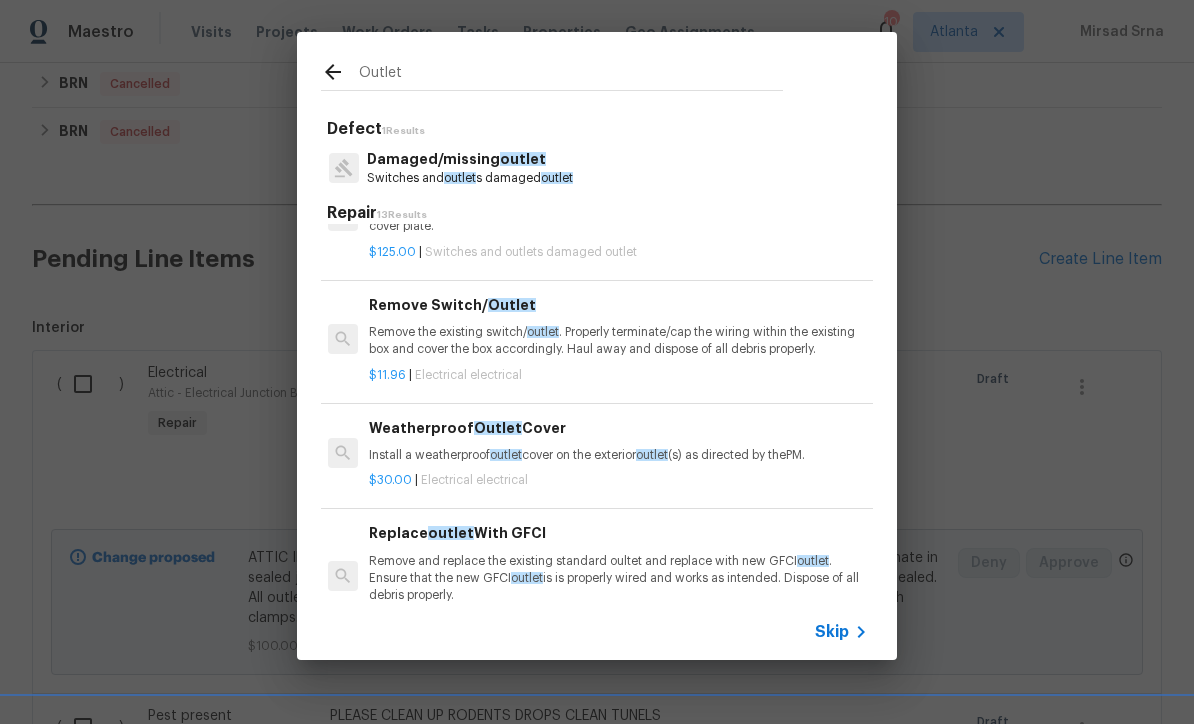click on "Weatherproof  Outlet  Cover Install a weatherproof  outlet  cover on the exterior  outlet (s) as directed by thePM." at bounding box center [617, 441] 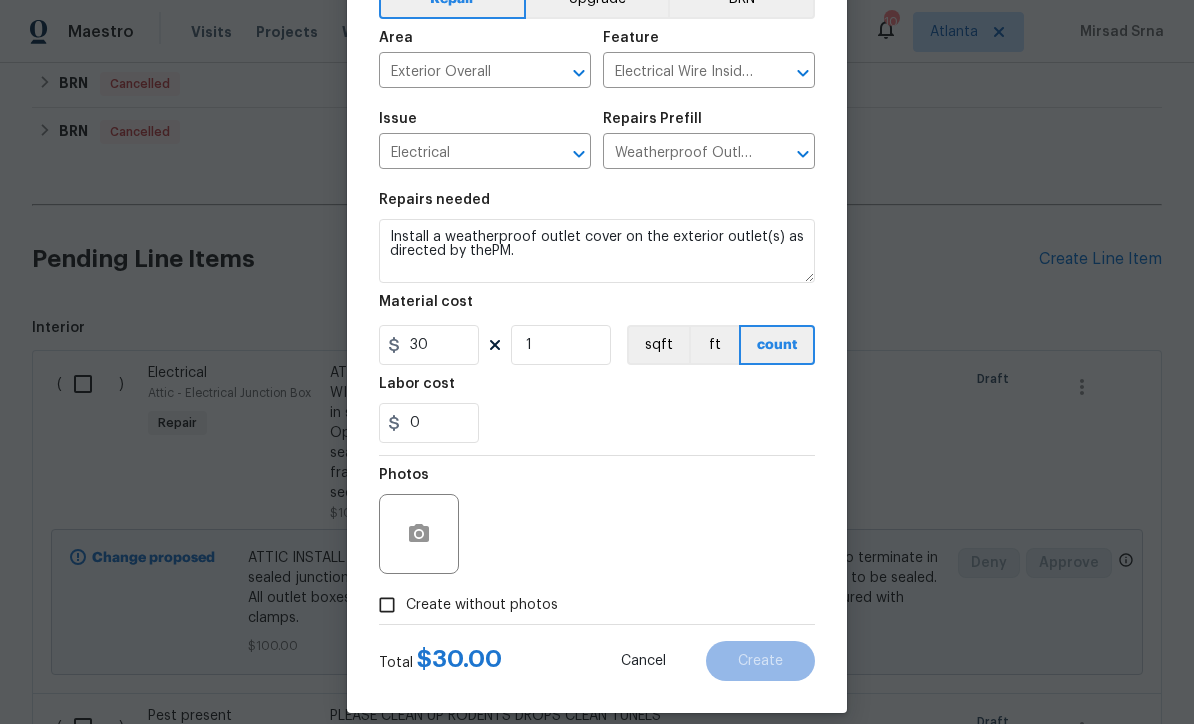 scroll, scrollTop: 125, scrollLeft: 0, axis: vertical 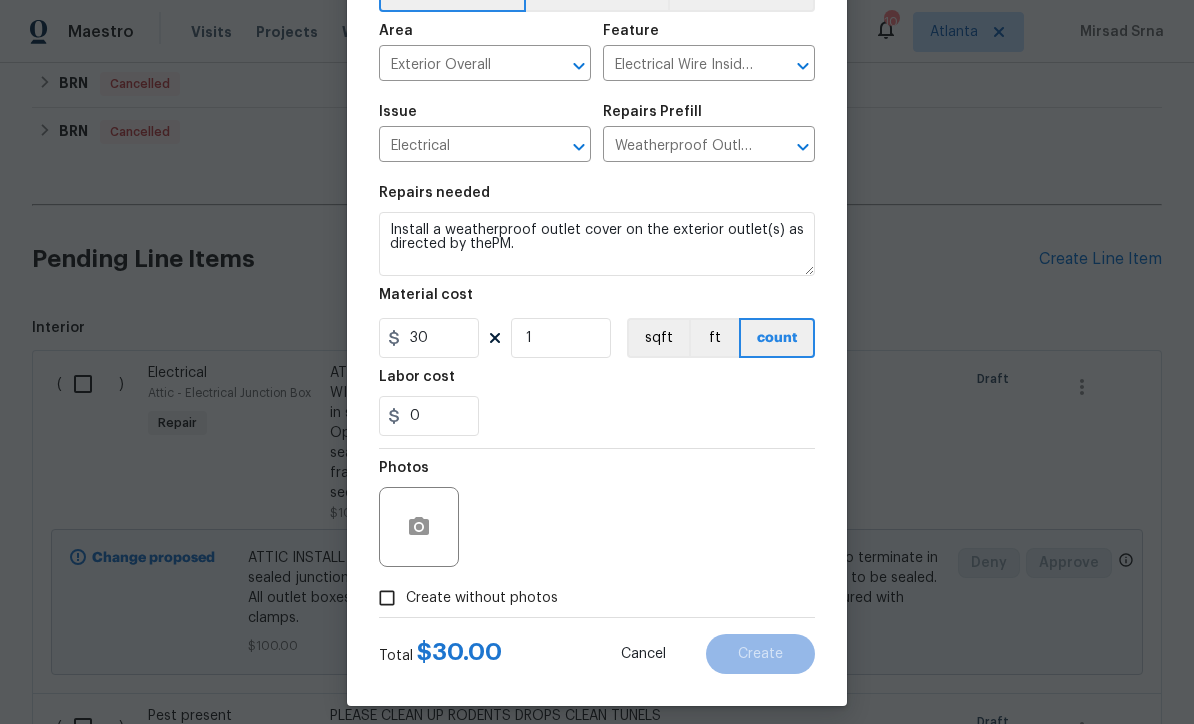 click on "Create without photos" at bounding box center (387, 598) 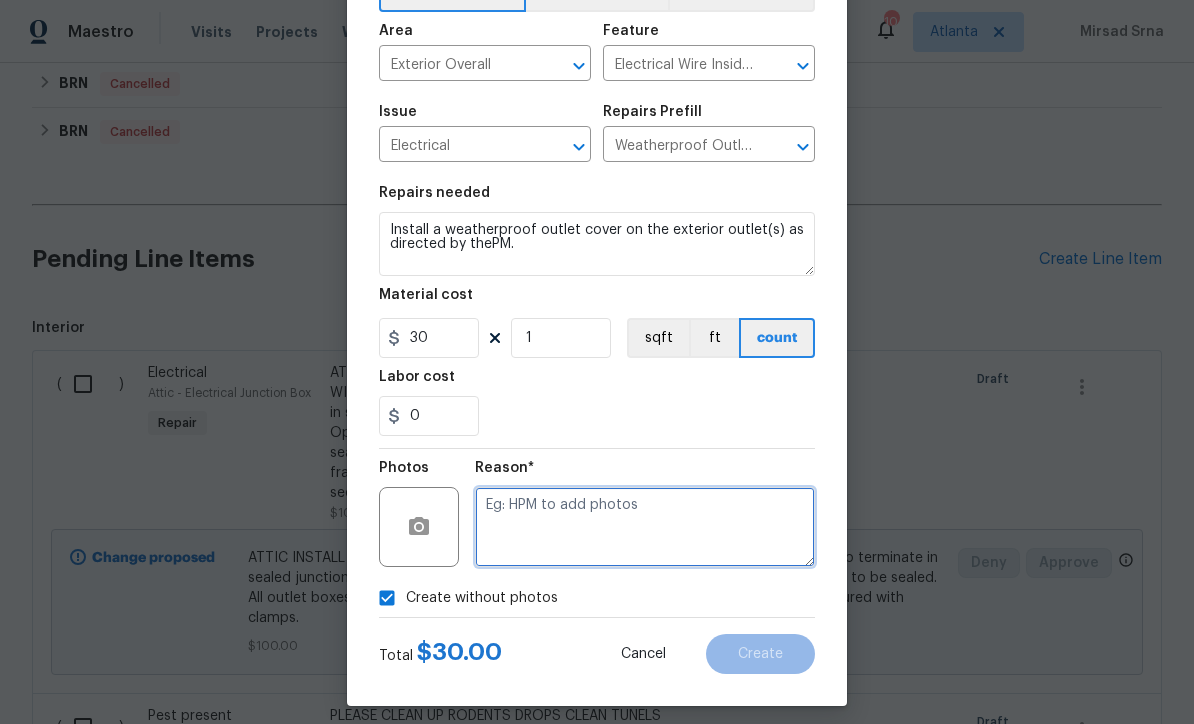 click at bounding box center [645, 527] 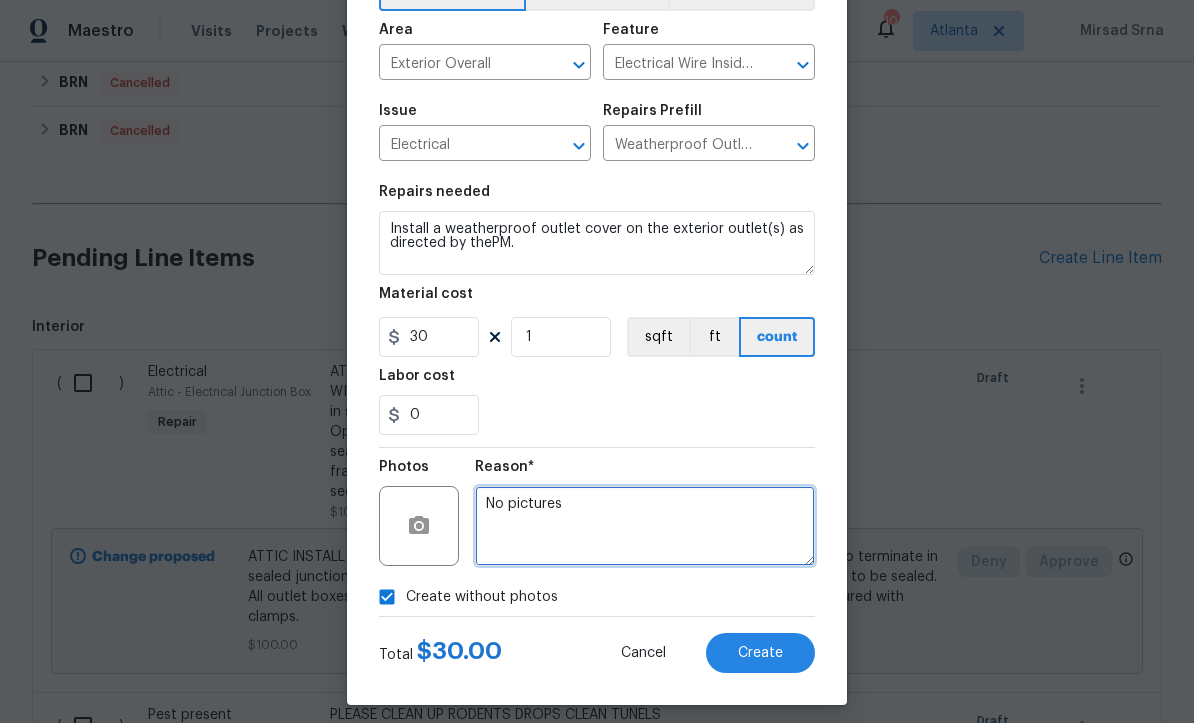 type on "No pictures" 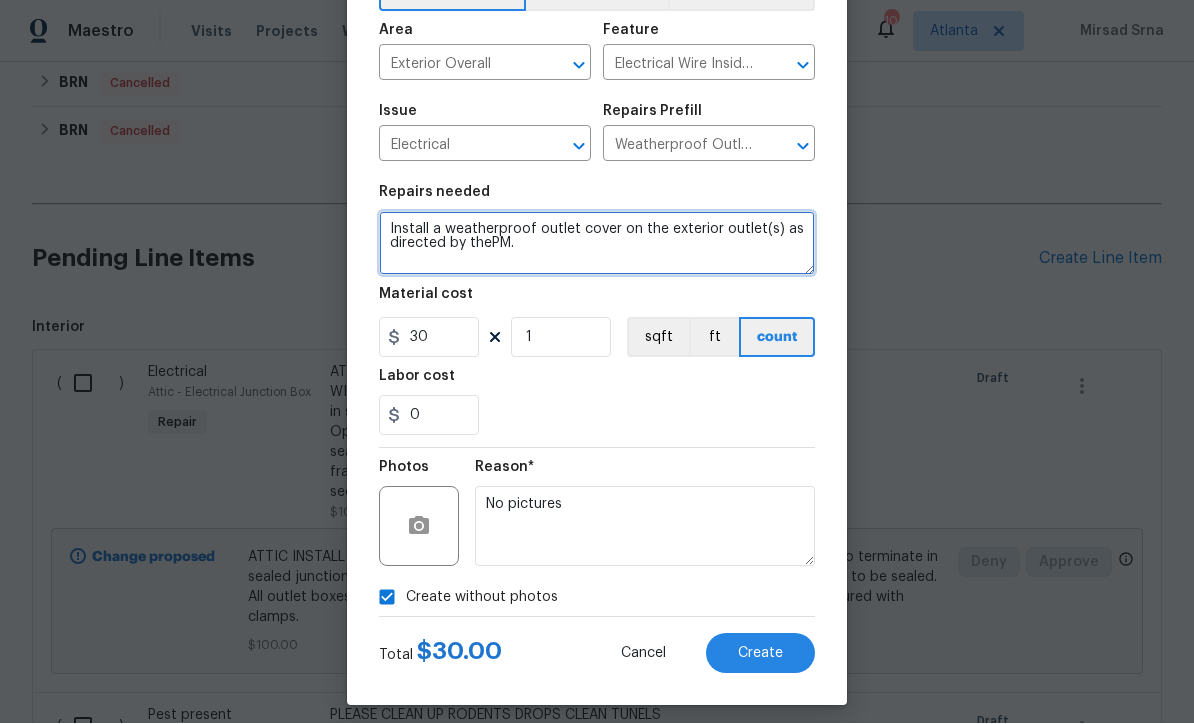 click on "Install a weatherproof outlet cover on the exterior outlet(s) as directed by thePM." at bounding box center (597, 244) 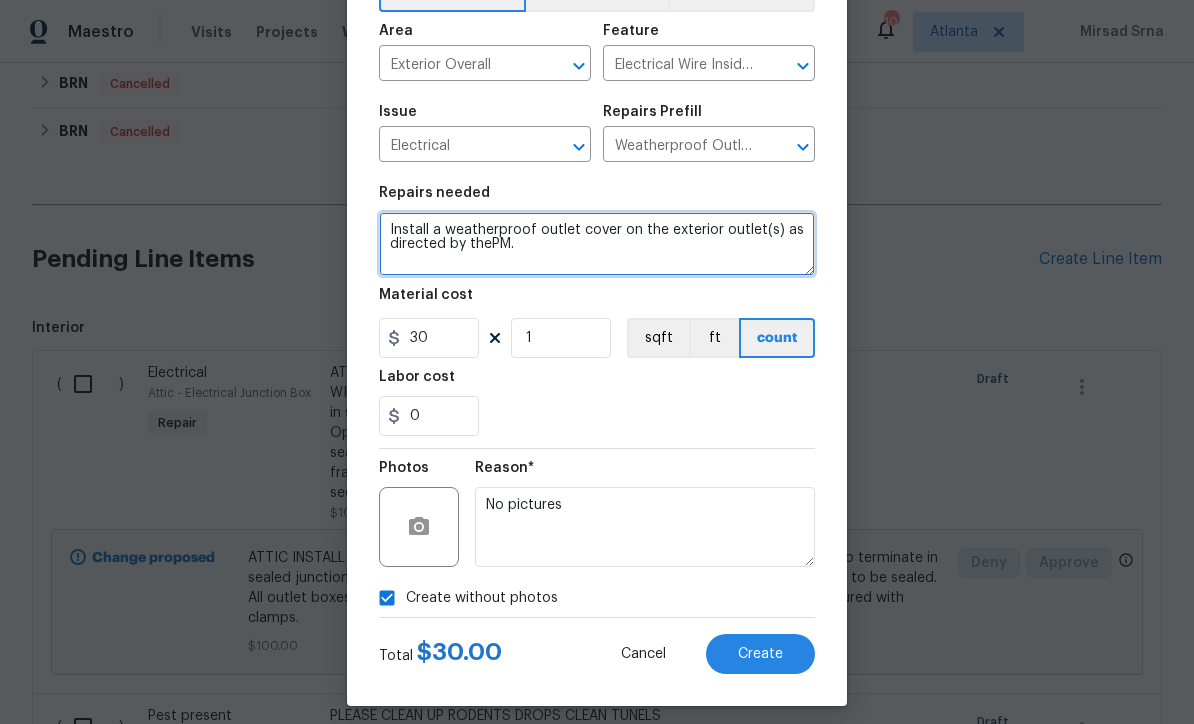 click on "Install a weatherproof outlet cover on the exterior outlet(s) as directed by thePM." at bounding box center [597, 244] 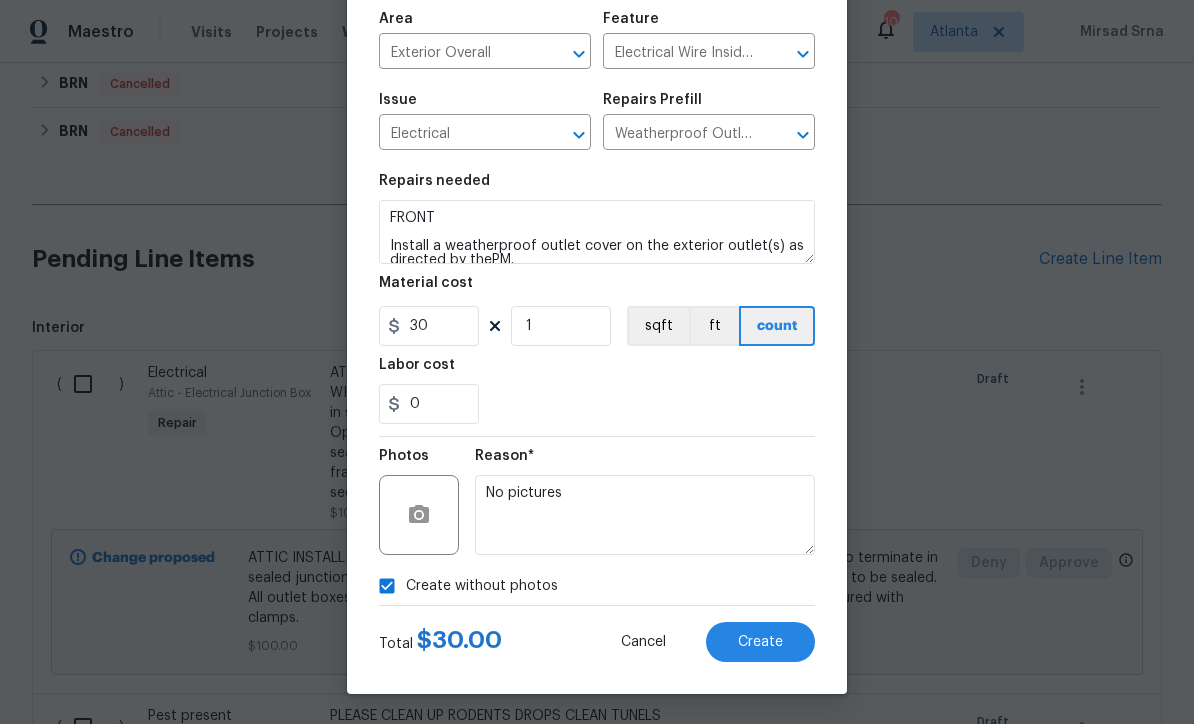scroll, scrollTop: 141, scrollLeft: 0, axis: vertical 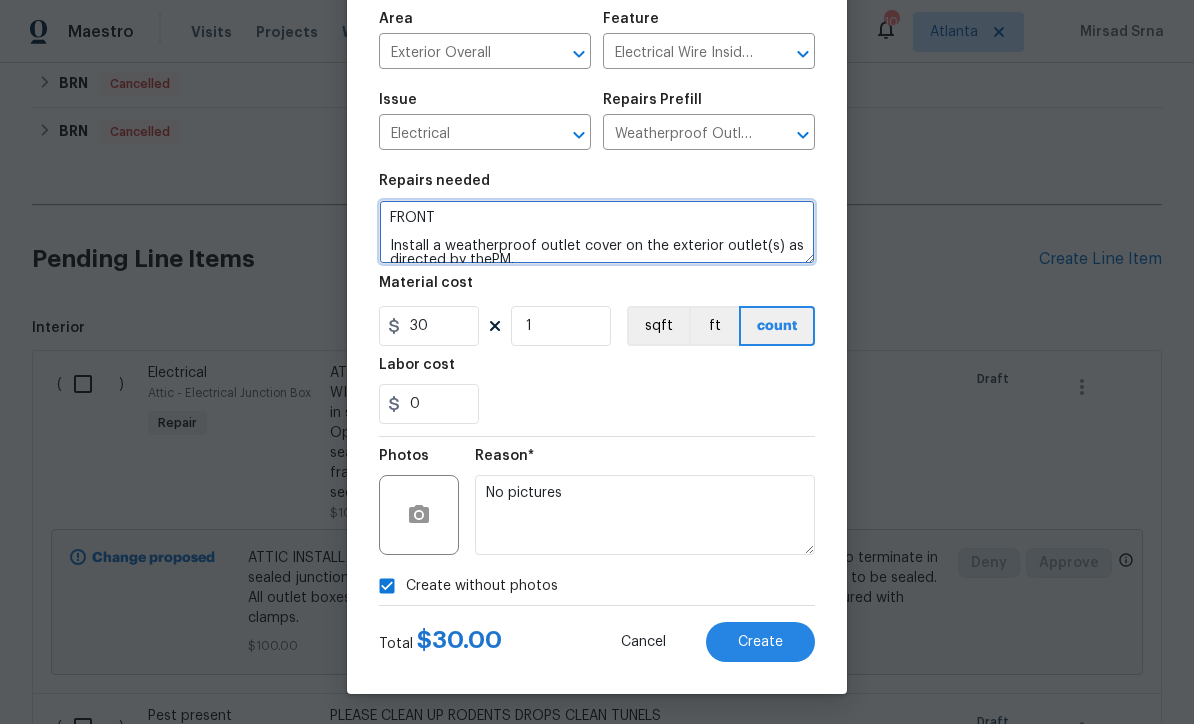 type on "FRONT
Install a weatherproof outlet cover on the exterior outlet(s) as directed by thePM." 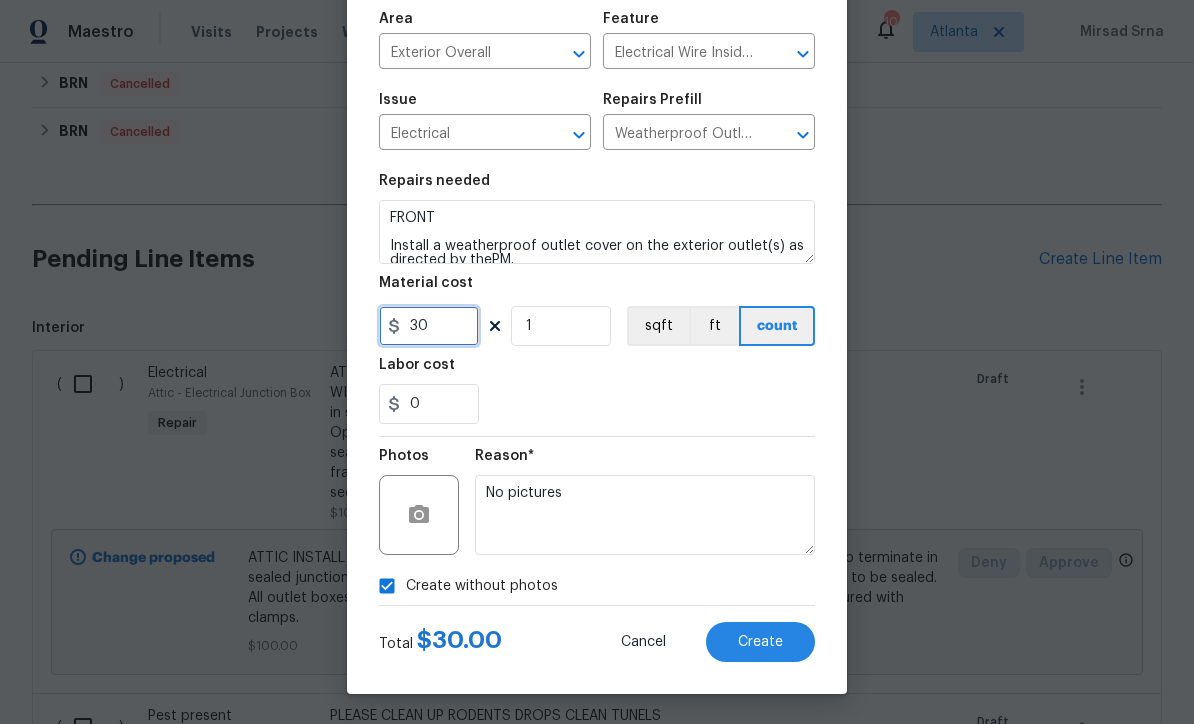 click on "30" at bounding box center [429, 326] 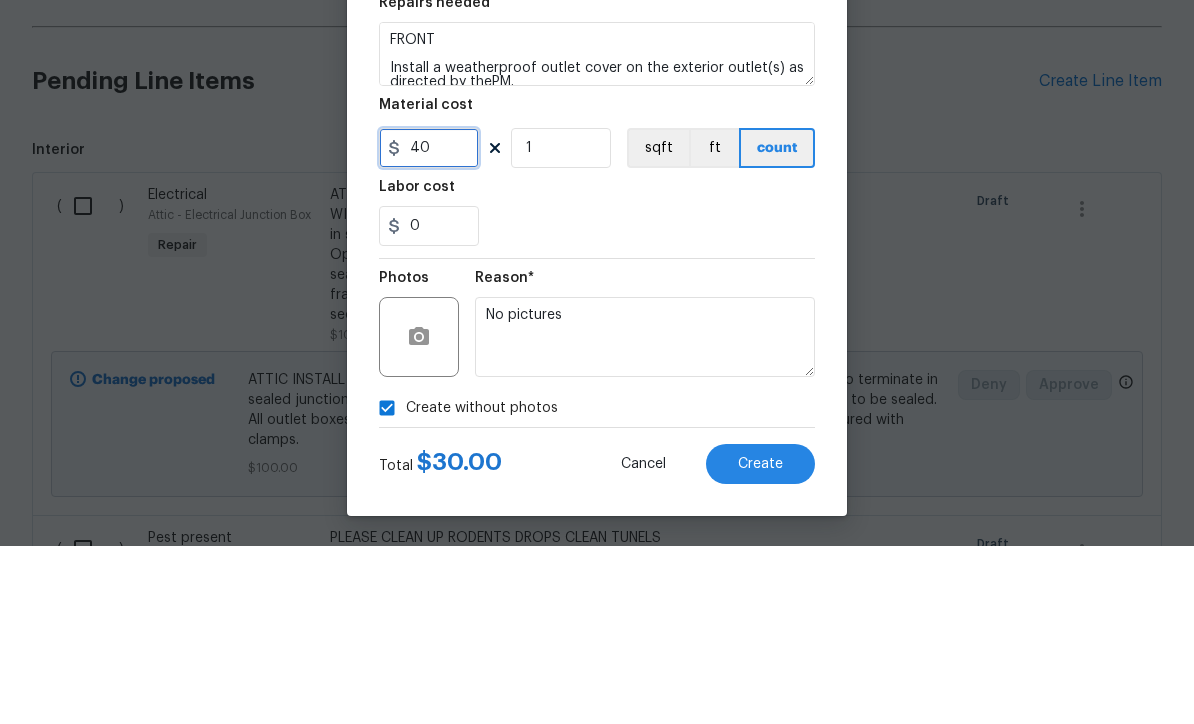type on "40" 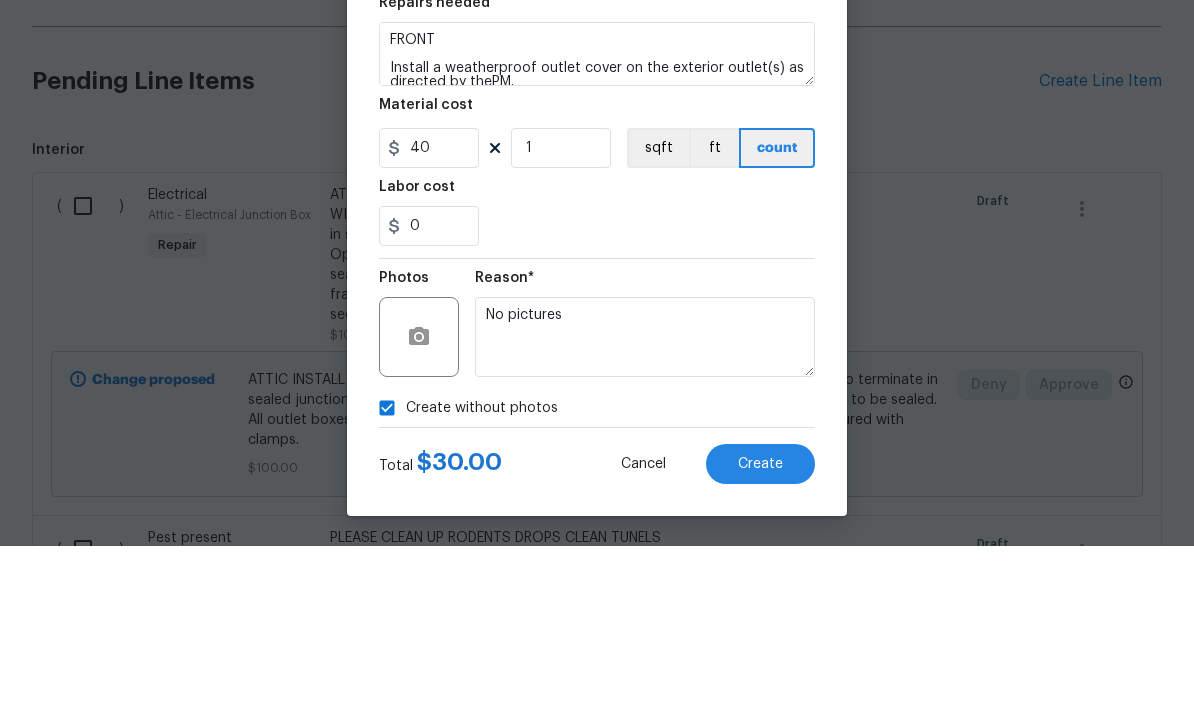 click on "0" at bounding box center [597, 404] 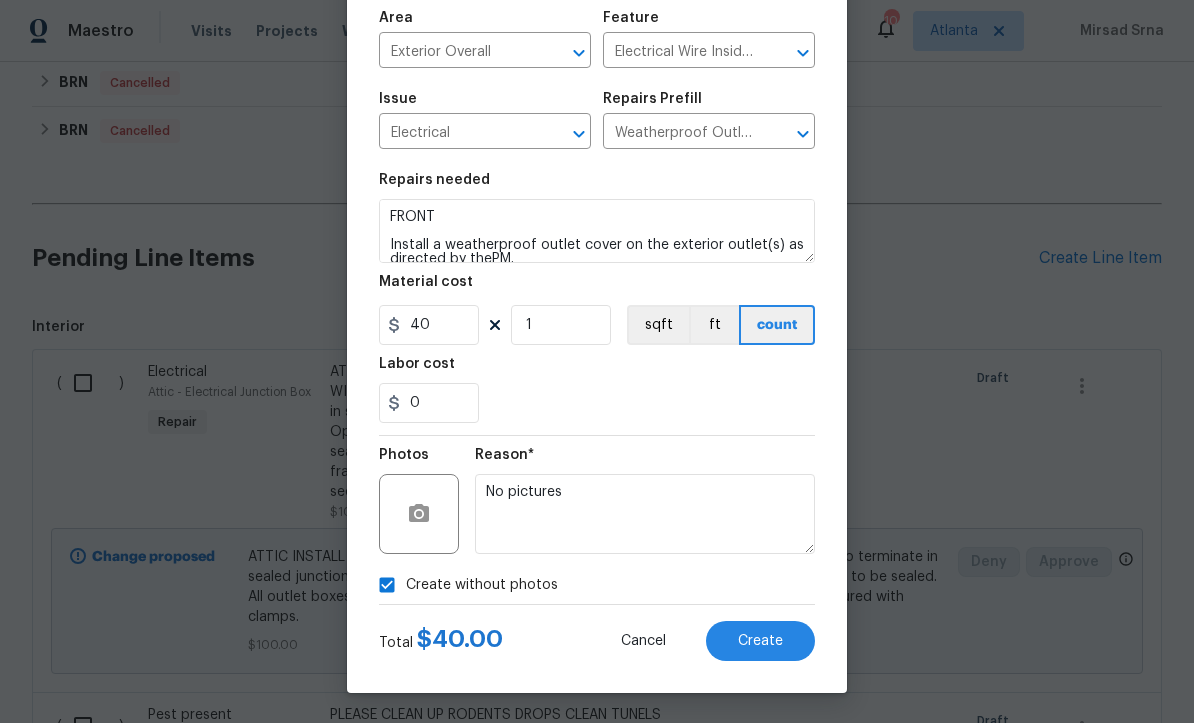 click on "Create" at bounding box center [760, 642] 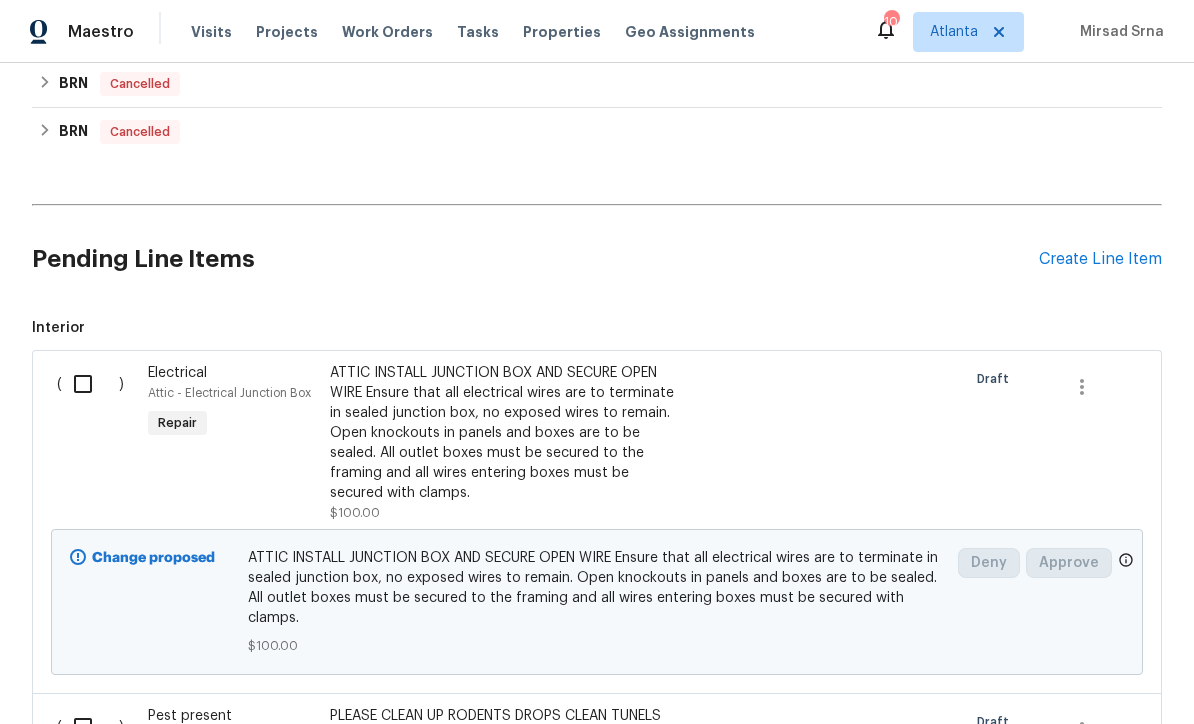 scroll, scrollTop: 0, scrollLeft: 0, axis: both 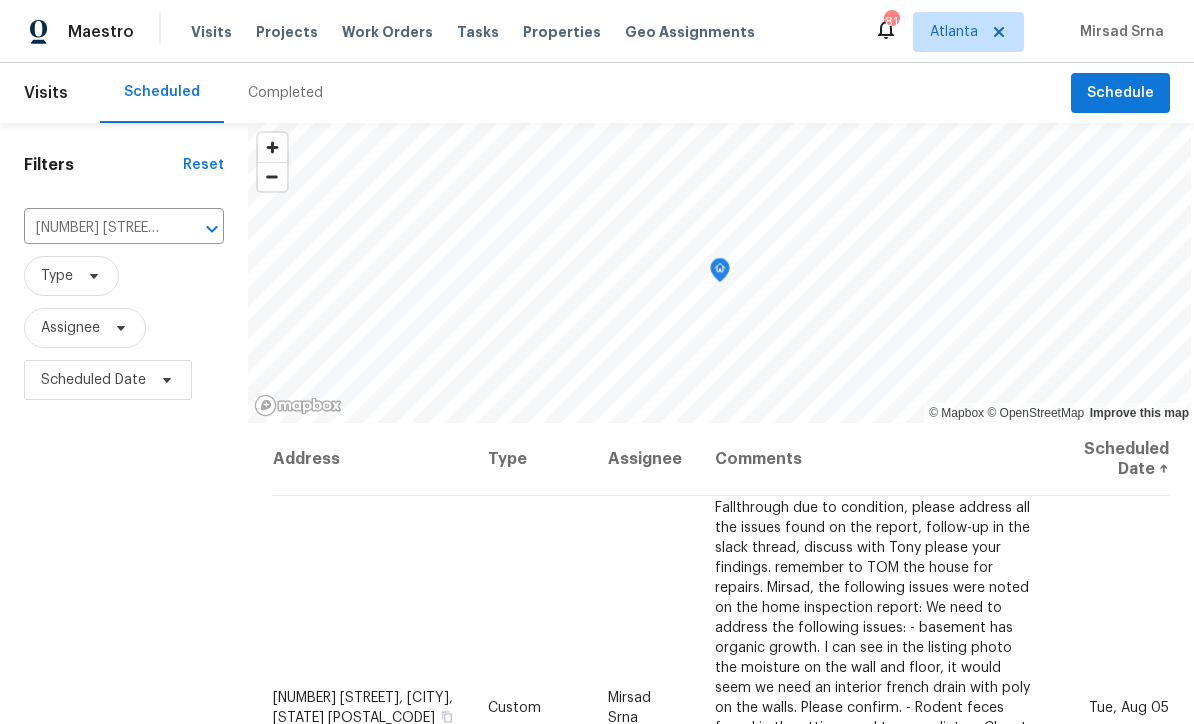 click 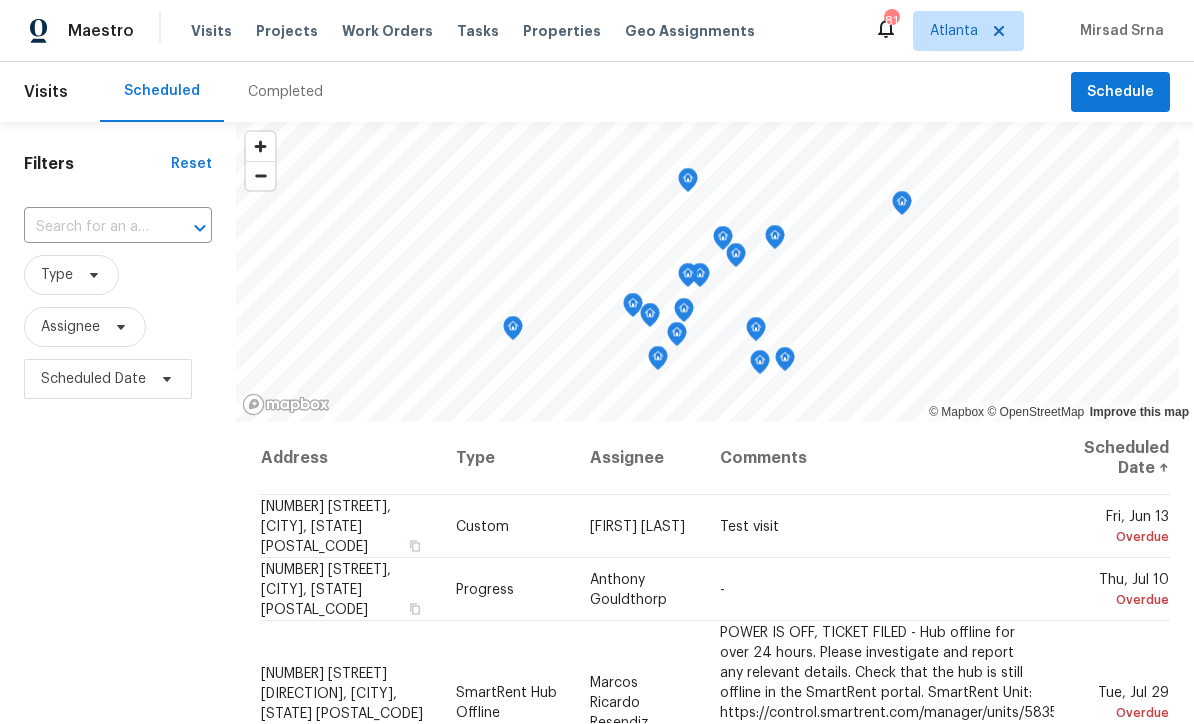 scroll, scrollTop: 1, scrollLeft: 0, axis: vertical 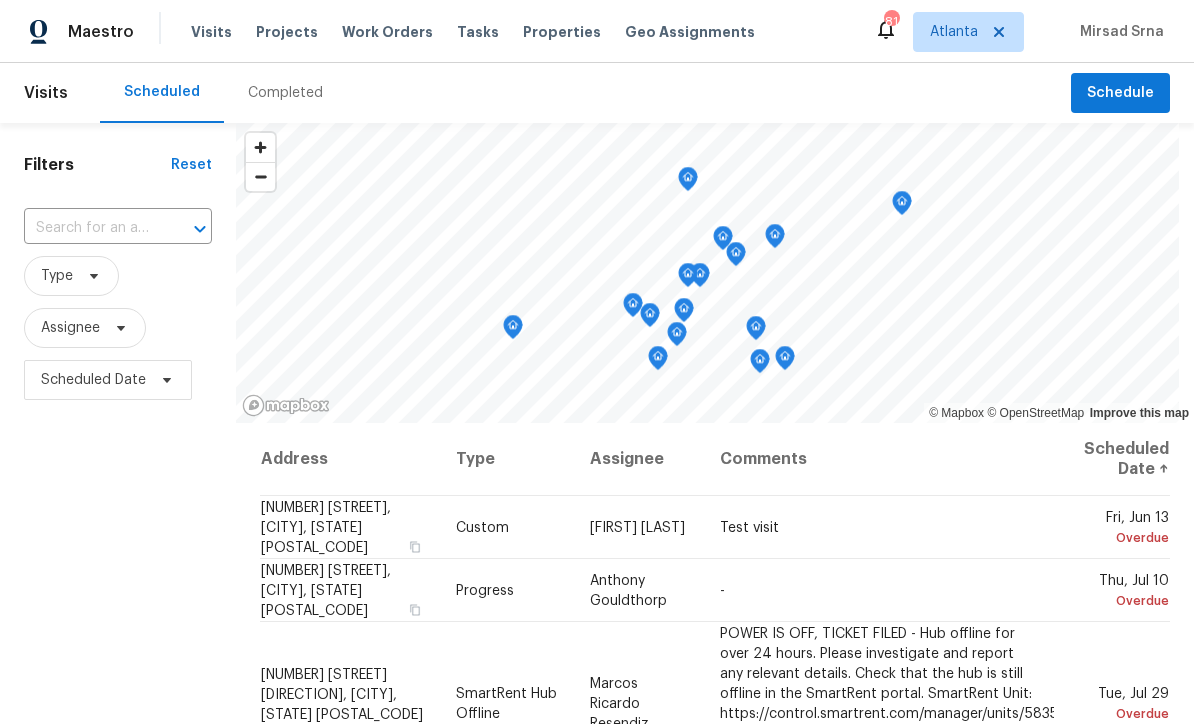 click at bounding box center [90, 228] 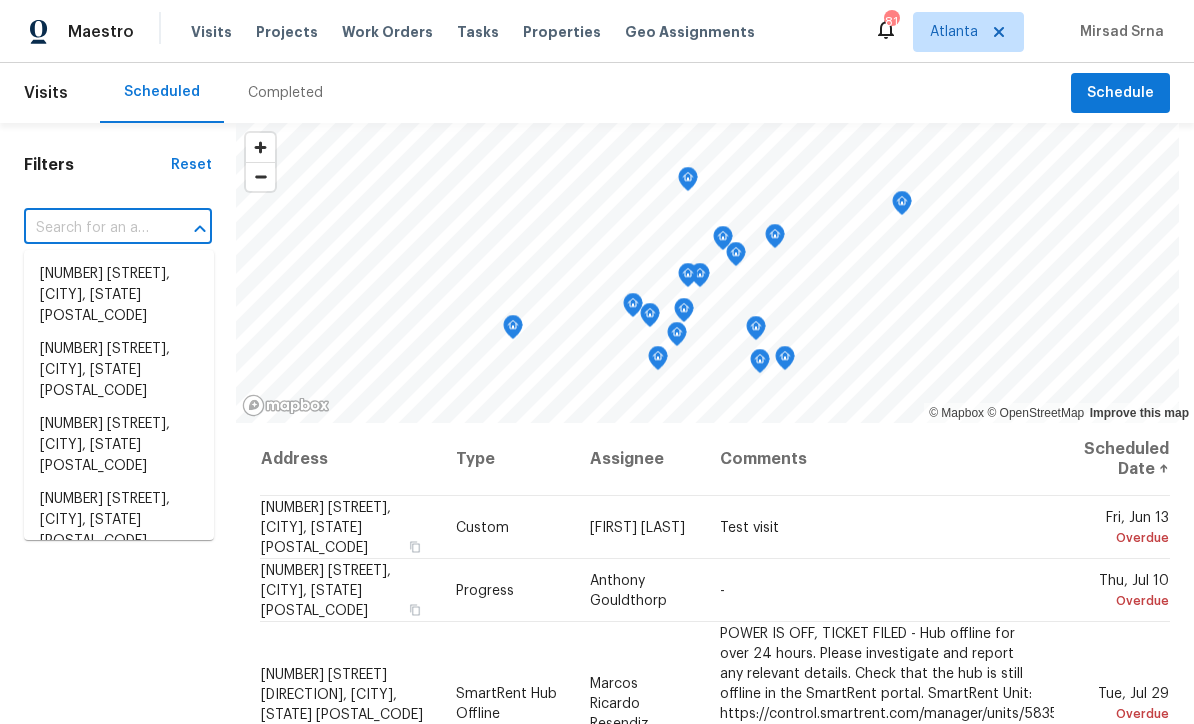 scroll, scrollTop: 0, scrollLeft: 0, axis: both 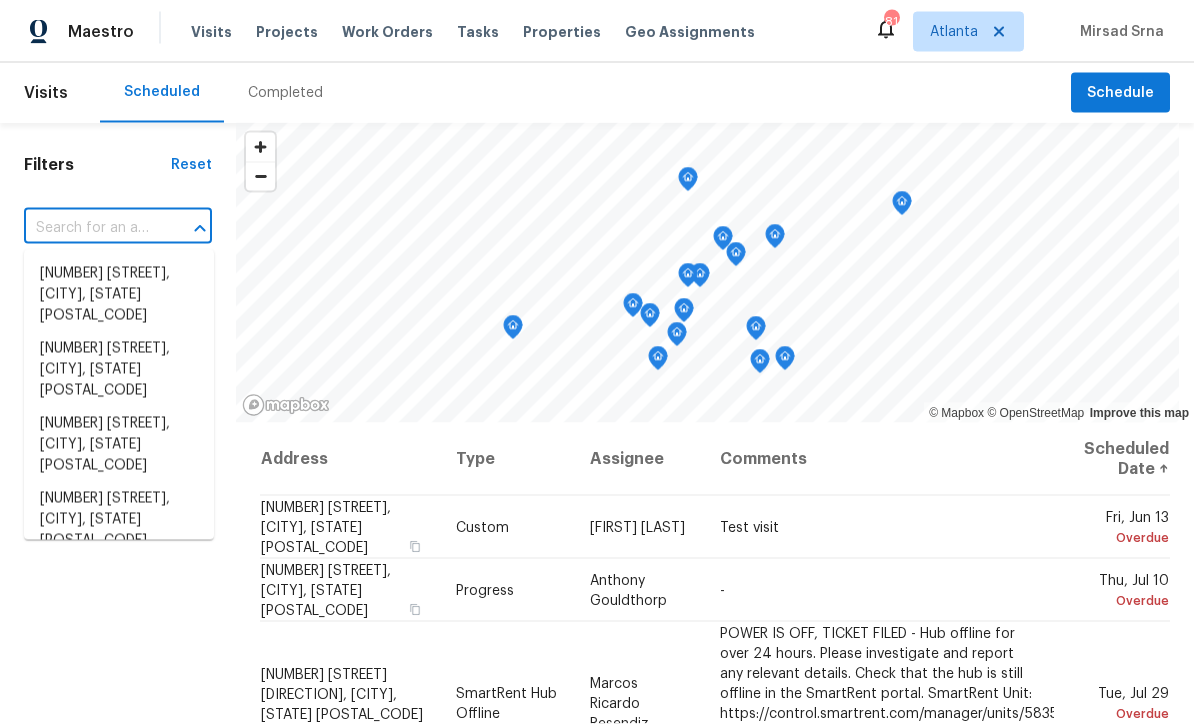 click at bounding box center [90, 228] 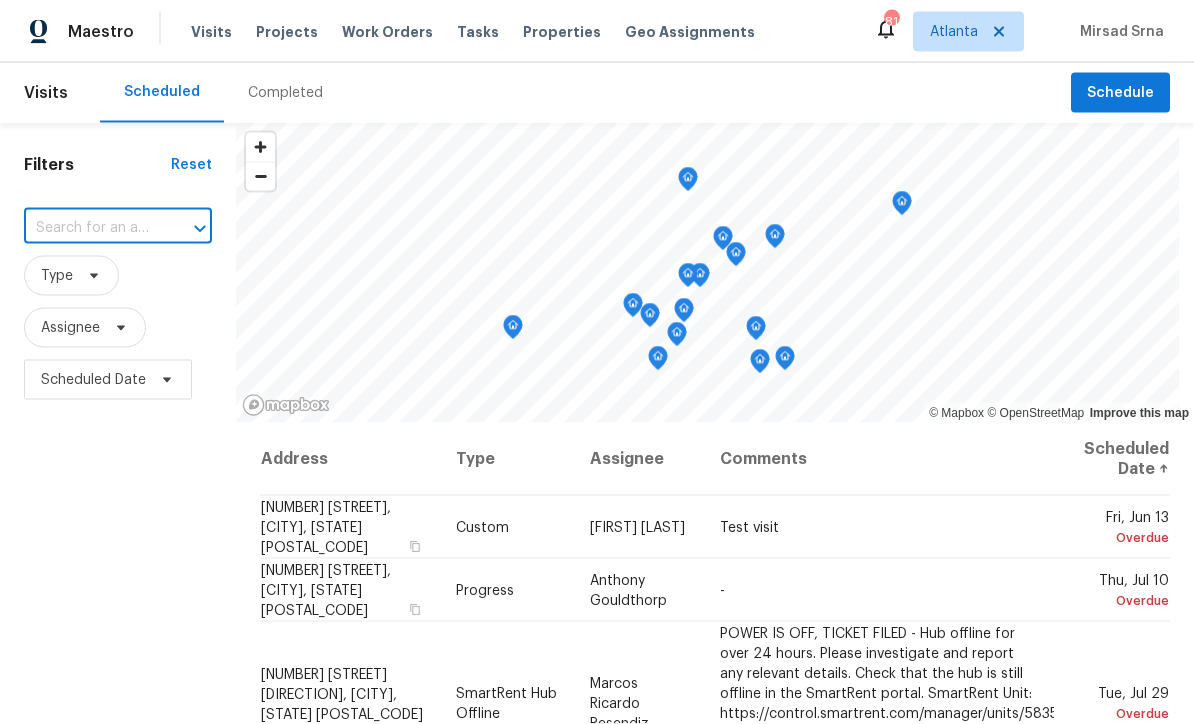 paste on "148 Hill Side Way, Hiram, GA 30141" 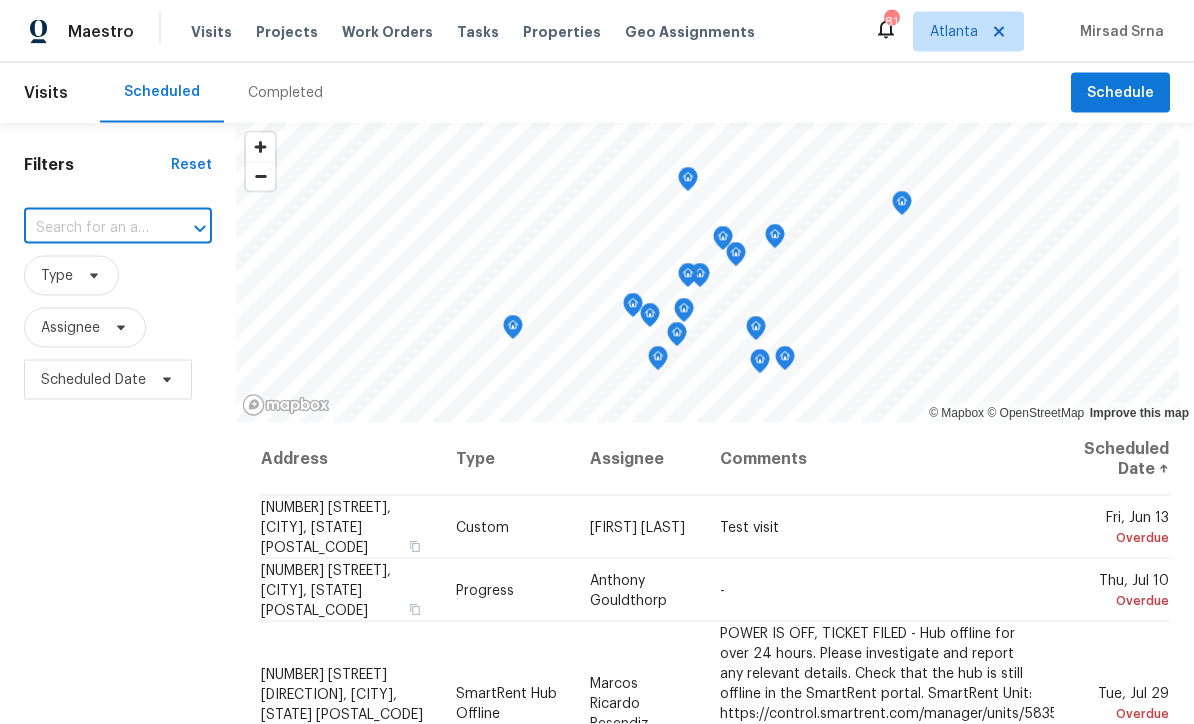 type on "148 Hill Side Way, Hiram, GA 30141" 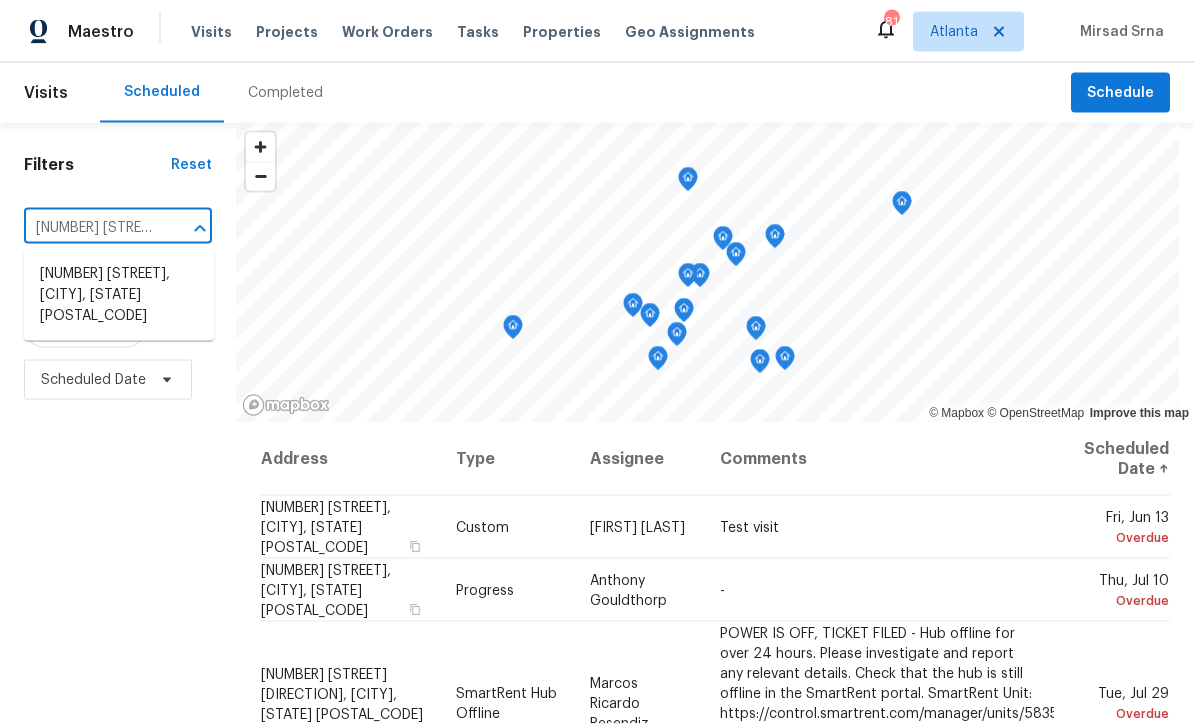 click on "148 Hill Side Way, Hiram, GA 30141" at bounding box center [119, 295] 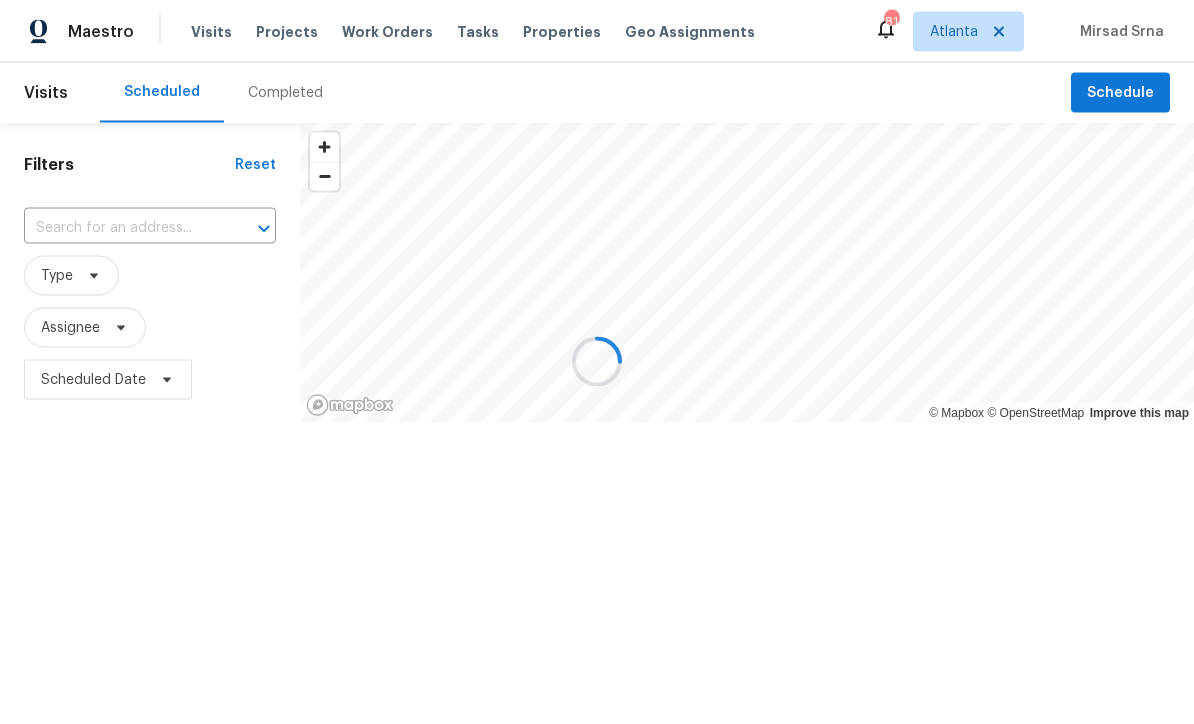 type on "148 Hill Side Way, Hiram, GA 30141" 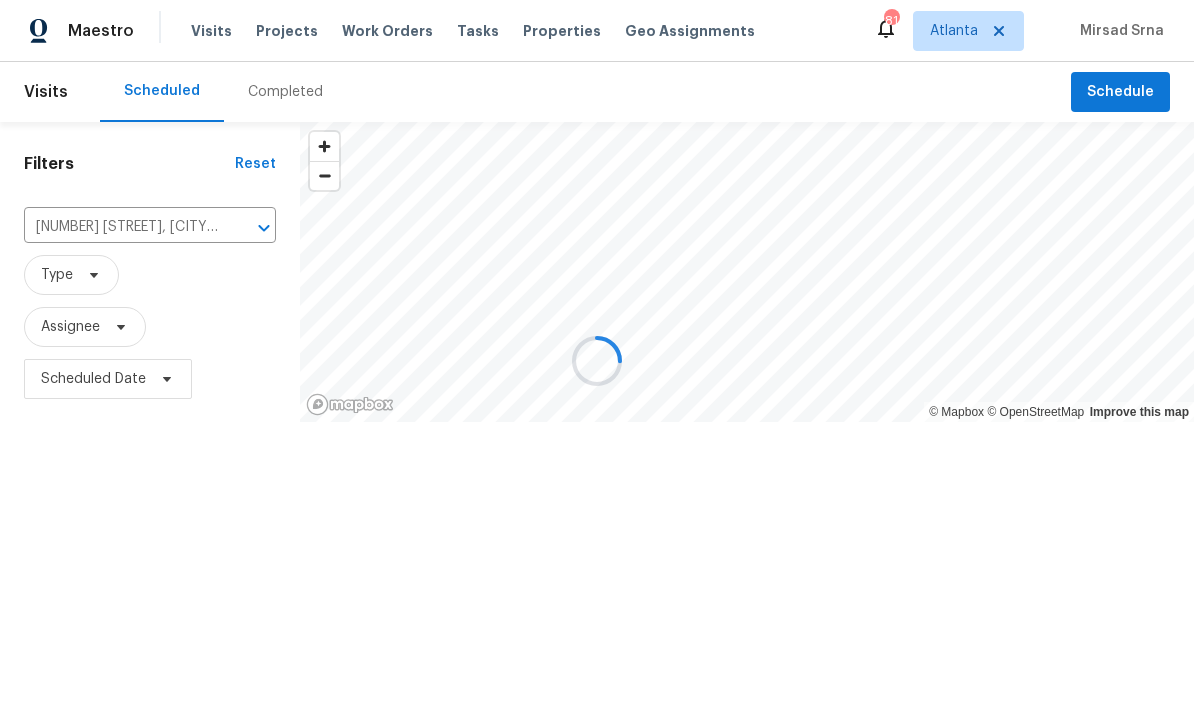 scroll, scrollTop: 1, scrollLeft: 0, axis: vertical 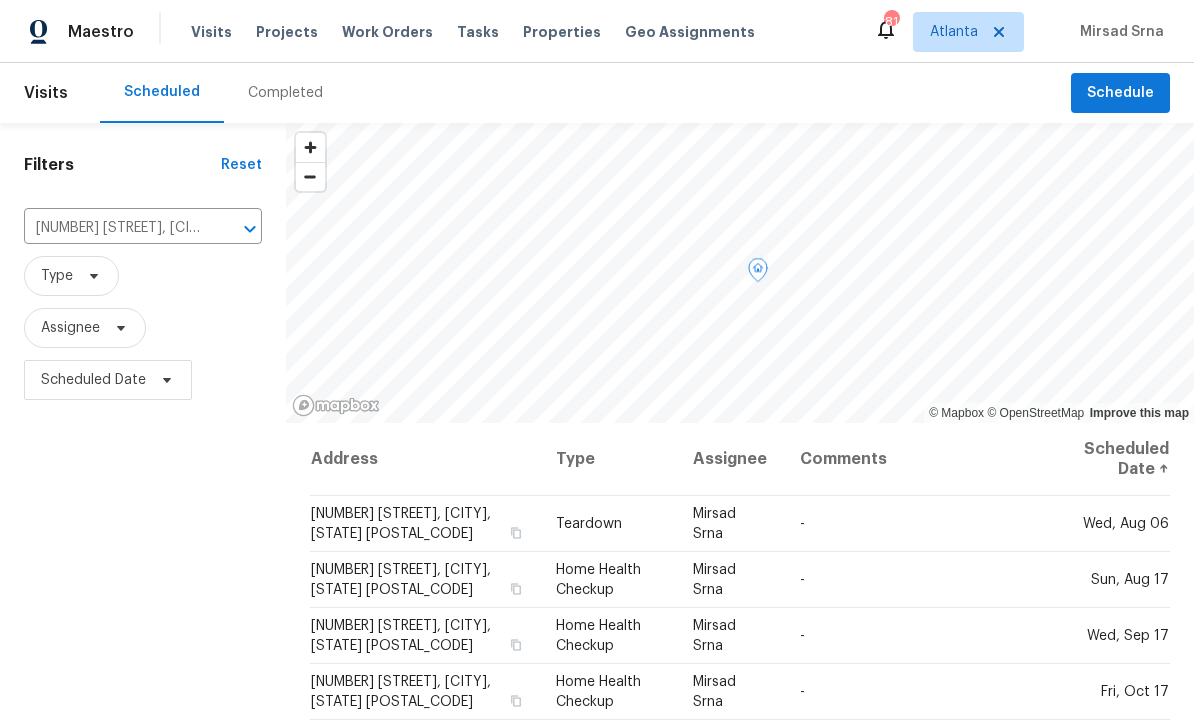 click 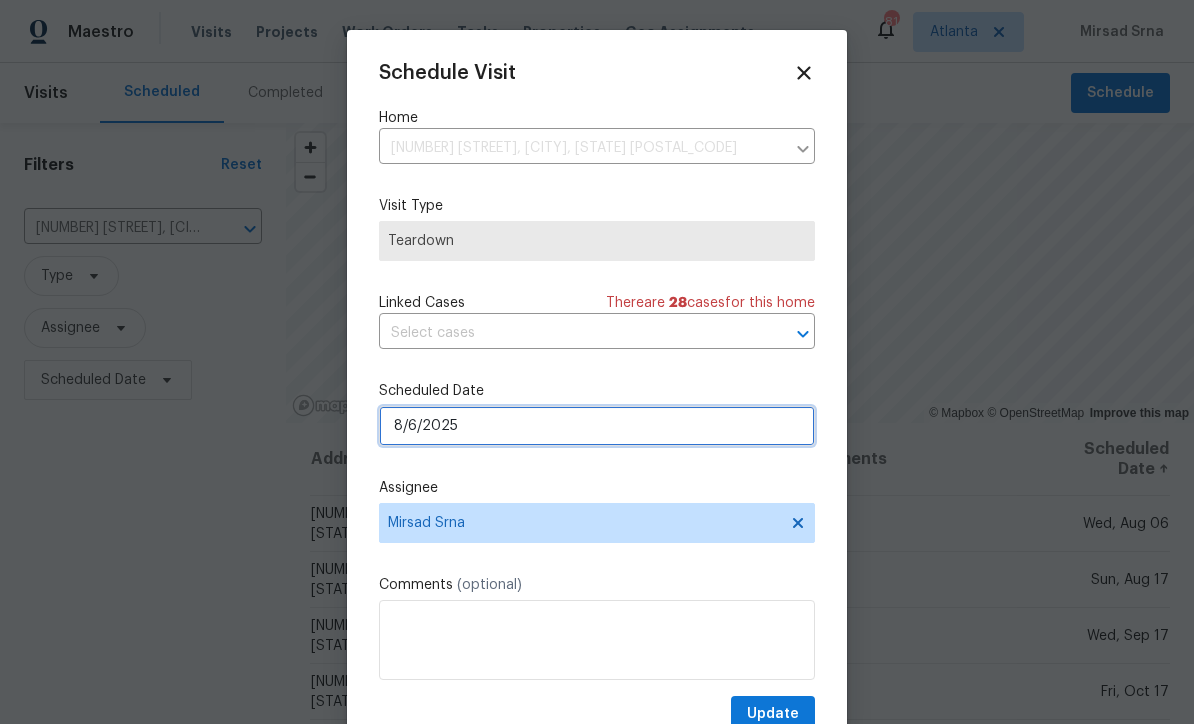click on "8/6/2025" at bounding box center (597, 426) 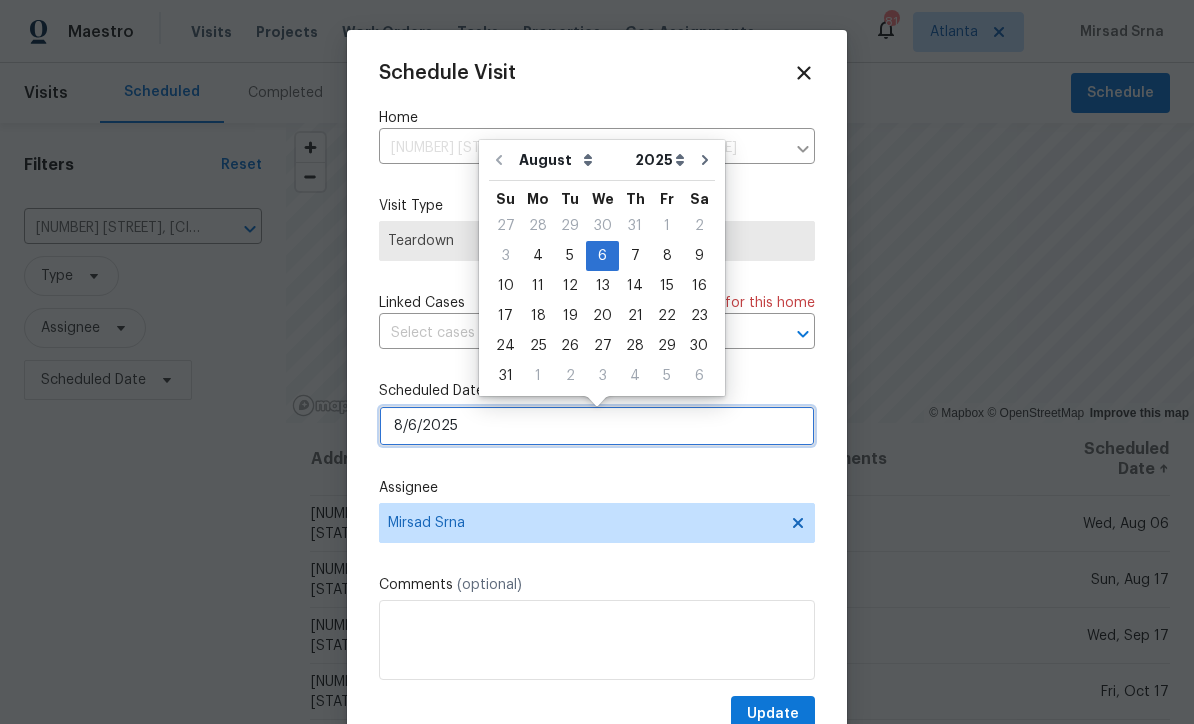 scroll, scrollTop: 0, scrollLeft: 0, axis: both 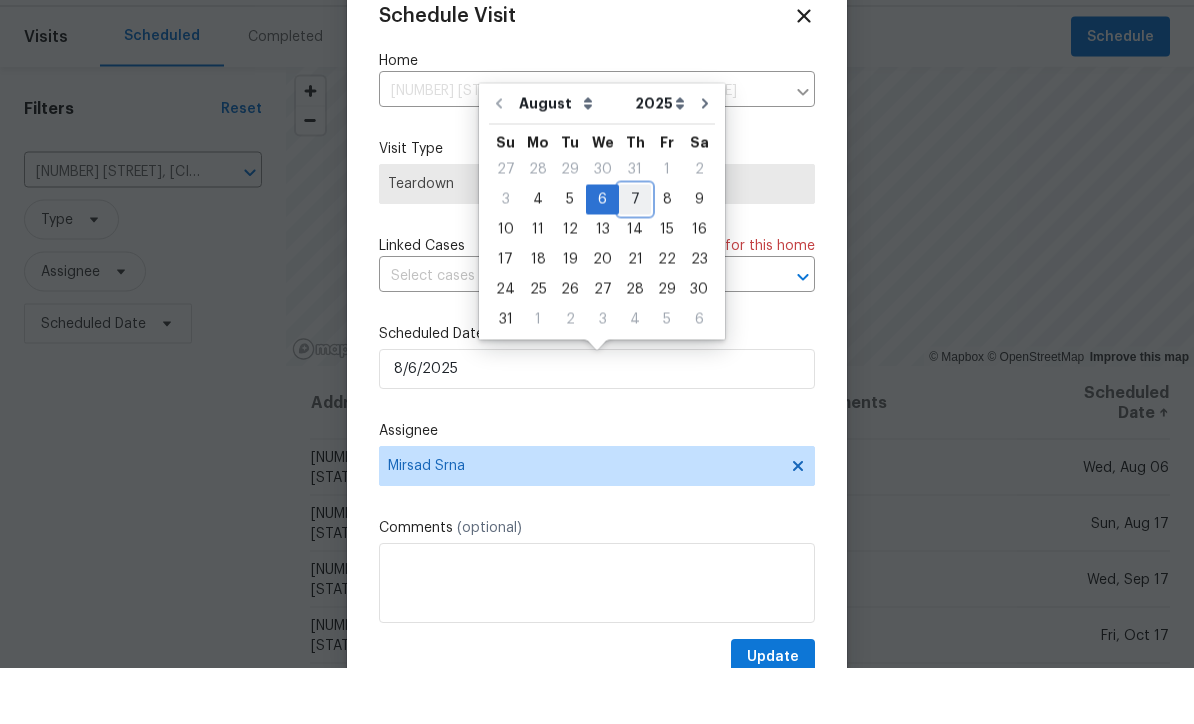 click on "7" at bounding box center (635, 256) 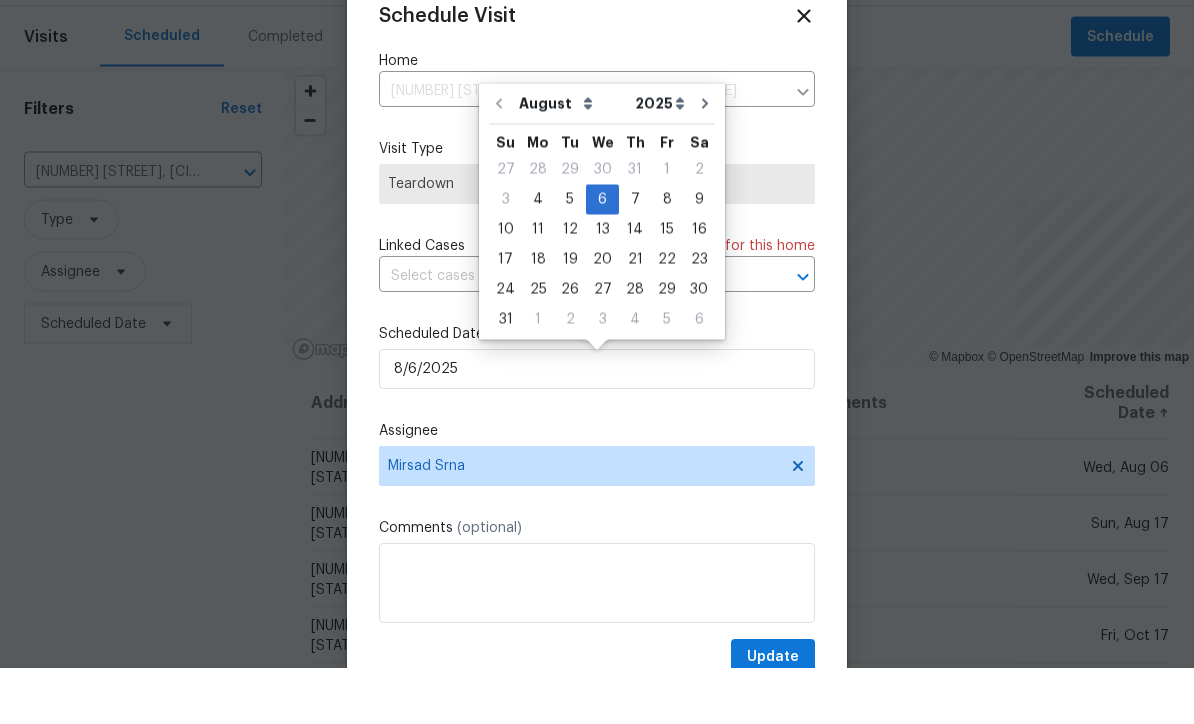 type on "8/7/2025" 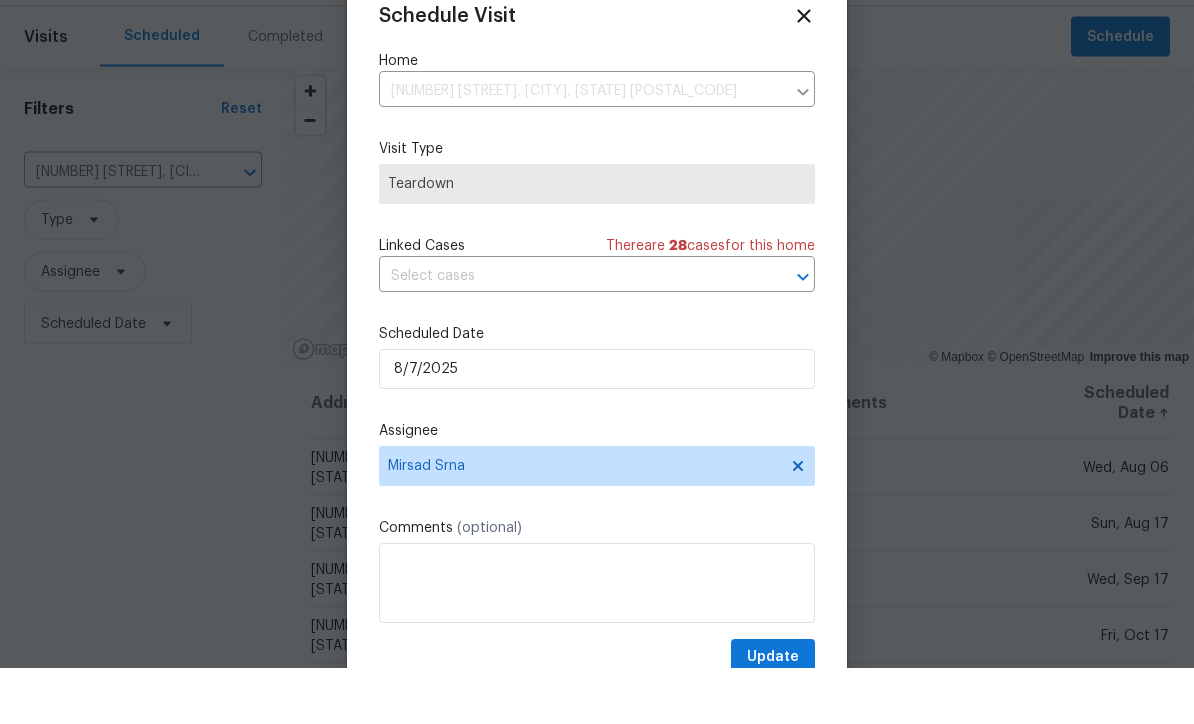 scroll, scrollTop: 57, scrollLeft: 0, axis: vertical 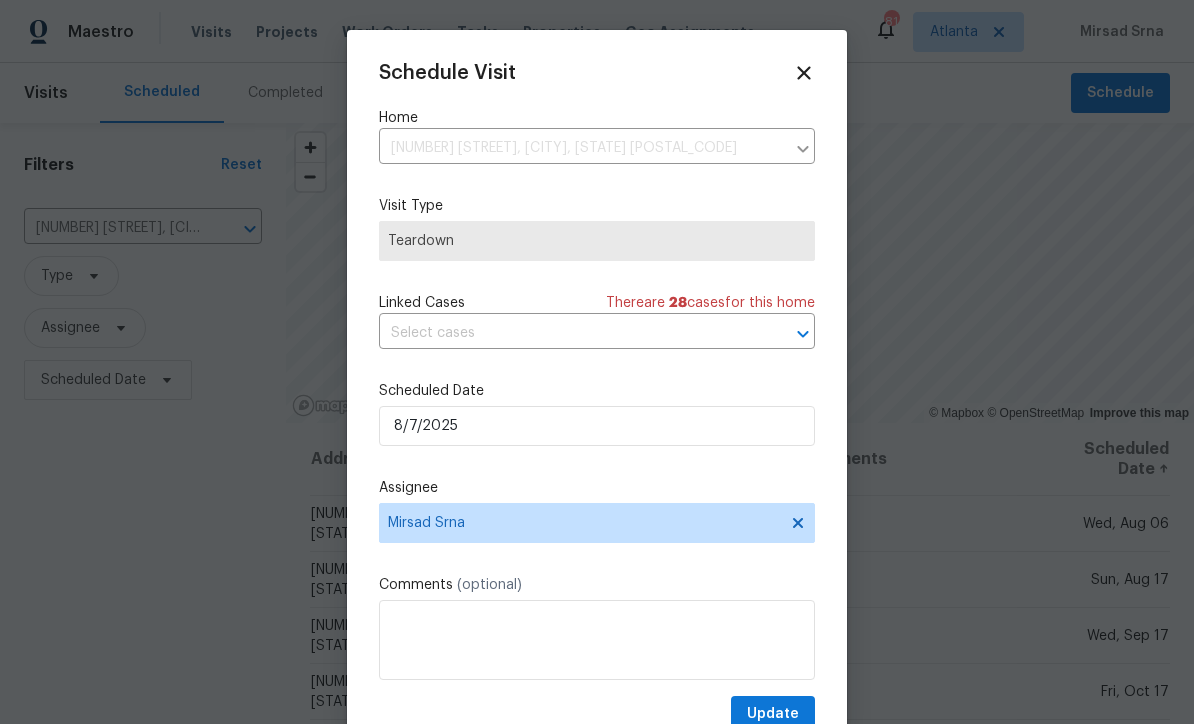 click on "Schedule Visit Home   148 Hill Side Way, Hiram, GA 30141 ​ Visit Type   Teardown Linked Cases There  are   28  case s  for this home   ​ Scheduled Date   8/7/2025 Assignee   Mirsad Srna Comments   (optional) Update" at bounding box center [597, 397] 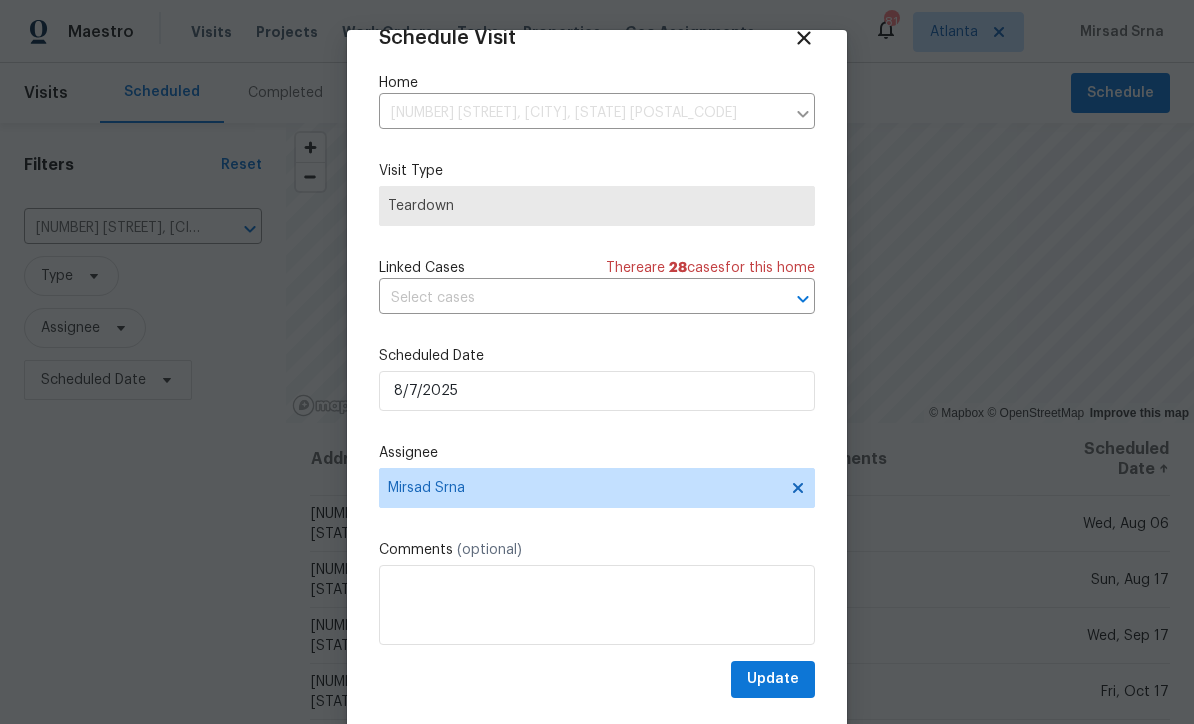 scroll, scrollTop: 39, scrollLeft: 0, axis: vertical 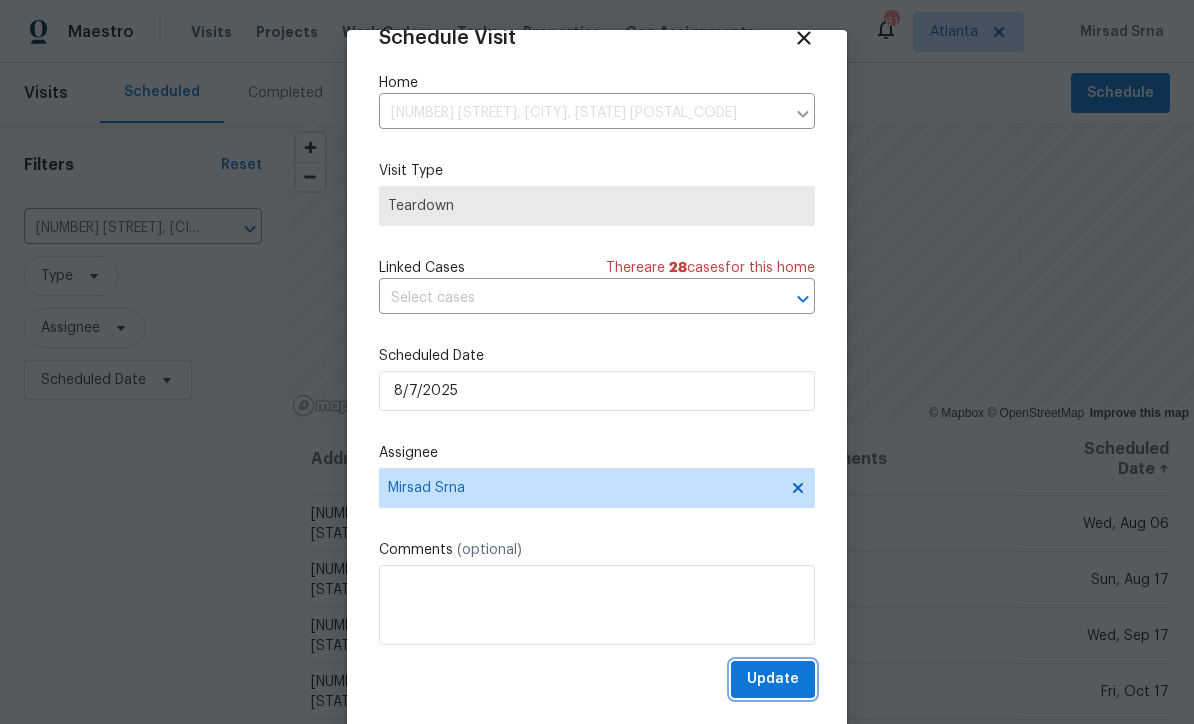 click on "Update" at bounding box center (773, 679) 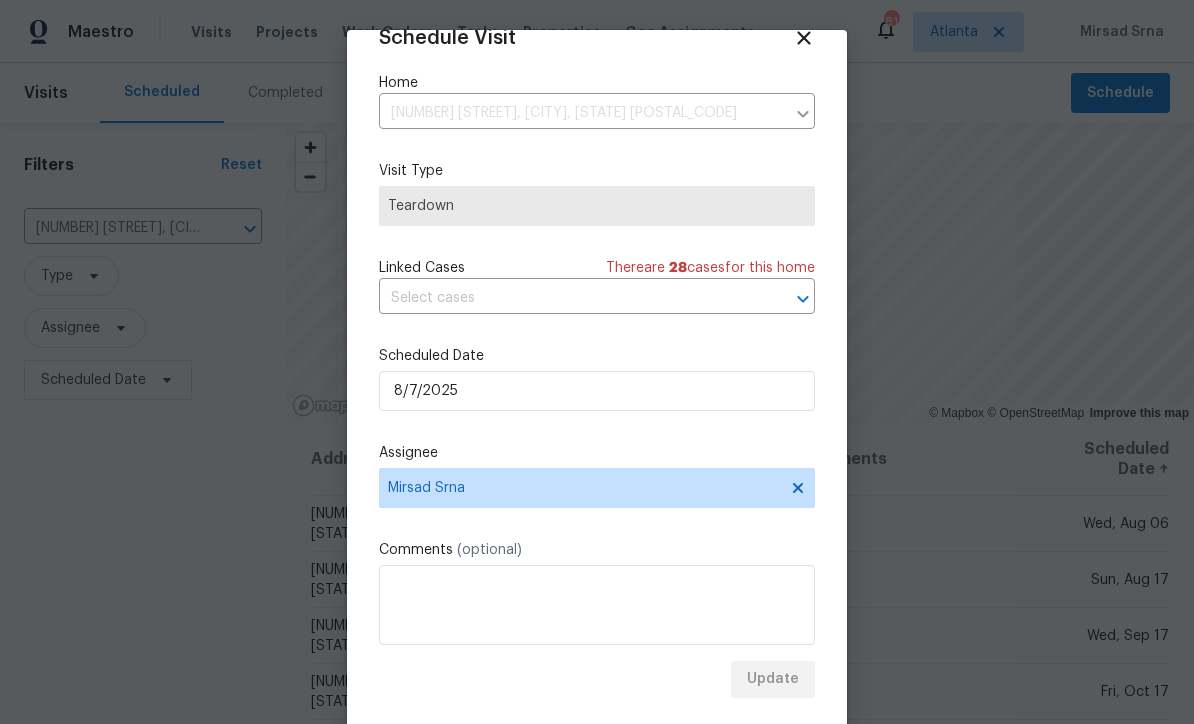 scroll, scrollTop: 0, scrollLeft: 0, axis: both 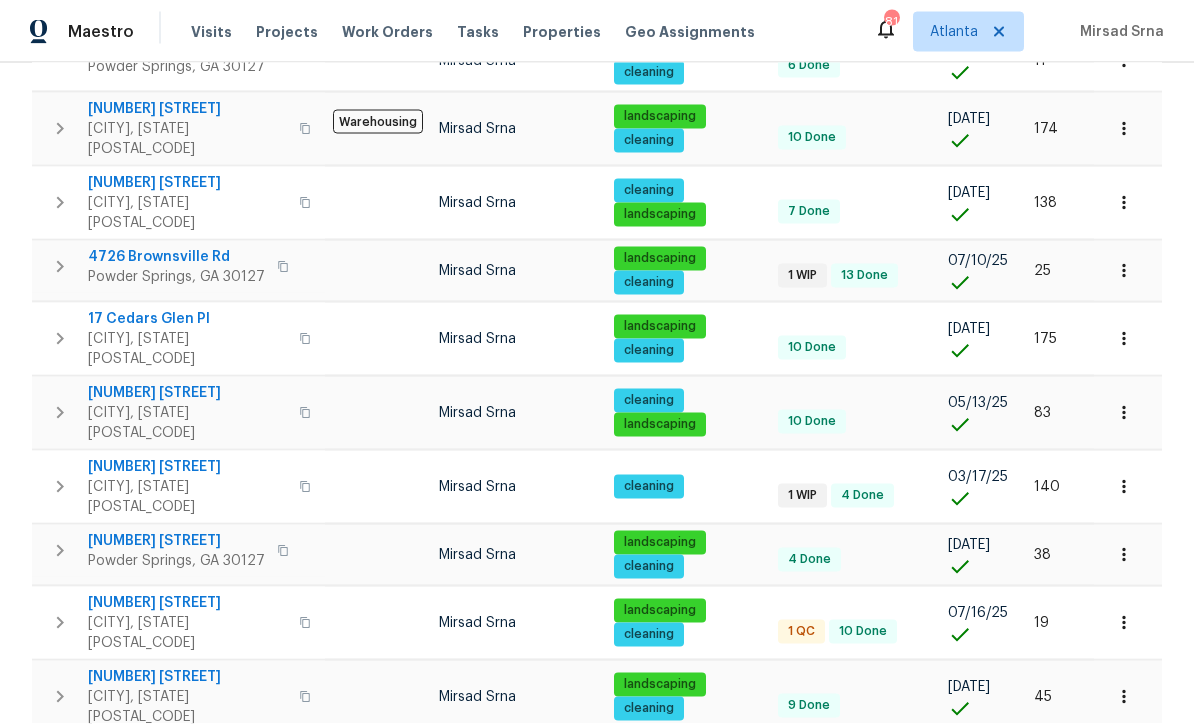 click on "[NUMBER] [STREET]" at bounding box center [187, 751] 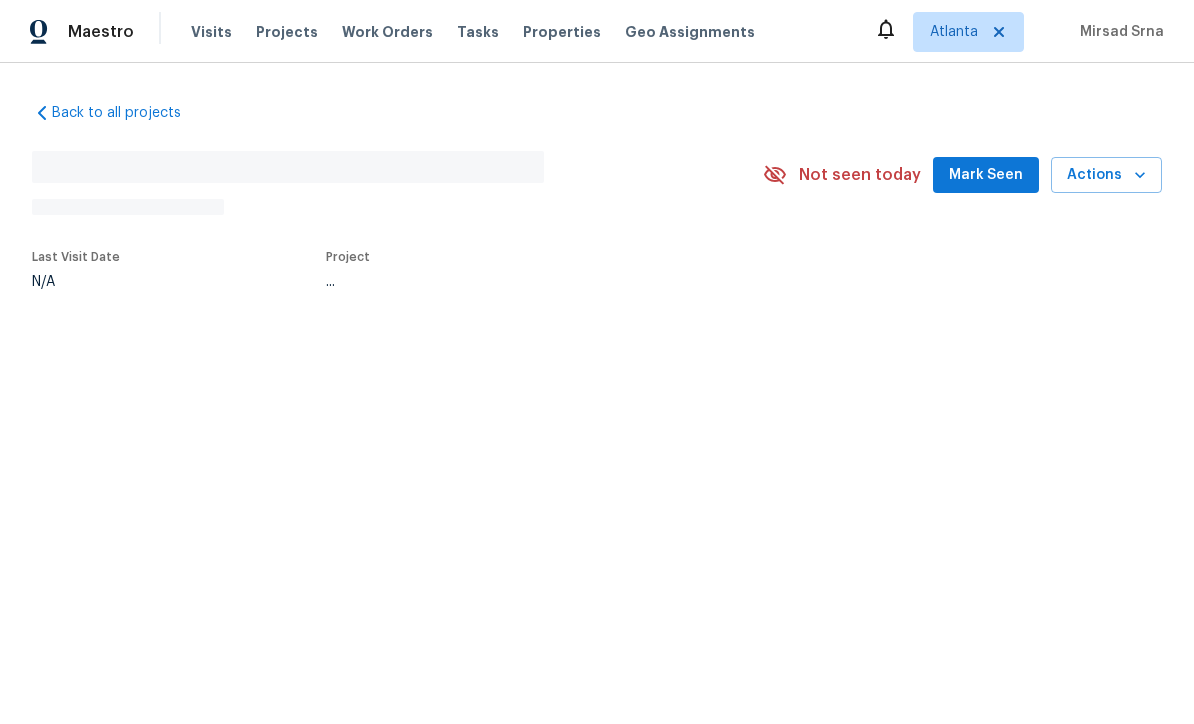 scroll, scrollTop: 0, scrollLeft: 0, axis: both 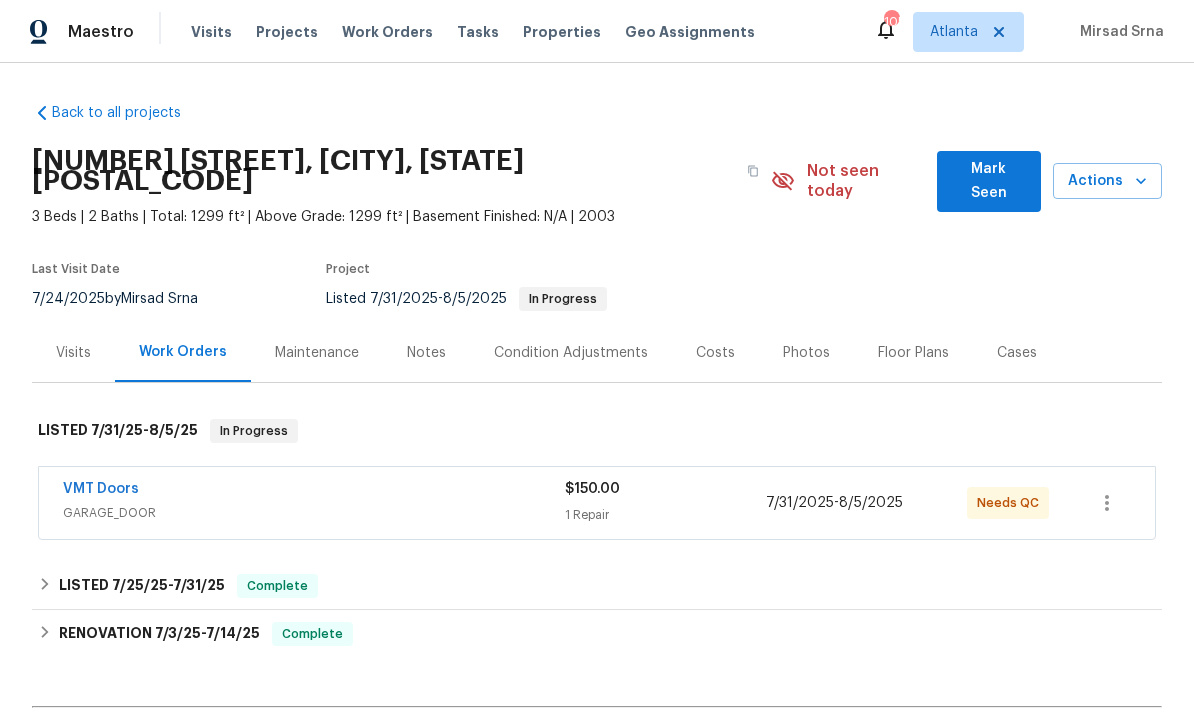click on "VMT Doors" at bounding box center (101, 489) 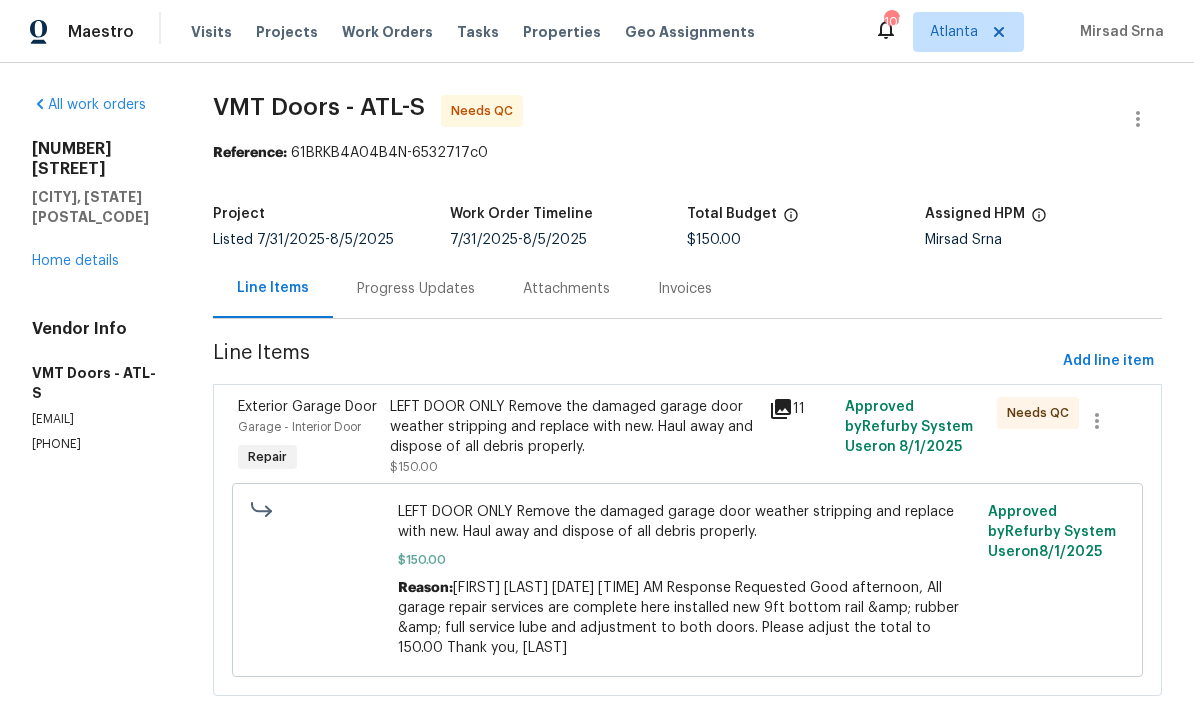 click on "LEFT DOOR ONLY
Remove the damaged garage door weather stripping and replace with new. Haul away and dispose of all debris properly." at bounding box center (574, 427) 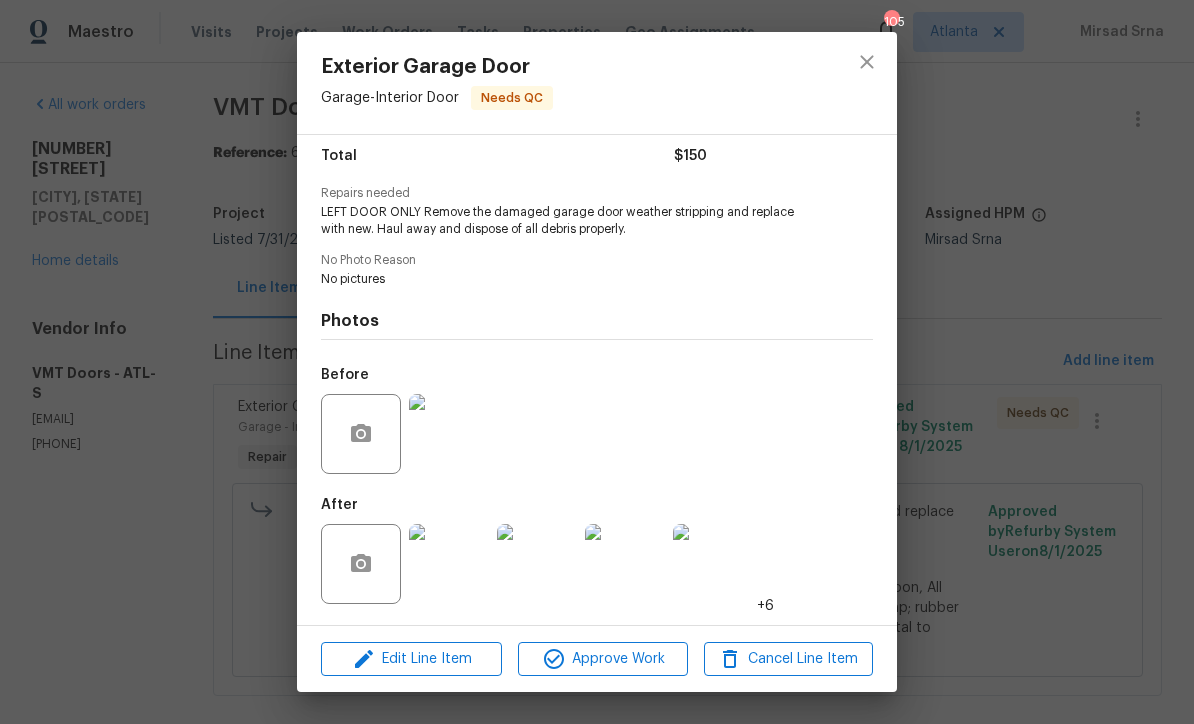 scroll, scrollTop: 168, scrollLeft: 0, axis: vertical 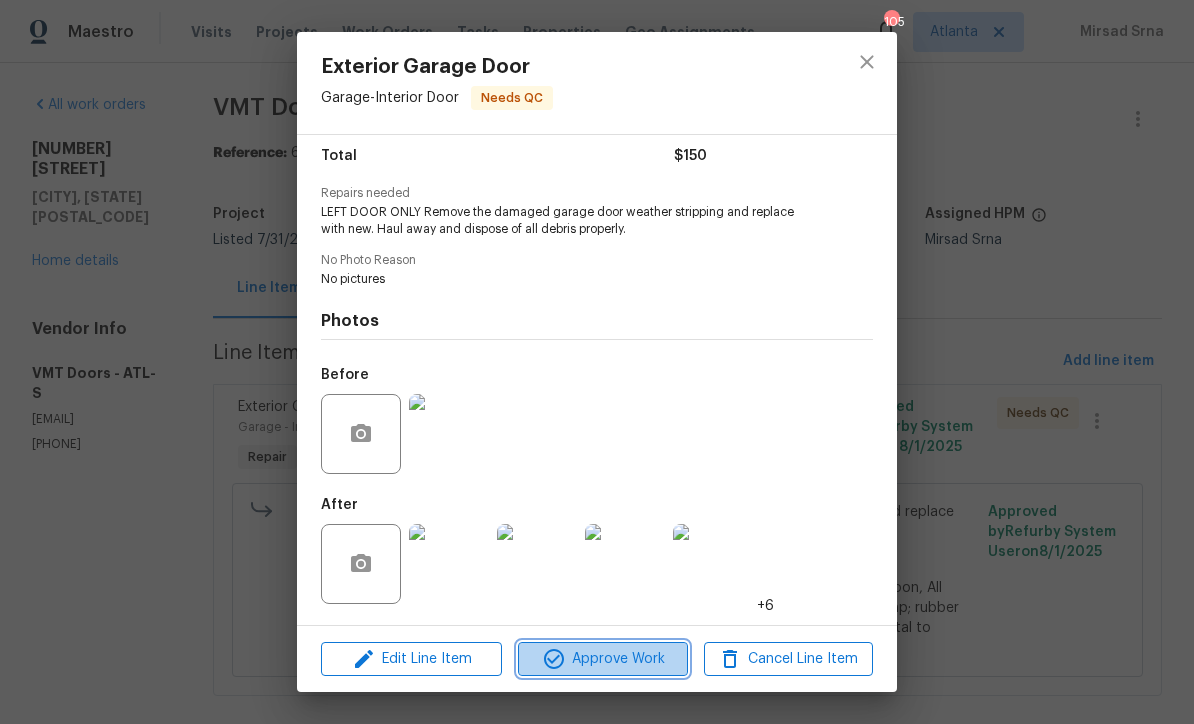 click on "Approve Work" at bounding box center (602, 659) 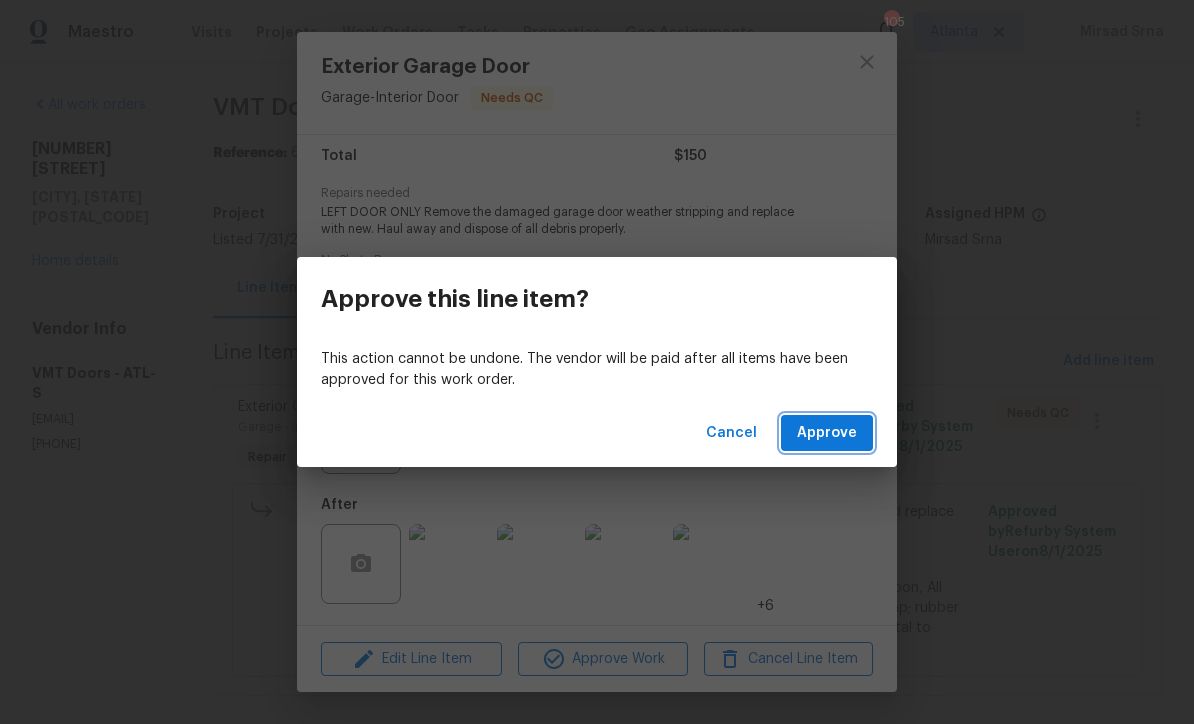 click on "Approve" at bounding box center (827, 433) 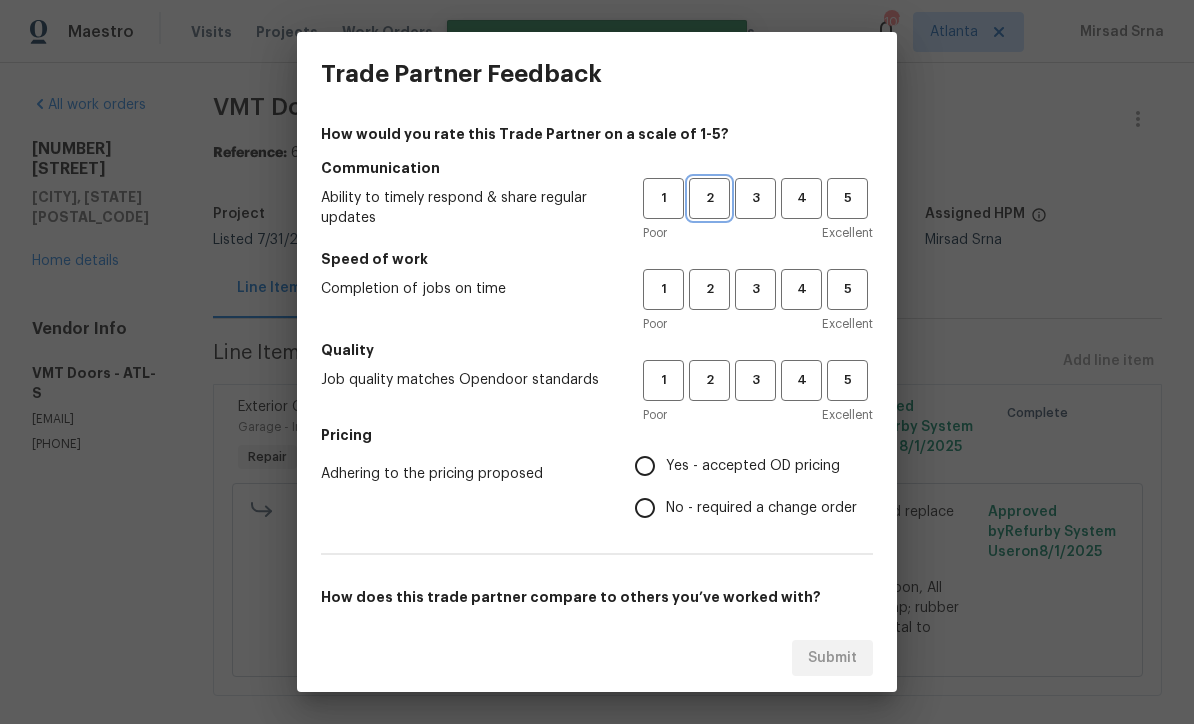 click on "2" at bounding box center [709, 198] 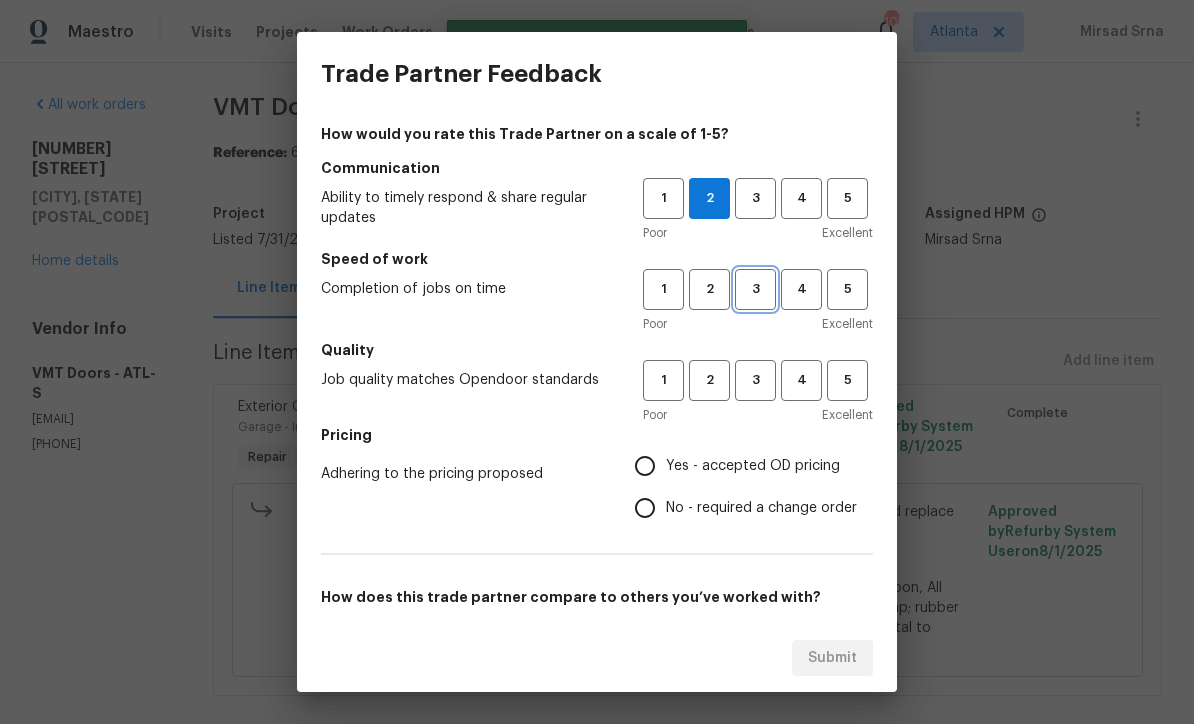 click on "3" at bounding box center [755, 289] 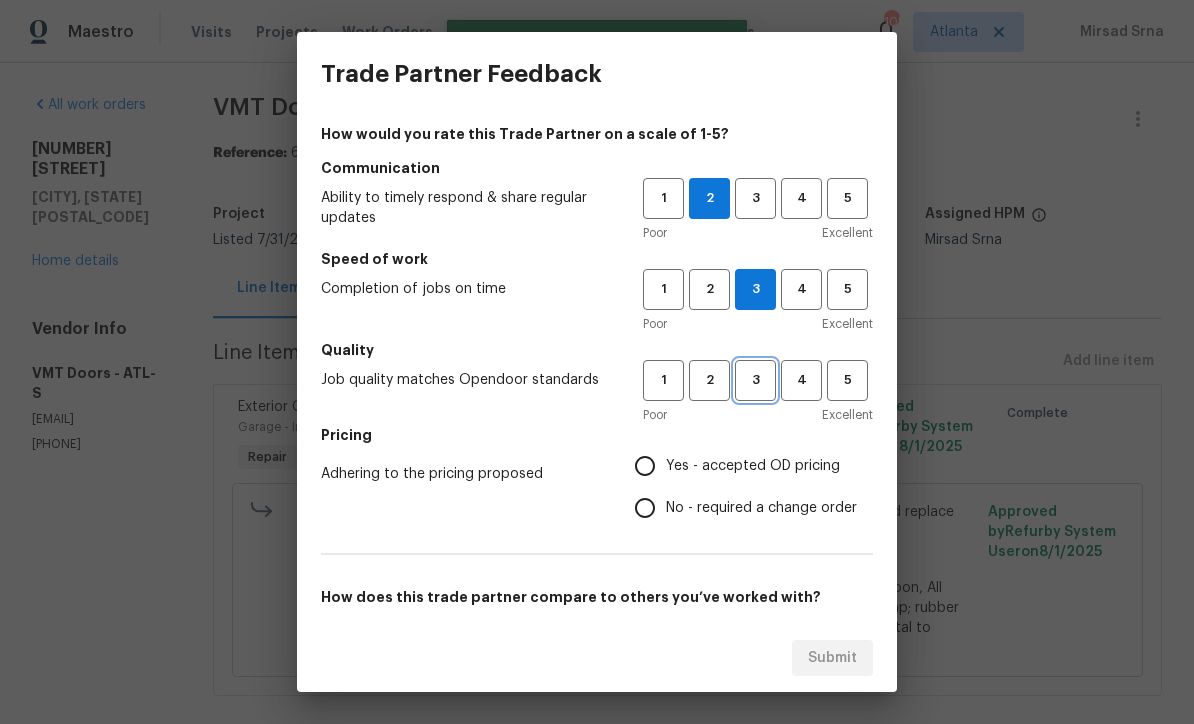 click on "3" at bounding box center (755, 380) 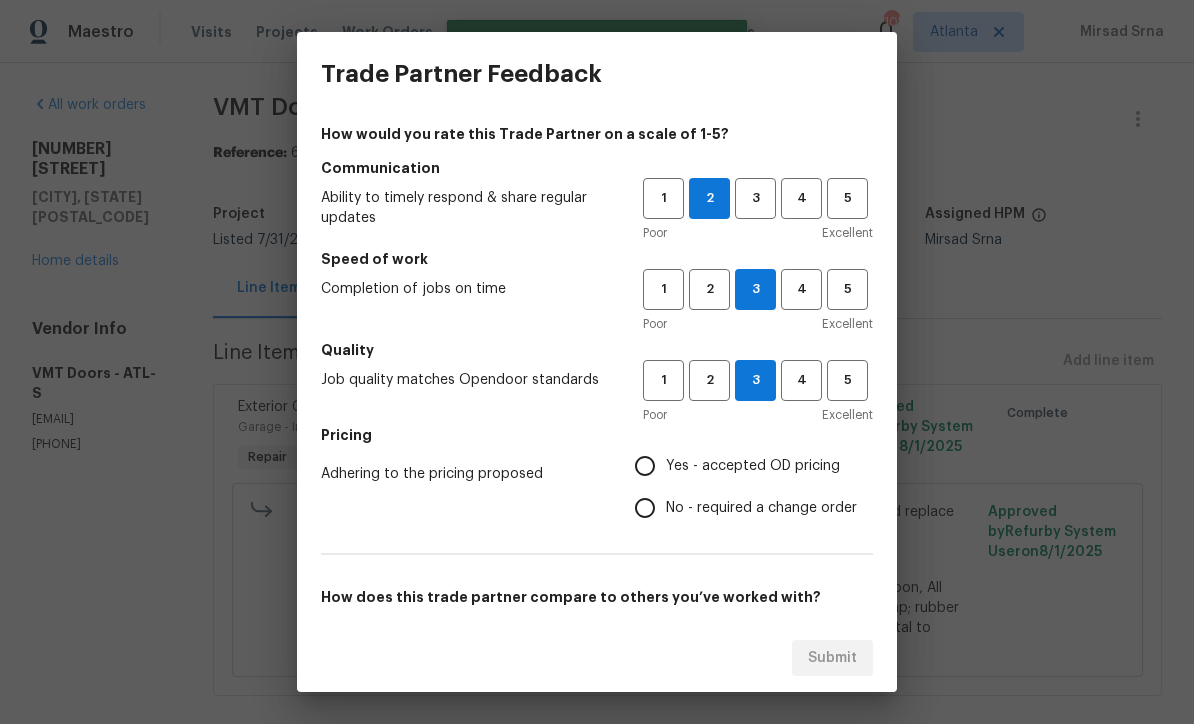 click on "Yes - accepted OD pricing" at bounding box center [645, 466] 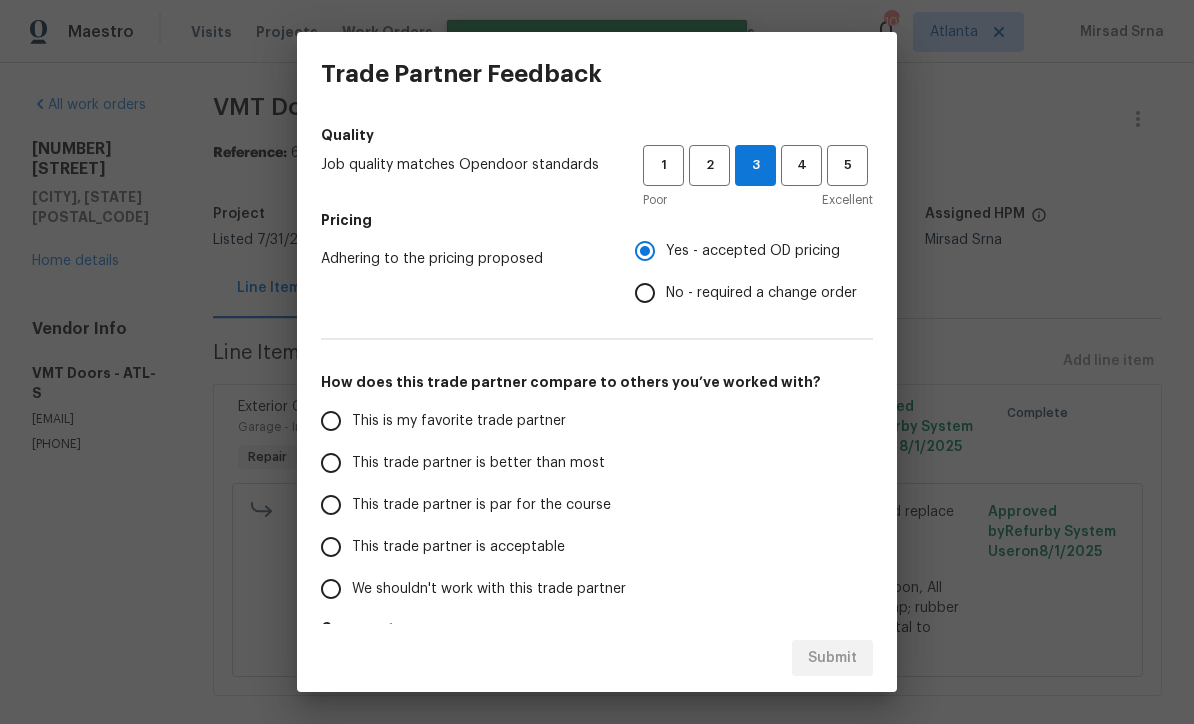 scroll, scrollTop: 222, scrollLeft: 0, axis: vertical 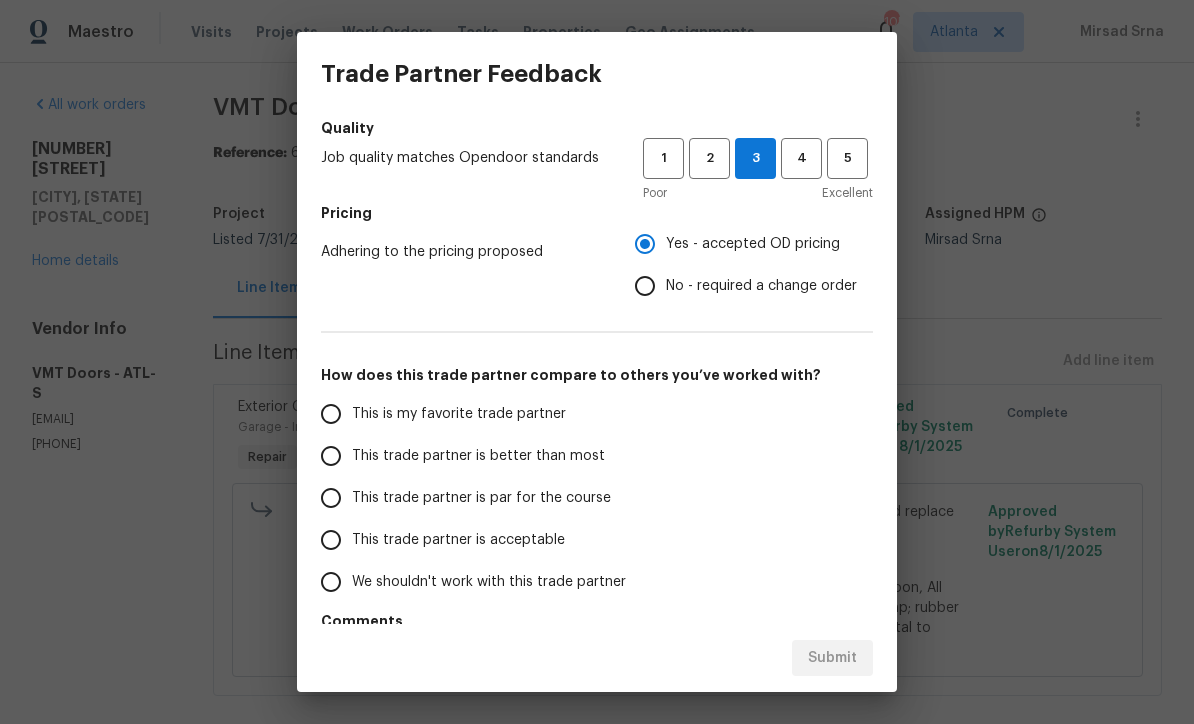 click on "This trade partner is par for the course" at bounding box center [331, 498] 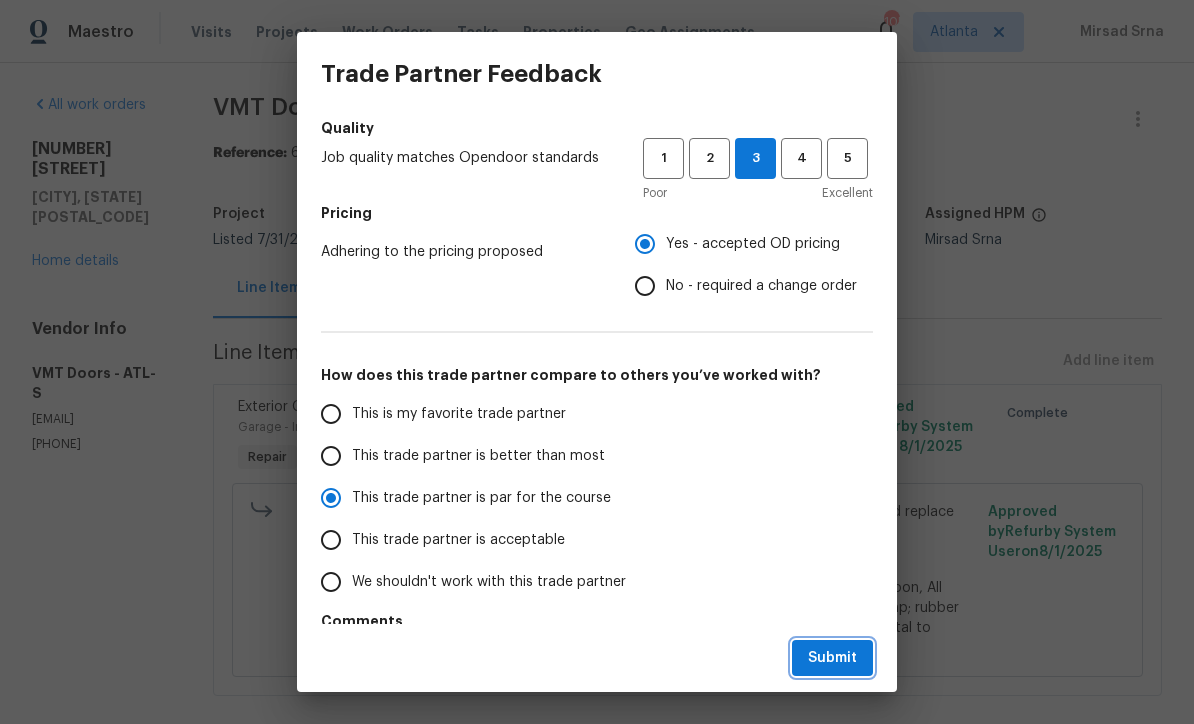 click on "Submit" at bounding box center (832, 658) 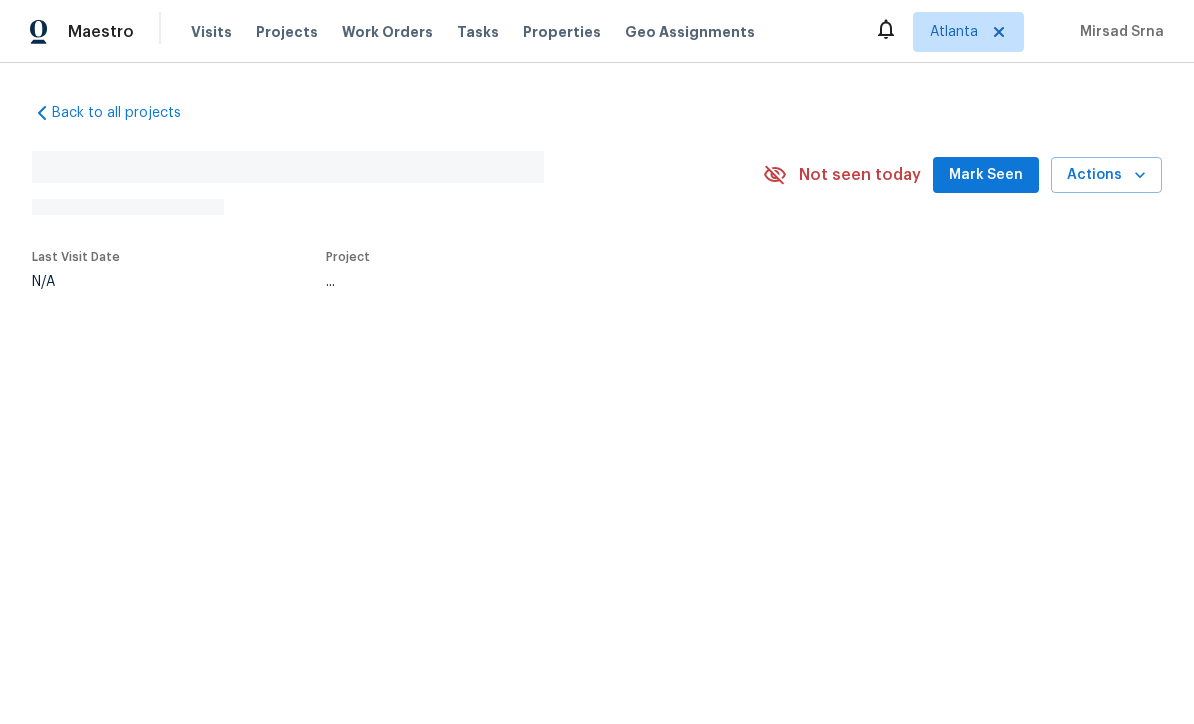 scroll, scrollTop: 0, scrollLeft: 0, axis: both 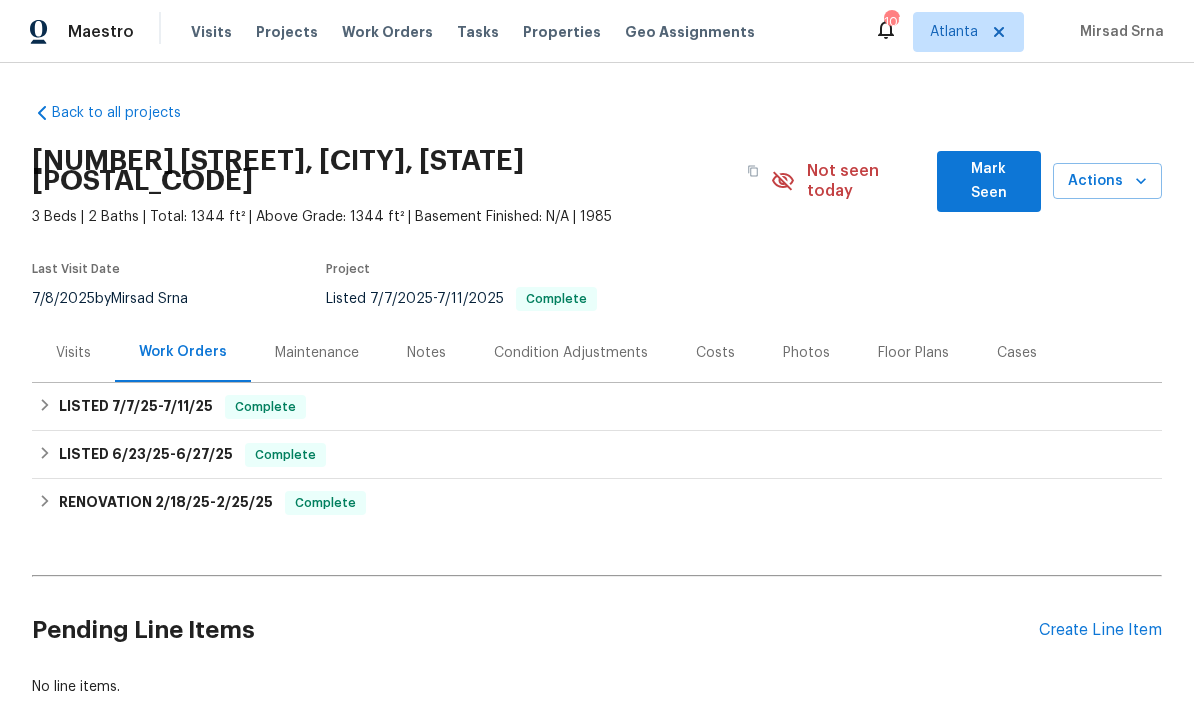 click on "Photos" at bounding box center [806, 353] 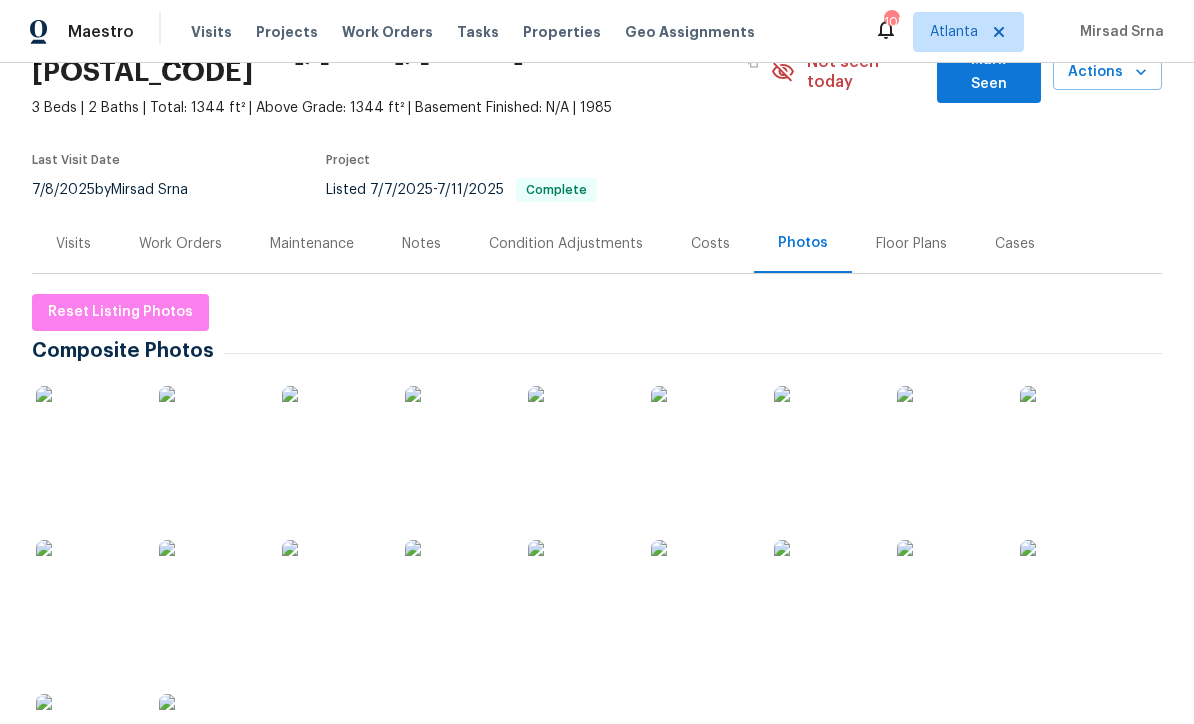 scroll, scrollTop: 135, scrollLeft: 0, axis: vertical 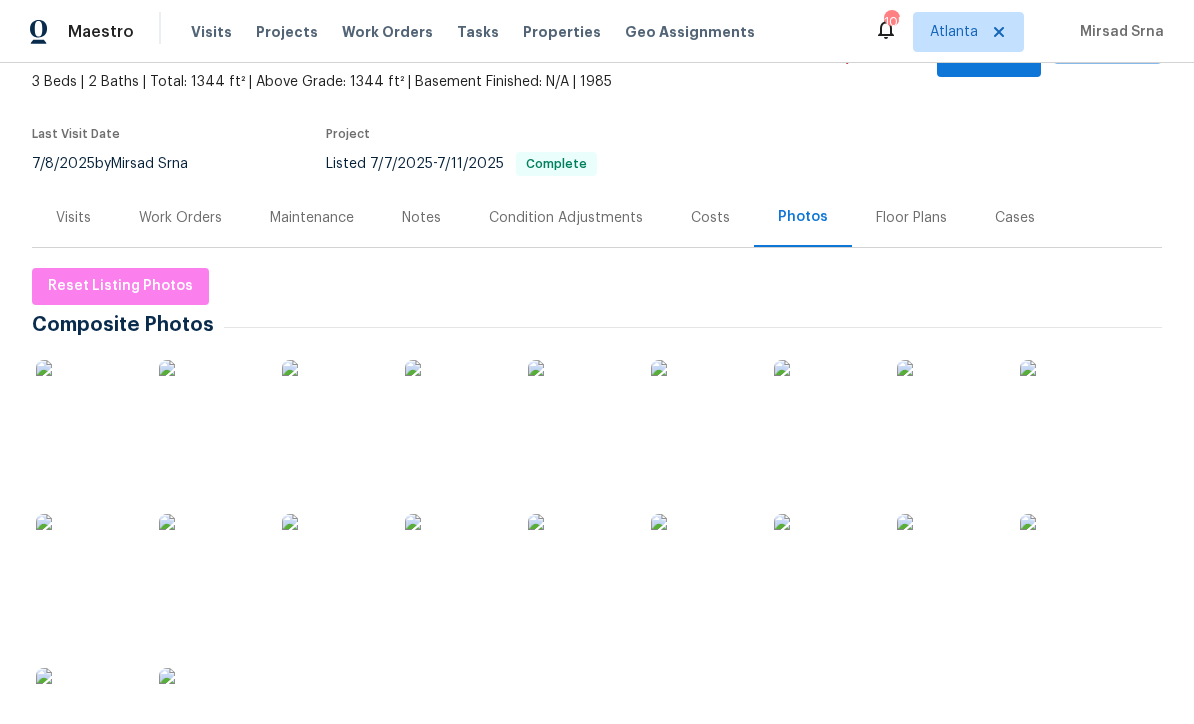 click at bounding box center (86, 410) 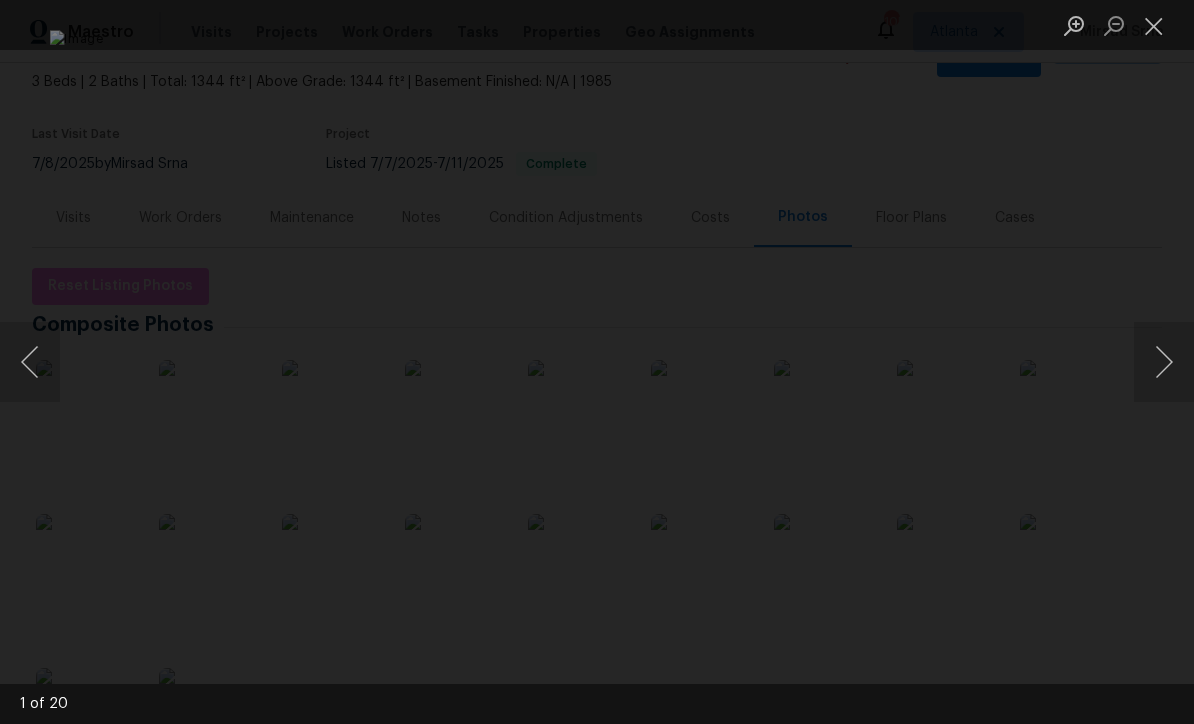 click at bounding box center [1164, 362] 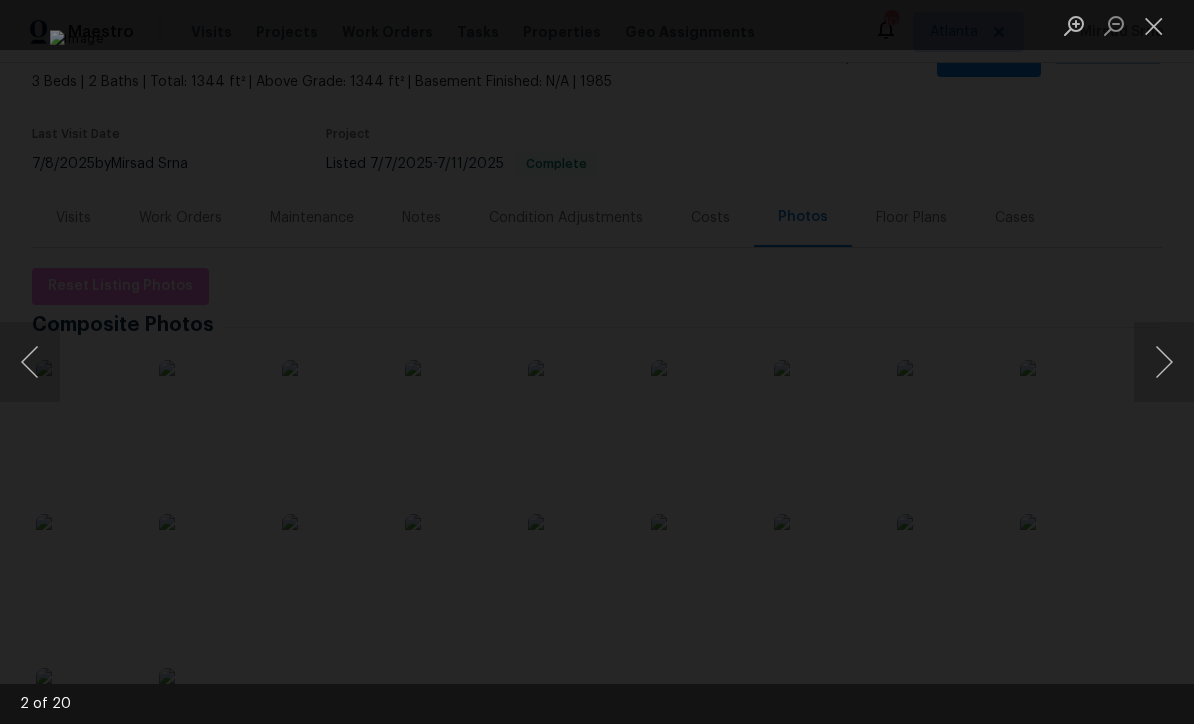 click at bounding box center [1164, 362] 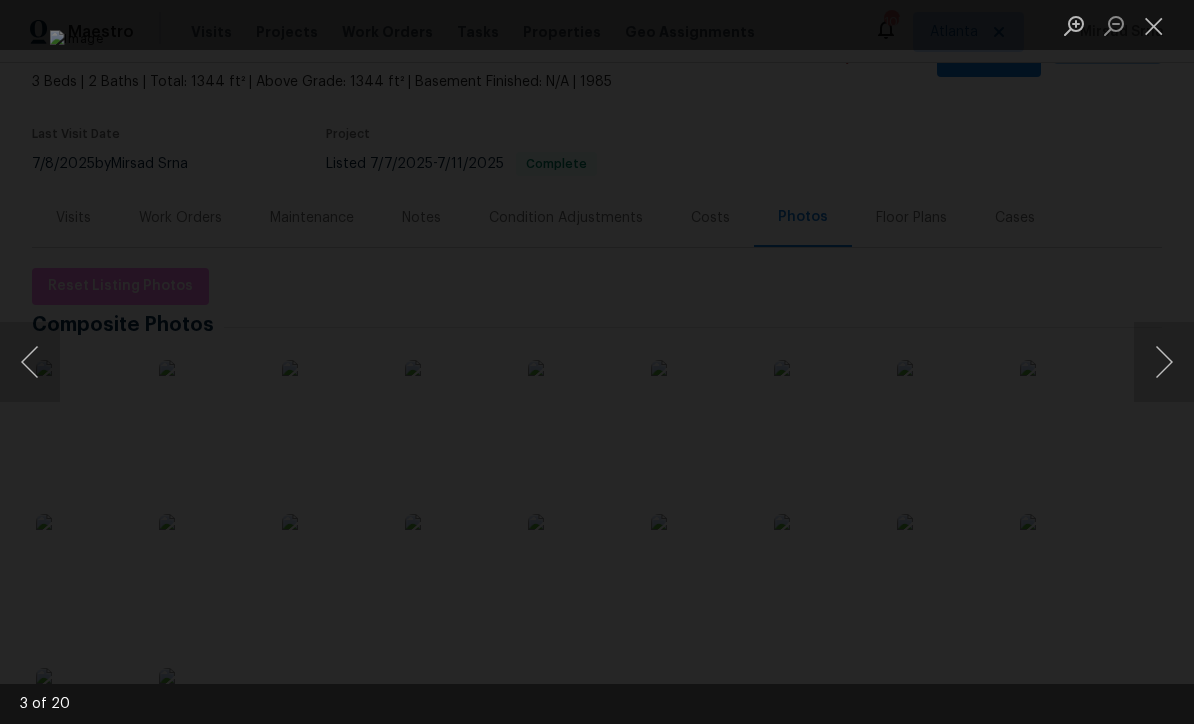 click at bounding box center (1164, 362) 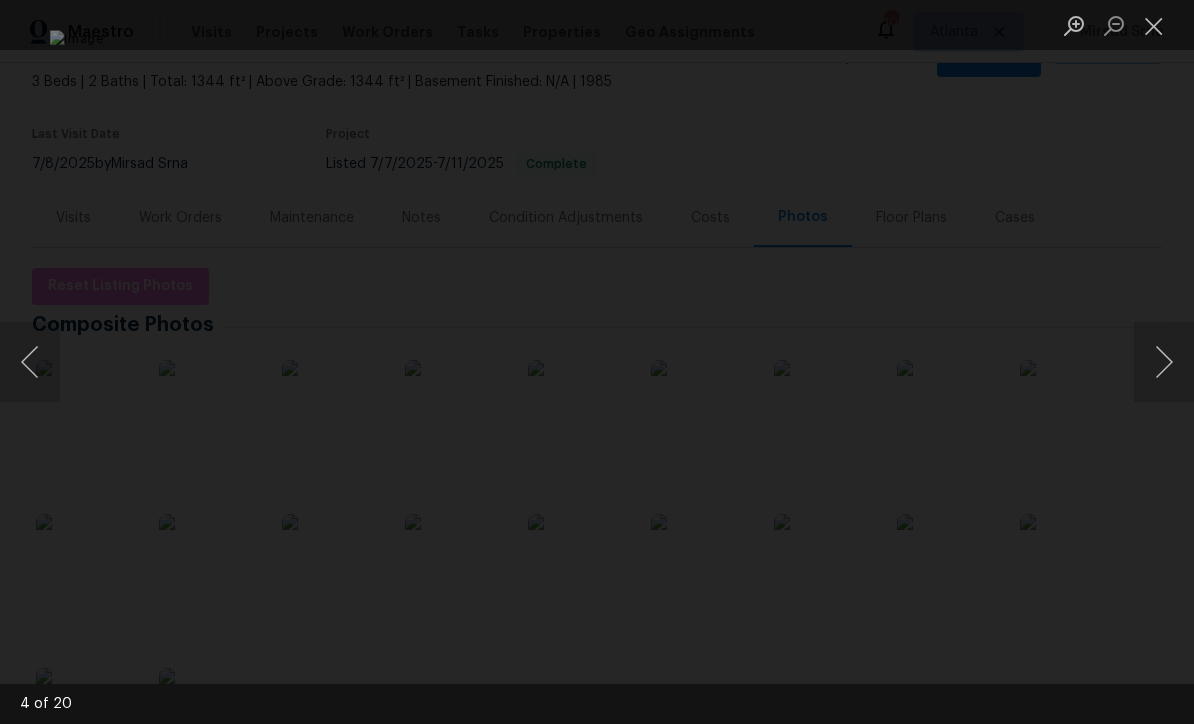 click at bounding box center (1154, 25) 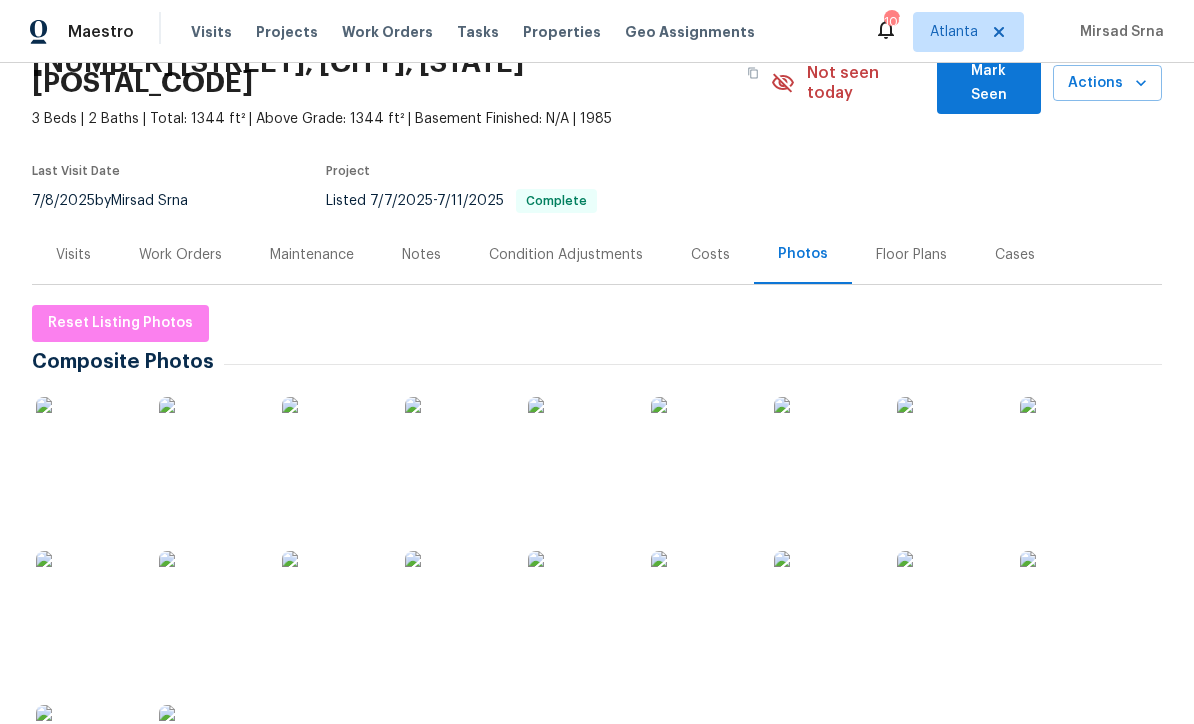 scroll, scrollTop: 96, scrollLeft: 0, axis: vertical 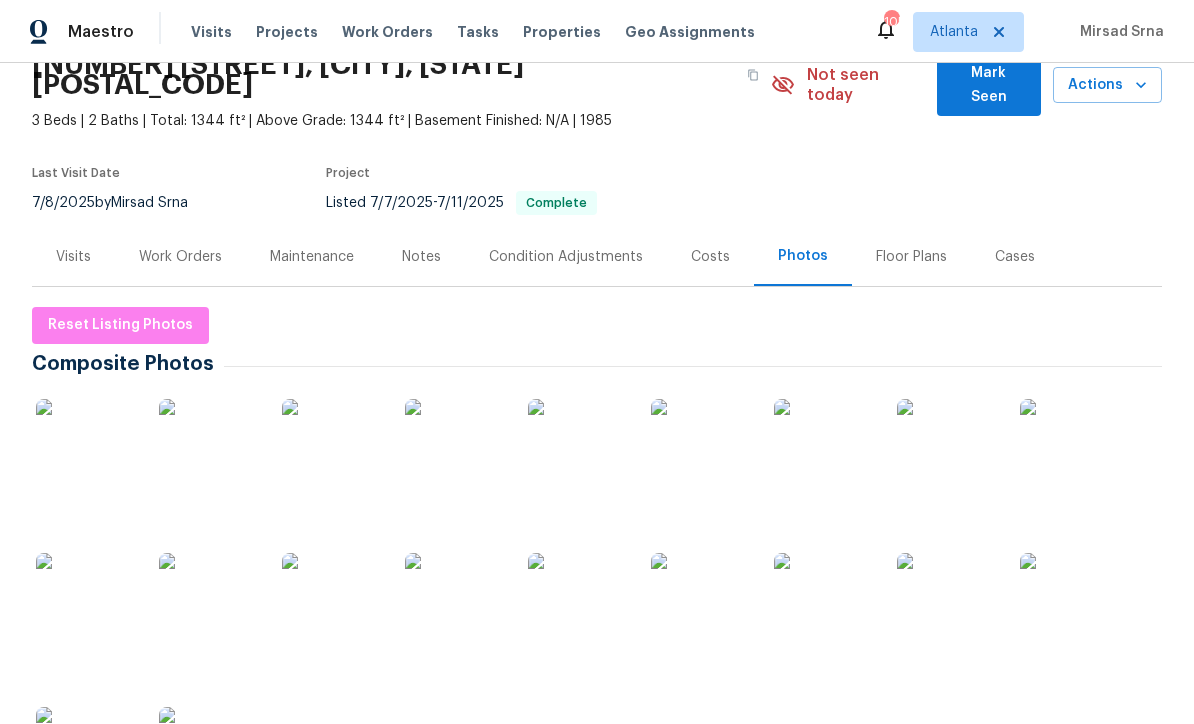 click on "Visits" at bounding box center [73, 257] 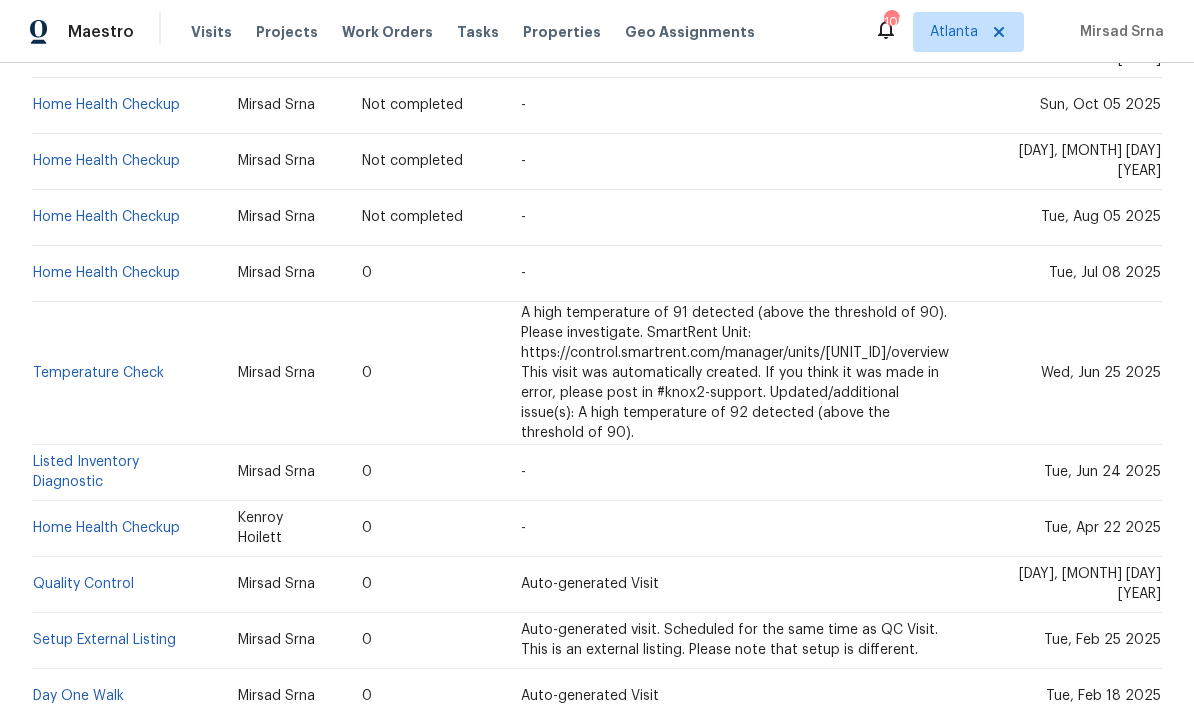 scroll, scrollTop: 584, scrollLeft: 0, axis: vertical 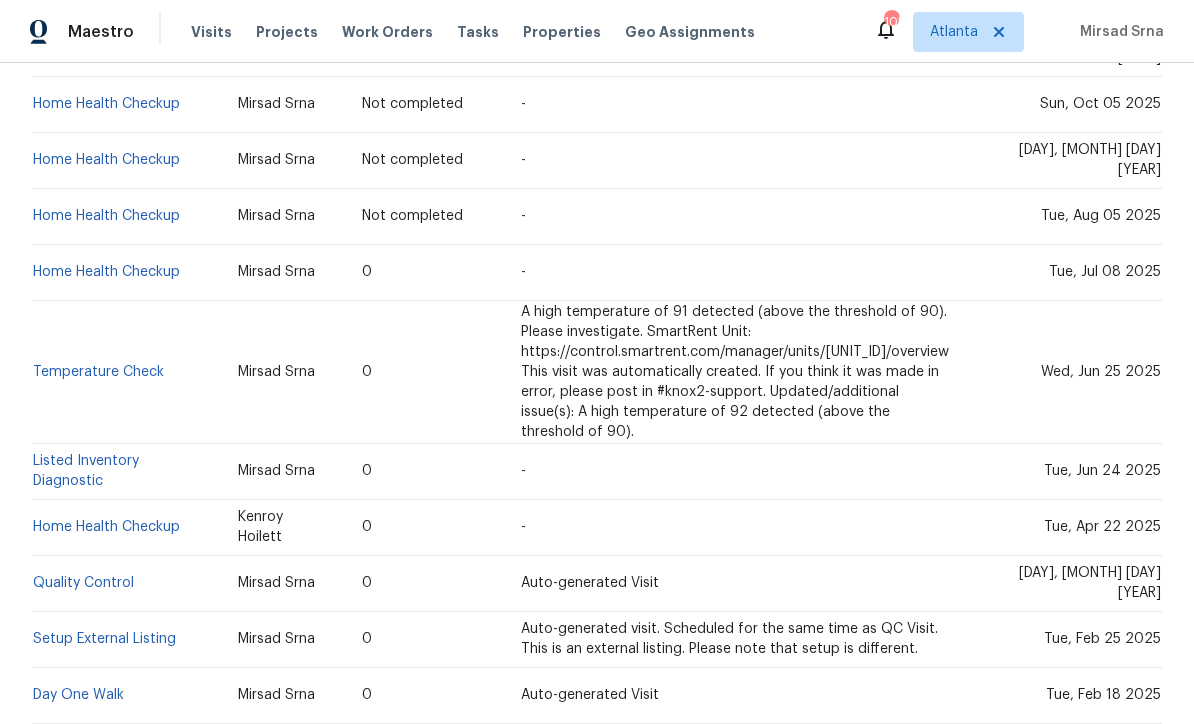 click on "Listed Inventory Diagnostic" at bounding box center [86, 471] 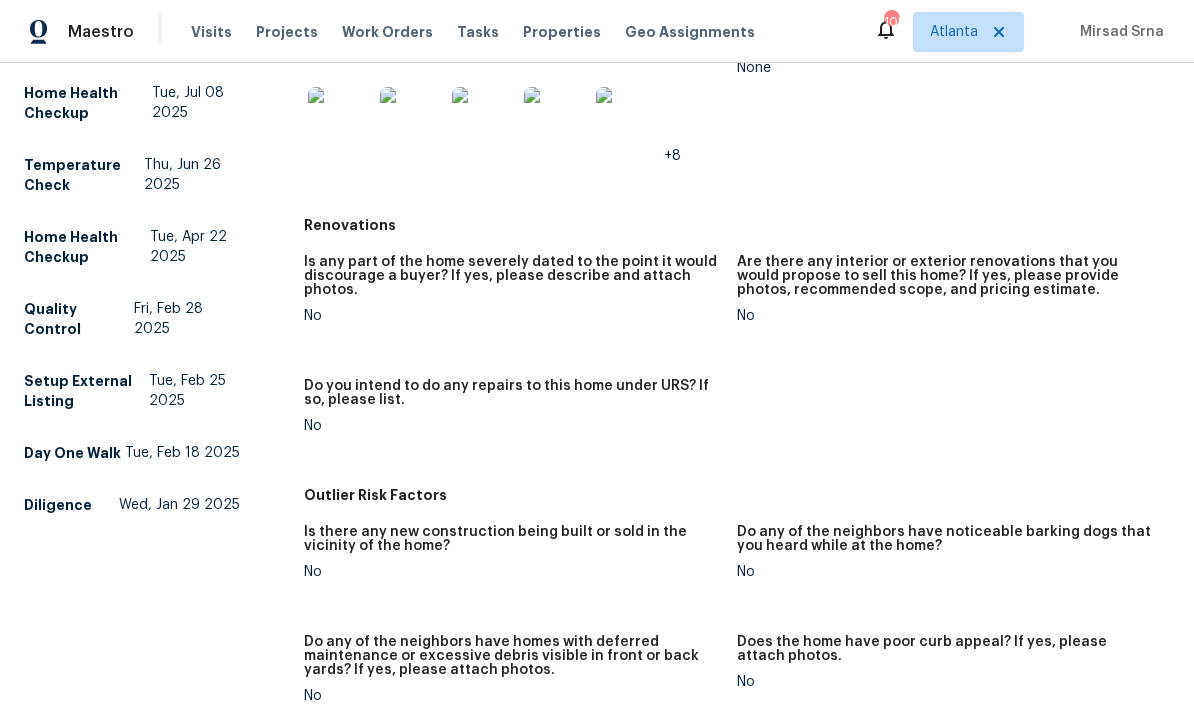 scroll, scrollTop: 585, scrollLeft: 0, axis: vertical 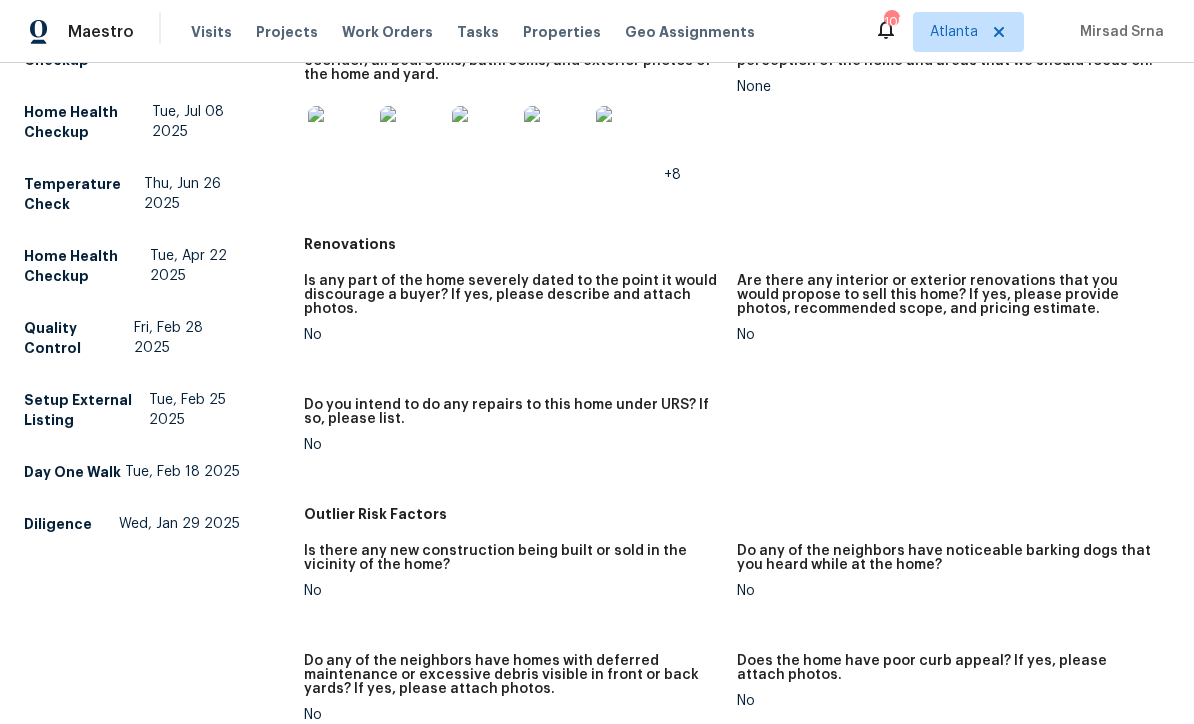 click at bounding box center (340, 138) 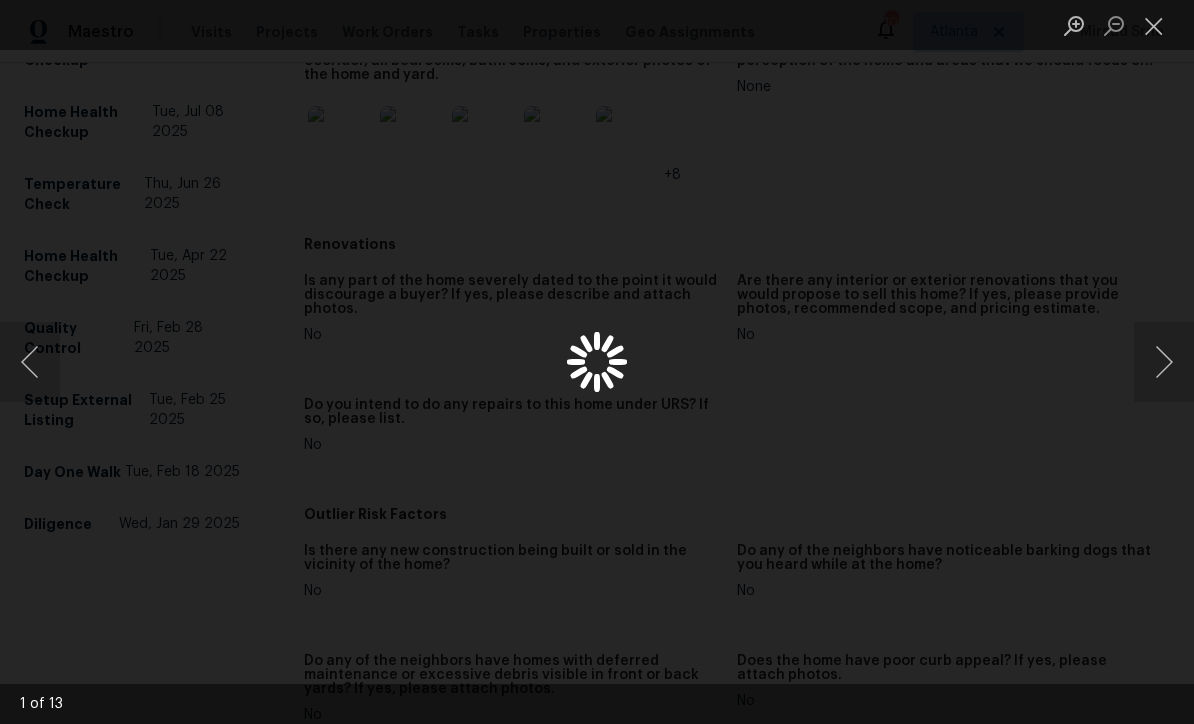 click at bounding box center (1154, 25) 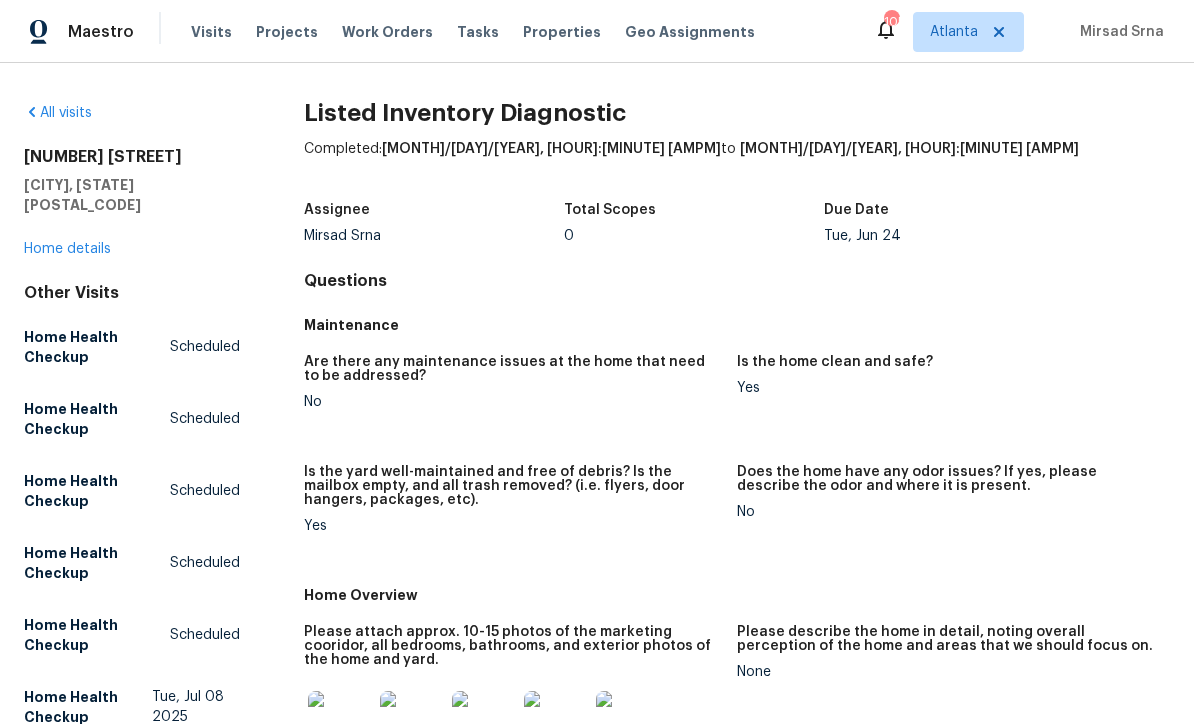 scroll, scrollTop: -2, scrollLeft: 0, axis: vertical 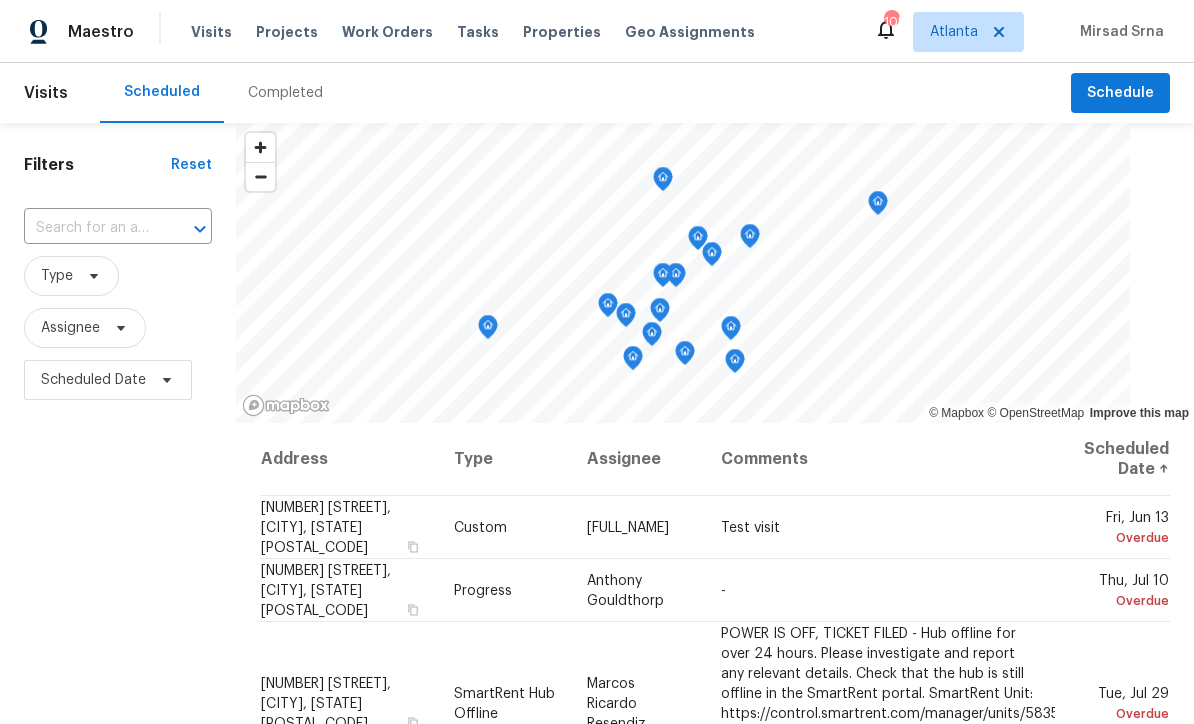 click at bounding box center (90, 228) 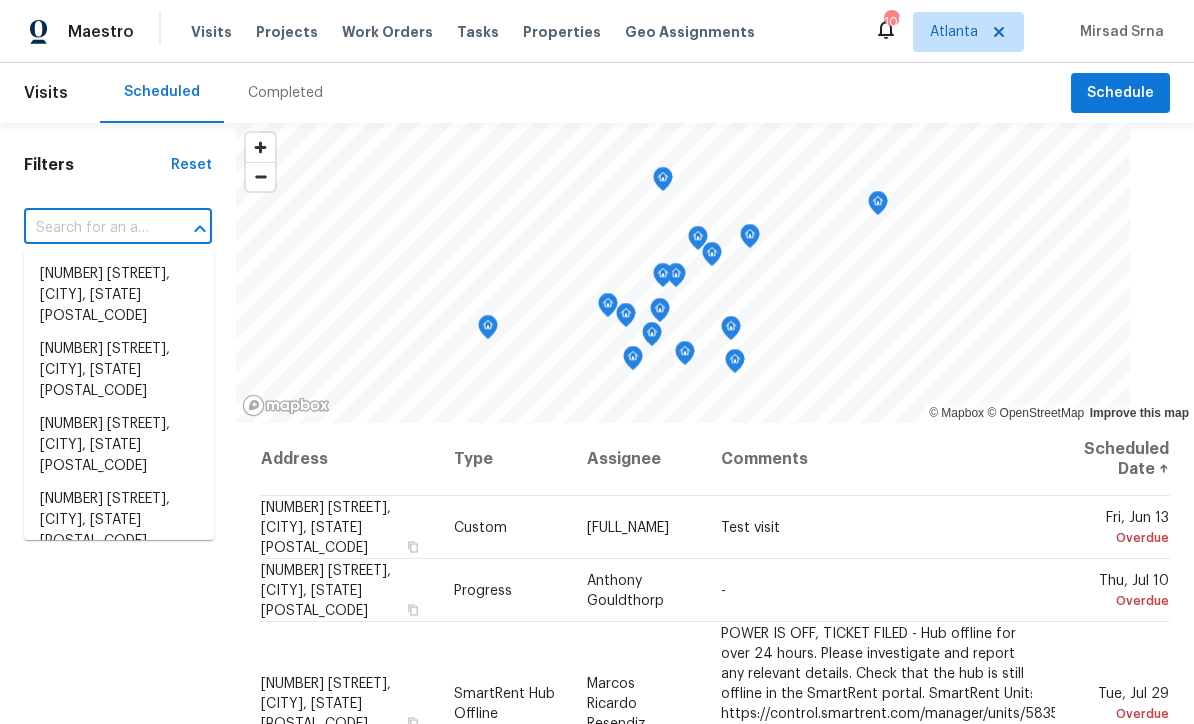 click at bounding box center (90, 228) 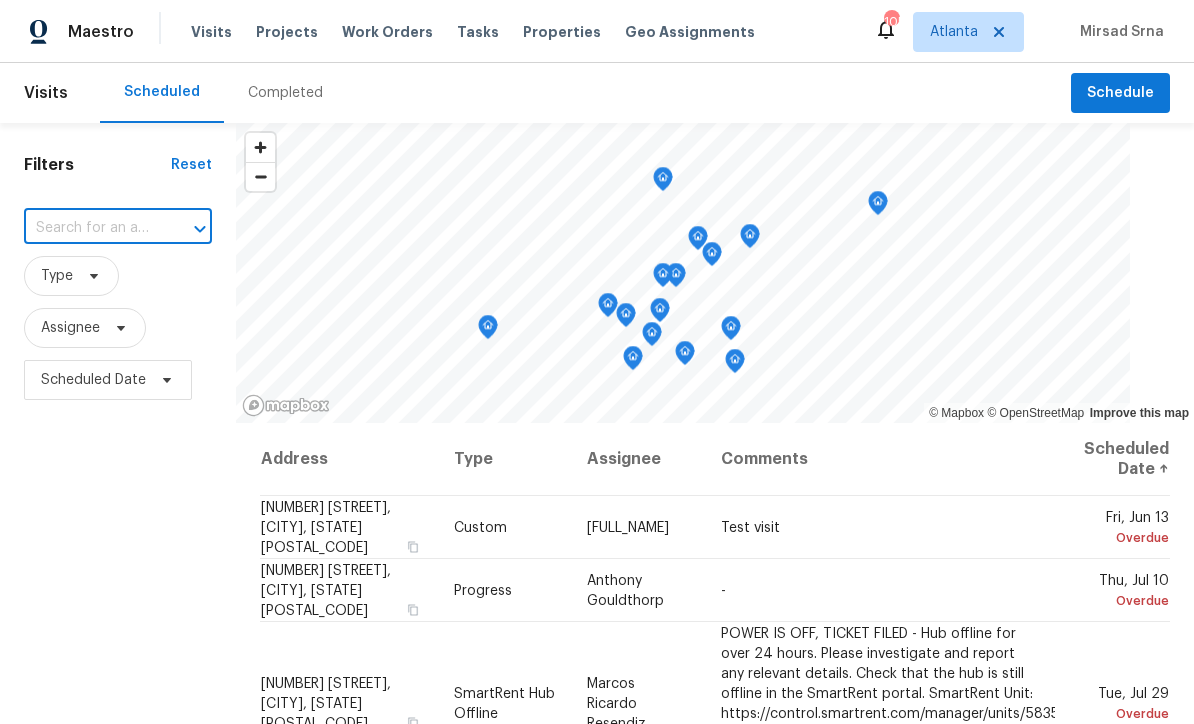 paste on "[NUMBER] [STREET], [CITY], [STATE] [POSTAL_CODE]" 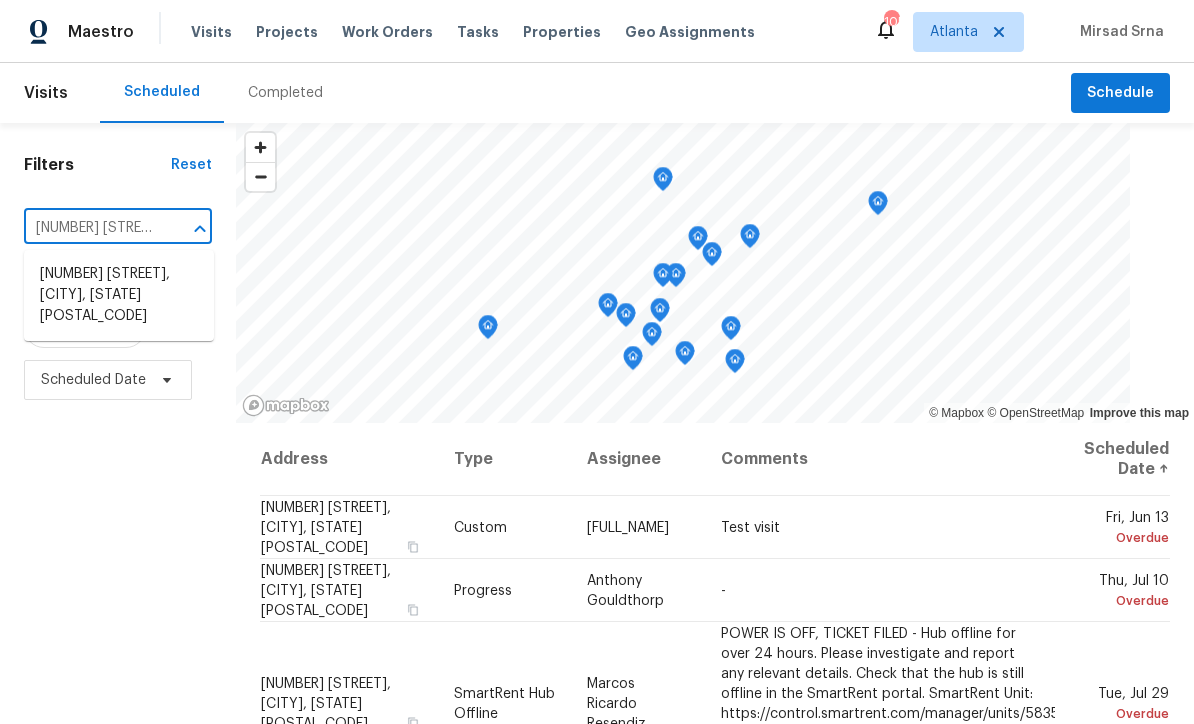 click on "[NUMBER] [STREET], [CITY], [STATE] [POSTAL_CODE]" at bounding box center [119, 295] 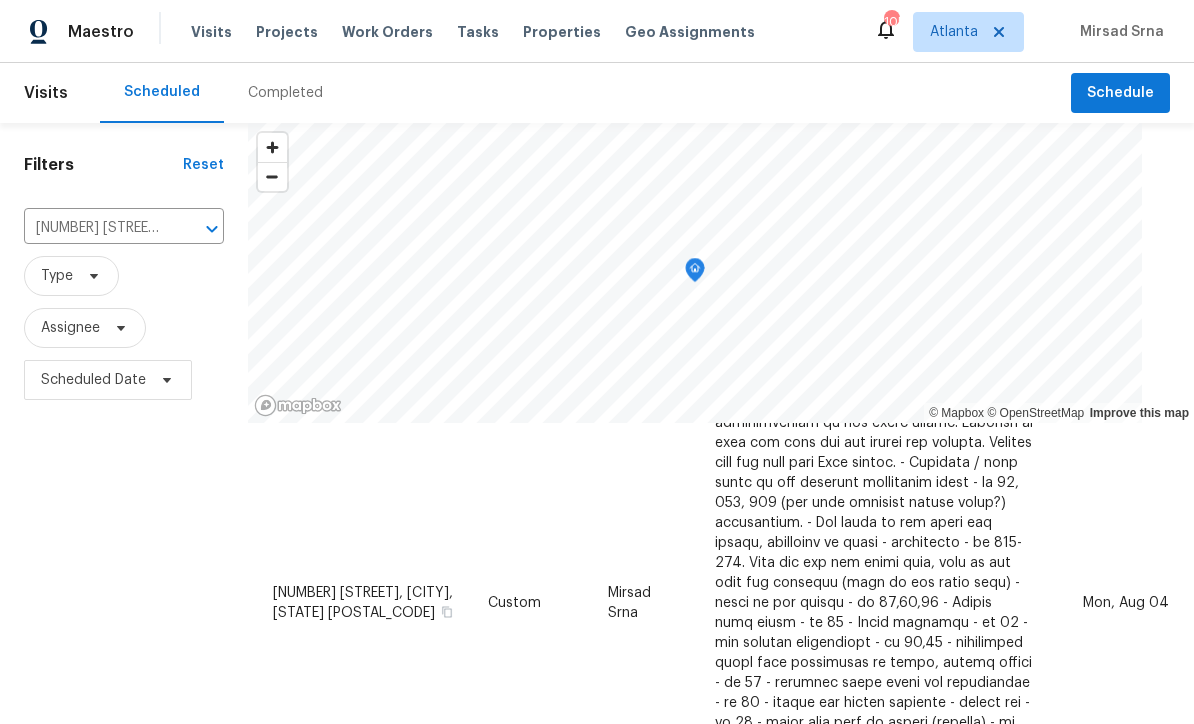scroll, scrollTop: 124, scrollLeft: 0, axis: vertical 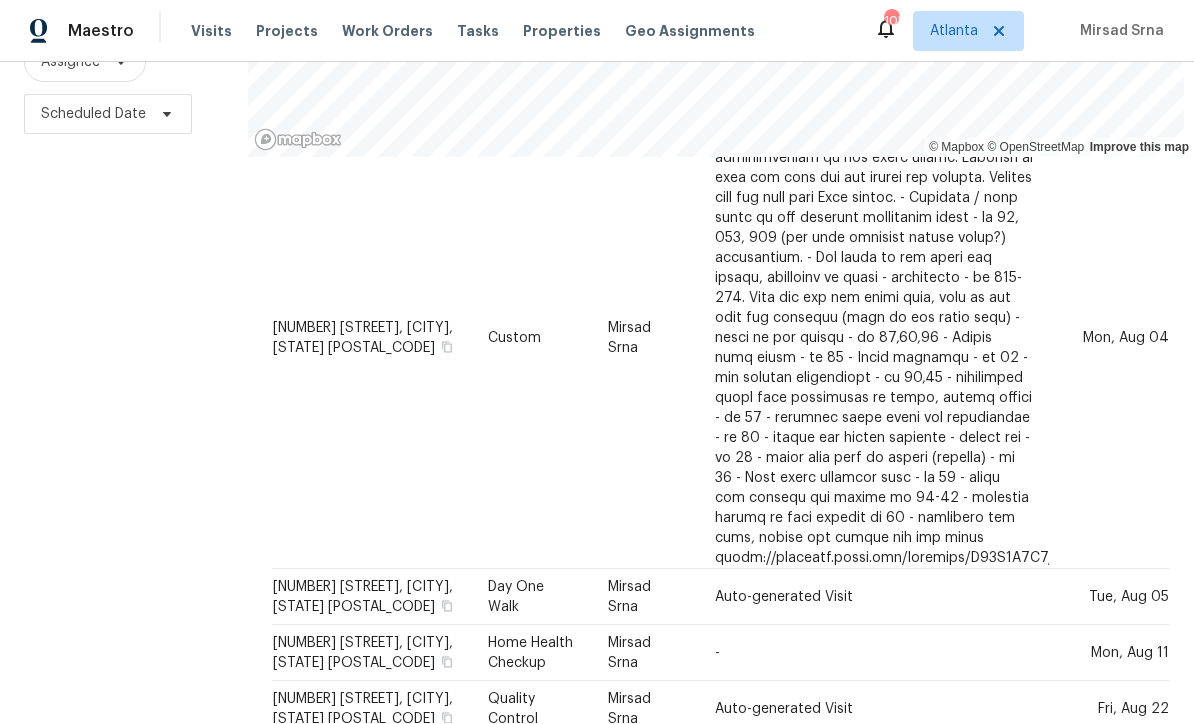 click 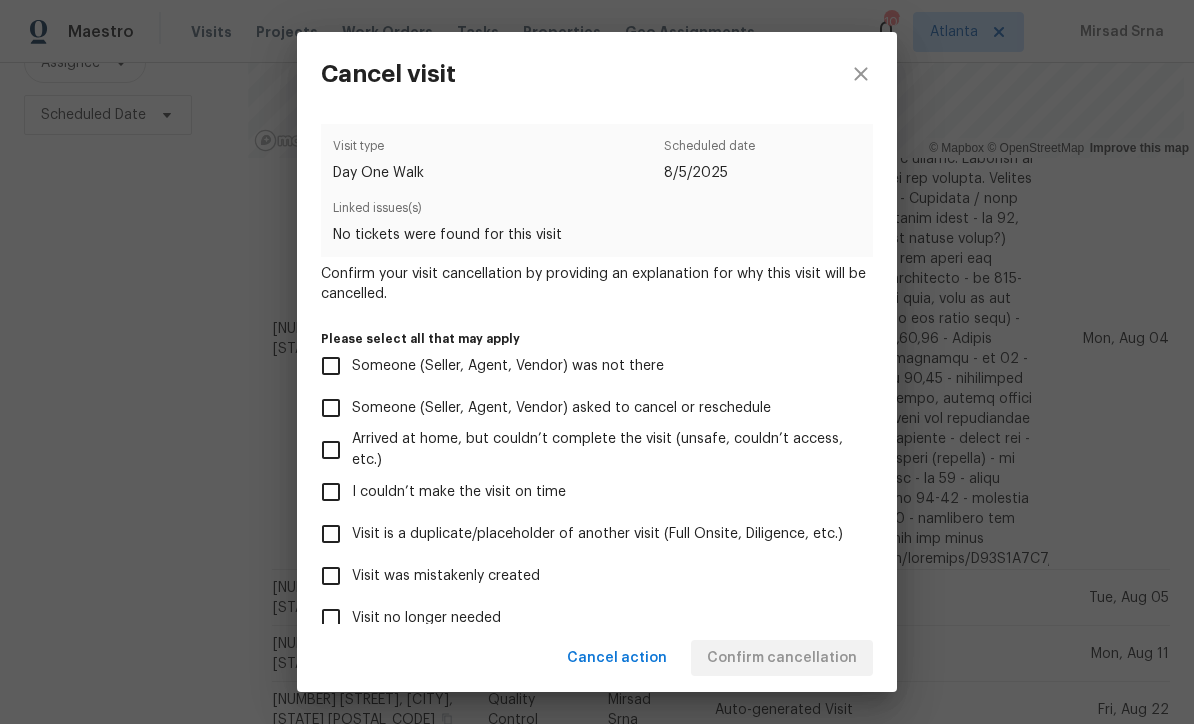 click on "Visit was mistakenly created" at bounding box center [331, 576] 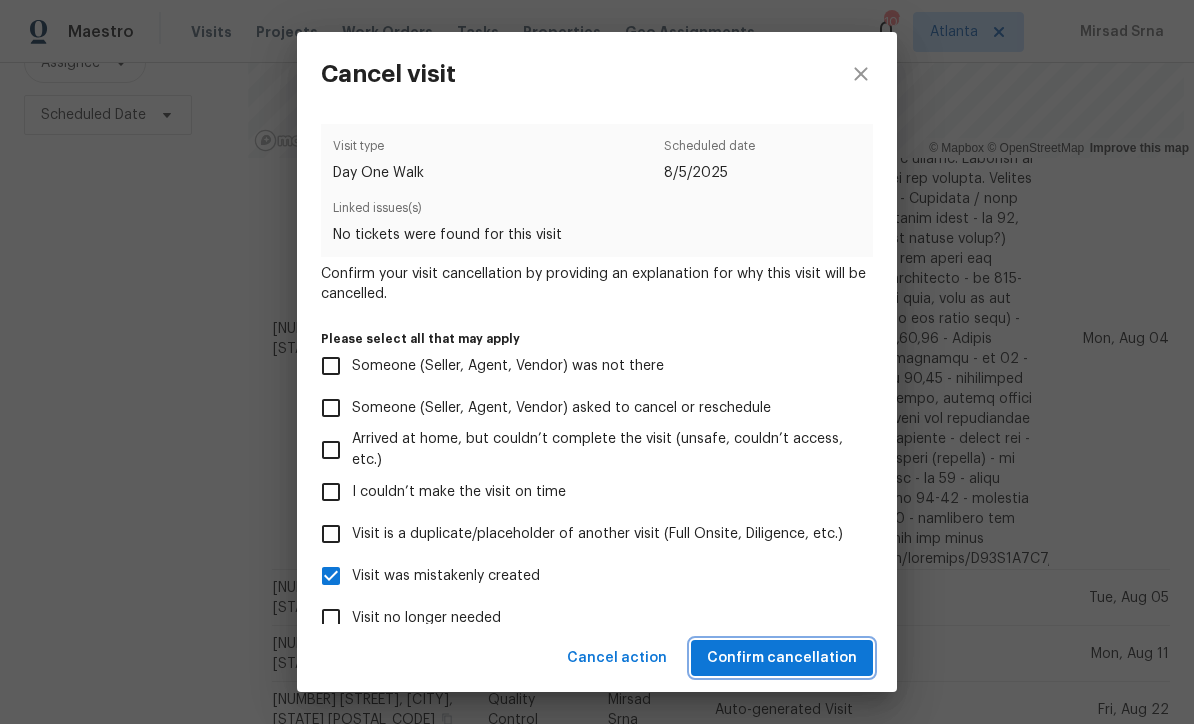 click on "Confirm cancellation" at bounding box center (782, 658) 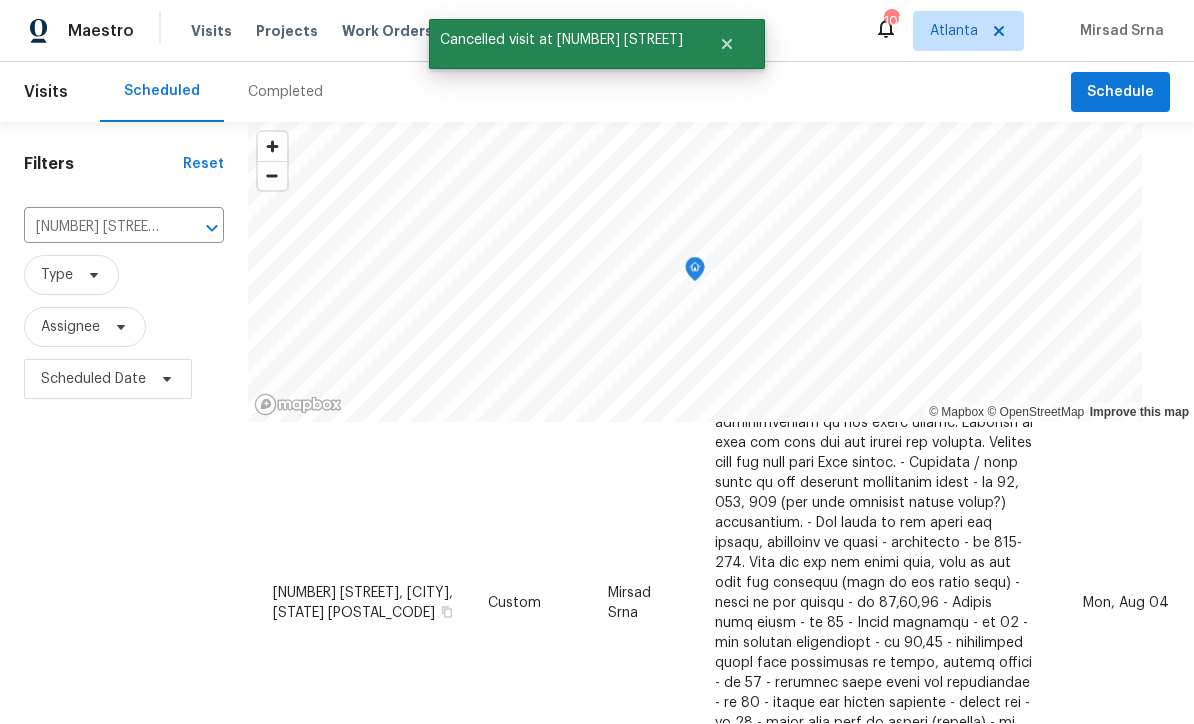scroll, scrollTop: 68, scrollLeft: 0, axis: vertical 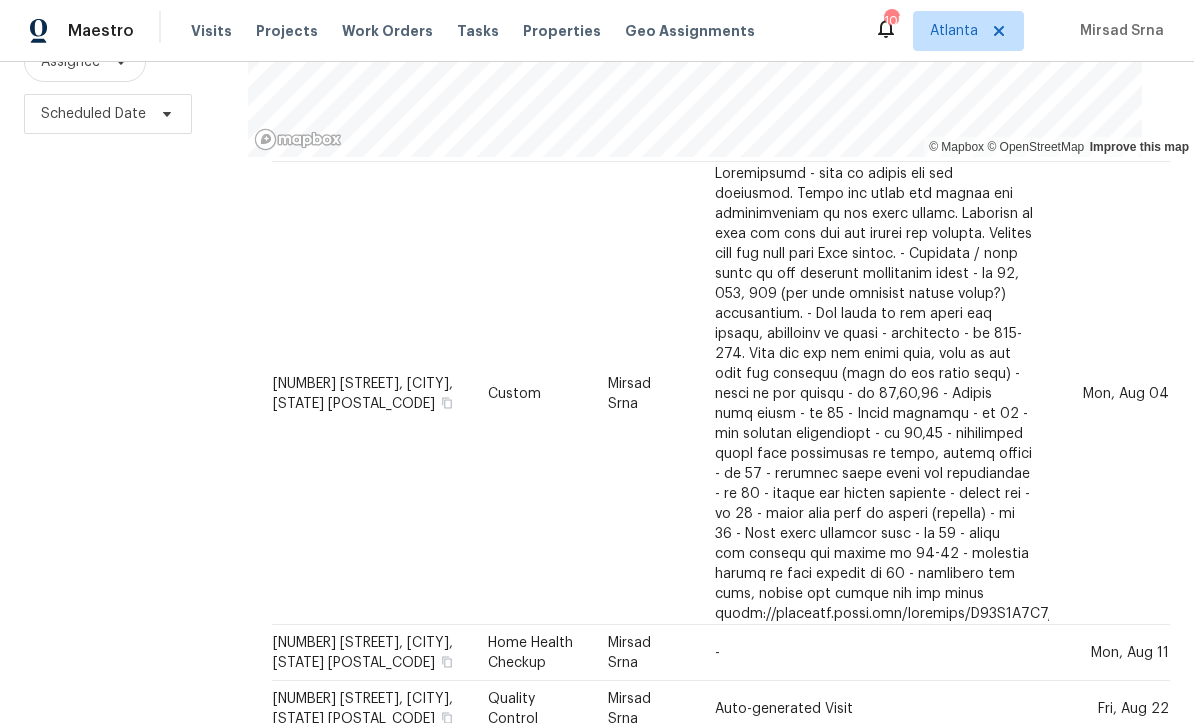 click 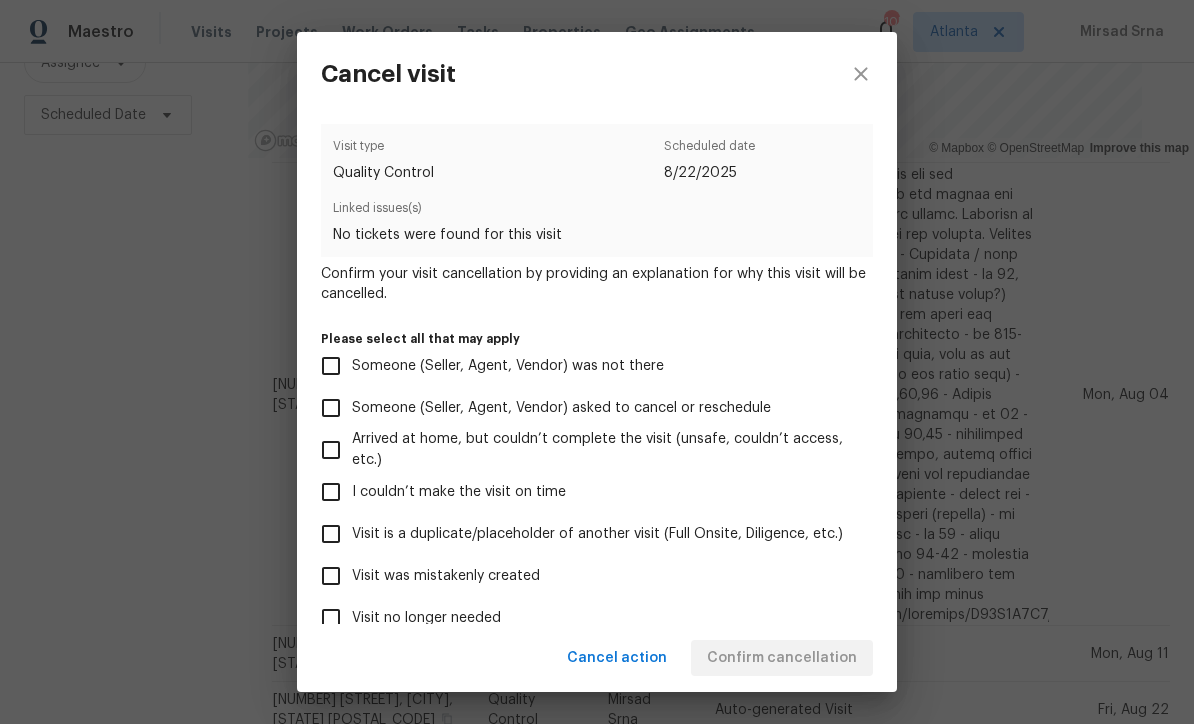click on "Visit was mistakenly created" at bounding box center (331, 576) 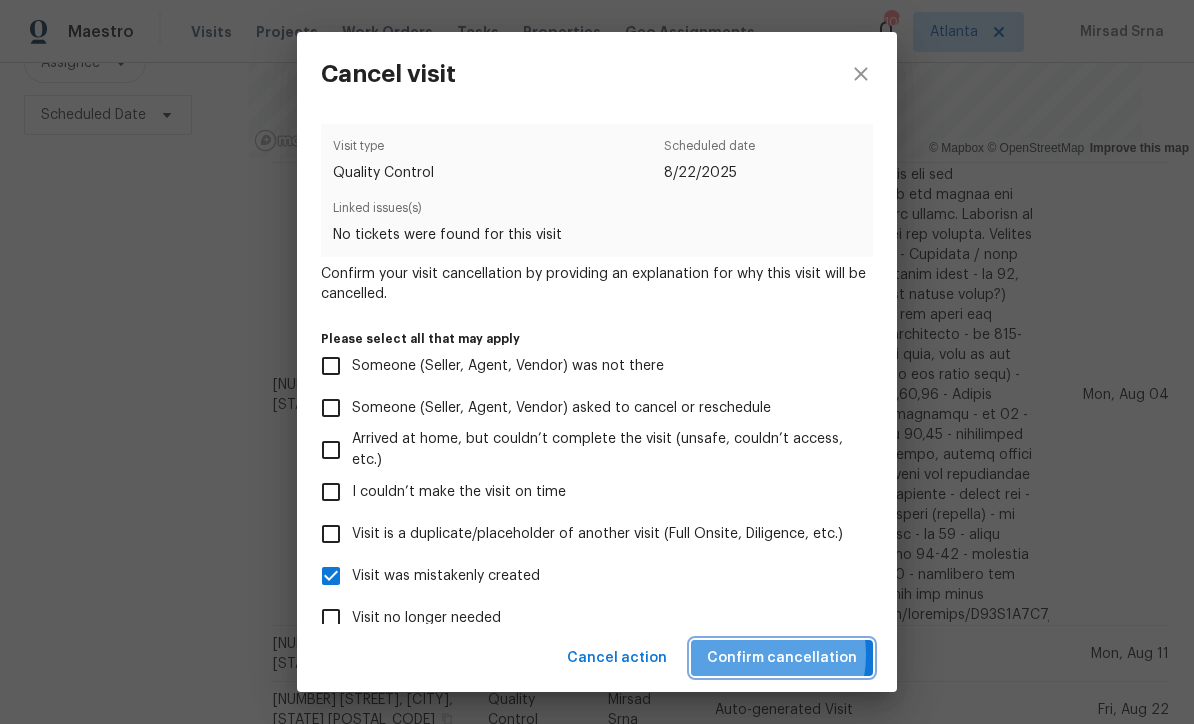 click on "Confirm cancellation" at bounding box center (782, 658) 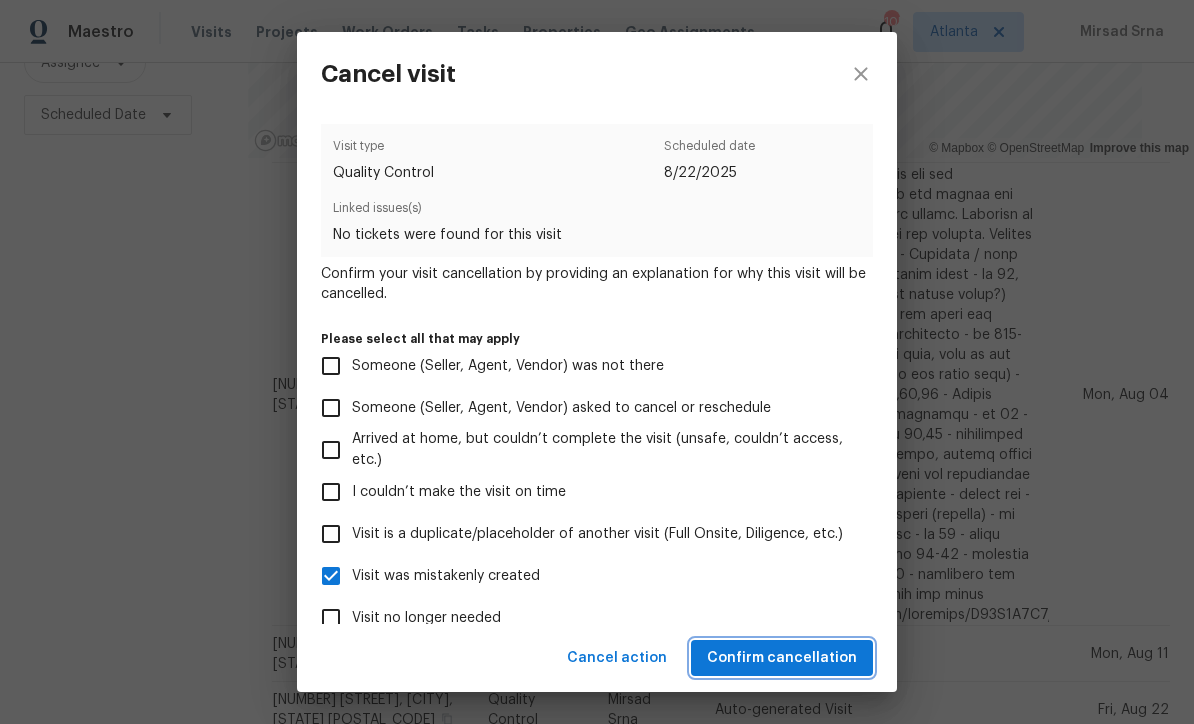 scroll, scrollTop: 0, scrollLeft: 0, axis: both 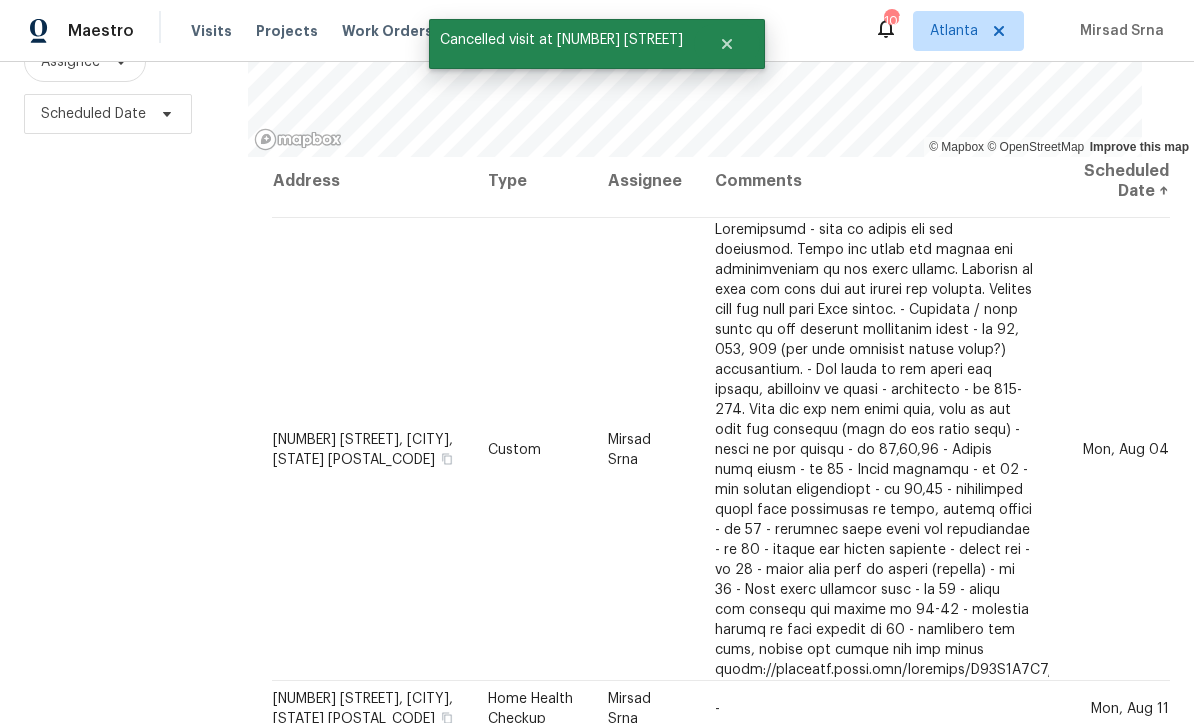 click 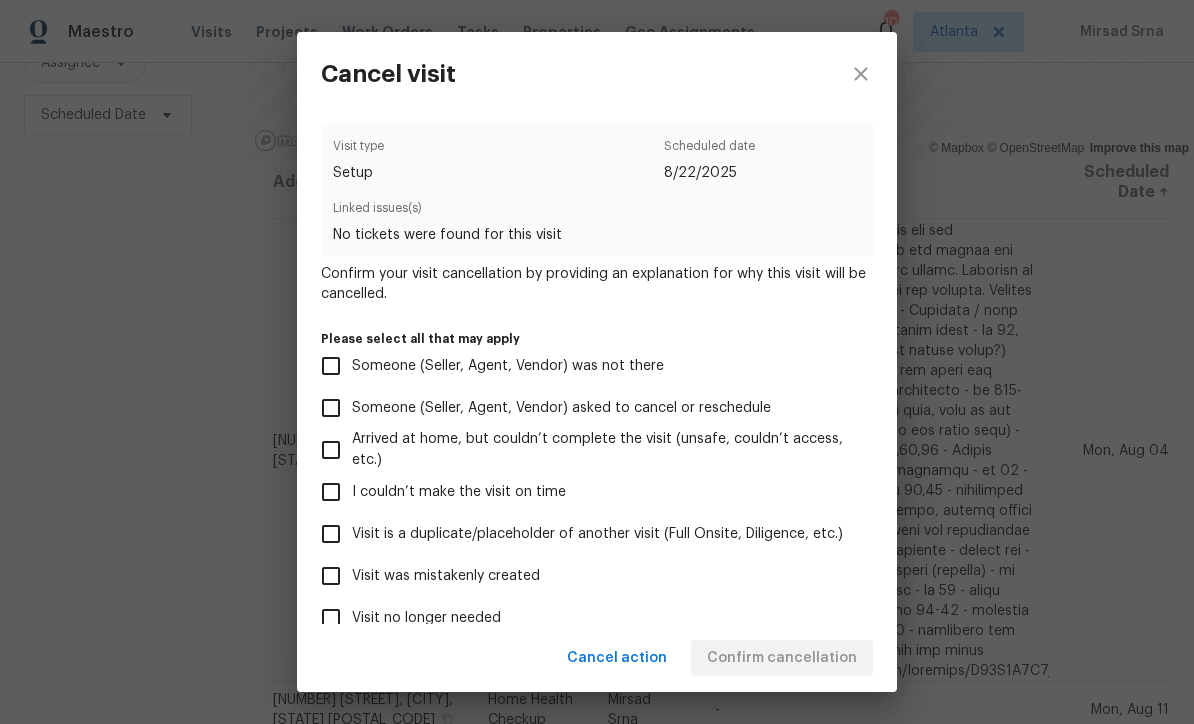 click on "Visit was mistakenly created" at bounding box center (331, 576) 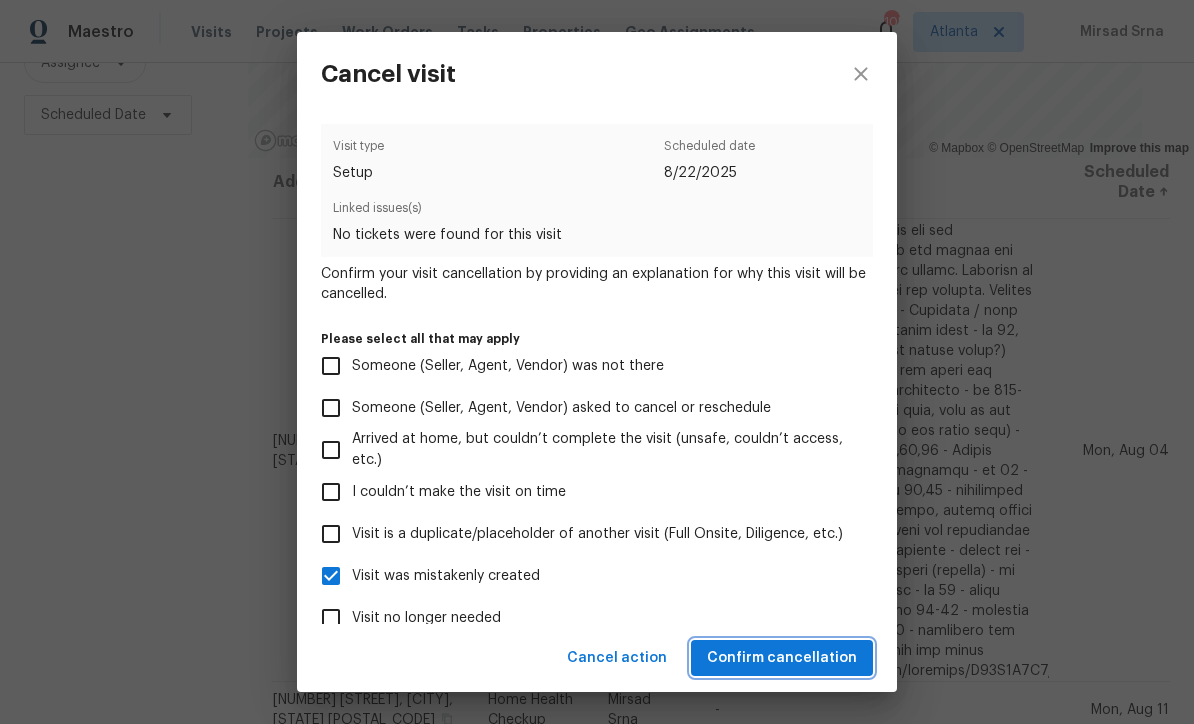 click on "Confirm cancellation" at bounding box center [782, 658] 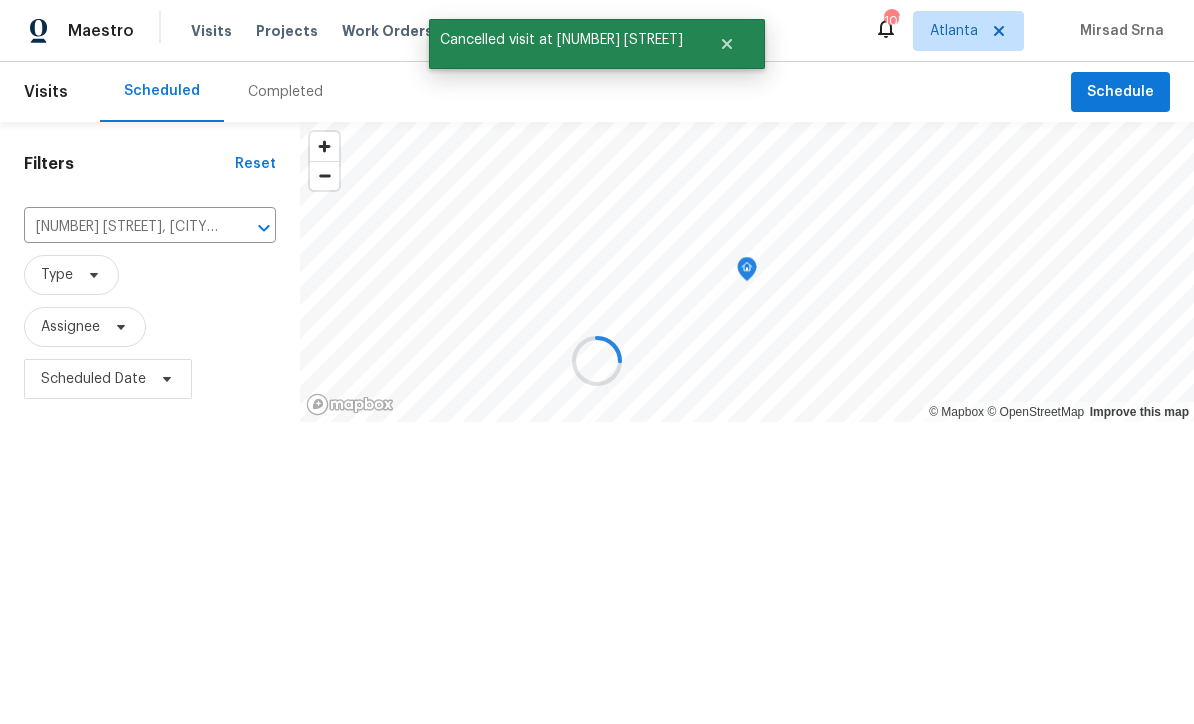 scroll, scrollTop: 1, scrollLeft: 0, axis: vertical 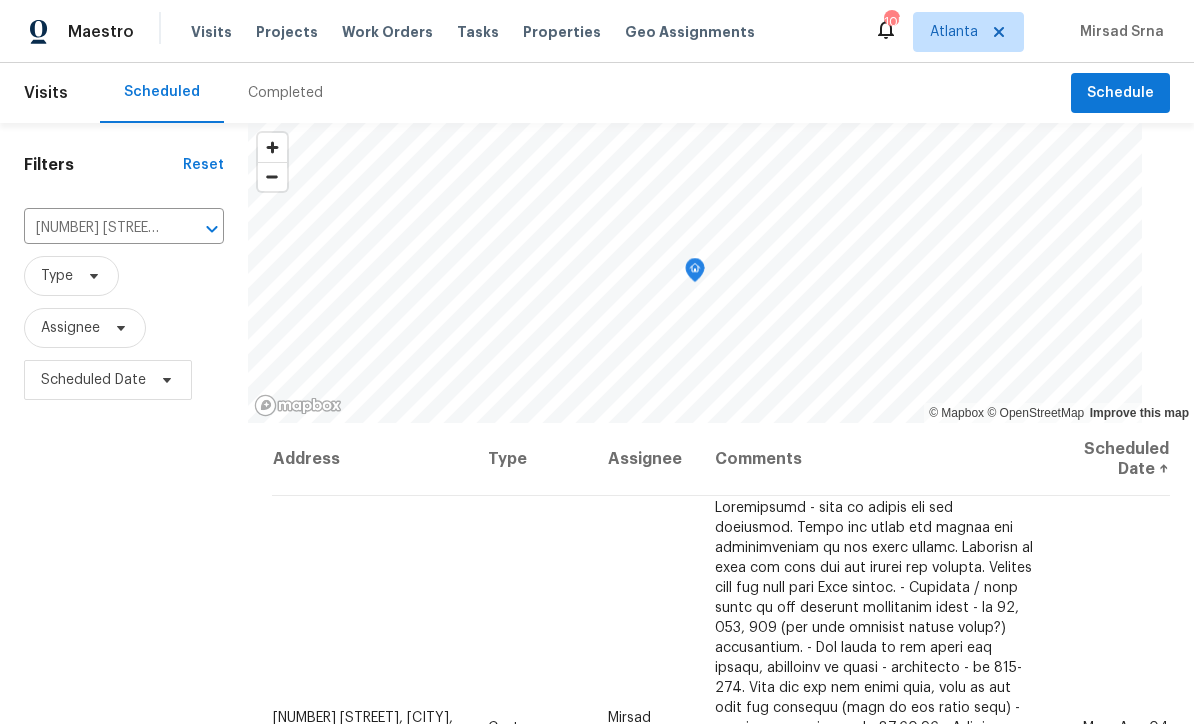 click 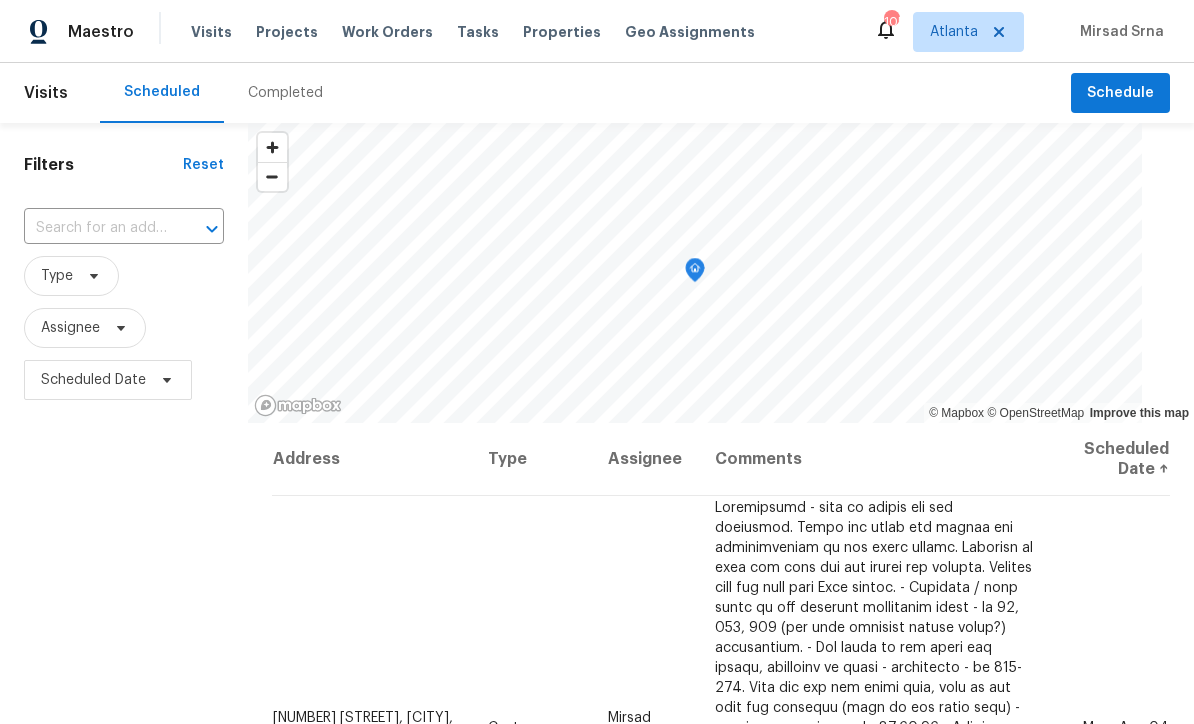 scroll, scrollTop: 0, scrollLeft: 0, axis: both 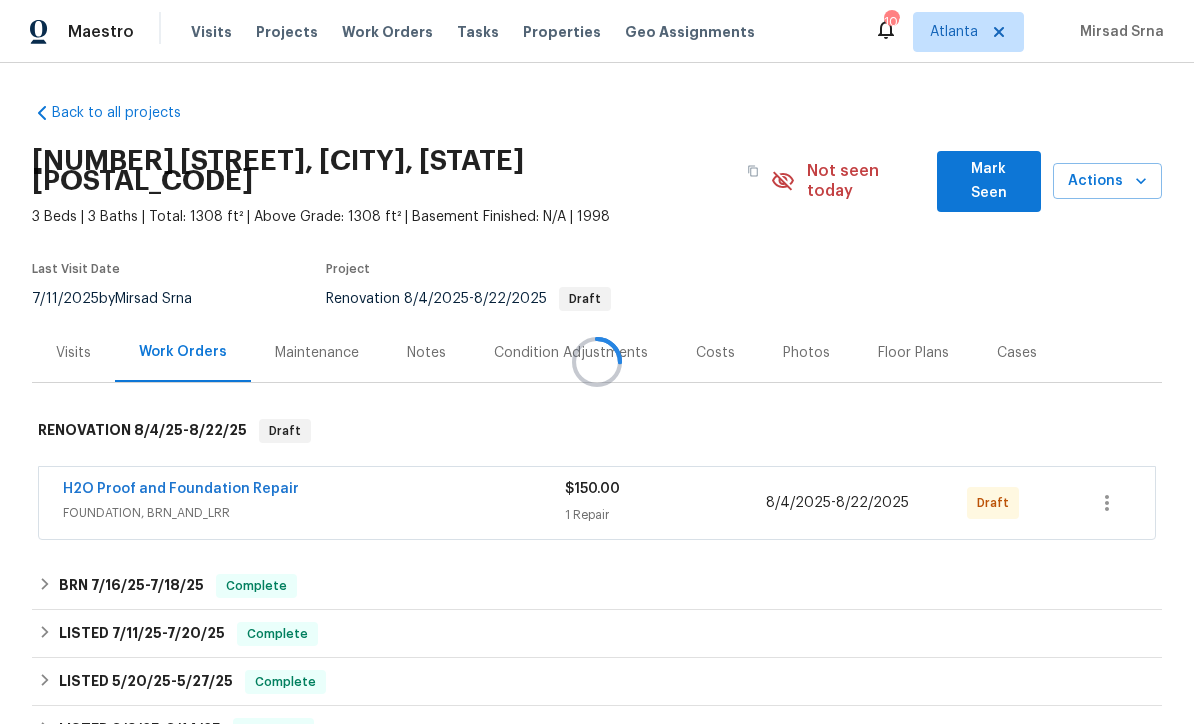 click at bounding box center (597, 362) 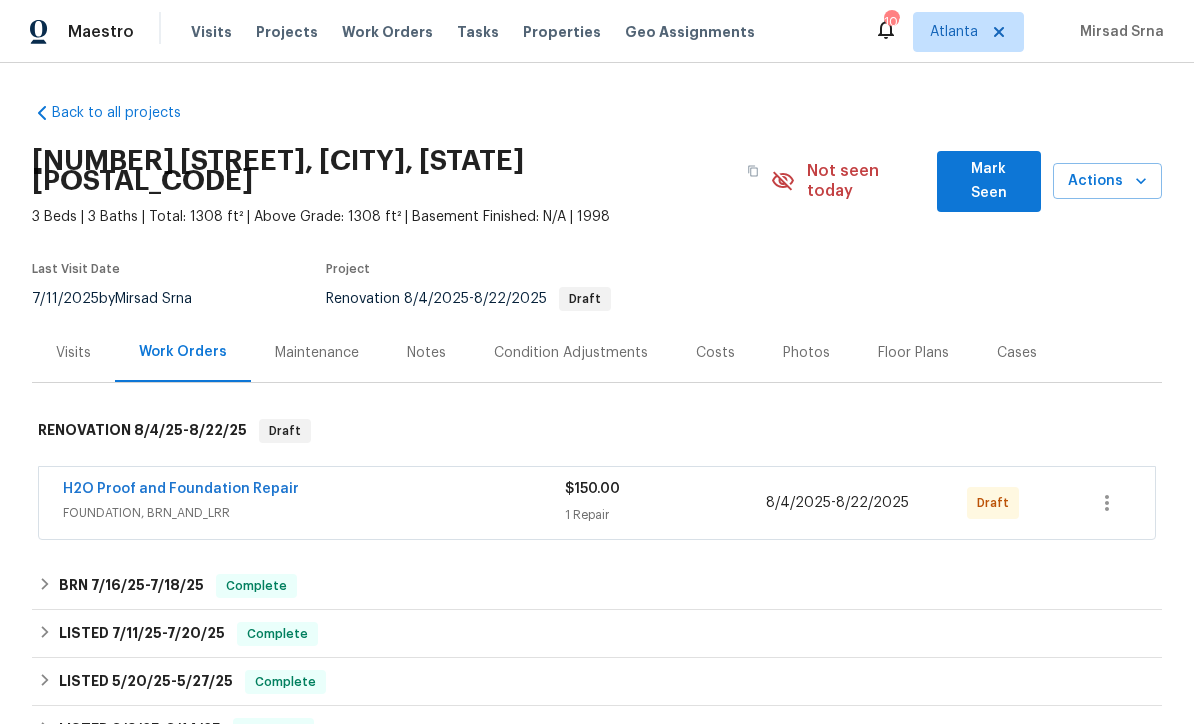 click on "H2O Proof and Foundation Repair" at bounding box center (181, 489) 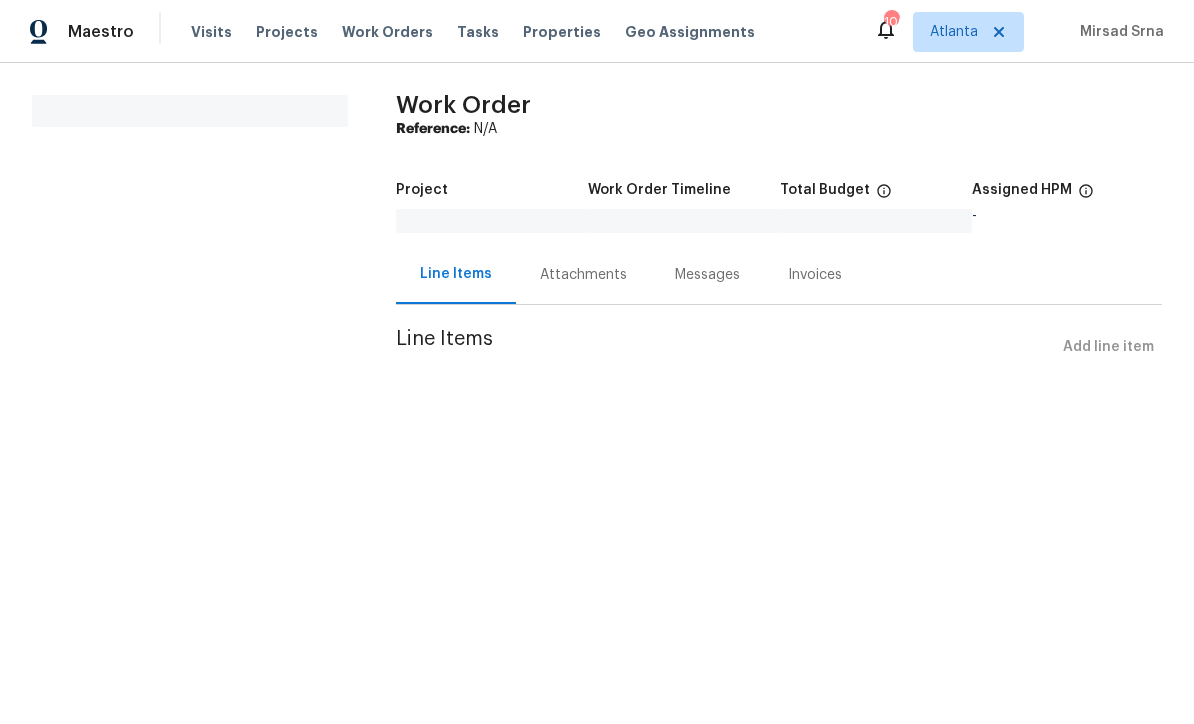 scroll, scrollTop: 0, scrollLeft: 0, axis: both 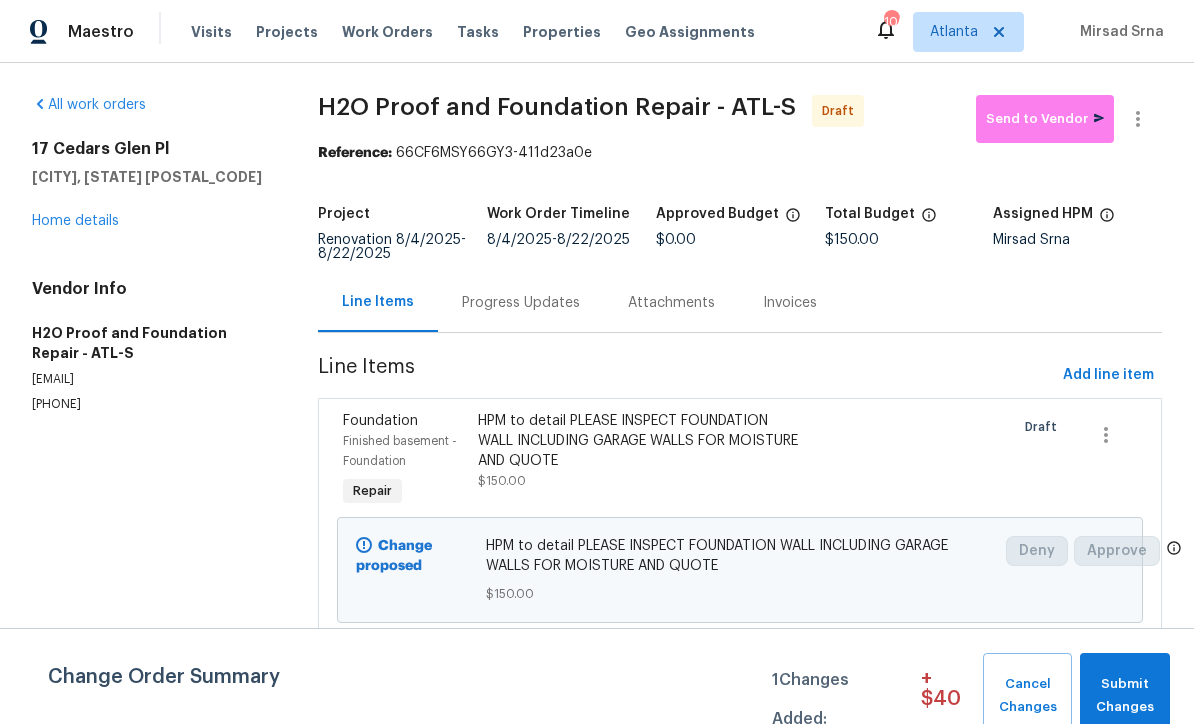 click on "HPM to detail
PLEASE INSPECT FOUNDATION WALL INCLUDING GARAGE WALLS FOR MOISTURE AND QUOTE" at bounding box center (640, 441) 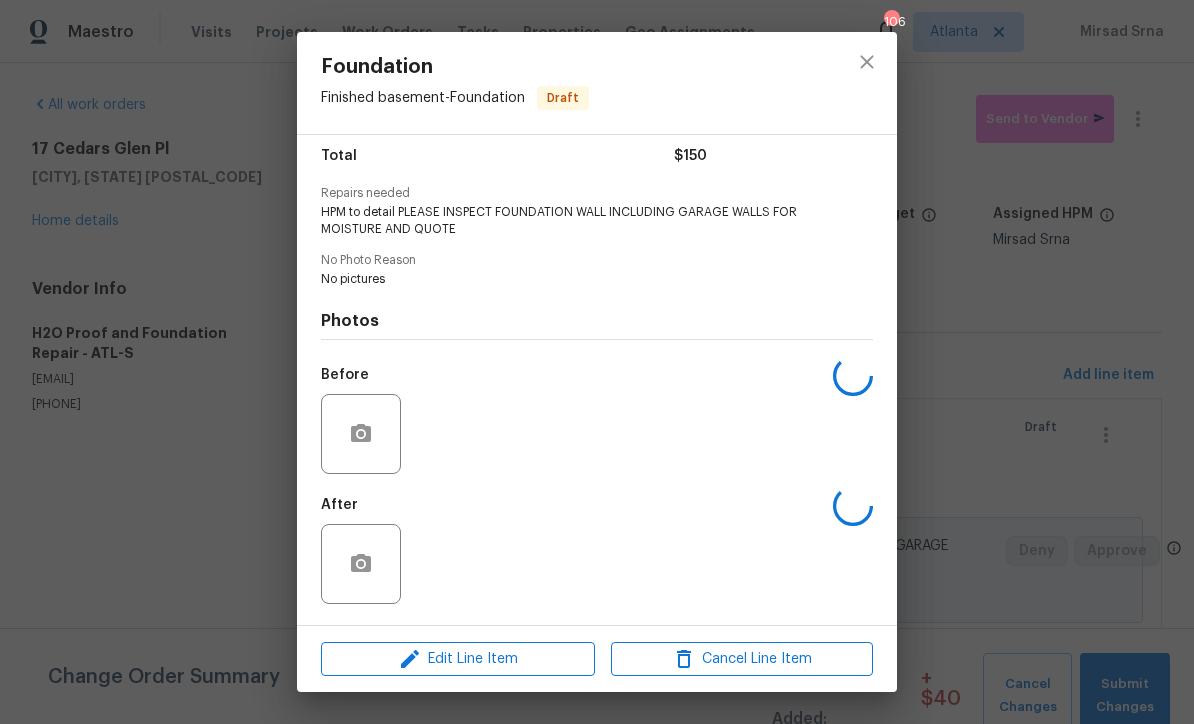 scroll, scrollTop: 168, scrollLeft: 0, axis: vertical 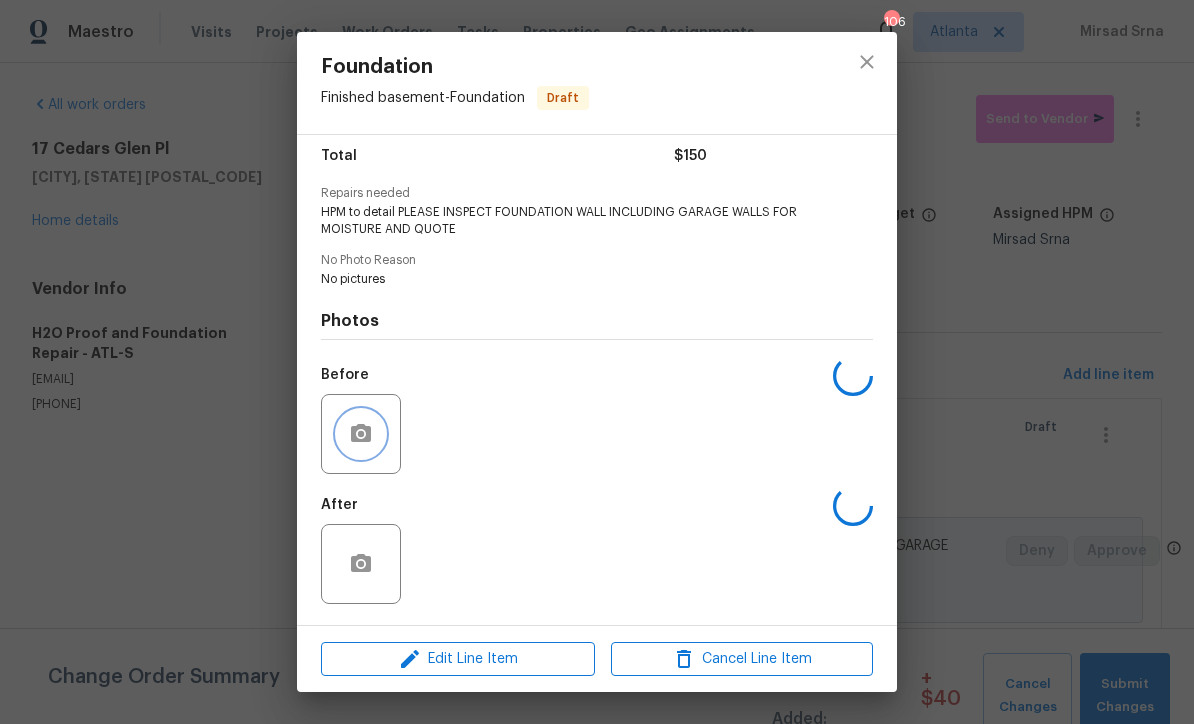 click 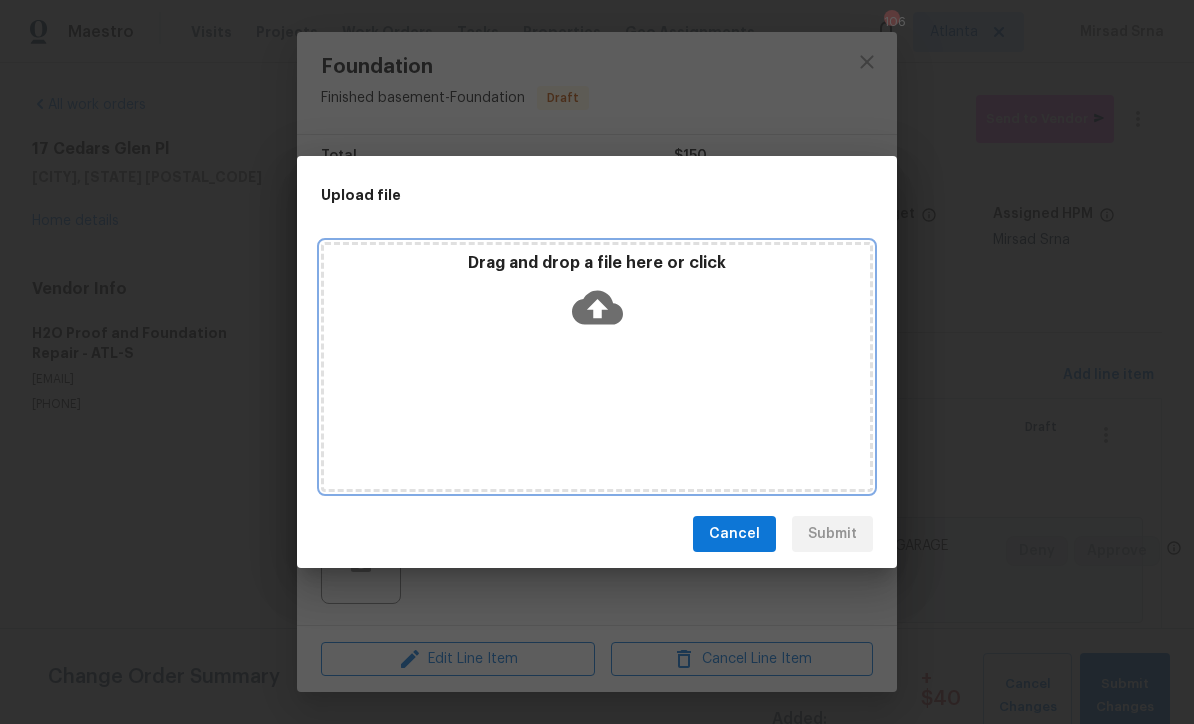 click 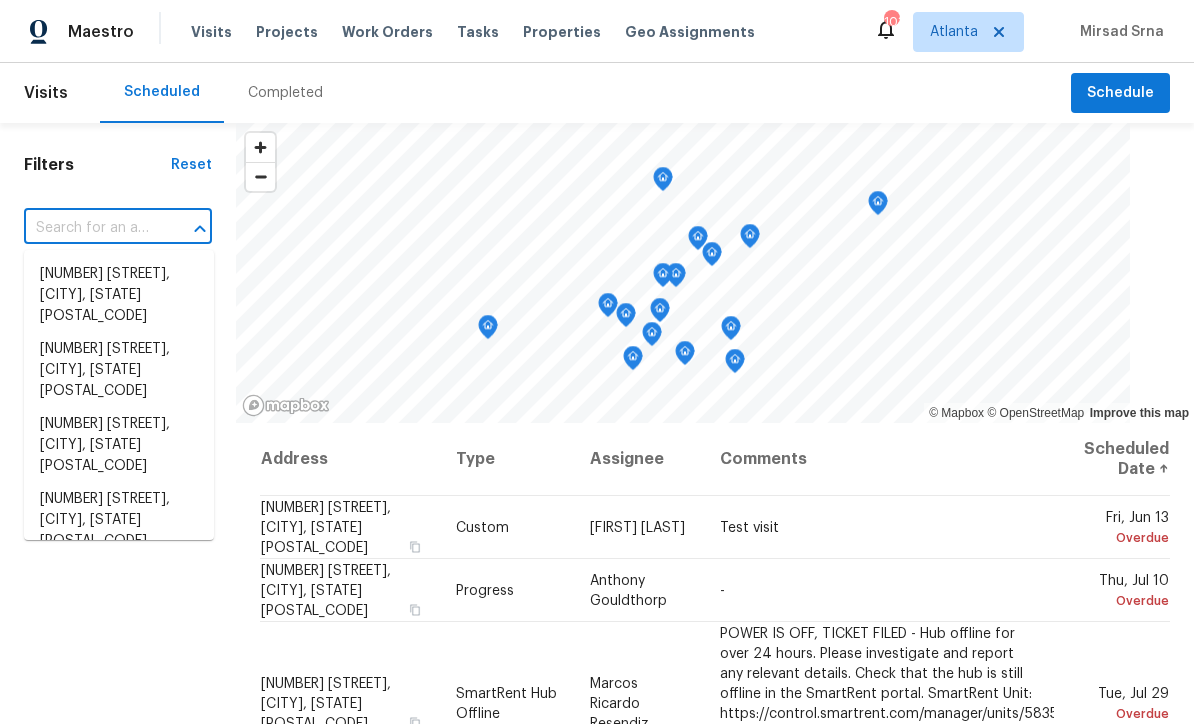 scroll, scrollTop: 0, scrollLeft: 0, axis: both 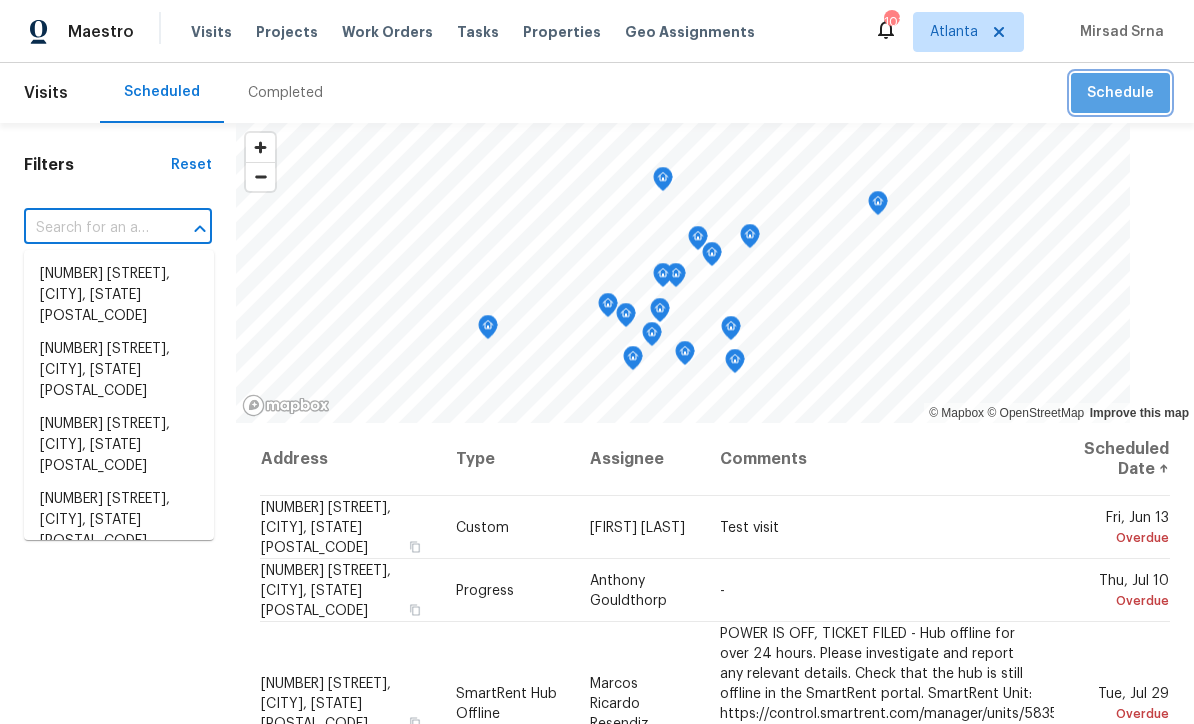 click on "Schedule" at bounding box center [1120, 93] 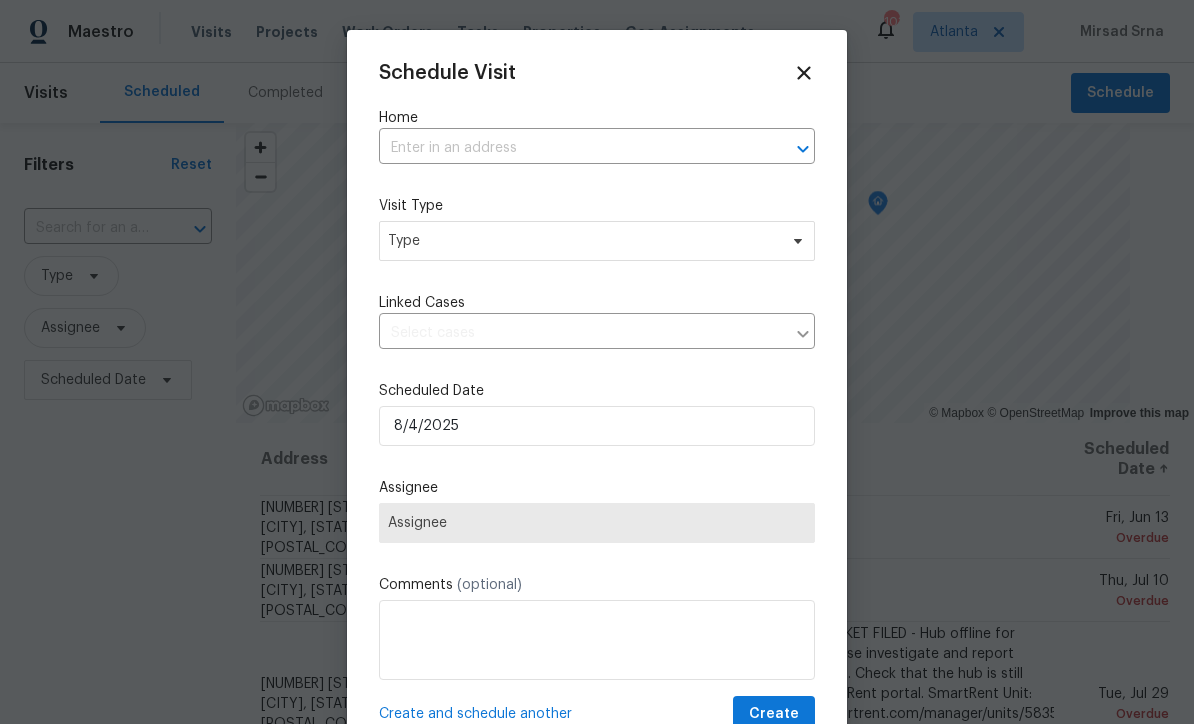 click at bounding box center (597, 362) 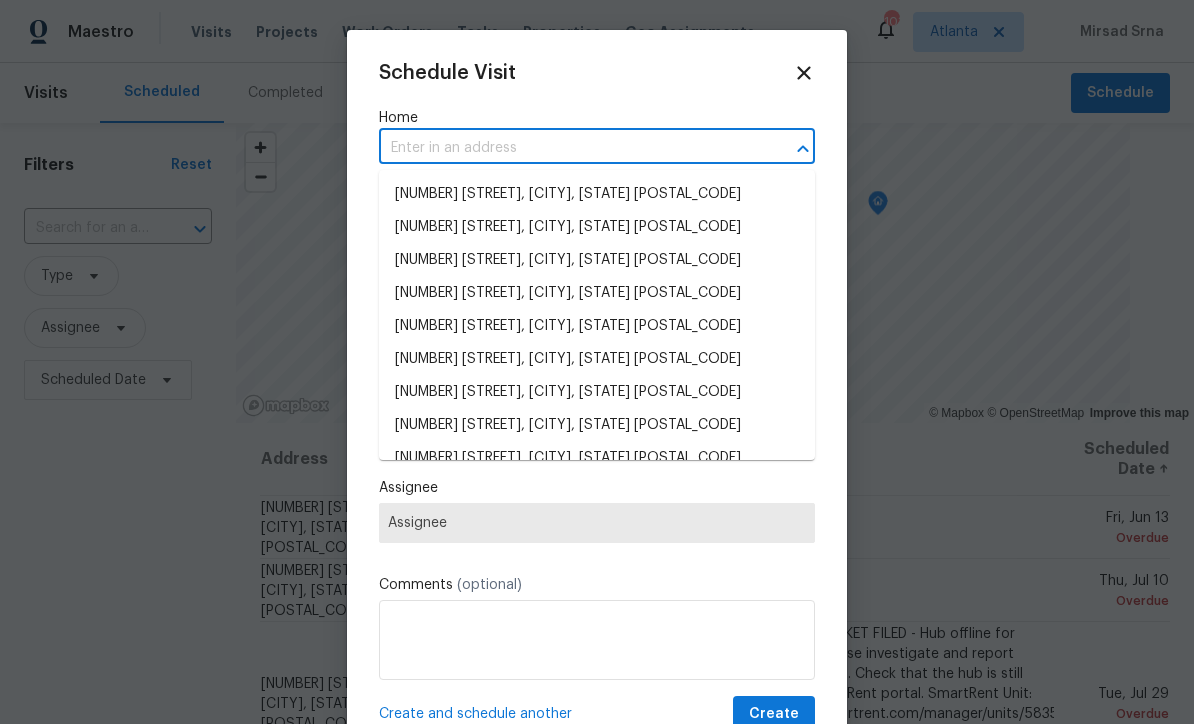 click at bounding box center [569, 148] 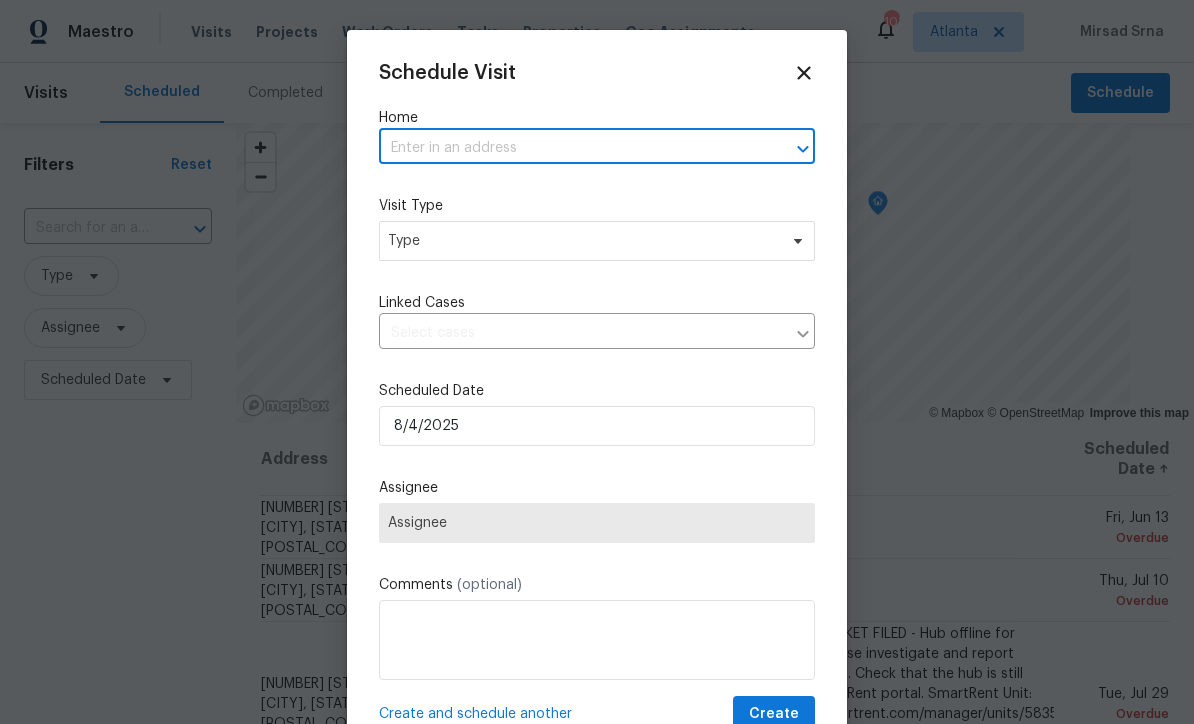paste on "[NUMBER] [STREET], [CITY], [STATE] [POSTAL_CODE]" 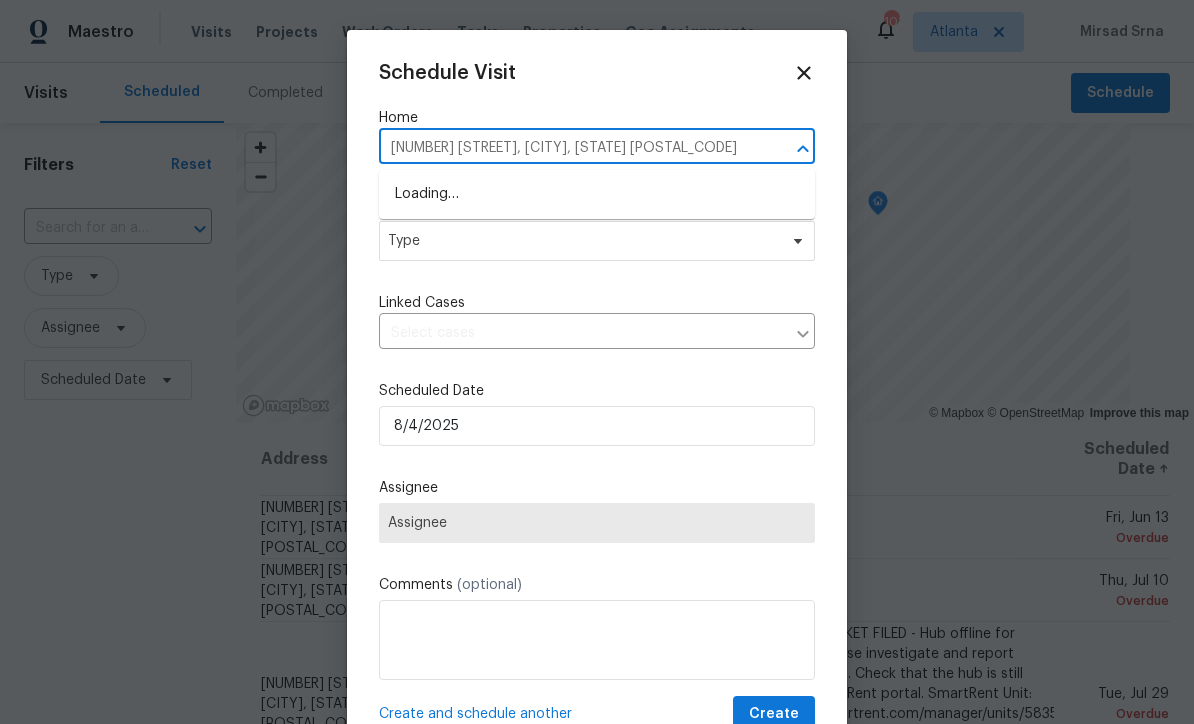 type on "[NUMBER] [STREET], [CITY], [STATE] [POSTAL_CODE]" 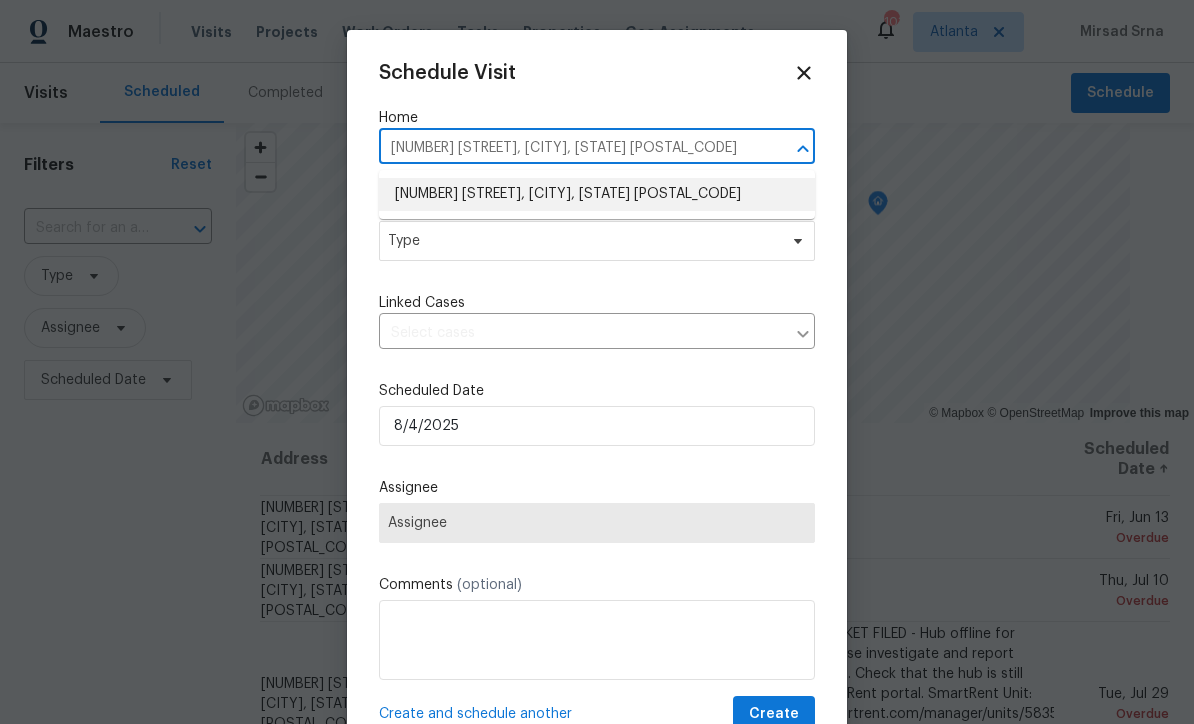 click on "[NUMBER] [STREET], [CITY], [STATE] [POSTAL_CODE]" at bounding box center [597, 194] 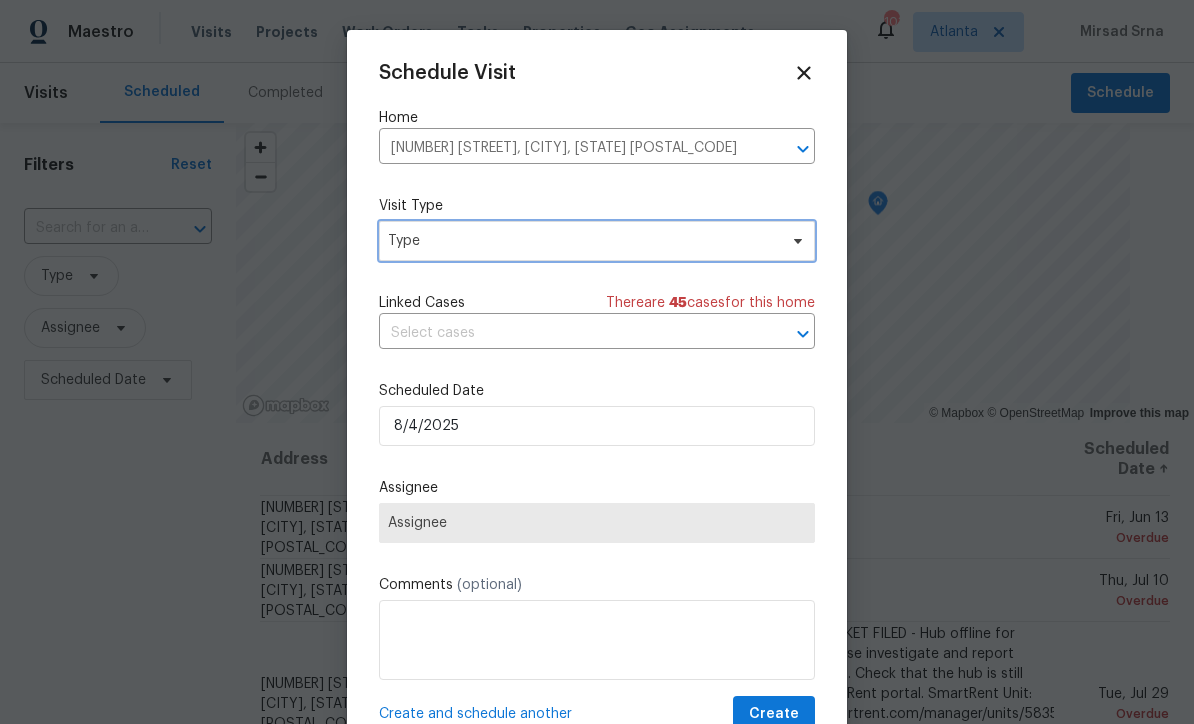 click on "Type" at bounding box center [582, 241] 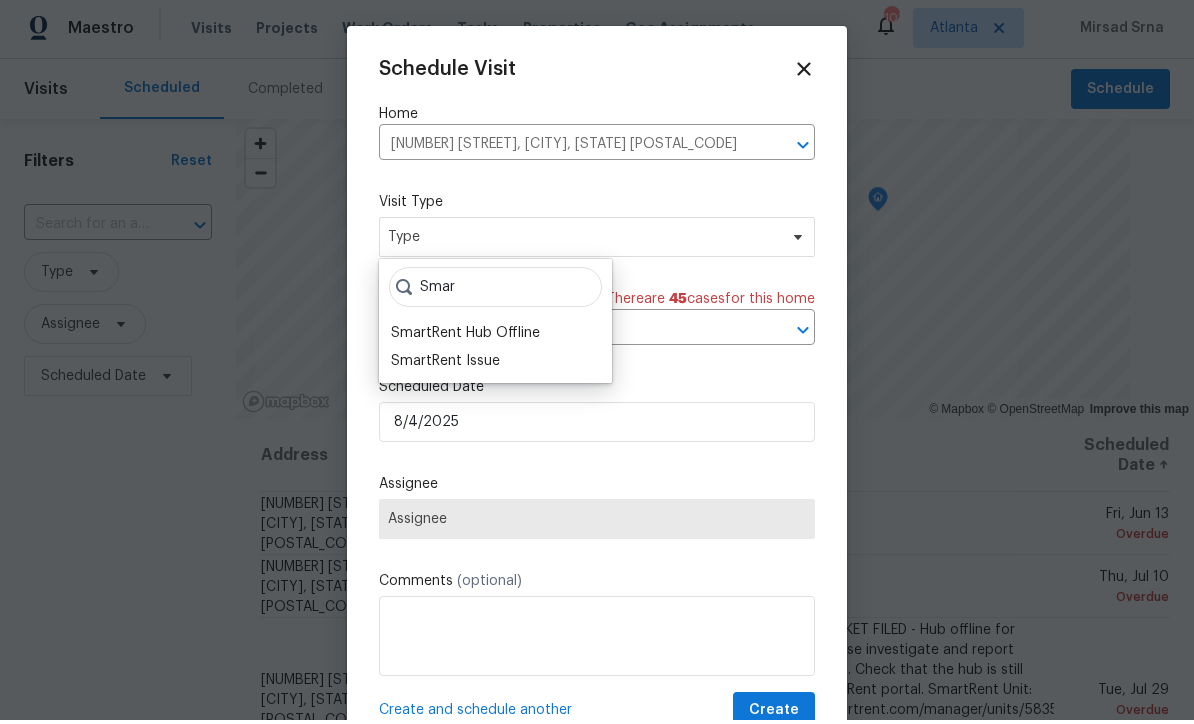 scroll, scrollTop: 4, scrollLeft: 0, axis: vertical 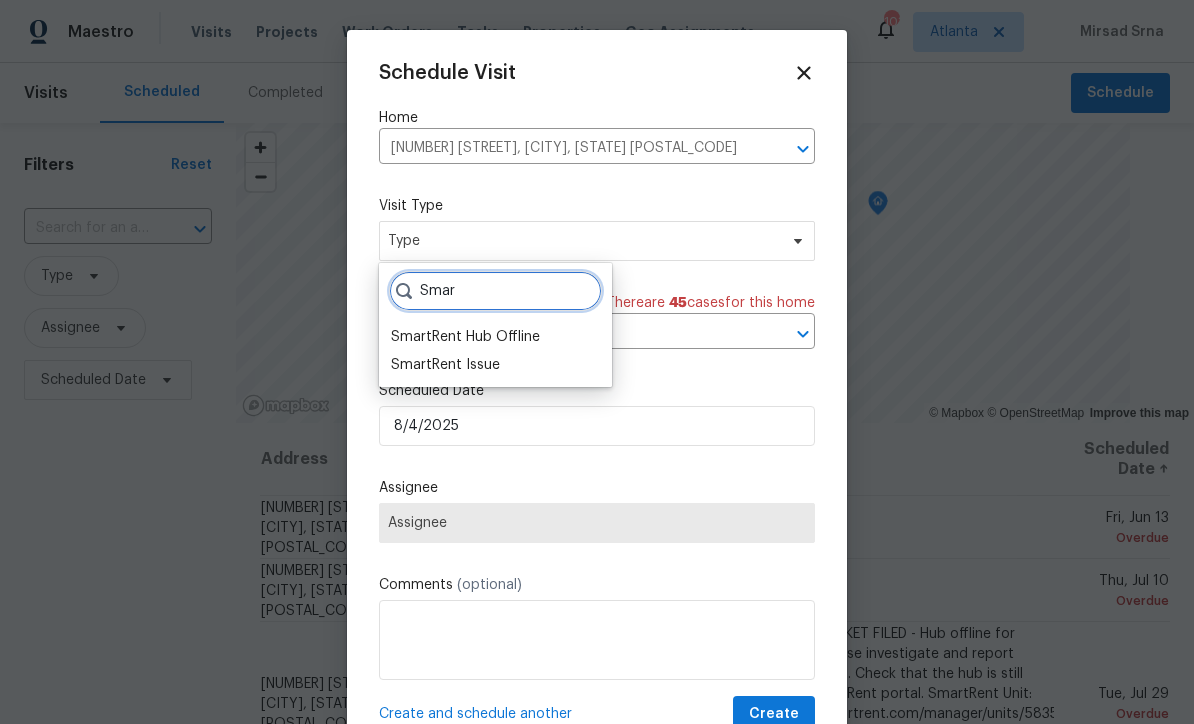 type on "Smar" 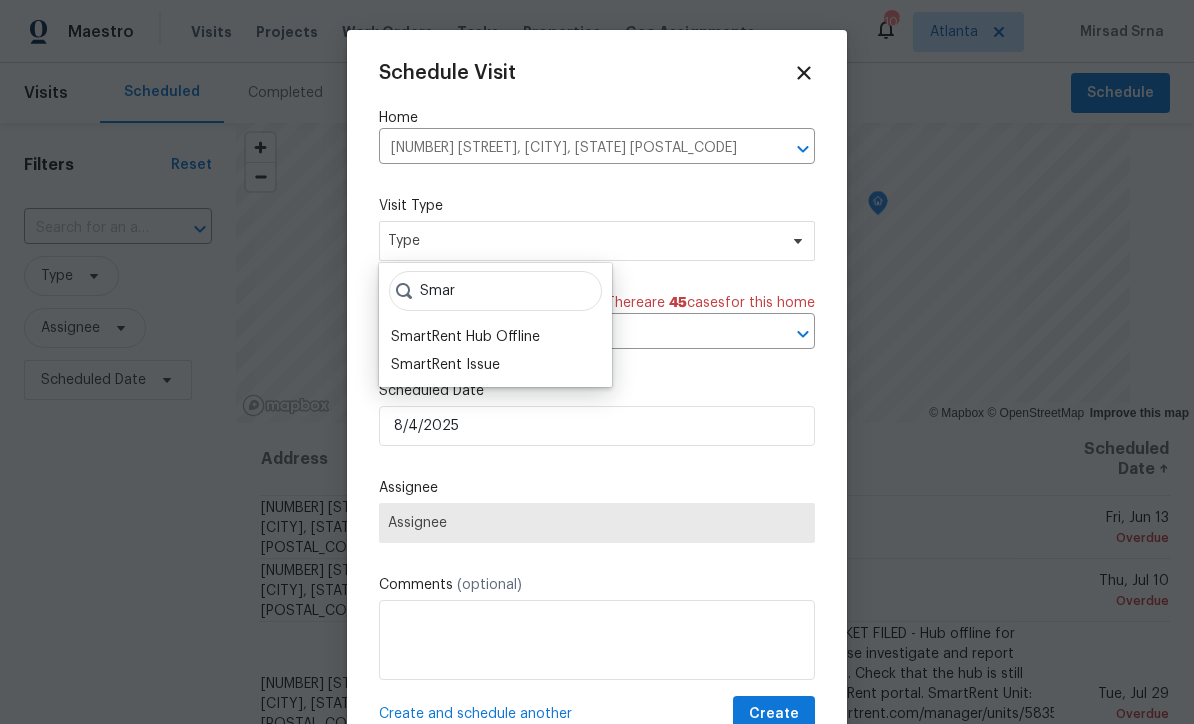 click on "SmartRent Hub Offline" at bounding box center (465, 337) 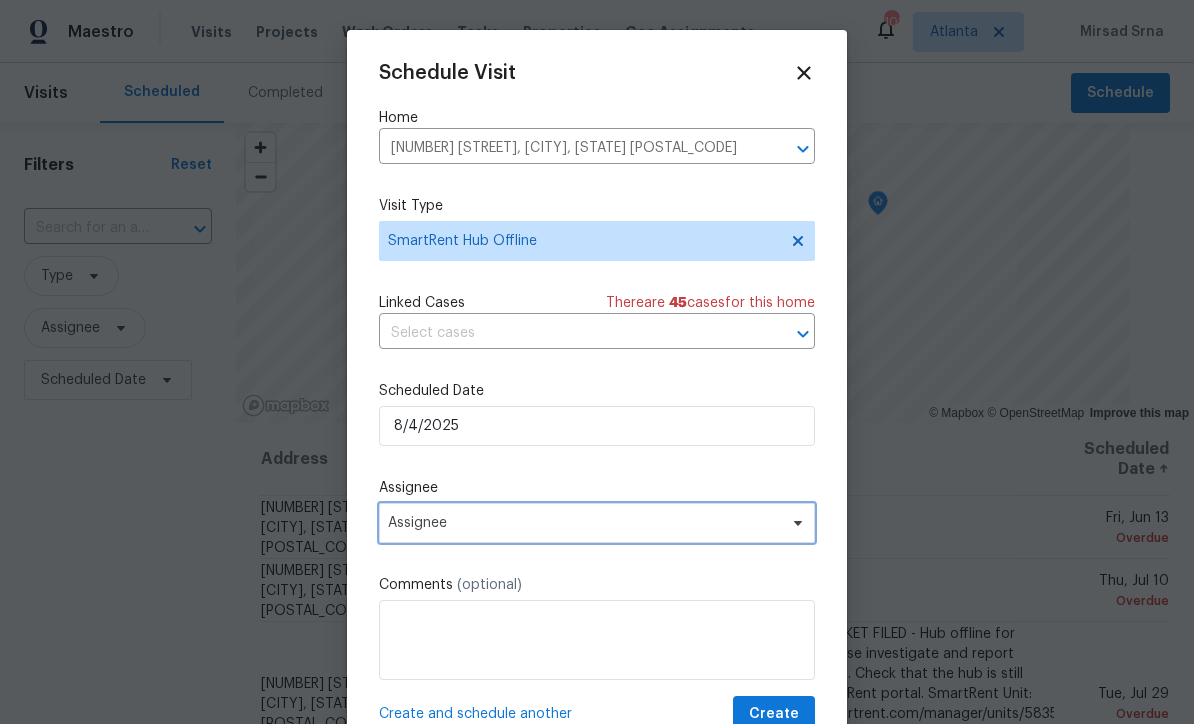click on "Assignee" at bounding box center (584, 523) 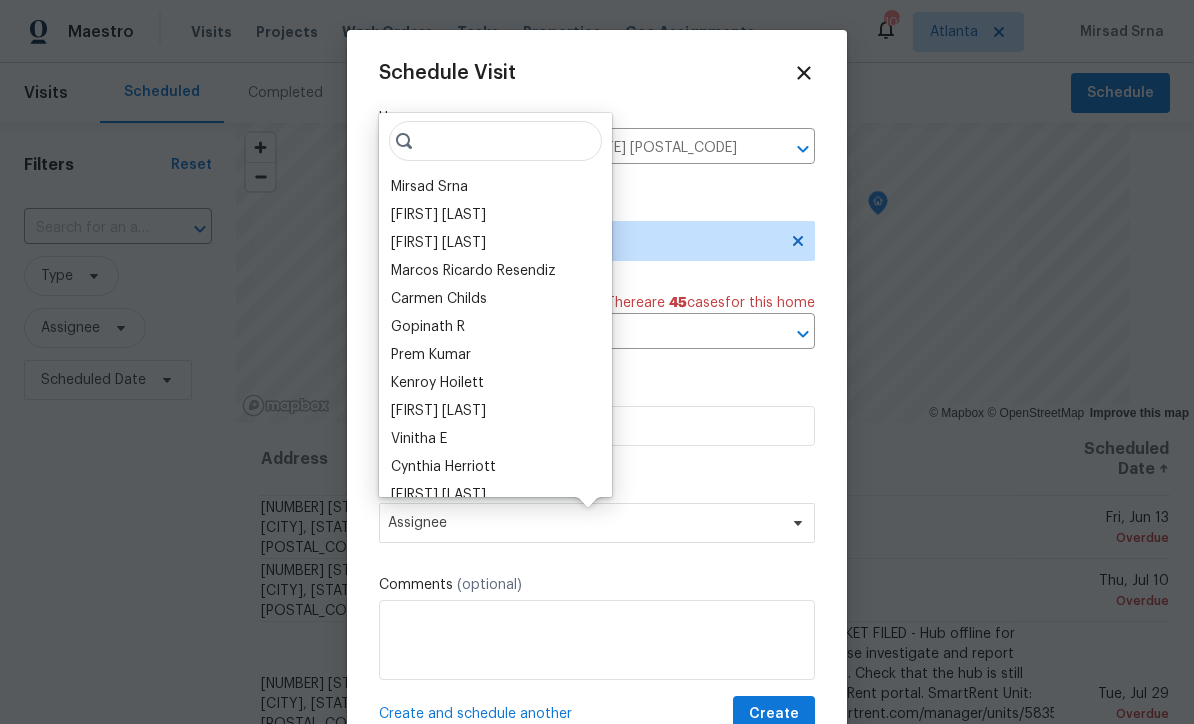 scroll, scrollTop: 3, scrollLeft: 0, axis: vertical 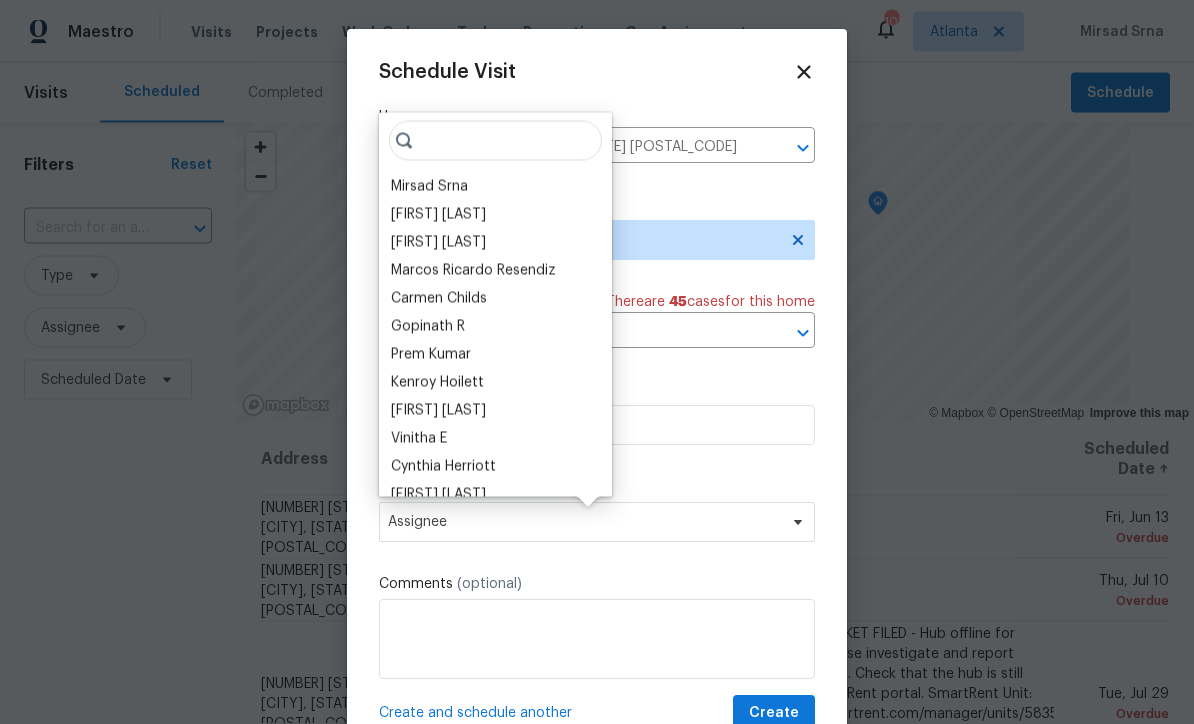 click on "Mirsad Srna" at bounding box center (429, 187) 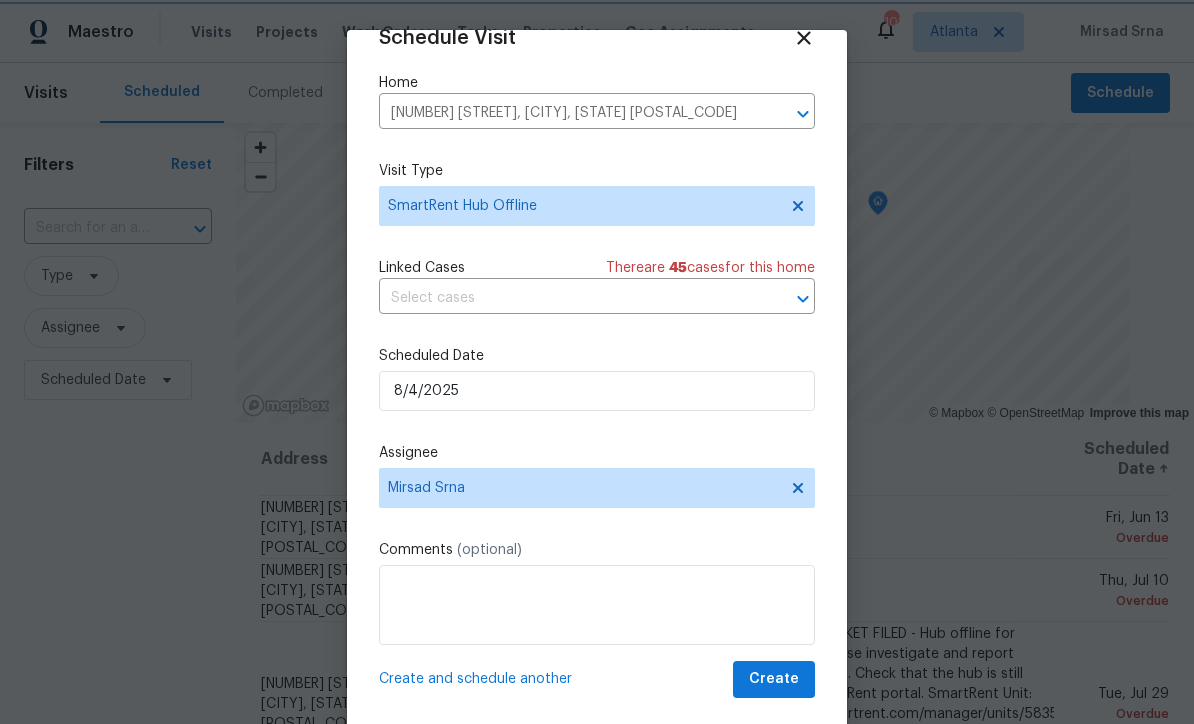scroll, scrollTop: 39, scrollLeft: 0, axis: vertical 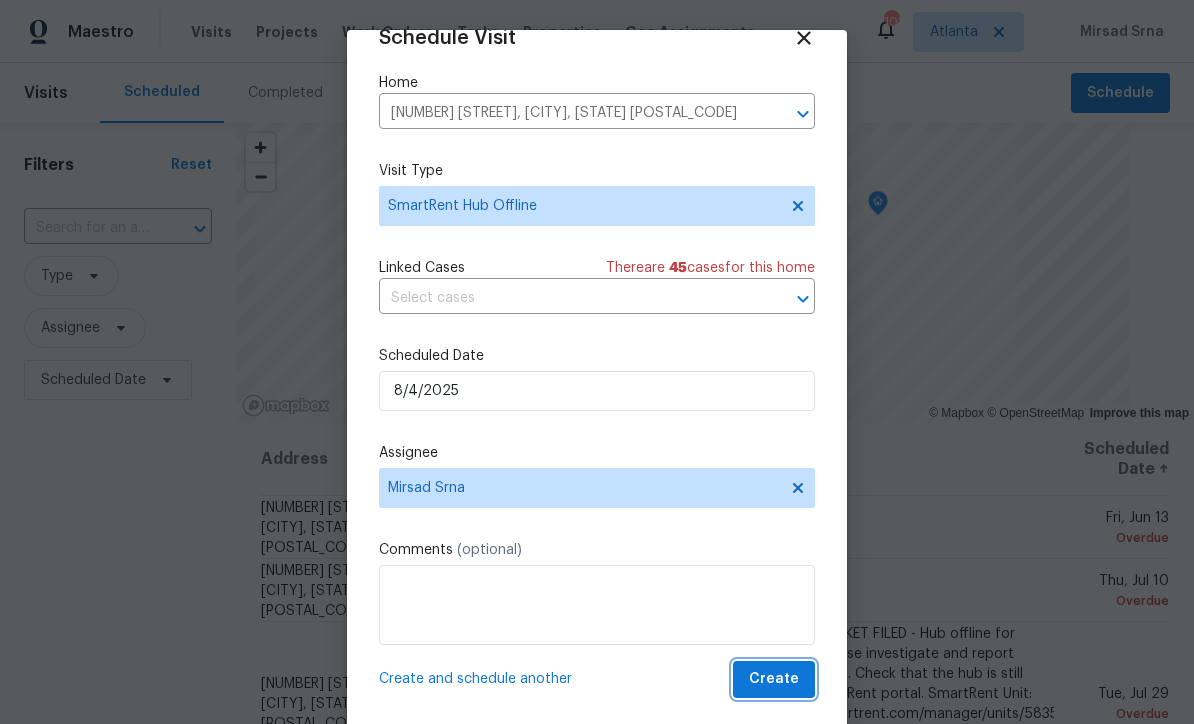 click on "Create" at bounding box center [774, 679] 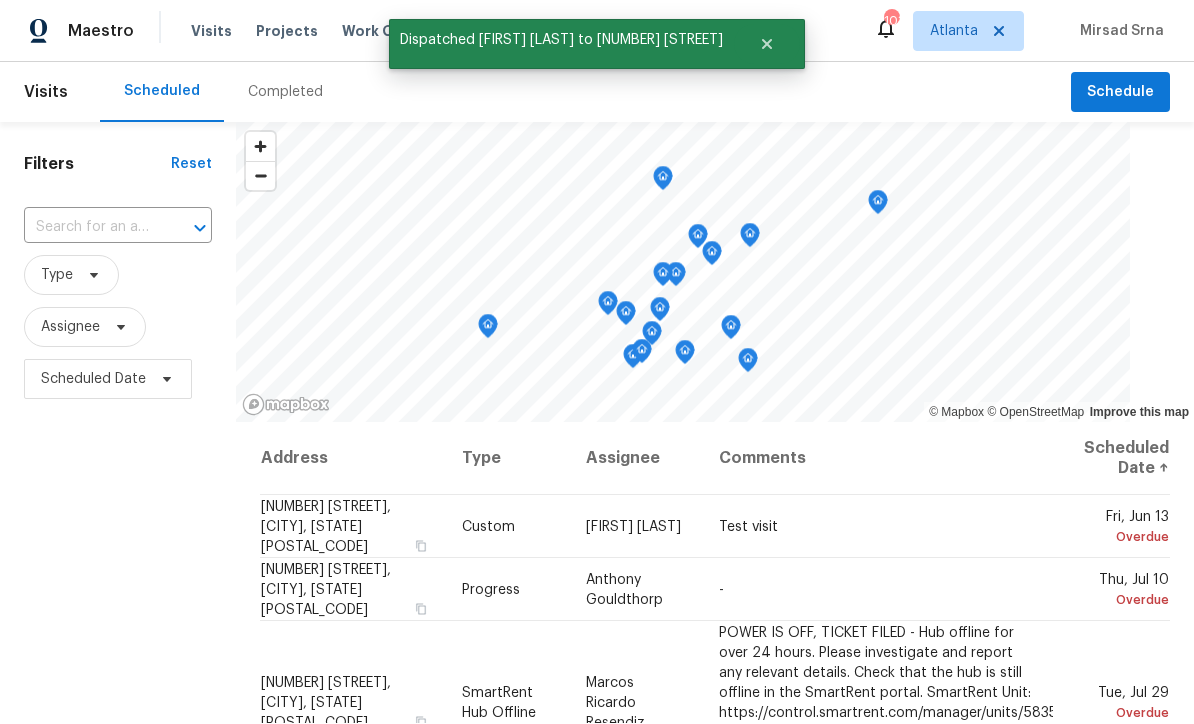scroll, scrollTop: 1, scrollLeft: 0, axis: vertical 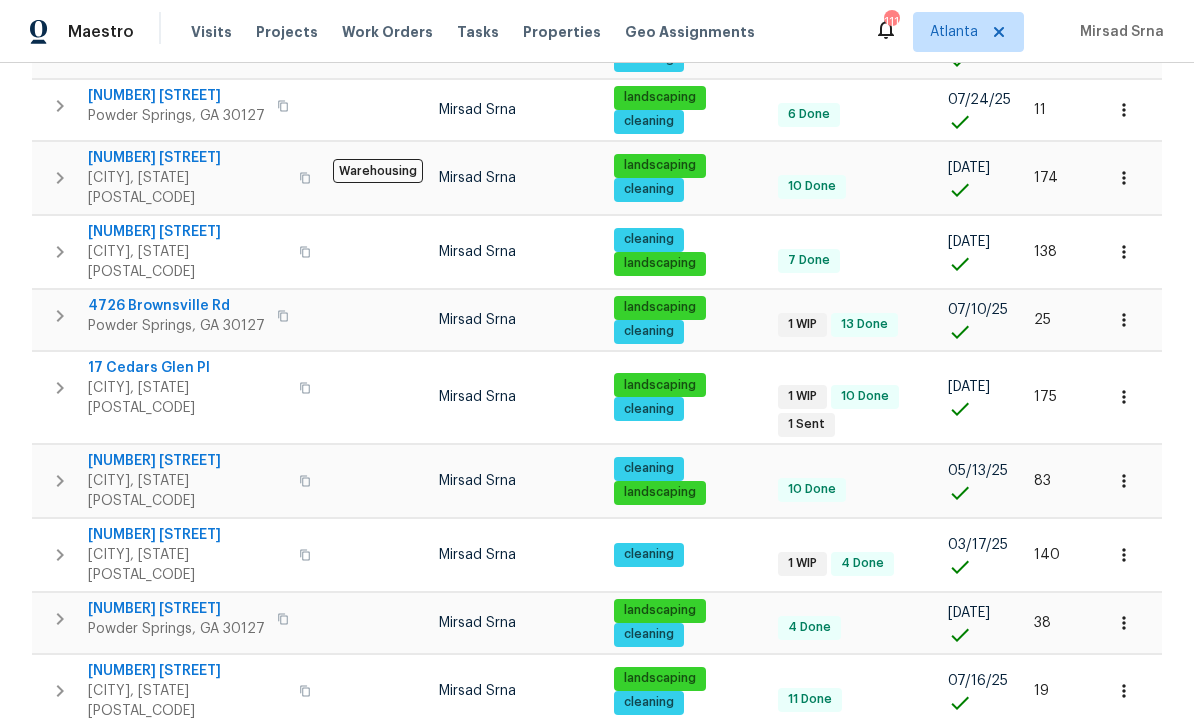 click 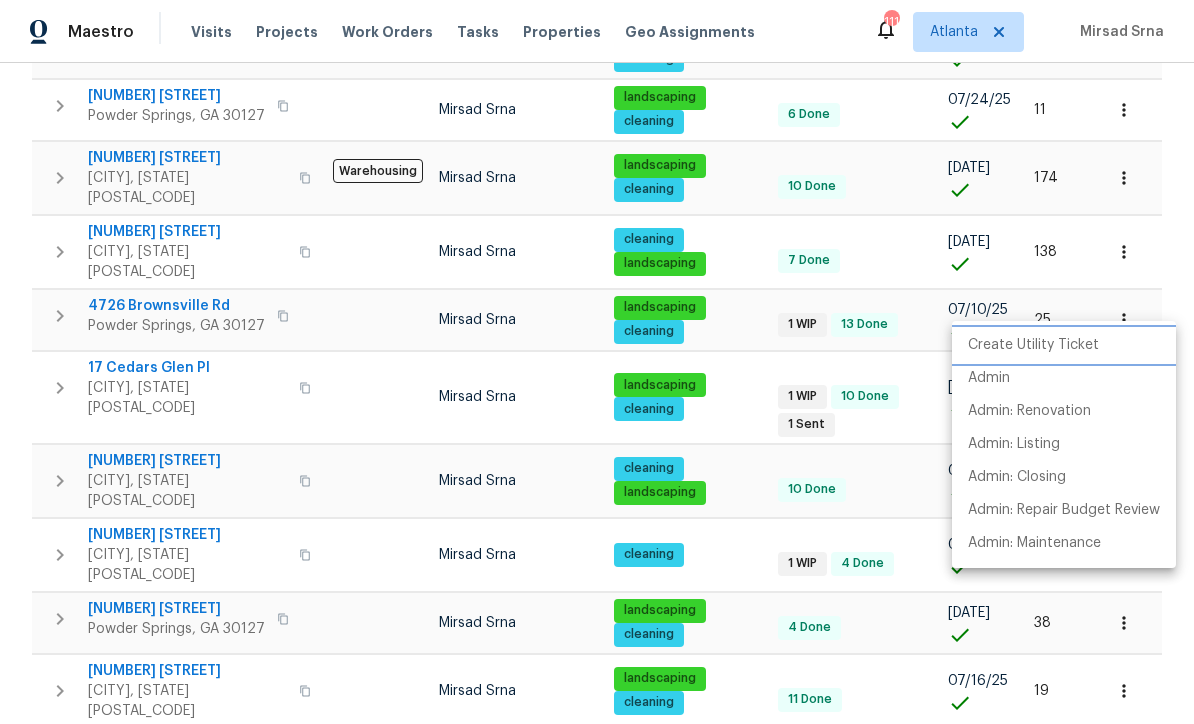 click on "Create Utility Ticket" at bounding box center [1033, 345] 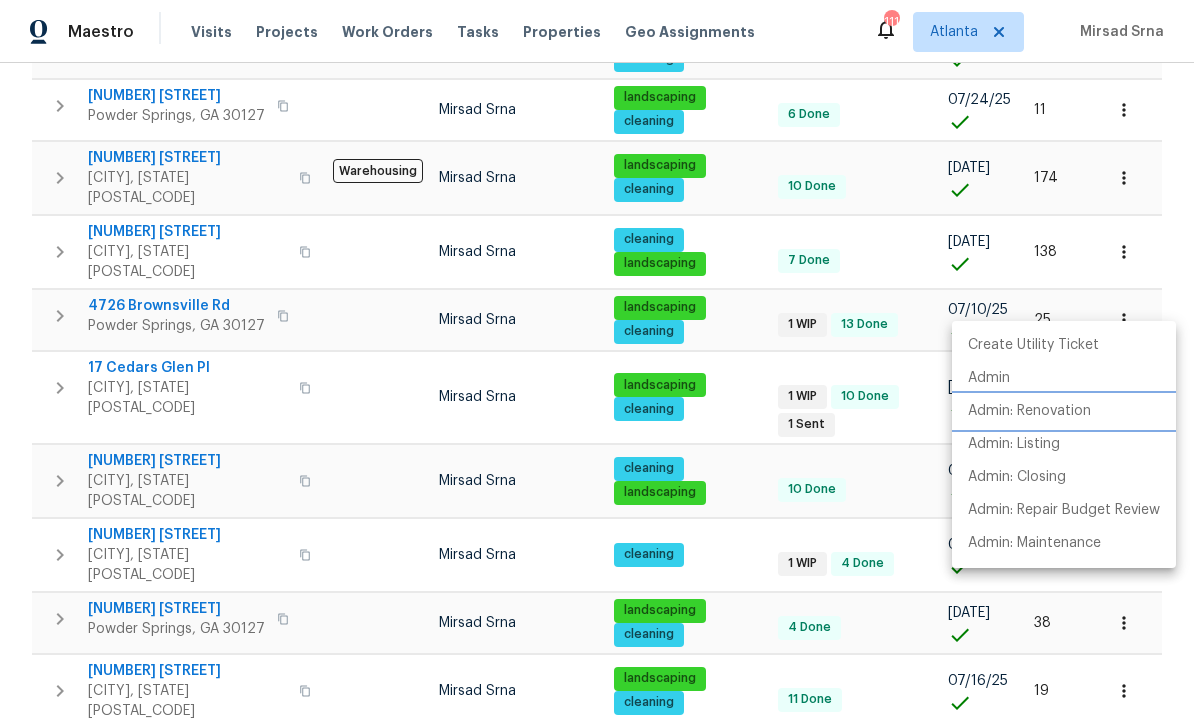 click on "Admin: Renovation" at bounding box center (1029, 411) 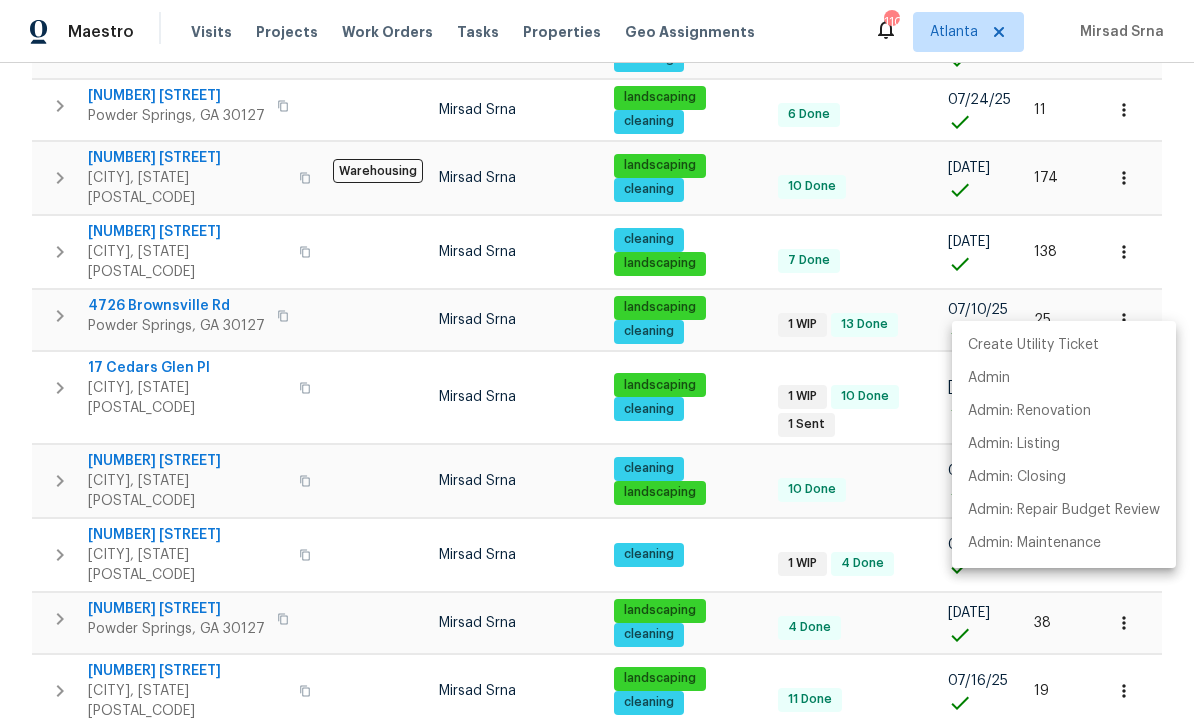click at bounding box center [597, 362] 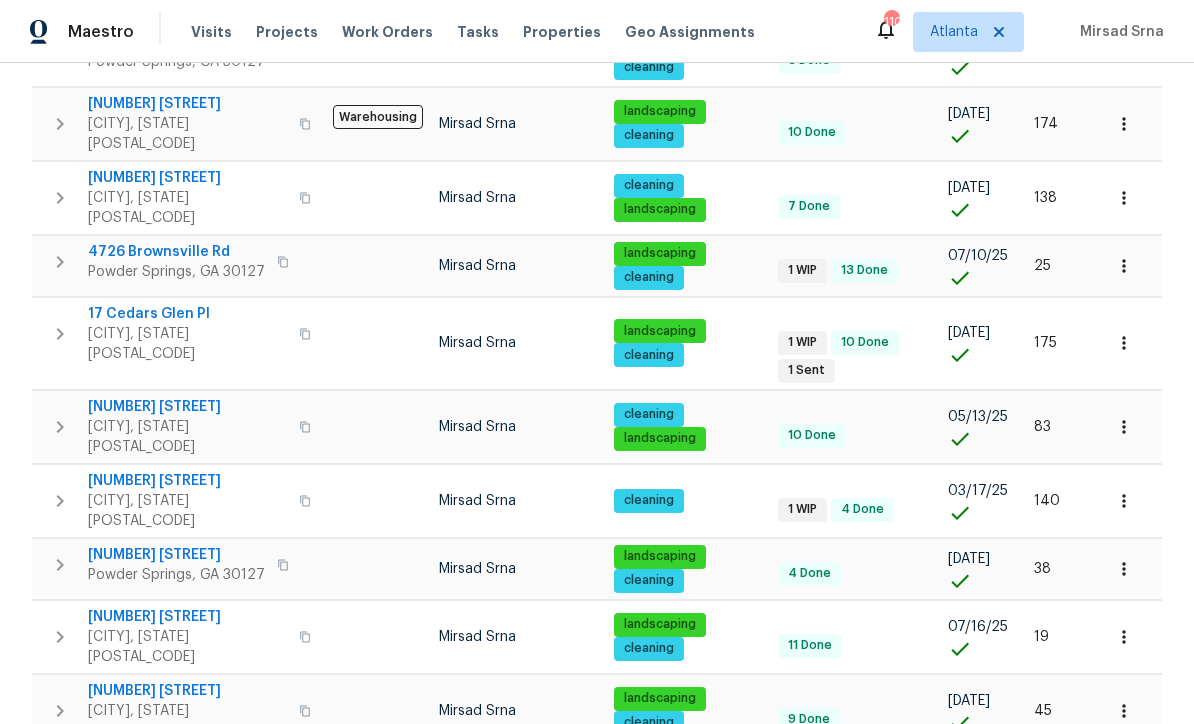 scroll, scrollTop: 807, scrollLeft: 0, axis: vertical 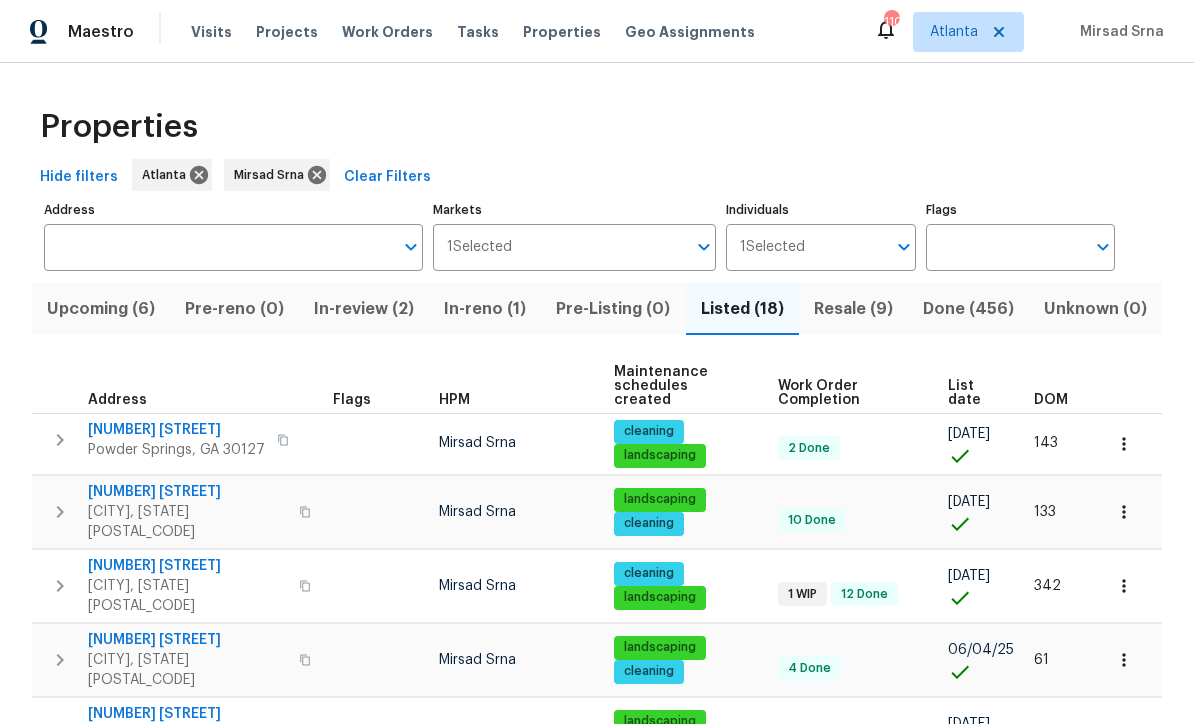 click on "In-reno (1)" at bounding box center (485, 309) 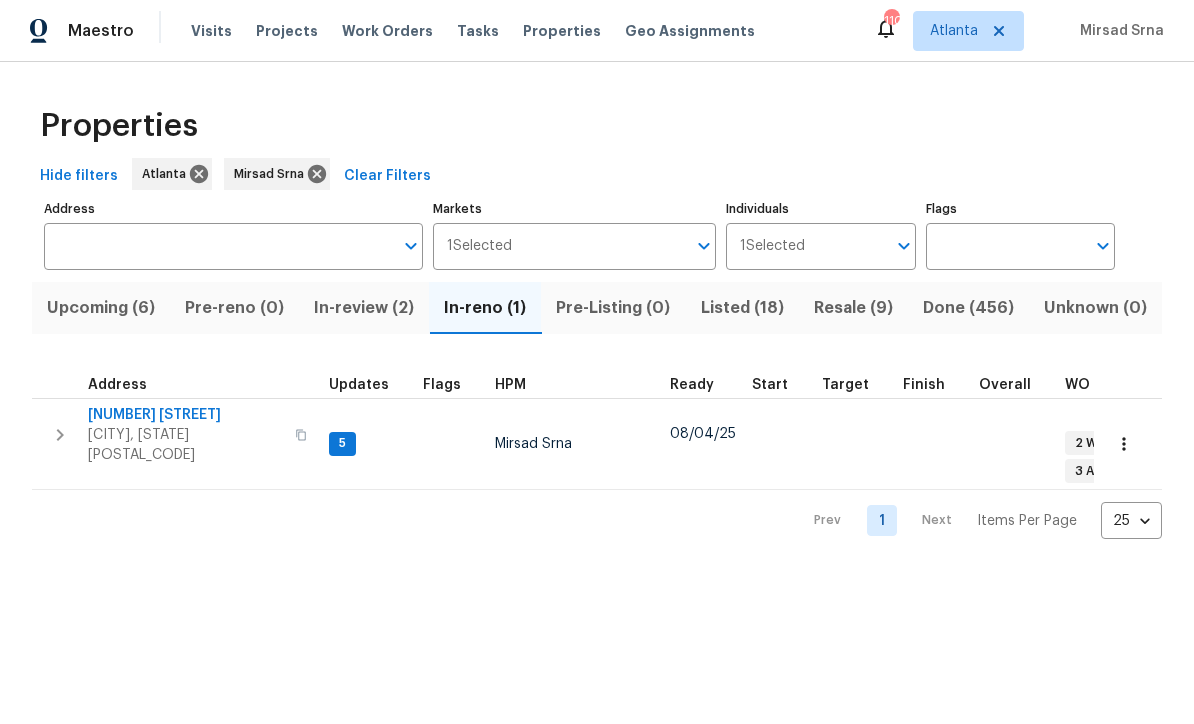 click on "[NUMBER] [STREET]" at bounding box center (185, 416) 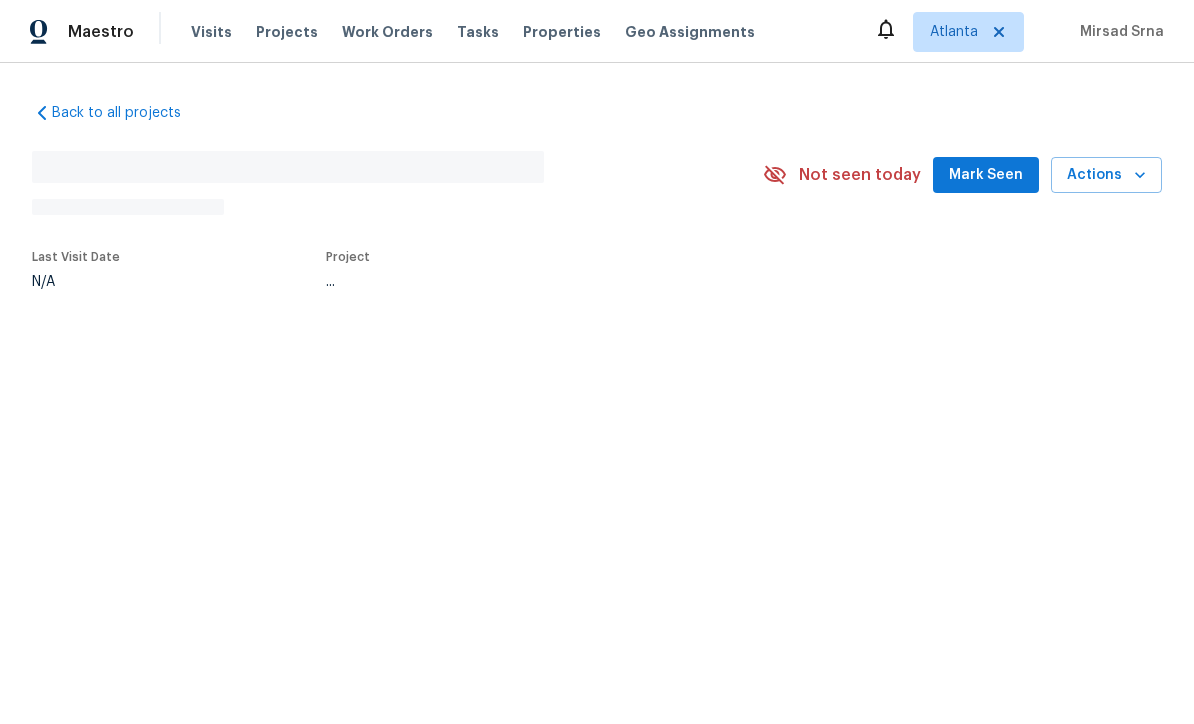 scroll, scrollTop: 0, scrollLeft: 0, axis: both 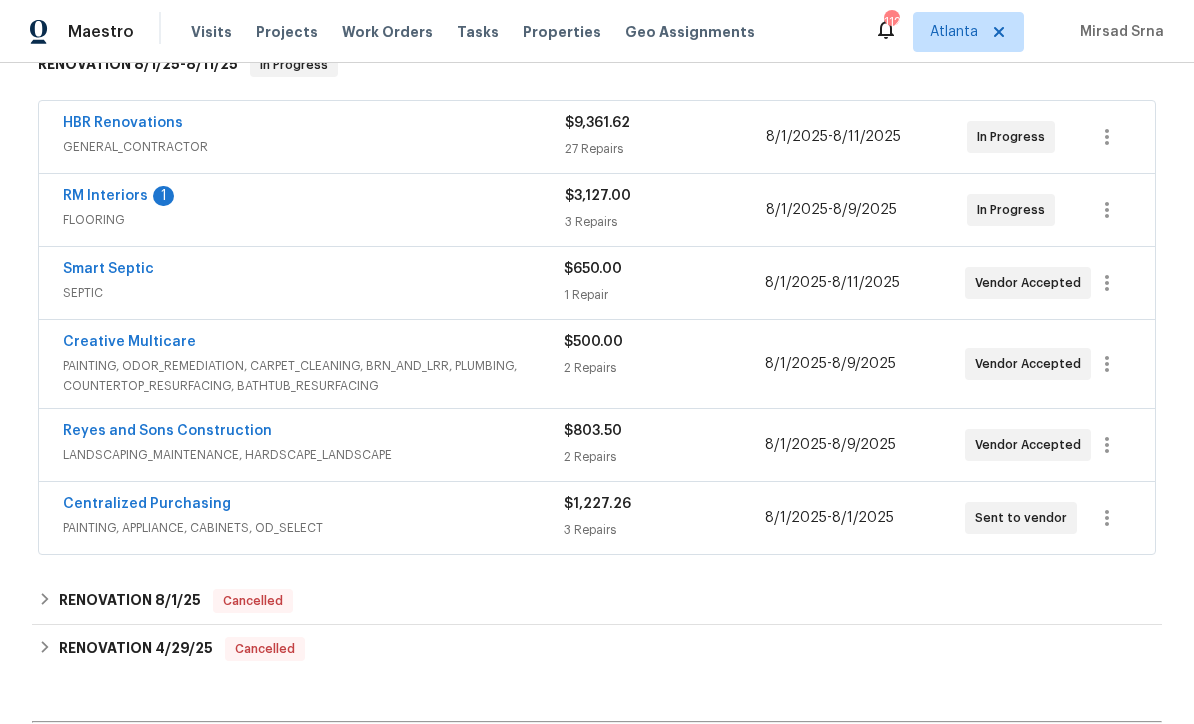 click on "RM Interiors" at bounding box center (105, 196) 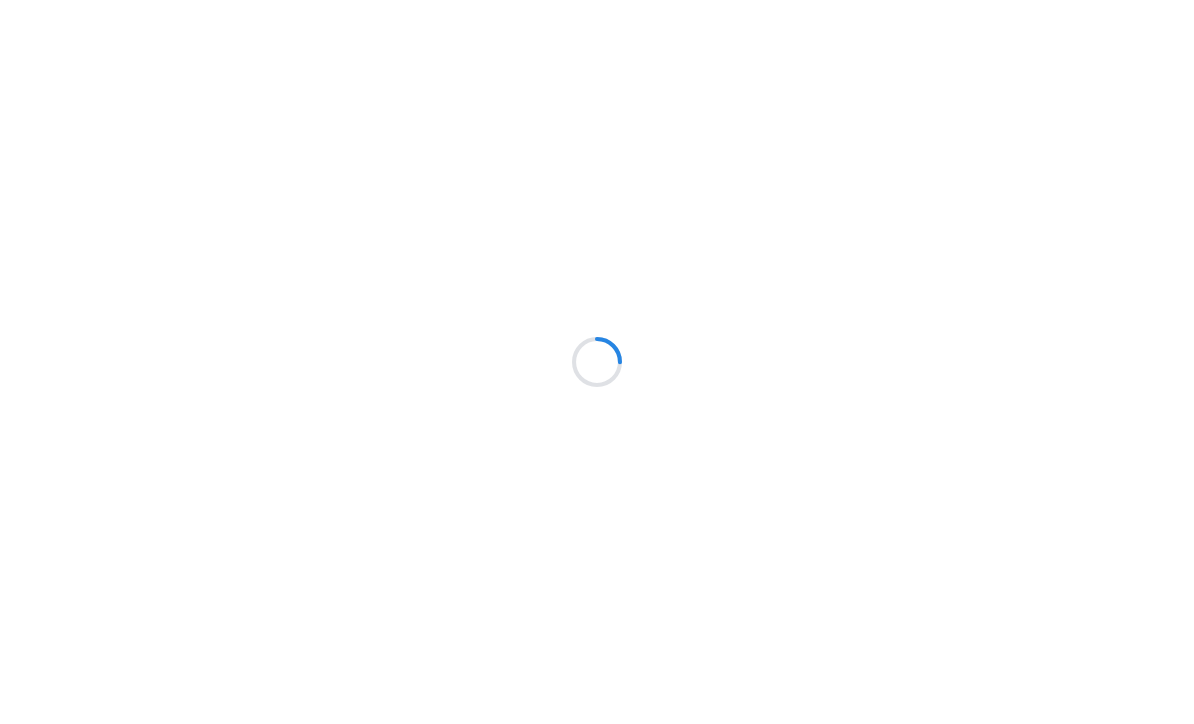 scroll, scrollTop: 0, scrollLeft: 0, axis: both 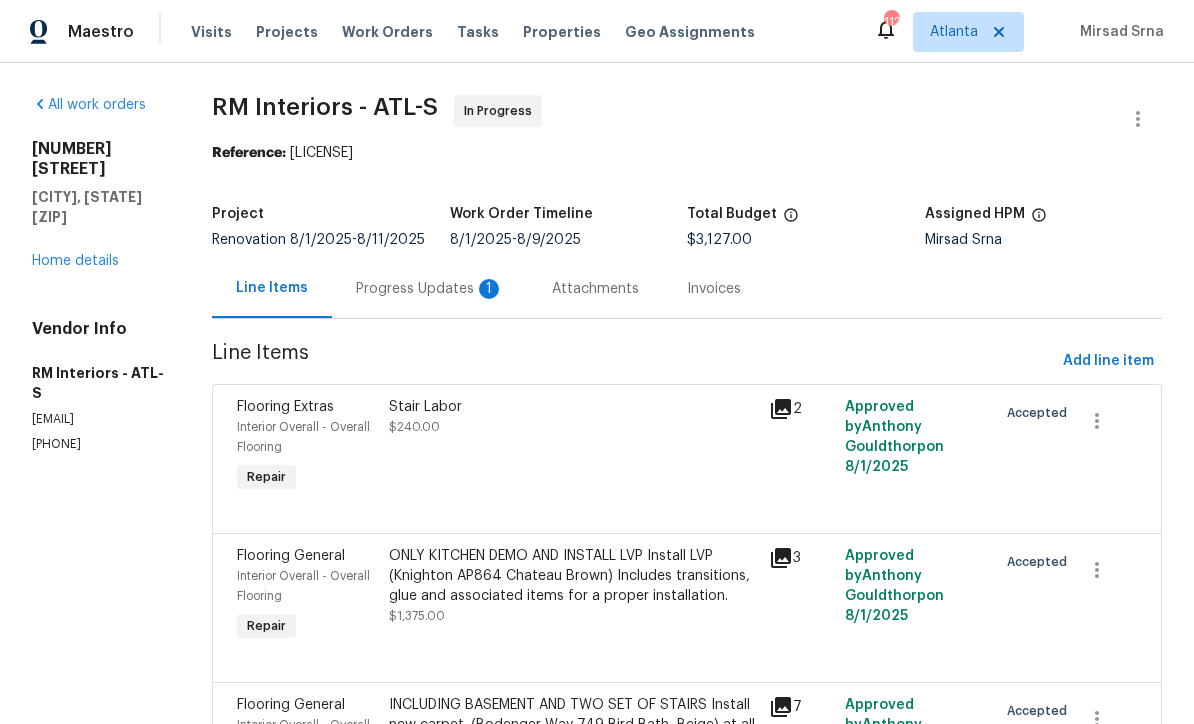 click on "Progress Updates 1" at bounding box center (430, 289) 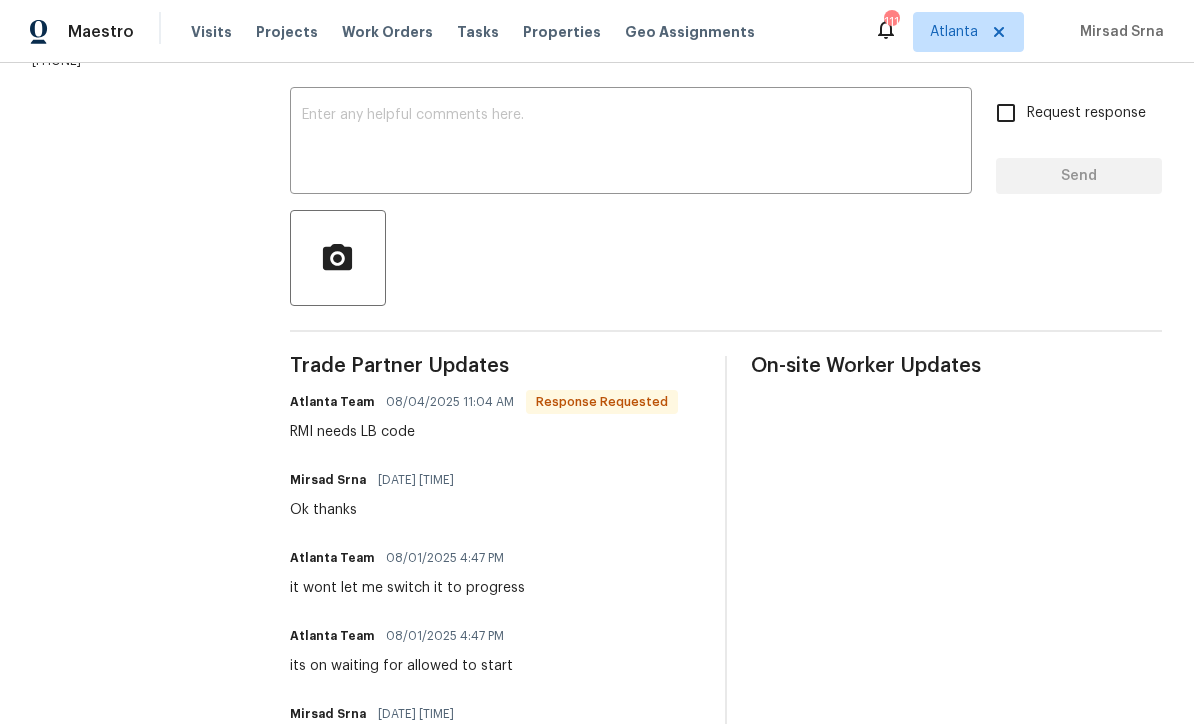 scroll, scrollTop: 291, scrollLeft: 0, axis: vertical 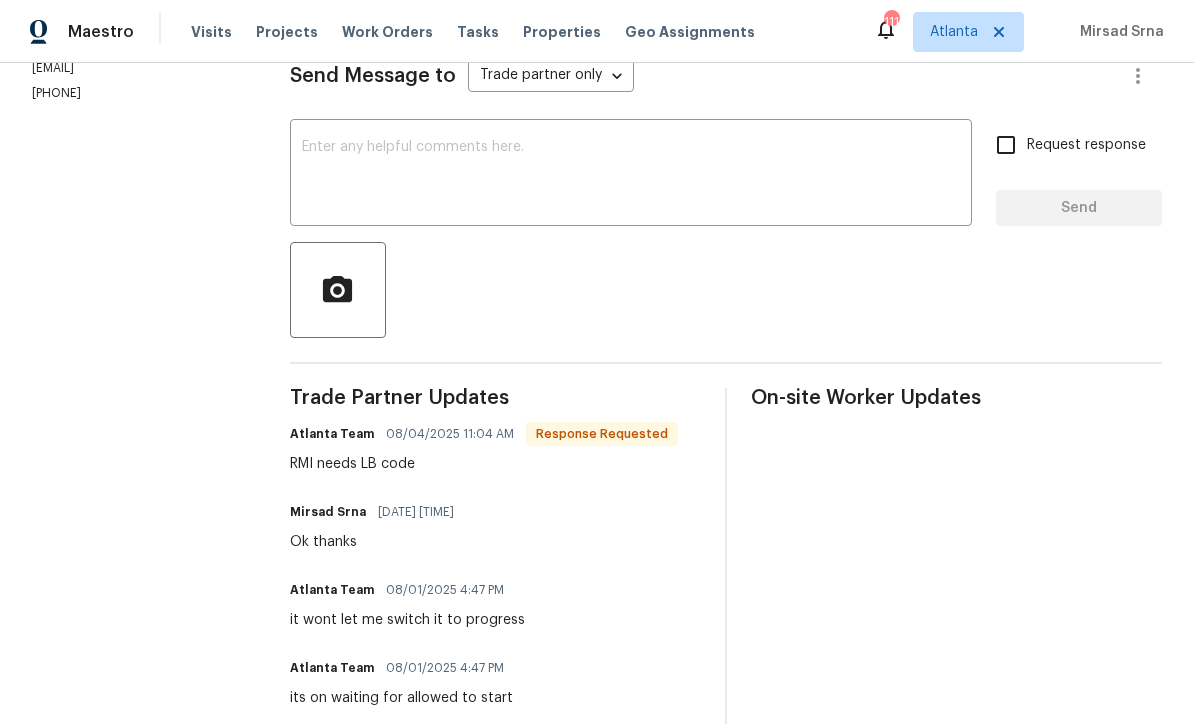 click at bounding box center [631, 175] 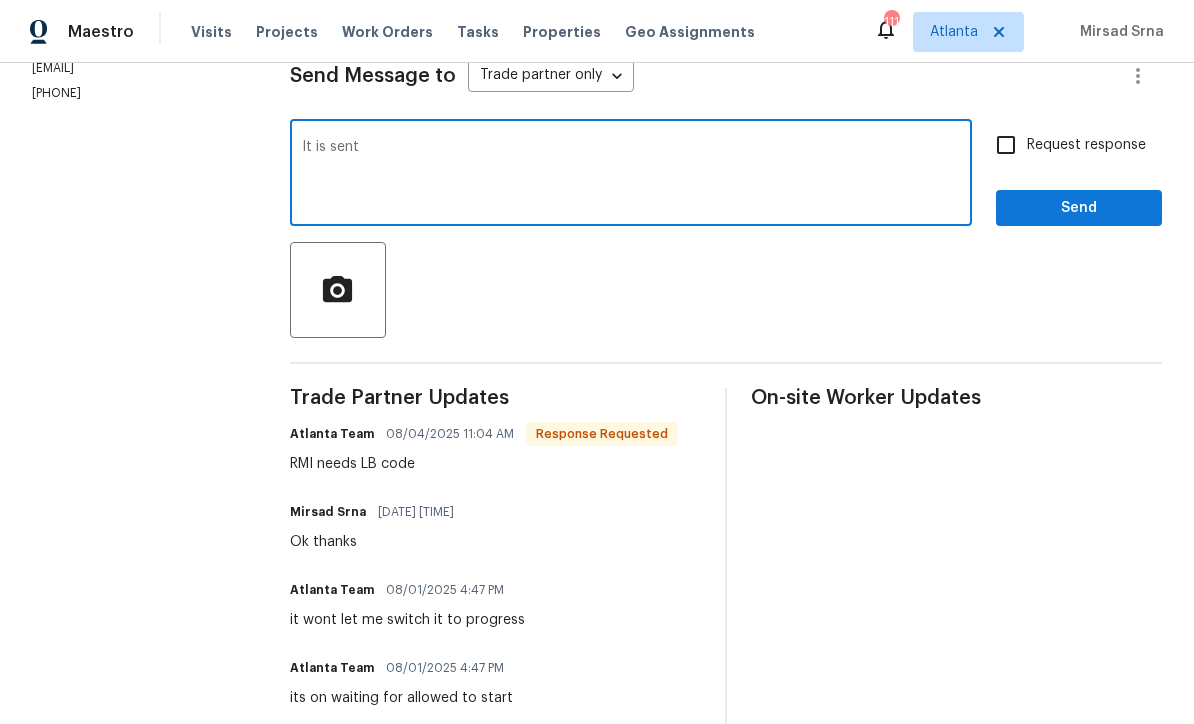 type on "It is sent" 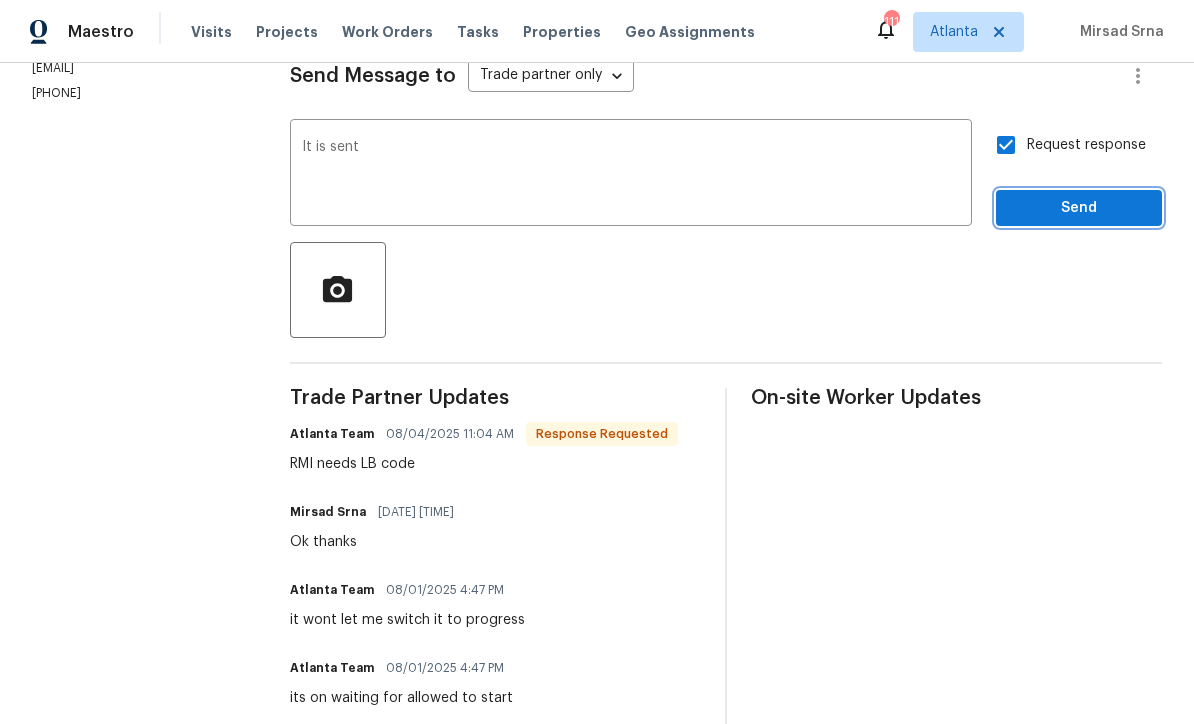click on "Send" at bounding box center (1079, 208) 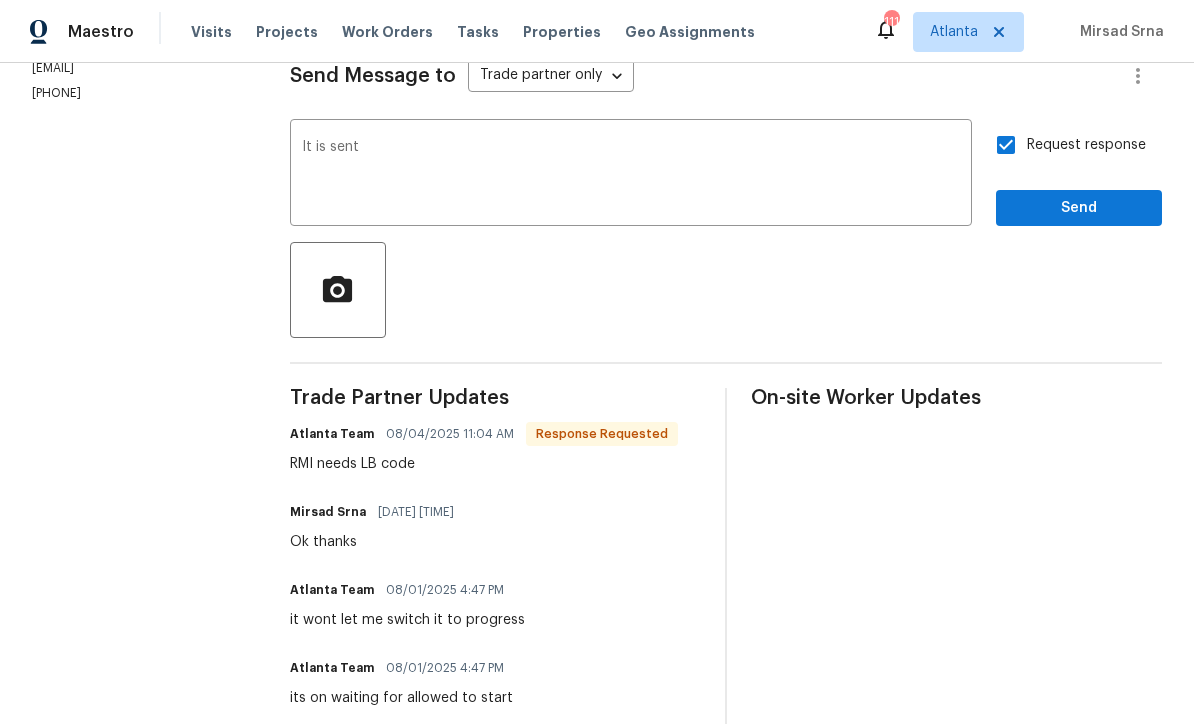 scroll, scrollTop: 0, scrollLeft: 0, axis: both 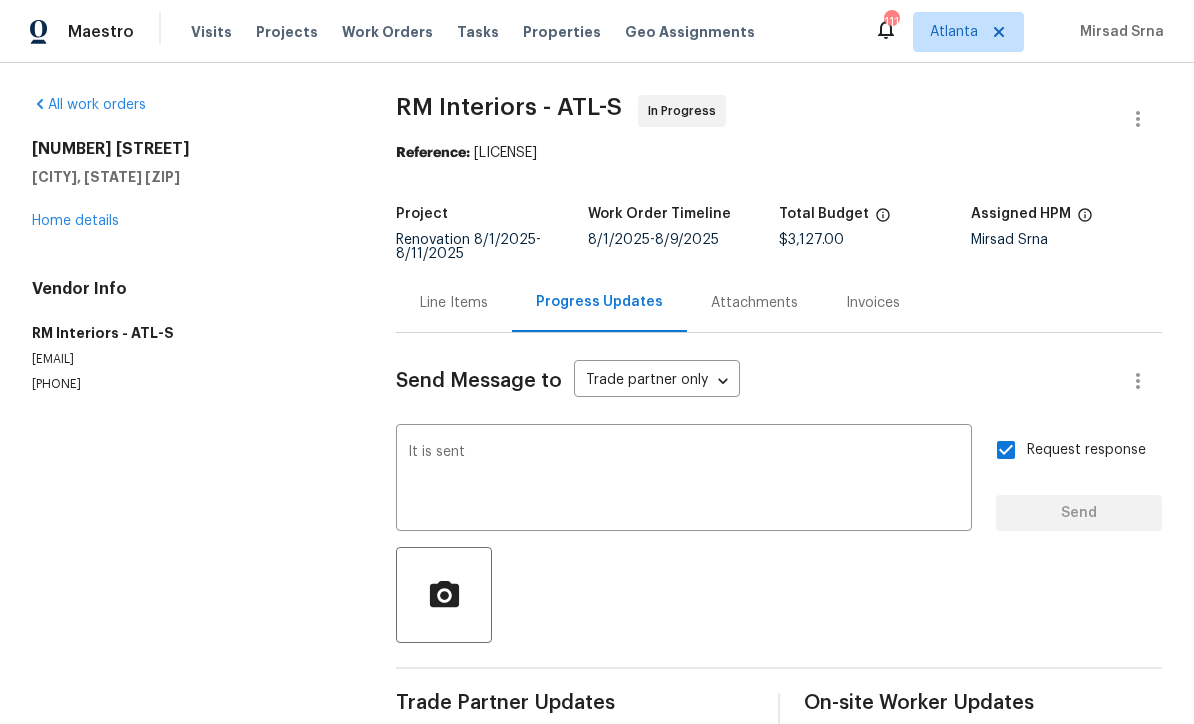 type 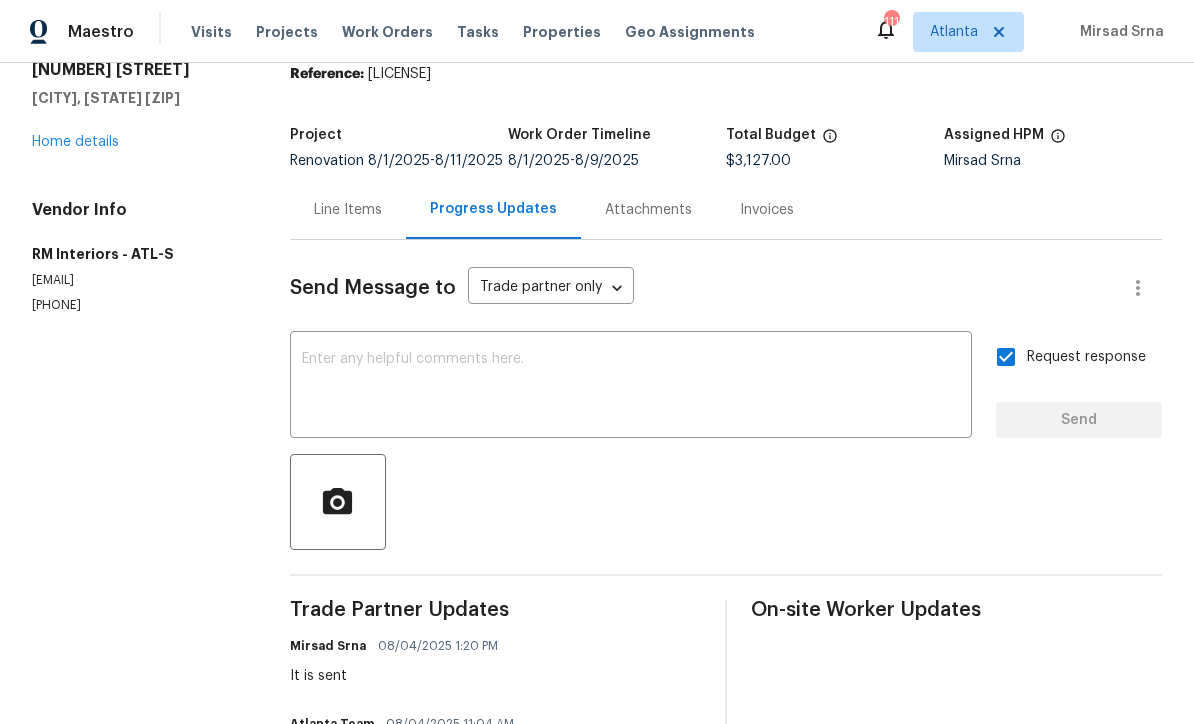 scroll, scrollTop: 73, scrollLeft: 0, axis: vertical 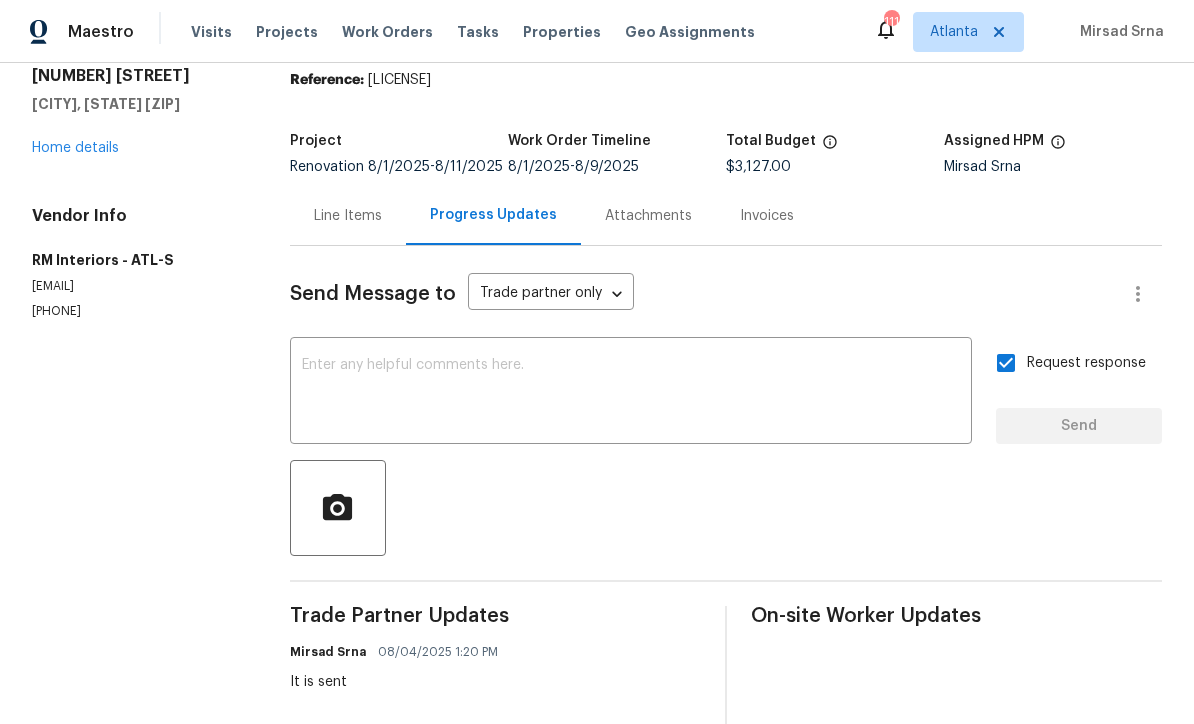 click on "Home details" at bounding box center [75, 148] 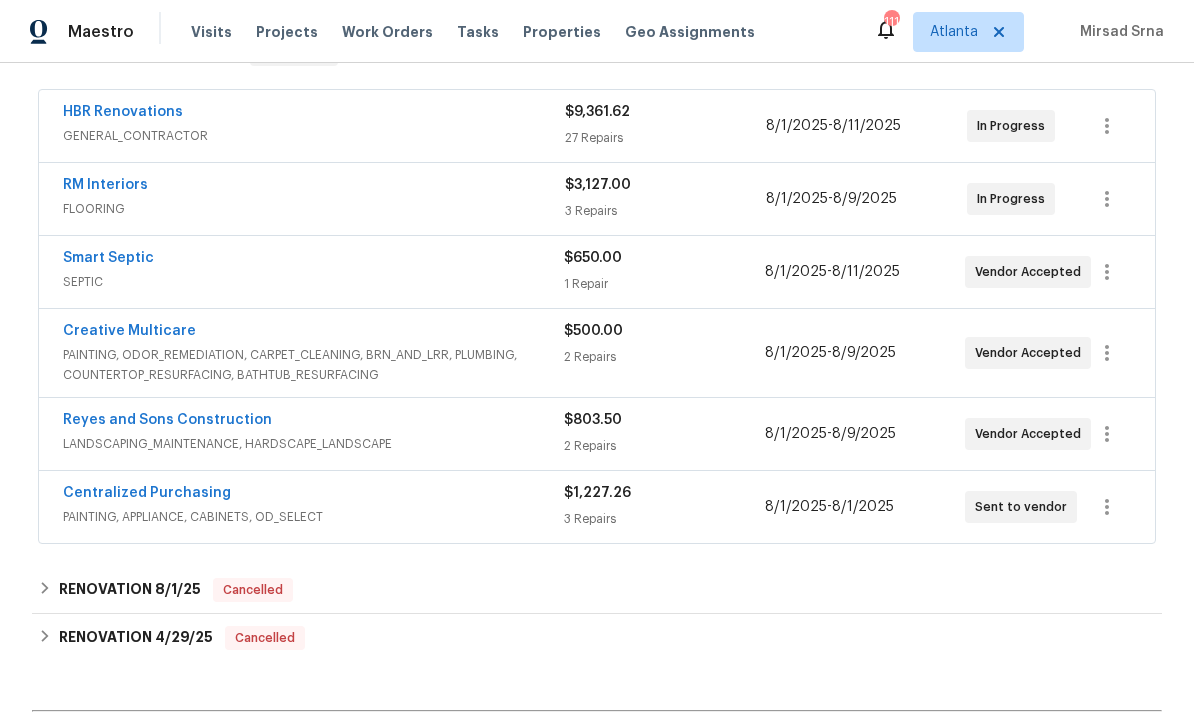 scroll, scrollTop: 358, scrollLeft: 0, axis: vertical 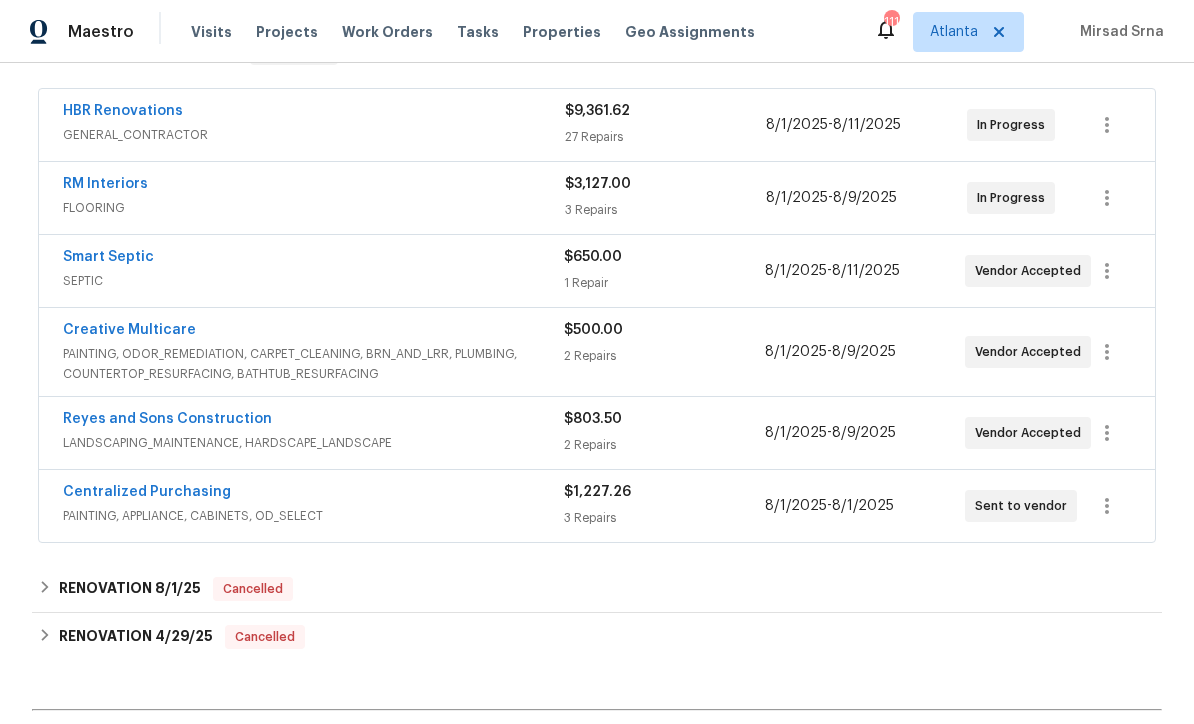 click on "Reyes and Sons Construction" at bounding box center (167, 419) 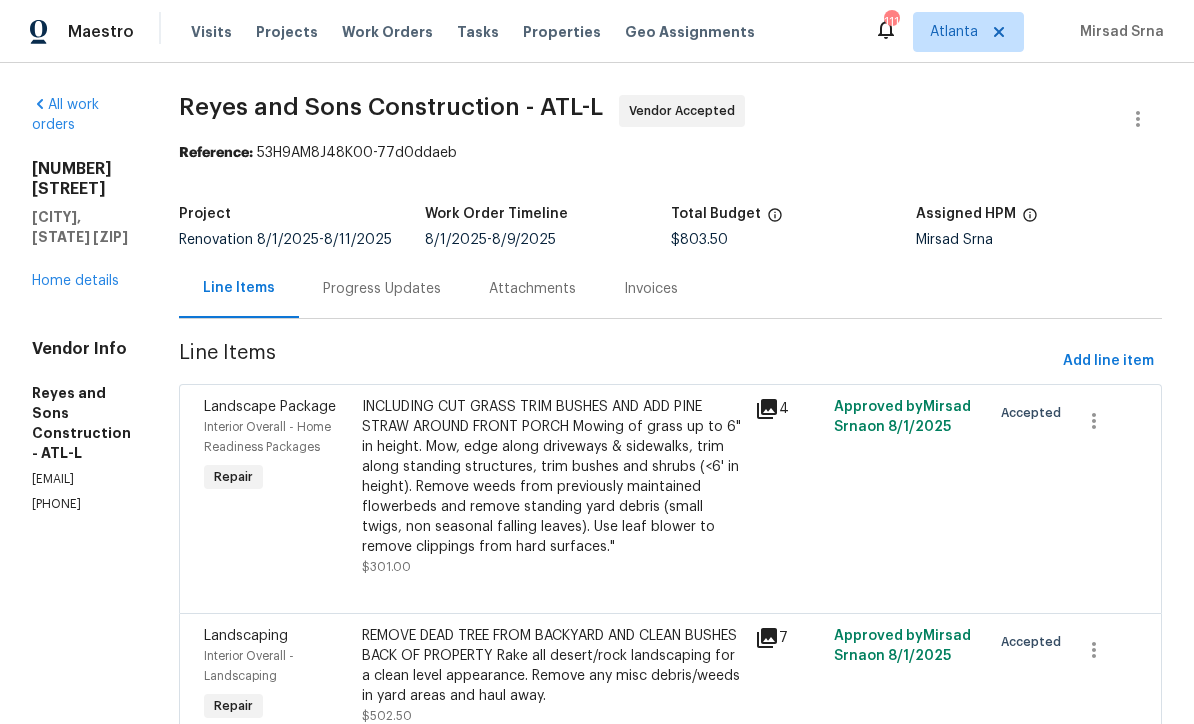 click on "Progress Updates" at bounding box center [382, 289] 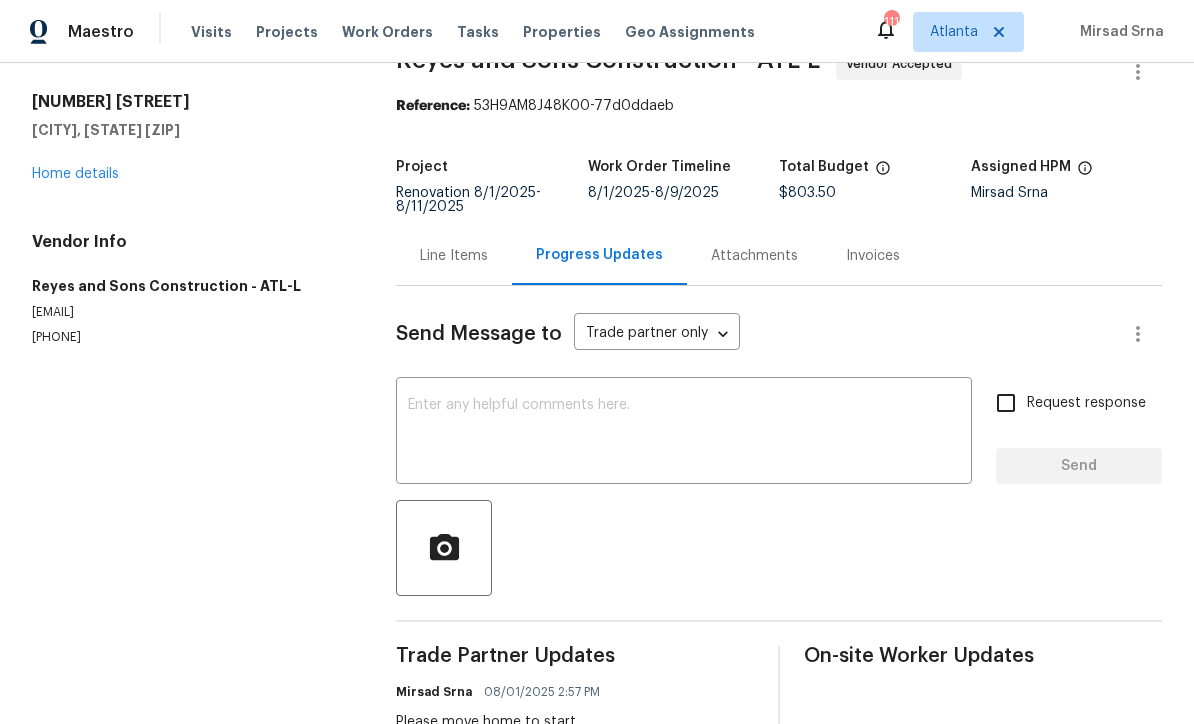 scroll, scrollTop: 46, scrollLeft: 0, axis: vertical 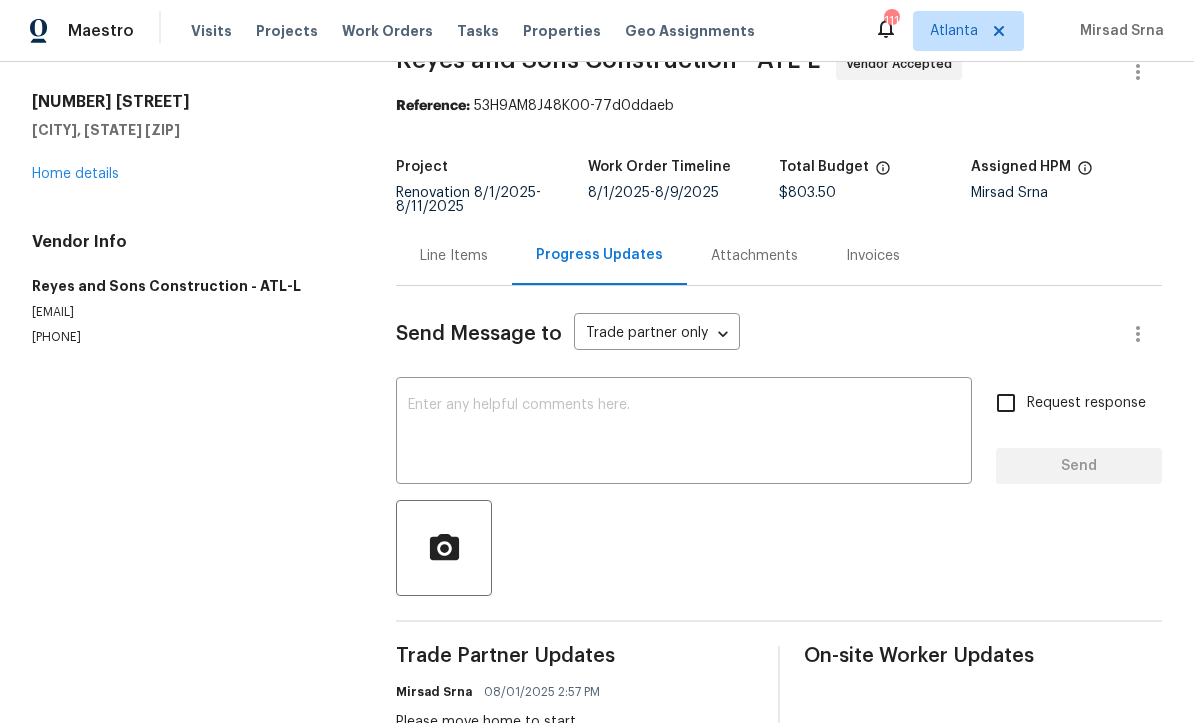 click at bounding box center [684, 434] 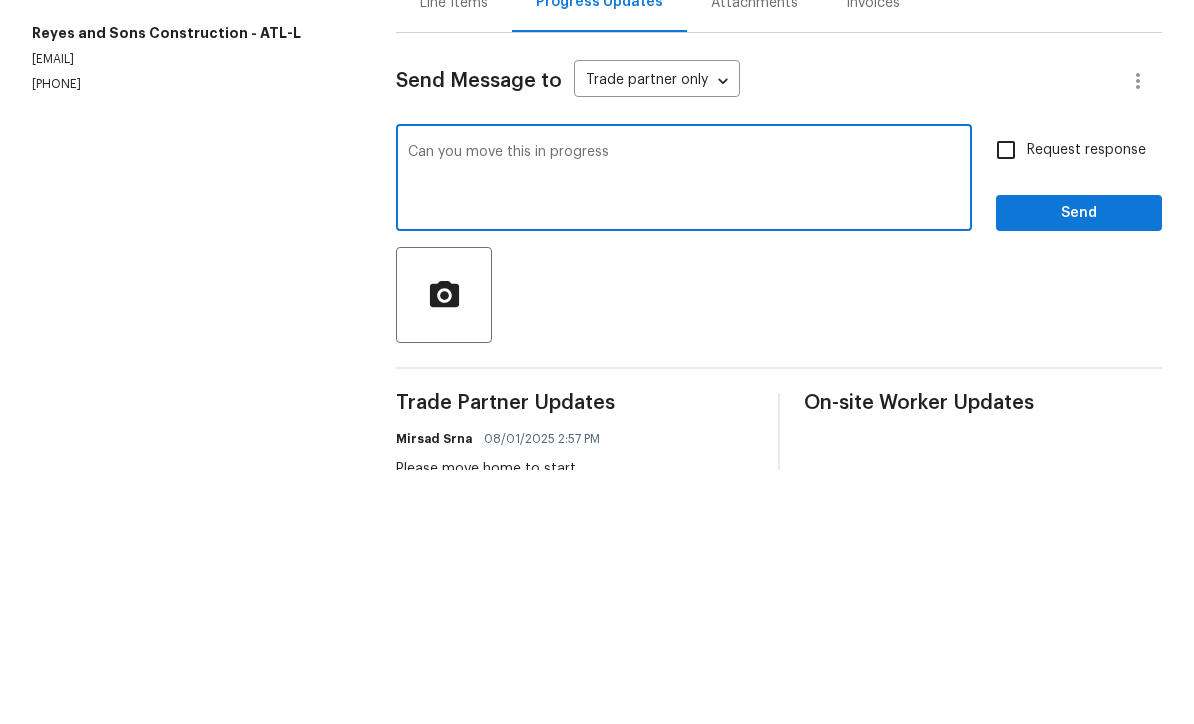 type on "Can you move this in progress" 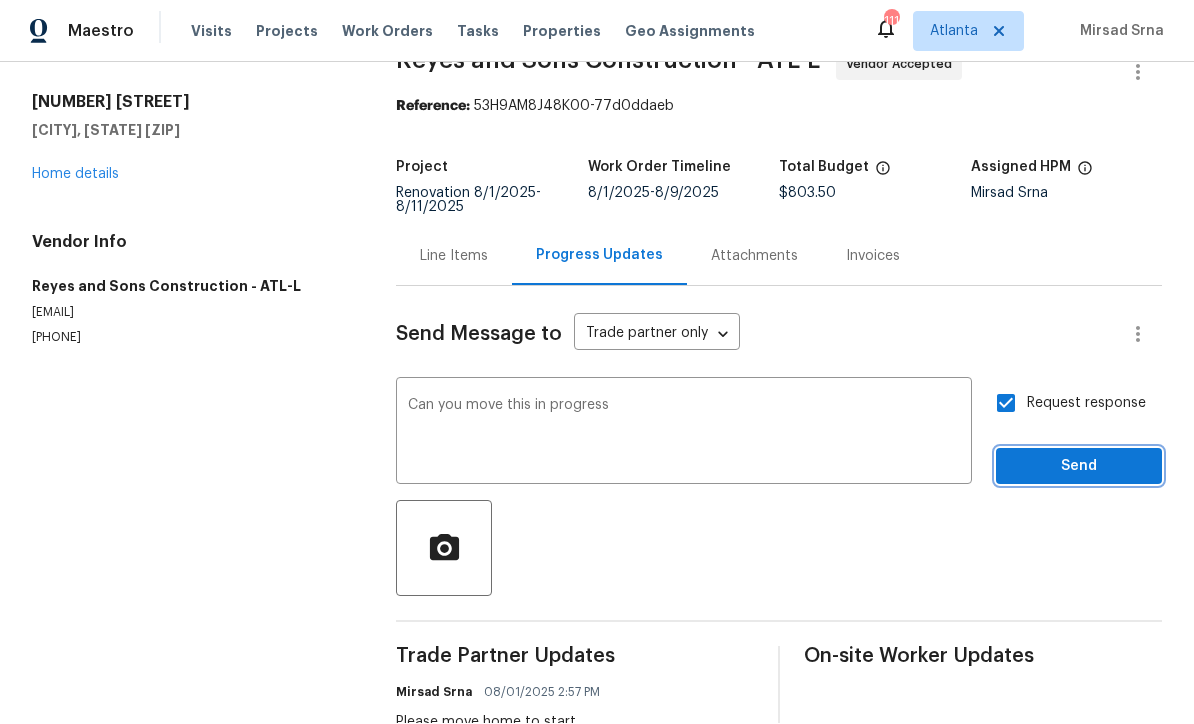 click on "Send" at bounding box center [1079, 467] 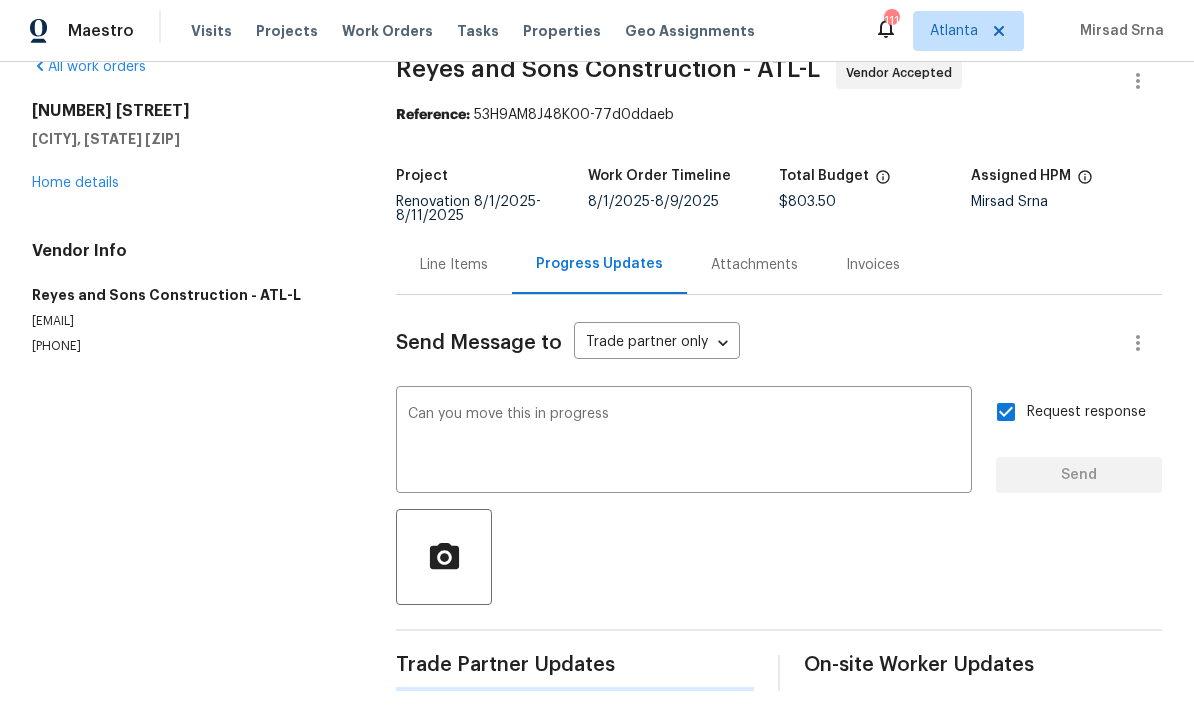 scroll, scrollTop: 32, scrollLeft: 0, axis: vertical 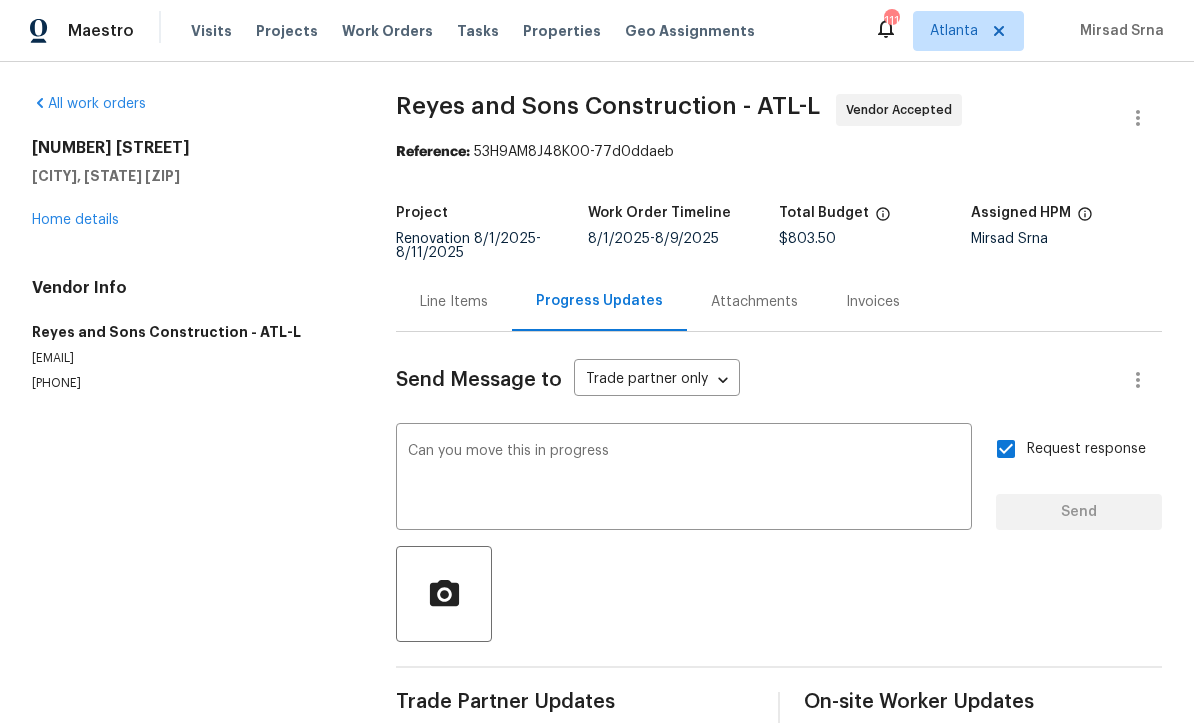 type 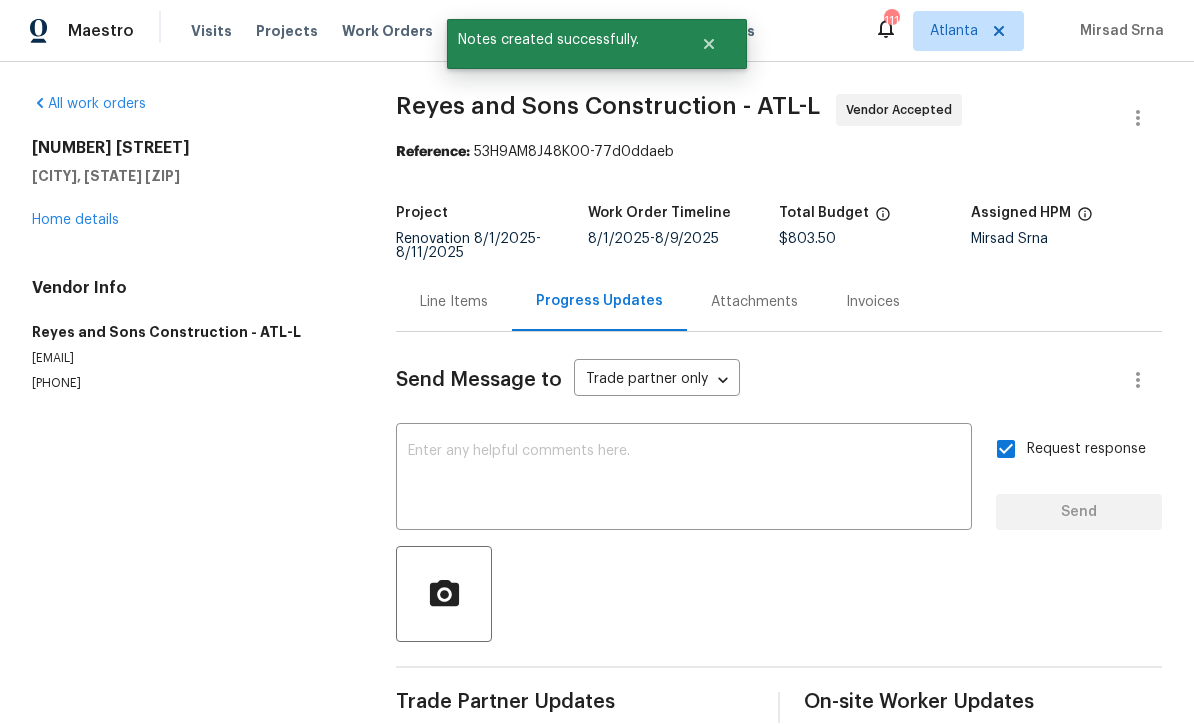 scroll, scrollTop: 39, scrollLeft: 0, axis: vertical 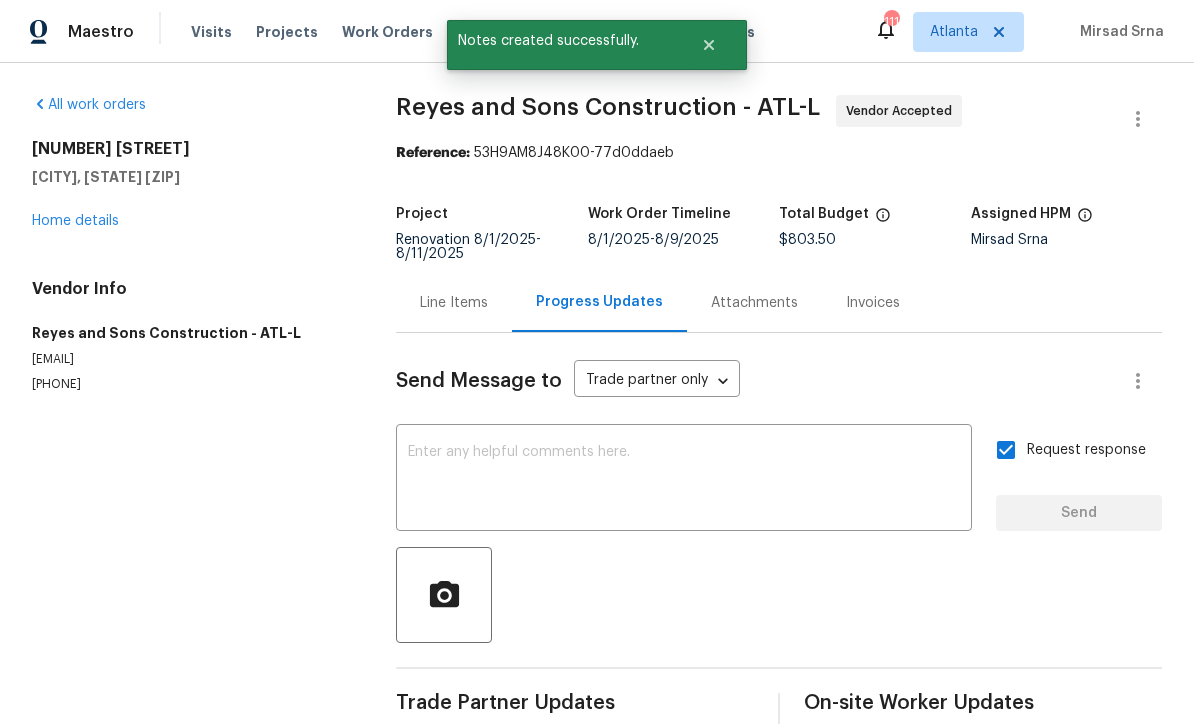 click on "76 Regent Ct Douglasville, GA 30134 Home details" at bounding box center [190, 185] 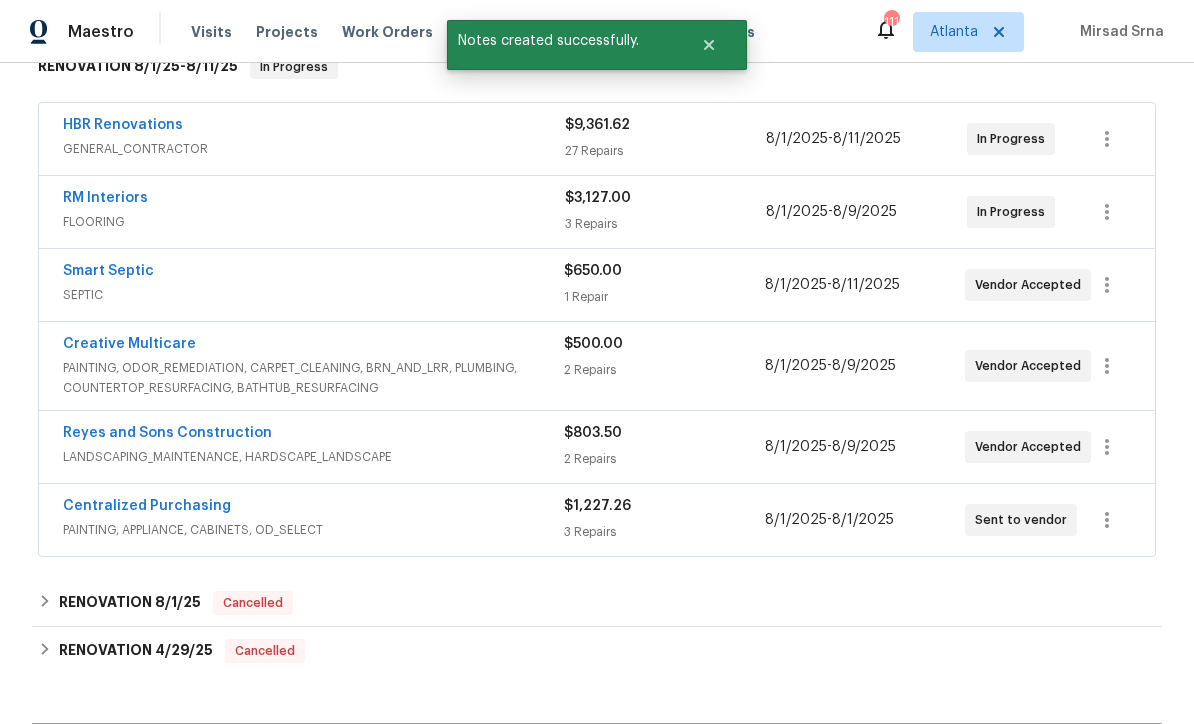 scroll, scrollTop: 414, scrollLeft: 0, axis: vertical 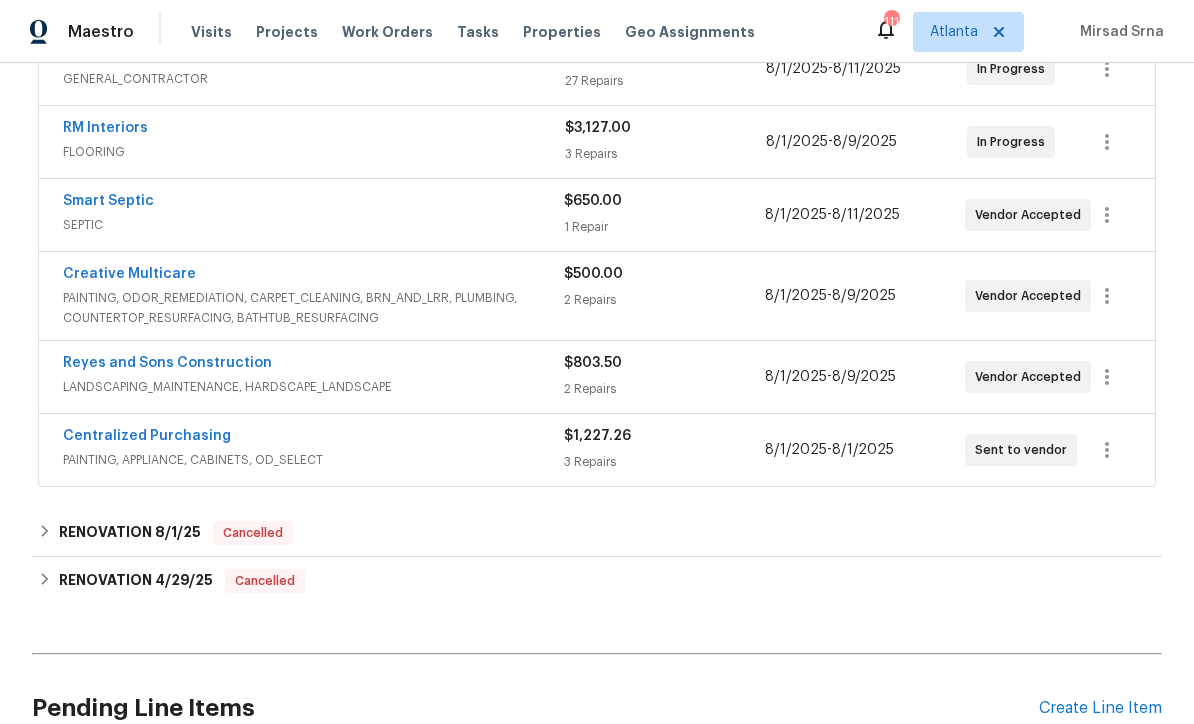 click on "Smart Septic" at bounding box center [108, 201] 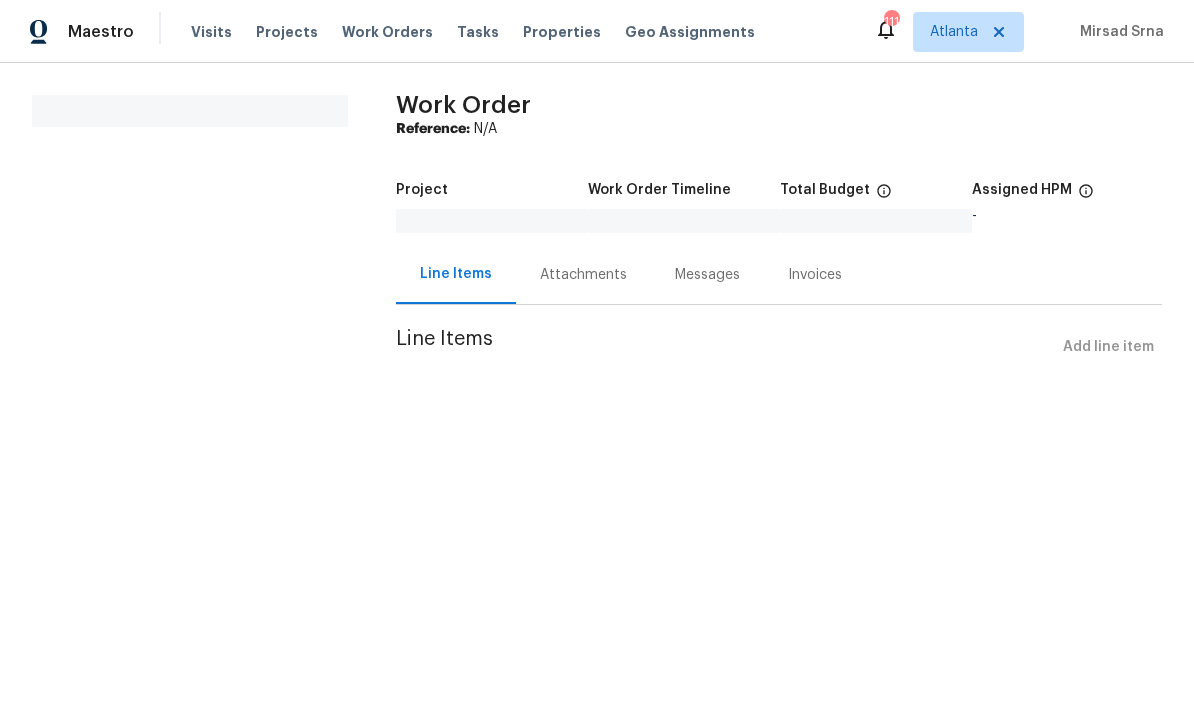 scroll, scrollTop: 0, scrollLeft: 0, axis: both 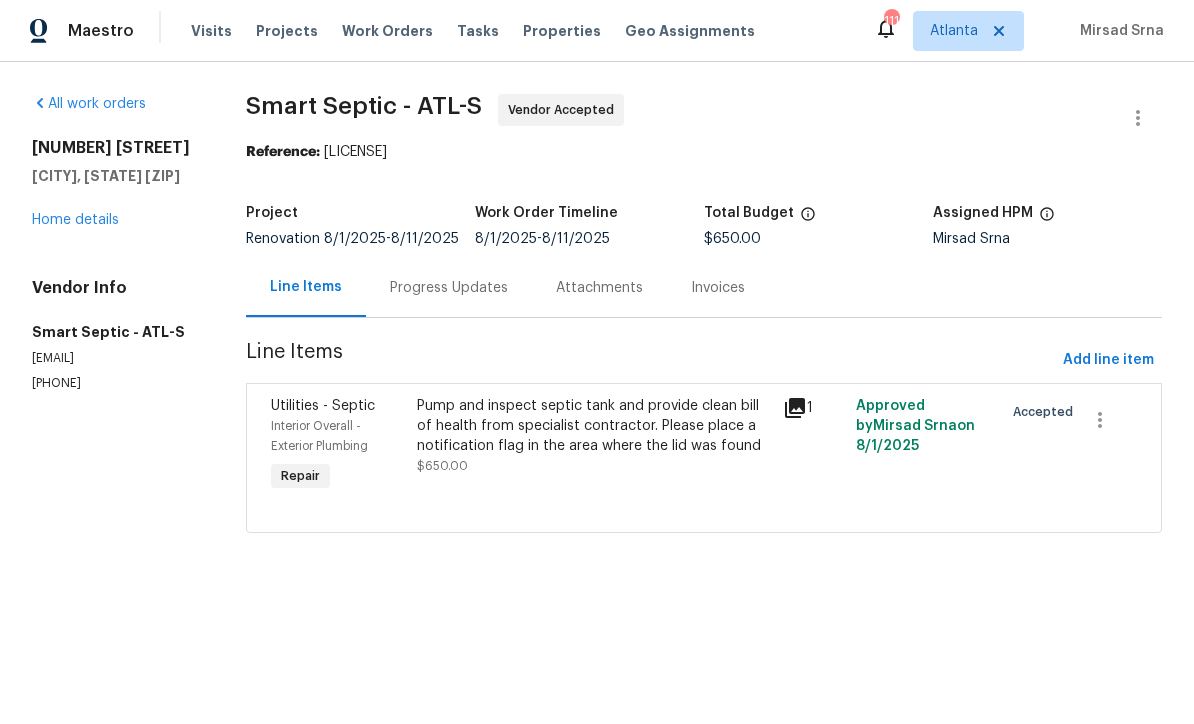 click on "Progress Updates" at bounding box center (449, 289) 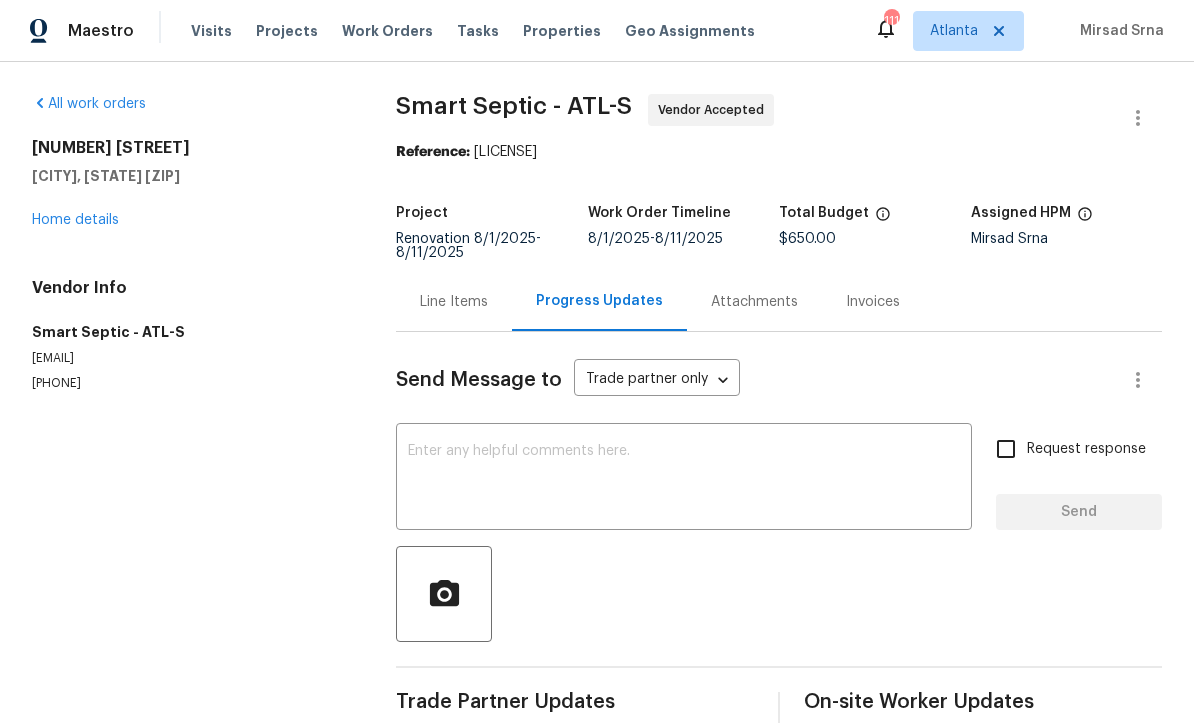 scroll, scrollTop: 1, scrollLeft: 0, axis: vertical 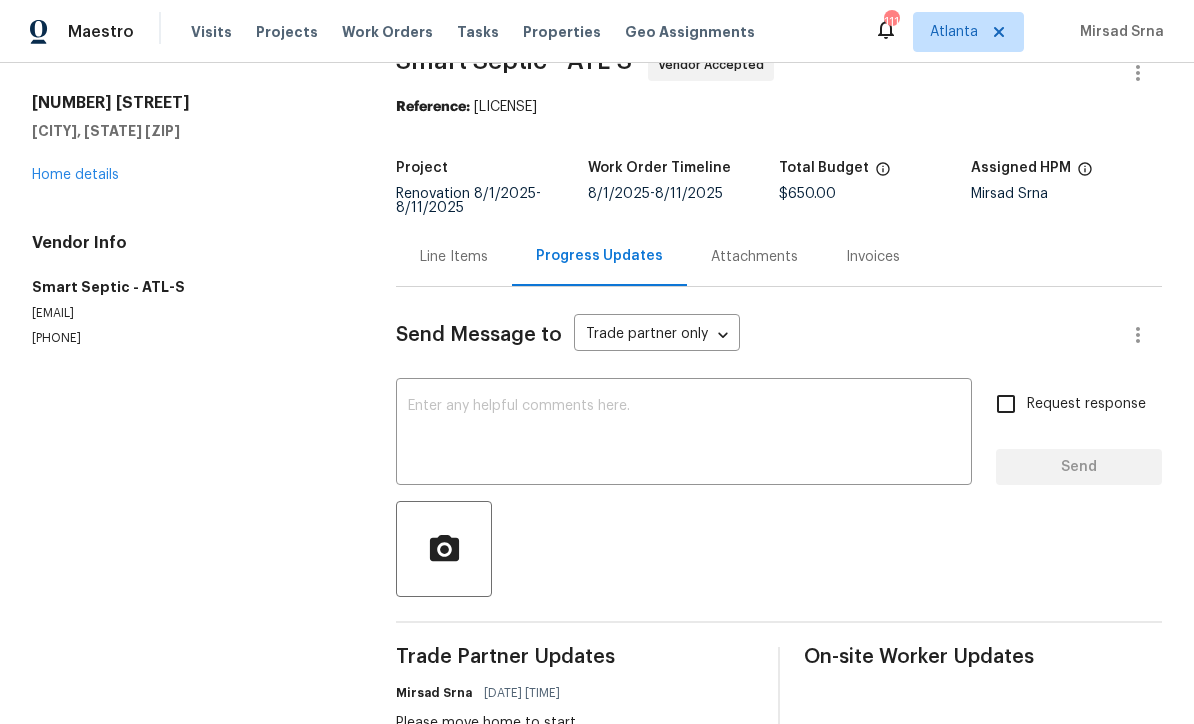 click at bounding box center (684, 434) 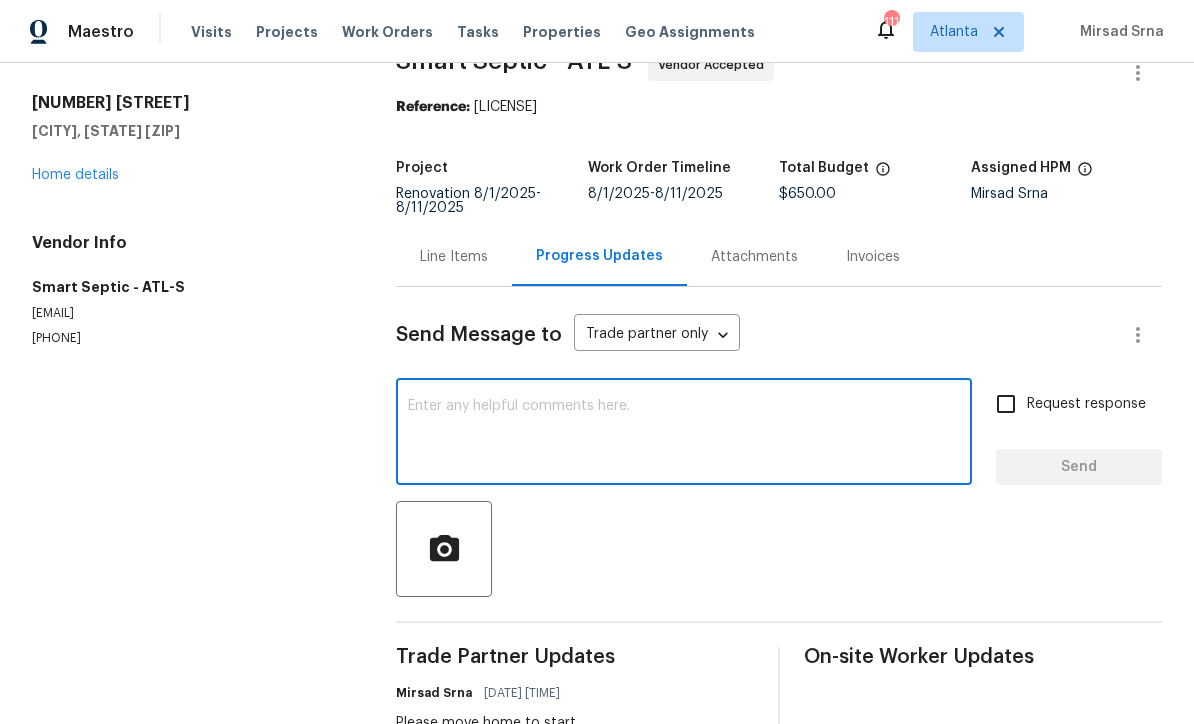 scroll, scrollTop: 0, scrollLeft: 0, axis: both 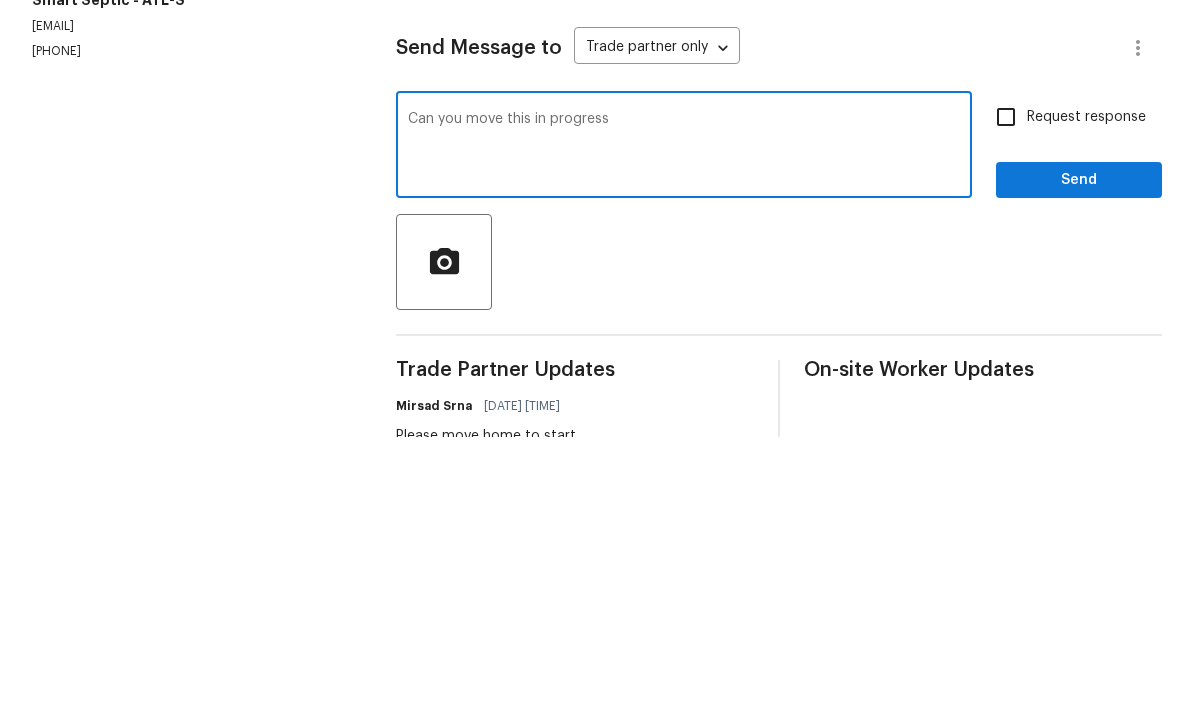 type on "Can you move this in progress" 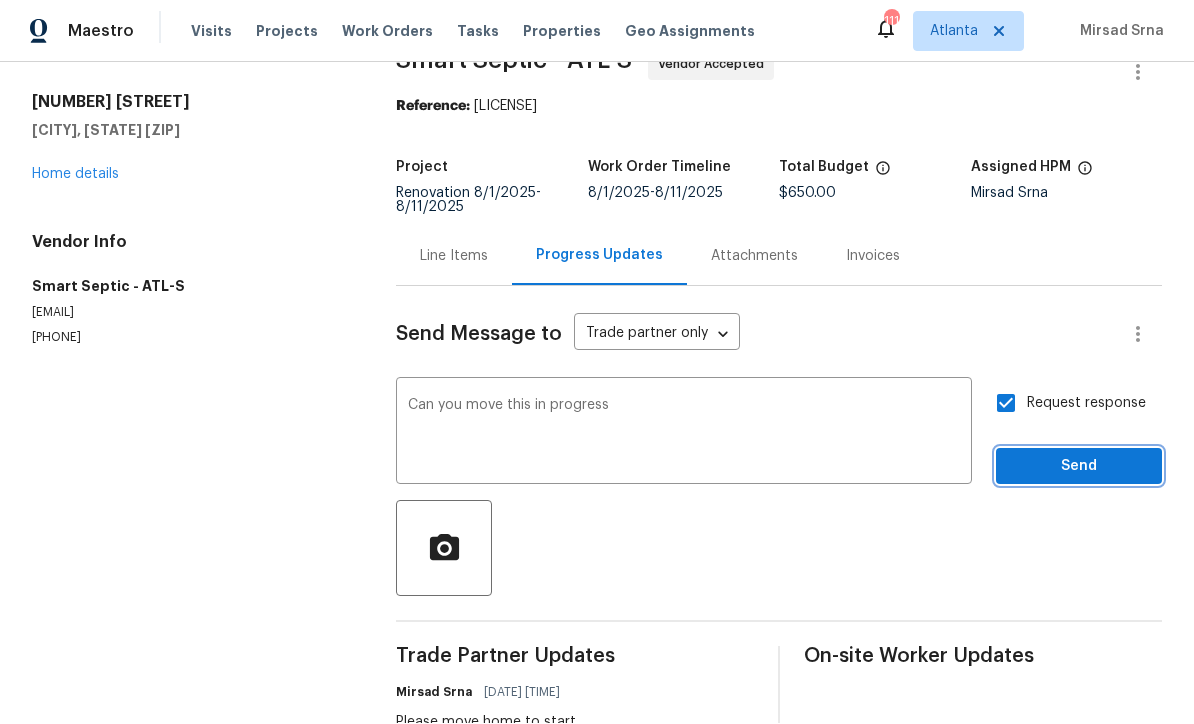 click on "Send" at bounding box center [1079, 467] 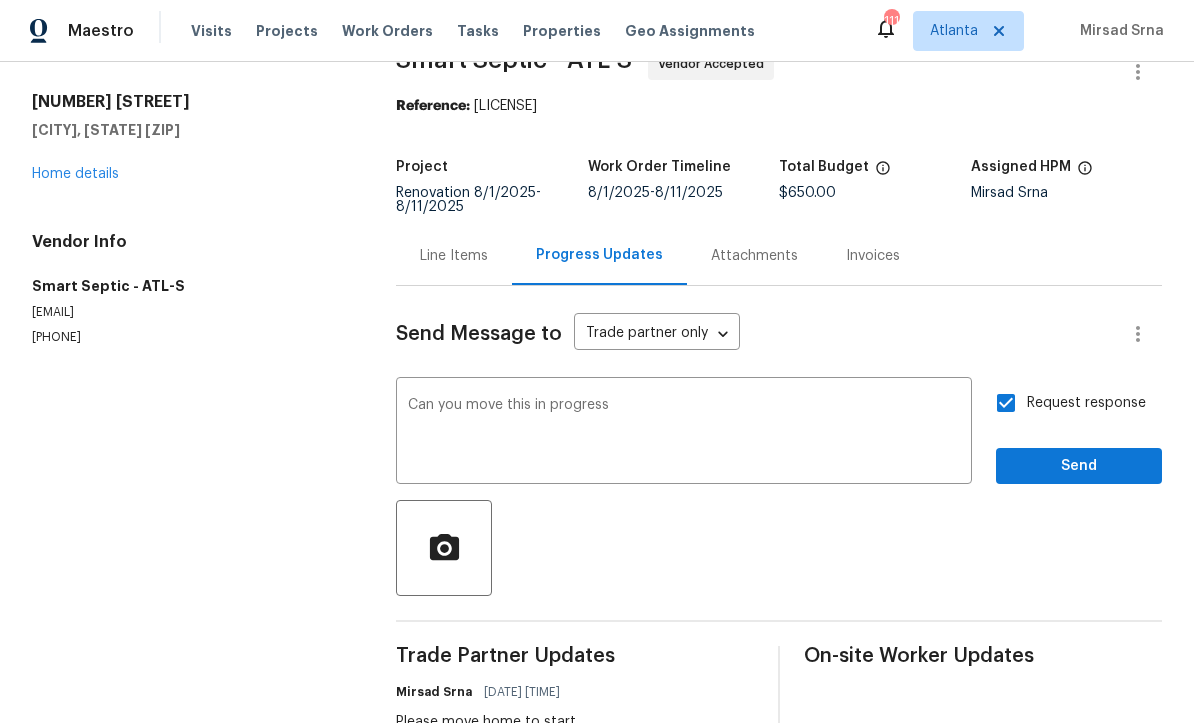 scroll, scrollTop: 38, scrollLeft: 0, axis: vertical 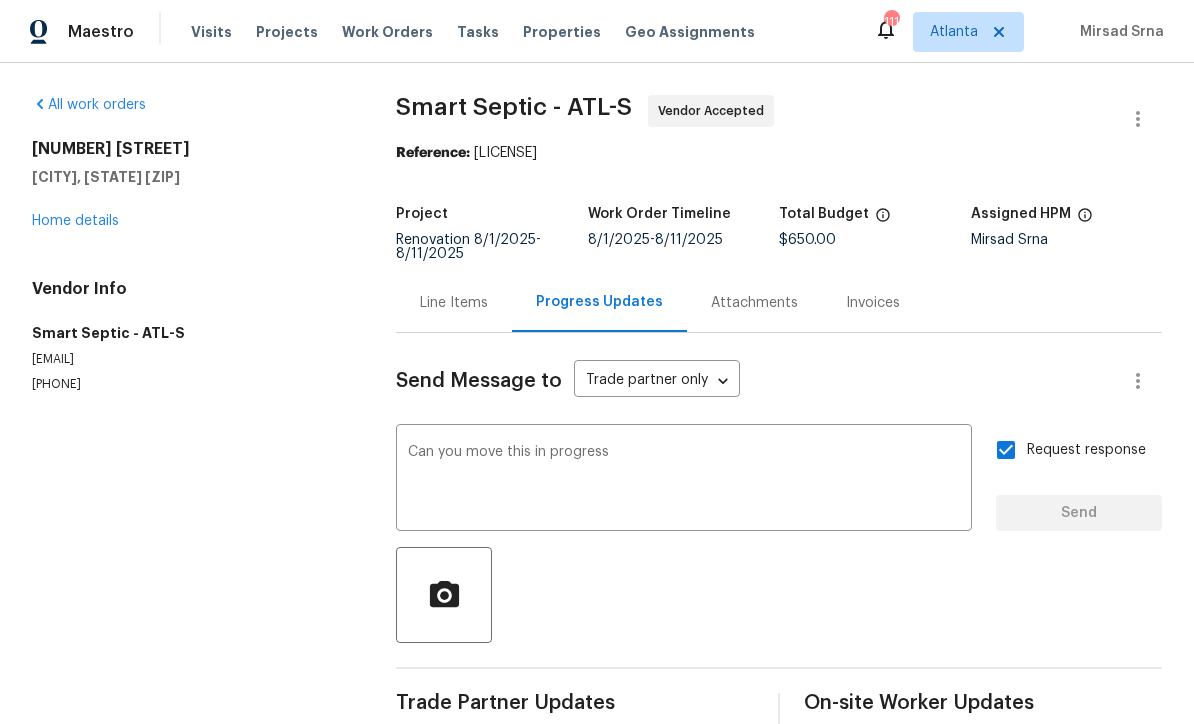 type 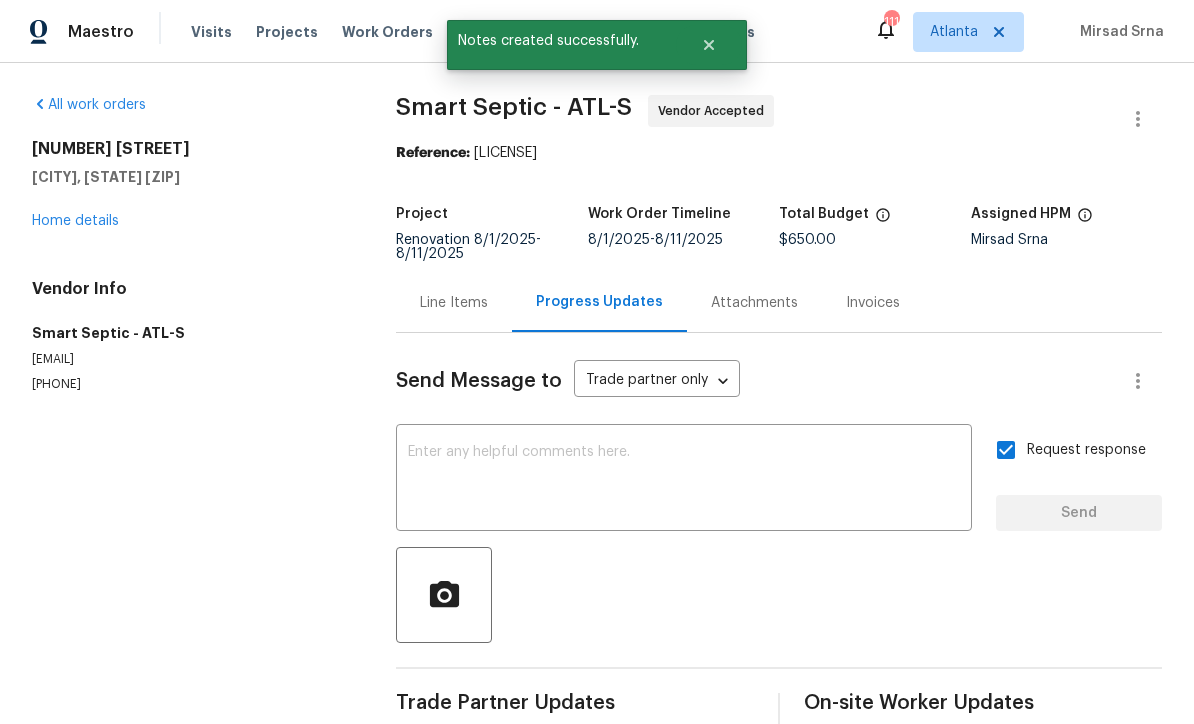click on "Home details" at bounding box center [75, 221] 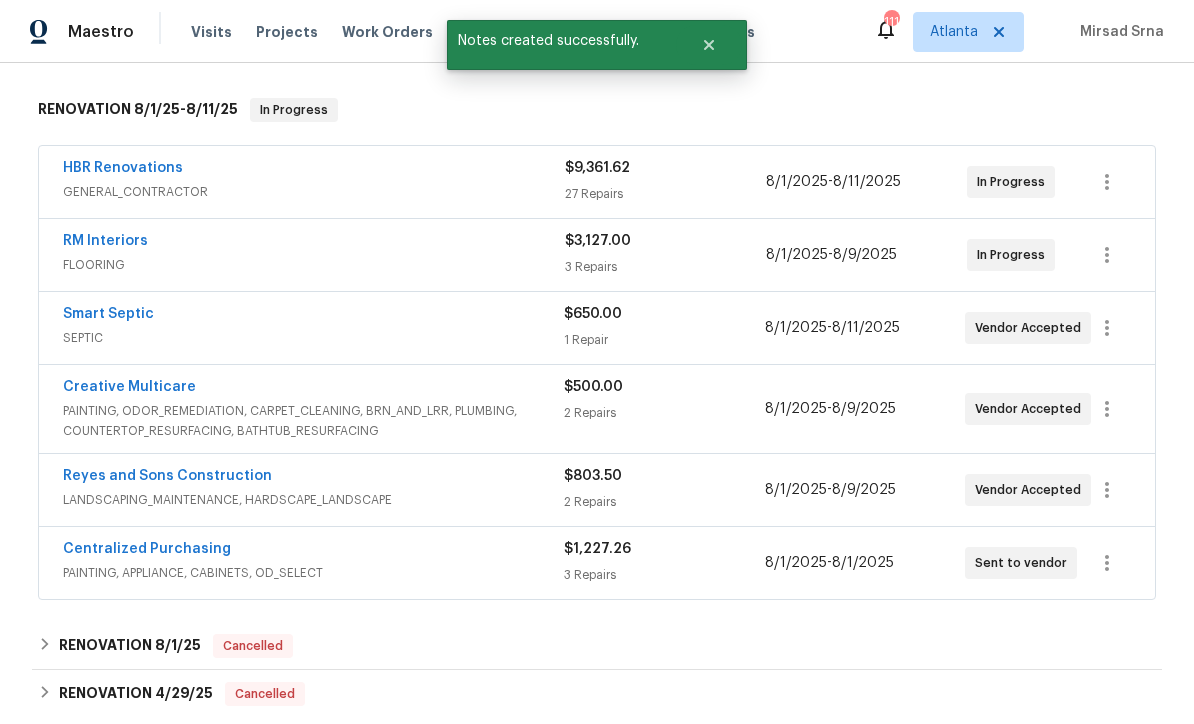 scroll, scrollTop: 406, scrollLeft: 0, axis: vertical 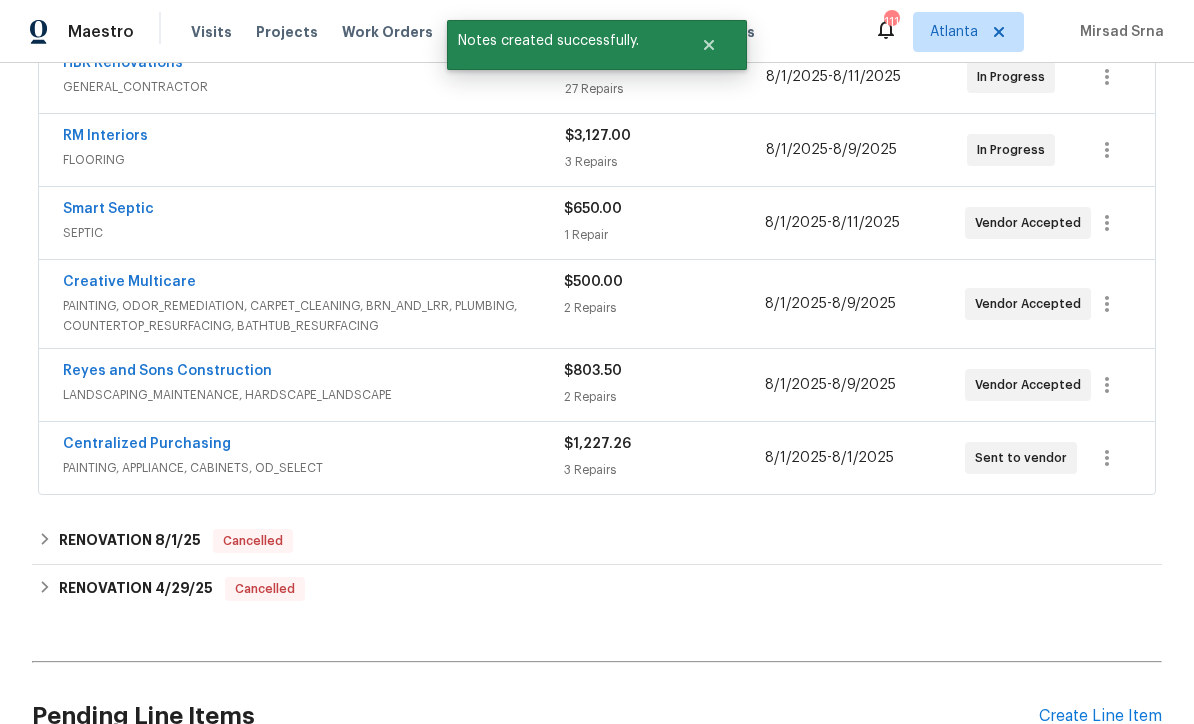 click on "Creative Multicare" at bounding box center (129, 282) 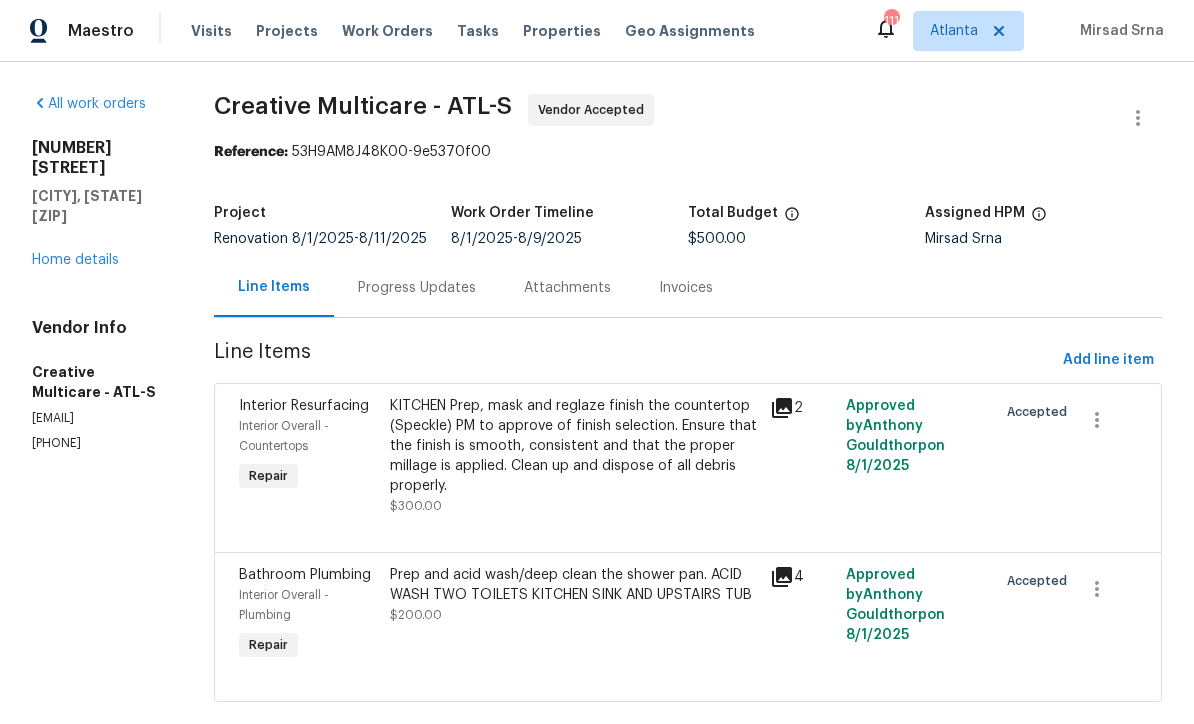 scroll, scrollTop: 1, scrollLeft: 0, axis: vertical 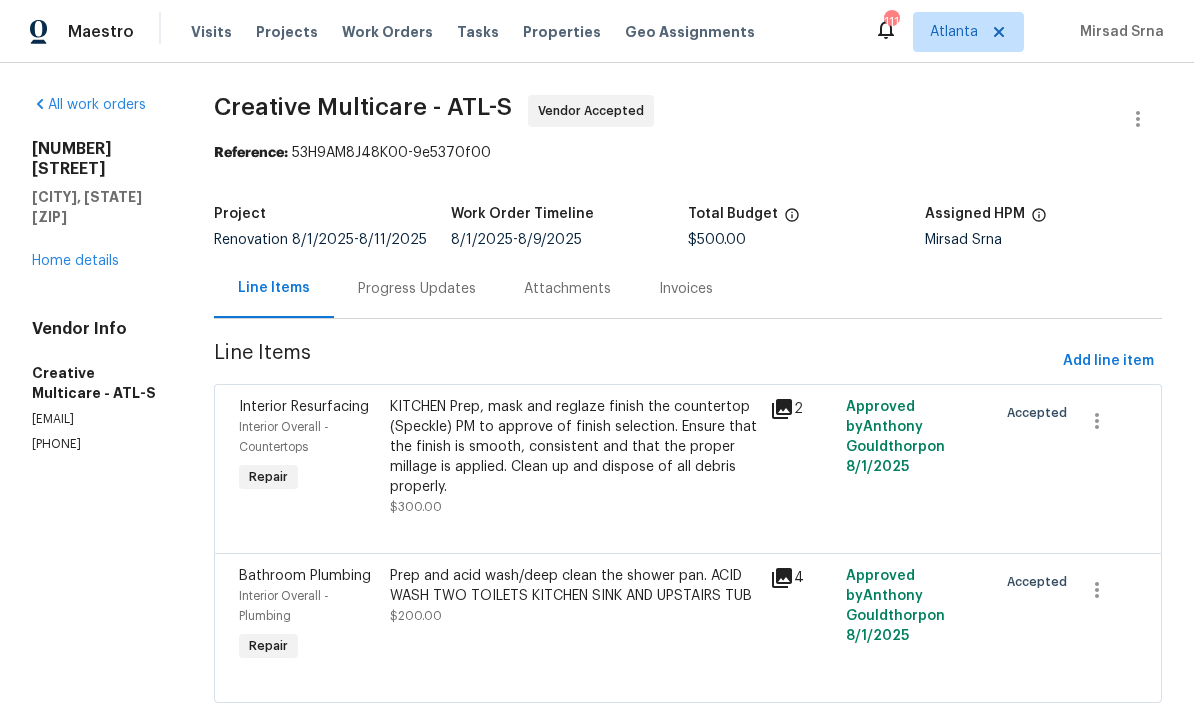 click on "Progress Updates" at bounding box center [417, 289] 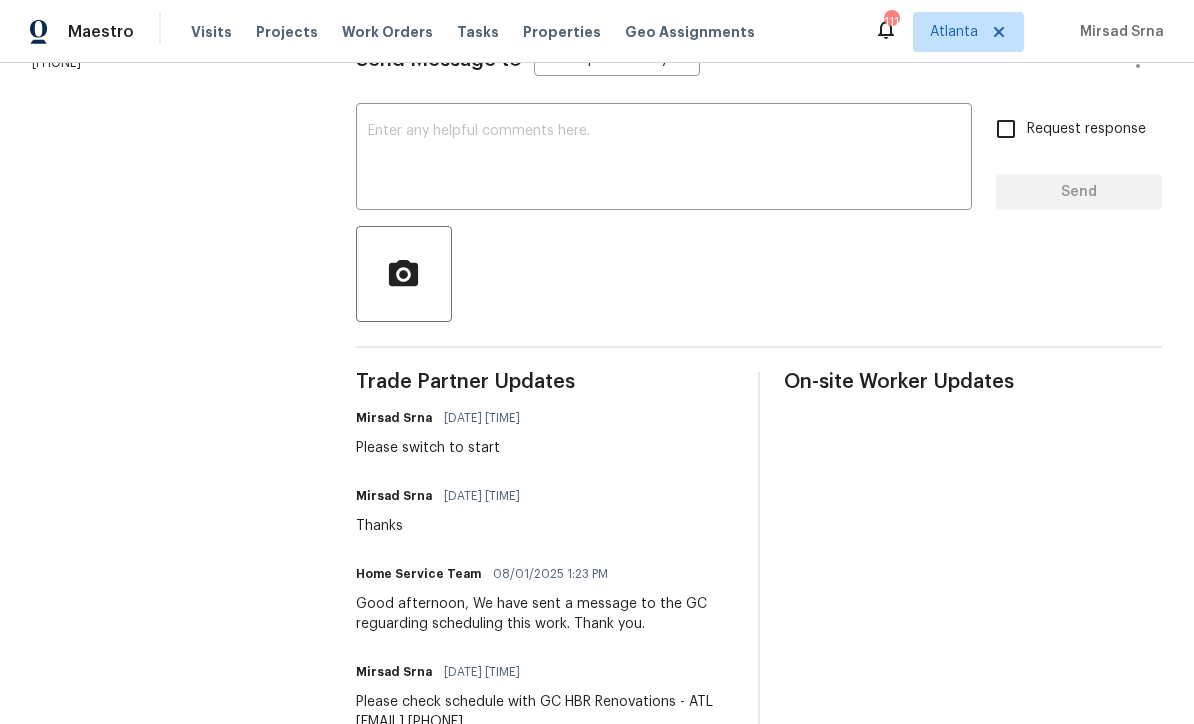 scroll, scrollTop: 320, scrollLeft: 0, axis: vertical 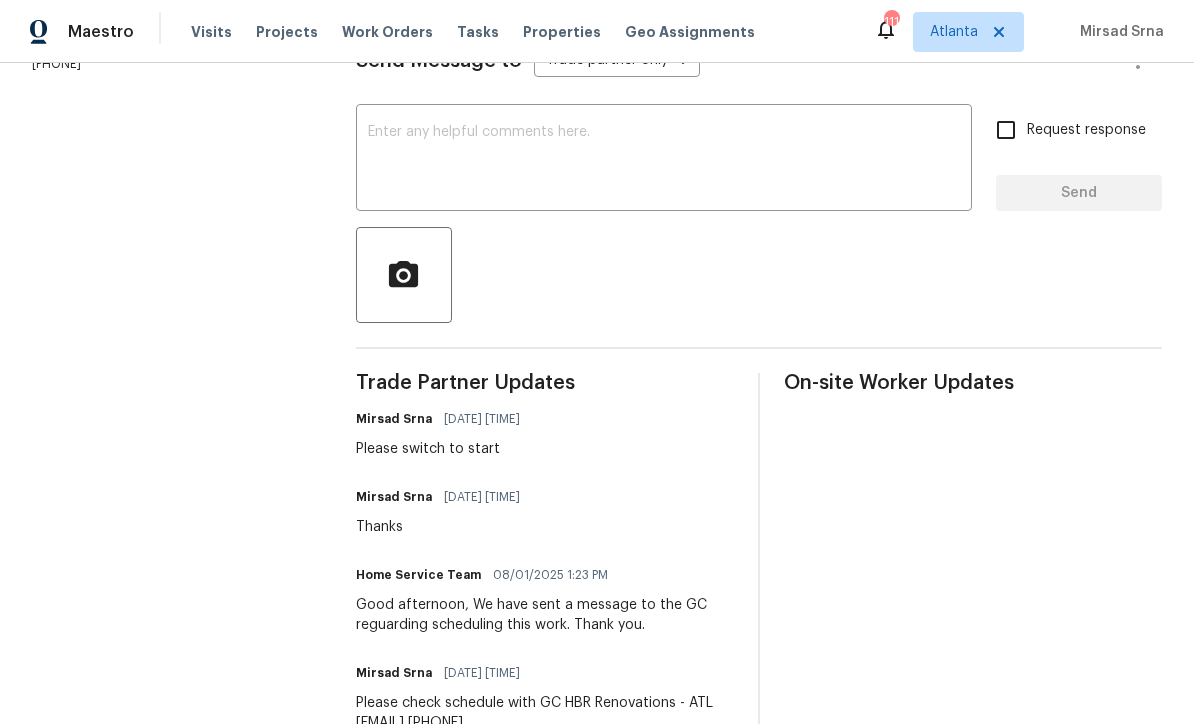 click at bounding box center (664, 160) 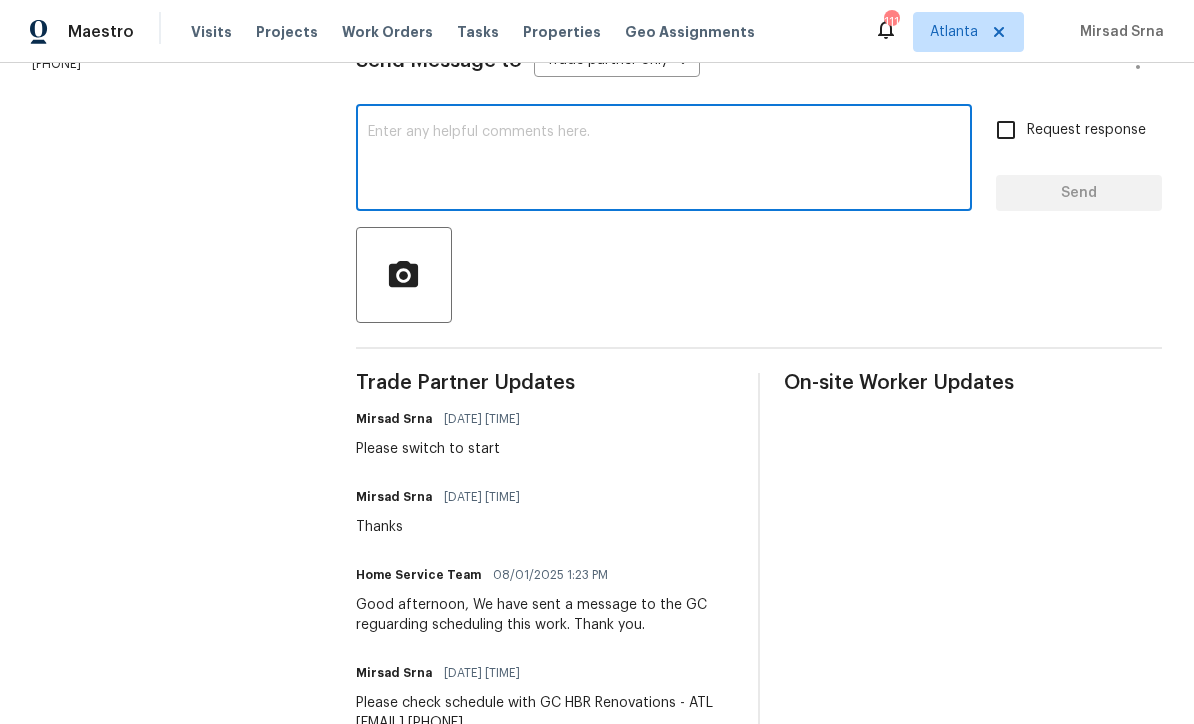 scroll, scrollTop: 0, scrollLeft: 0, axis: both 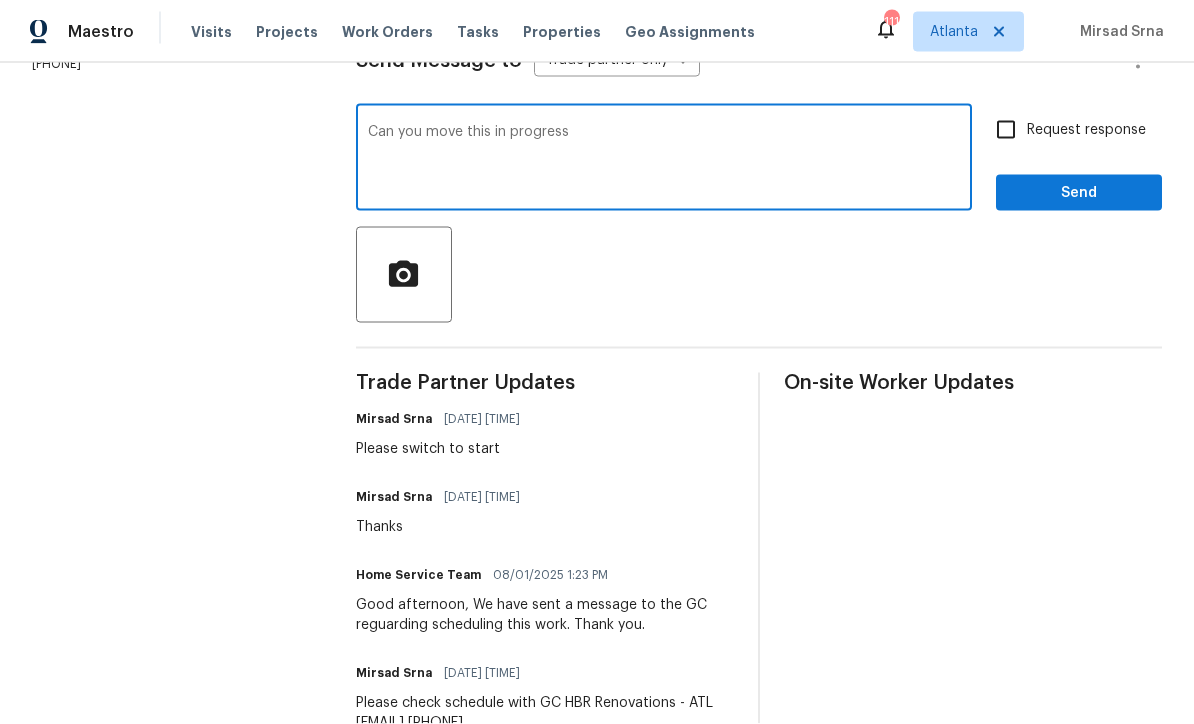 type on "Can you move this in progress" 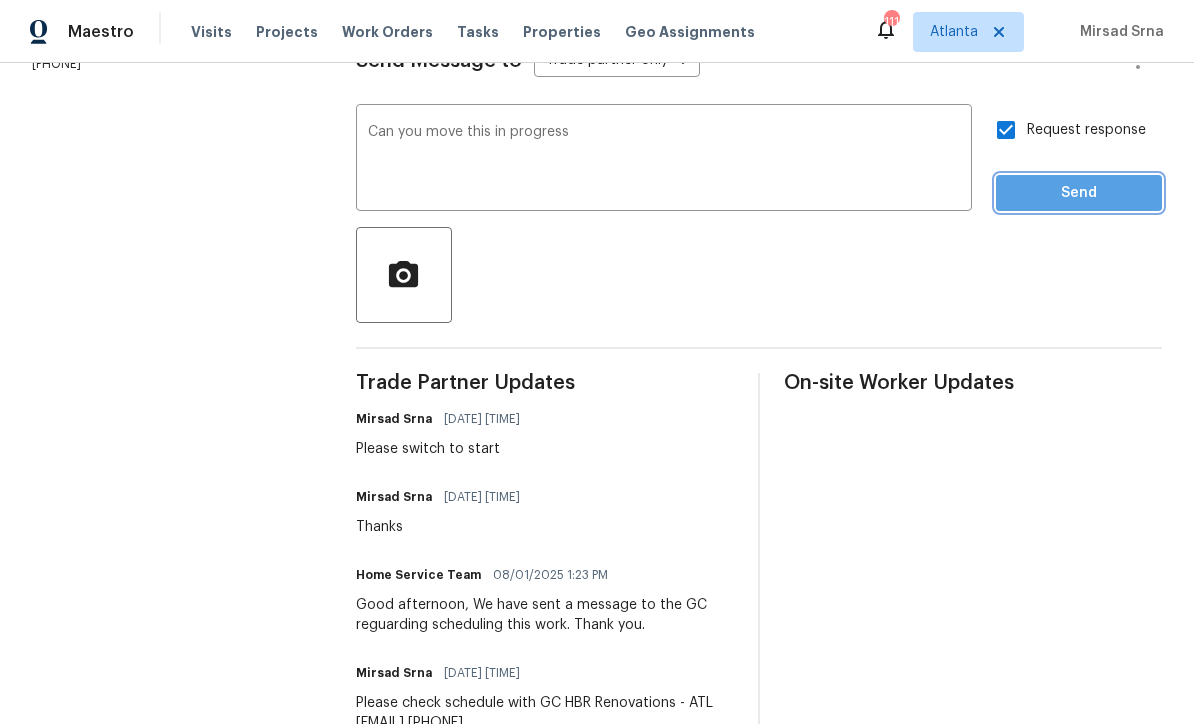 click on "Send" at bounding box center [1079, 193] 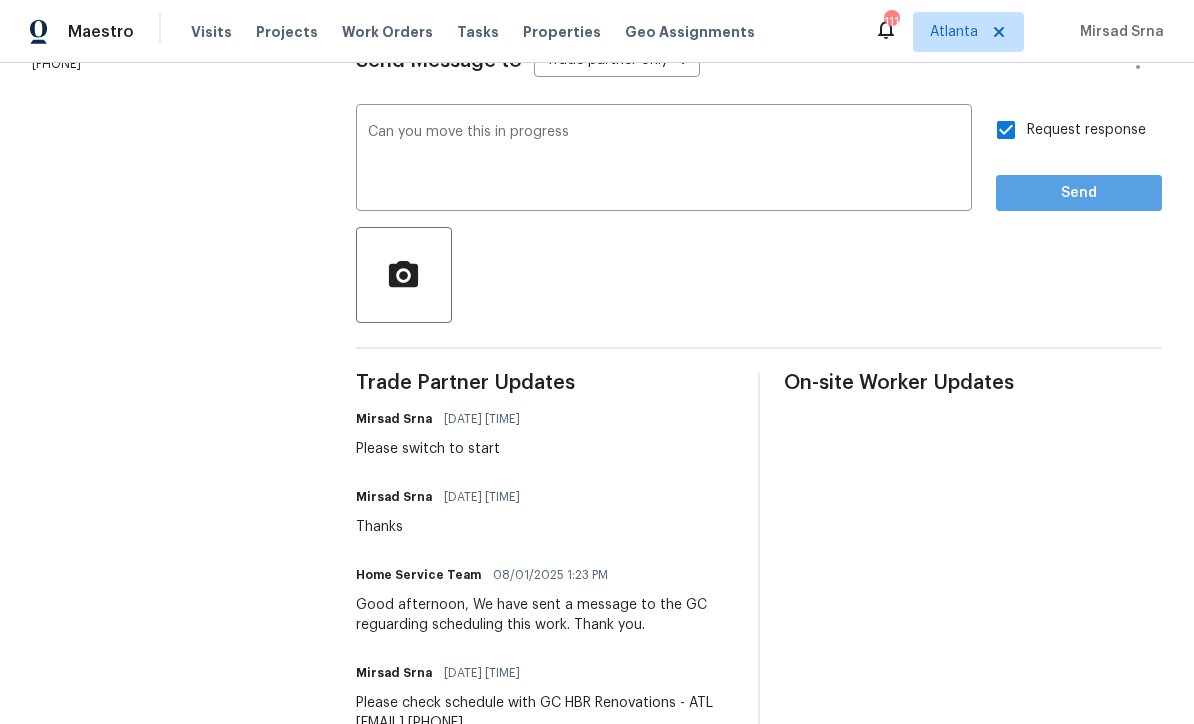 scroll, scrollTop: 0, scrollLeft: 0, axis: both 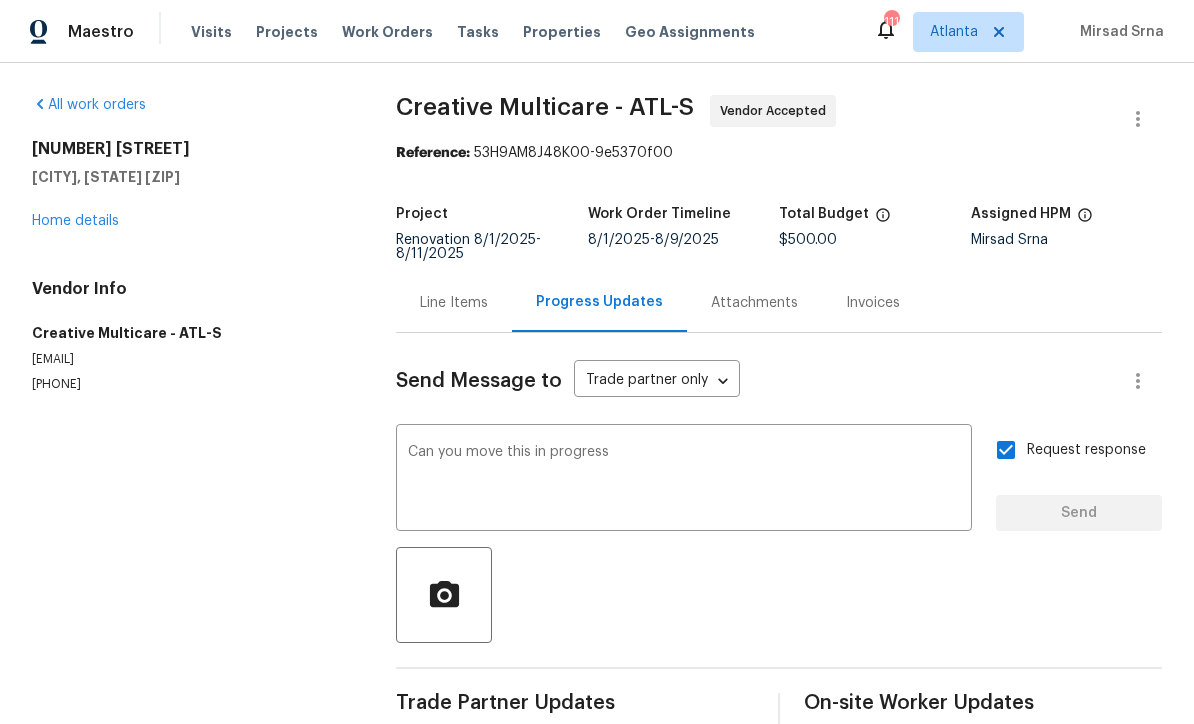 type 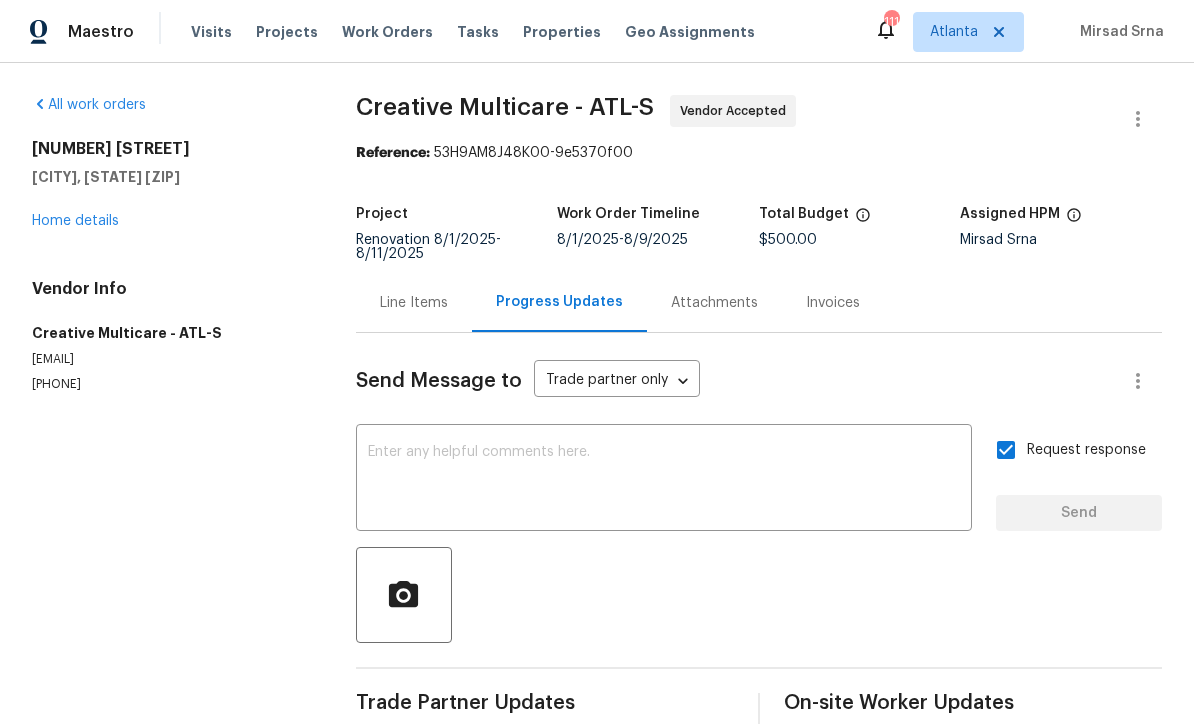 scroll, scrollTop: 0, scrollLeft: 0, axis: both 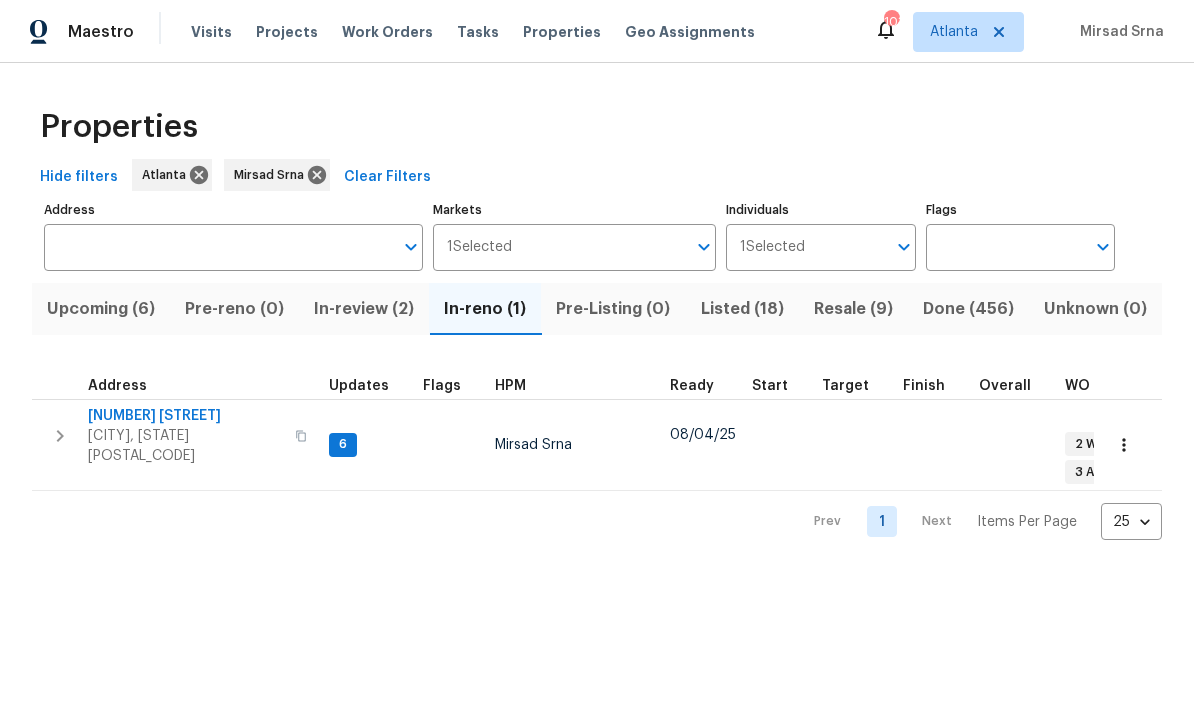 click on "Listed (18)" at bounding box center (742, 309) 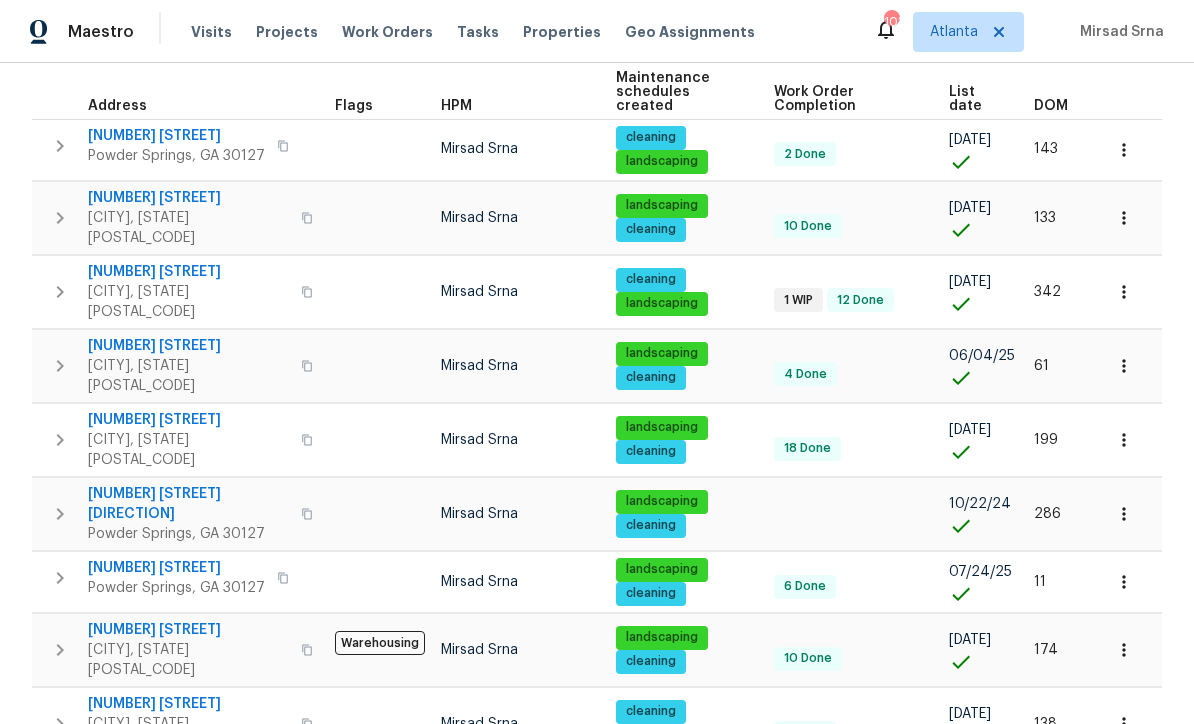 scroll, scrollTop: 291, scrollLeft: 0, axis: vertical 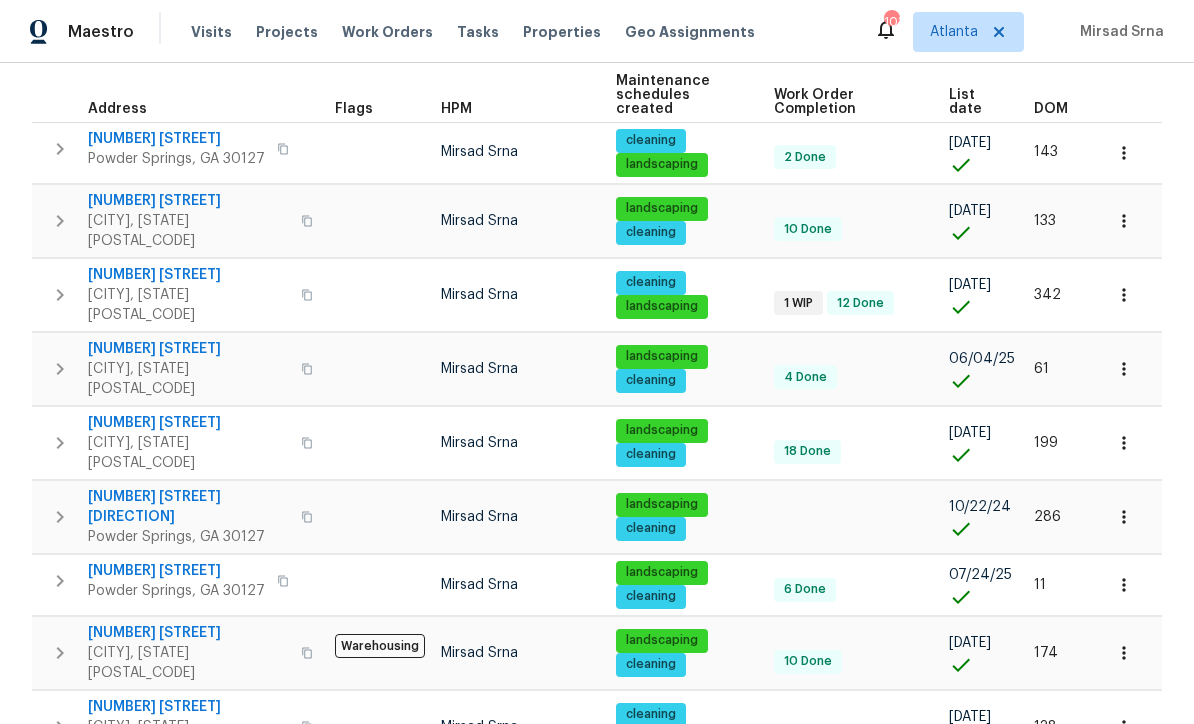 click at bounding box center (1124, 369) 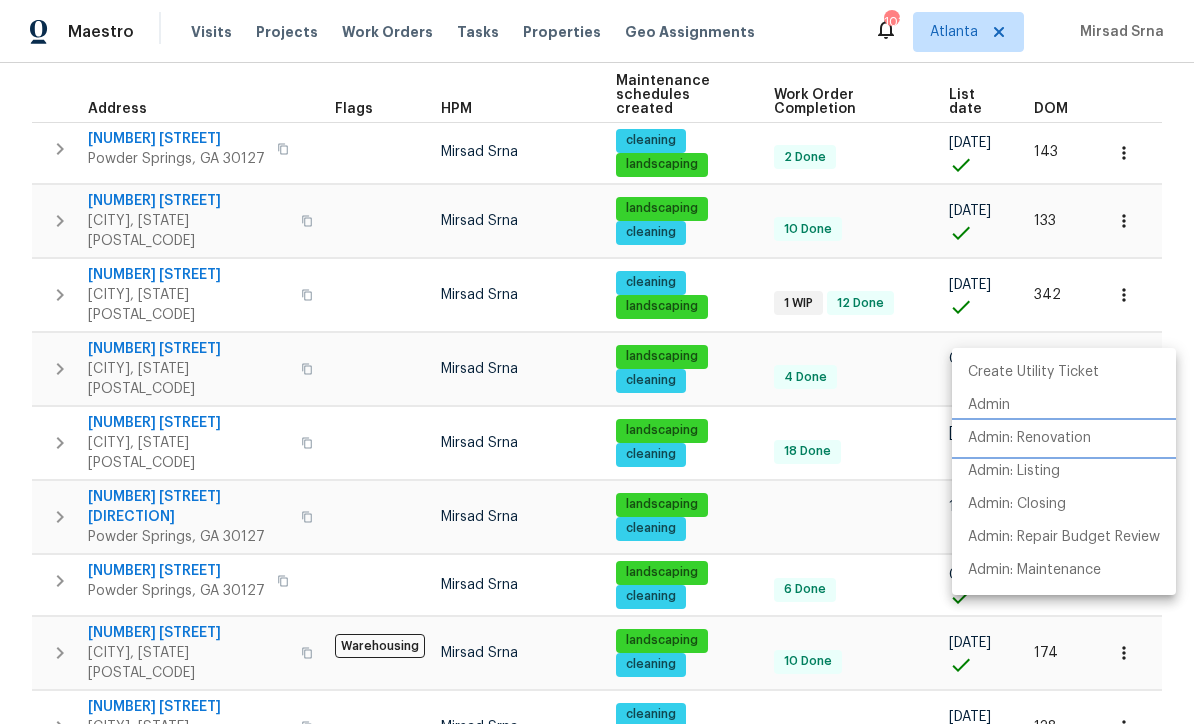 click on "Admin: Renovation" at bounding box center [1029, 438] 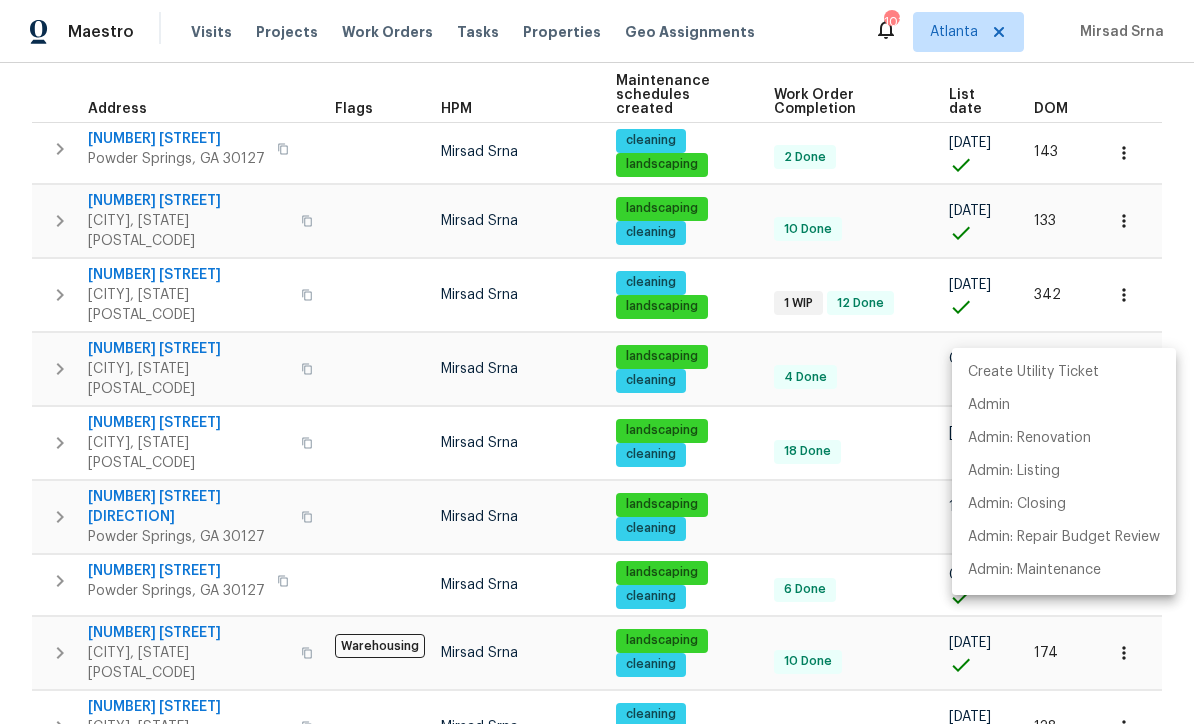 click at bounding box center (597, 362) 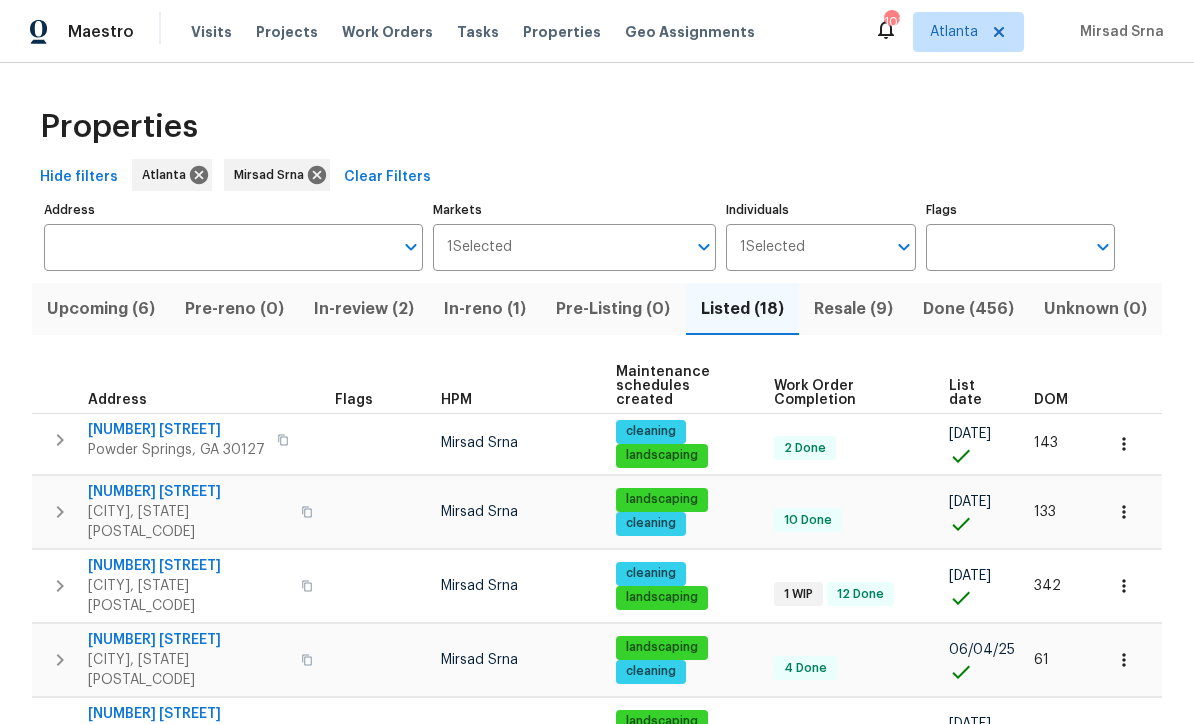scroll, scrollTop: 0, scrollLeft: 0, axis: both 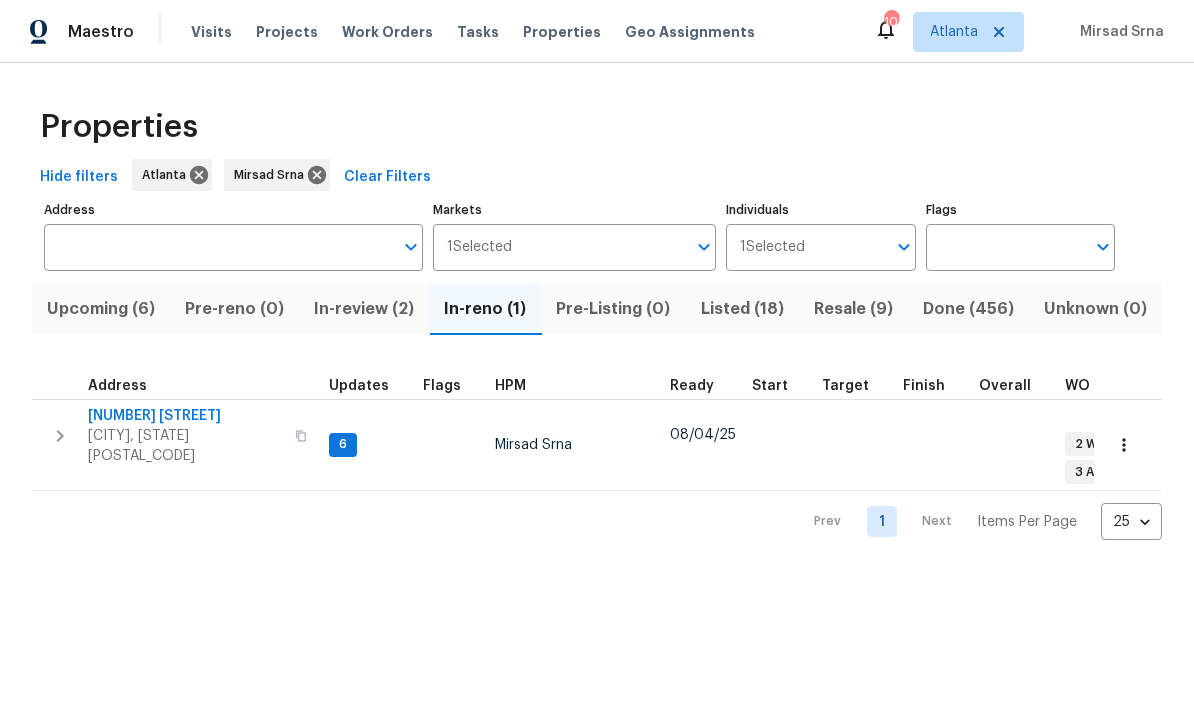 click on "[NUMBER] [STREET]" at bounding box center (185, 416) 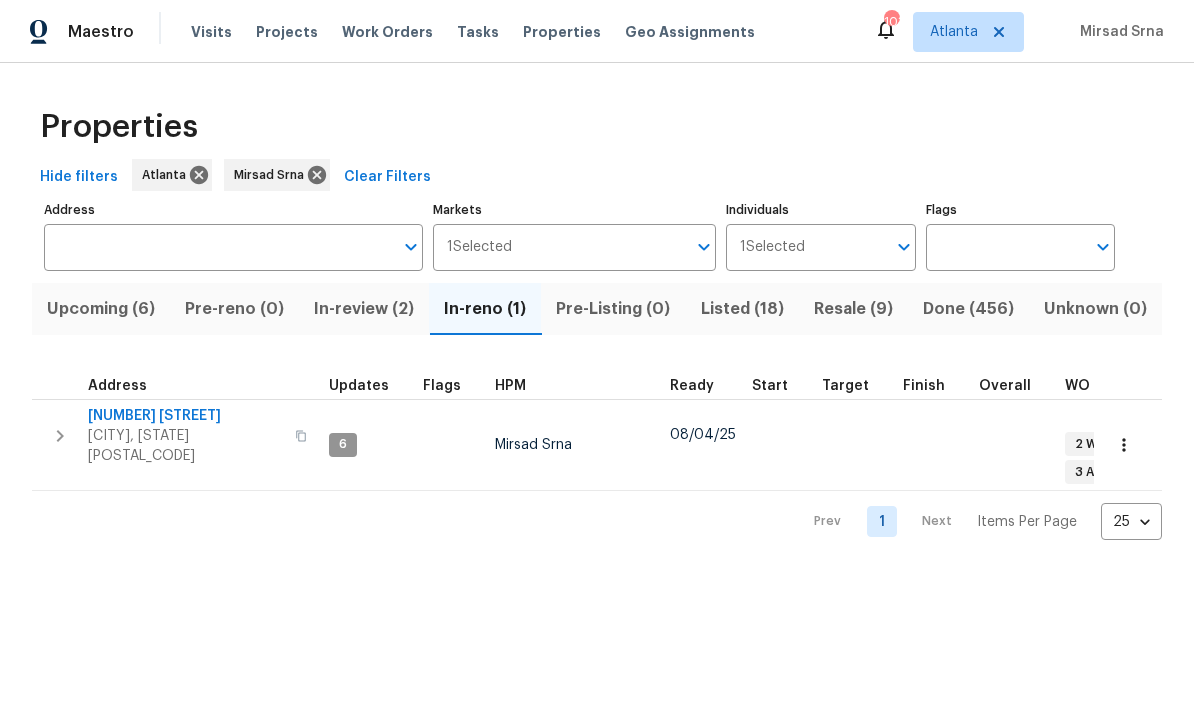 click 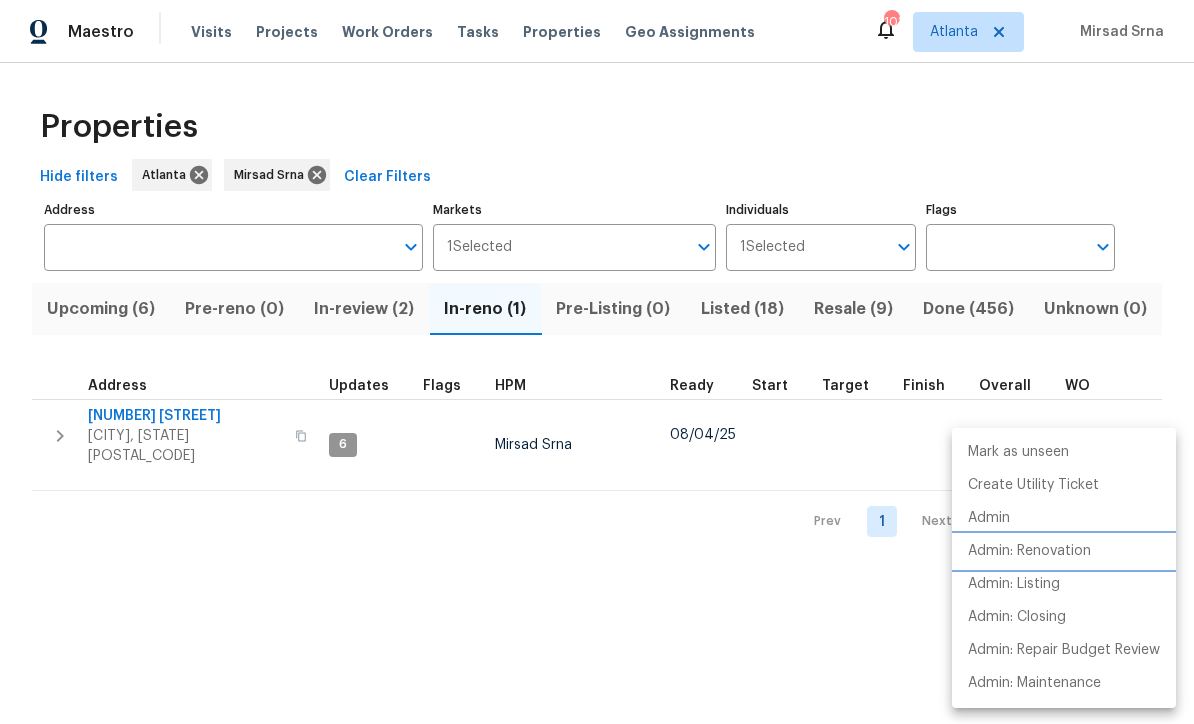 click on "Admin: Renovation" at bounding box center [1064, 551] 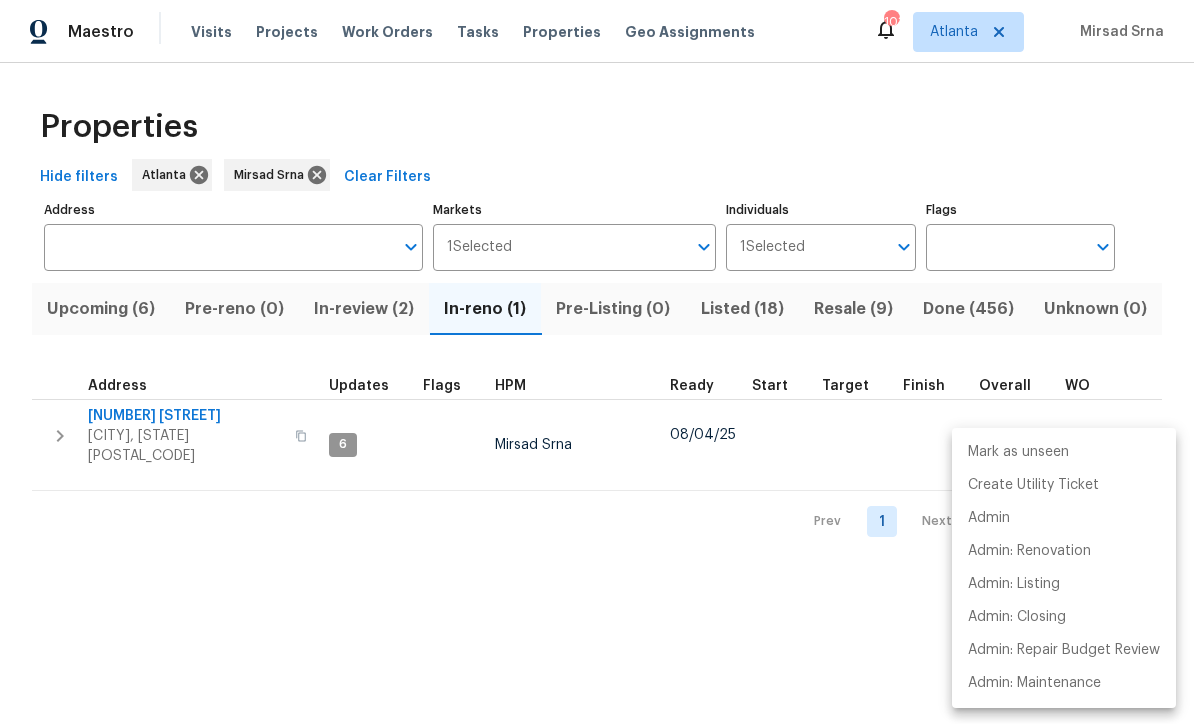 click at bounding box center (597, 362) 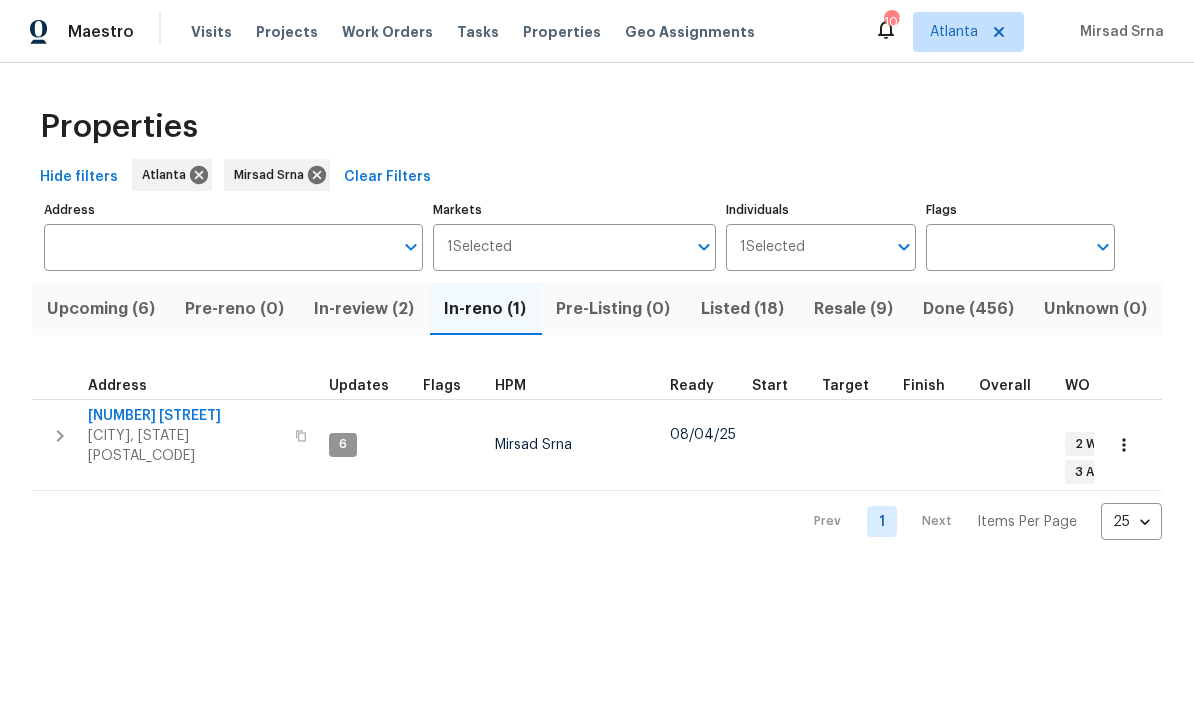 click on "Listed (18)" at bounding box center [742, 309] 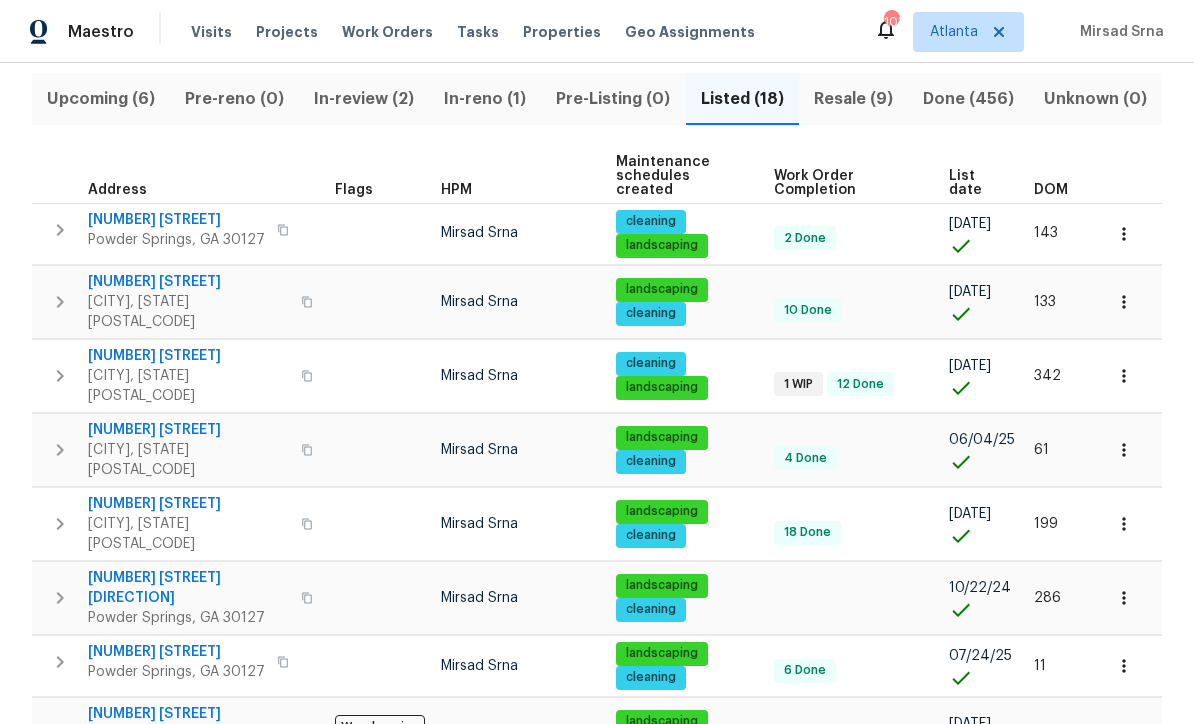 scroll, scrollTop: 215, scrollLeft: 0, axis: vertical 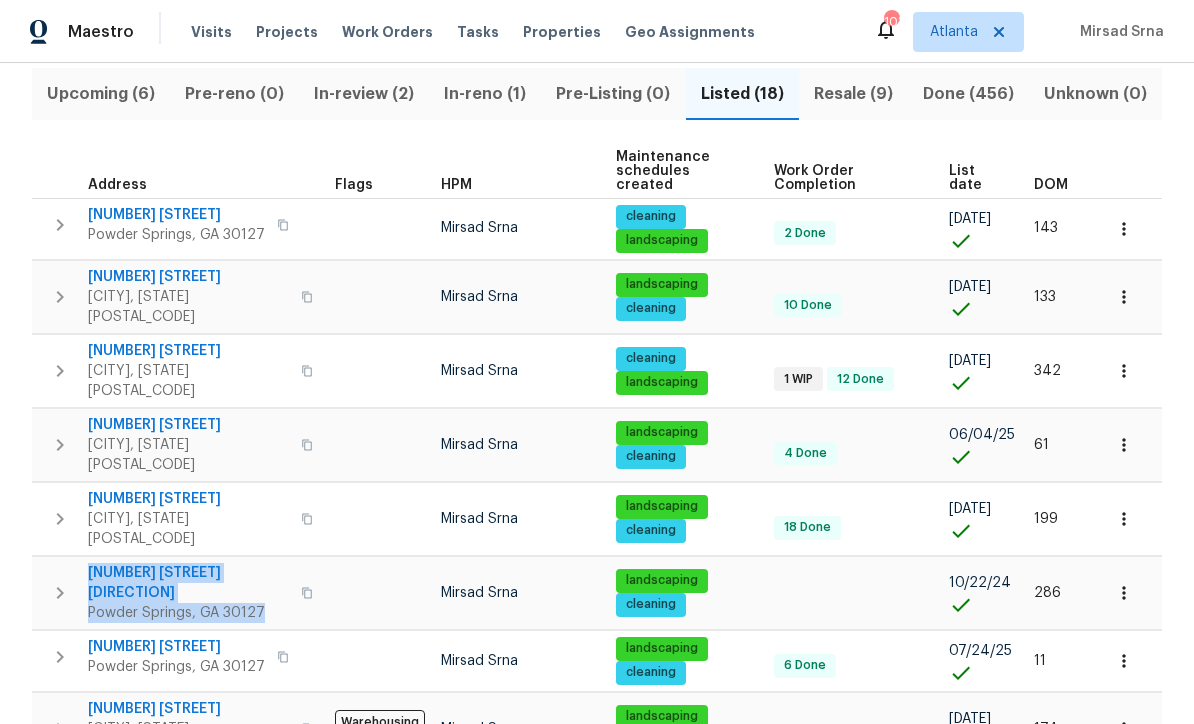 click 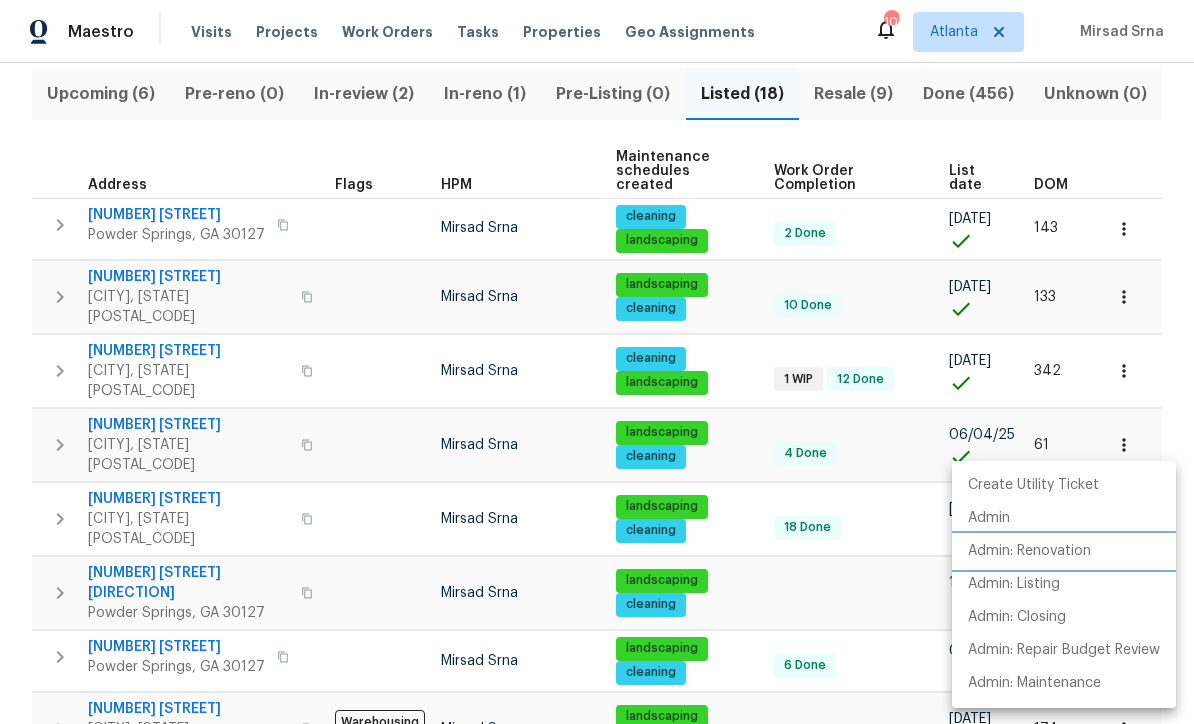 click on "Admin: Renovation" at bounding box center [1064, 551] 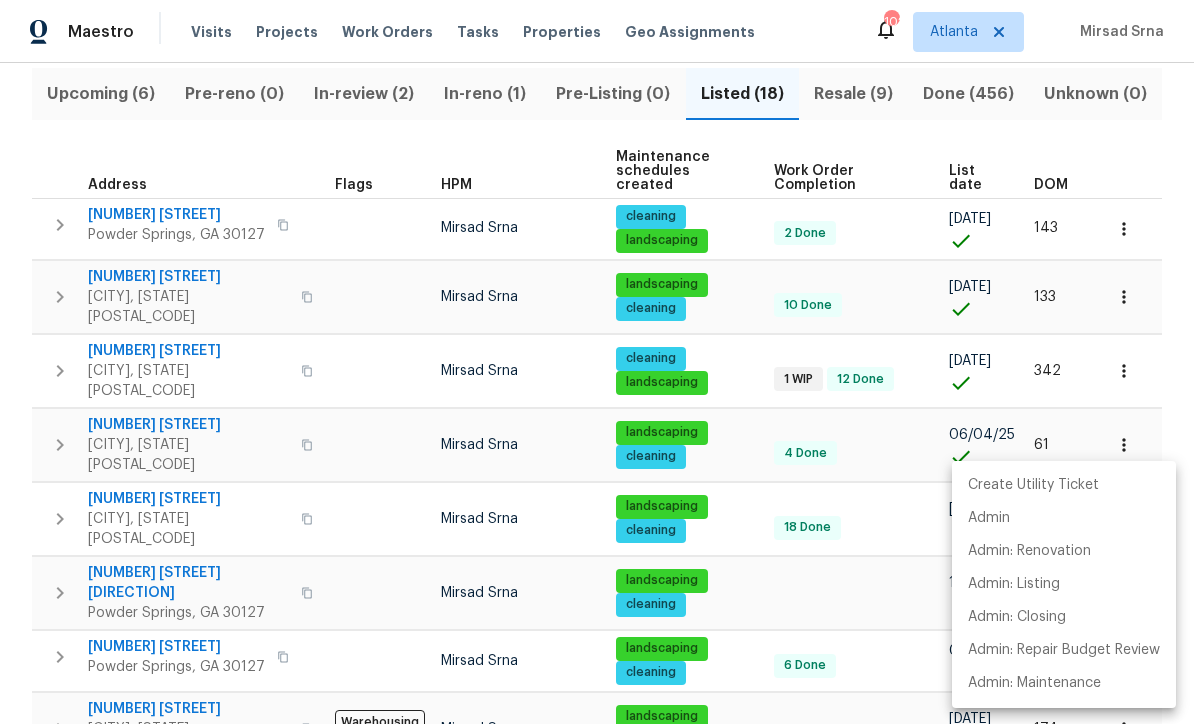 click at bounding box center (597, 362) 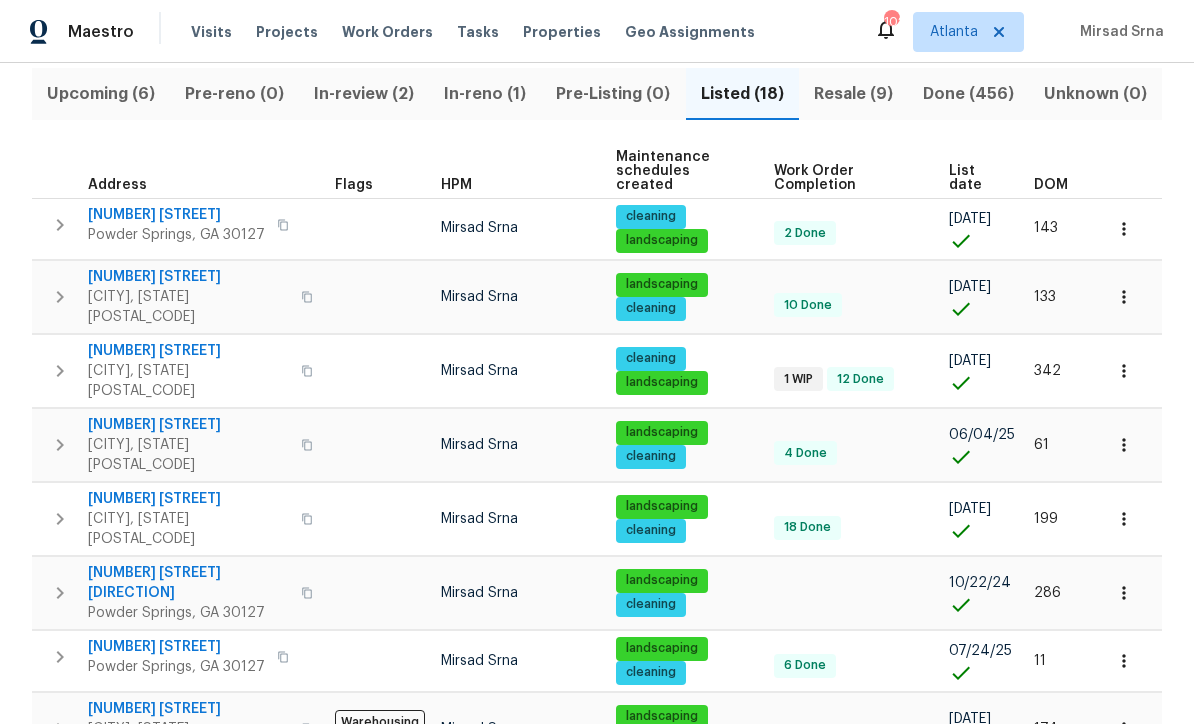 click at bounding box center [60, 519] 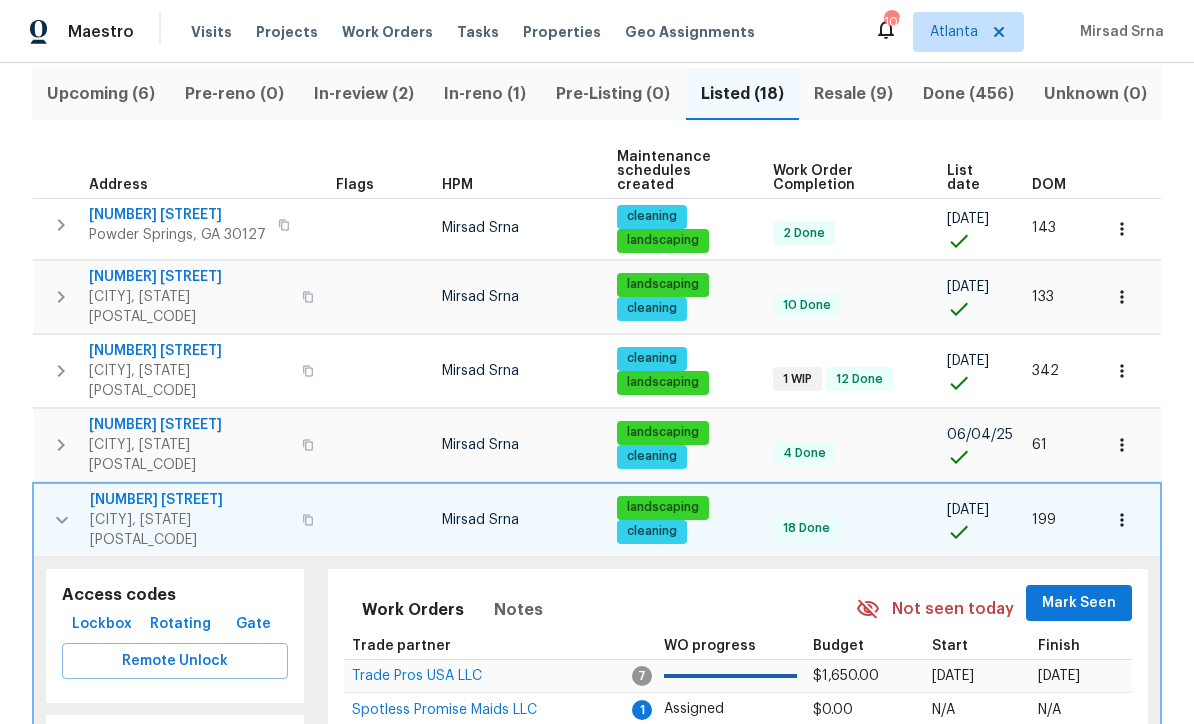 click on "463 Amsterdam Way" at bounding box center (190, 500) 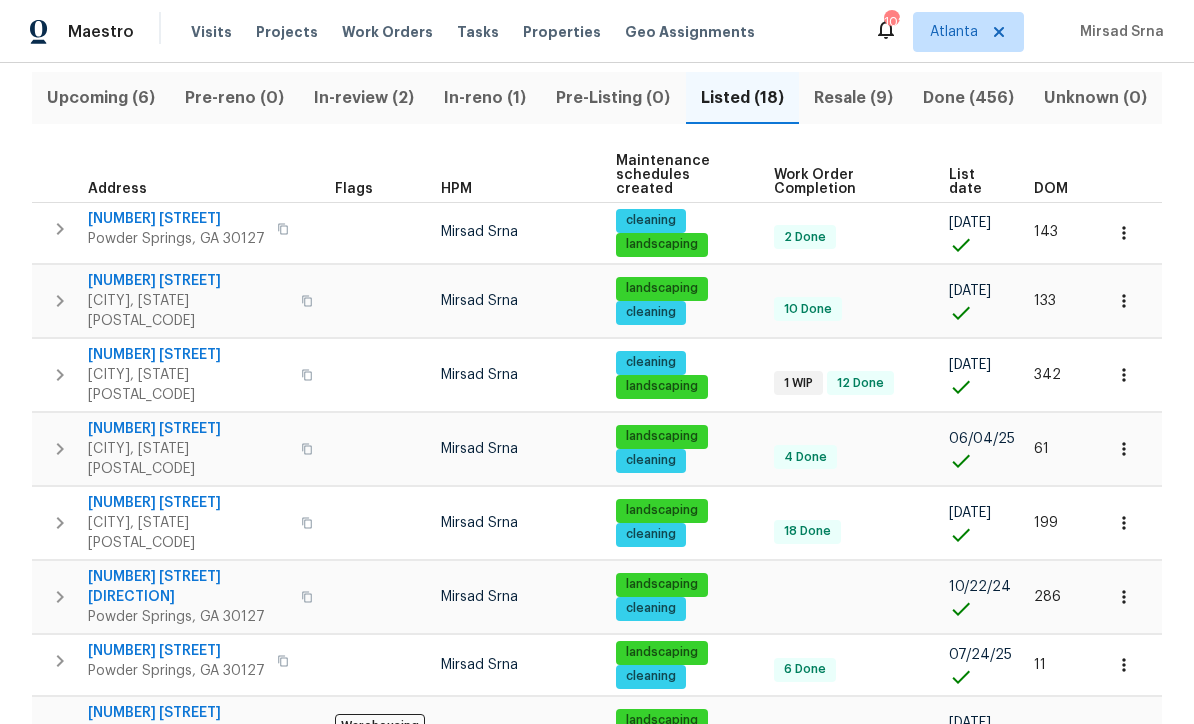 scroll, scrollTop: 213, scrollLeft: 0, axis: vertical 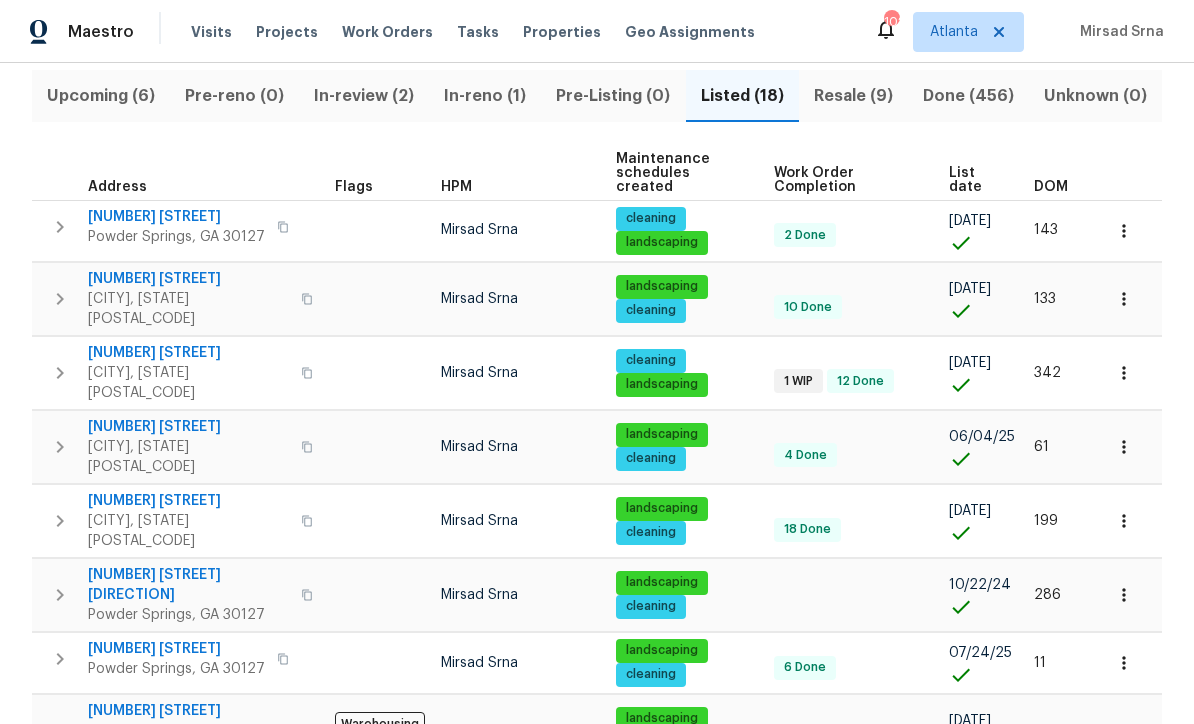 click on "Maestro Visits Projects Work Orders Tasks Properties Geo Assignments 102 Atlanta Mirsad Srna" at bounding box center [597, 31] 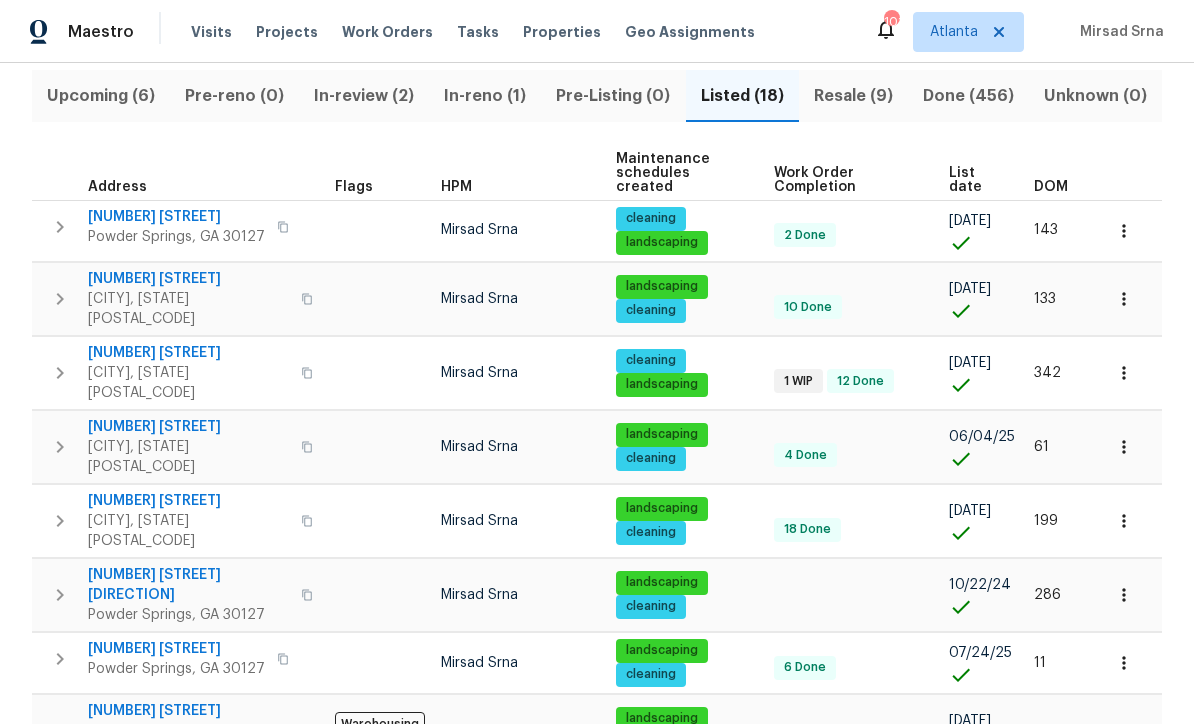 click at bounding box center [380, 520] 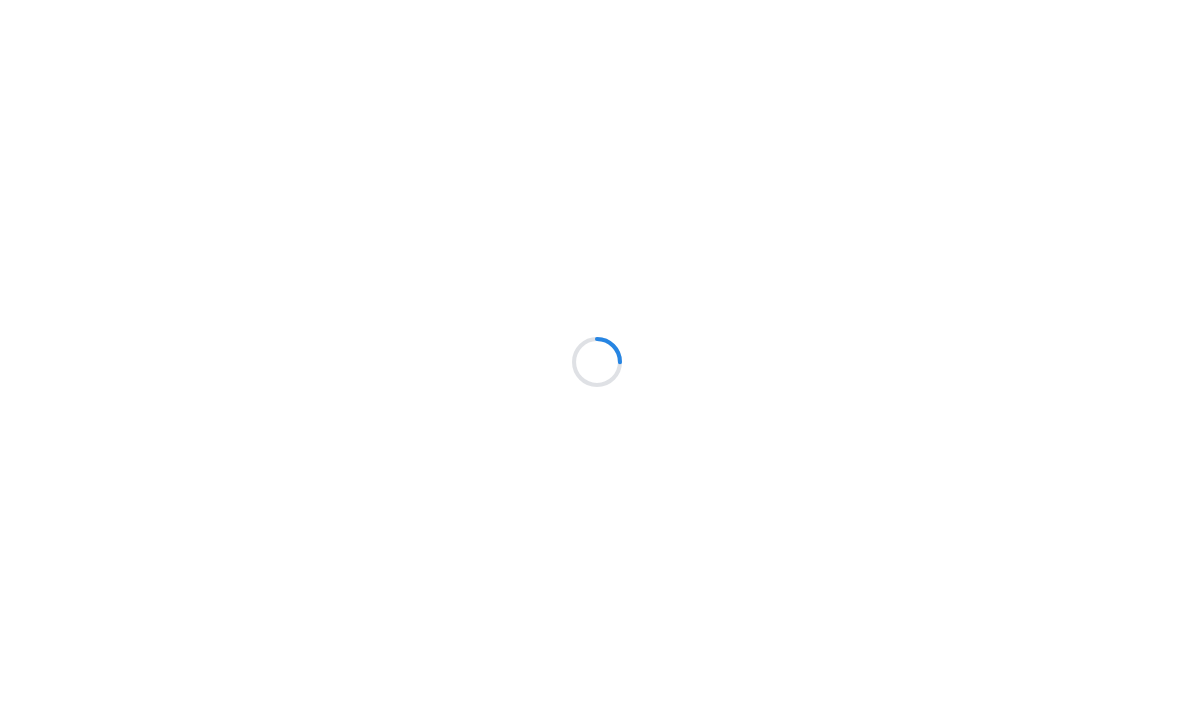 scroll, scrollTop: 0, scrollLeft: 0, axis: both 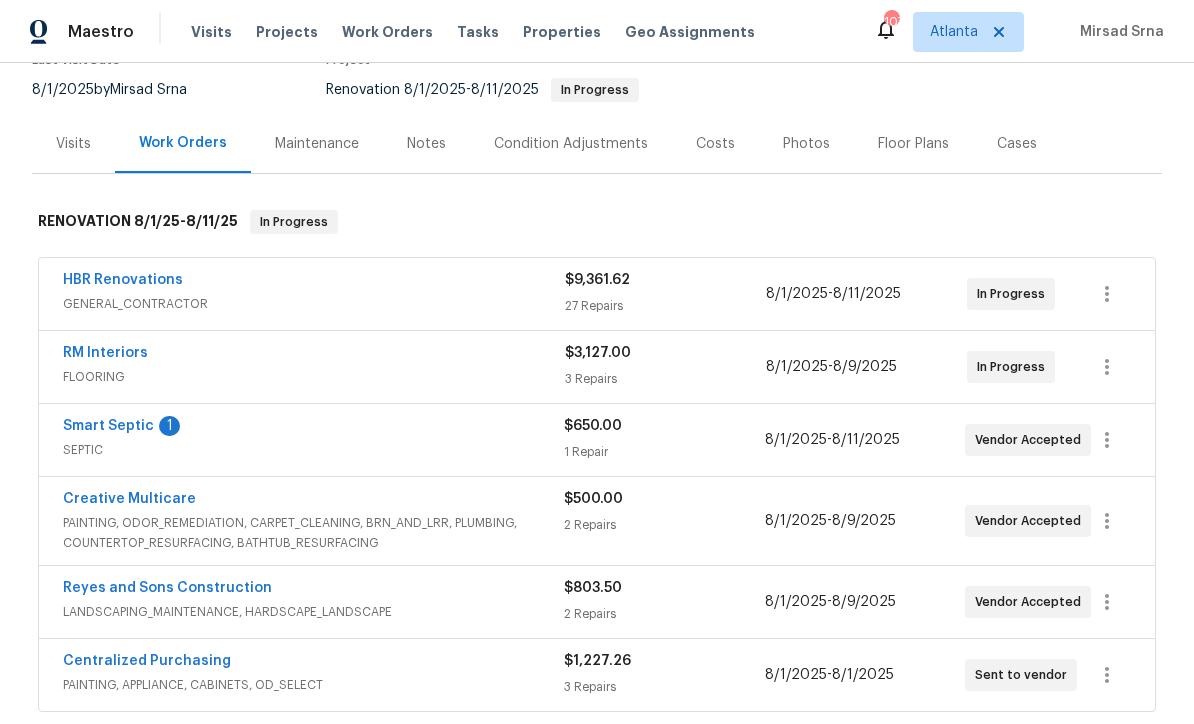 click on "Smart Septic" at bounding box center [108, 426] 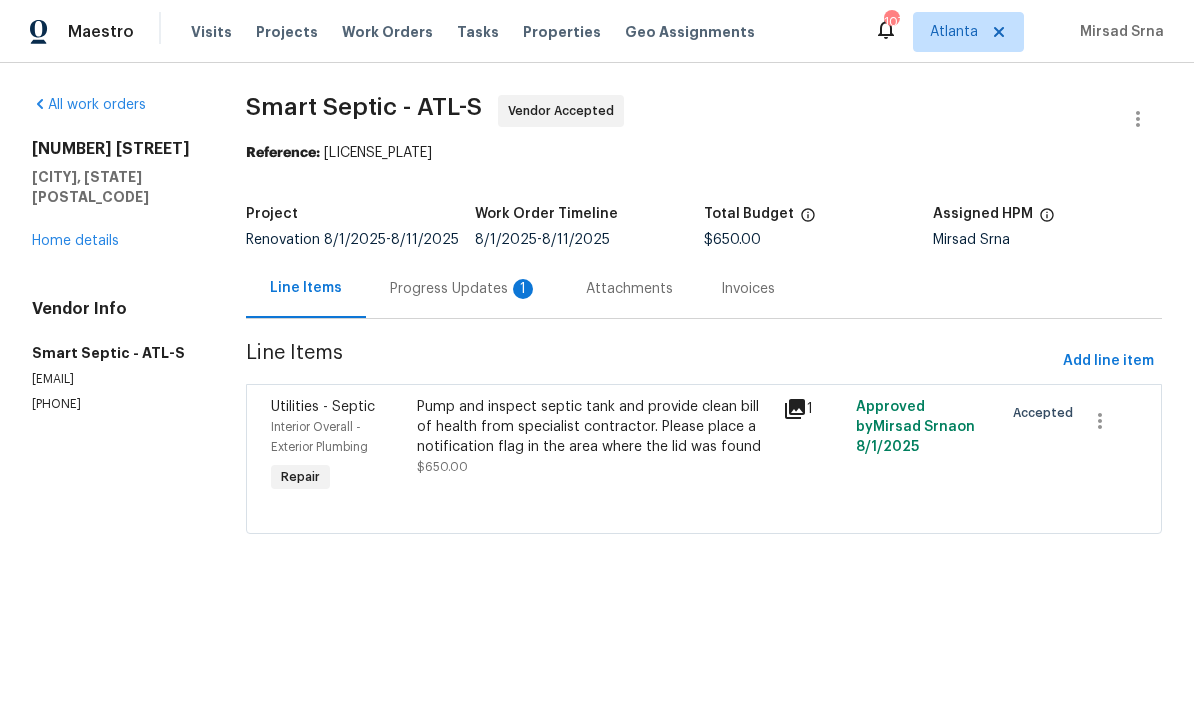 click on "Progress Updates 1" at bounding box center (464, 289) 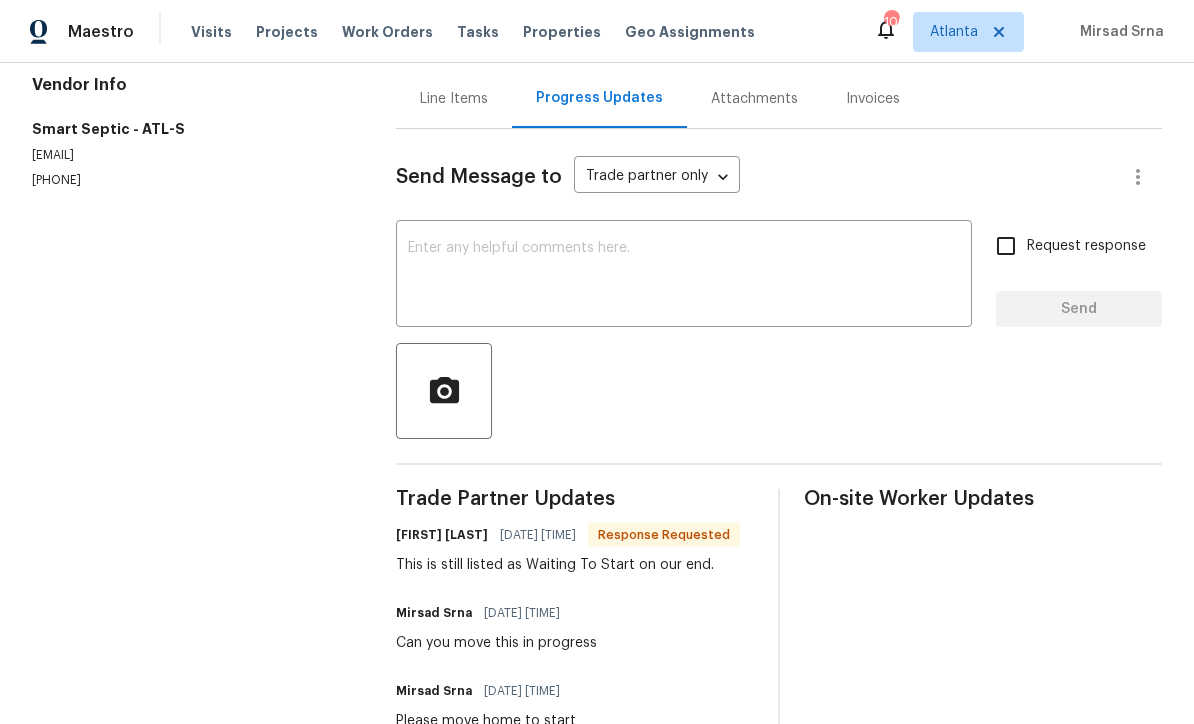 scroll, scrollTop: 202, scrollLeft: 0, axis: vertical 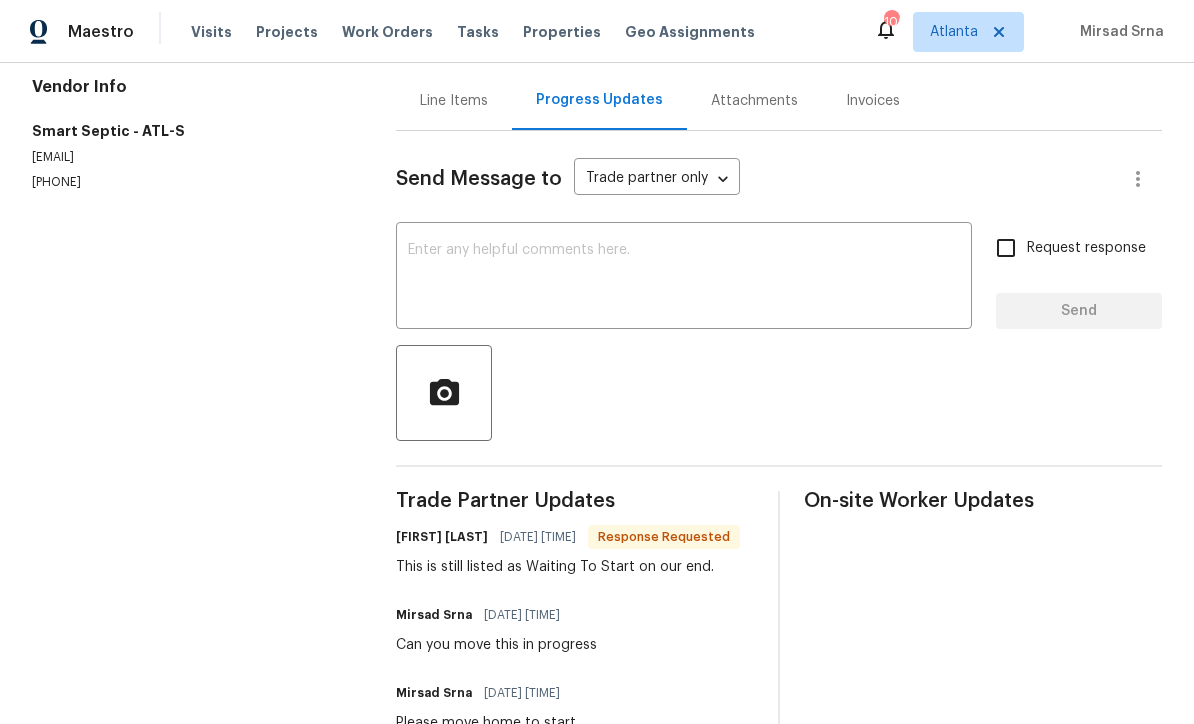 click at bounding box center (684, 278) 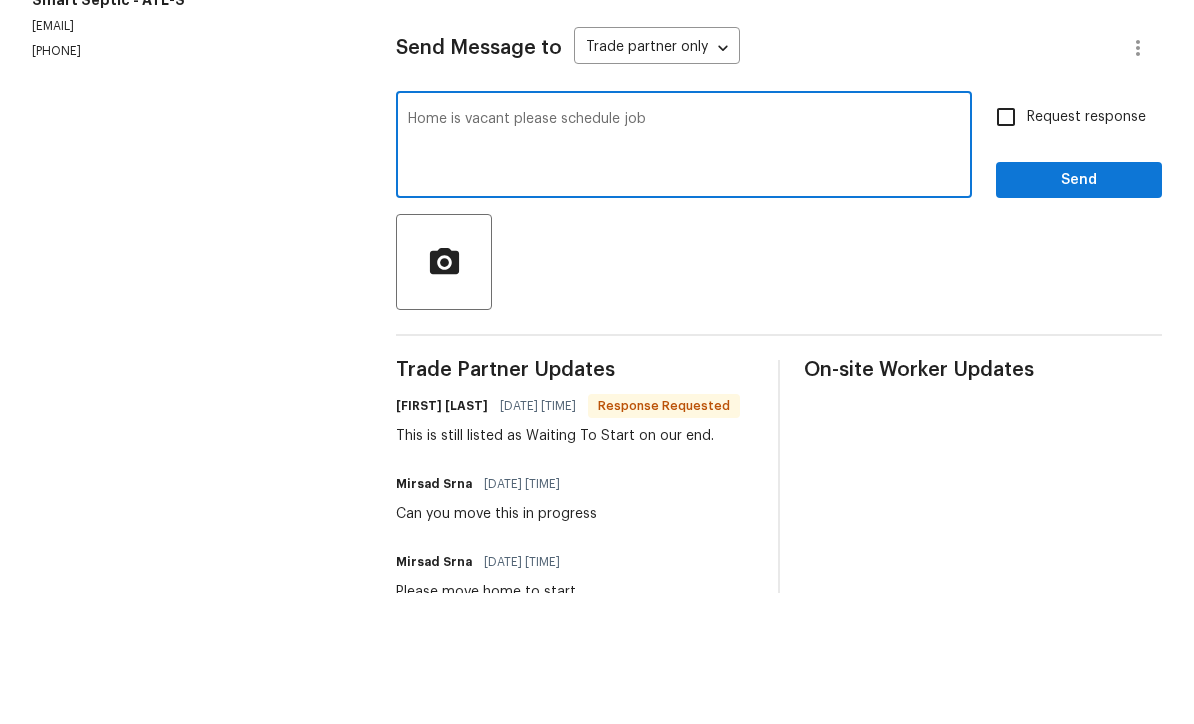 type on "Home is vacant please schedule job" 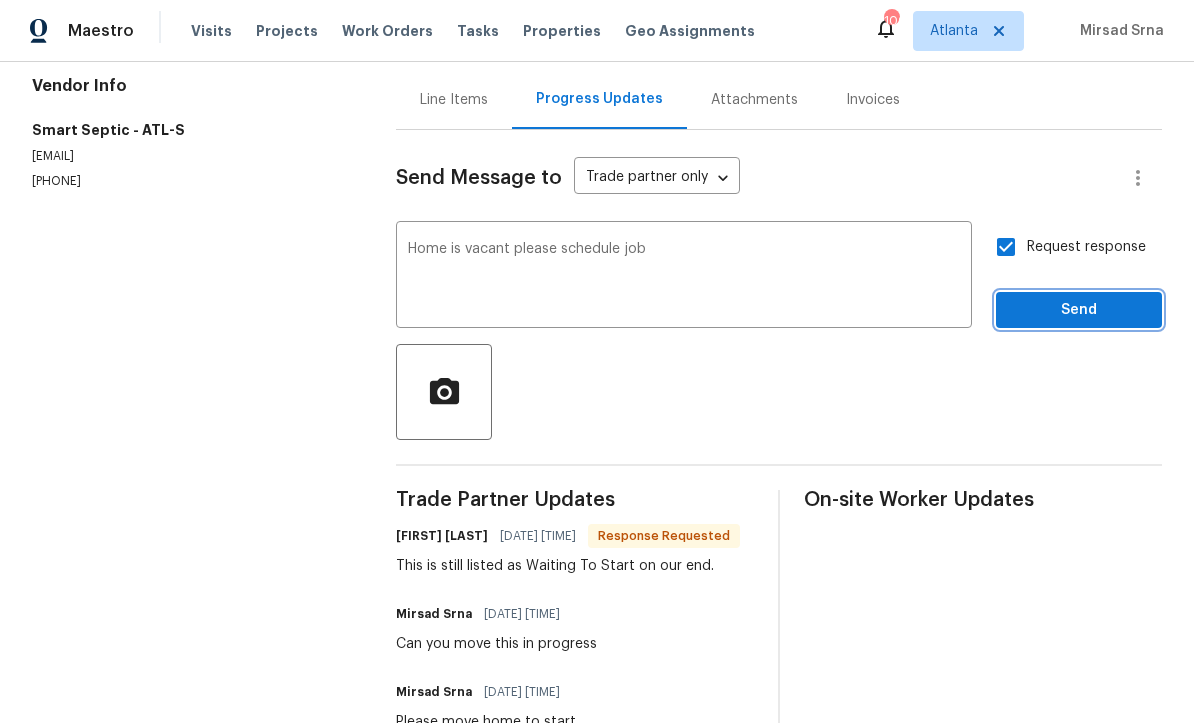 click on "Send" at bounding box center [1079, 311] 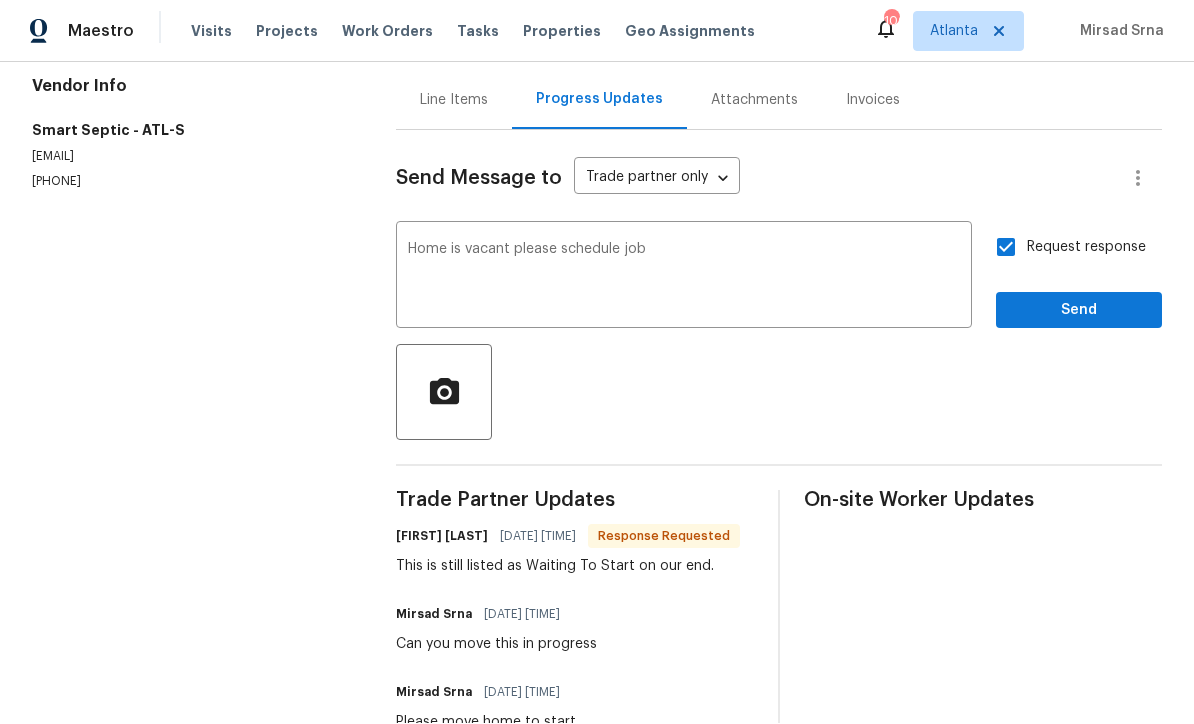 scroll, scrollTop: 38, scrollLeft: 0, axis: vertical 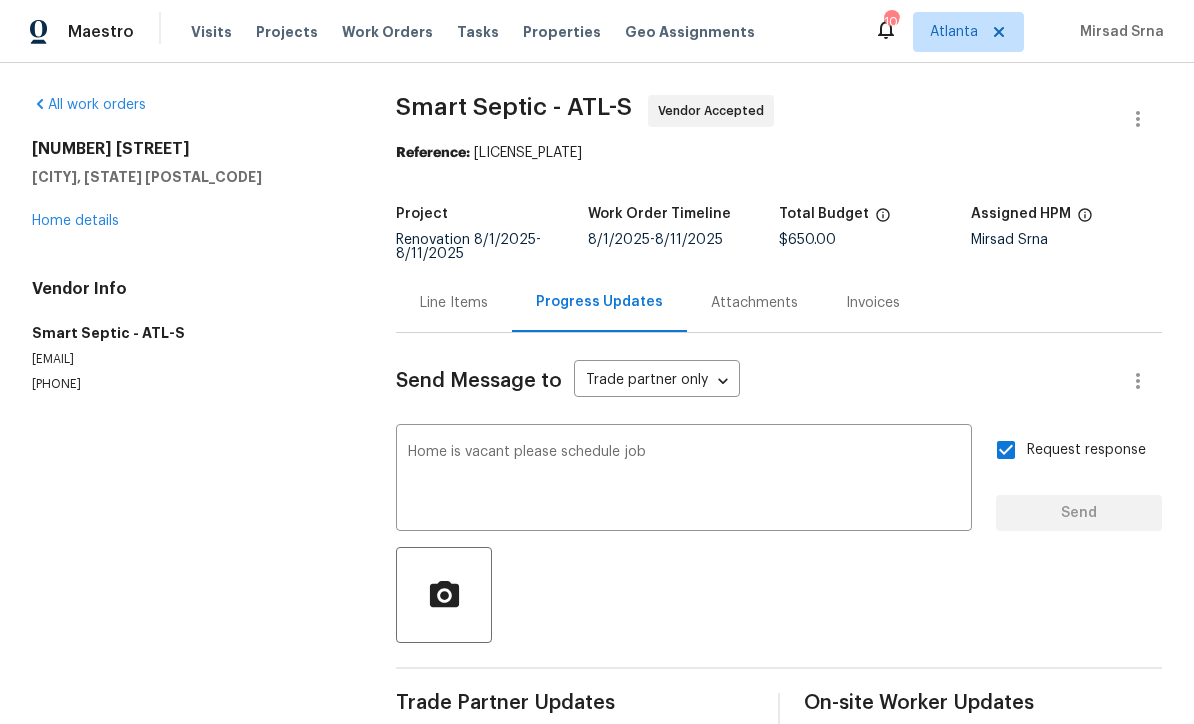 type 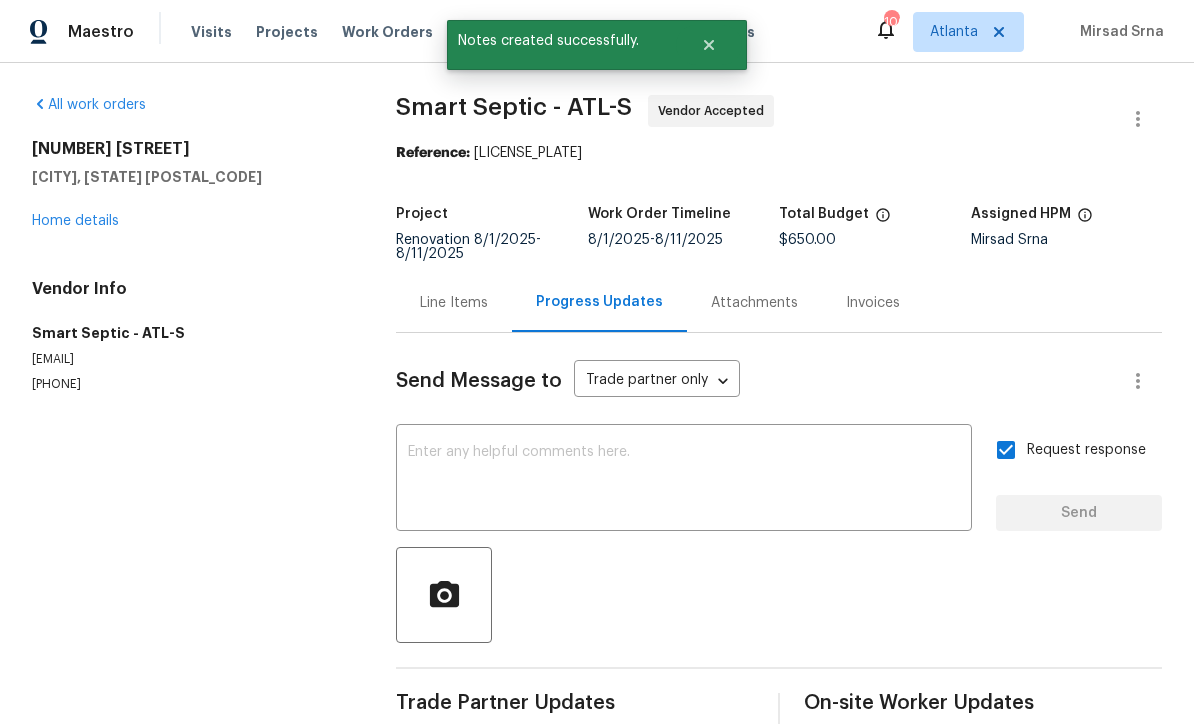 scroll, scrollTop: 0, scrollLeft: 0, axis: both 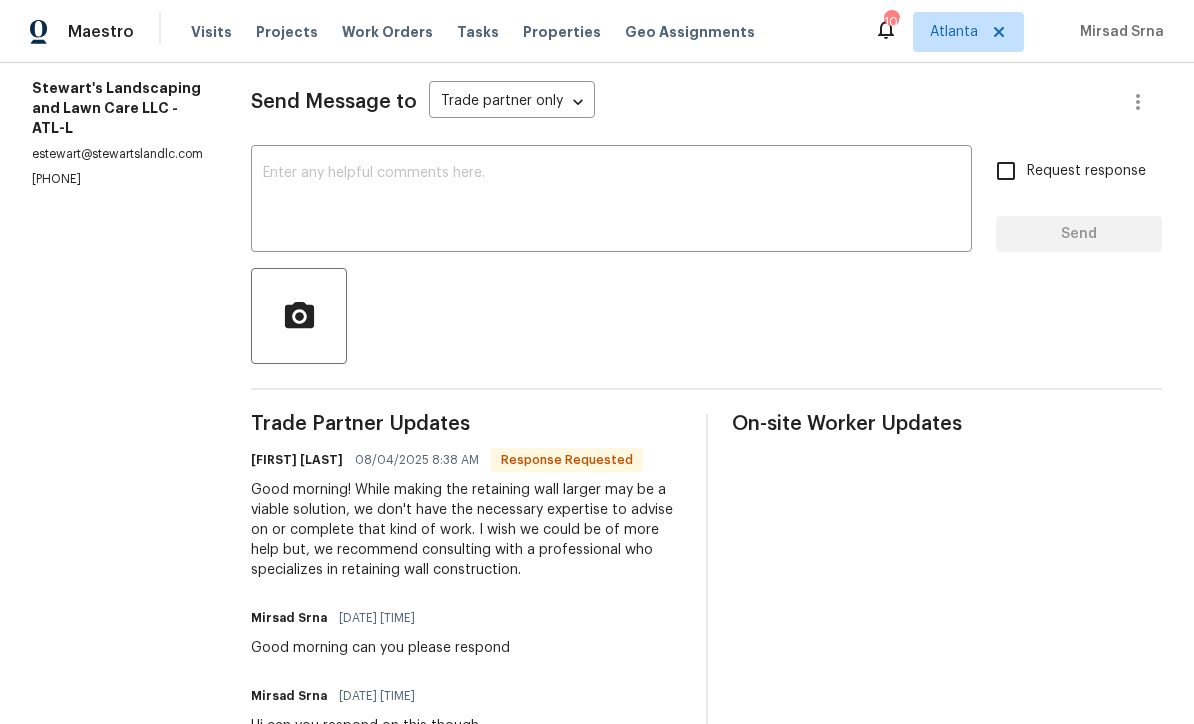 click at bounding box center [611, 201] 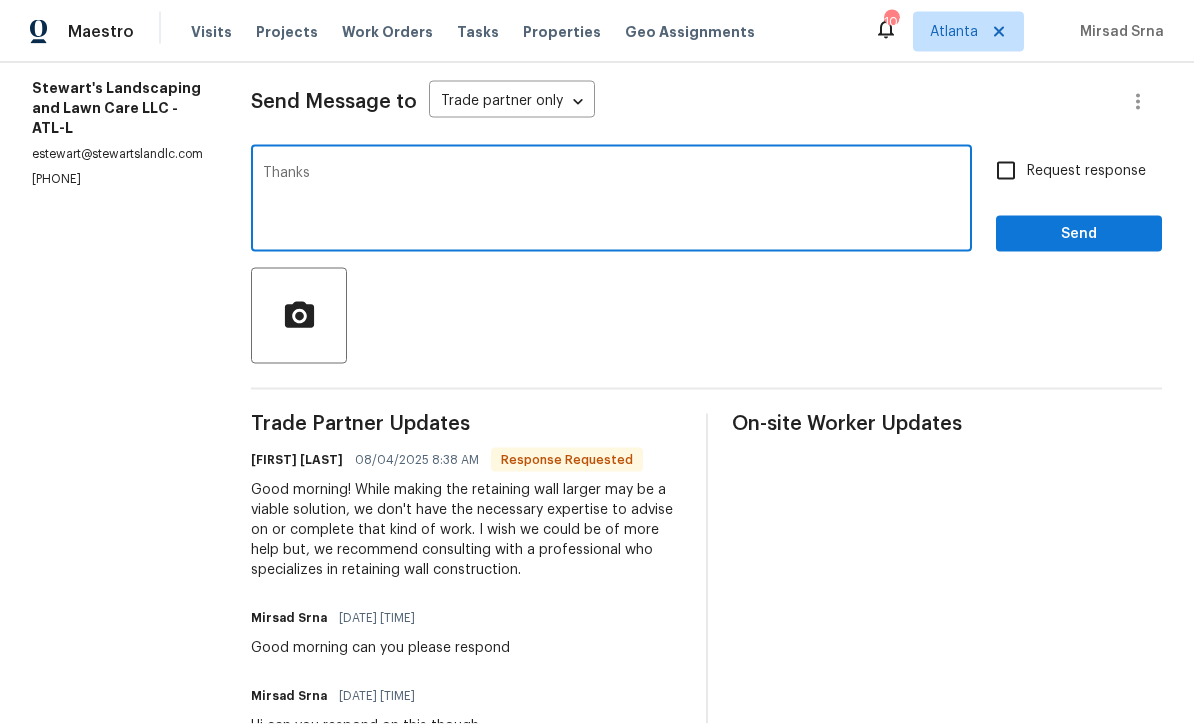 type on "Thanks" 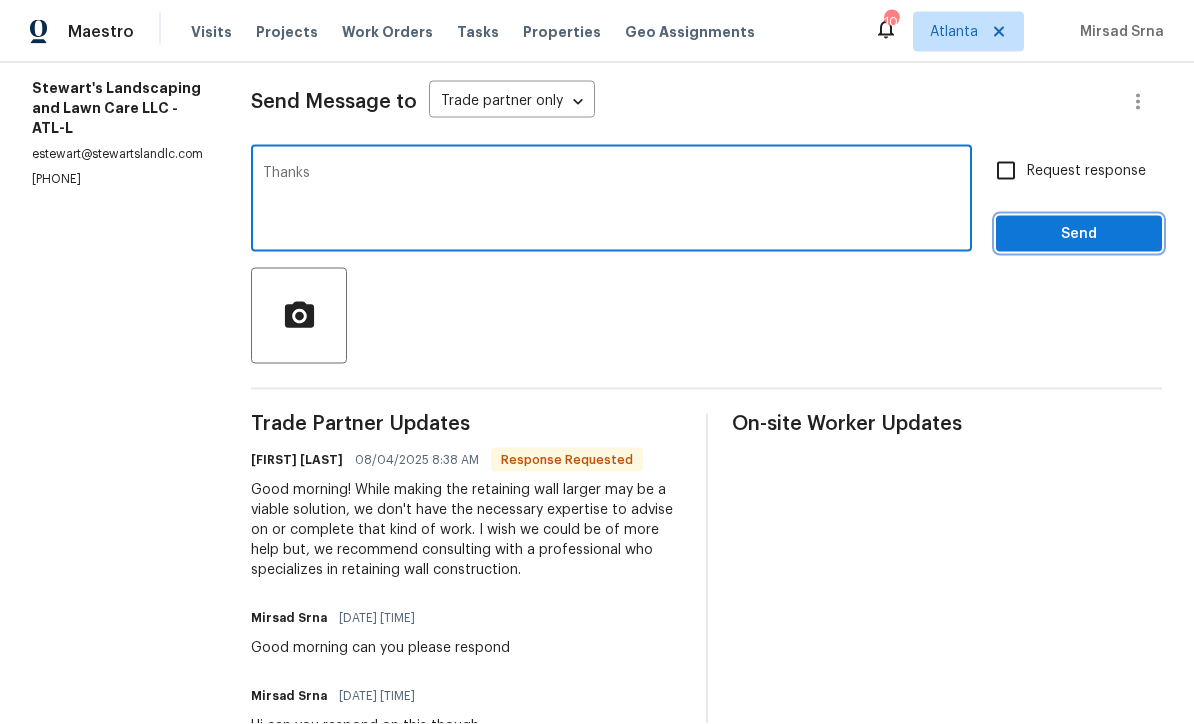 click on "Send" at bounding box center [1079, 234] 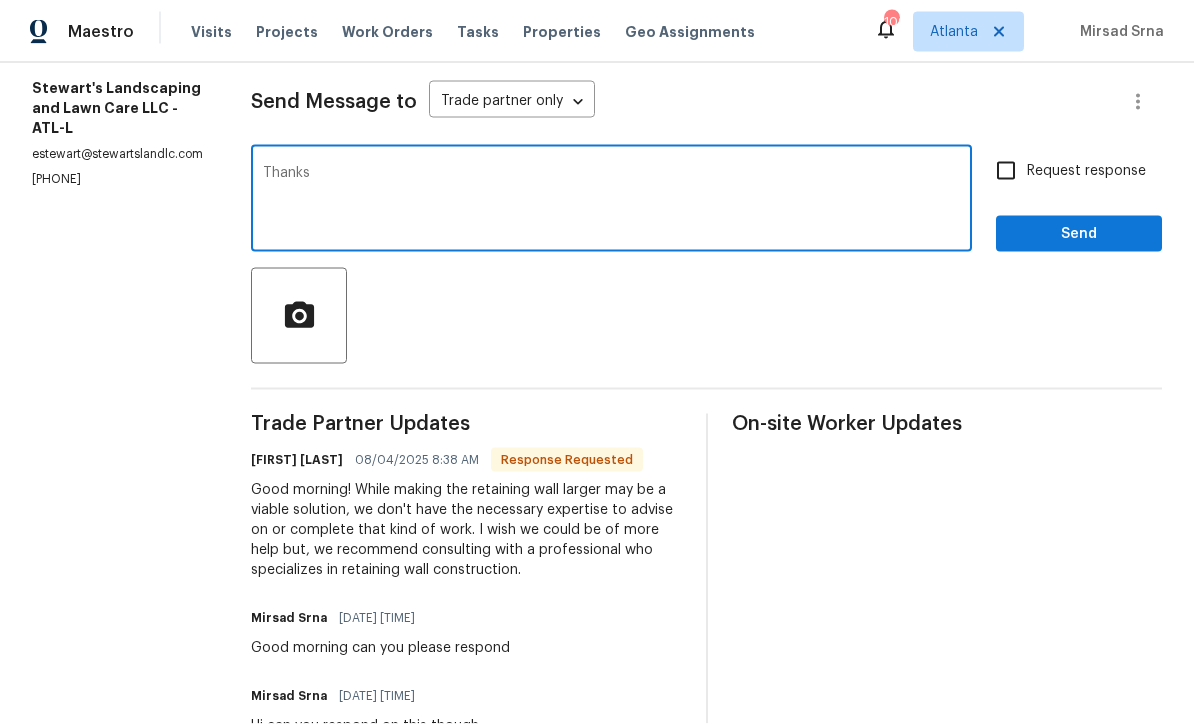 scroll, scrollTop: 1, scrollLeft: 0, axis: vertical 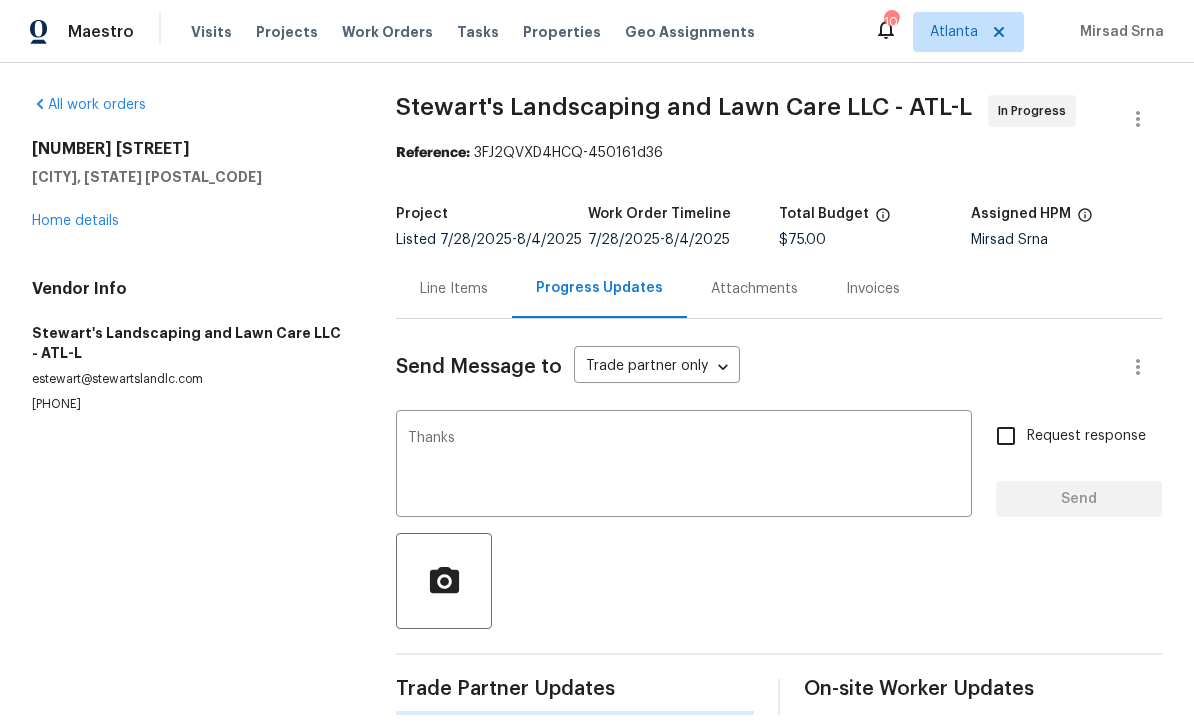 type 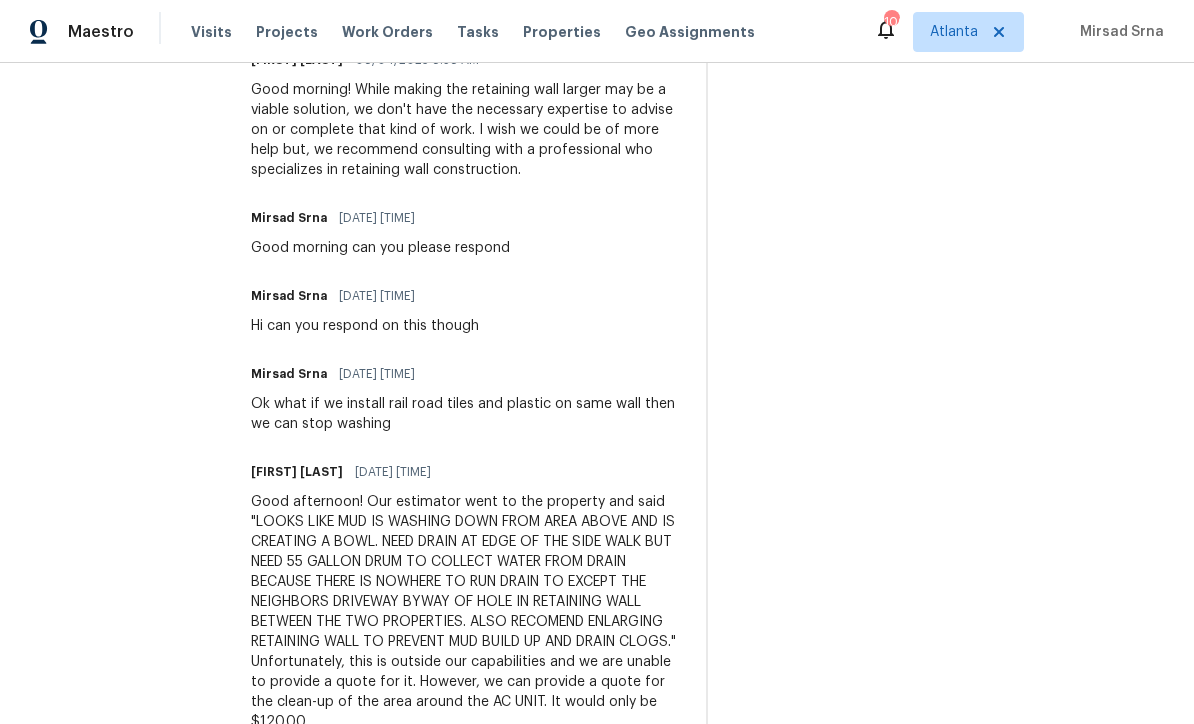 scroll, scrollTop: 742, scrollLeft: 0, axis: vertical 